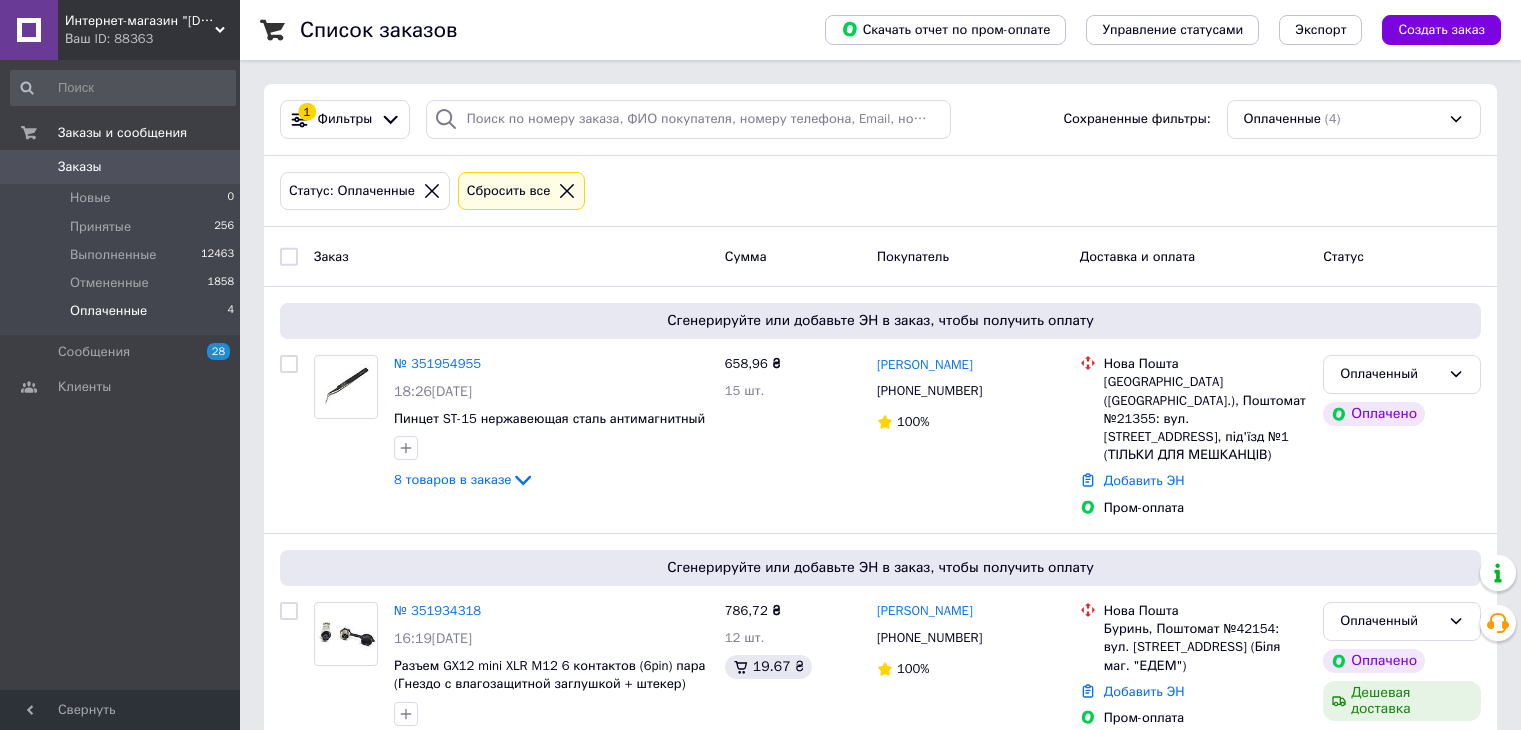 scroll, scrollTop: 0, scrollLeft: 0, axis: both 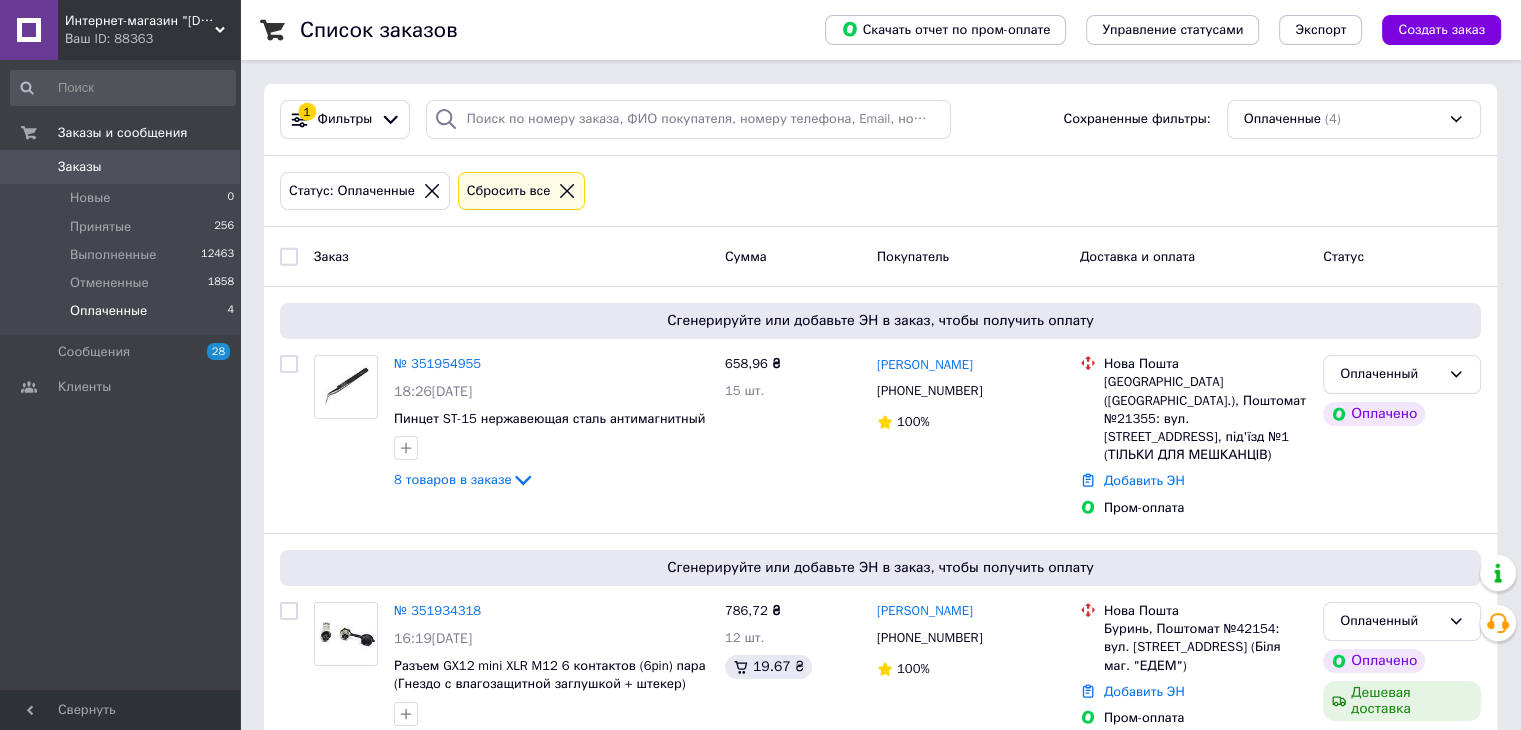 click on "Оплаченные 4" at bounding box center (123, 316) 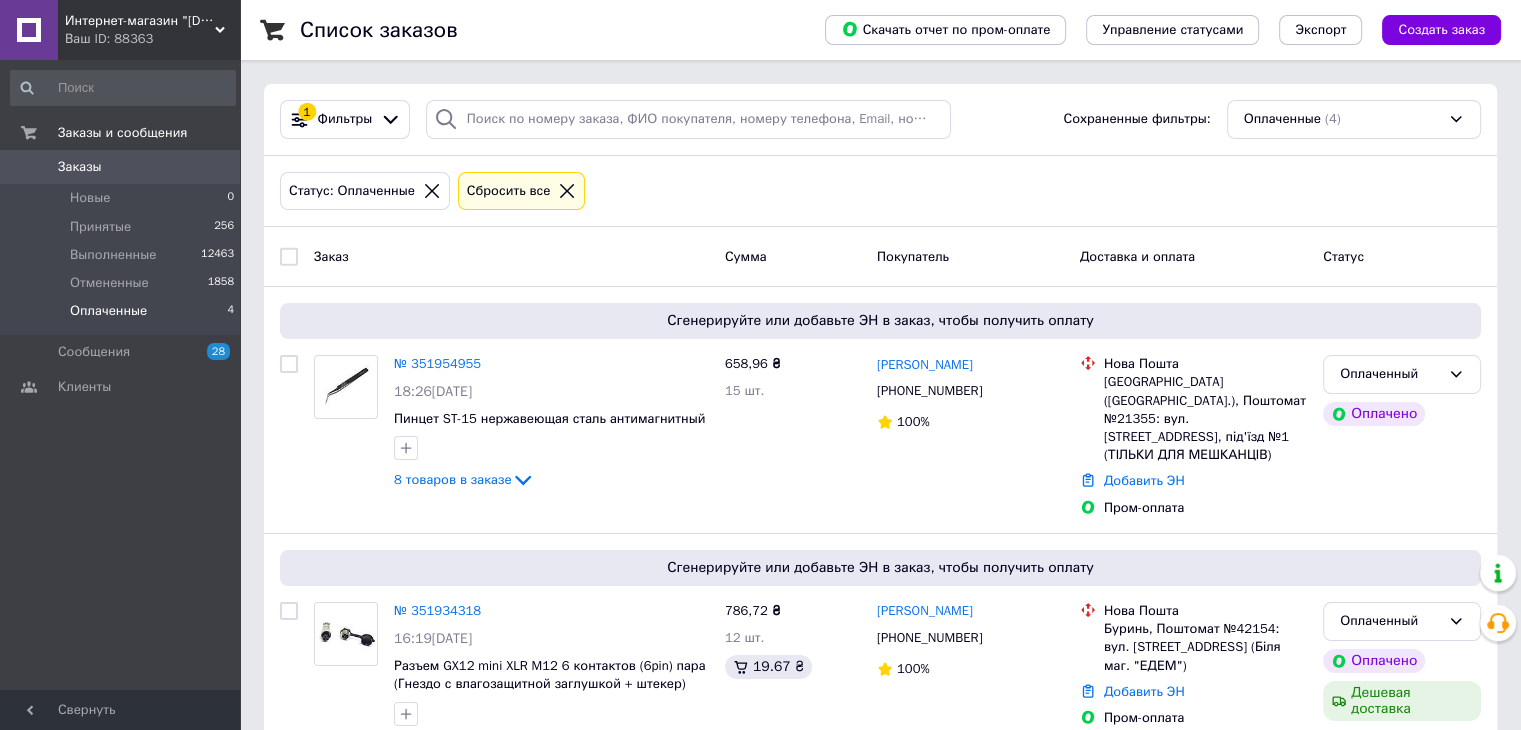 click on "Оплаченные" at bounding box center [108, 311] 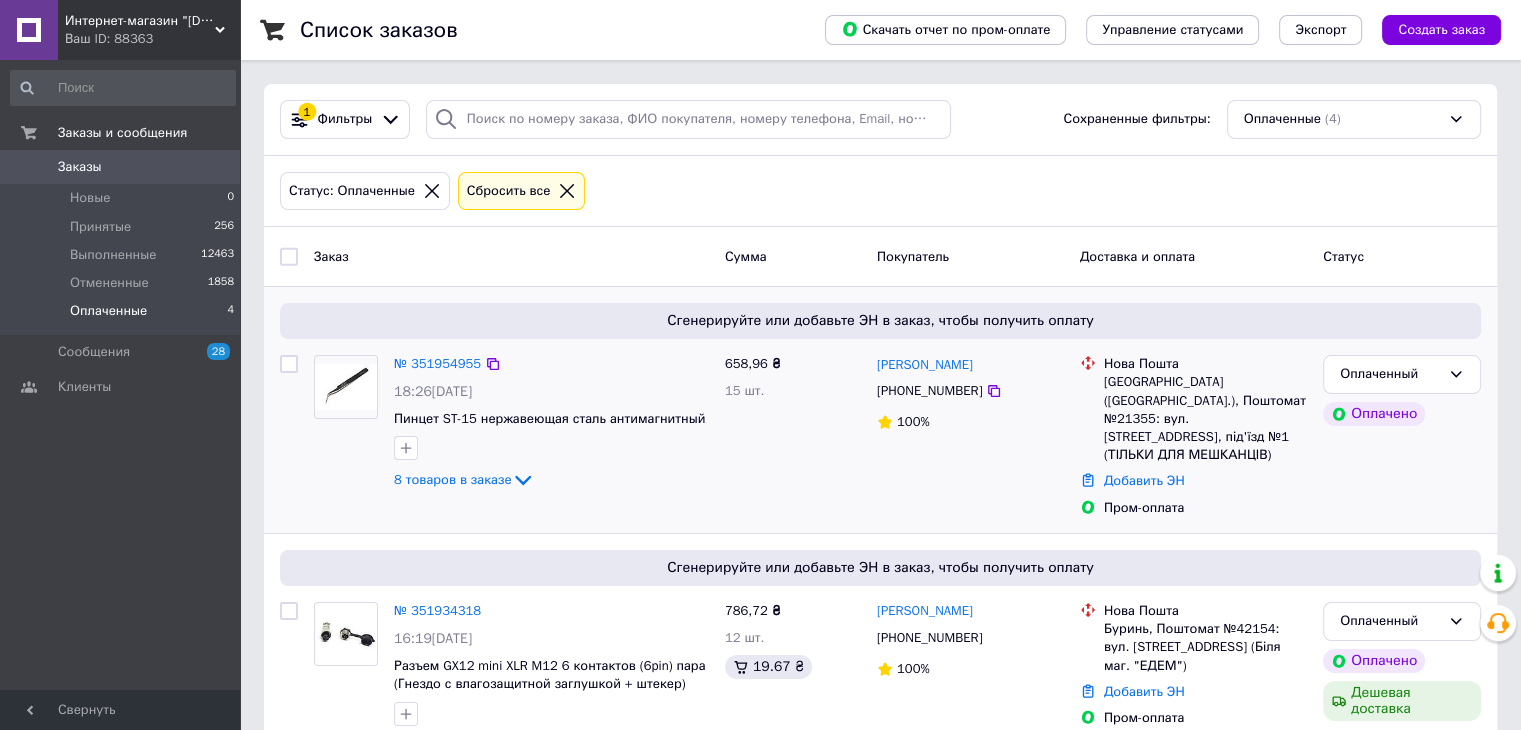 scroll, scrollTop: 465, scrollLeft: 0, axis: vertical 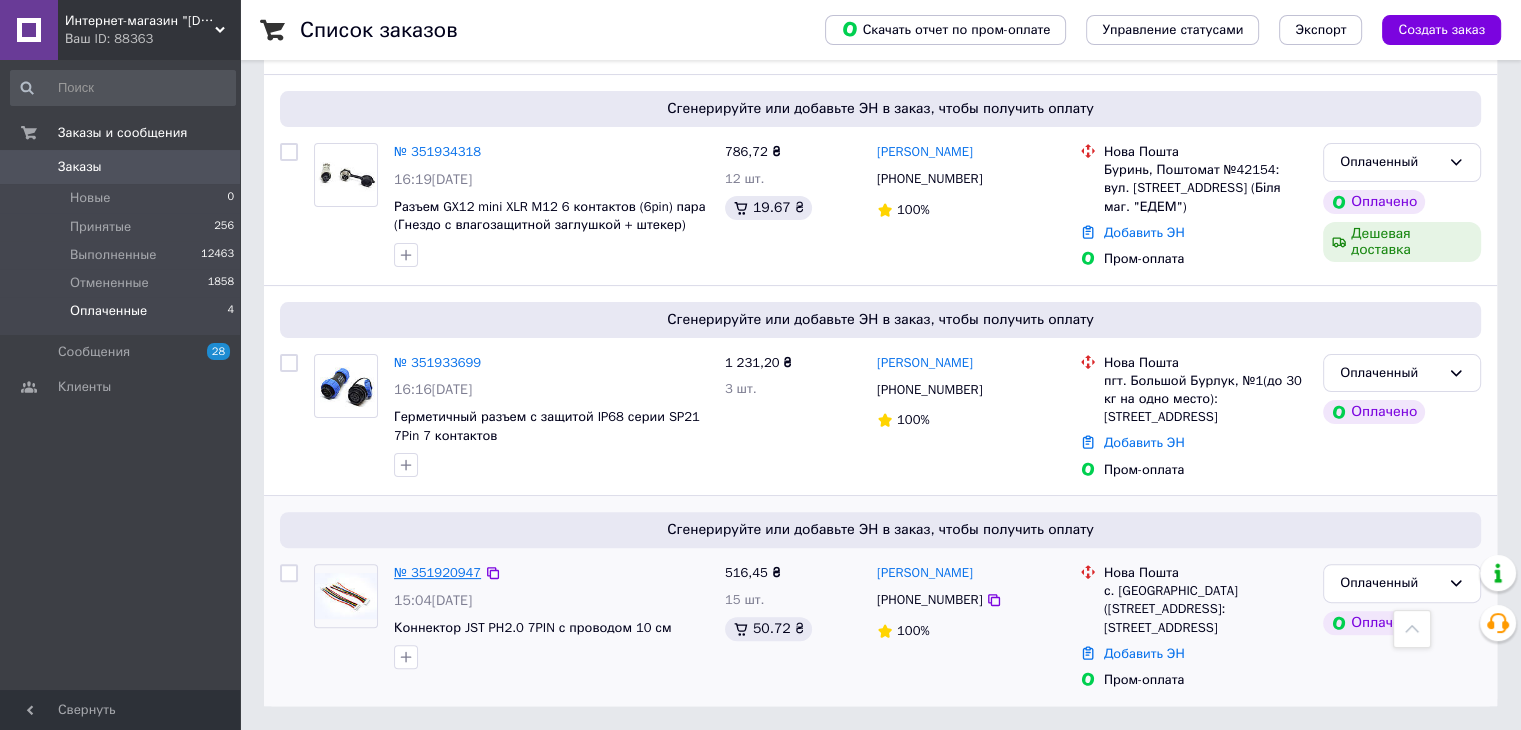 click on "№ 351920947" at bounding box center [437, 572] 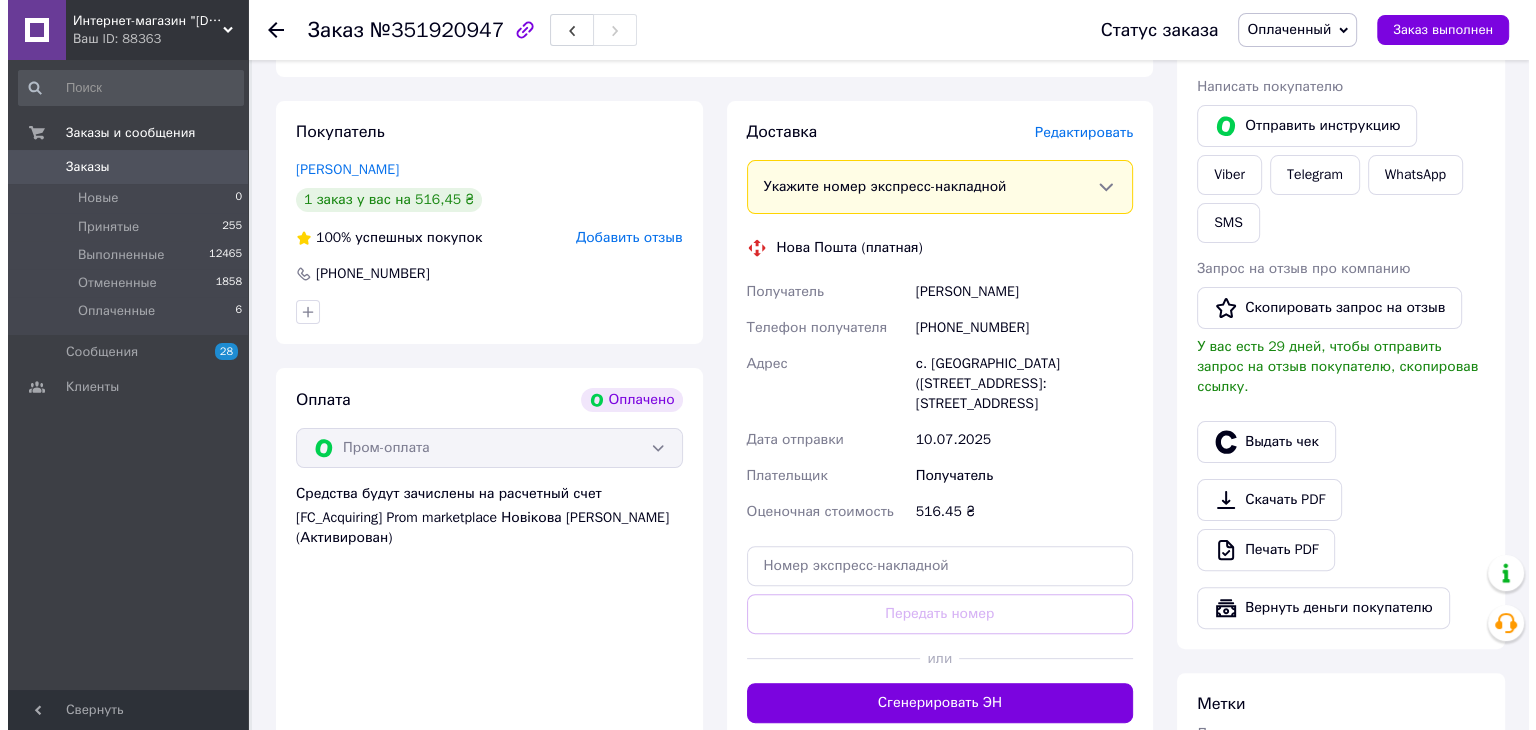 scroll, scrollTop: 300, scrollLeft: 0, axis: vertical 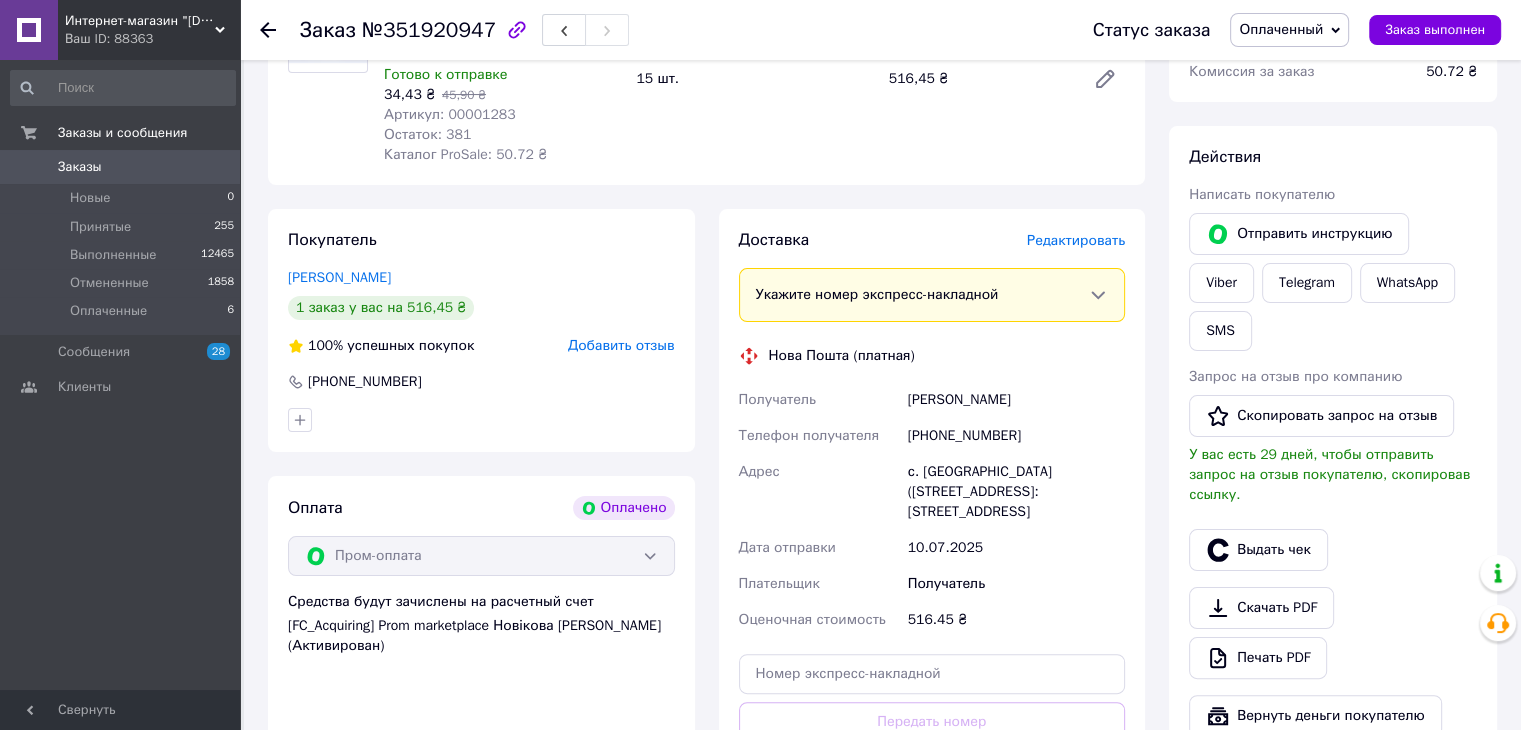 click on "Редактировать" at bounding box center (1076, 240) 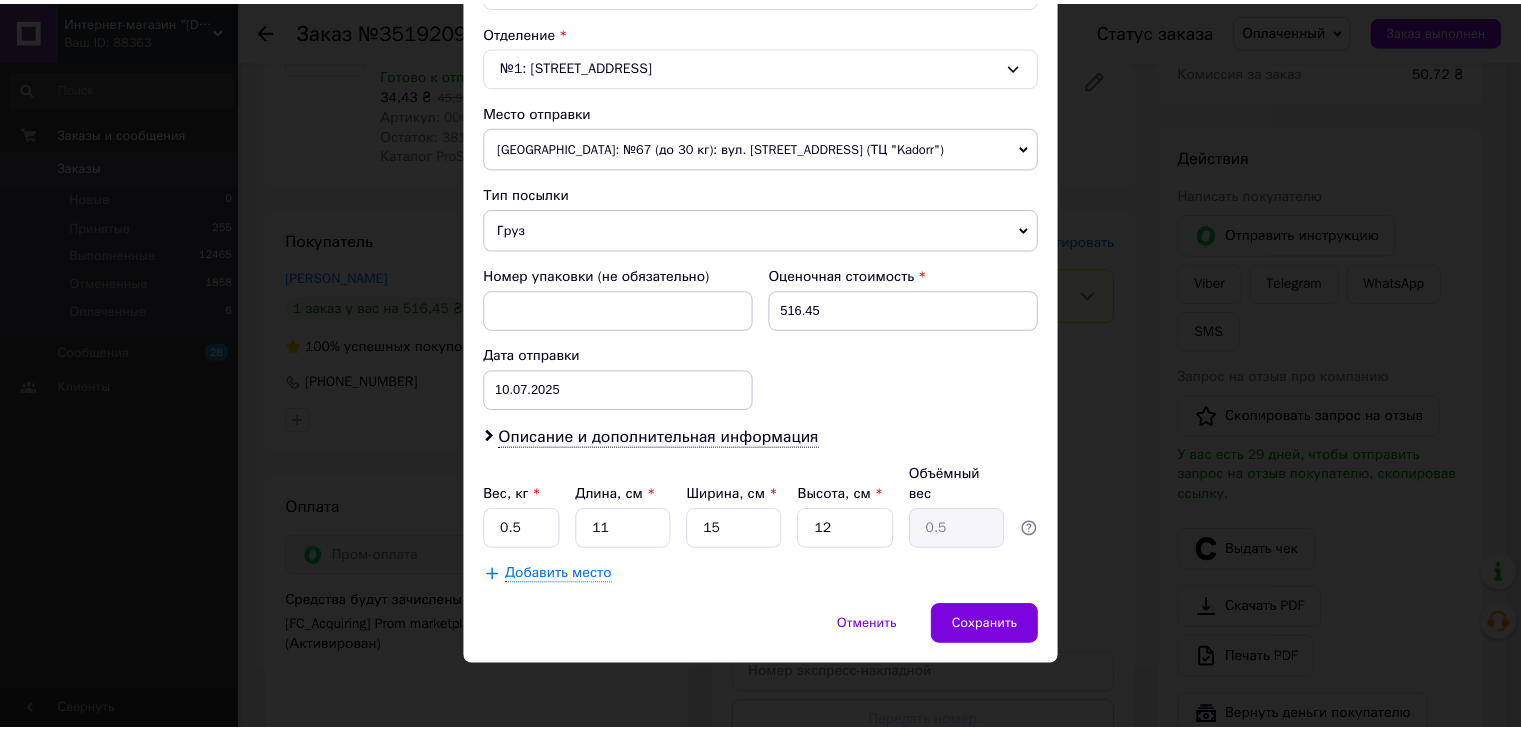 scroll, scrollTop: 615, scrollLeft: 0, axis: vertical 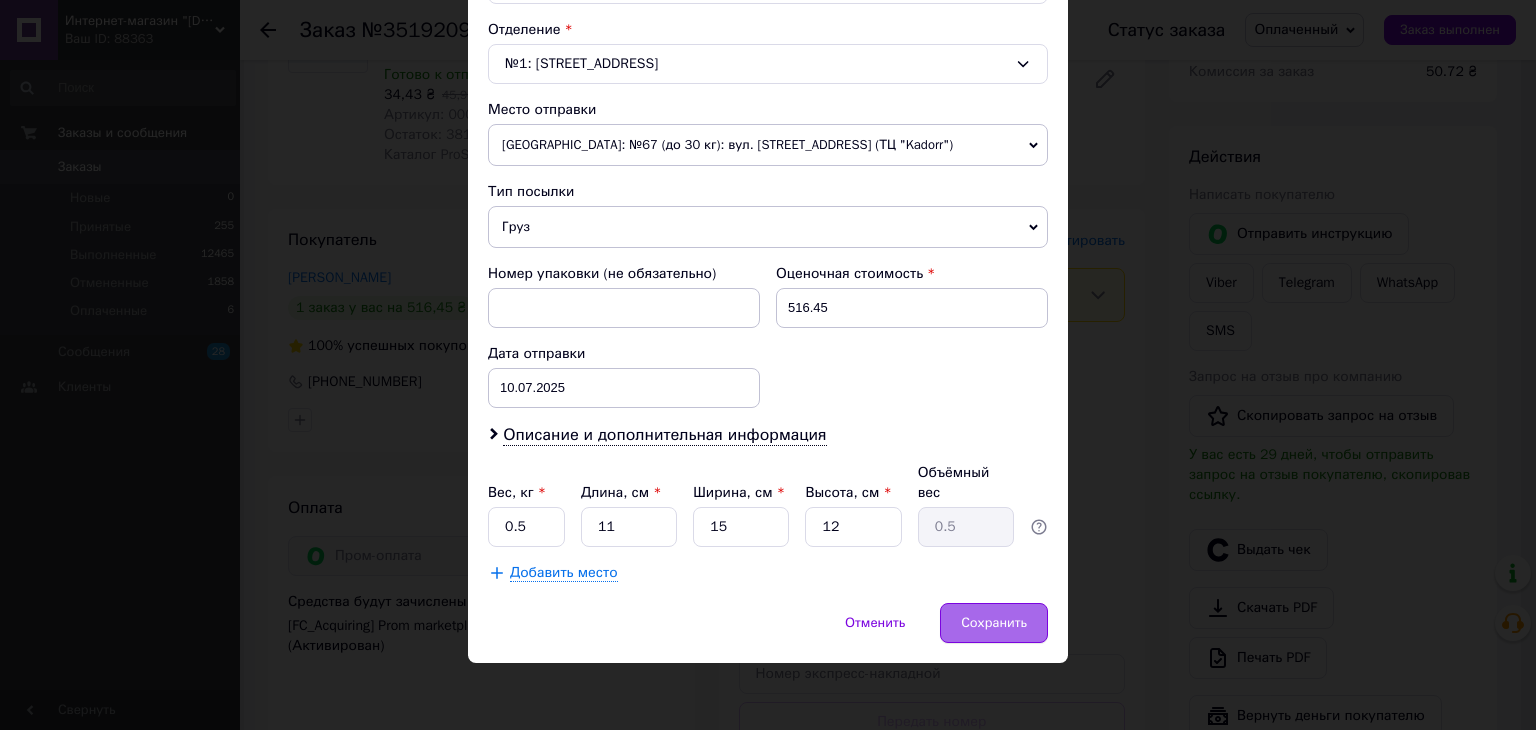 click on "Сохранить" at bounding box center (994, 623) 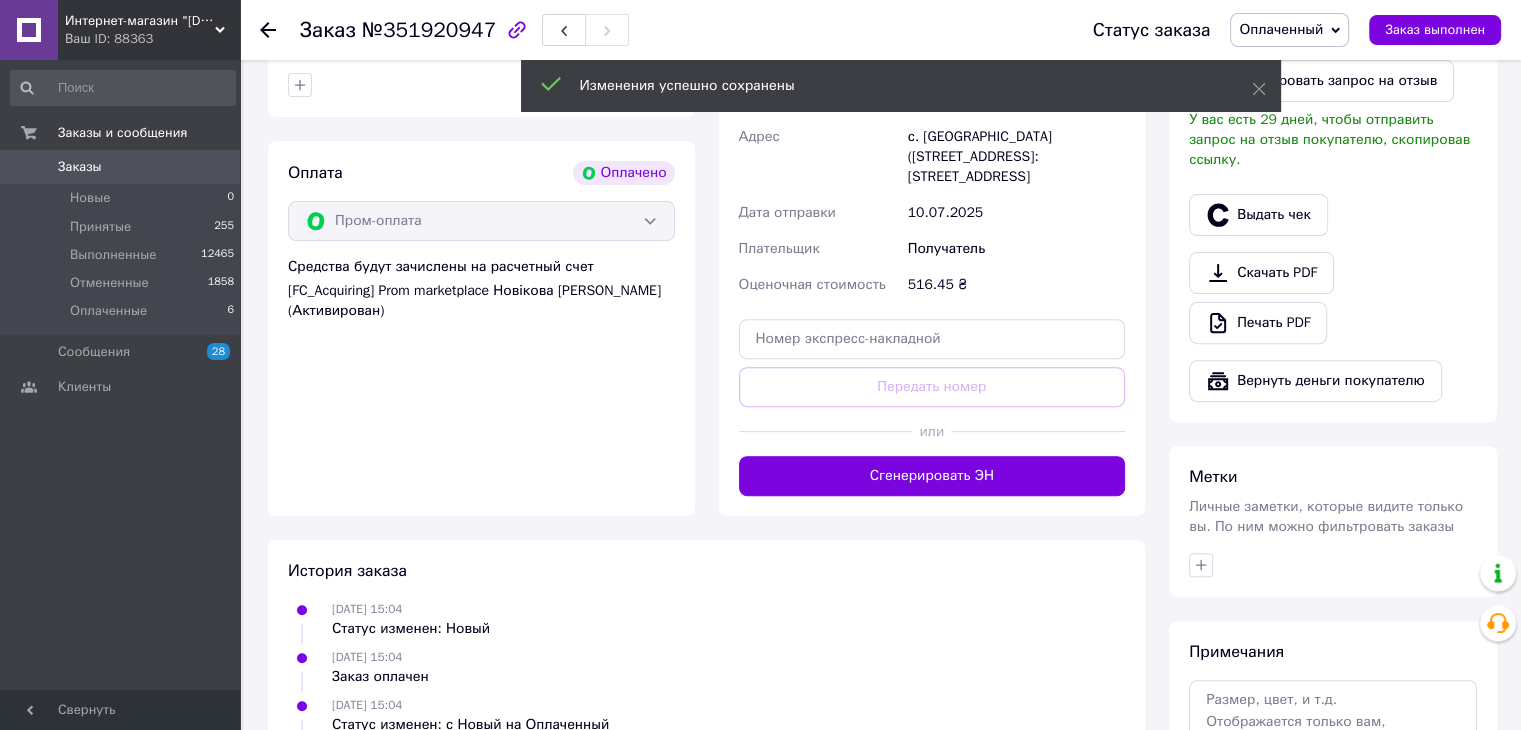 scroll, scrollTop: 700, scrollLeft: 0, axis: vertical 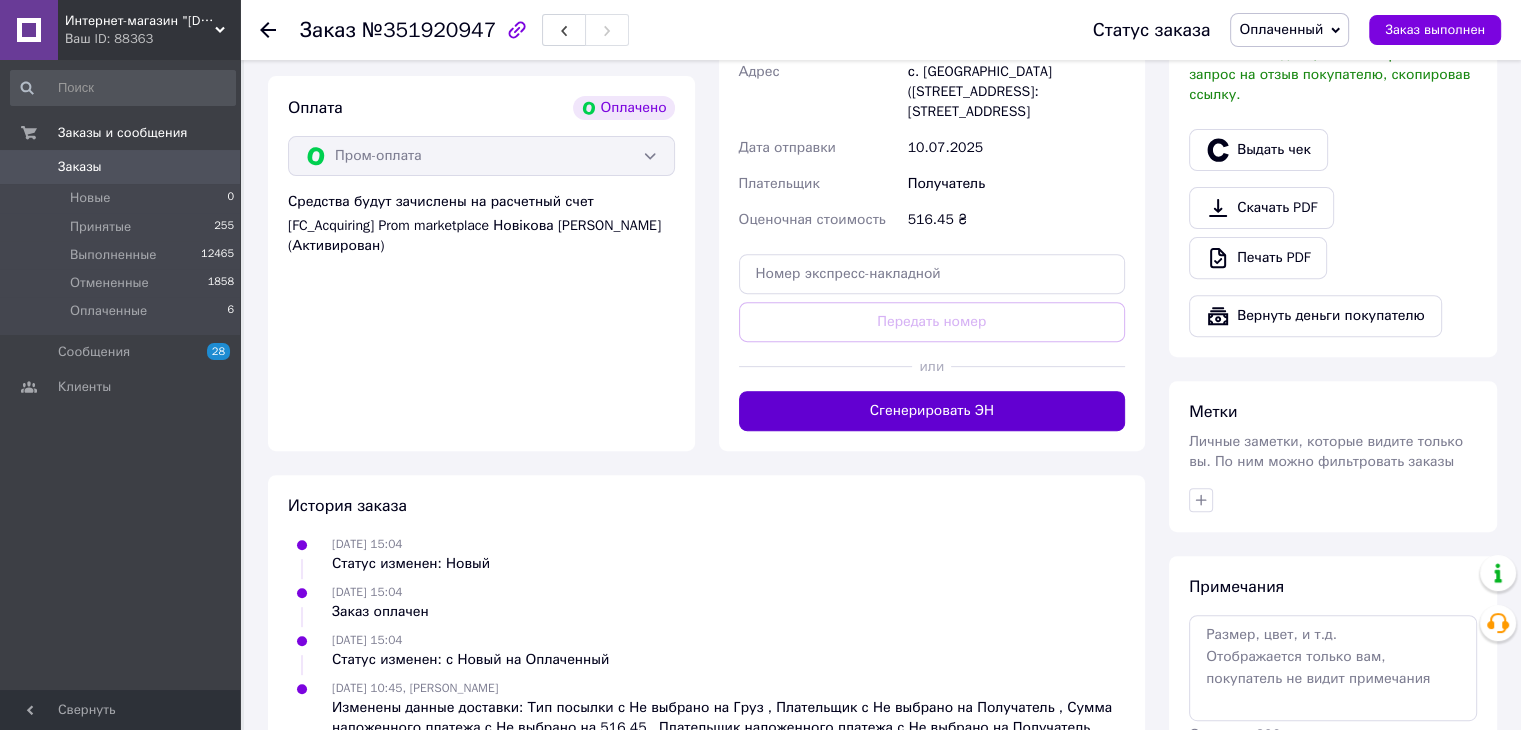 click on "Сгенерировать ЭН" at bounding box center (932, 411) 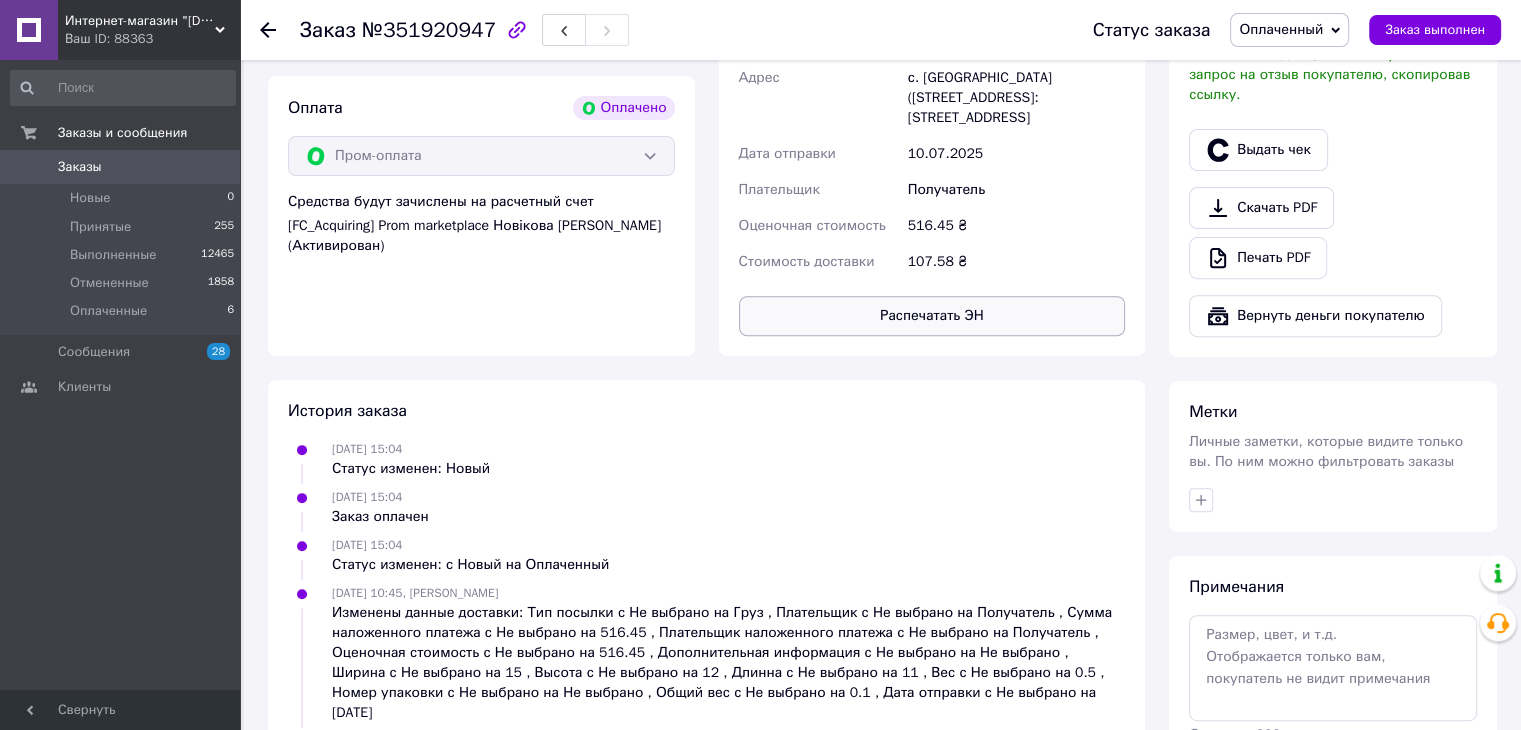 click on "Распечатать ЭН" at bounding box center [932, 316] 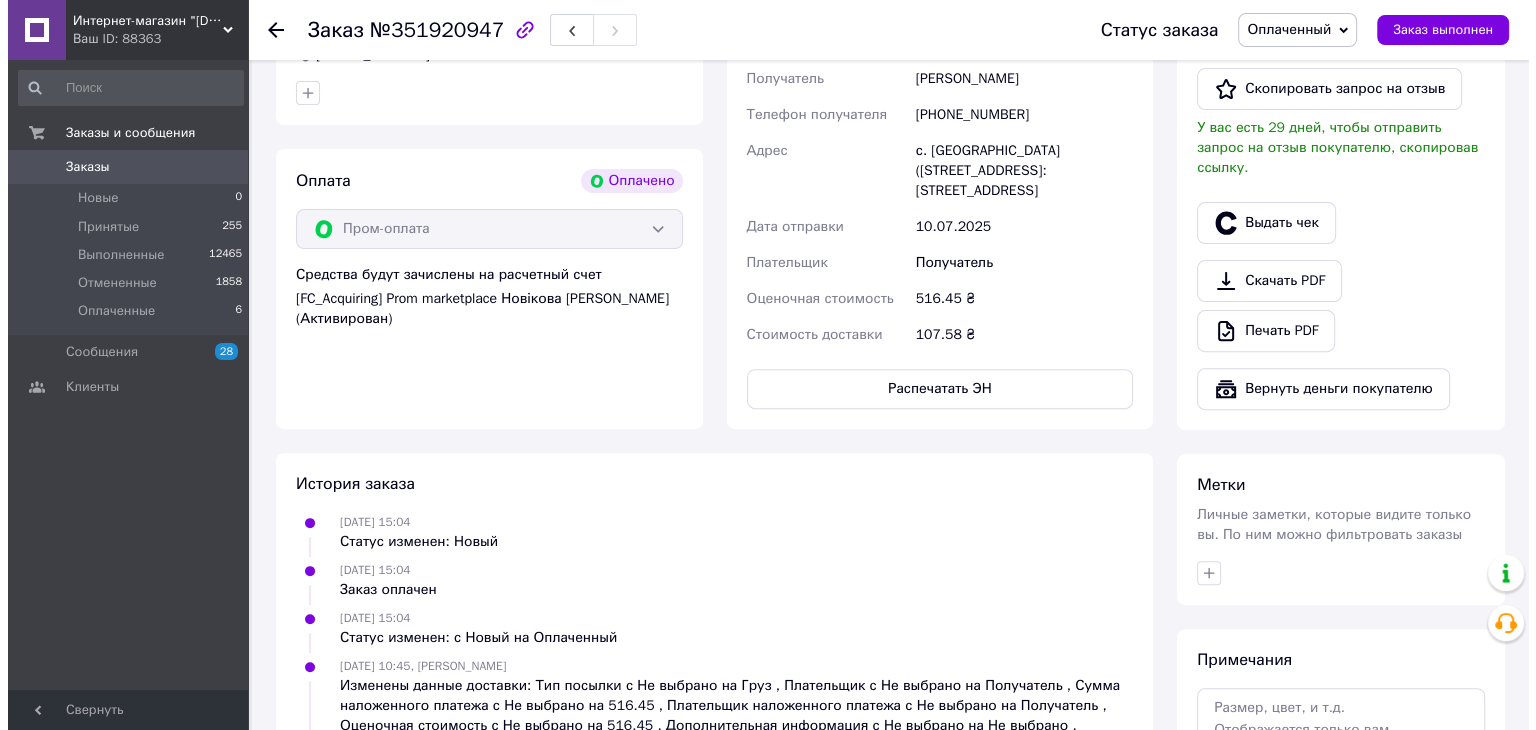 scroll, scrollTop: 500, scrollLeft: 0, axis: vertical 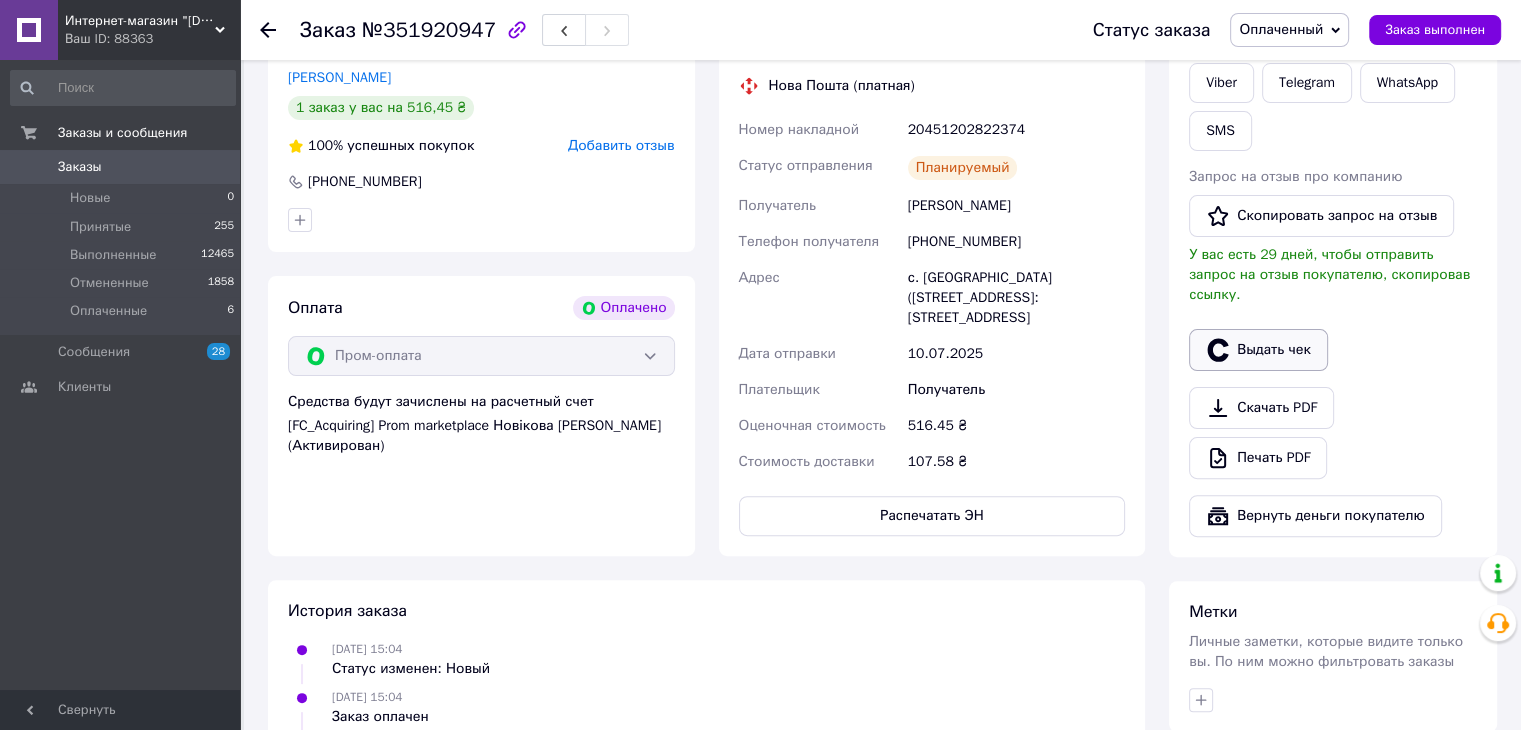 click on "Выдать чек" at bounding box center (1258, 350) 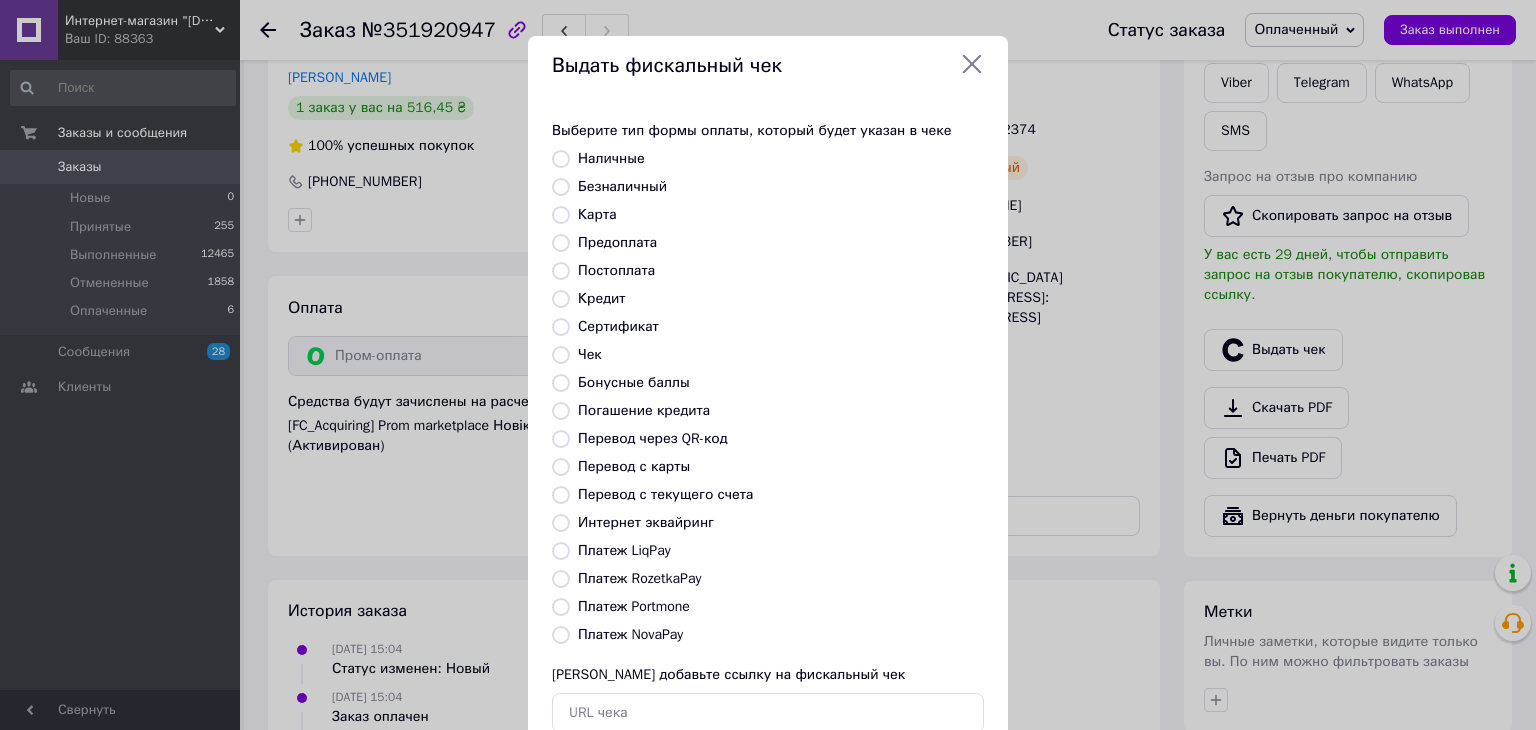 click on "Платеж RozetkaPay" at bounding box center (561, 579) 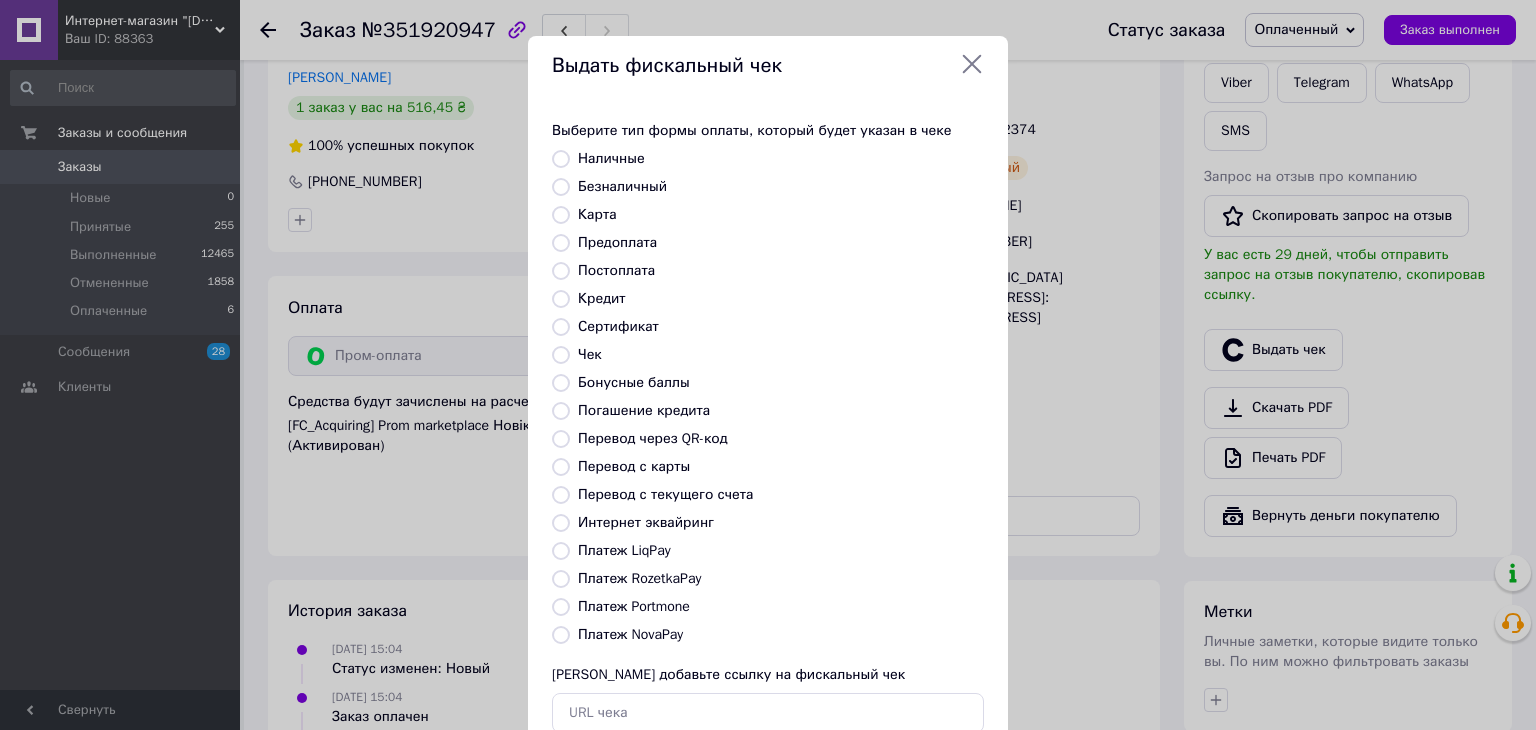 radio on "true" 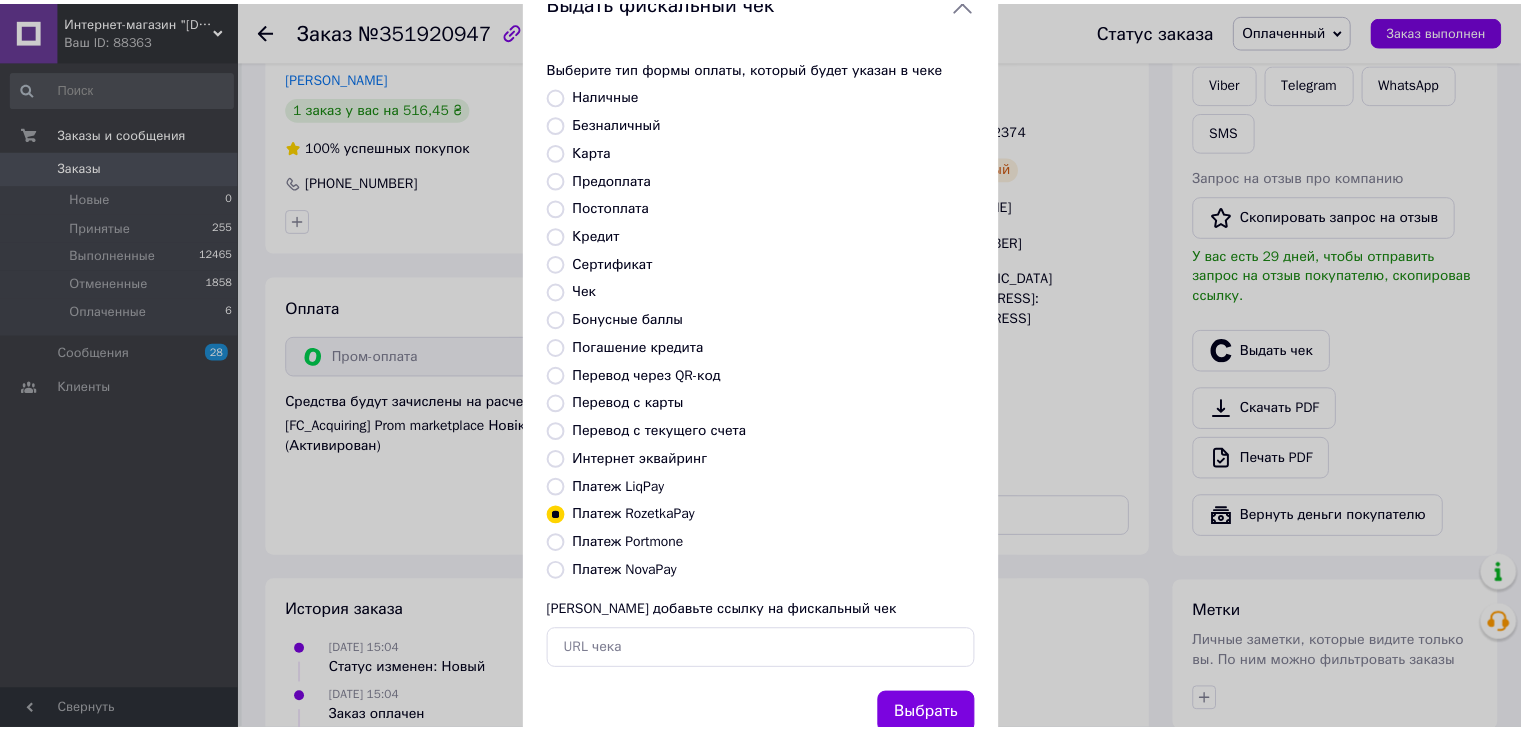 scroll, scrollTop: 128, scrollLeft: 0, axis: vertical 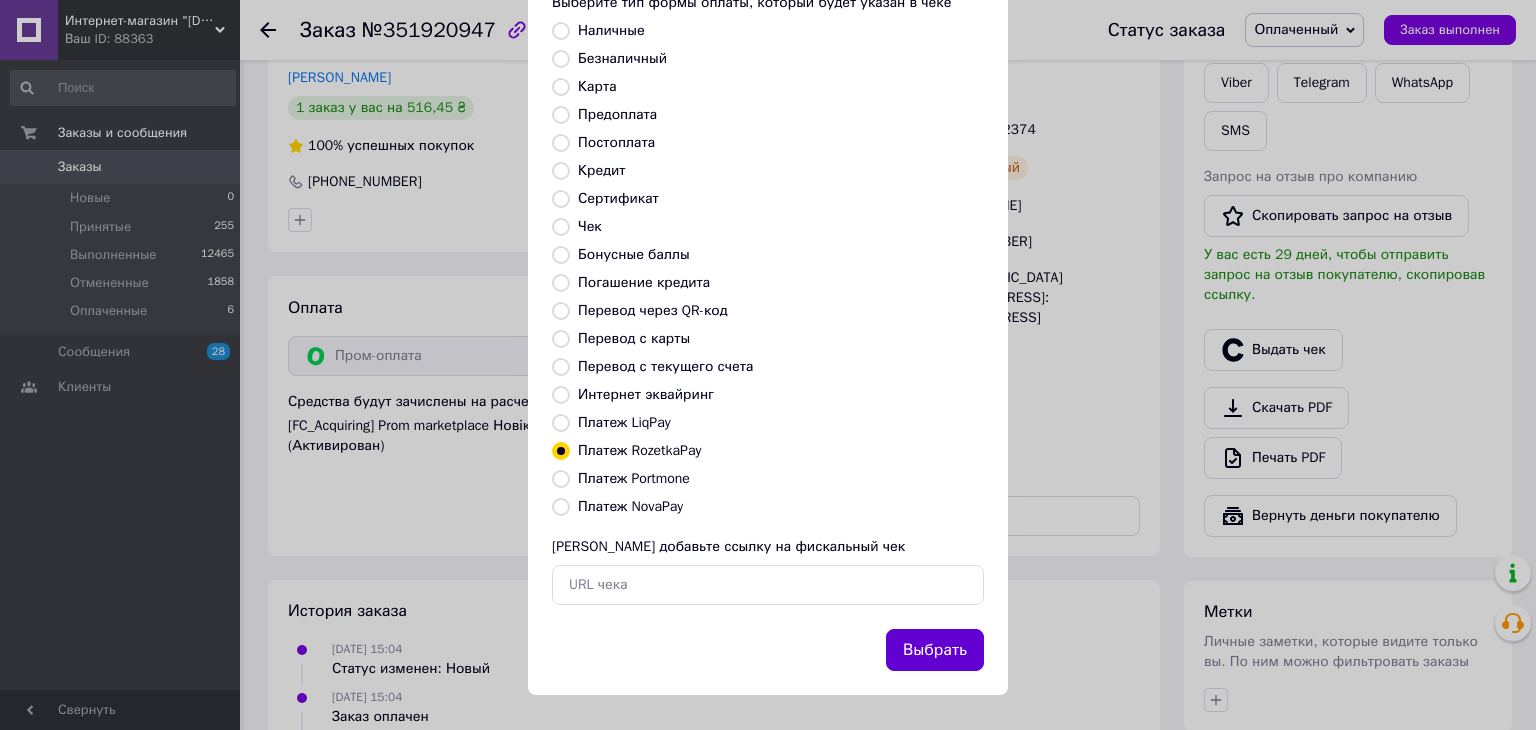 click on "Выбрать" at bounding box center (935, 650) 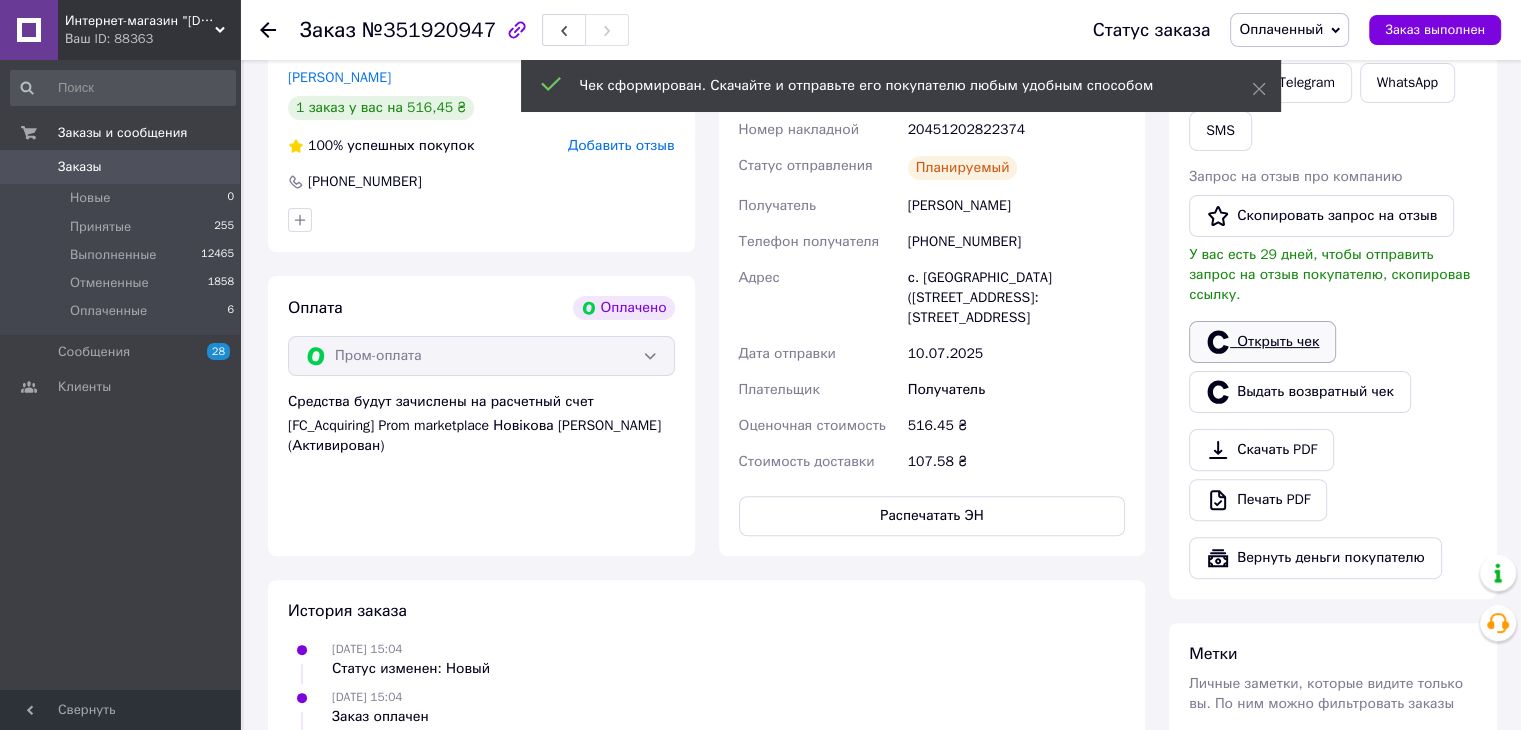 click on "Открыть чек" at bounding box center [1262, 342] 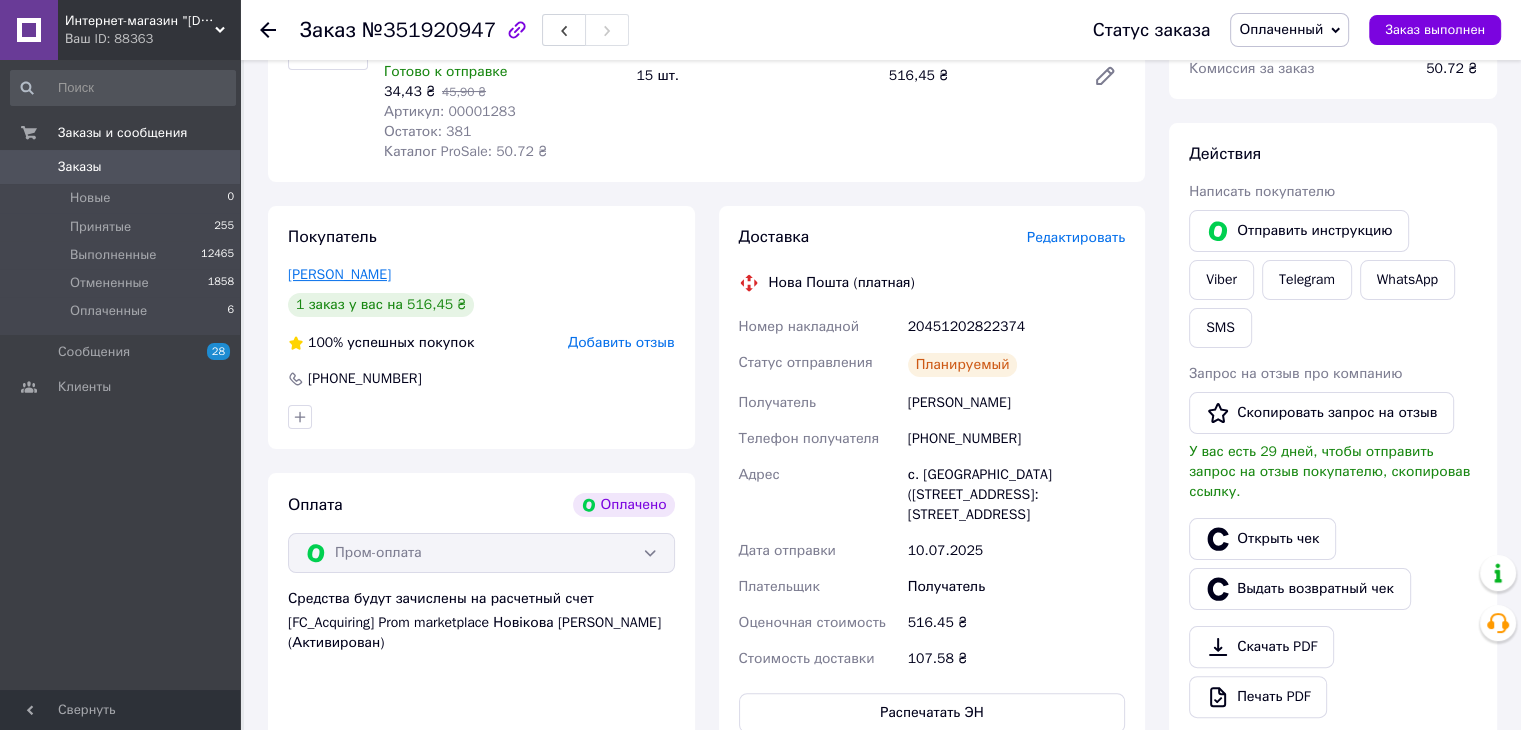 scroll, scrollTop: 300, scrollLeft: 0, axis: vertical 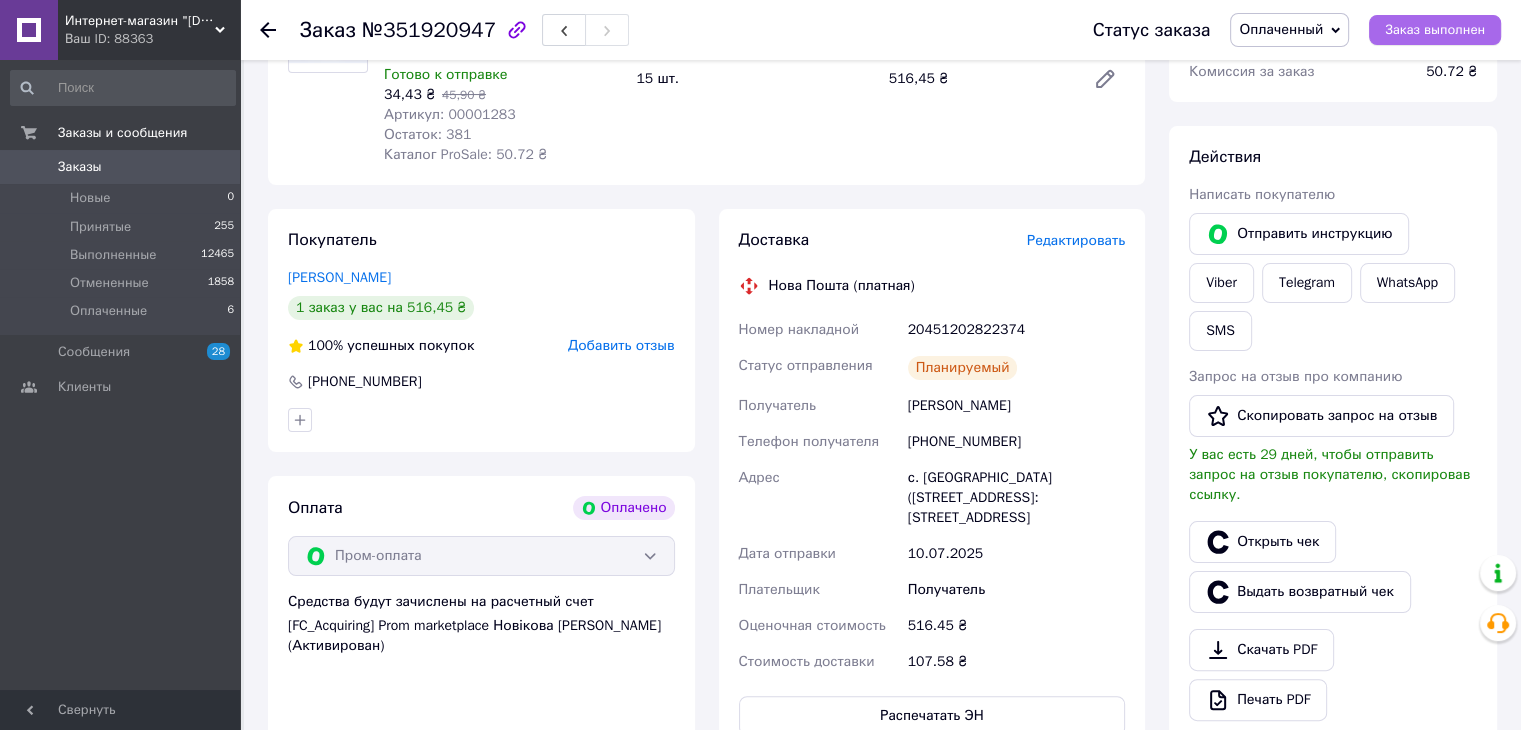 click on "Заказ выполнен" at bounding box center [1435, 30] 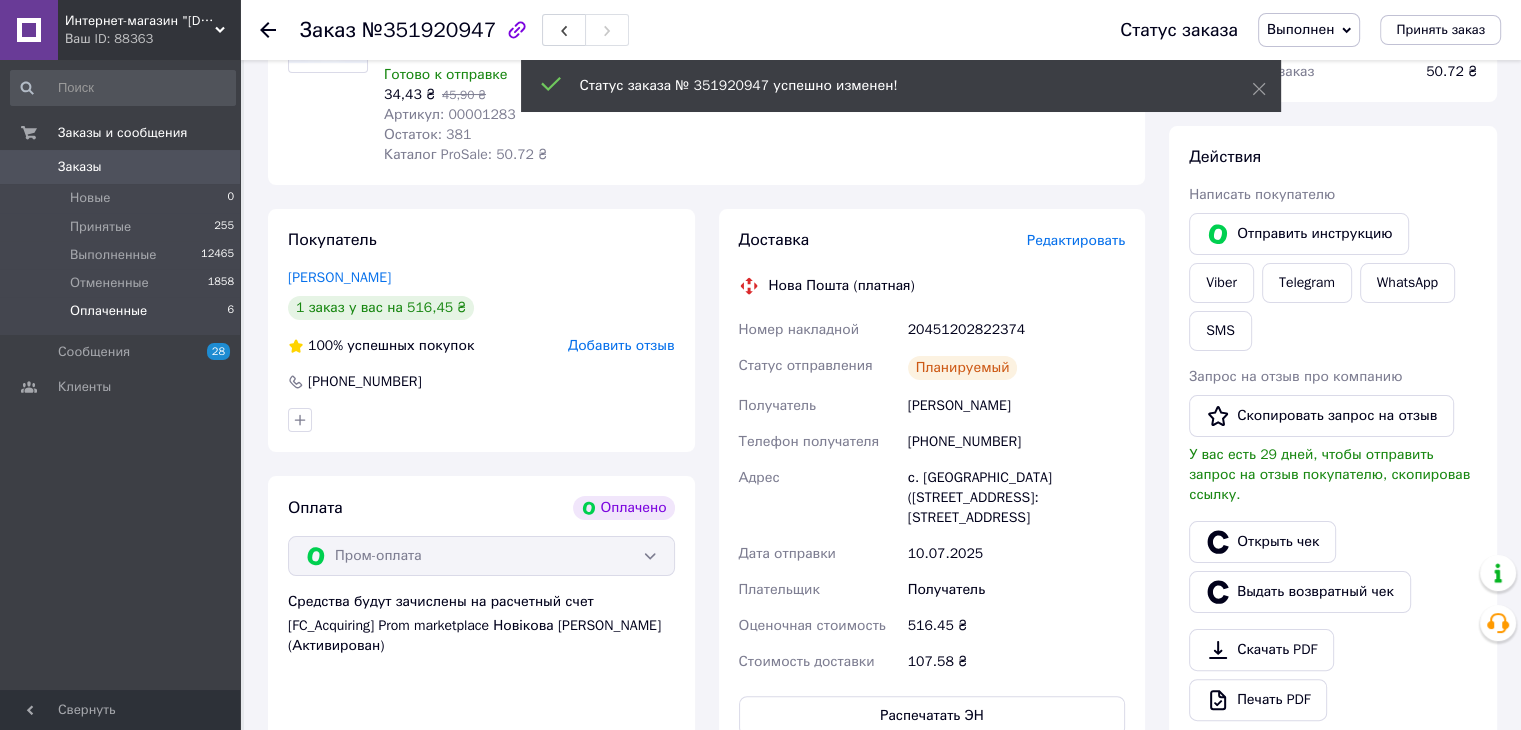 click on "Оплаченные 6" at bounding box center [123, 316] 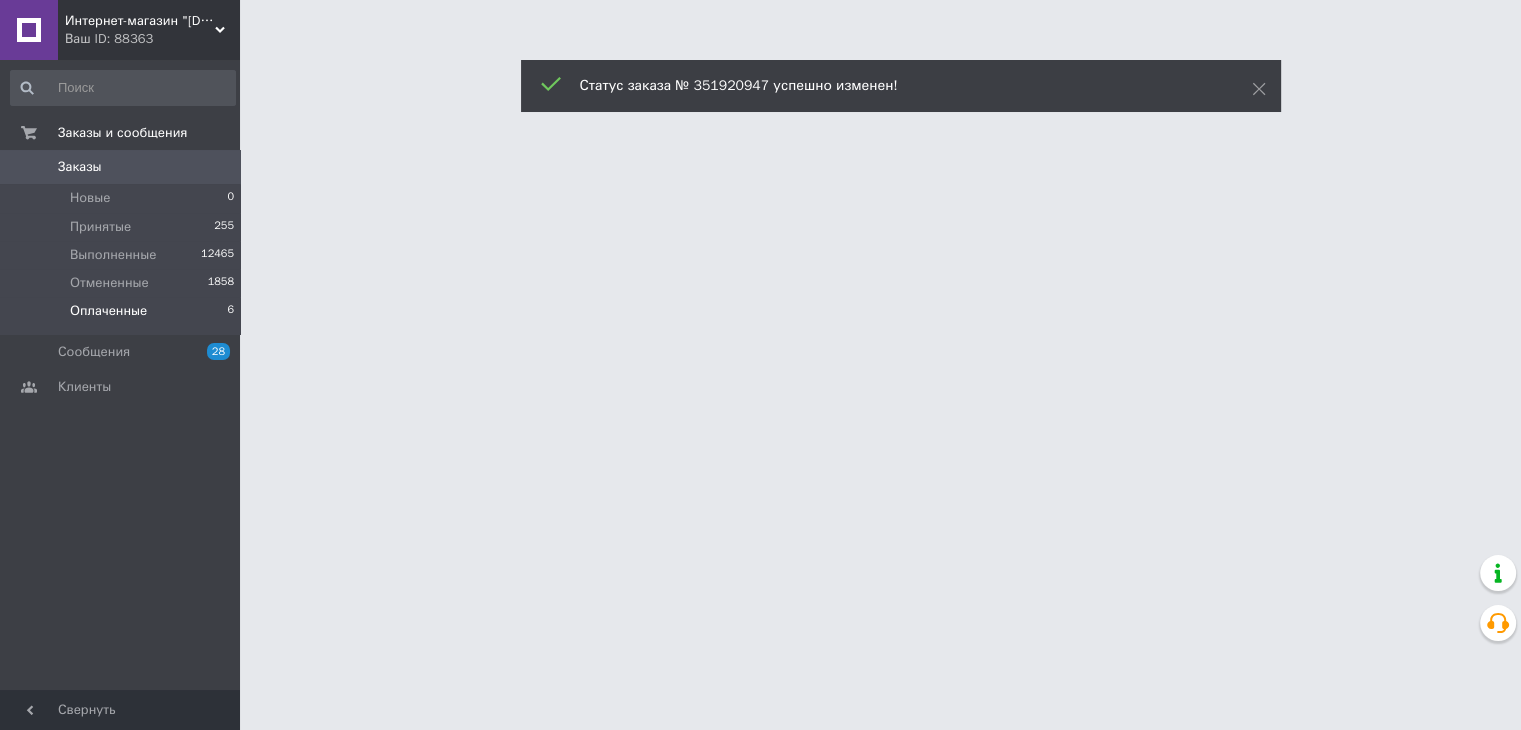scroll, scrollTop: 0, scrollLeft: 0, axis: both 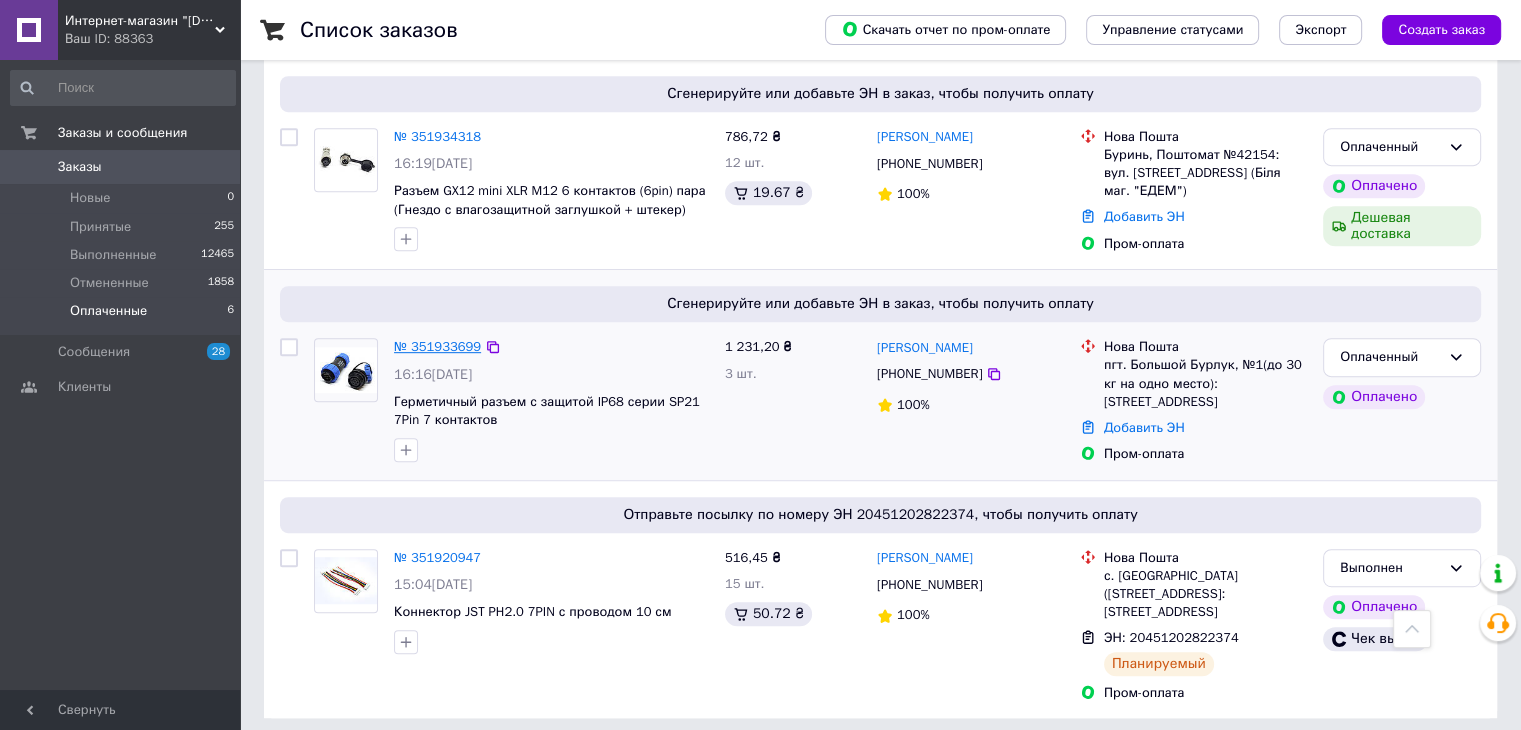click on "№ 351933699" at bounding box center [437, 346] 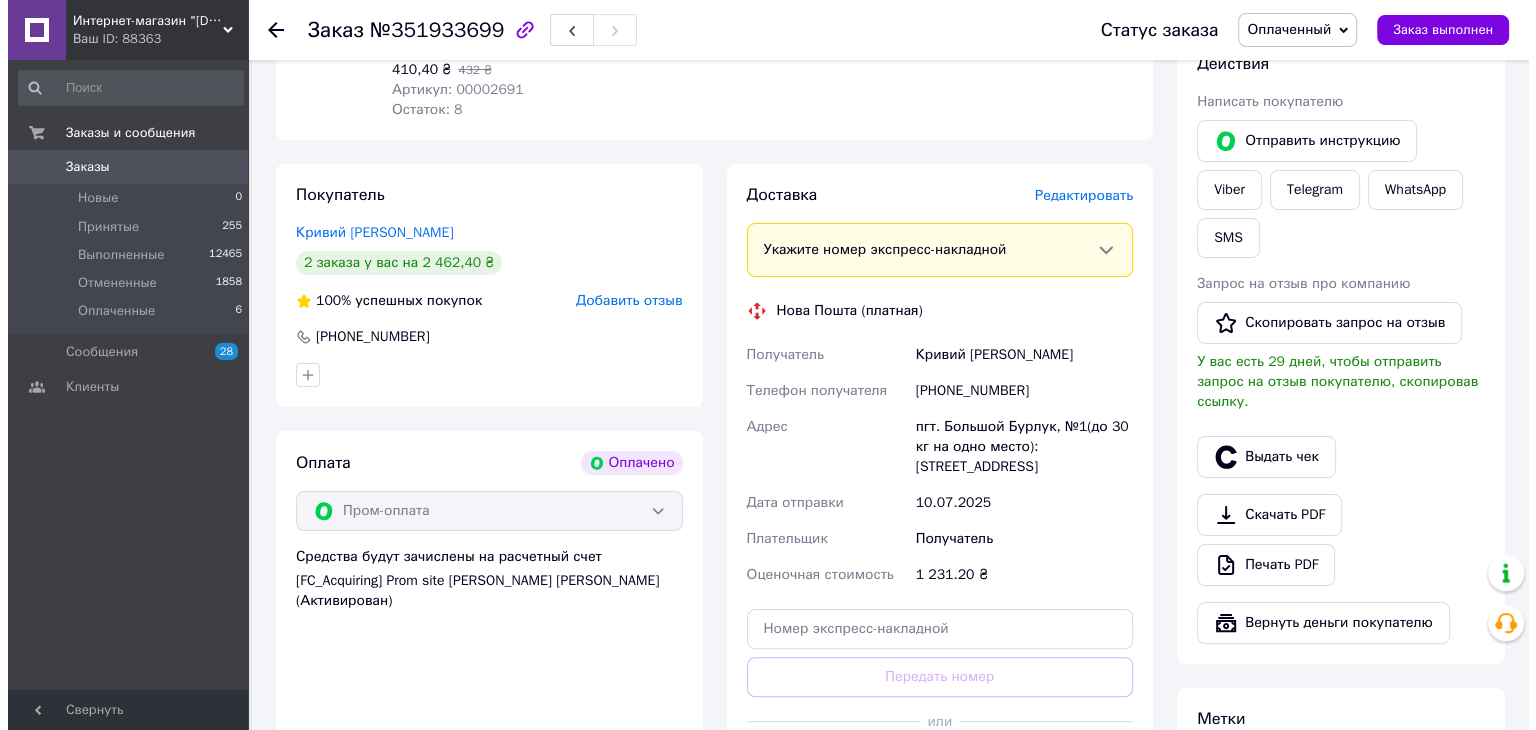 scroll, scrollTop: 300, scrollLeft: 0, axis: vertical 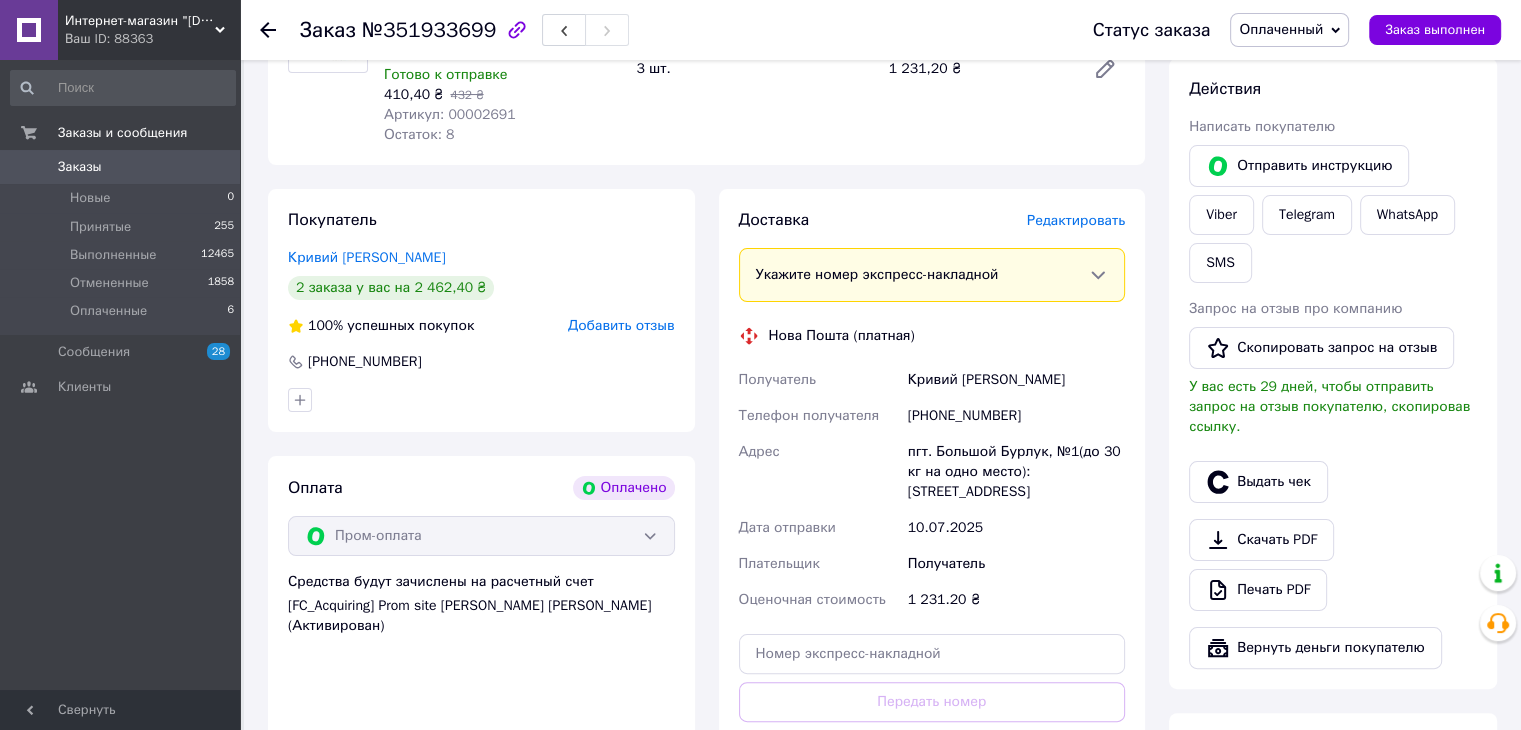 click on "Редактировать" at bounding box center (1076, 220) 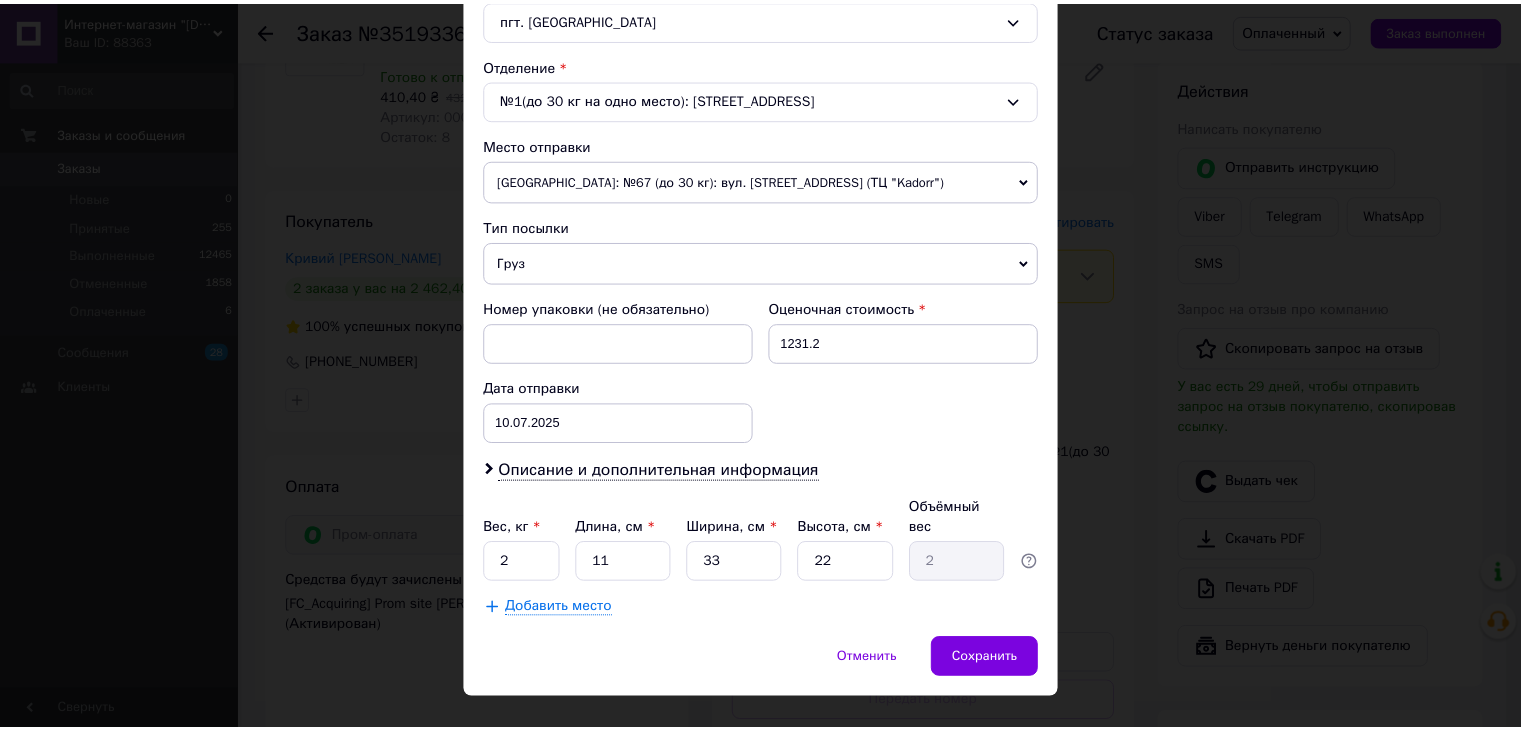 scroll, scrollTop: 592, scrollLeft: 0, axis: vertical 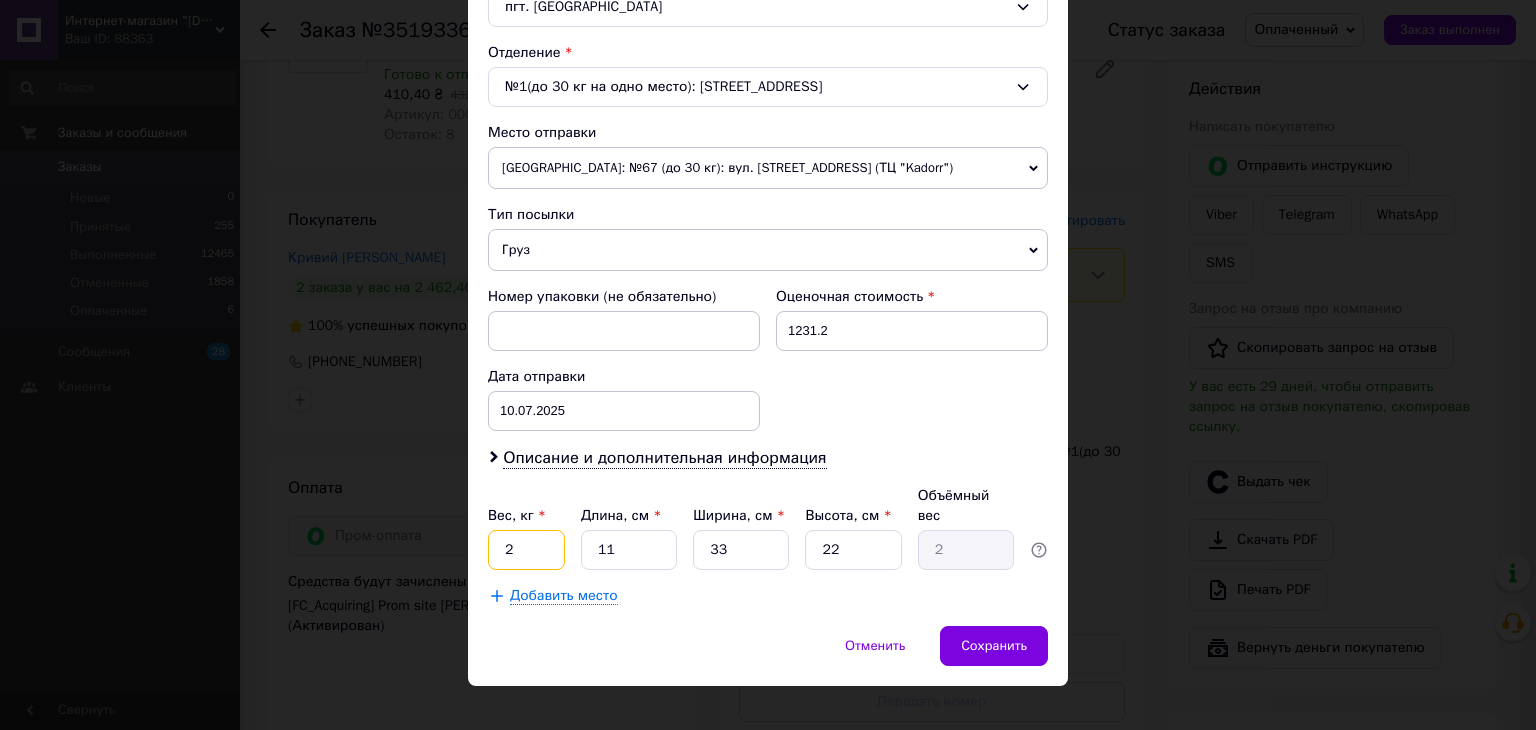 drag, startPoint x: 503, startPoint y: 524, endPoint x: 479, endPoint y: 524, distance: 24 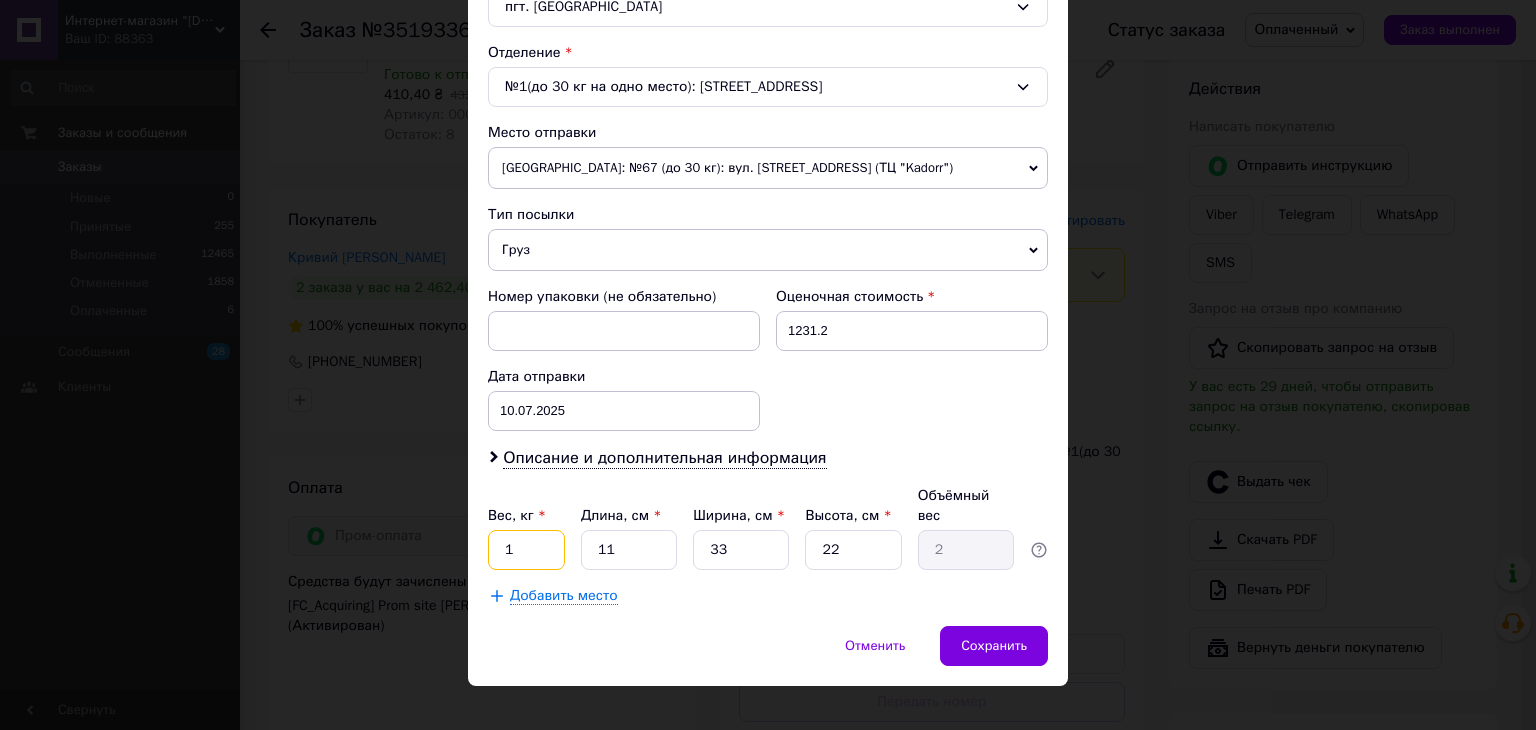 type on "1" 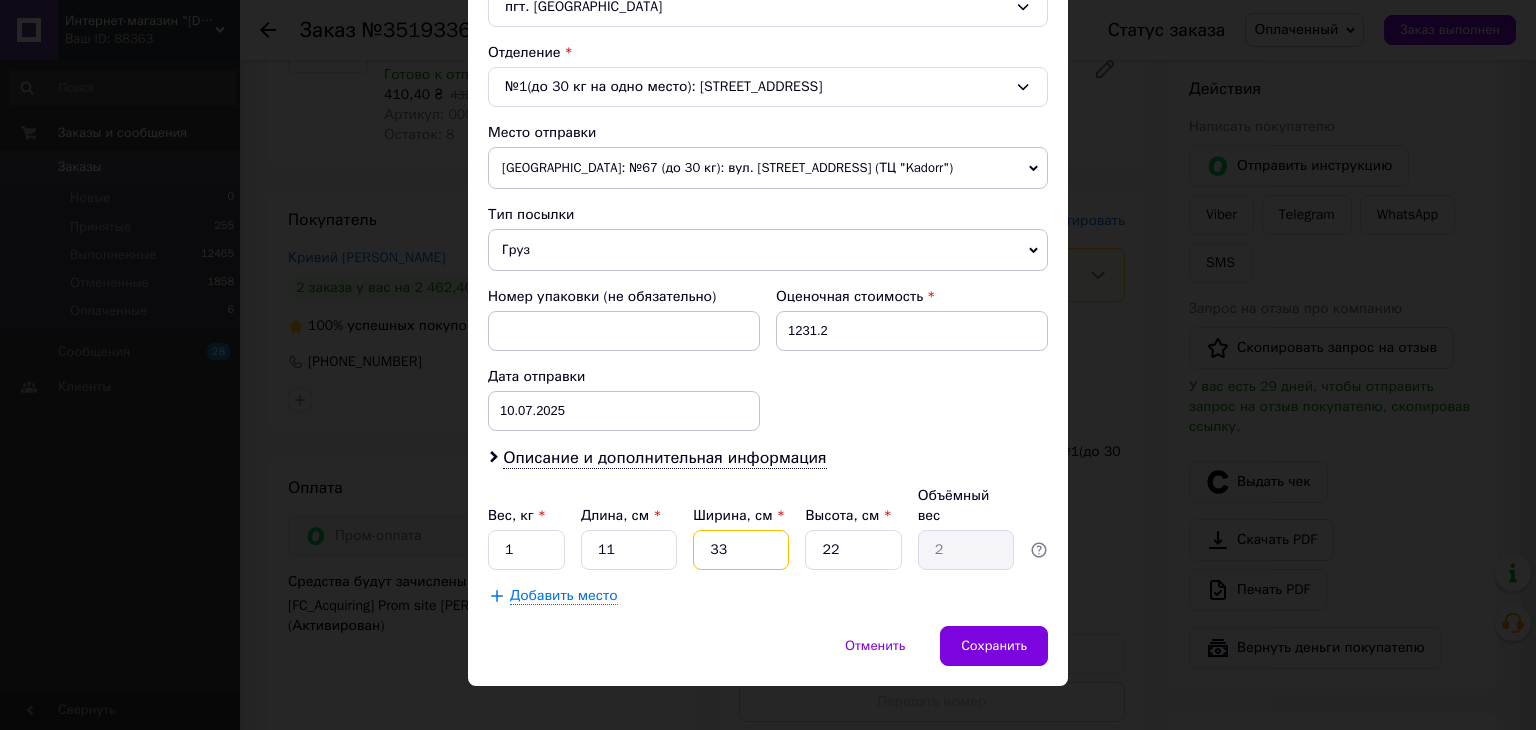 drag, startPoint x: 737, startPoint y: 520, endPoint x: 690, endPoint y: 521, distance: 47.010635 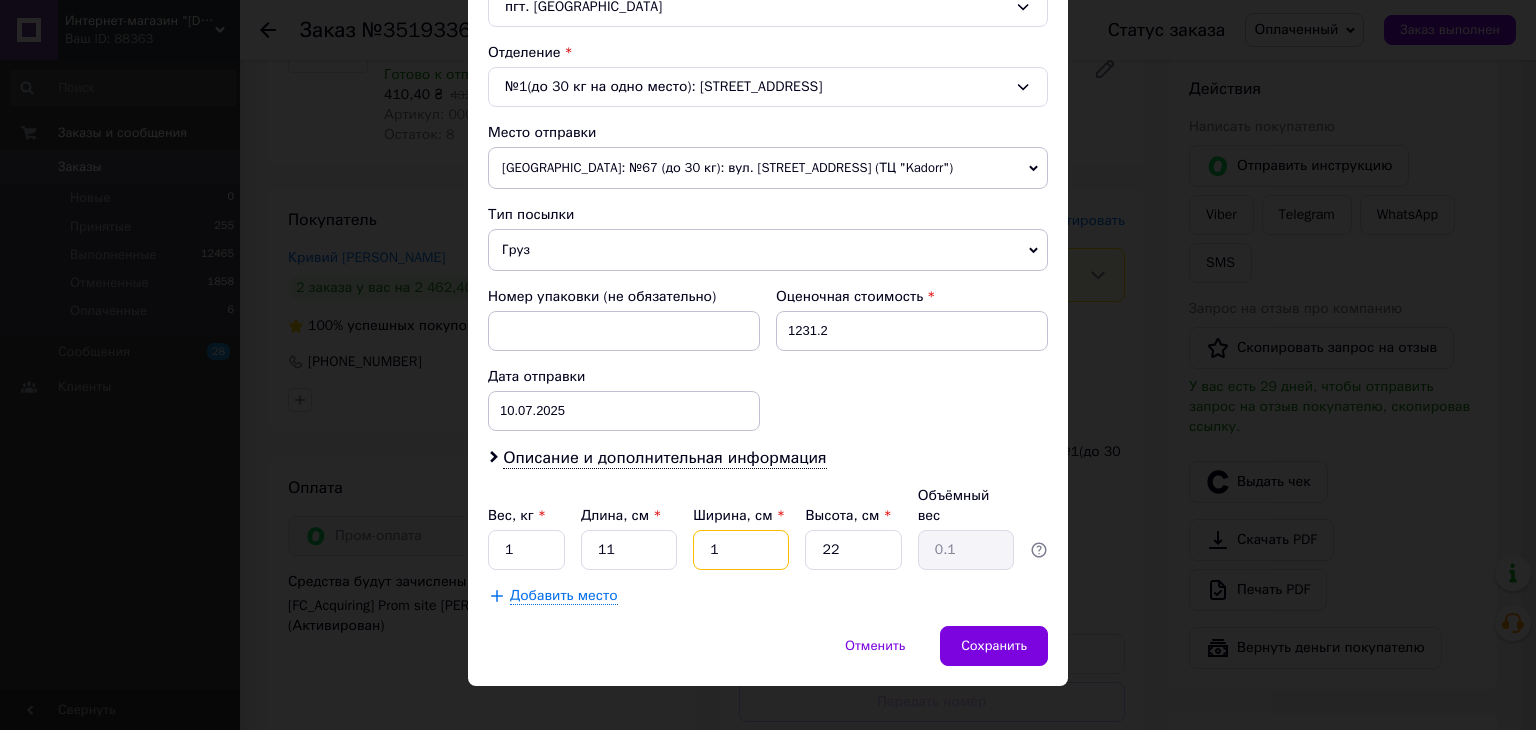 type on "10" 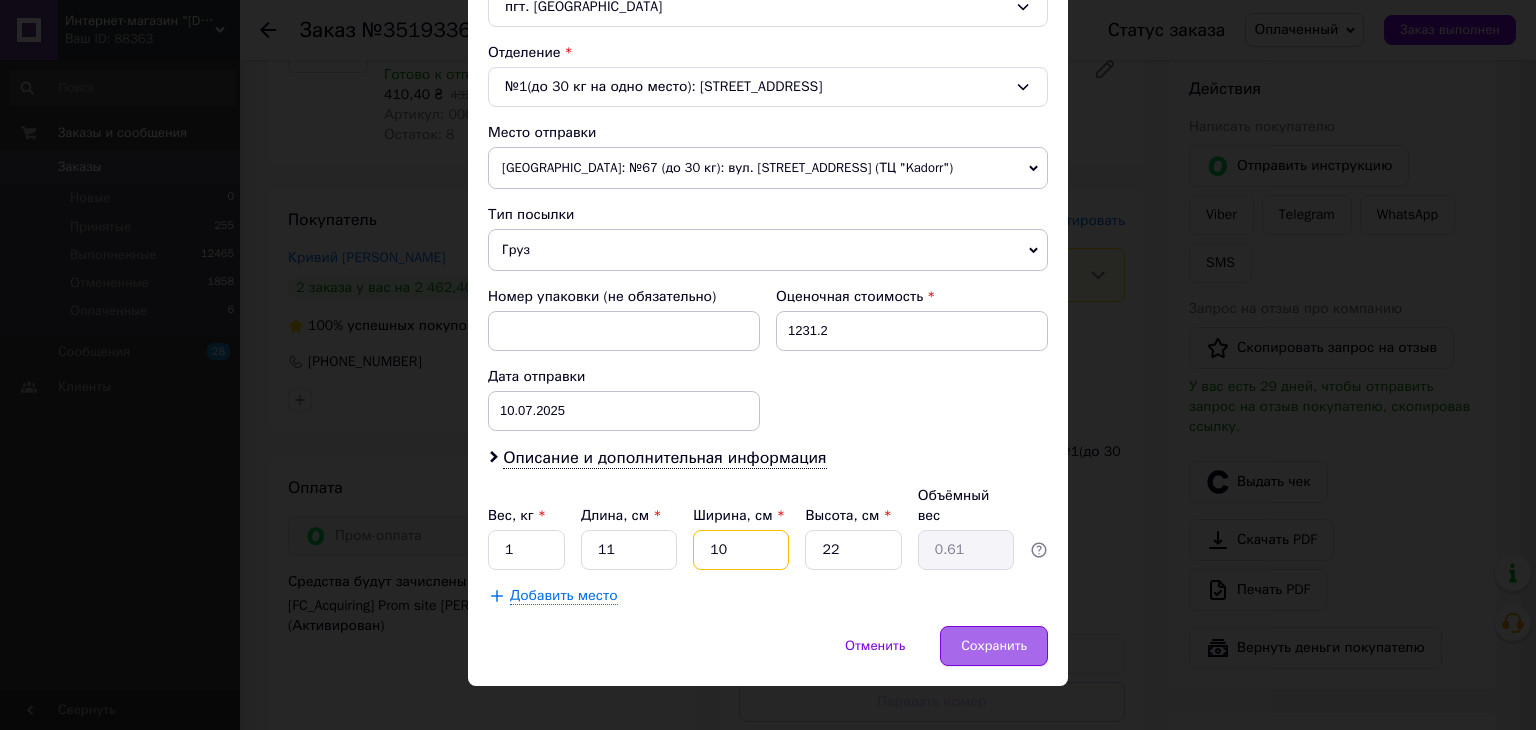 type on "10" 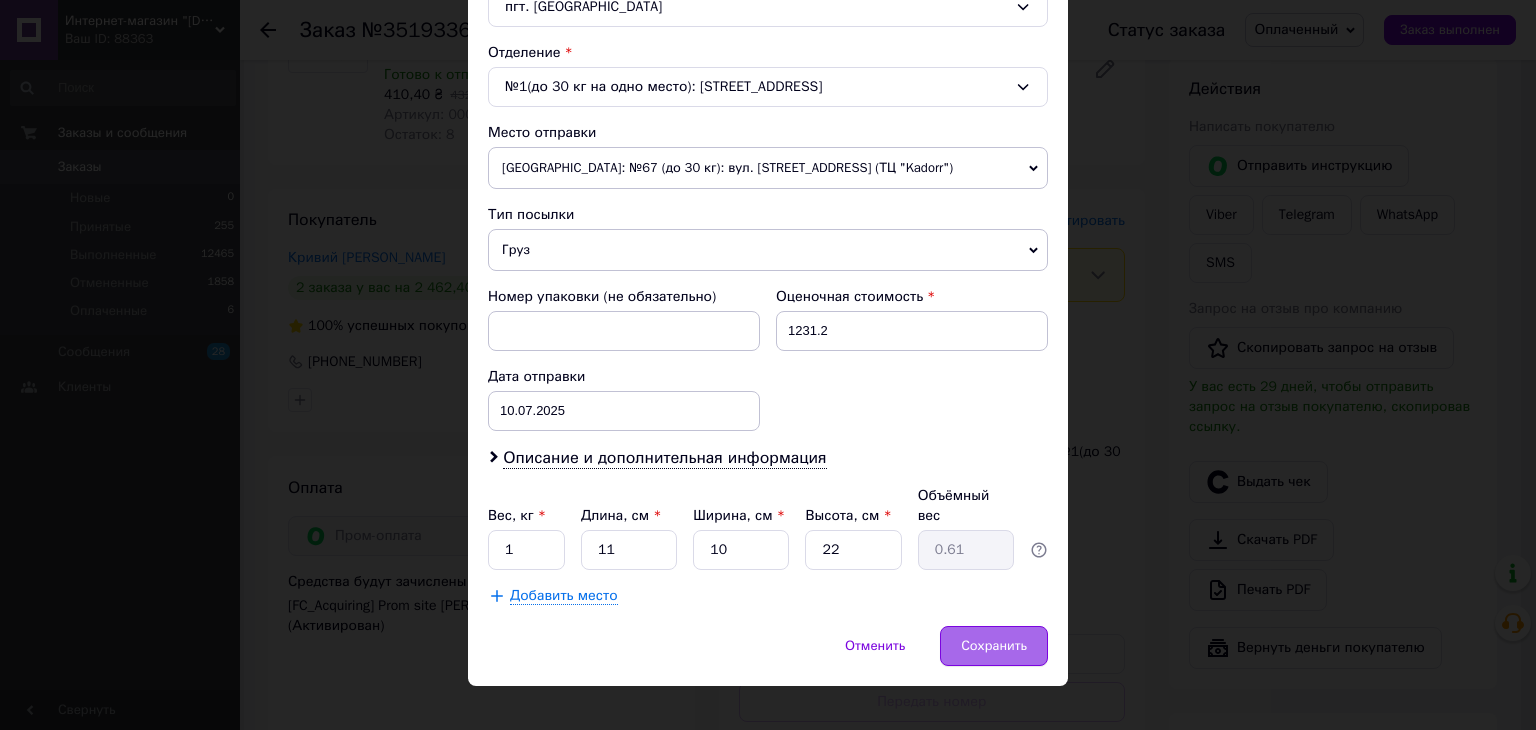 click on "Сохранить" at bounding box center [994, 646] 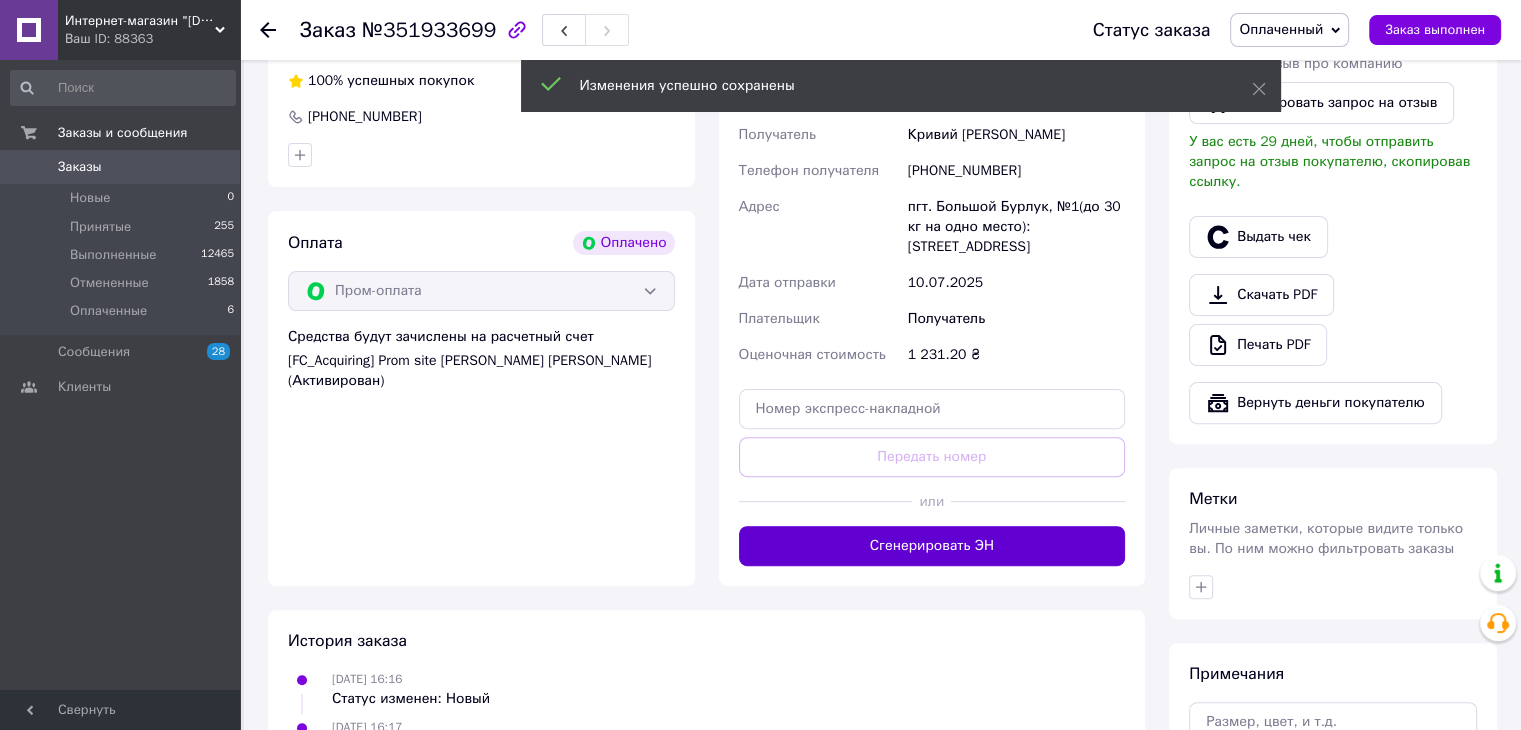 scroll, scrollTop: 700, scrollLeft: 0, axis: vertical 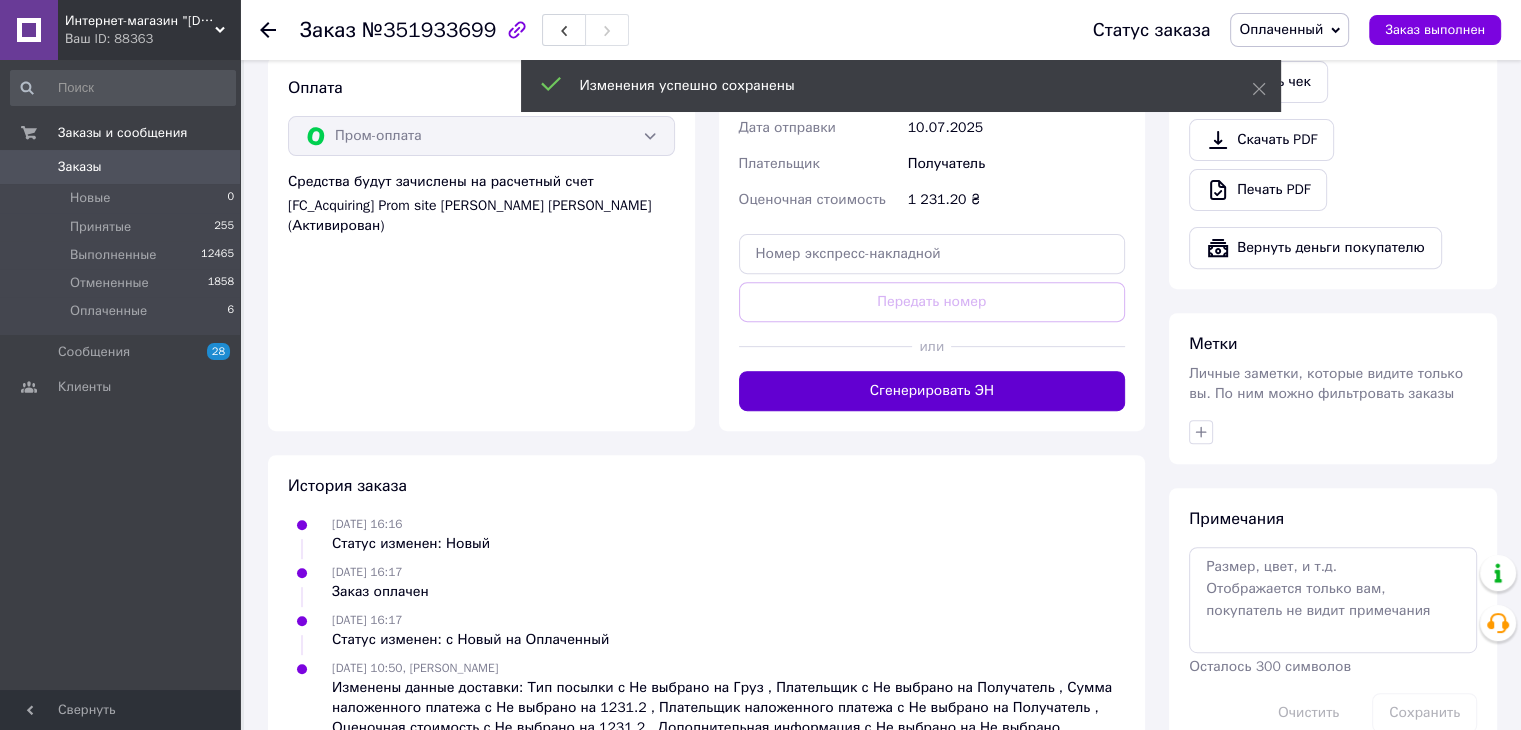 click on "Сгенерировать ЭН" at bounding box center (932, 391) 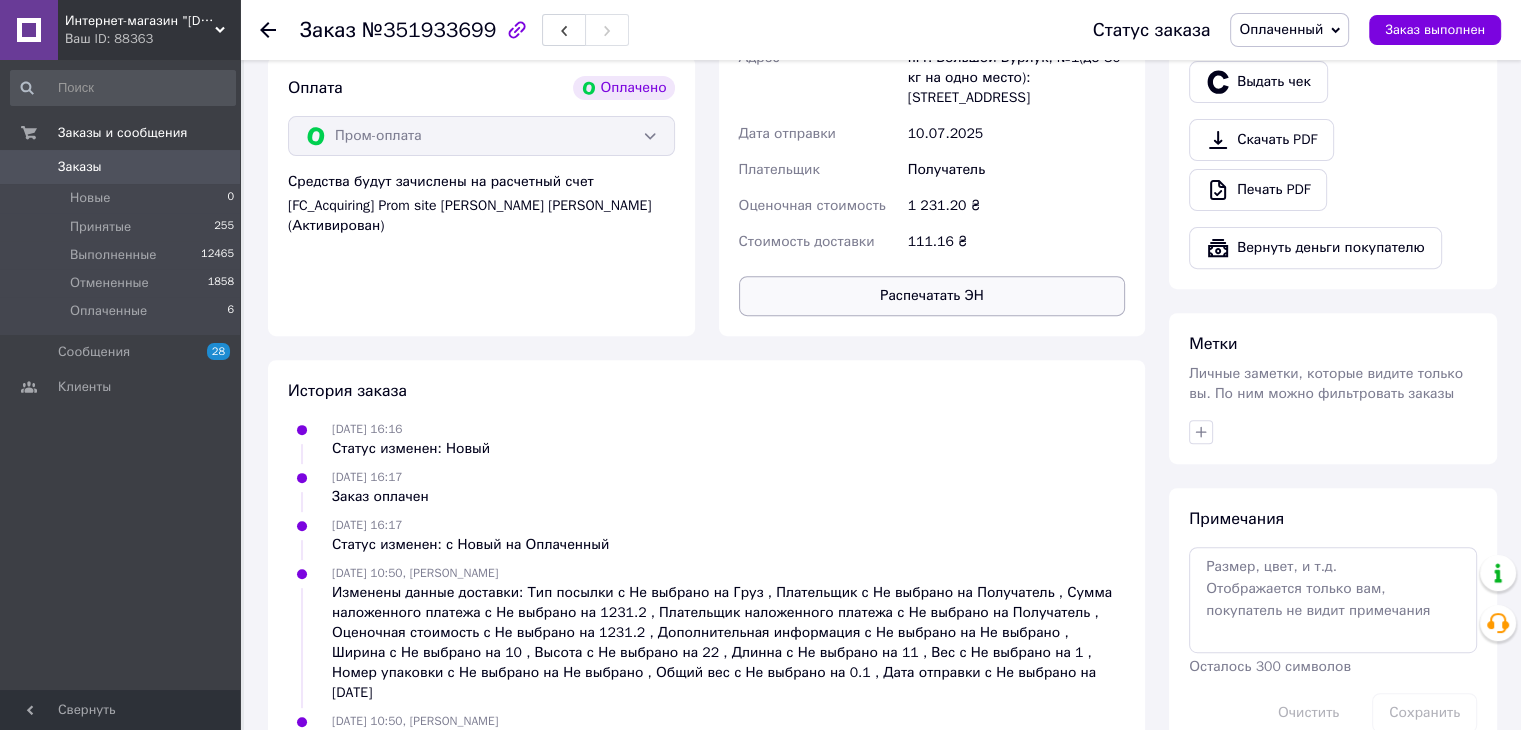 click on "Распечатать ЭН" at bounding box center [932, 296] 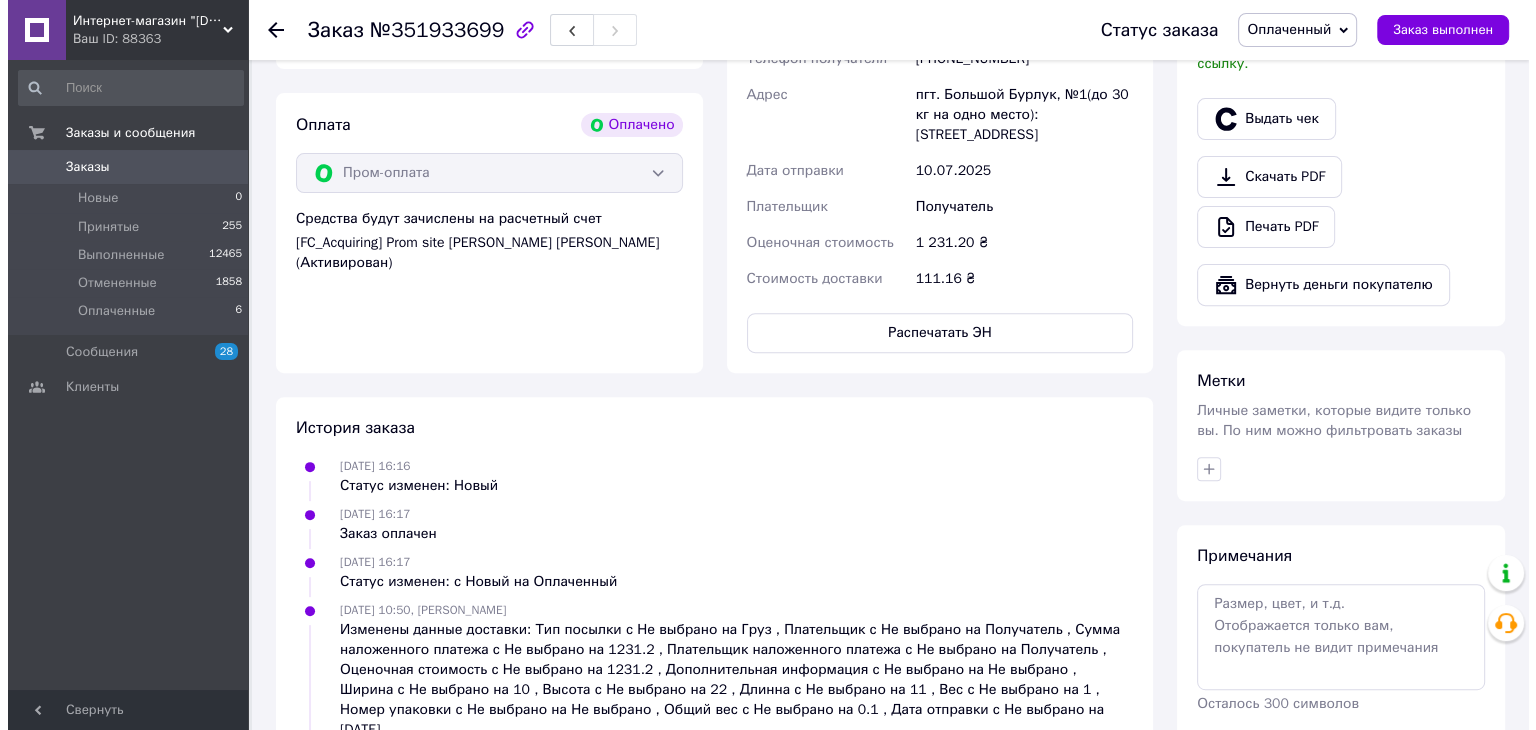 scroll, scrollTop: 600, scrollLeft: 0, axis: vertical 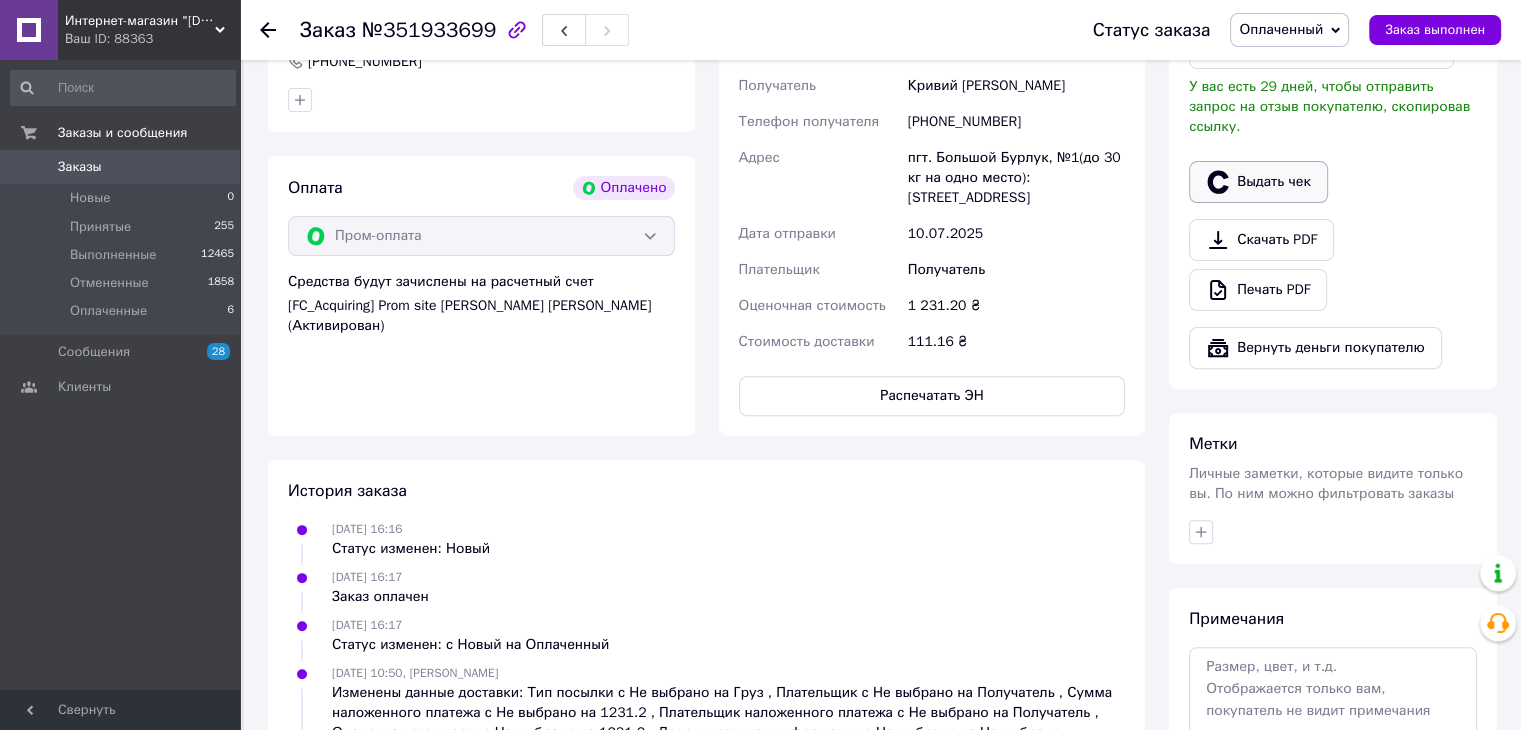 click on "Выдать чек" at bounding box center [1258, 182] 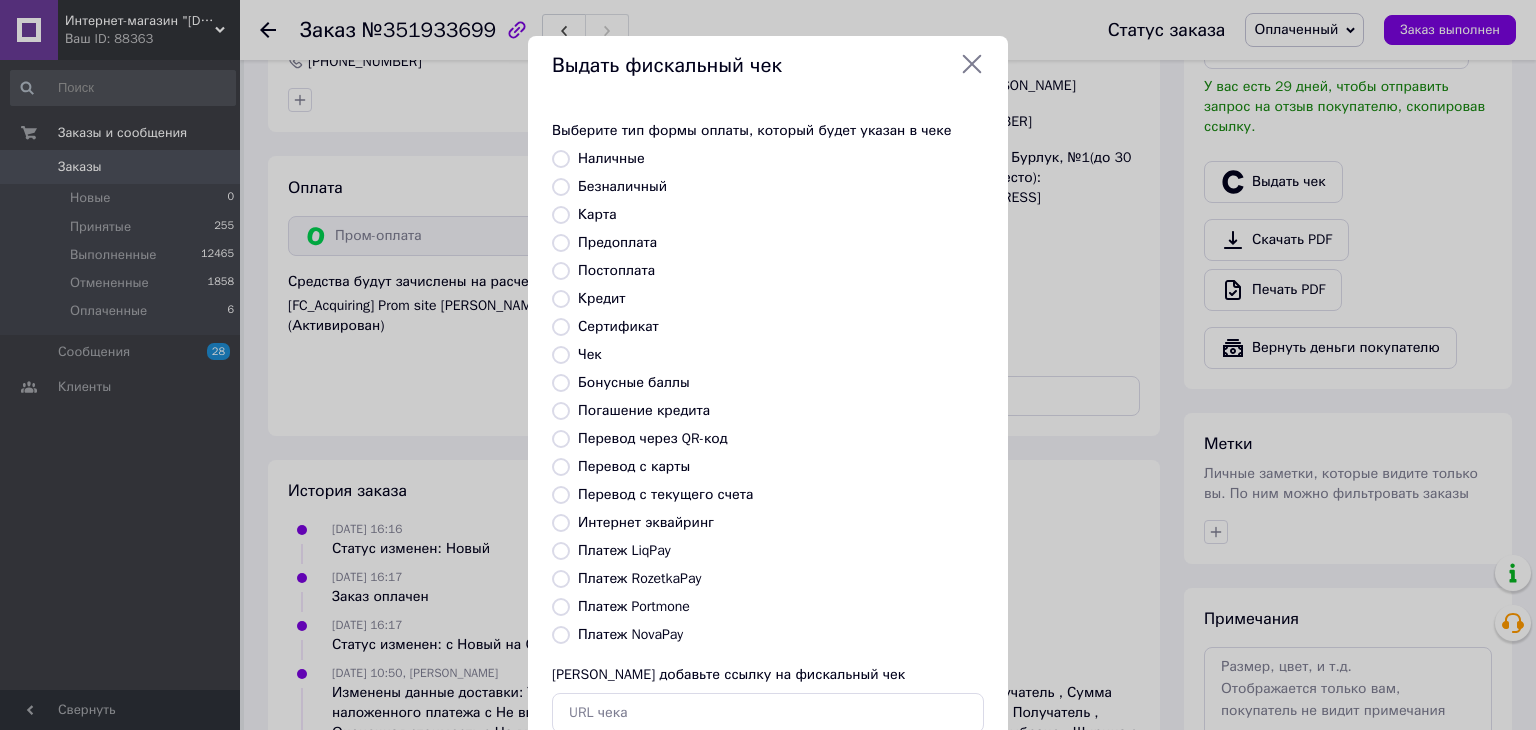 click on "Платеж RozetkaPay" at bounding box center [561, 579] 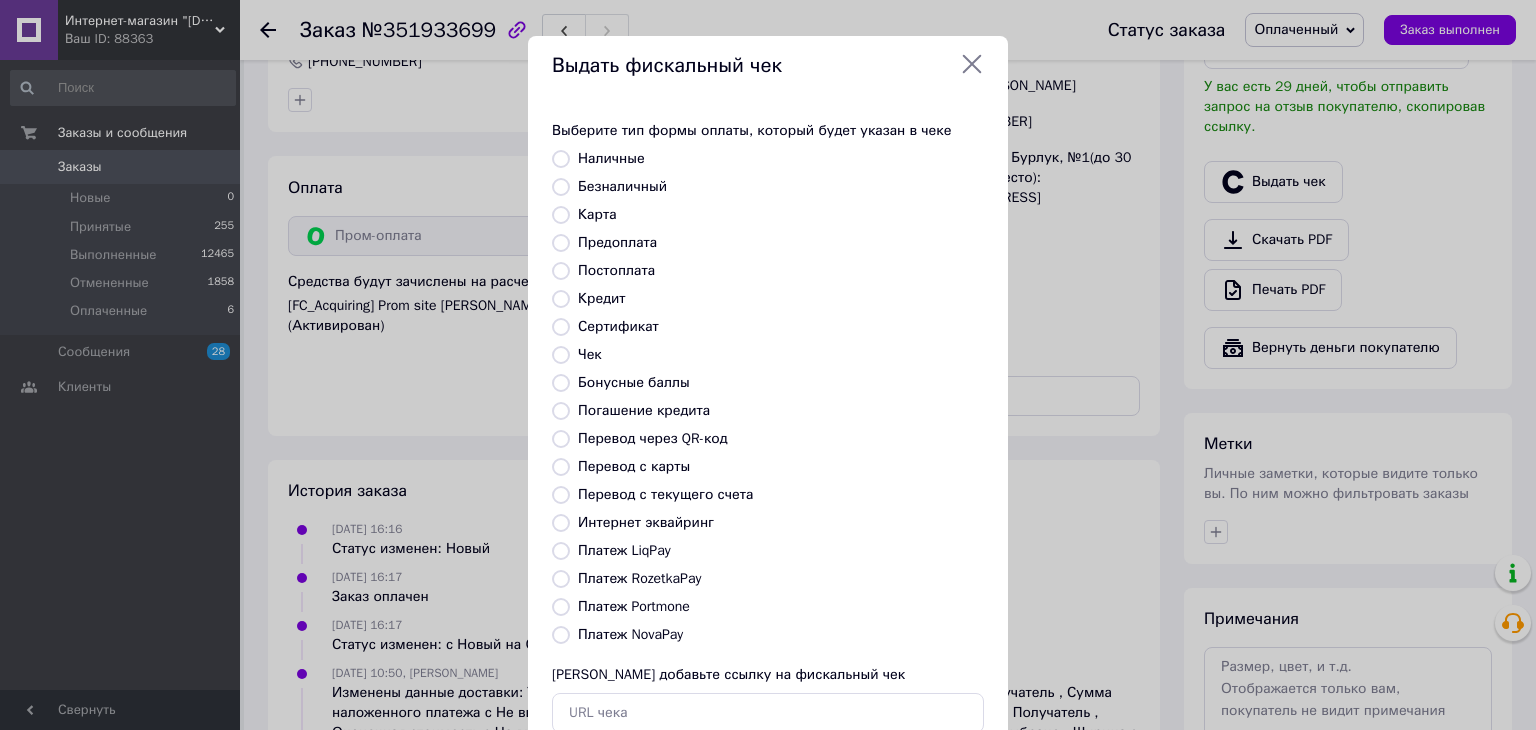 radio on "true" 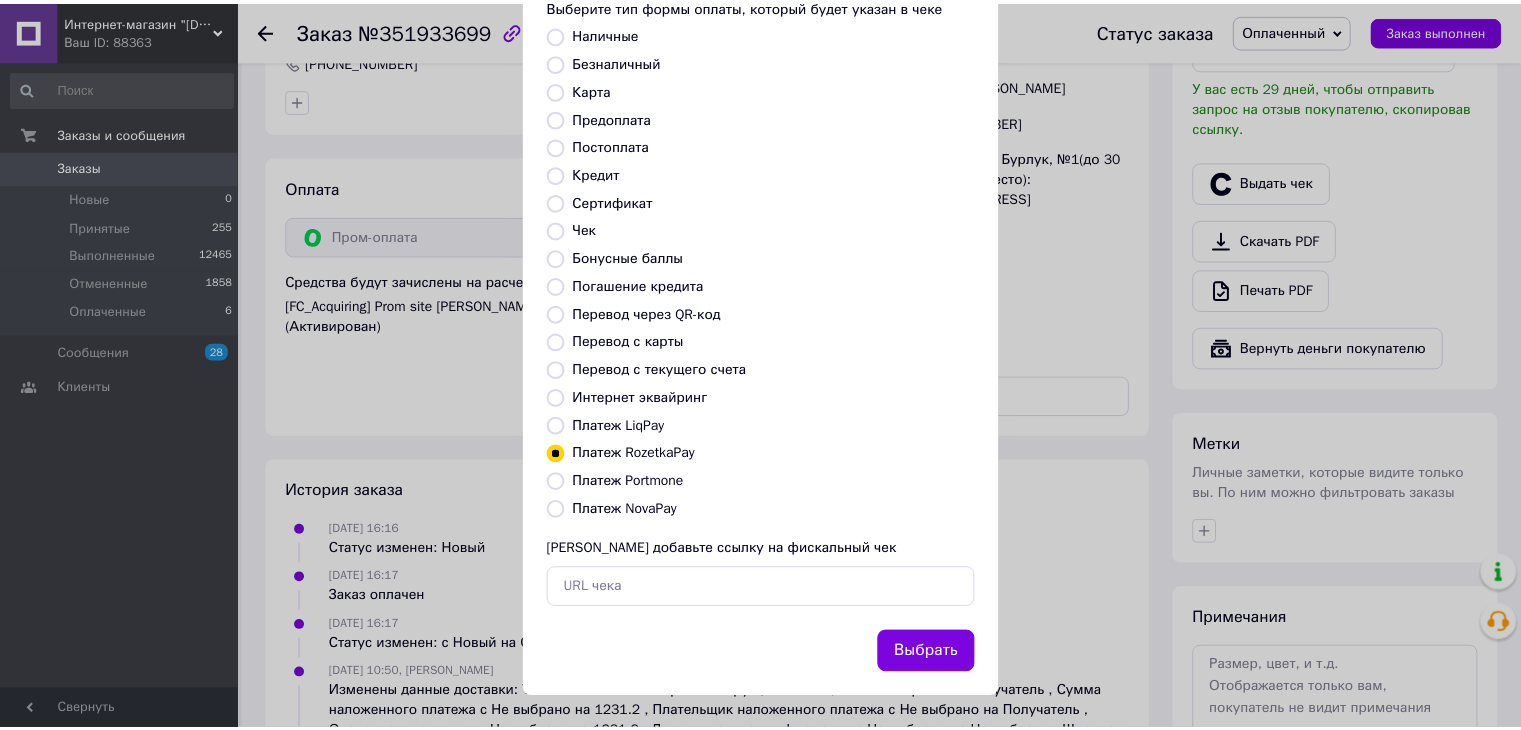 scroll, scrollTop: 128, scrollLeft: 0, axis: vertical 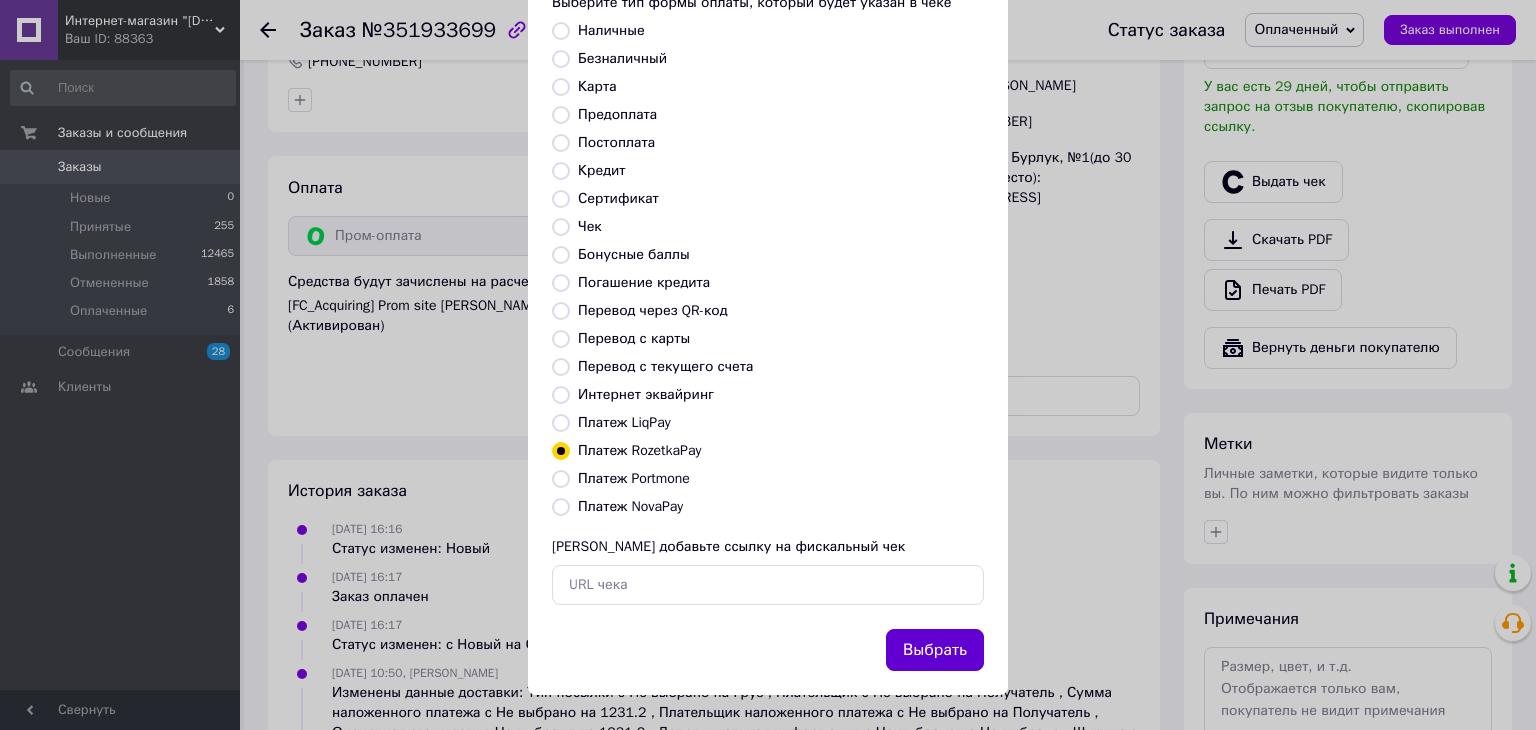click on "Выбрать" at bounding box center (935, 650) 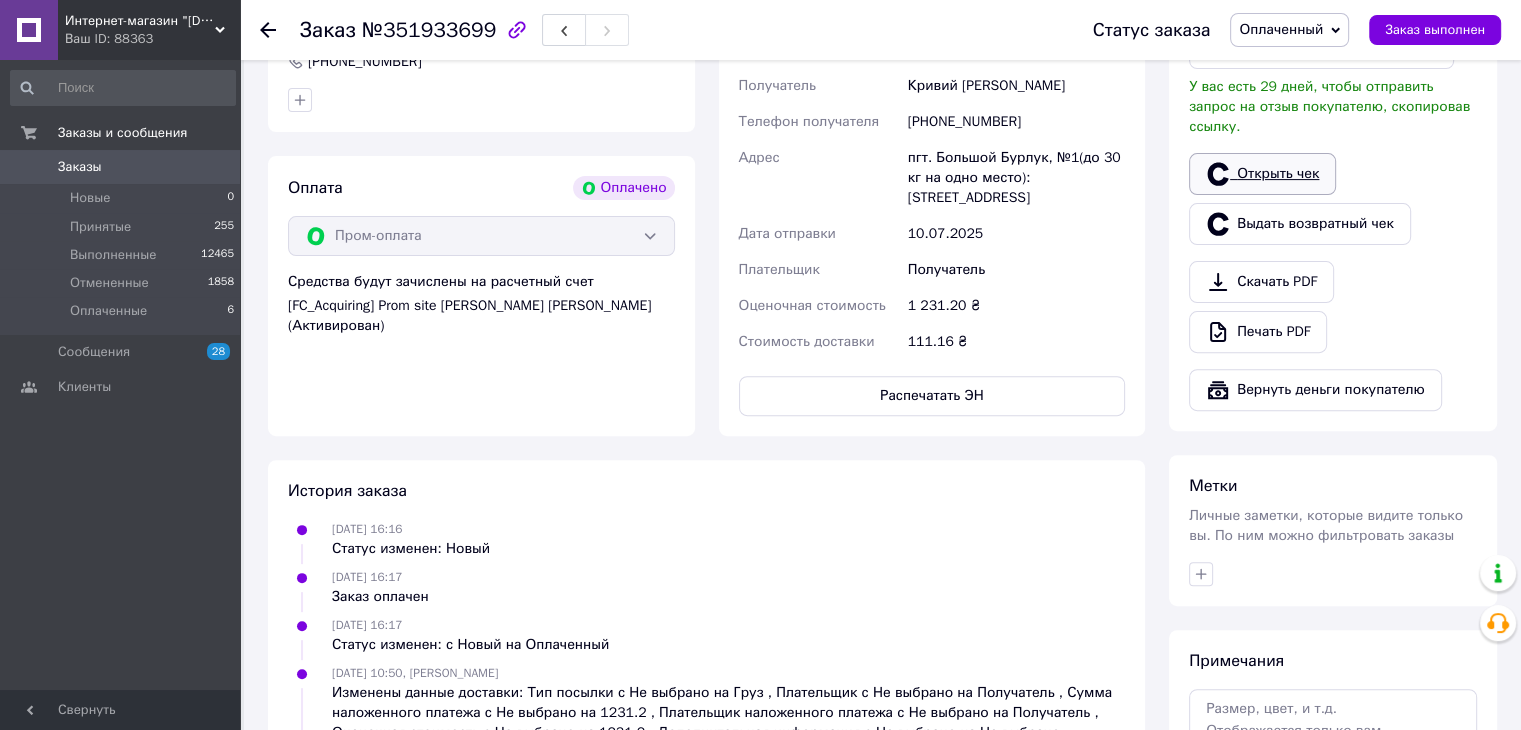 click on "Открыть чек" at bounding box center [1262, 174] 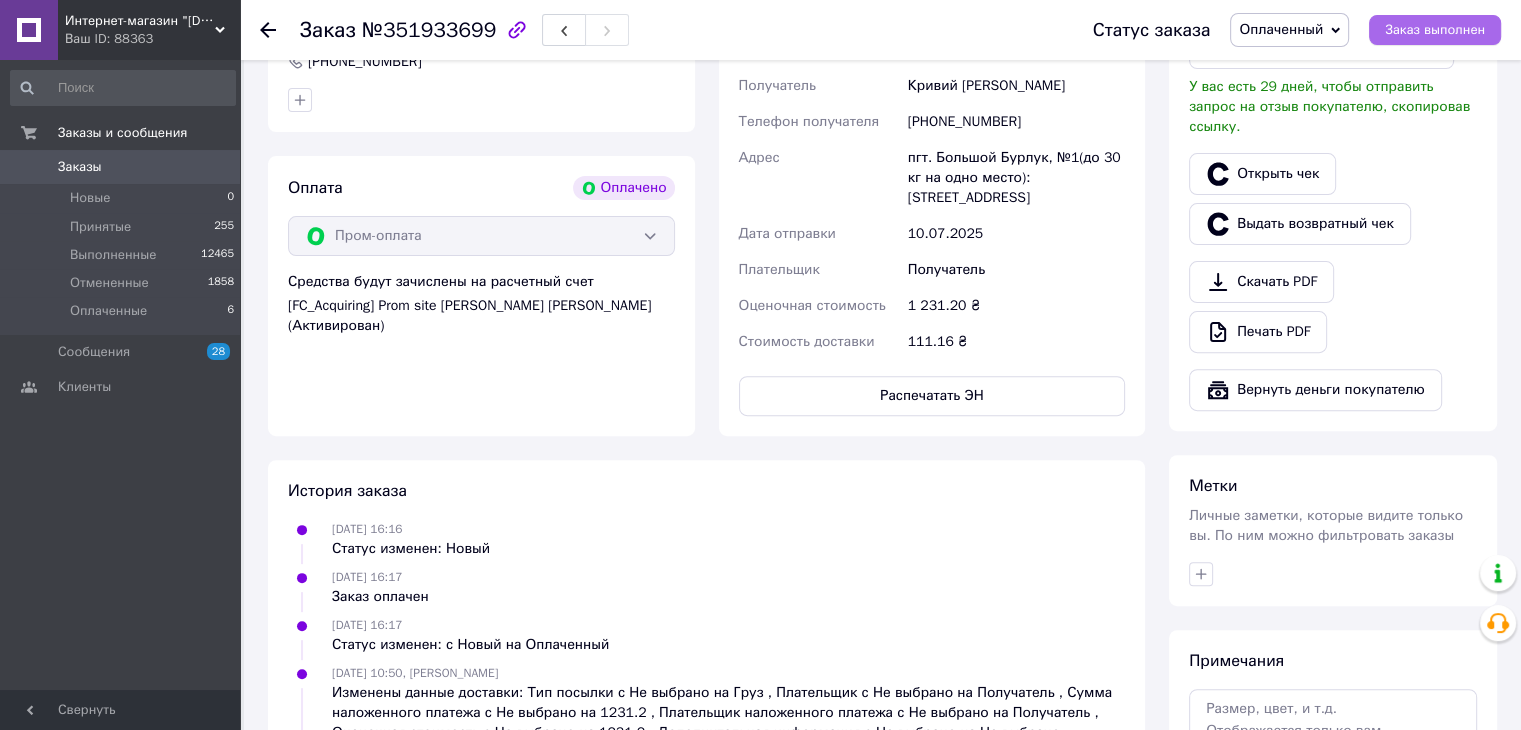 click on "Заказ выполнен" at bounding box center (1435, 30) 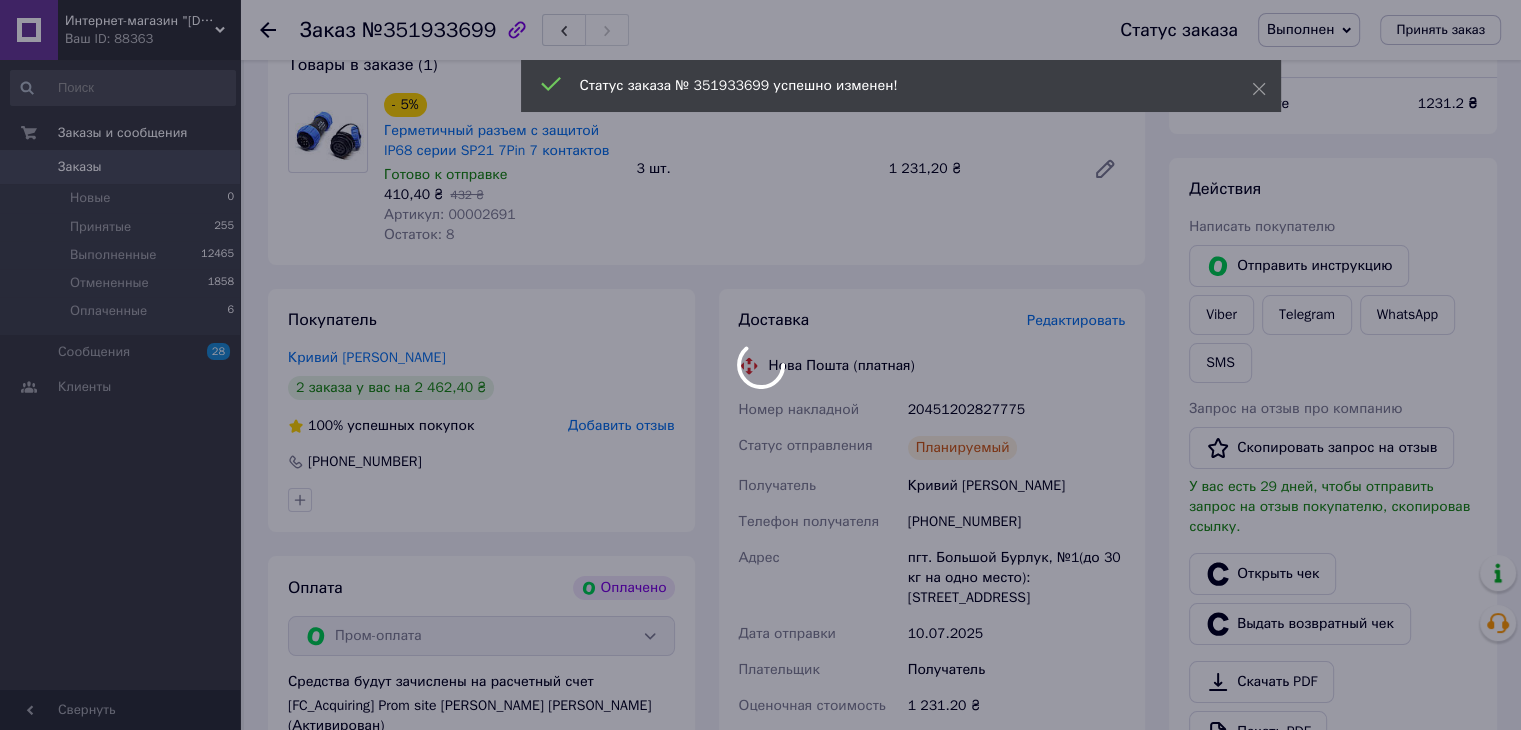 scroll, scrollTop: 0, scrollLeft: 0, axis: both 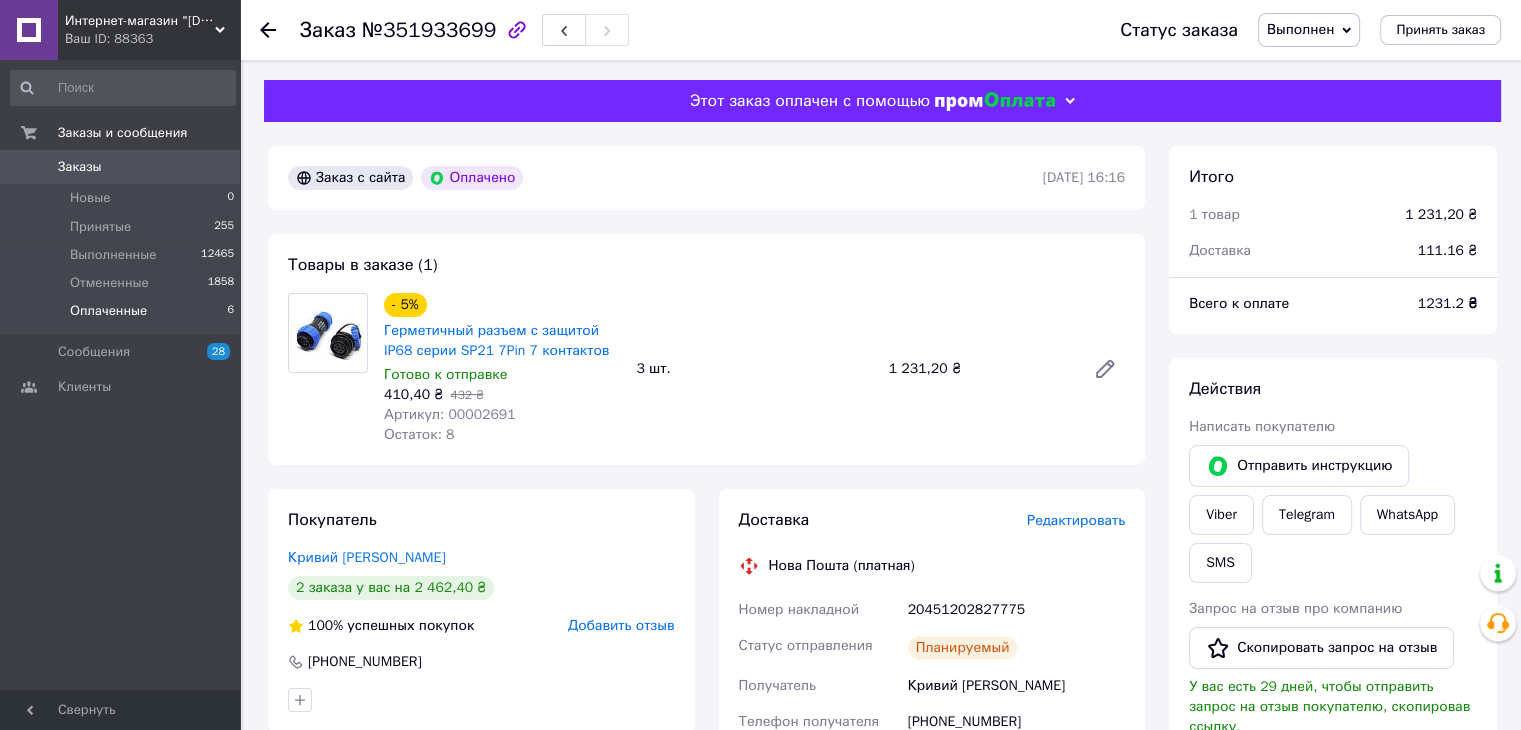 click on "Оплаченные 6" at bounding box center [123, 316] 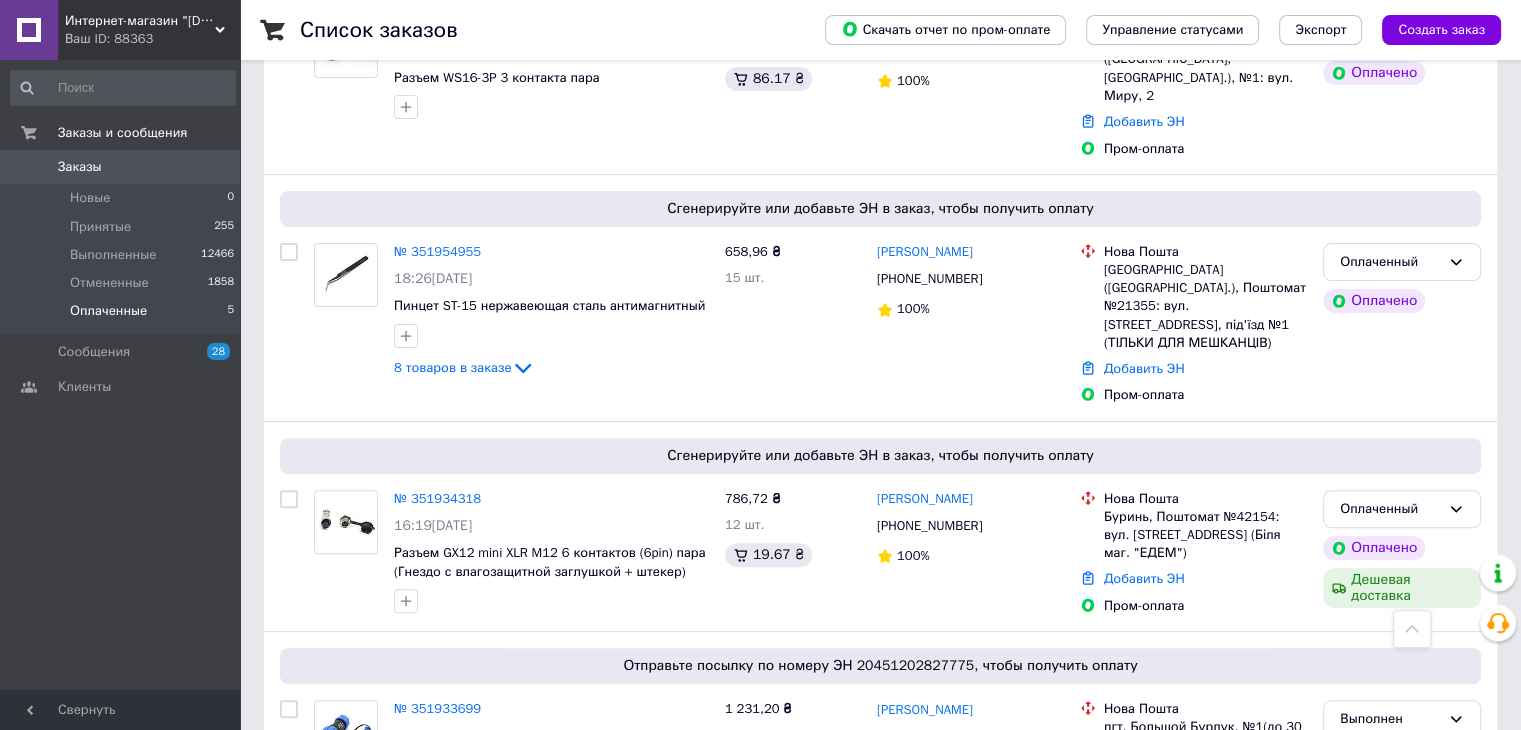 scroll, scrollTop: 687, scrollLeft: 0, axis: vertical 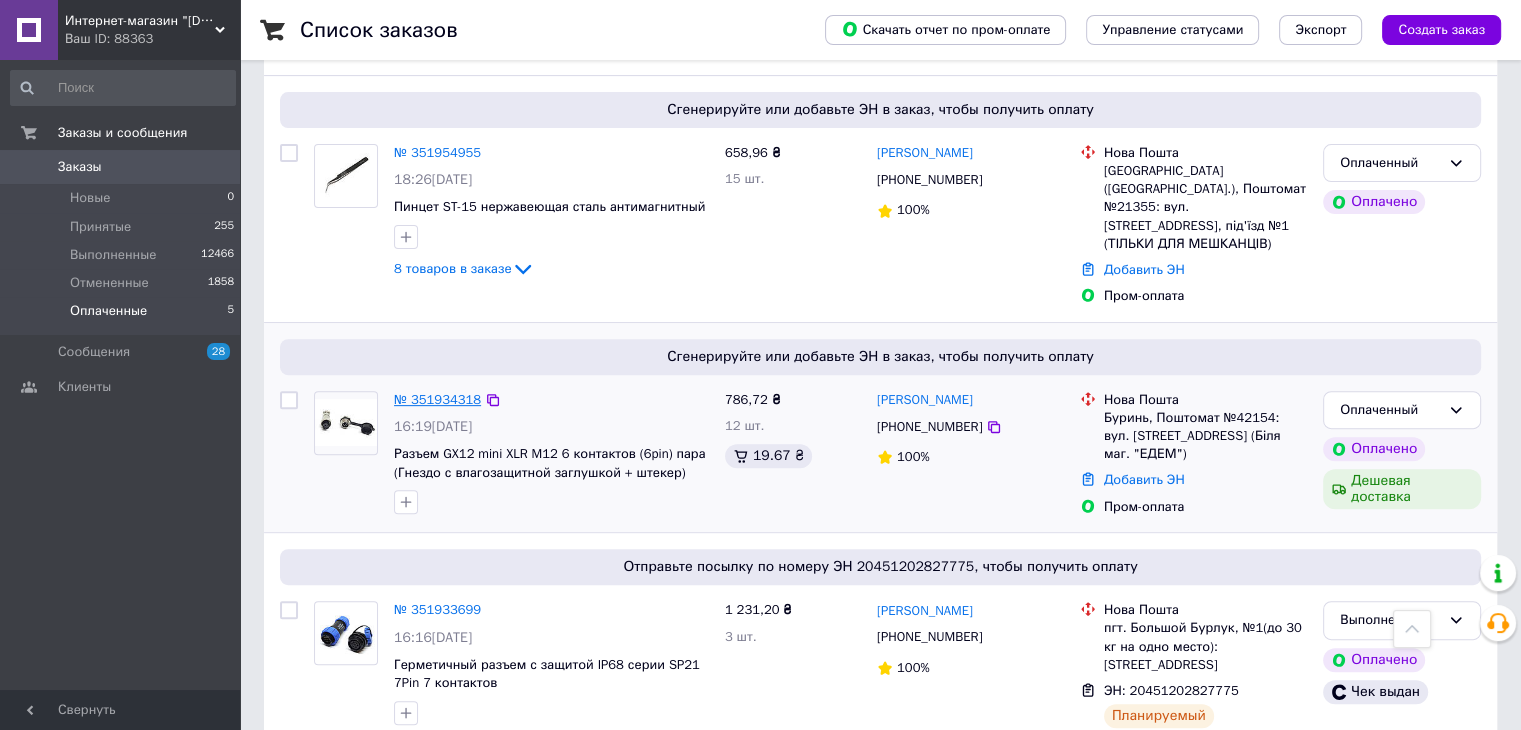 click on "№ 351934318" at bounding box center [437, 399] 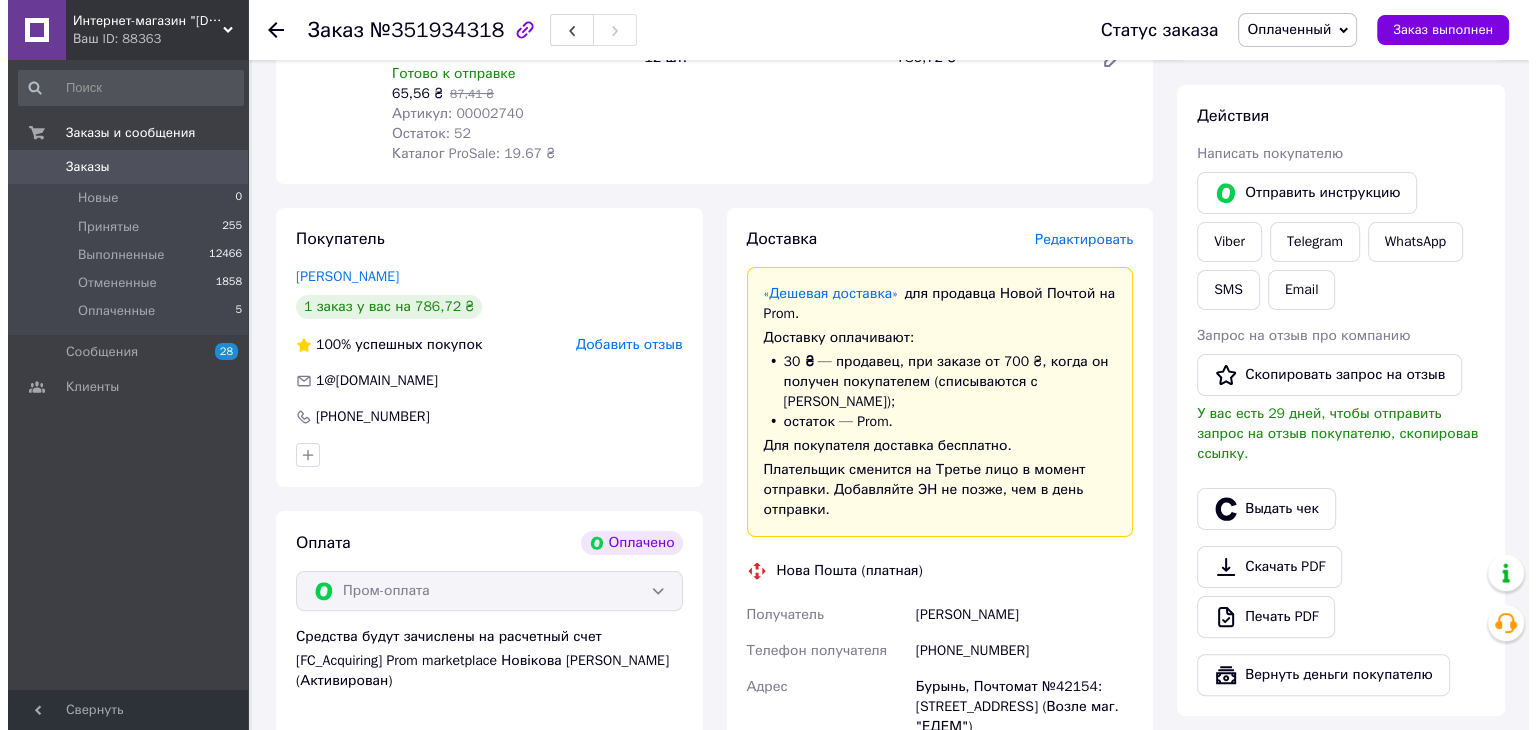 scroll, scrollTop: 287, scrollLeft: 0, axis: vertical 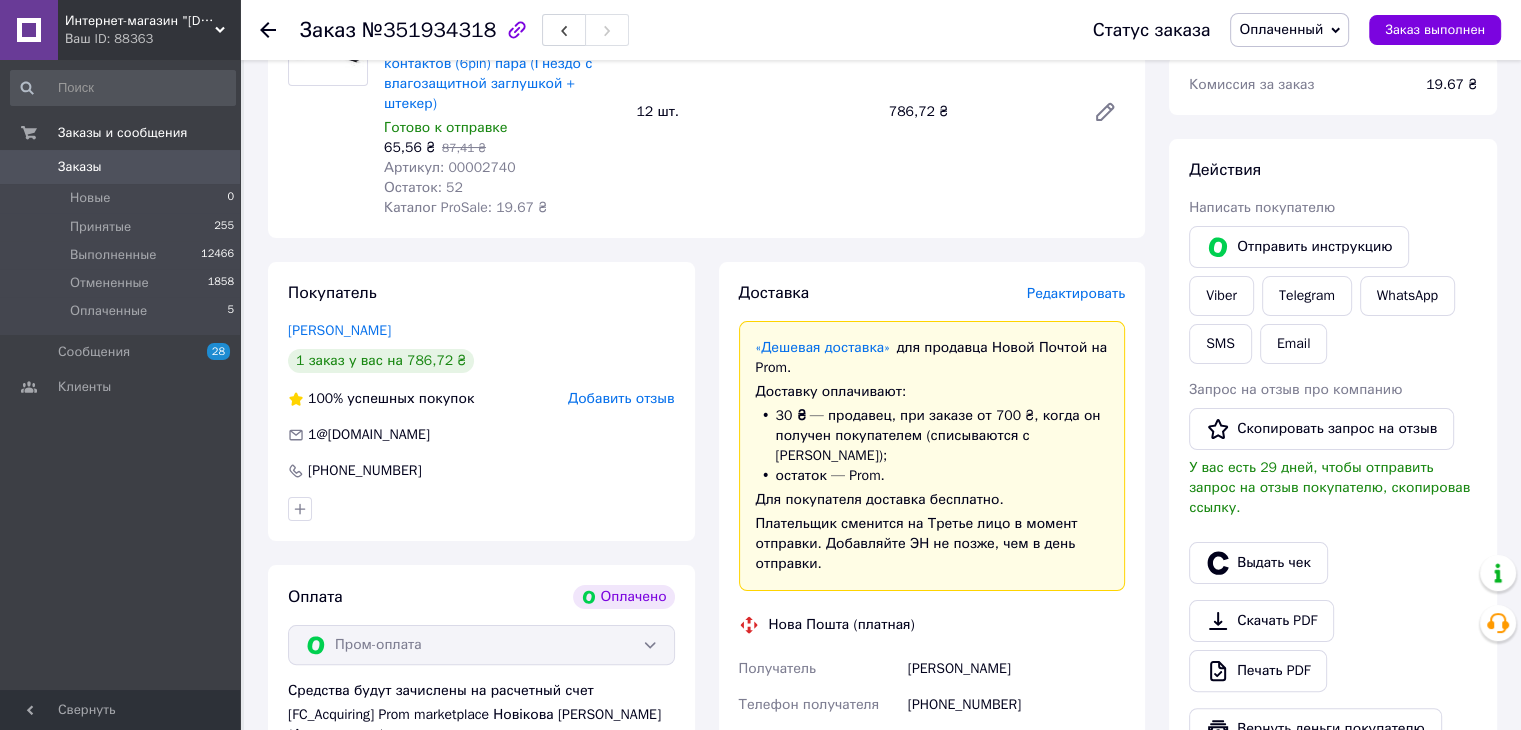 click on "Редактировать" at bounding box center [1076, 293] 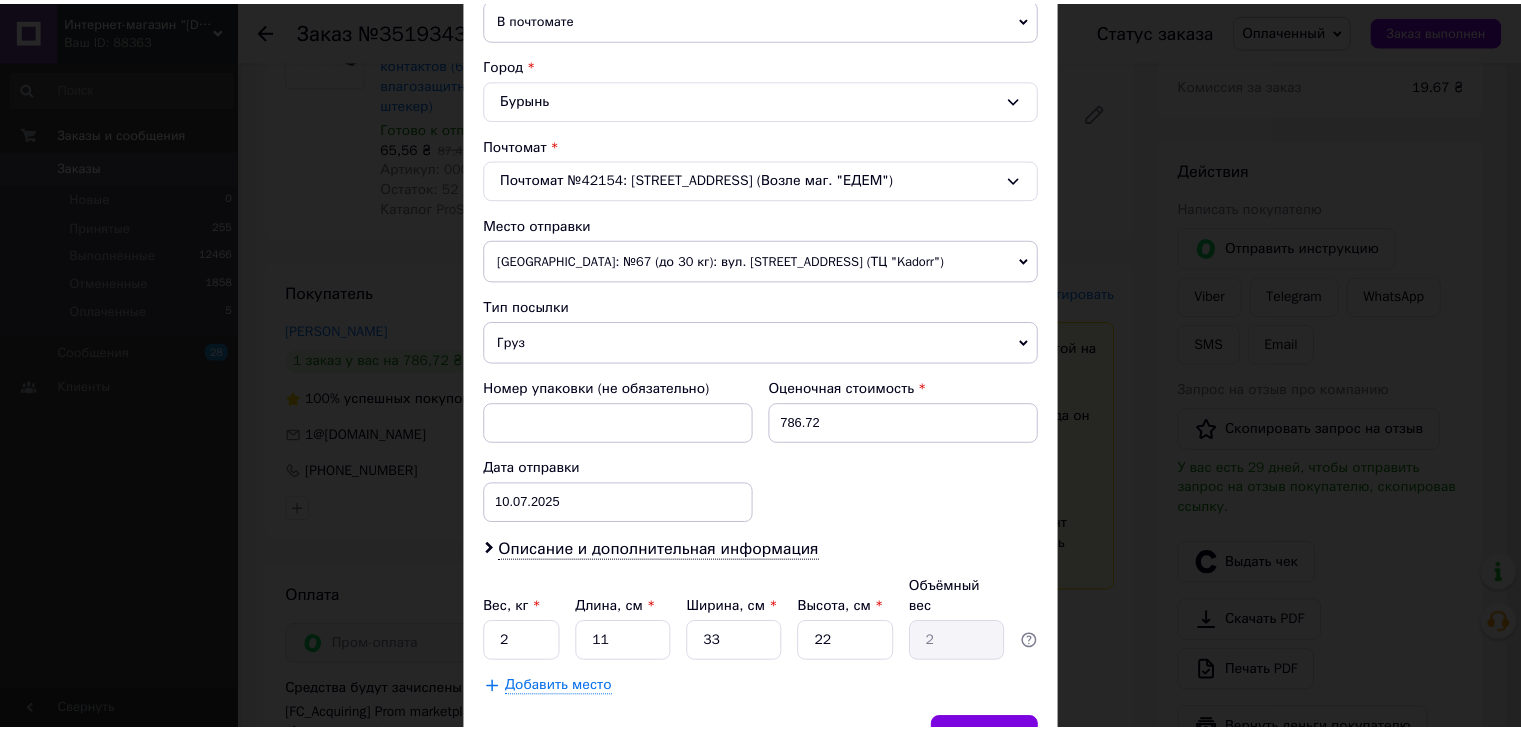 scroll, scrollTop: 592, scrollLeft: 0, axis: vertical 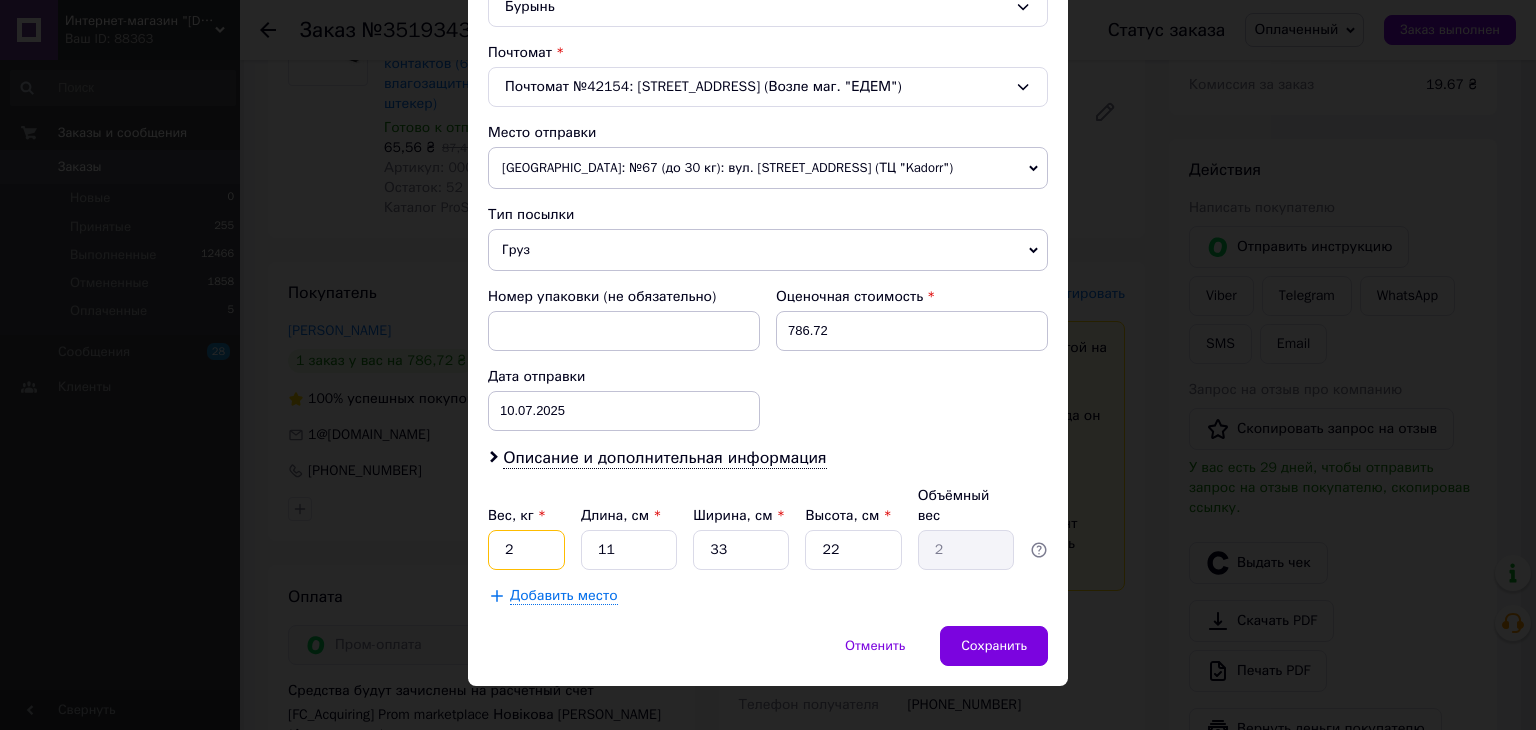 drag, startPoint x: 523, startPoint y: 522, endPoint x: 489, endPoint y: 526, distance: 34.234486 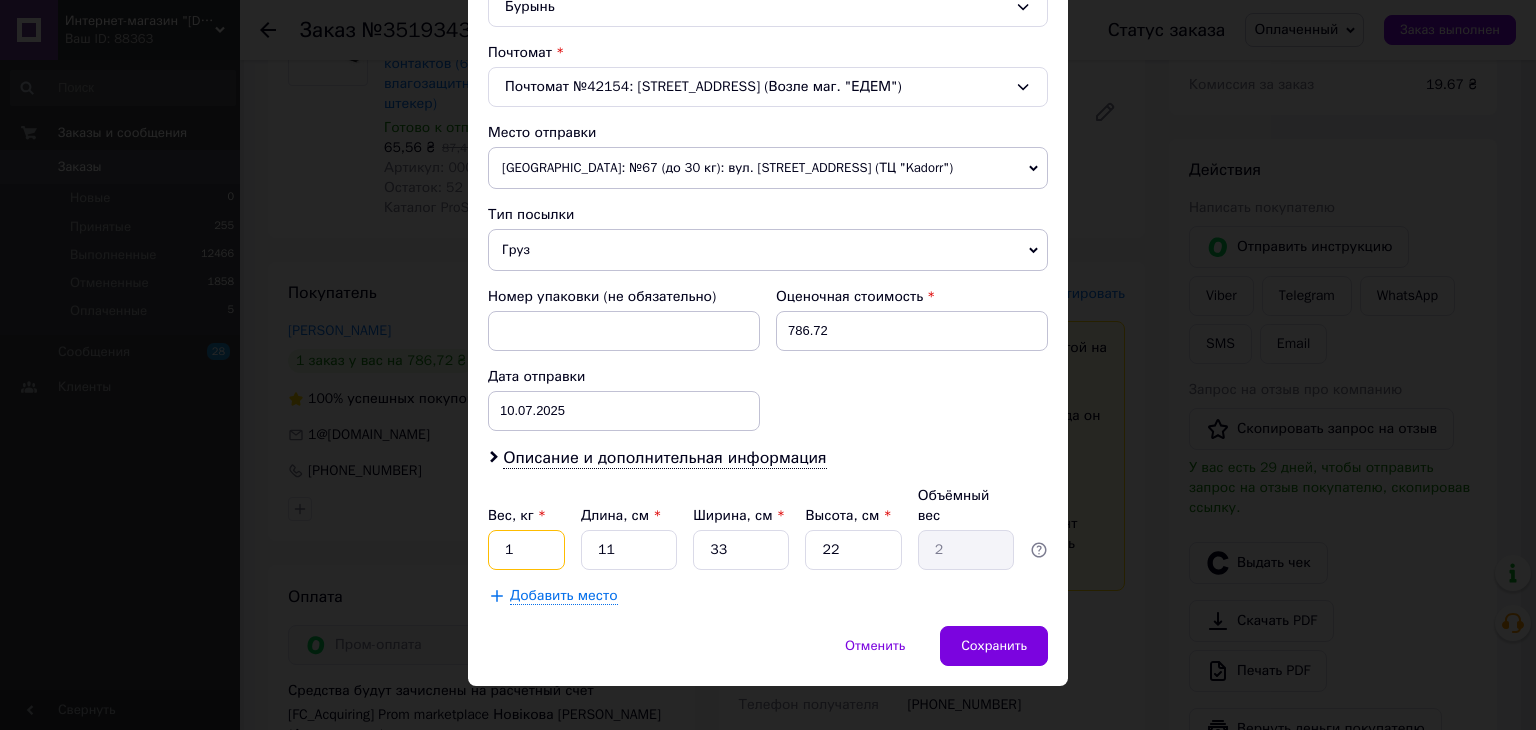 type on "1" 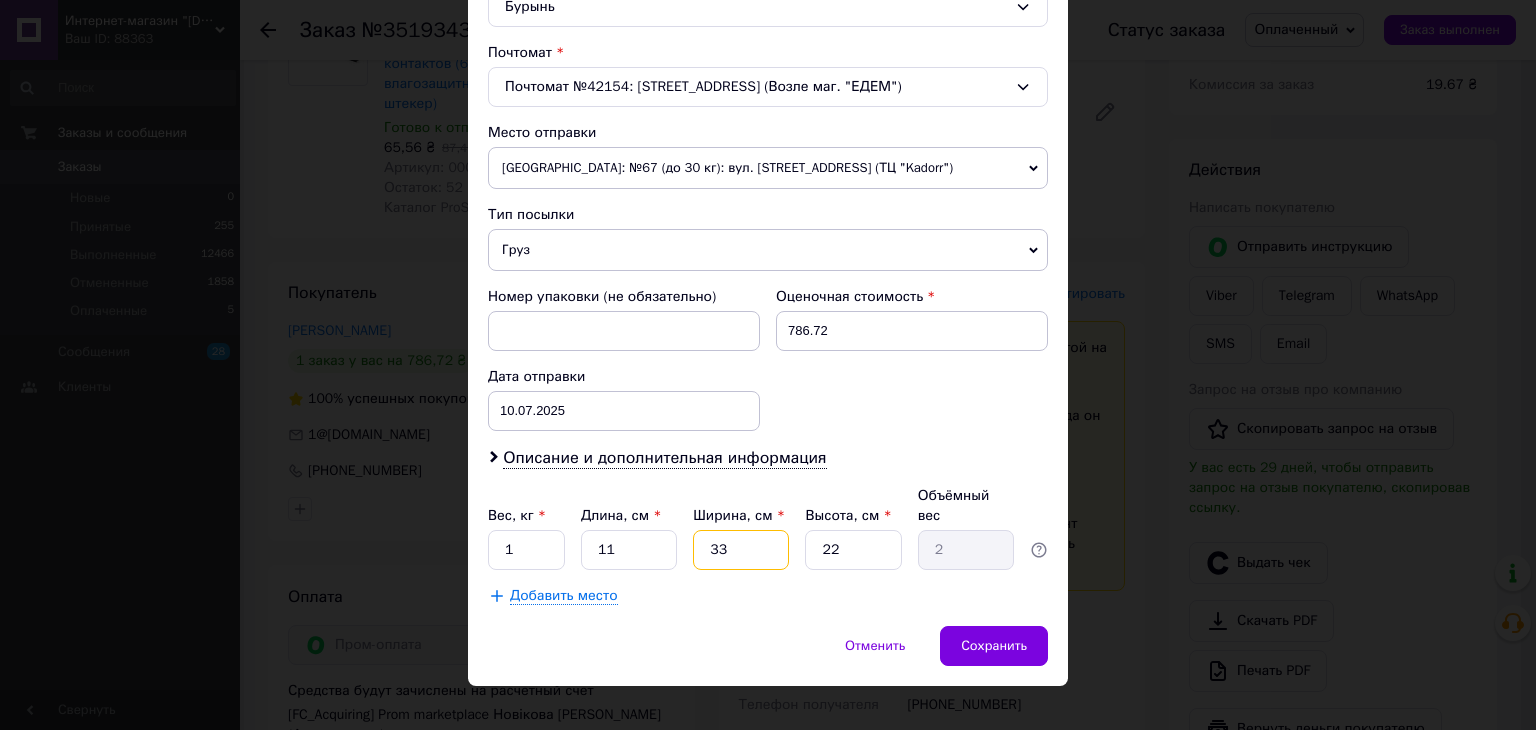 drag, startPoint x: 746, startPoint y: 526, endPoint x: 692, endPoint y: 525, distance: 54.00926 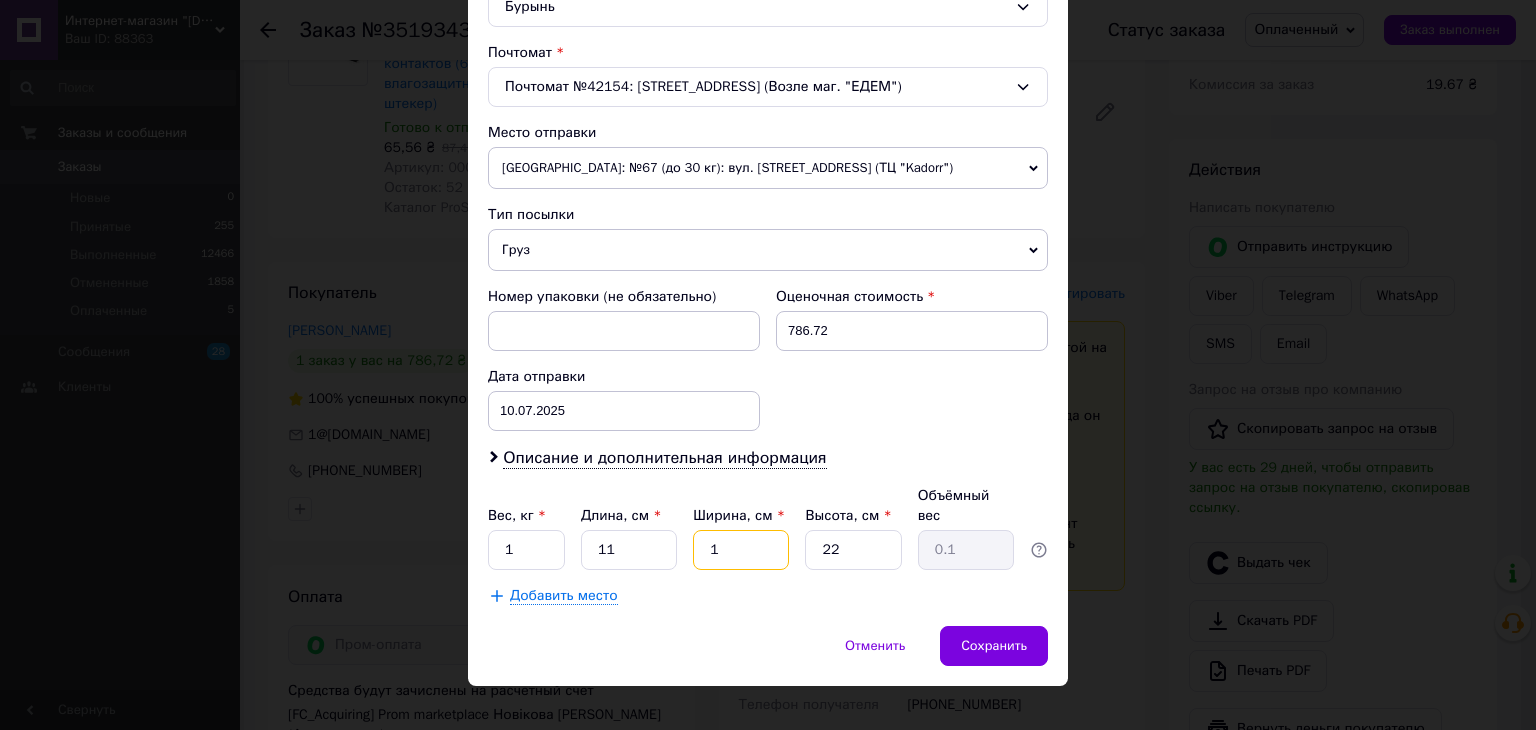 type on "10" 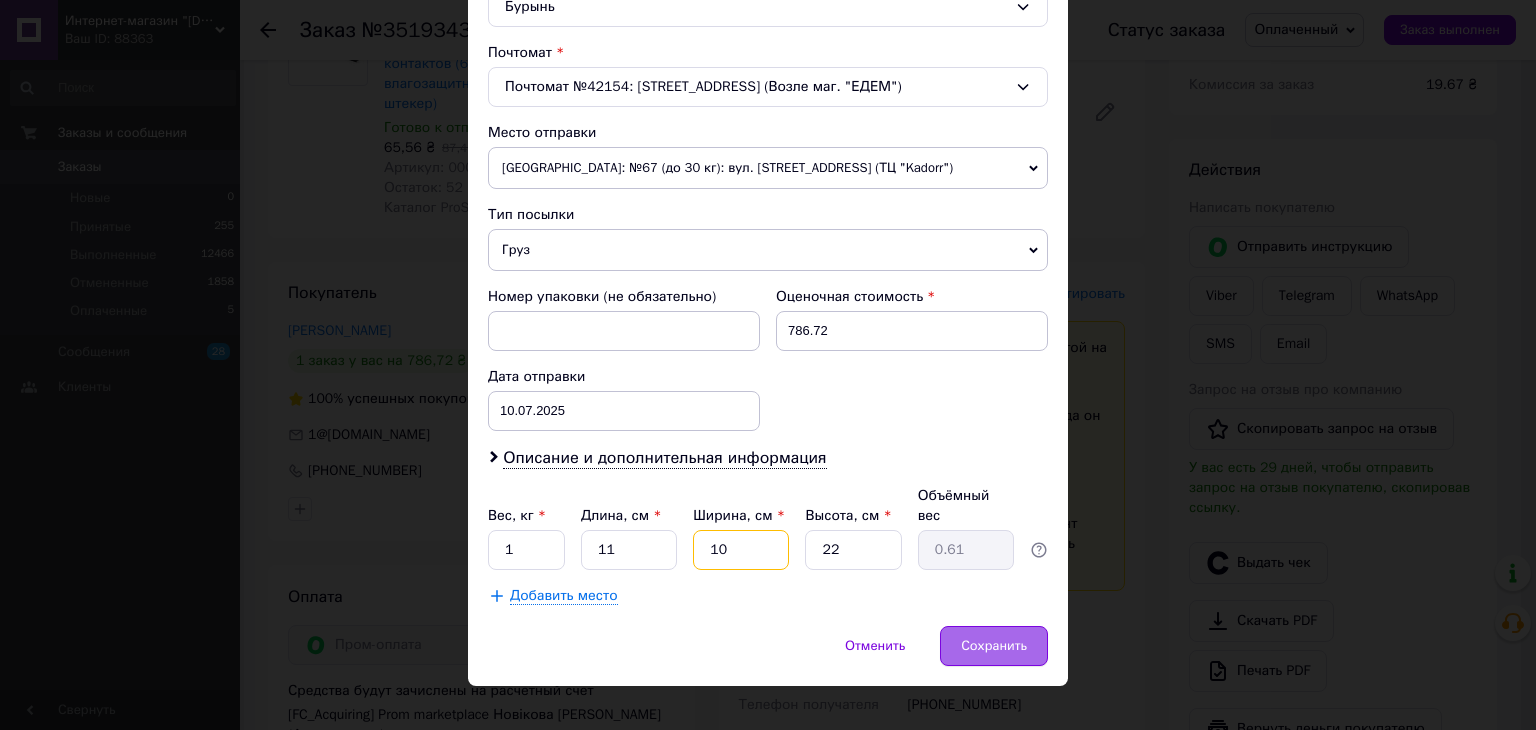 type on "10" 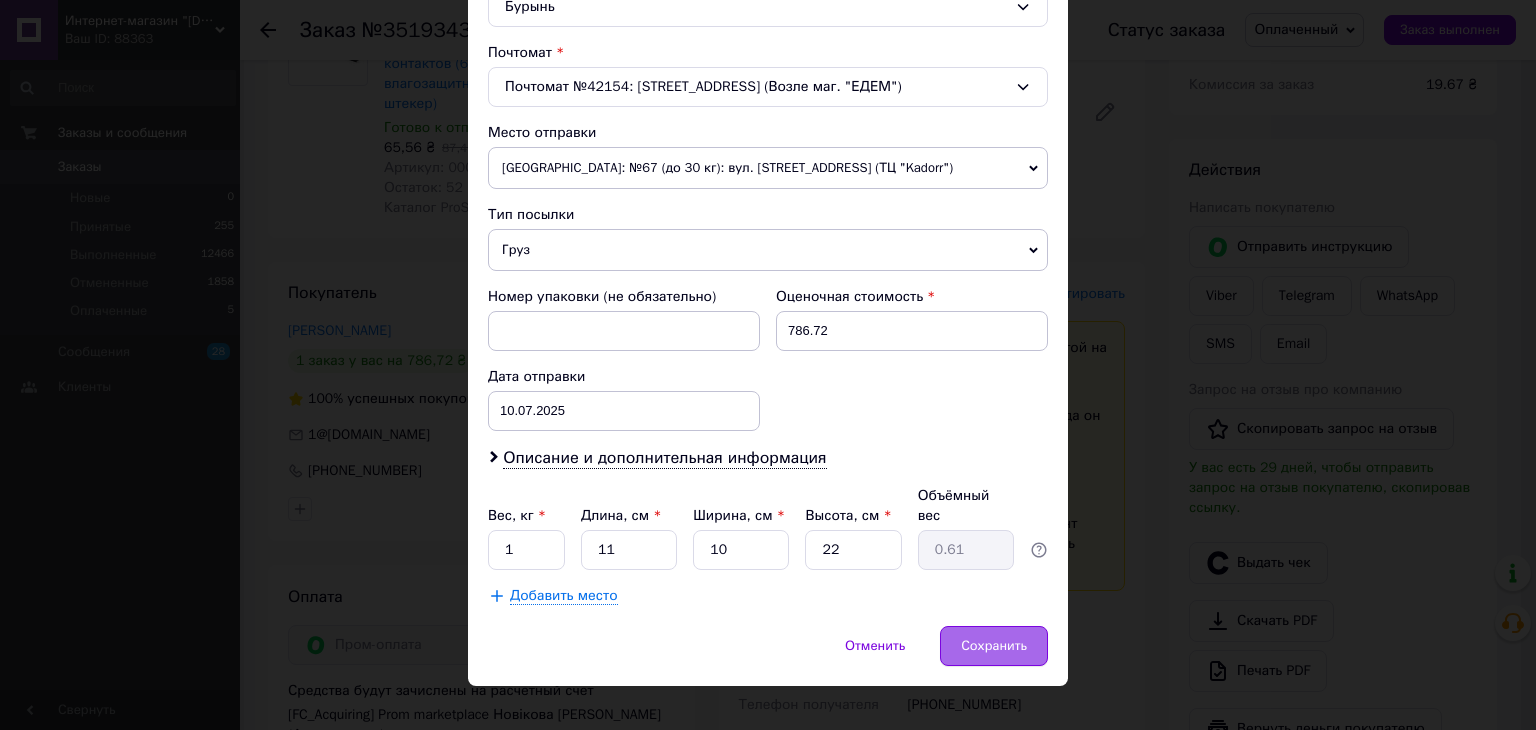 click on "Сохранить" at bounding box center (994, 646) 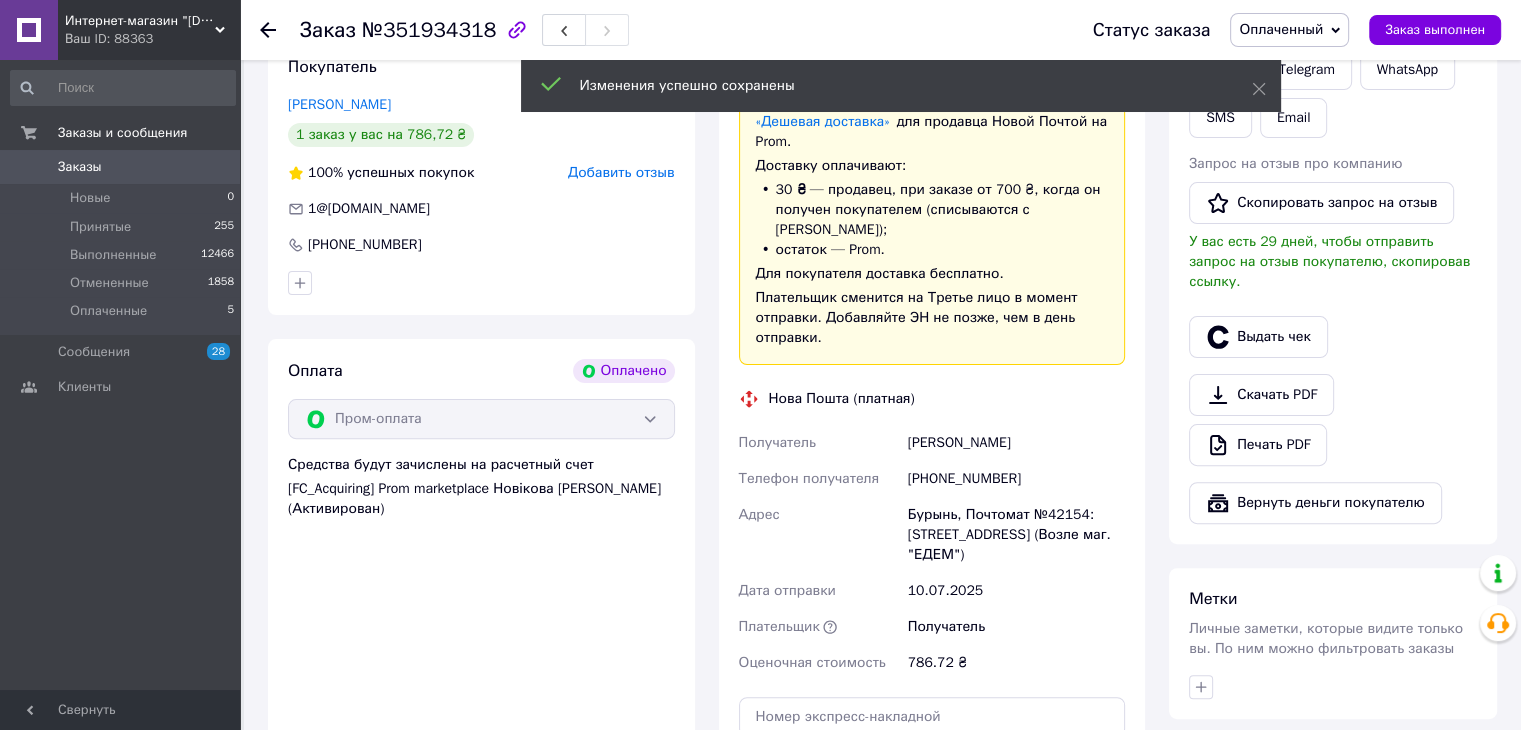 scroll, scrollTop: 787, scrollLeft: 0, axis: vertical 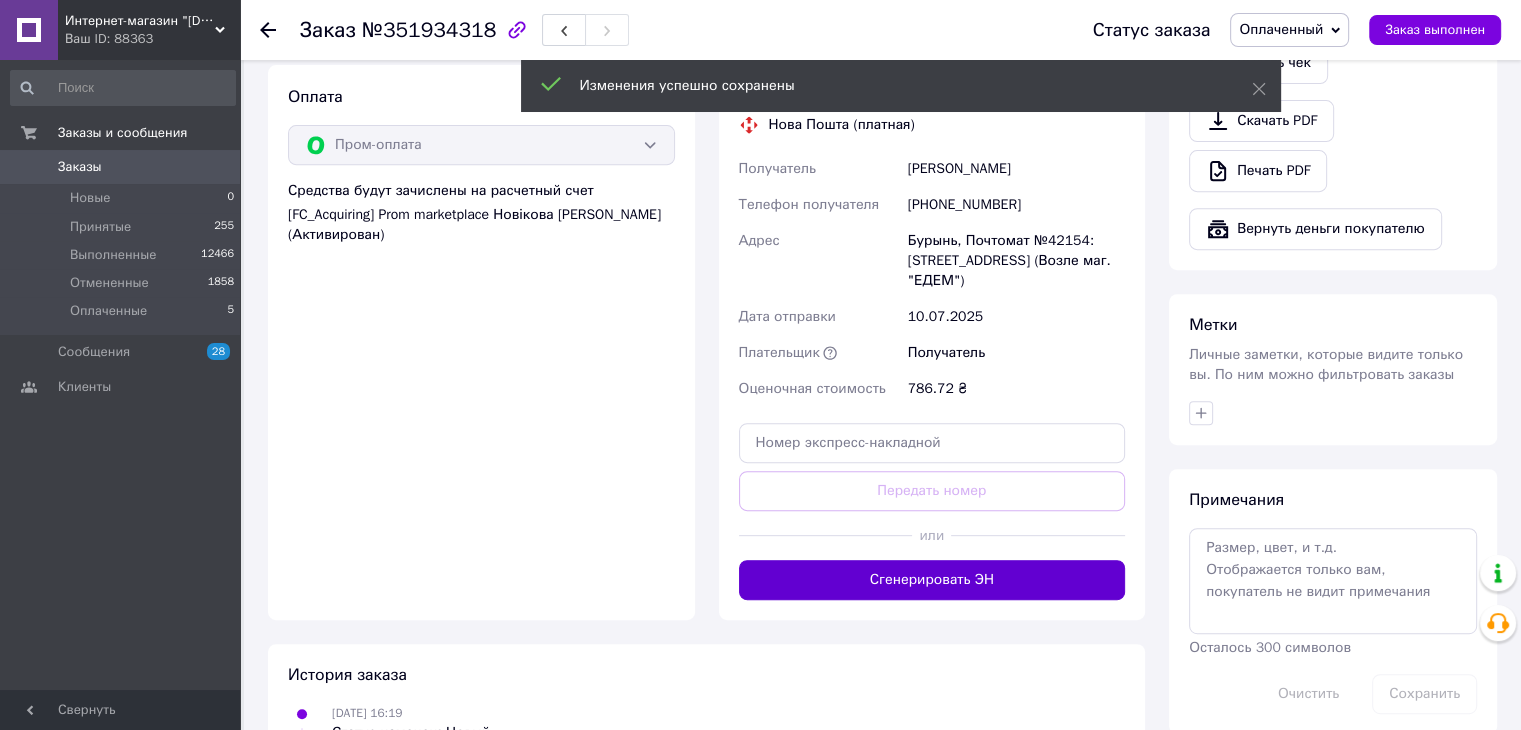 click on "Сгенерировать ЭН" at bounding box center (932, 580) 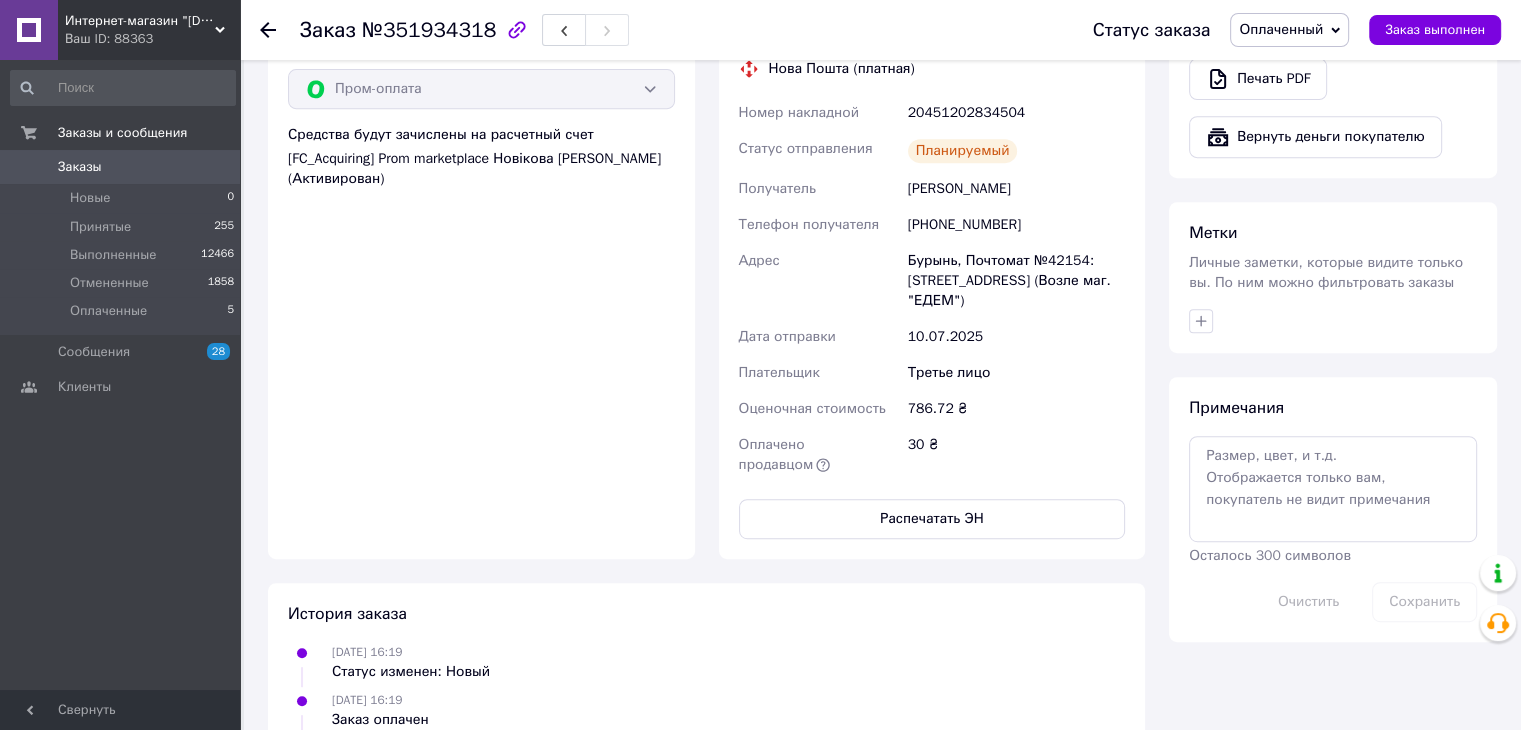 scroll, scrollTop: 887, scrollLeft: 0, axis: vertical 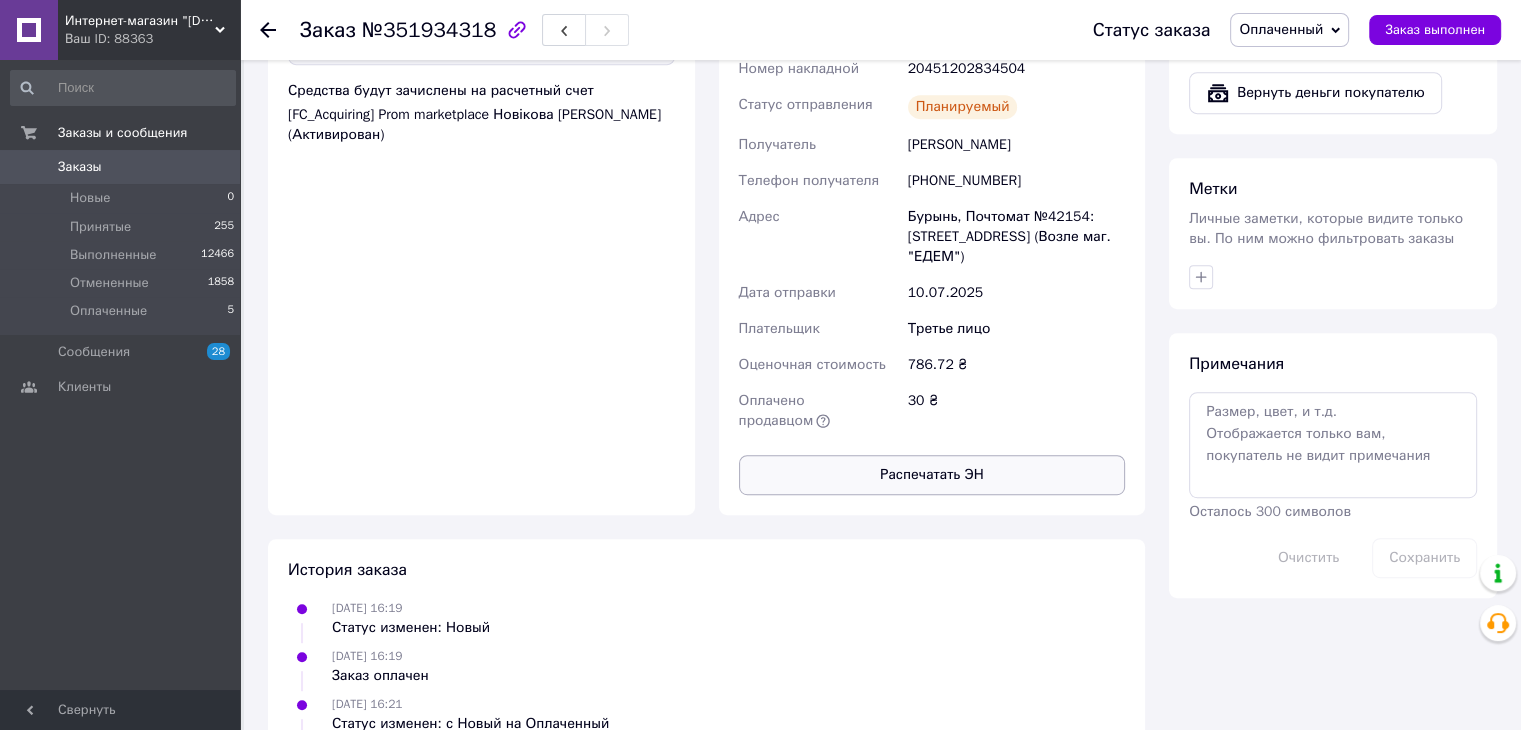 click on "Распечатать ЭН" at bounding box center [932, 475] 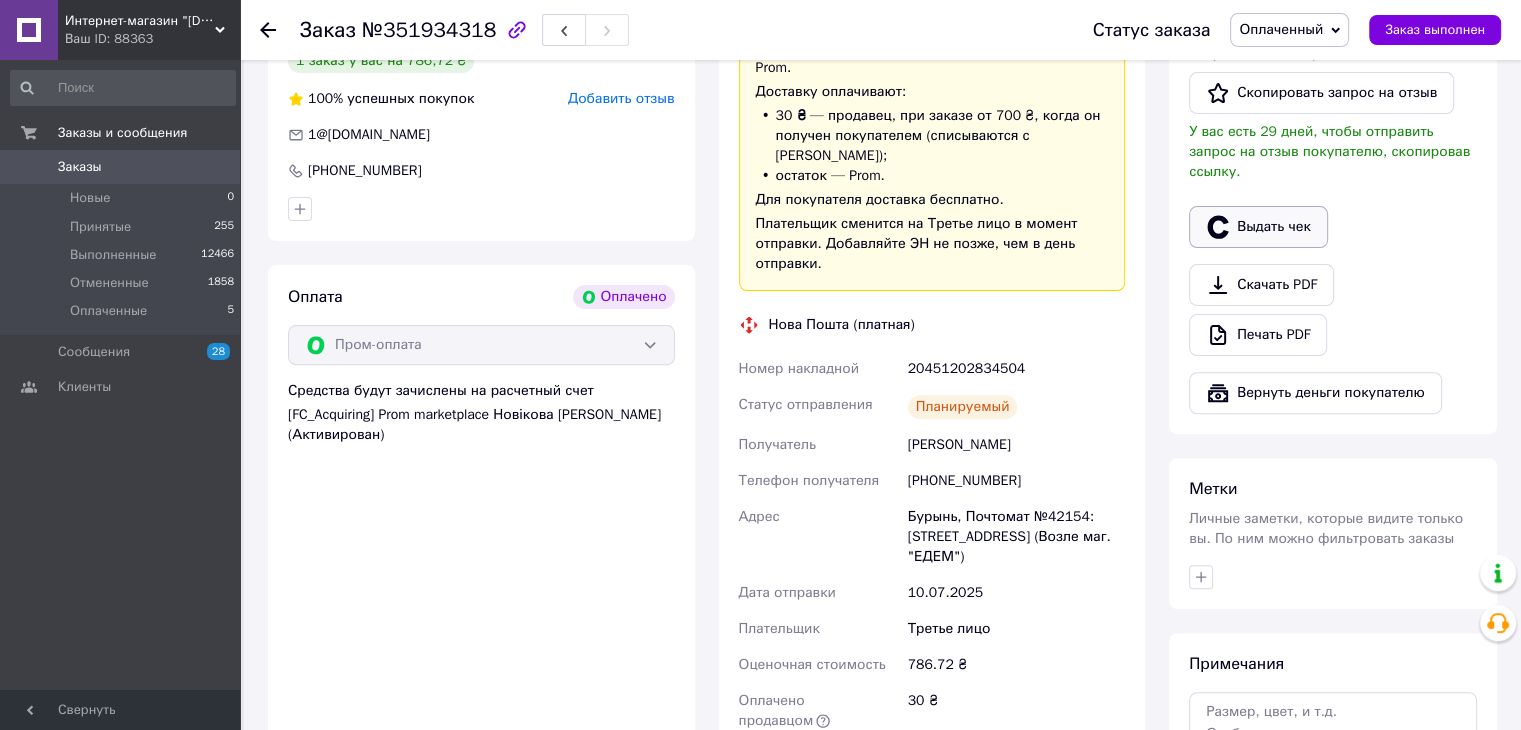 click on "Выдать чек" at bounding box center [1258, 227] 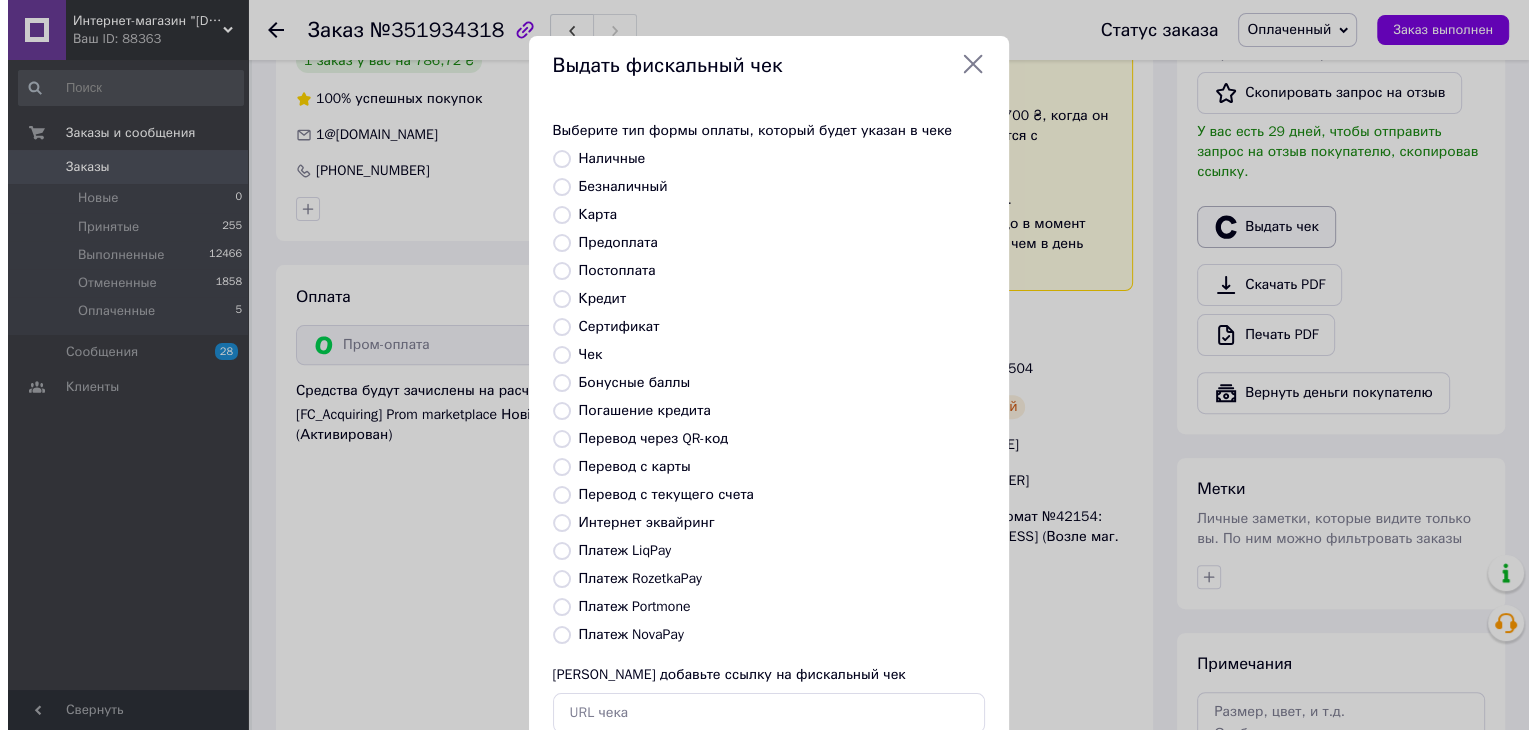scroll, scrollTop: 567, scrollLeft: 0, axis: vertical 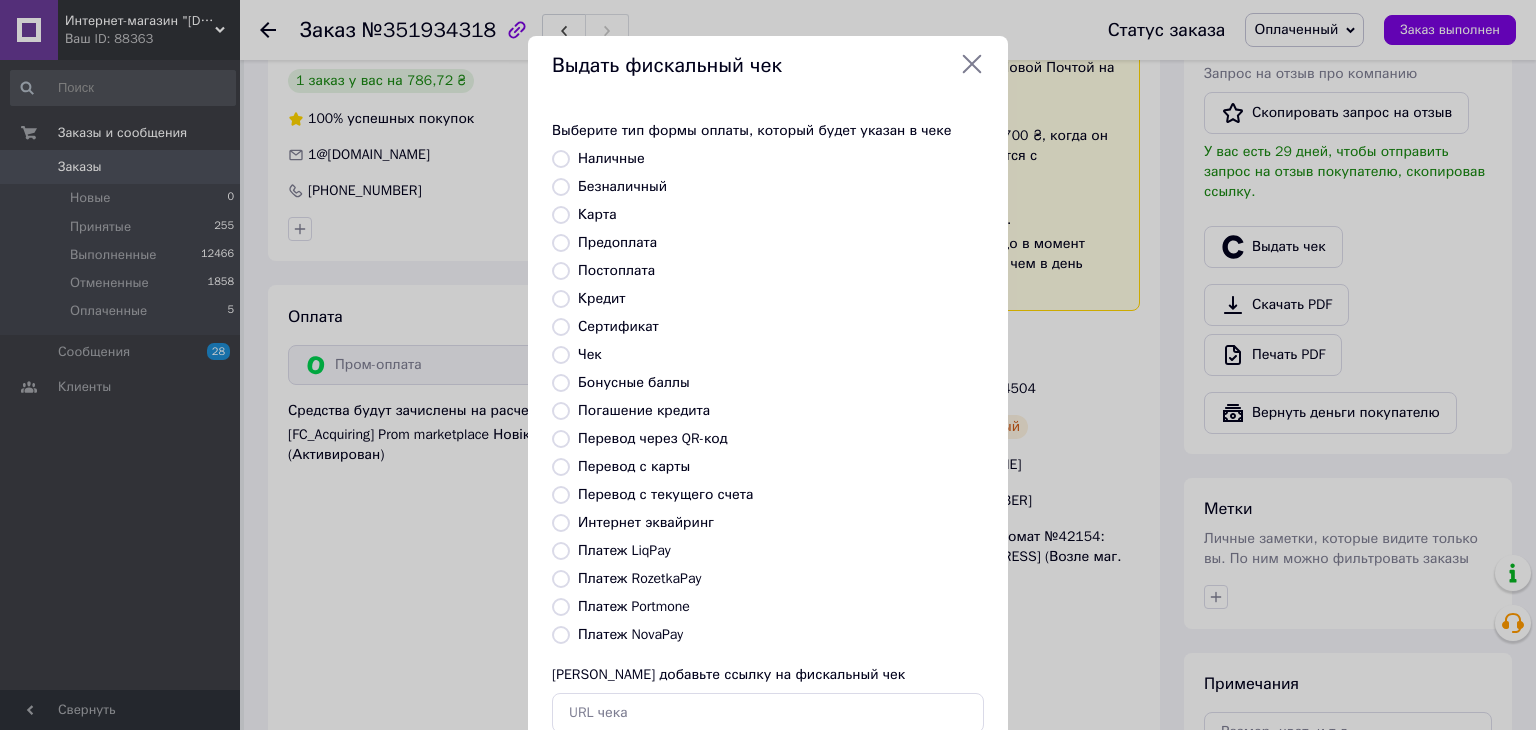 click on "Платеж RozetkaPay" at bounding box center (561, 579) 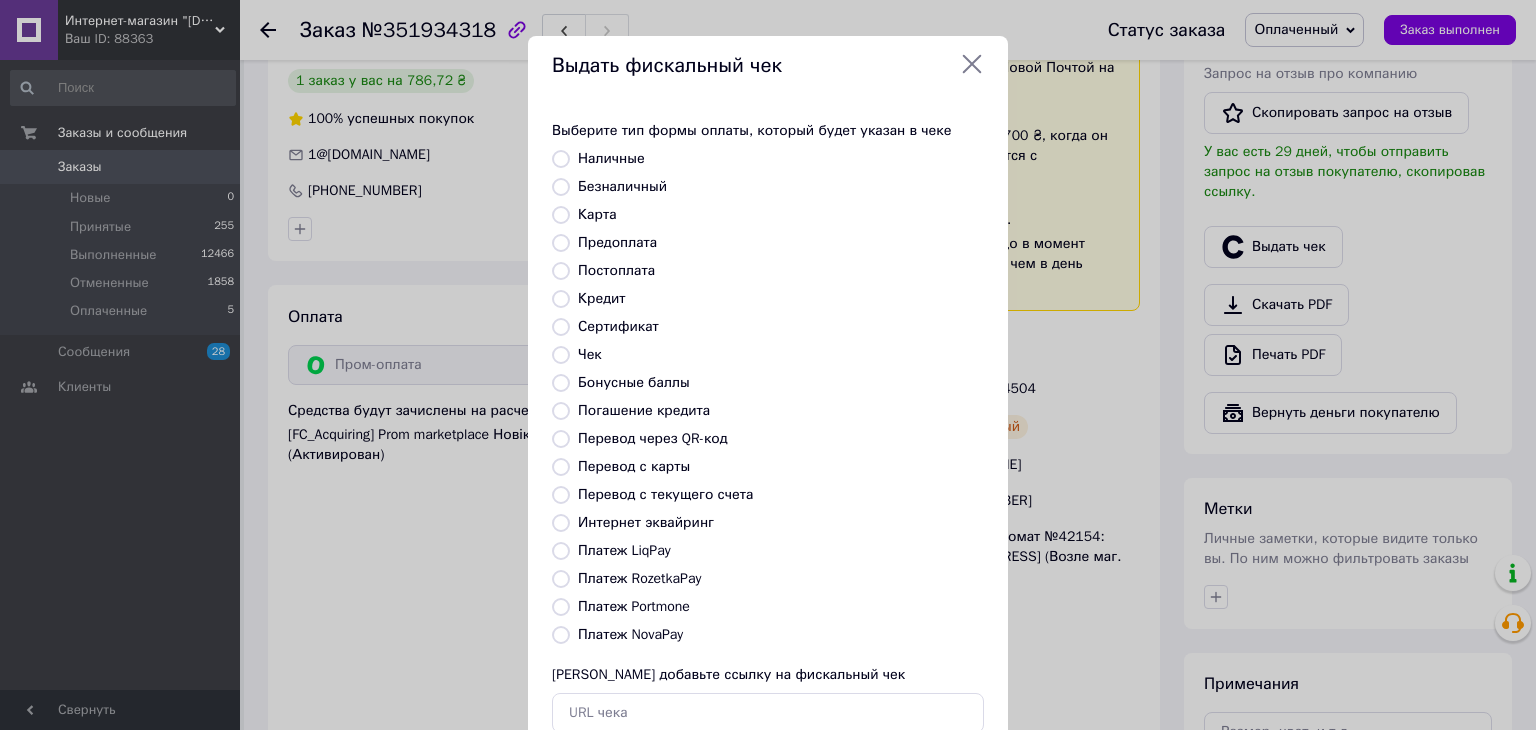 radio on "true" 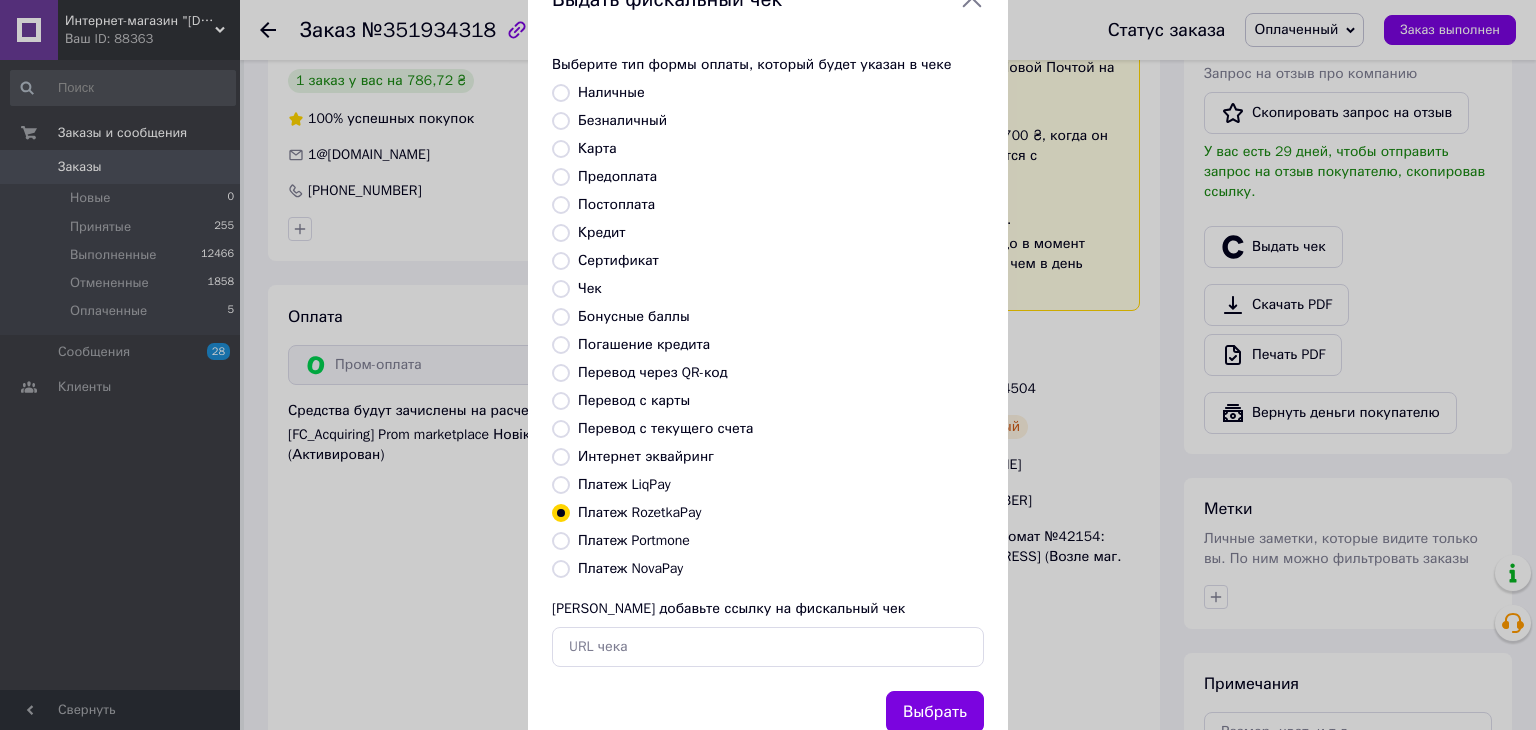 scroll, scrollTop: 128, scrollLeft: 0, axis: vertical 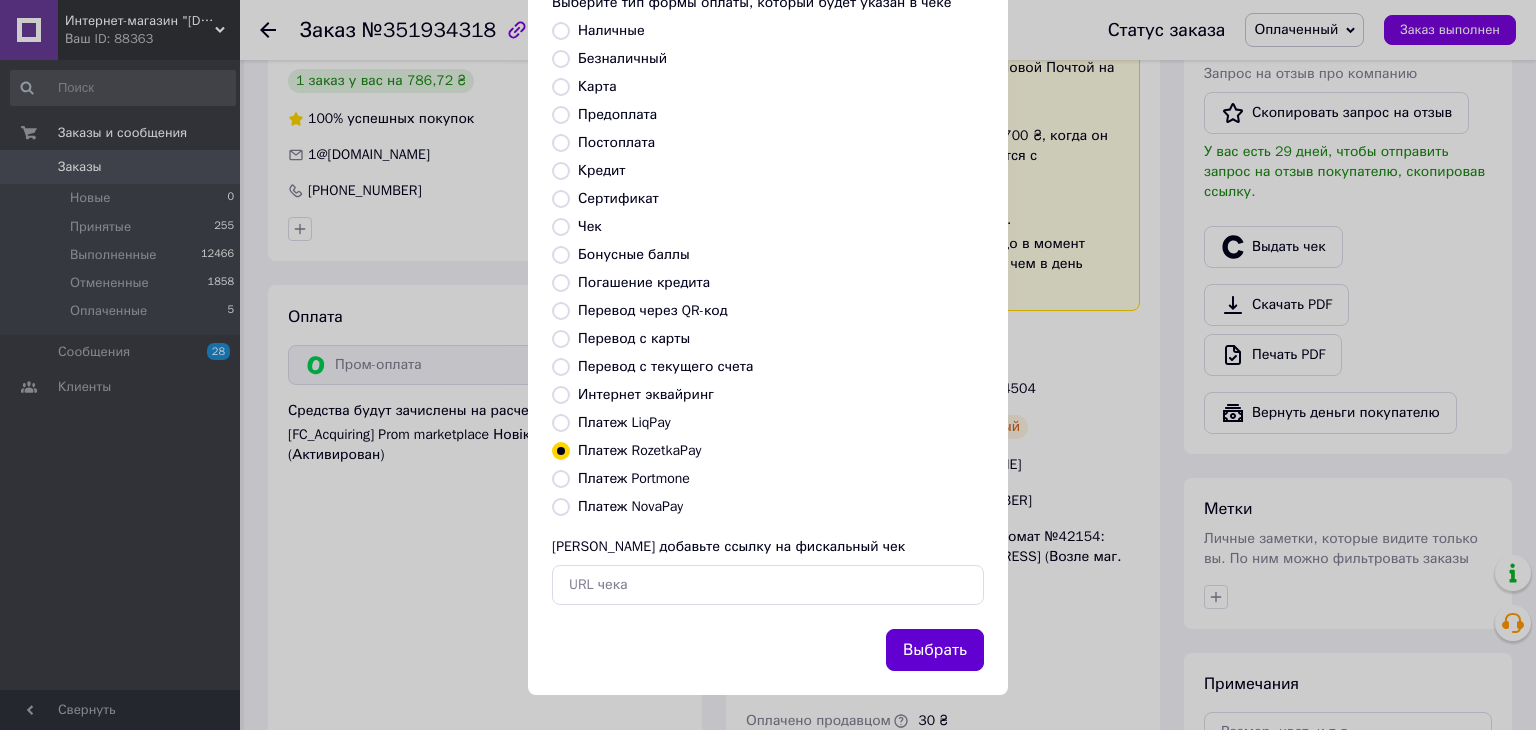 click on "Выбрать" at bounding box center (935, 650) 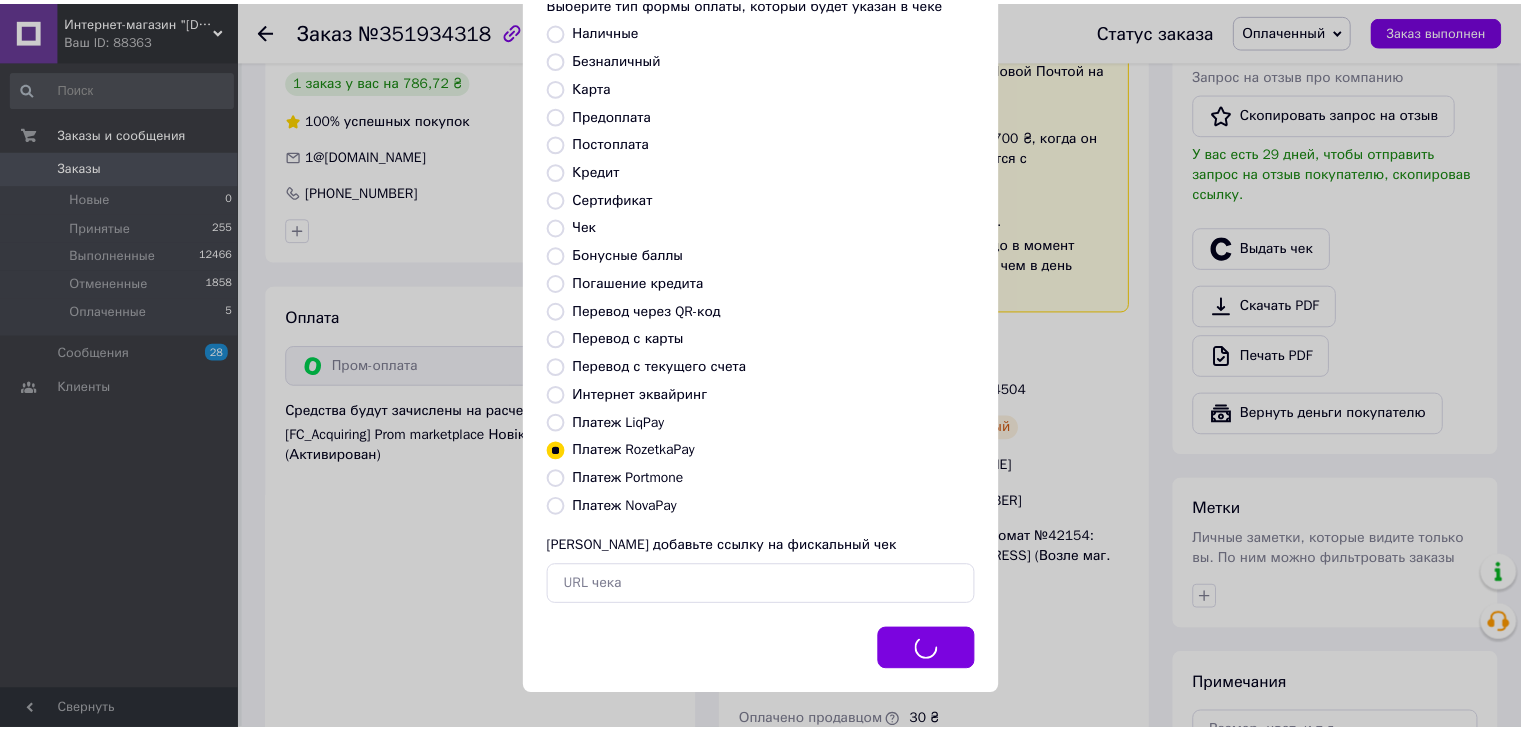 scroll, scrollTop: 587, scrollLeft: 0, axis: vertical 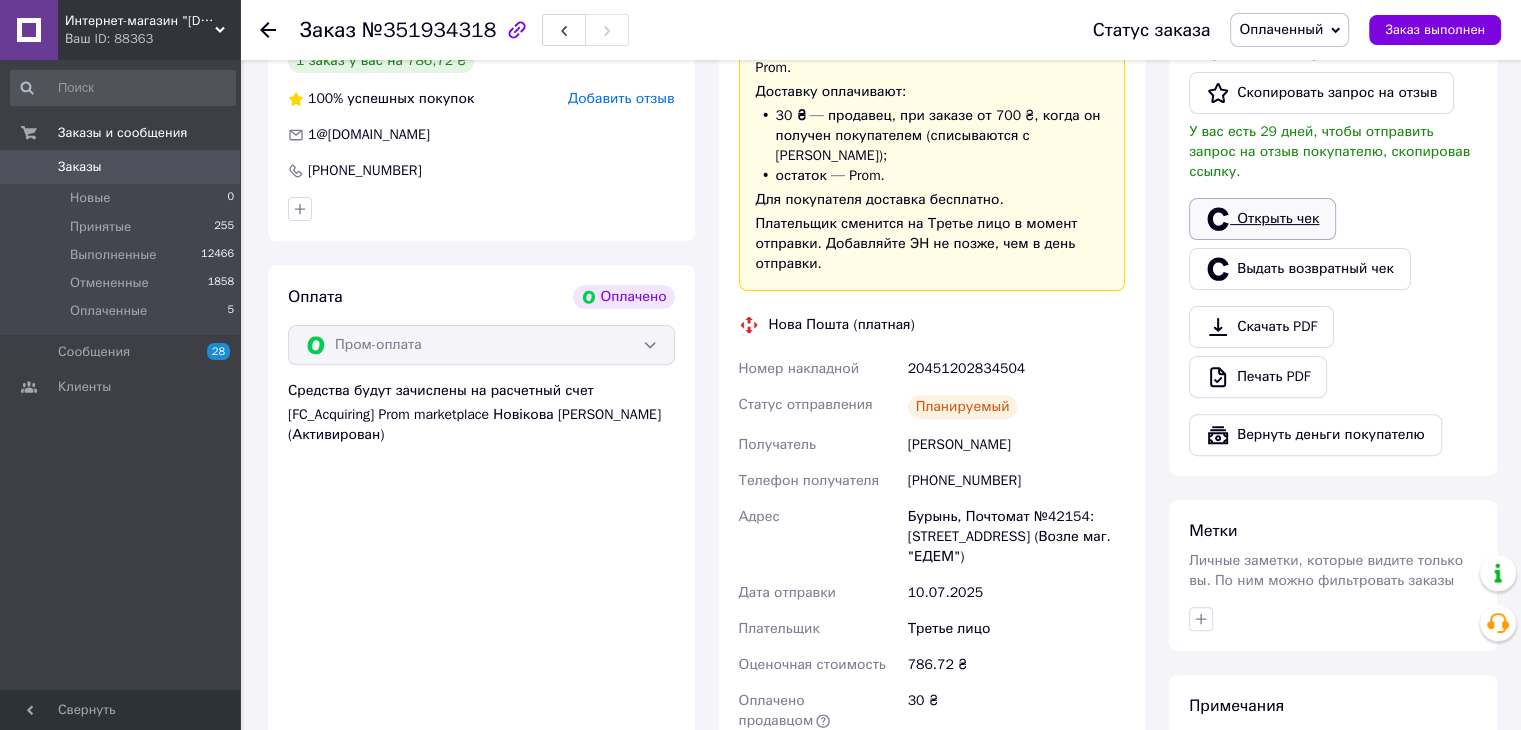 click on "Открыть чек" at bounding box center [1262, 219] 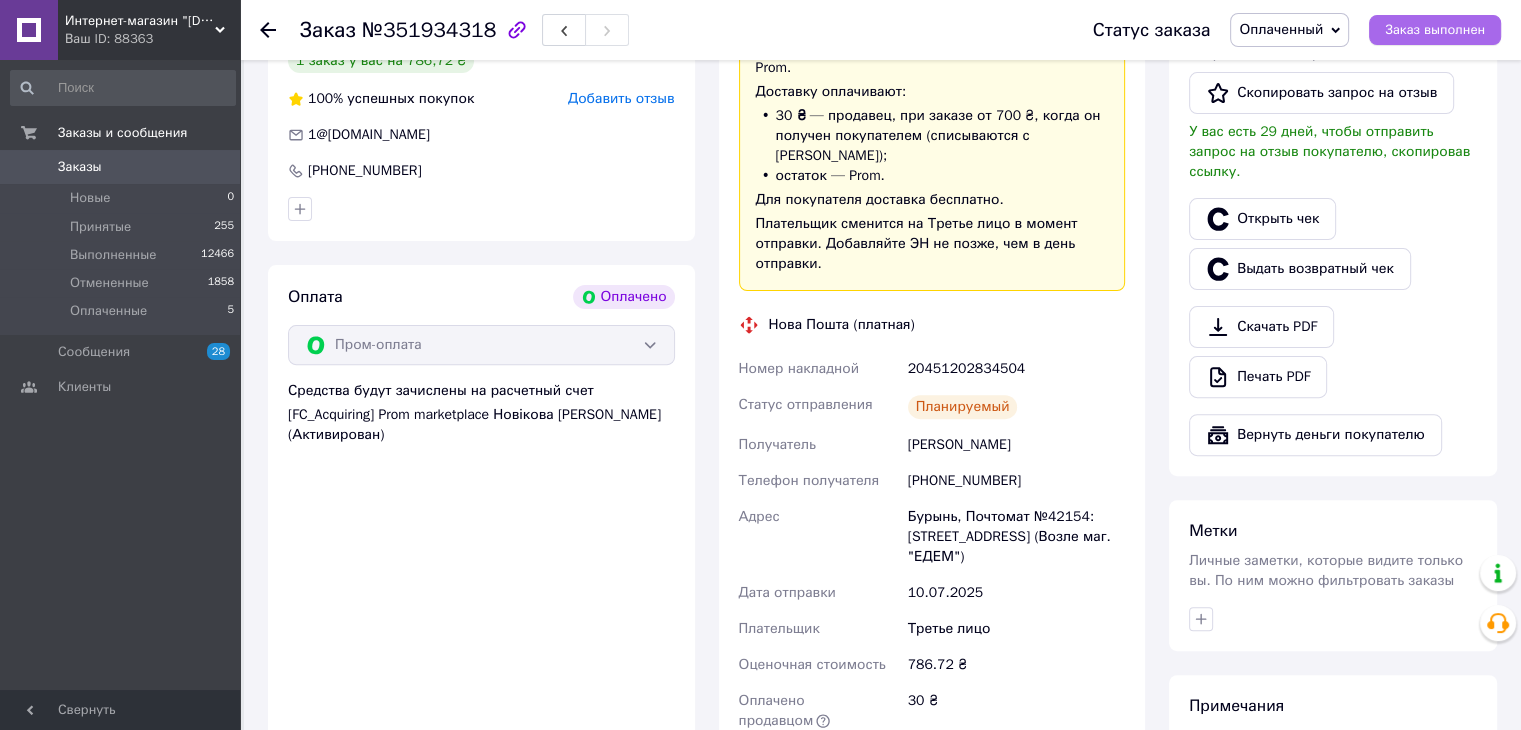 click on "Заказ выполнен" at bounding box center (1435, 30) 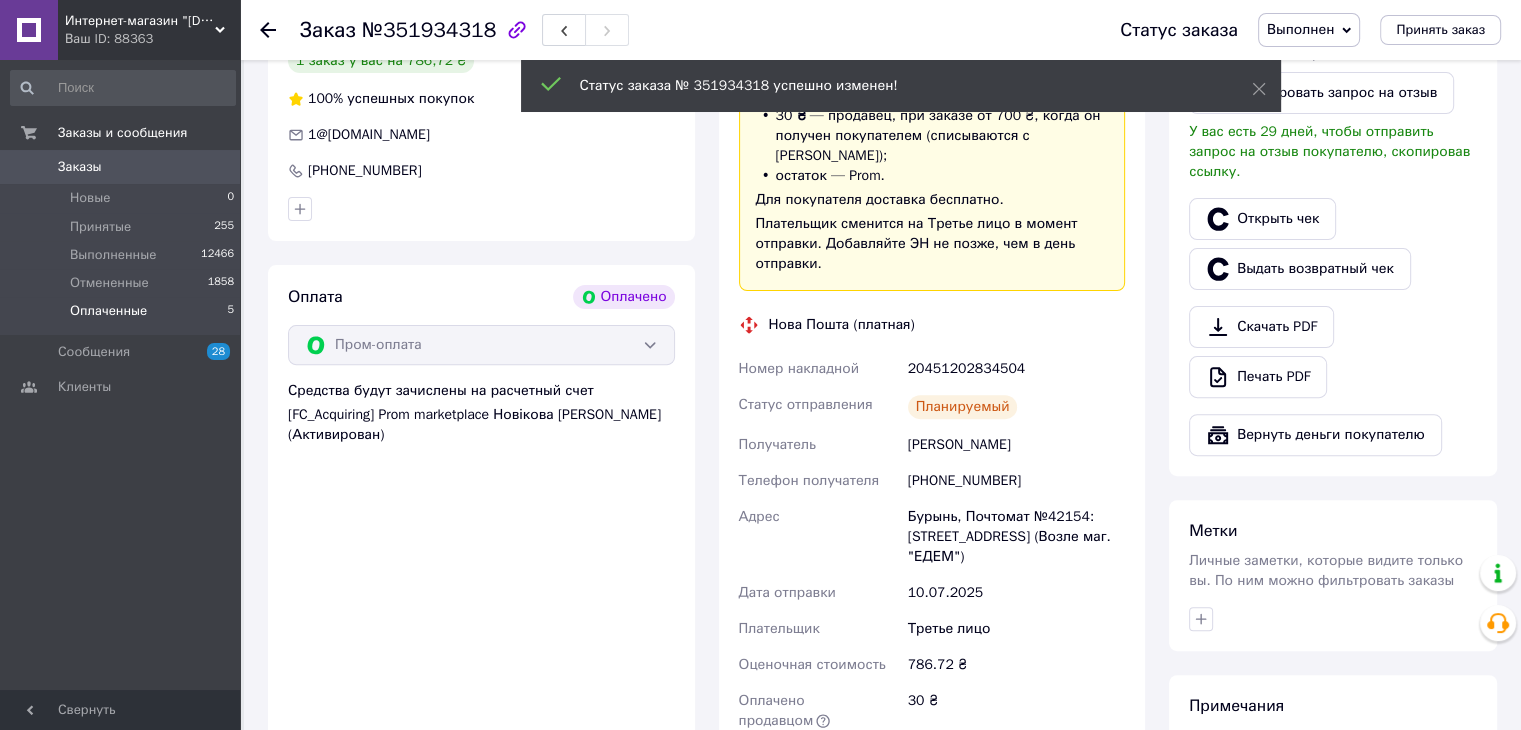 click on "Оплаченные 5" at bounding box center [123, 316] 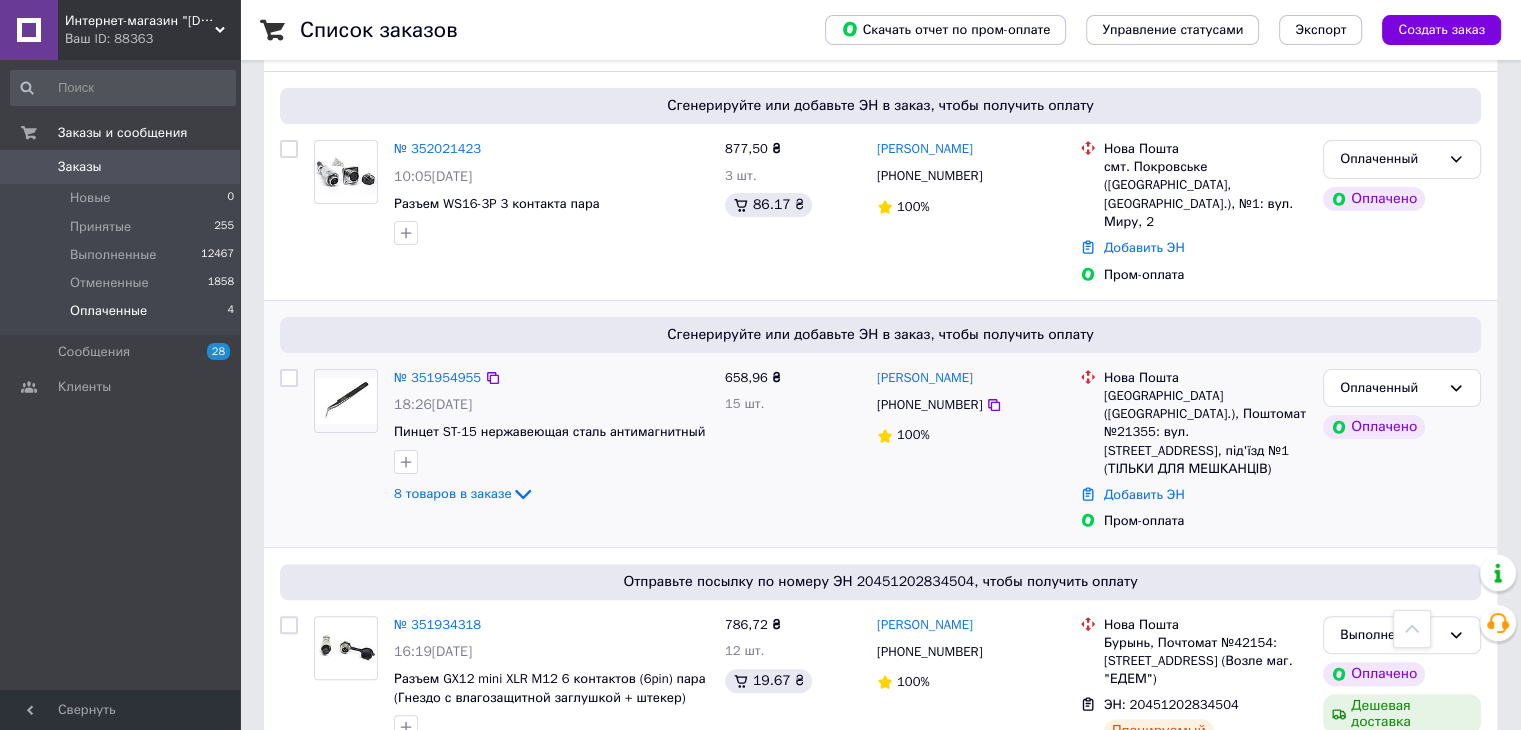 scroll, scrollTop: 496, scrollLeft: 0, axis: vertical 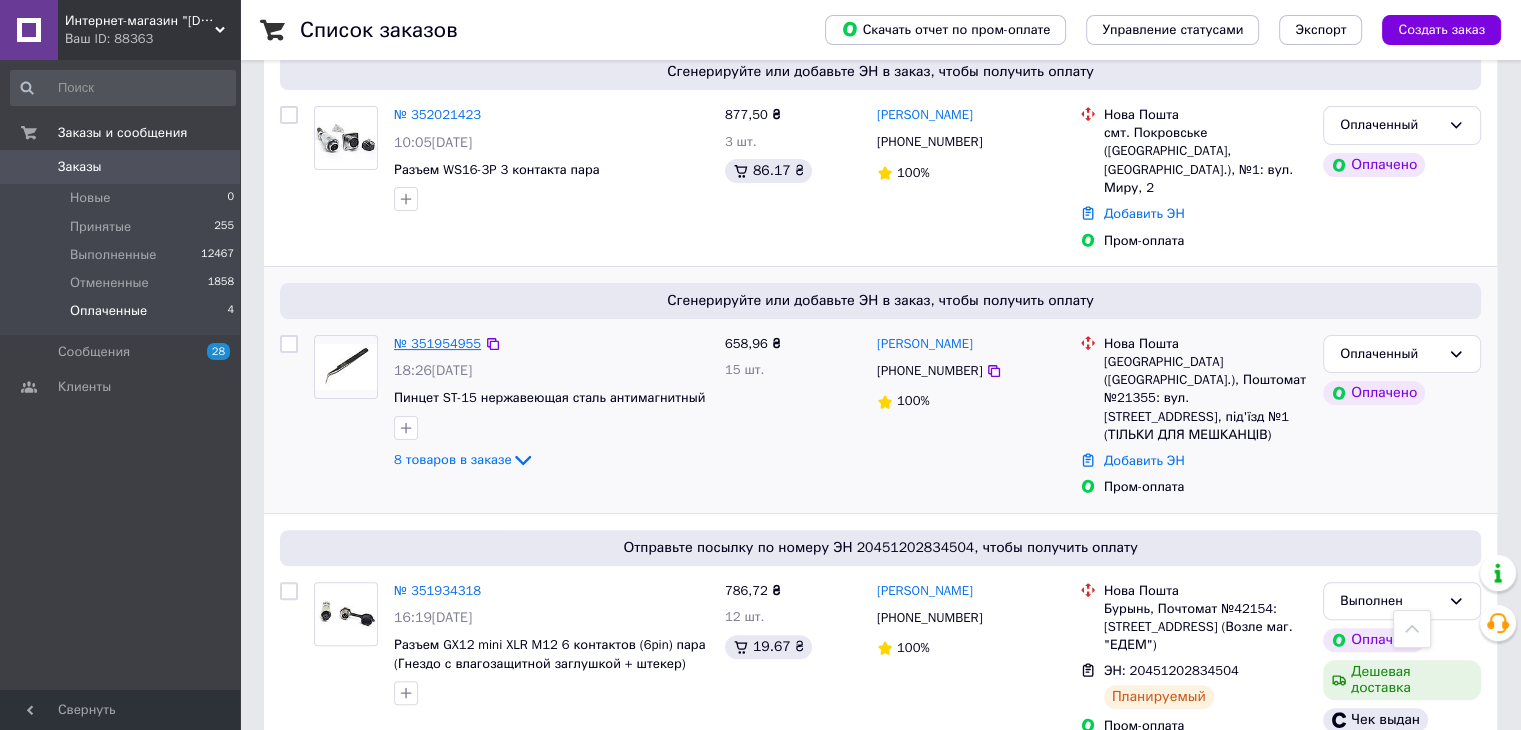 click on "№ 351954955" at bounding box center [437, 343] 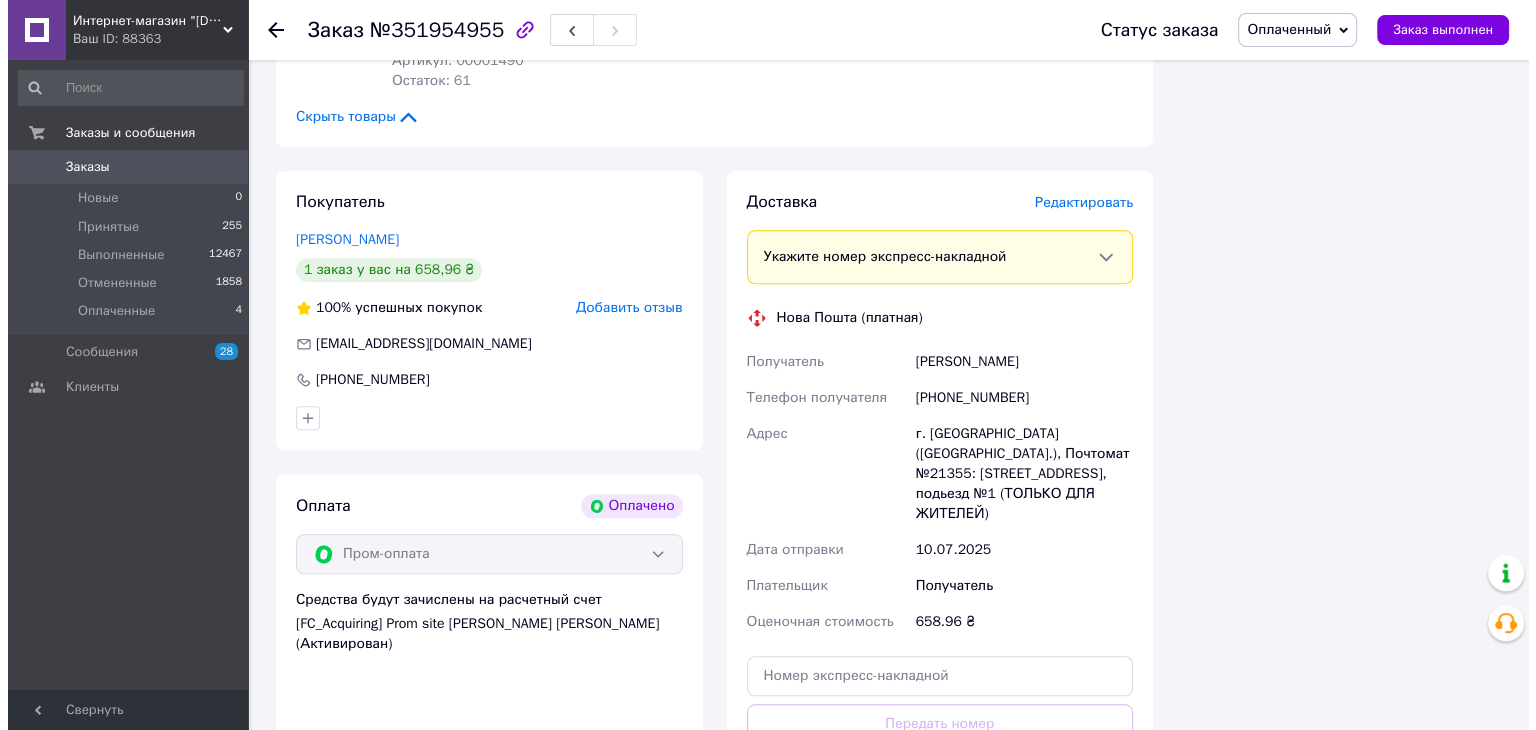 scroll, scrollTop: 1300, scrollLeft: 0, axis: vertical 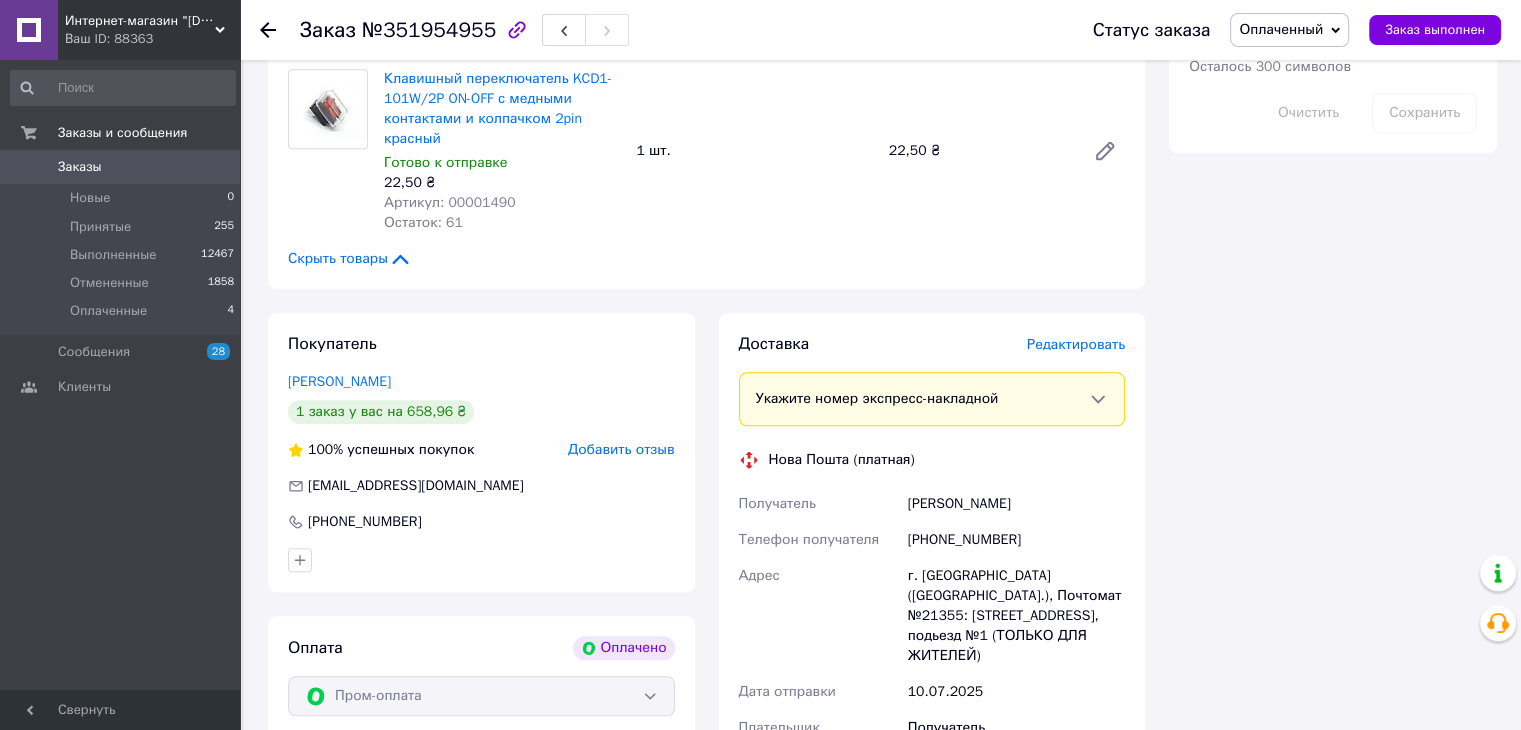 click on "Редактировать" at bounding box center [1076, 344] 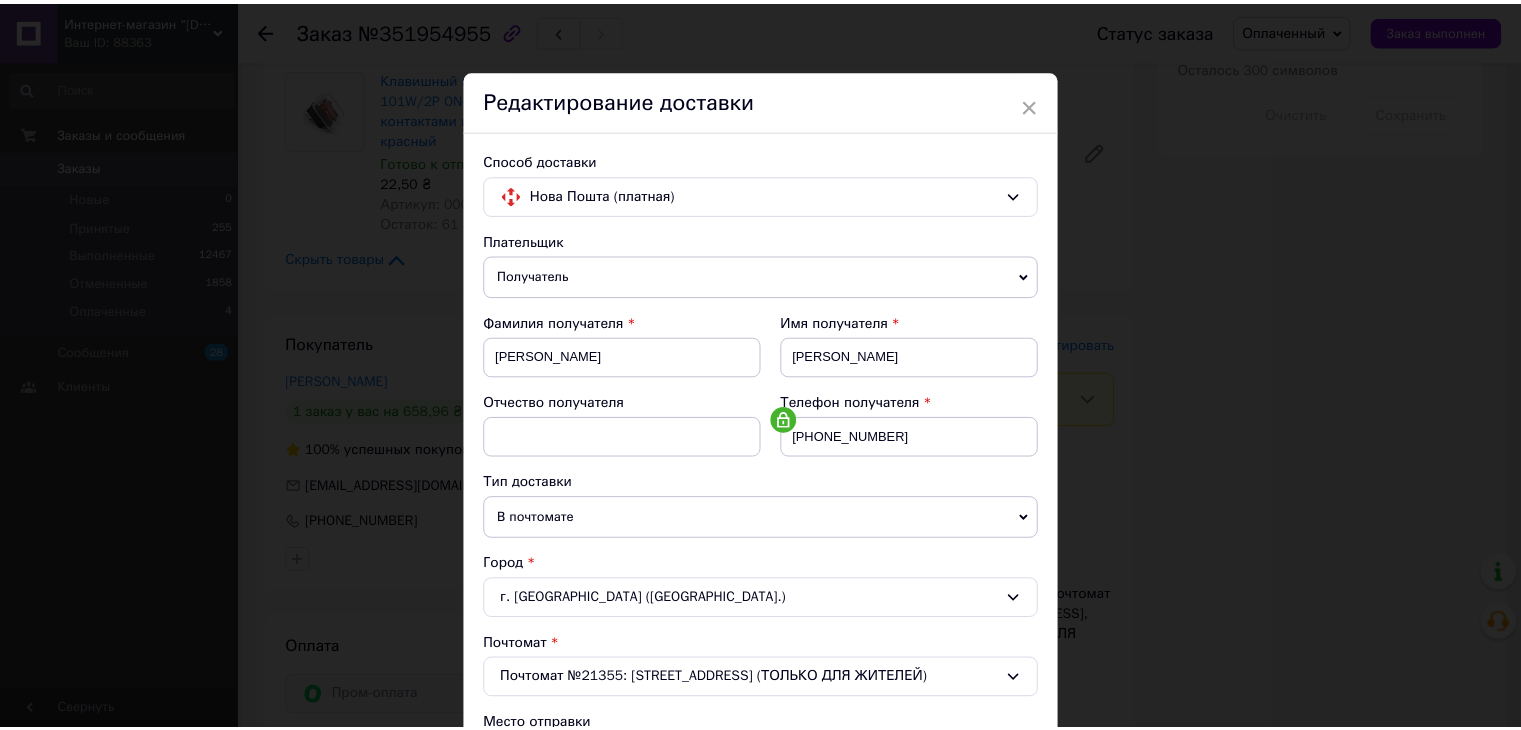 scroll, scrollTop: 592, scrollLeft: 0, axis: vertical 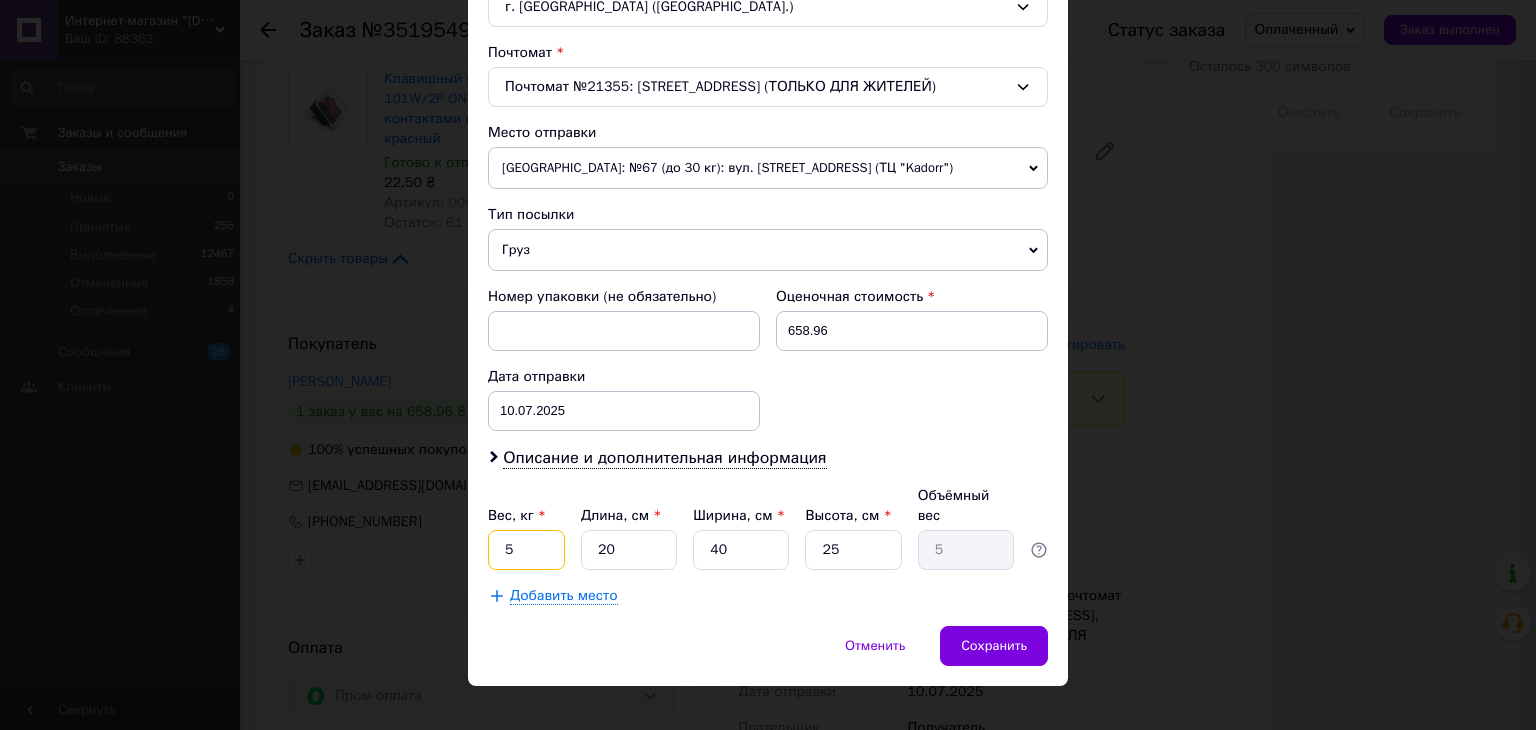drag, startPoint x: 515, startPoint y: 526, endPoint x: 488, endPoint y: 533, distance: 27.89265 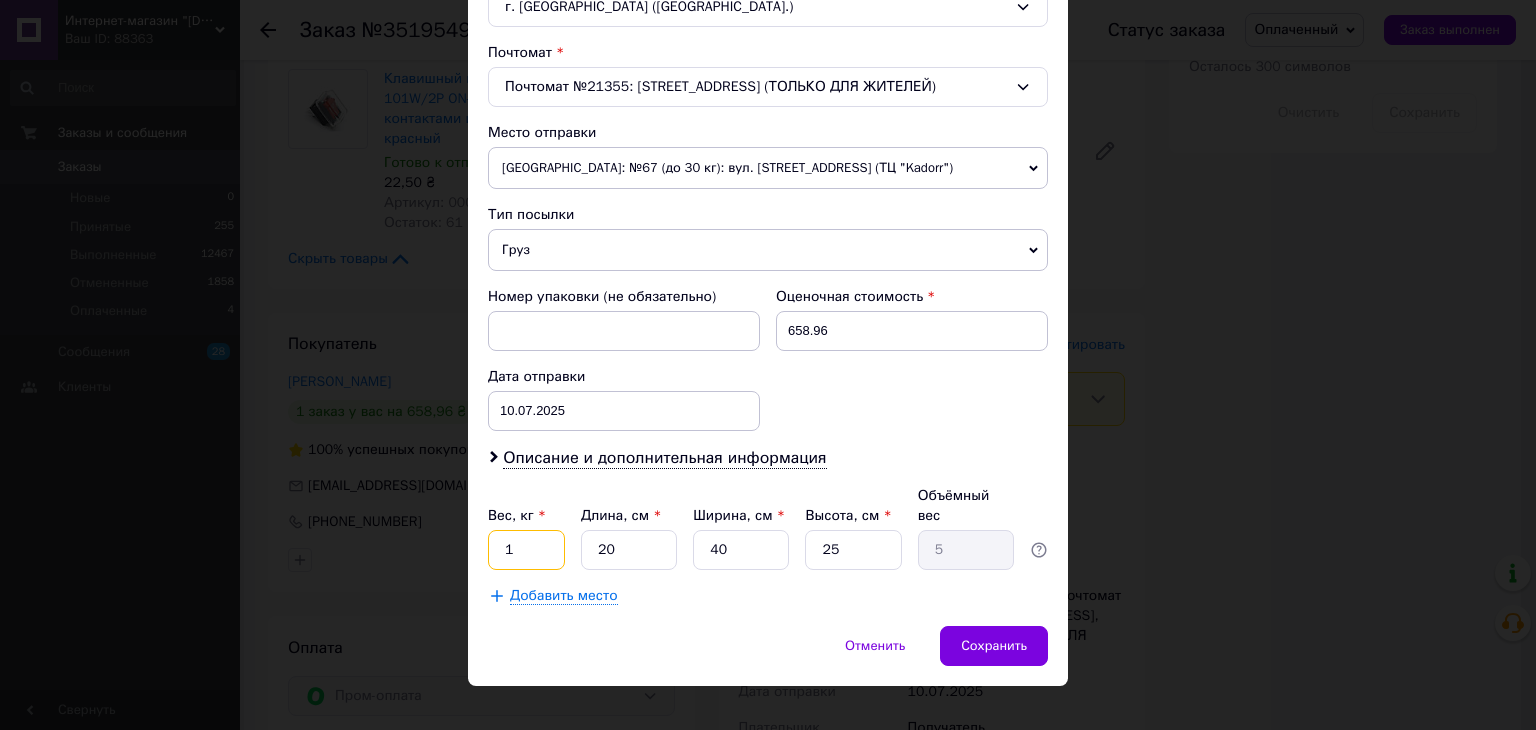 type on "1" 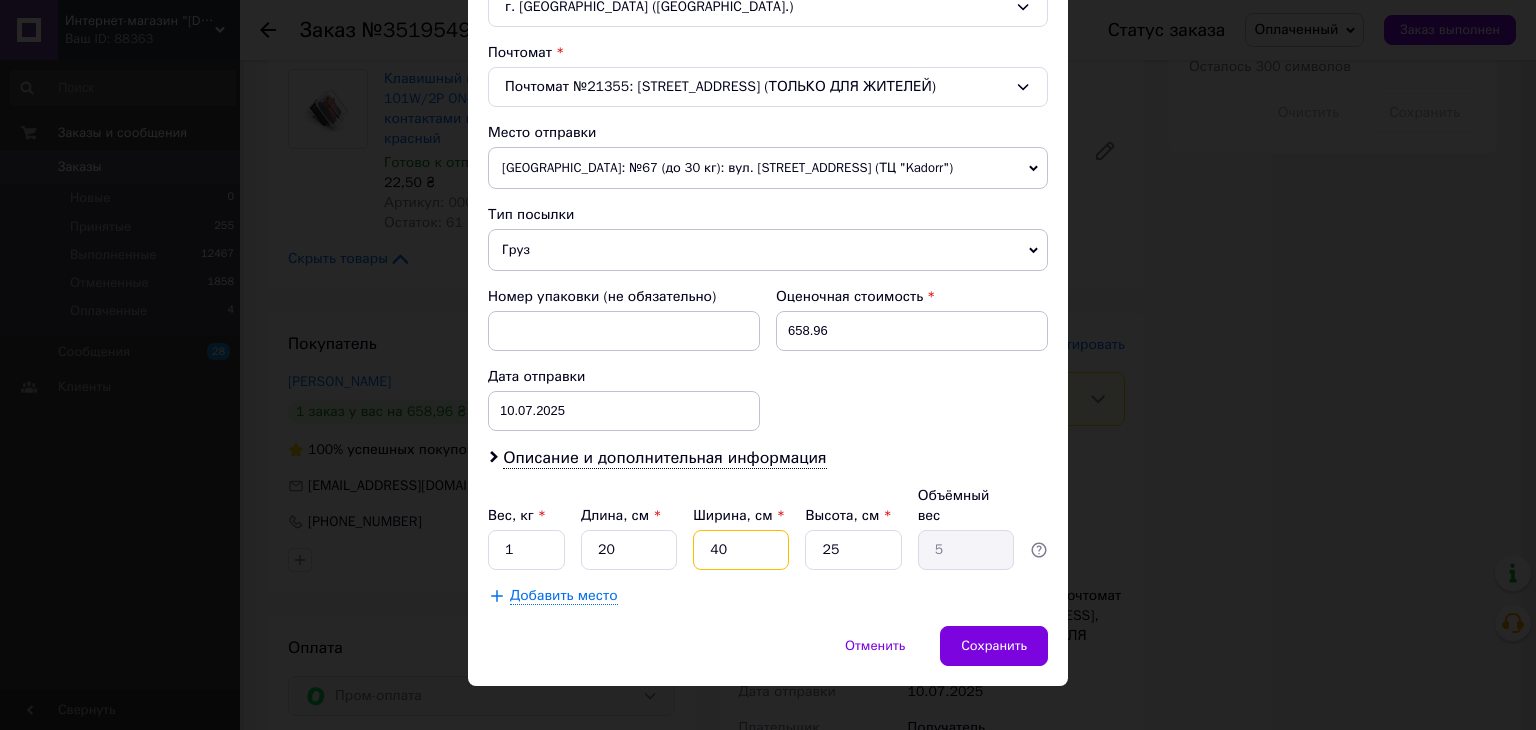 drag, startPoint x: 719, startPoint y: 522, endPoint x: 701, endPoint y: 531, distance: 20.12461 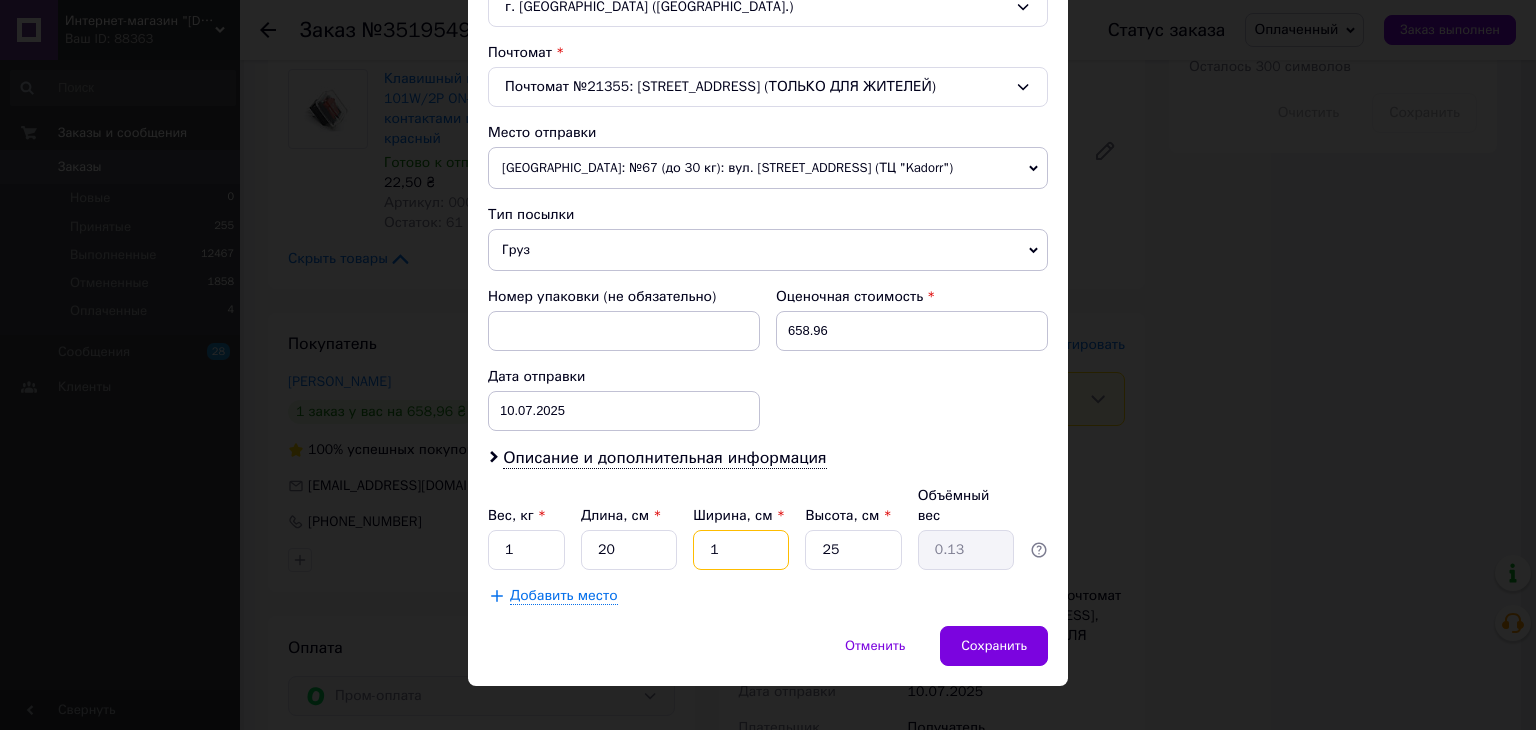 type on "10" 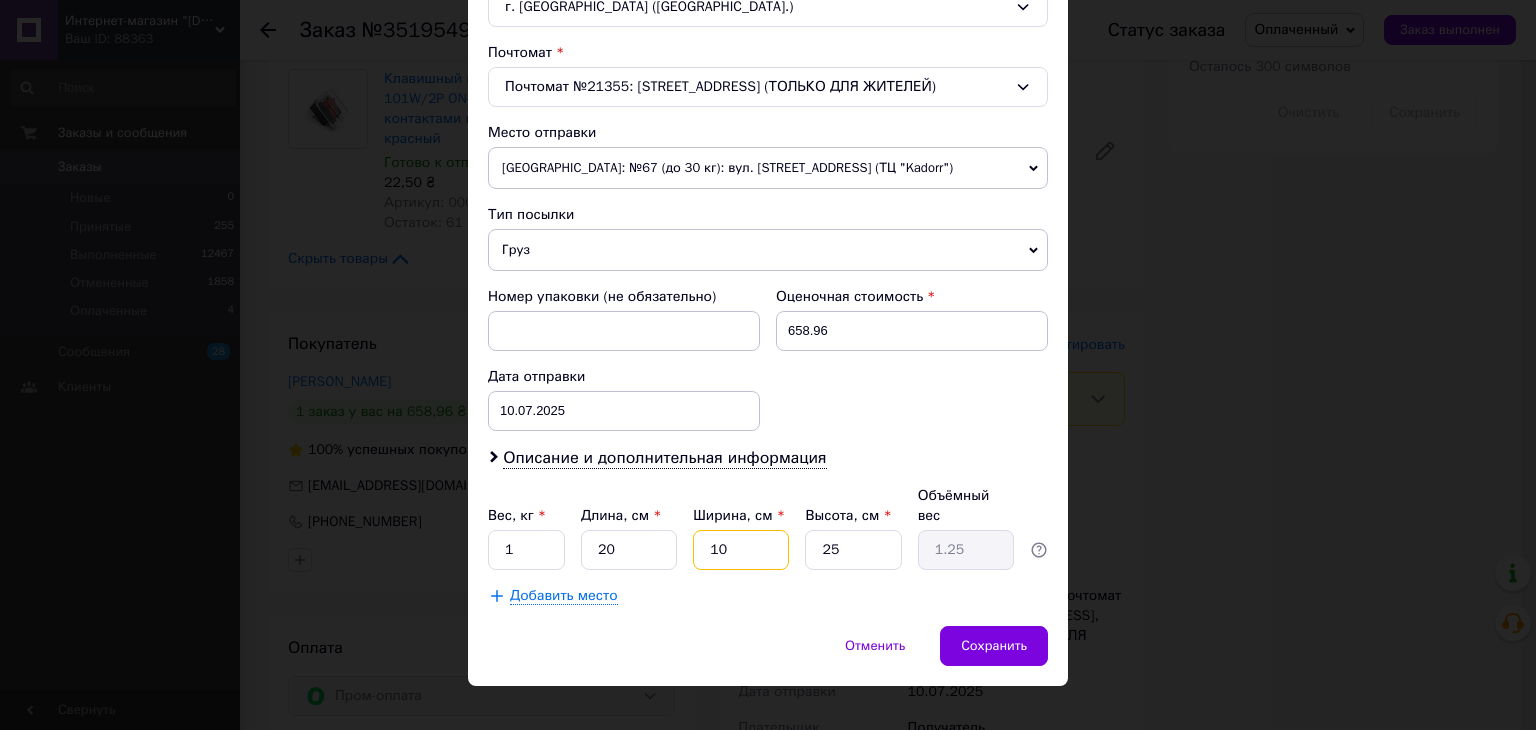 type on "10" 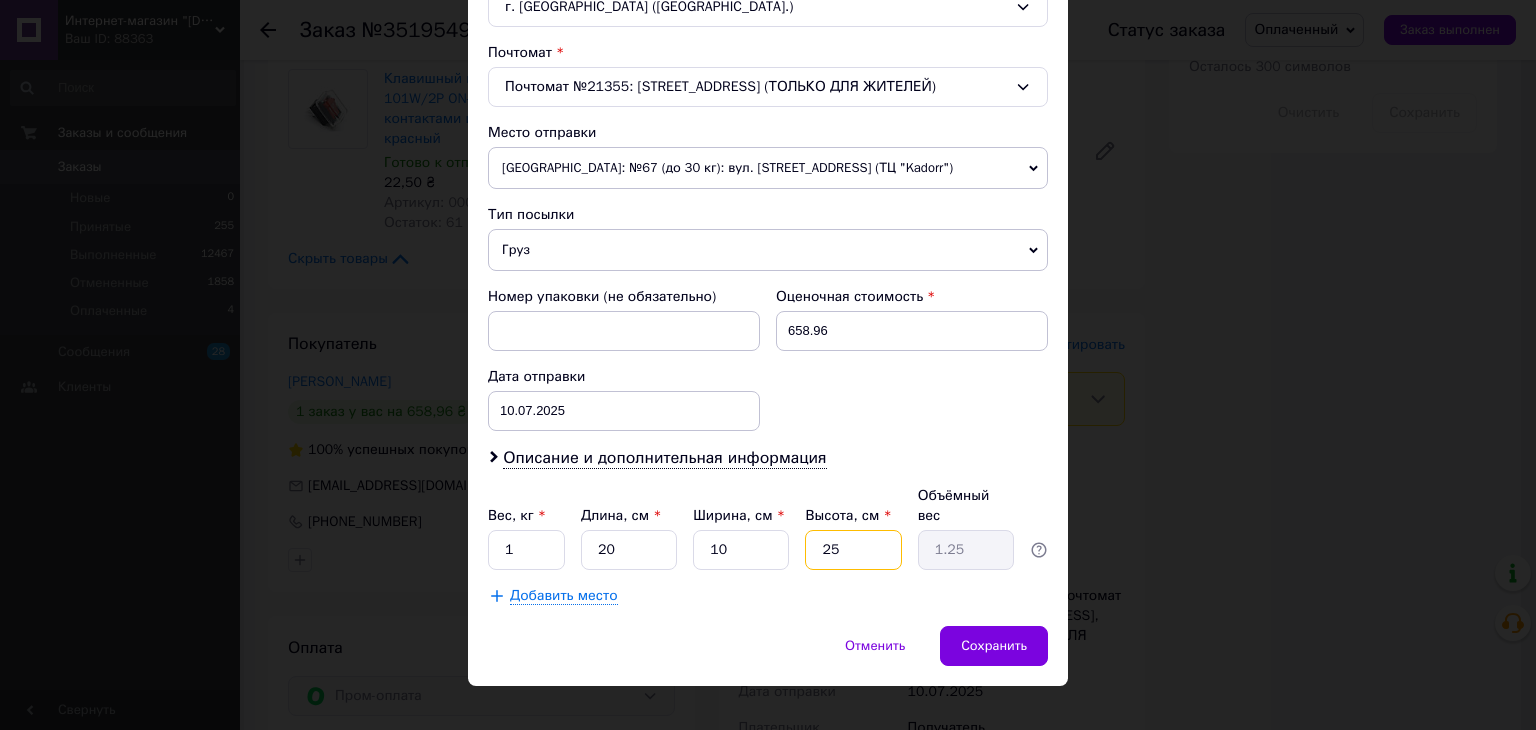 drag, startPoint x: 838, startPoint y: 529, endPoint x: 799, endPoint y: 528, distance: 39.012817 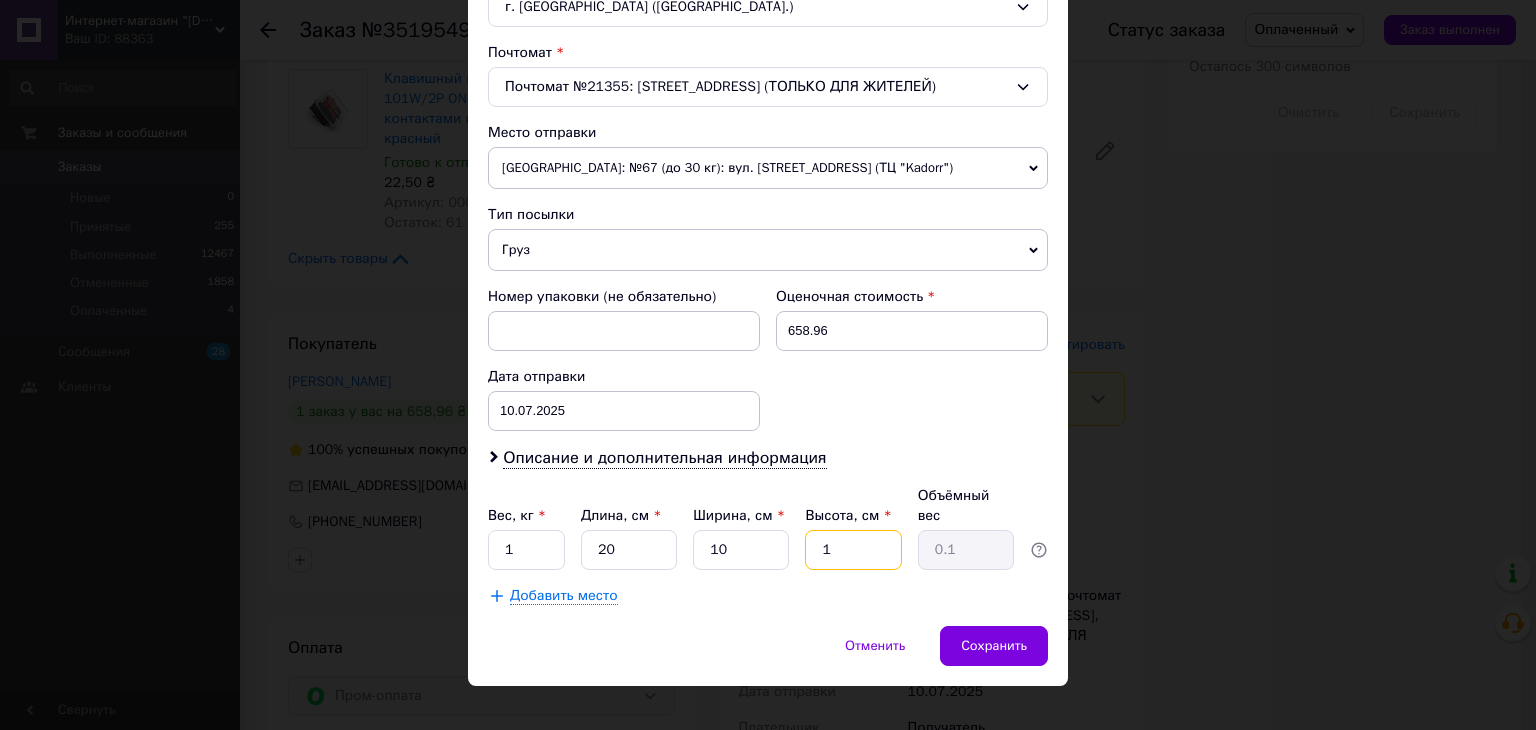 type on "15" 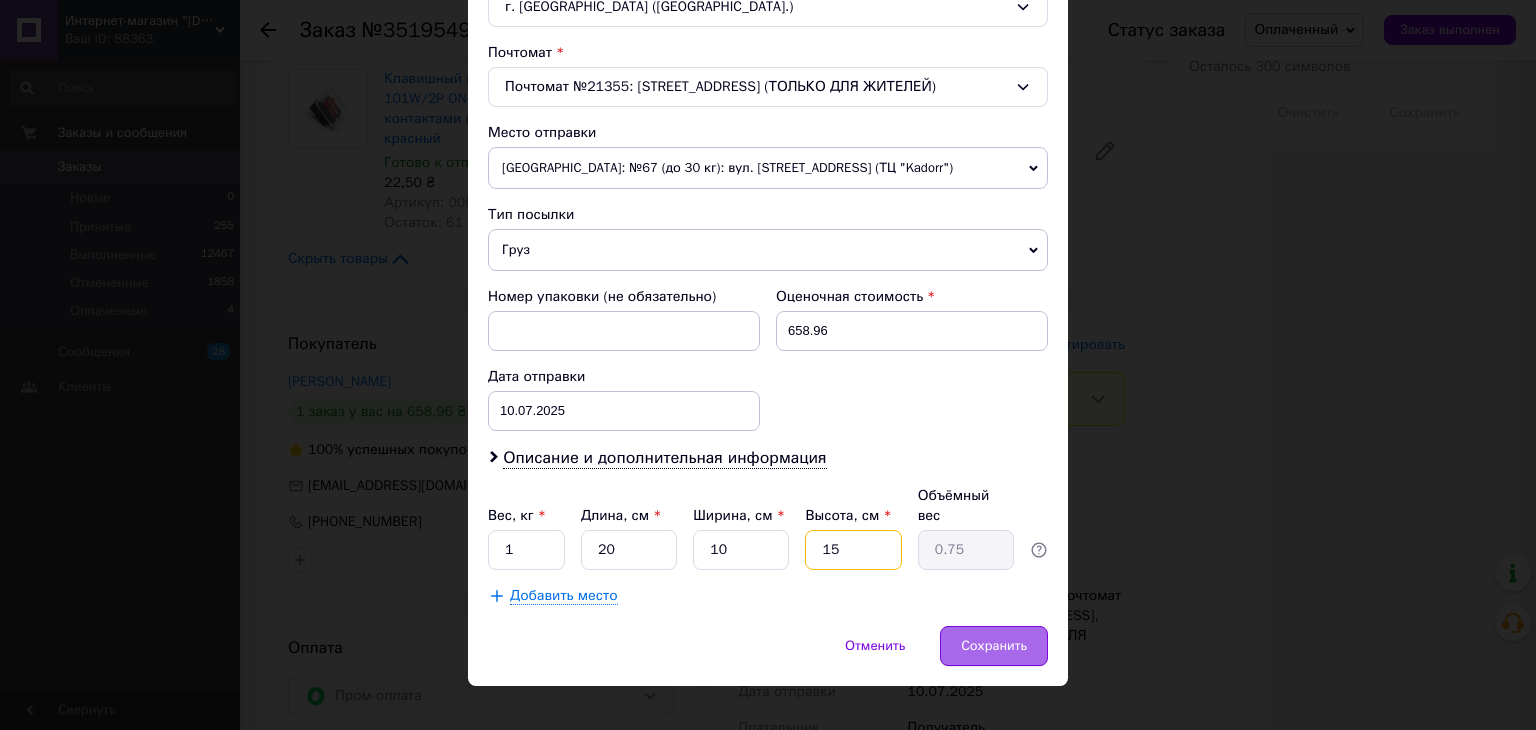 type on "15" 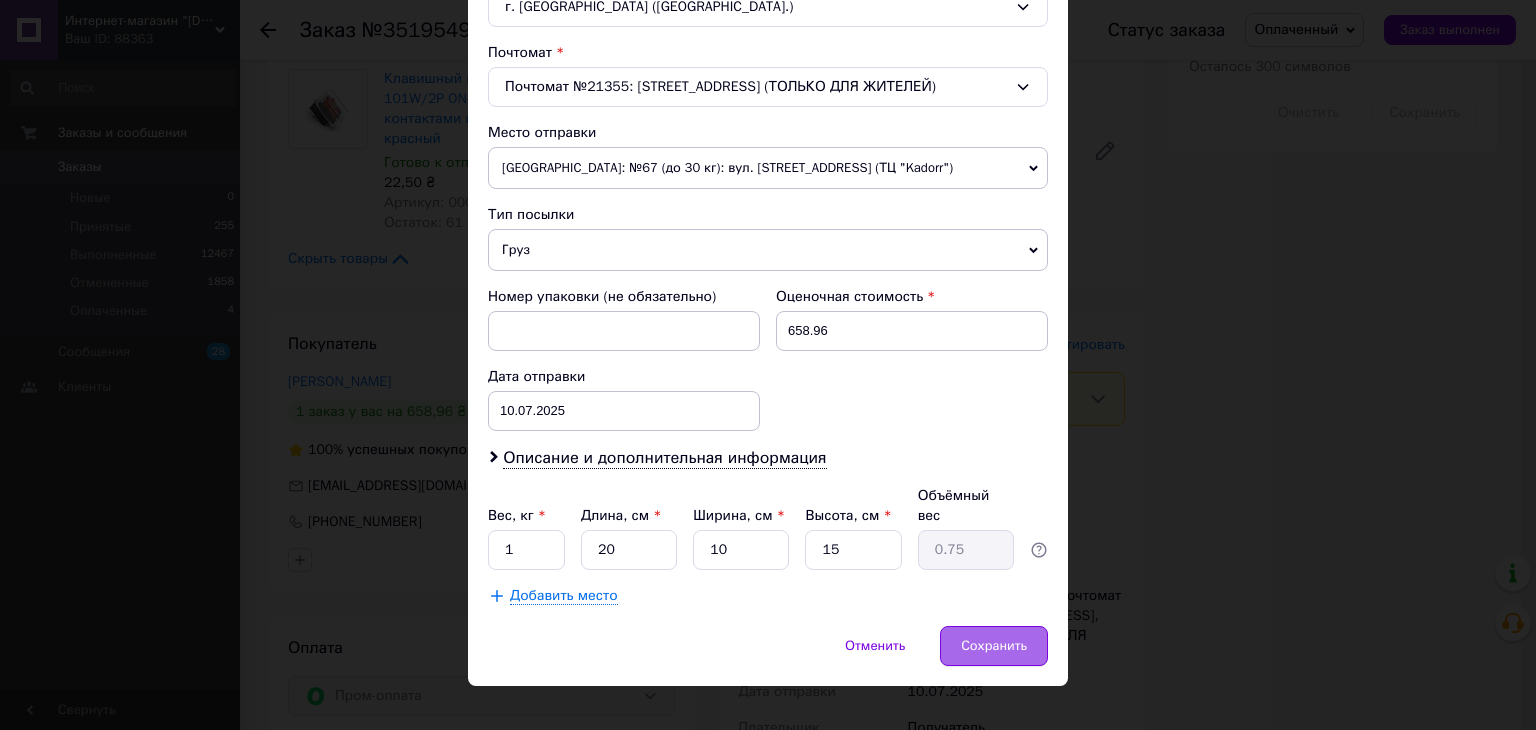 click on "Сохранить" at bounding box center [994, 646] 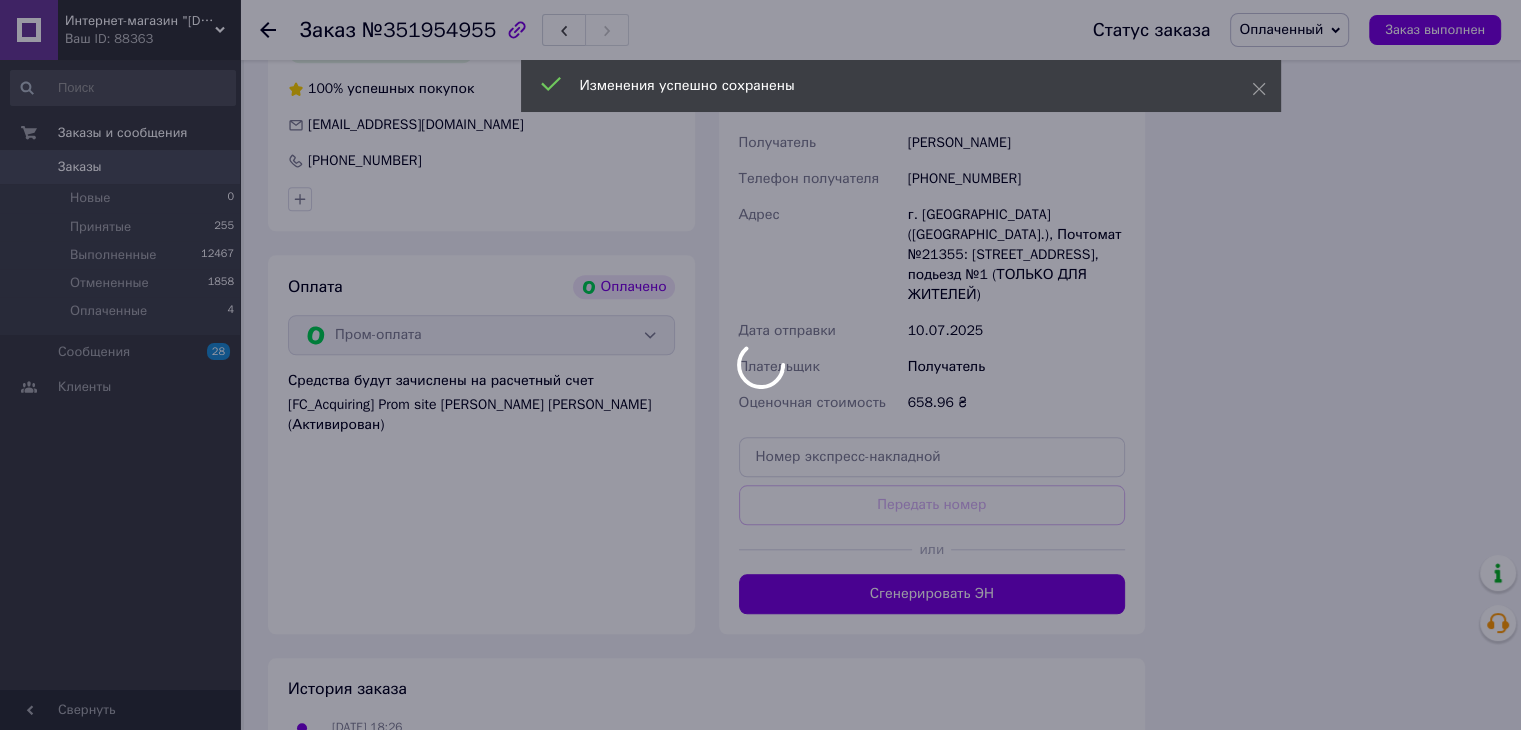scroll, scrollTop: 1700, scrollLeft: 0, axis: vertical 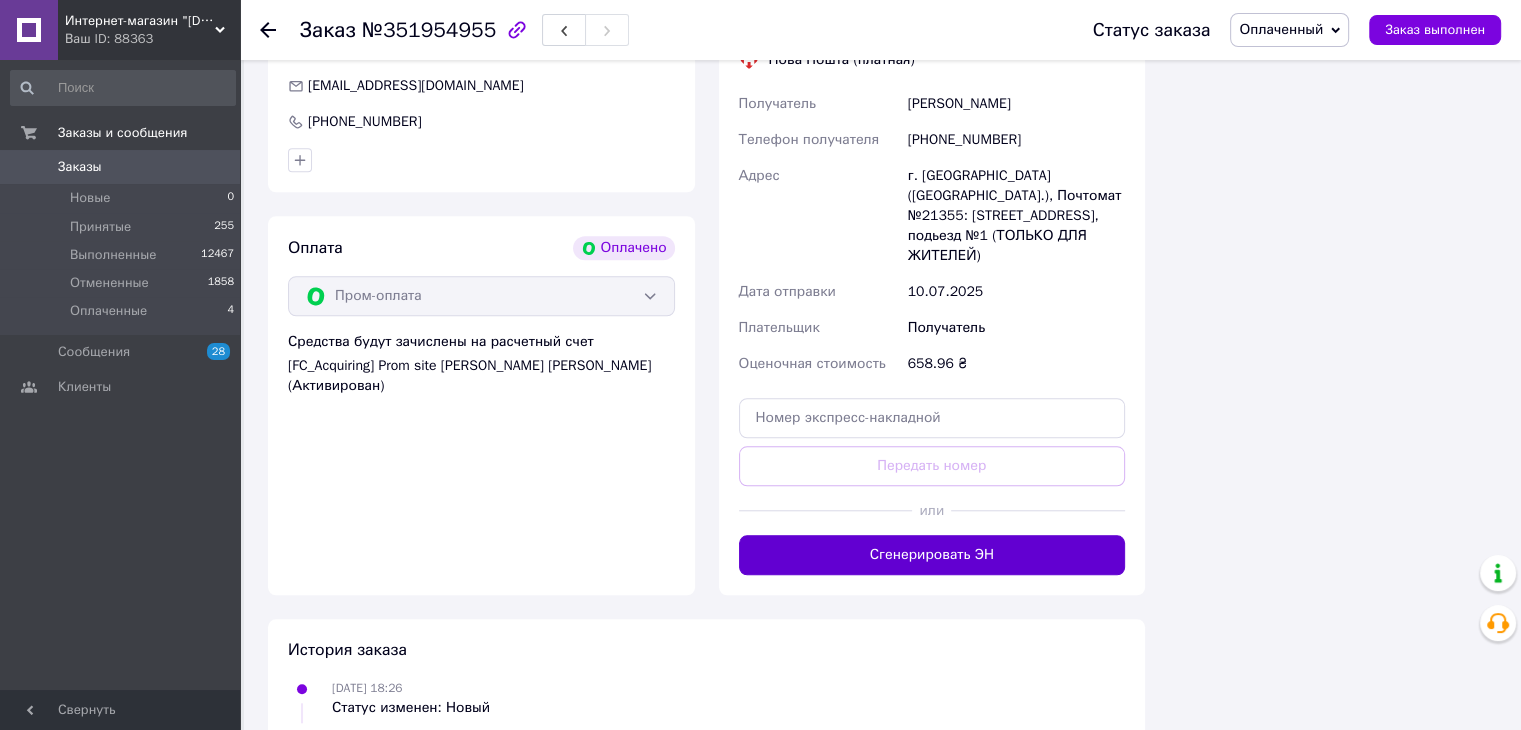 click on "Сгенерировать ЭН" at bounding box center [932, 555] 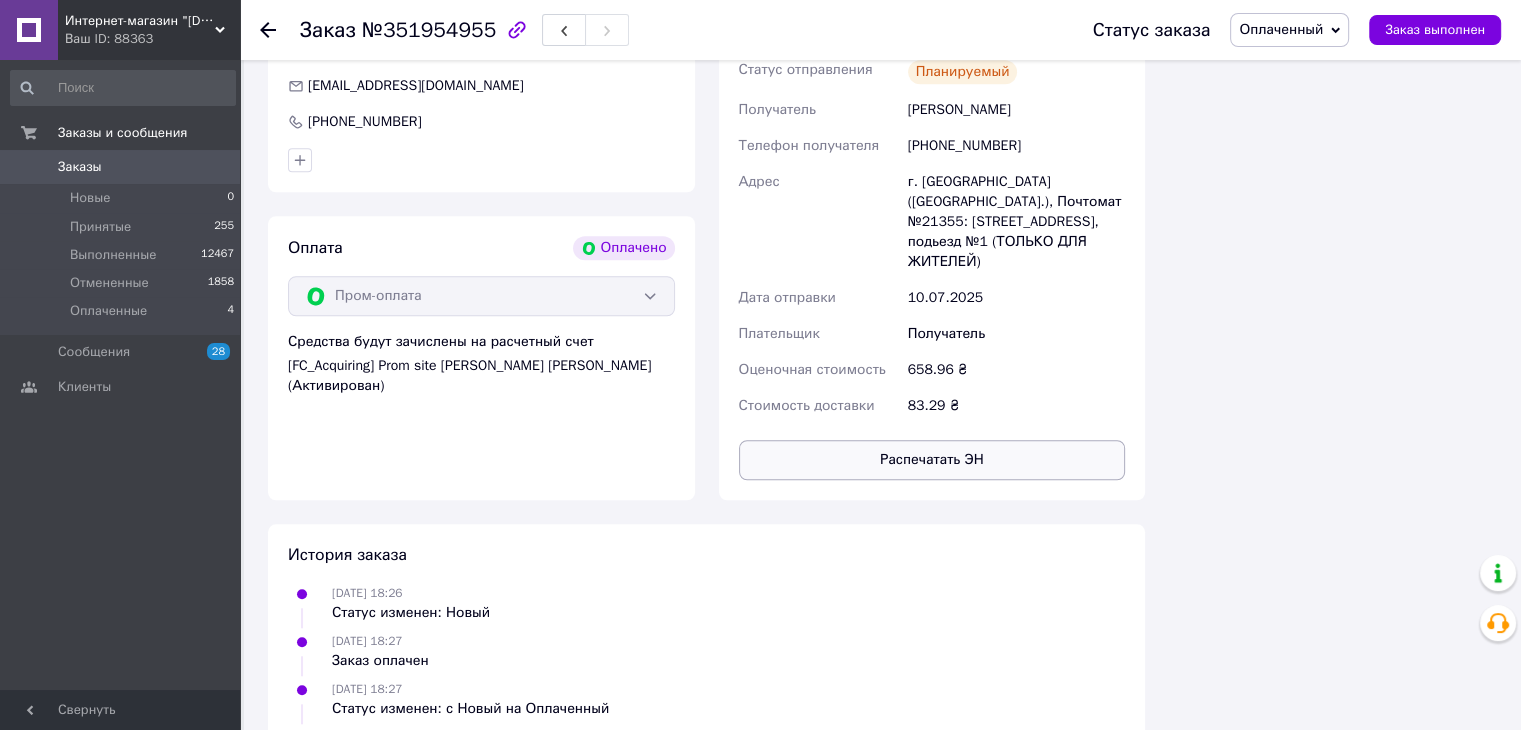 click on "Распечатать ЭН" at bounding box center [932, 460] 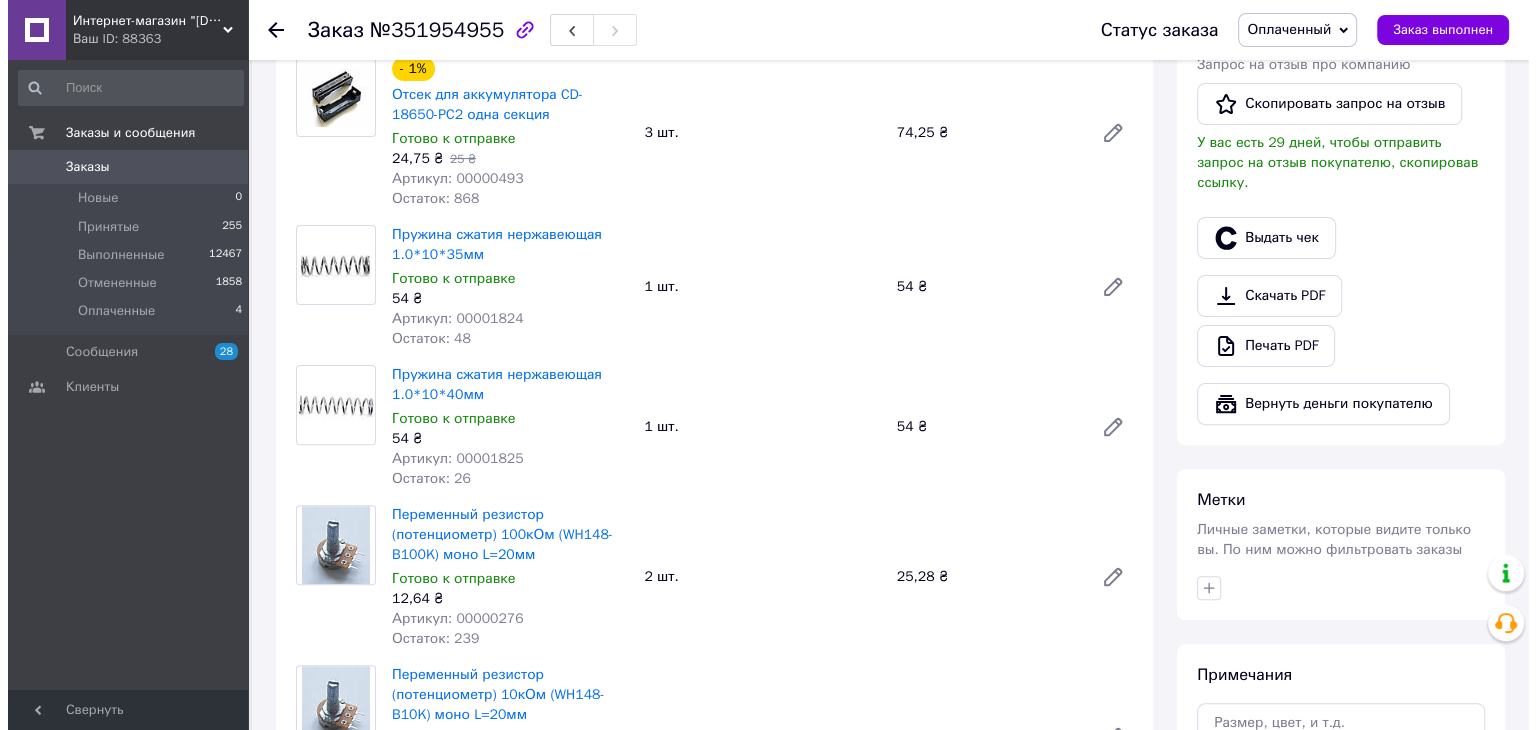scroll, scrollTop: 400, scrollLeft: 0, axis: vertical 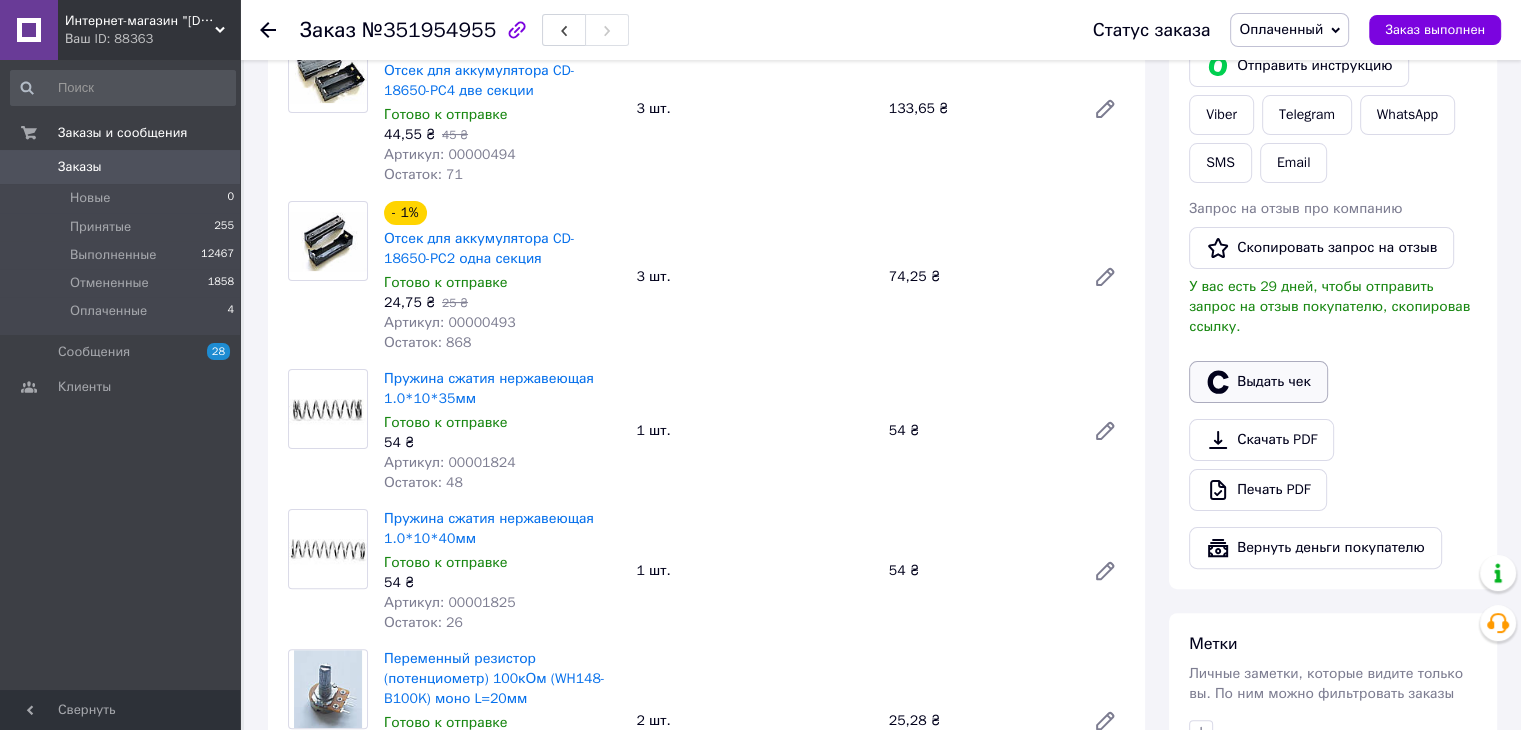 click on "Выдать чек" at bounding box center [1258, 382] 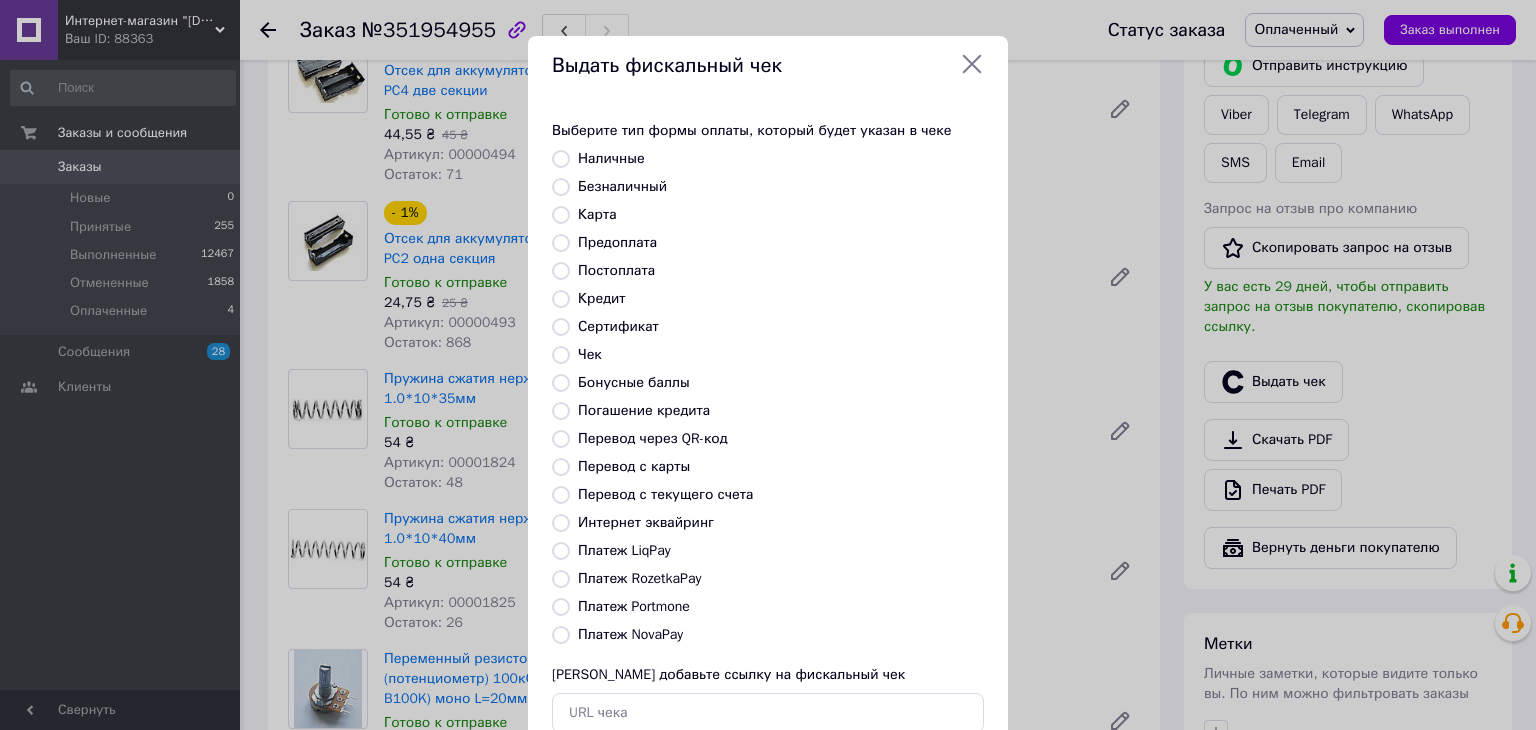 click on "Платеж RozetkaPay" at bounding box center [561, 579] 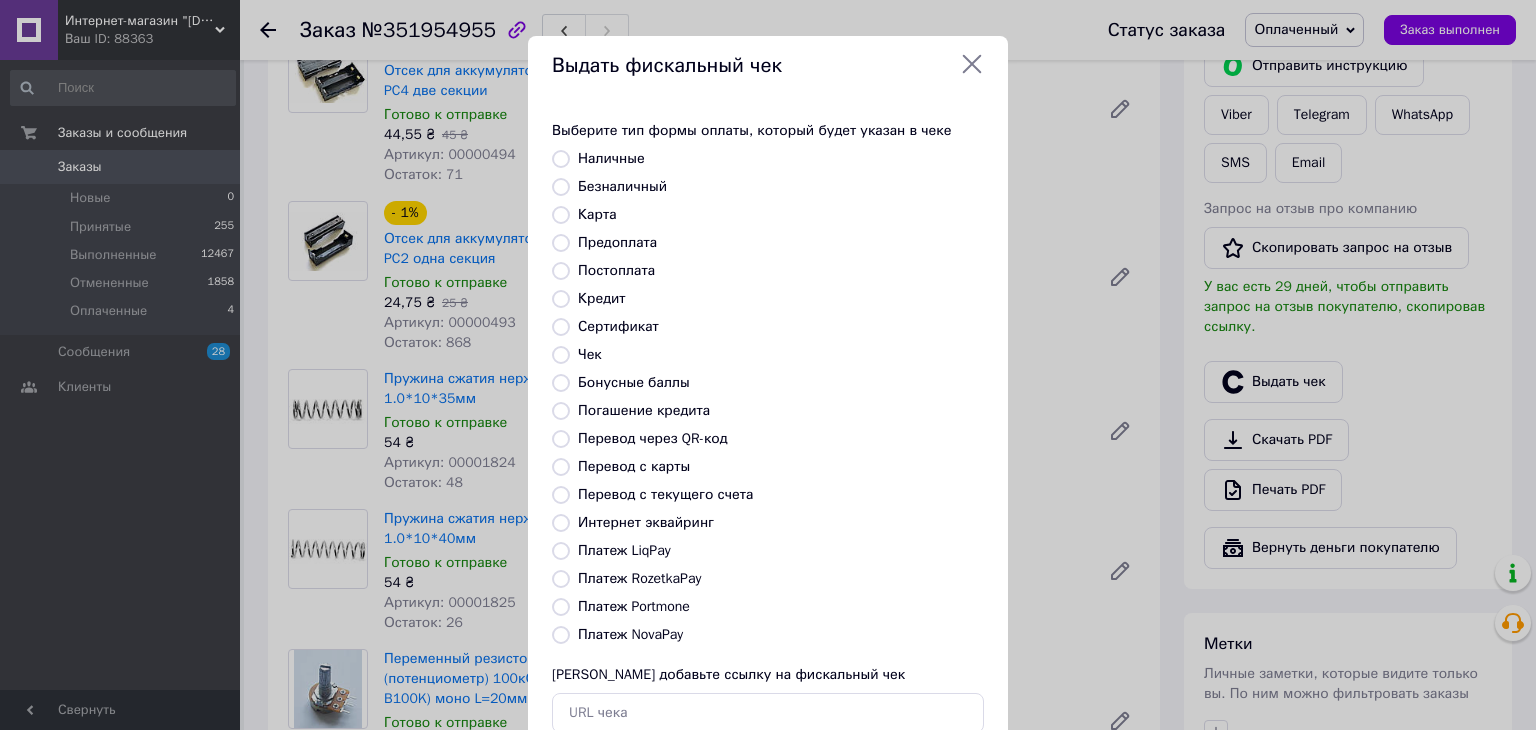 radio on "true" 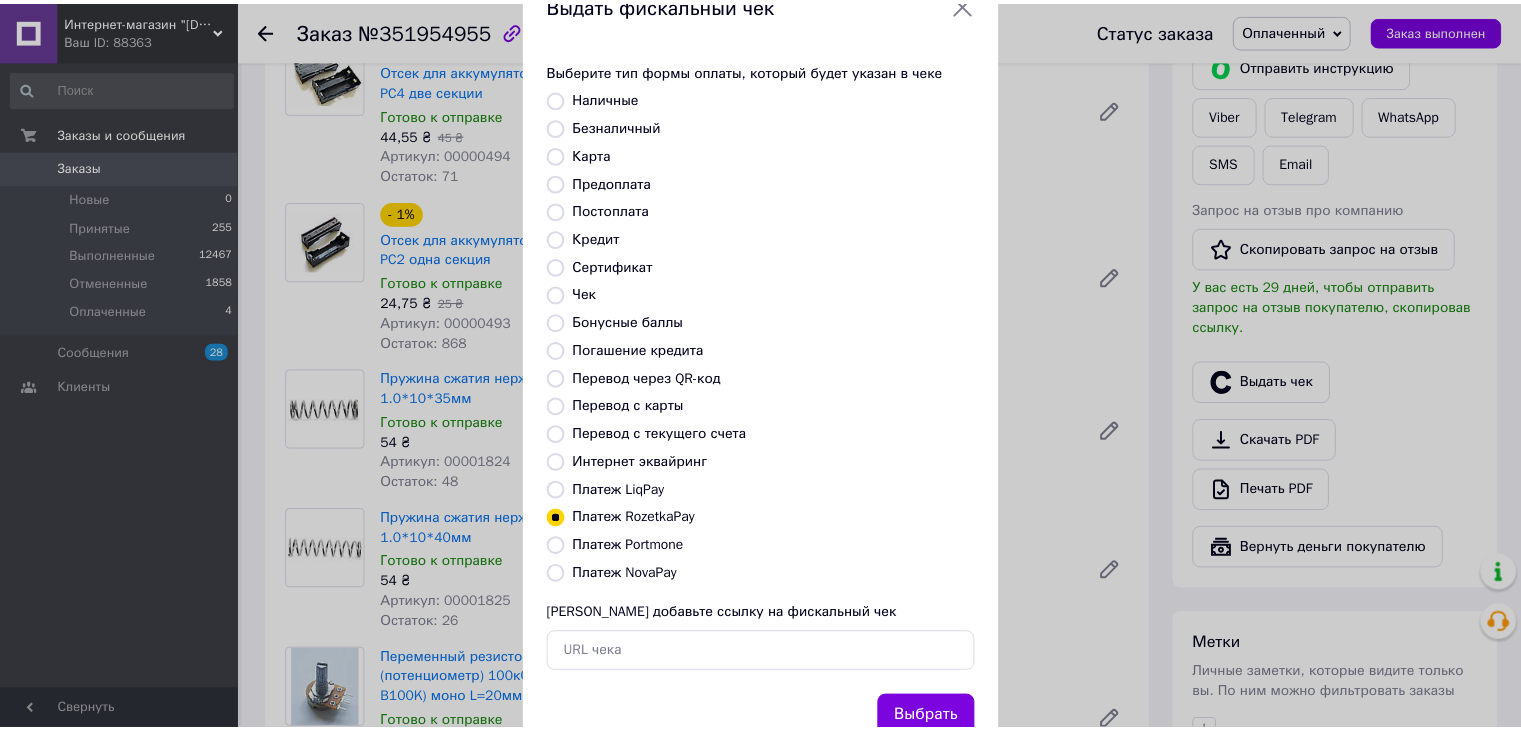 scroll, scrollTop: 128, scrollLeft: 0, axis: vertical 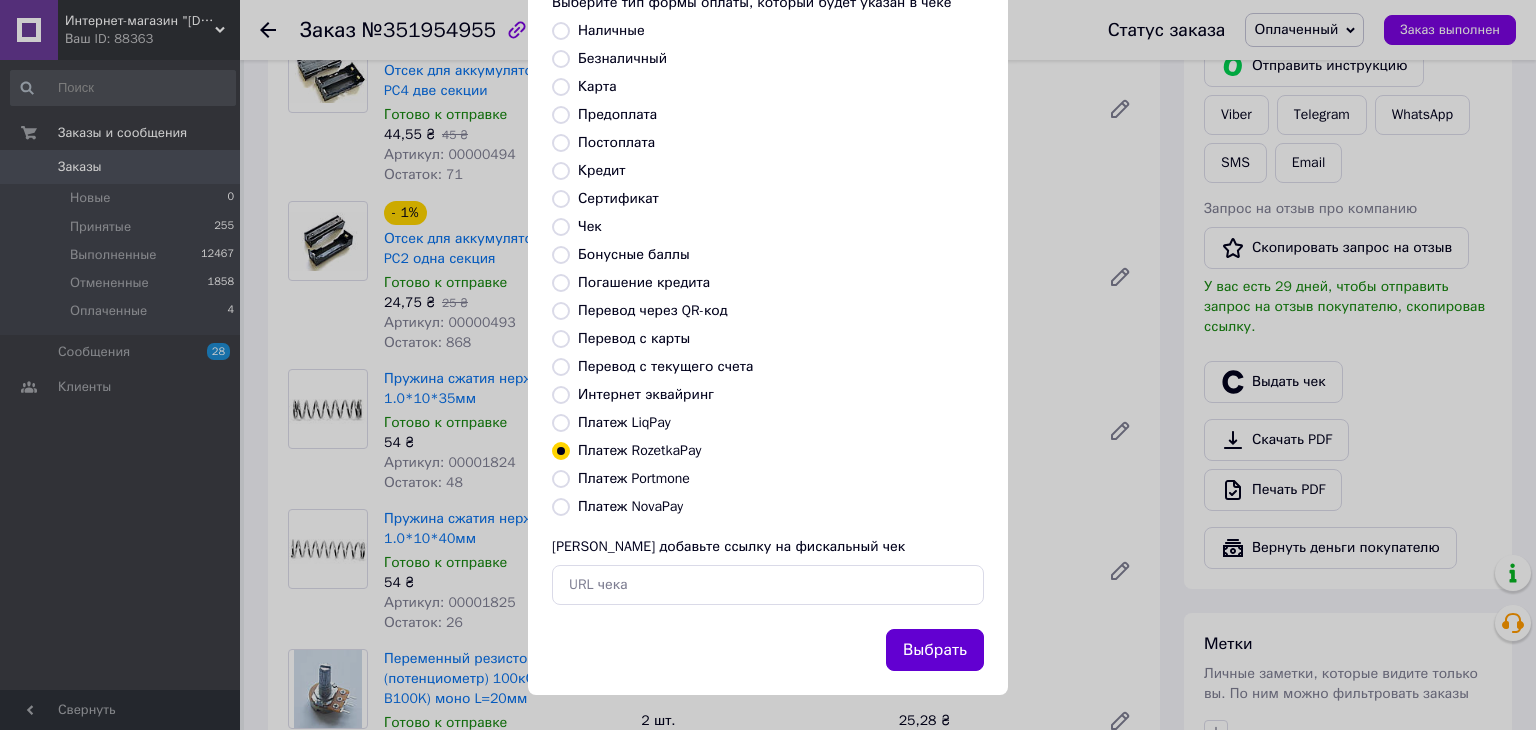 click on "Выбрать" at bounding box center [935, 650] 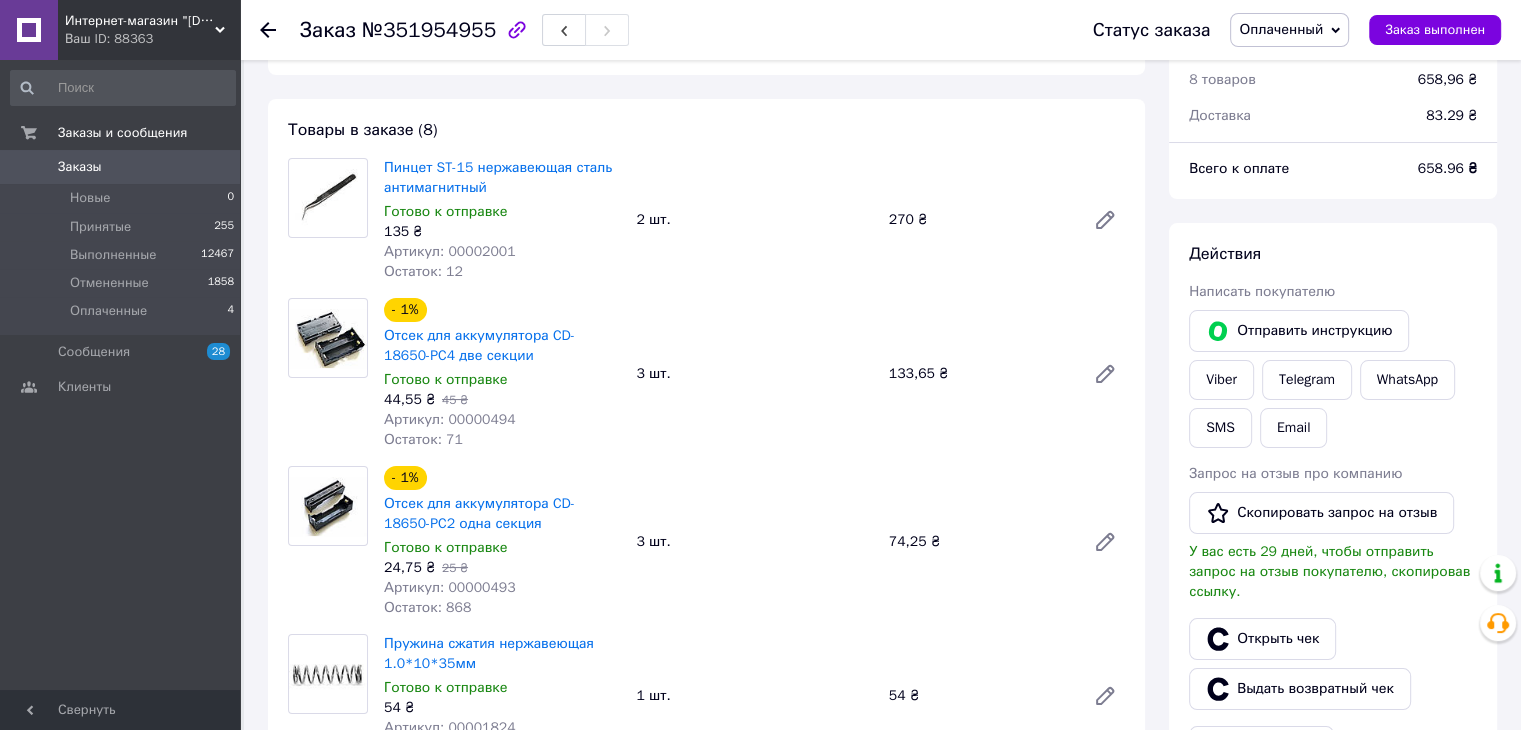 scroll, scrollTop: 400, scrollLeft: 0, axis: vertical 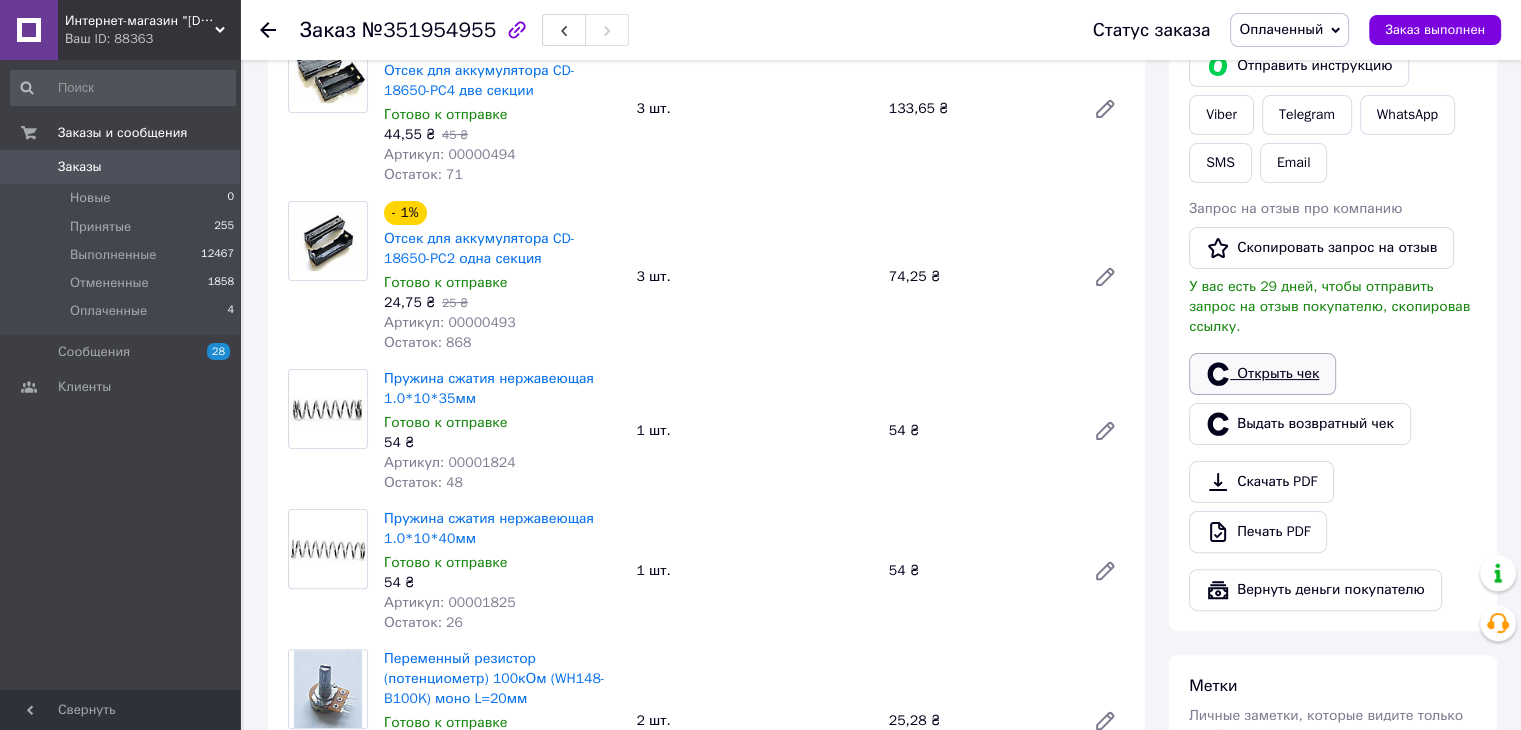 click on "Открыть чек" at bounding box center (1262, 374) 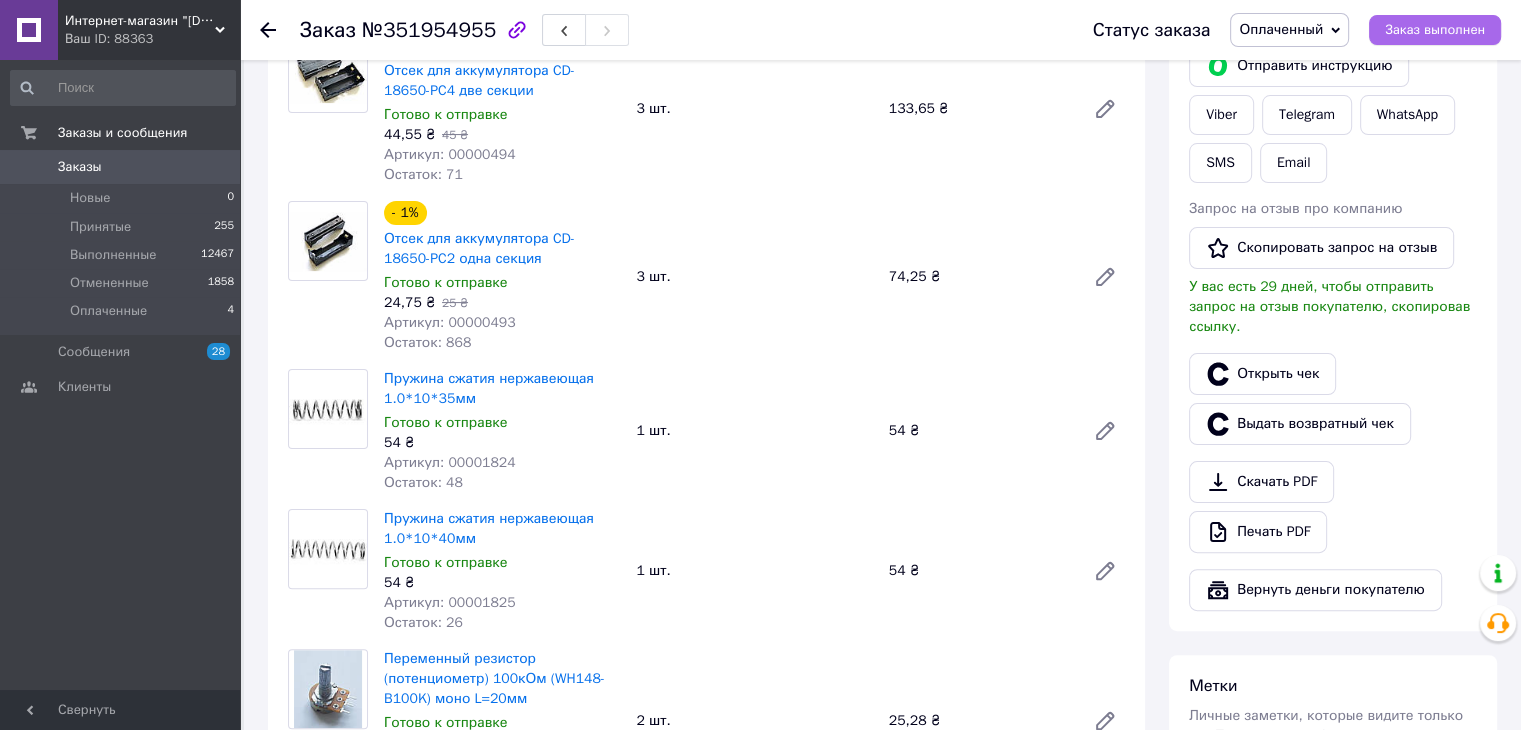 click on "Заказ выполнен" at bounding box center (1435, 30) 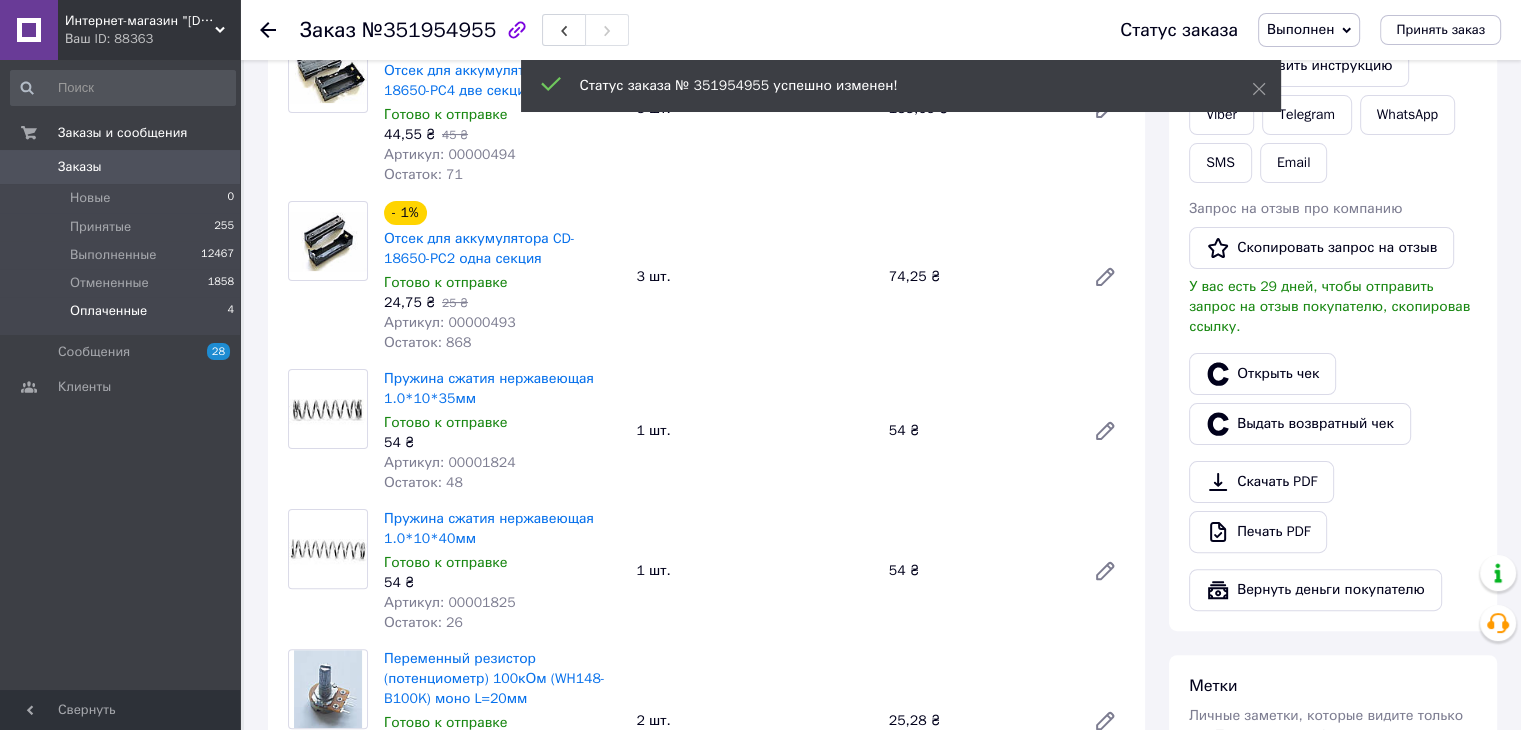 click on "Оплаченные" at bounding box center [108, 311] 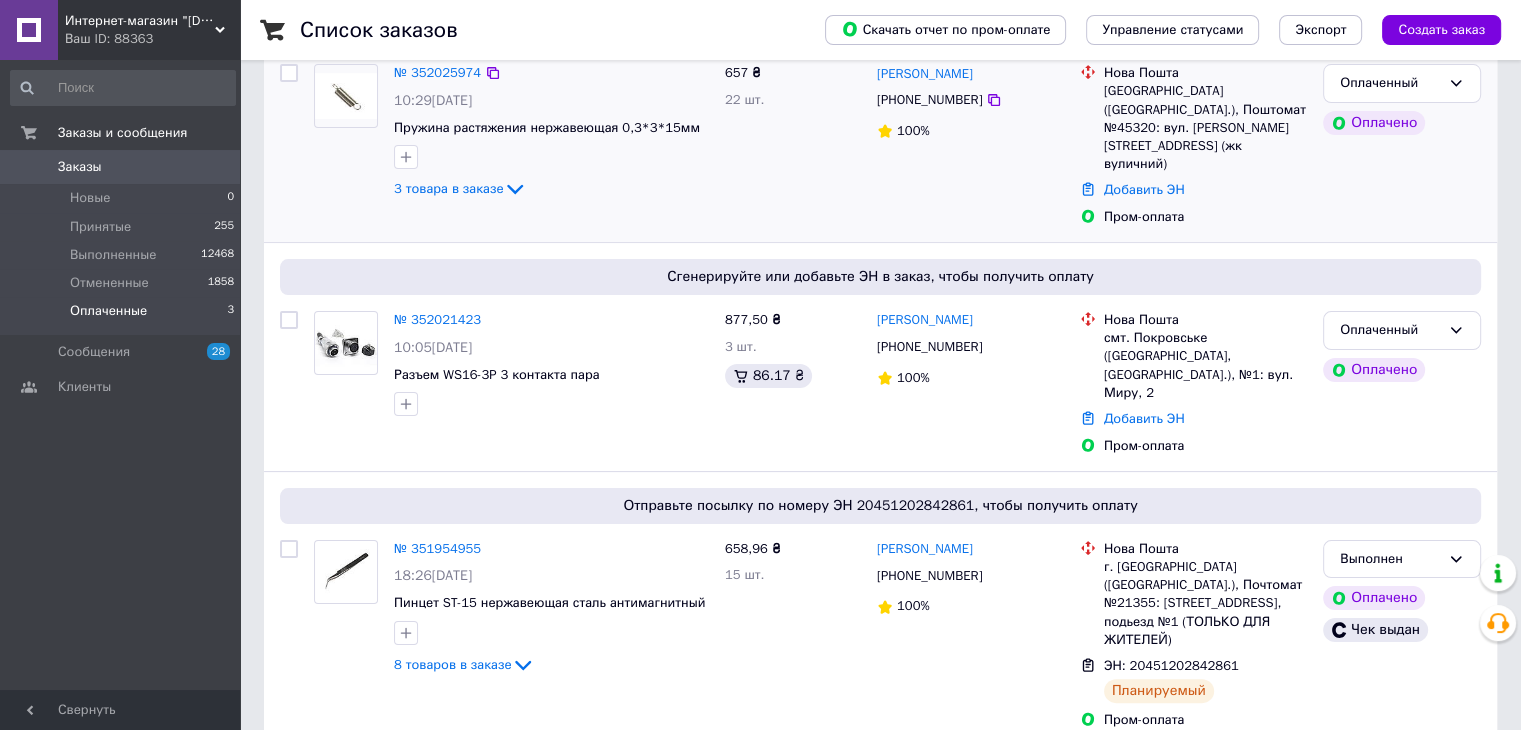 scroll, scrollTop: 293, scrollLeft: 0, axis: vertical 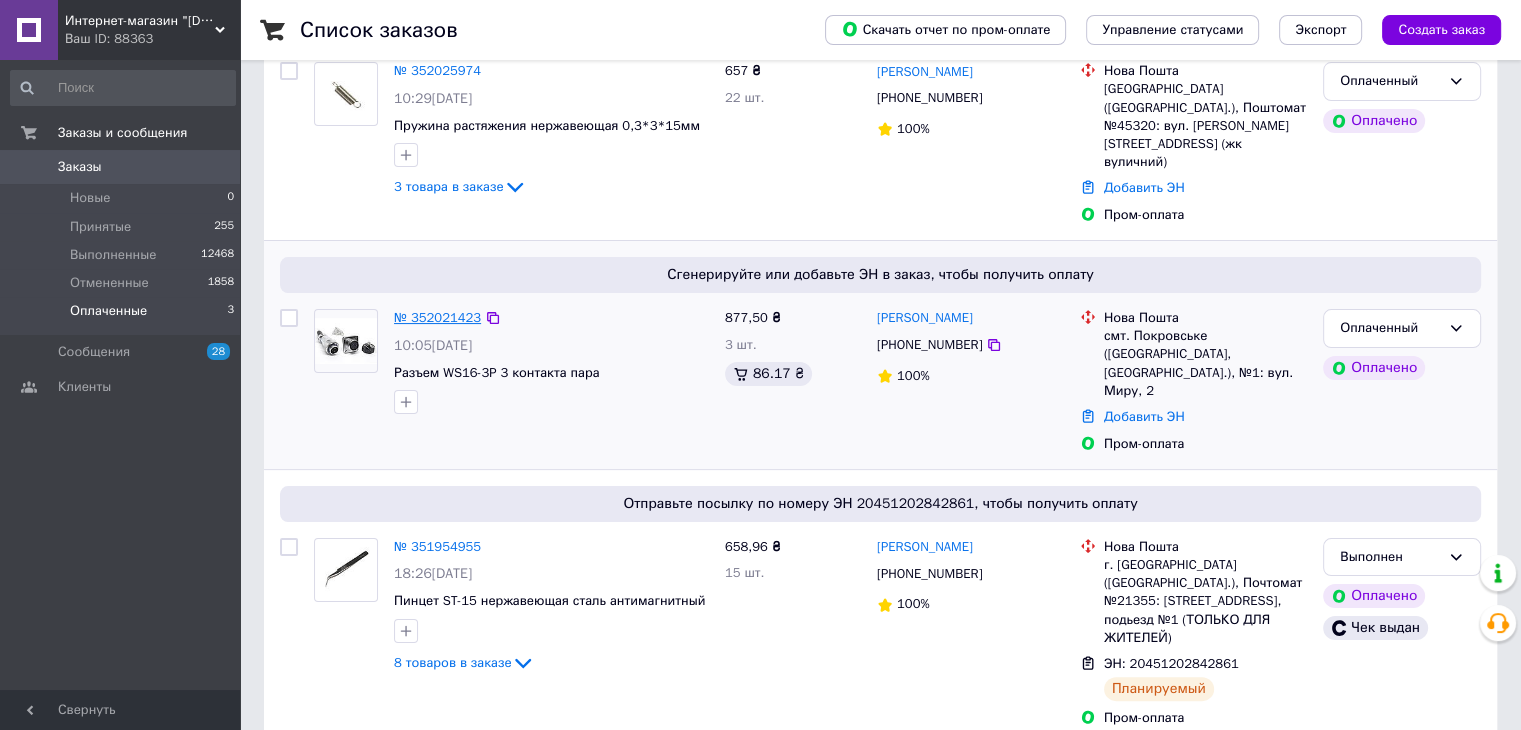 click on "№ 352021423" at bounding box center (437, 317) 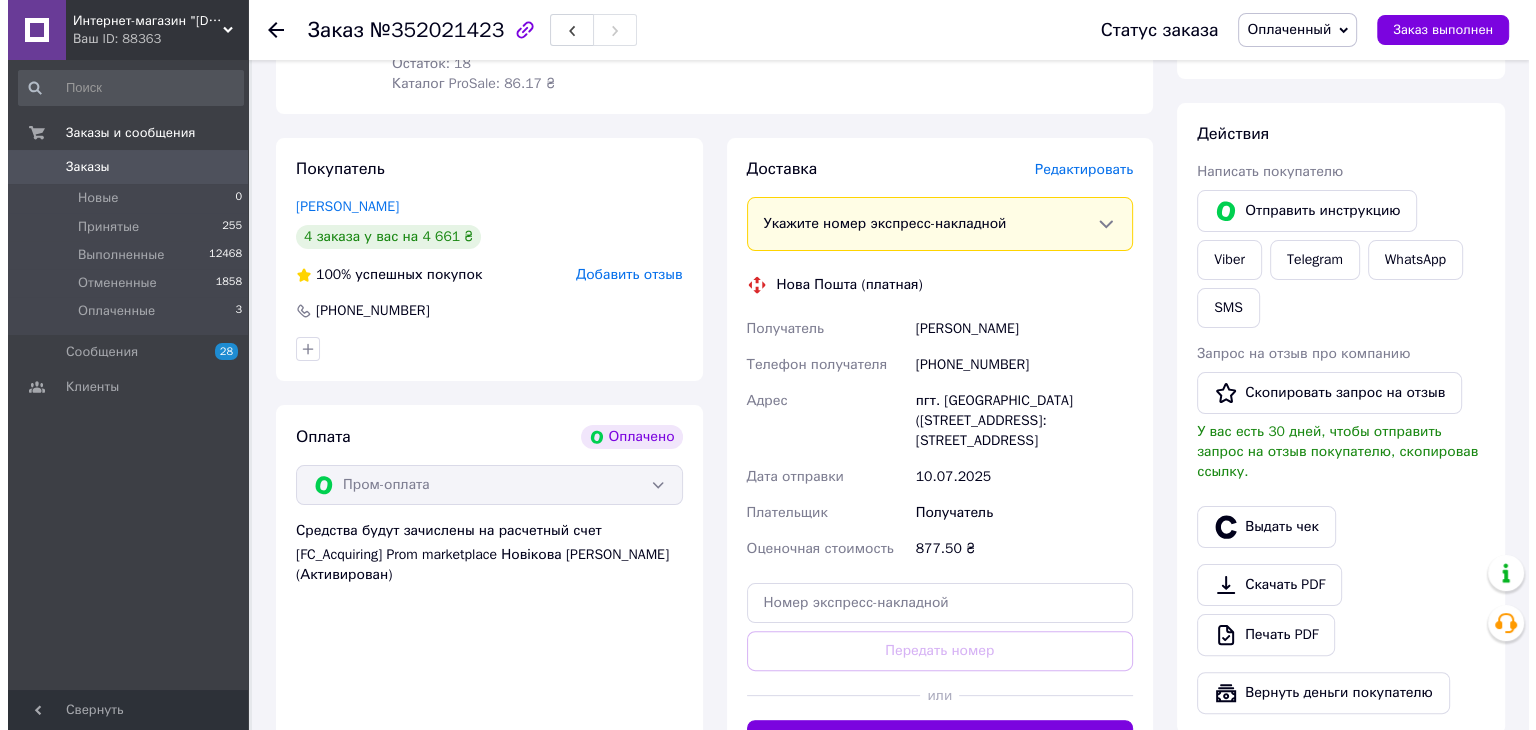 scroll, scrollTop: 400, scrollLeft: 0, axis: vertical 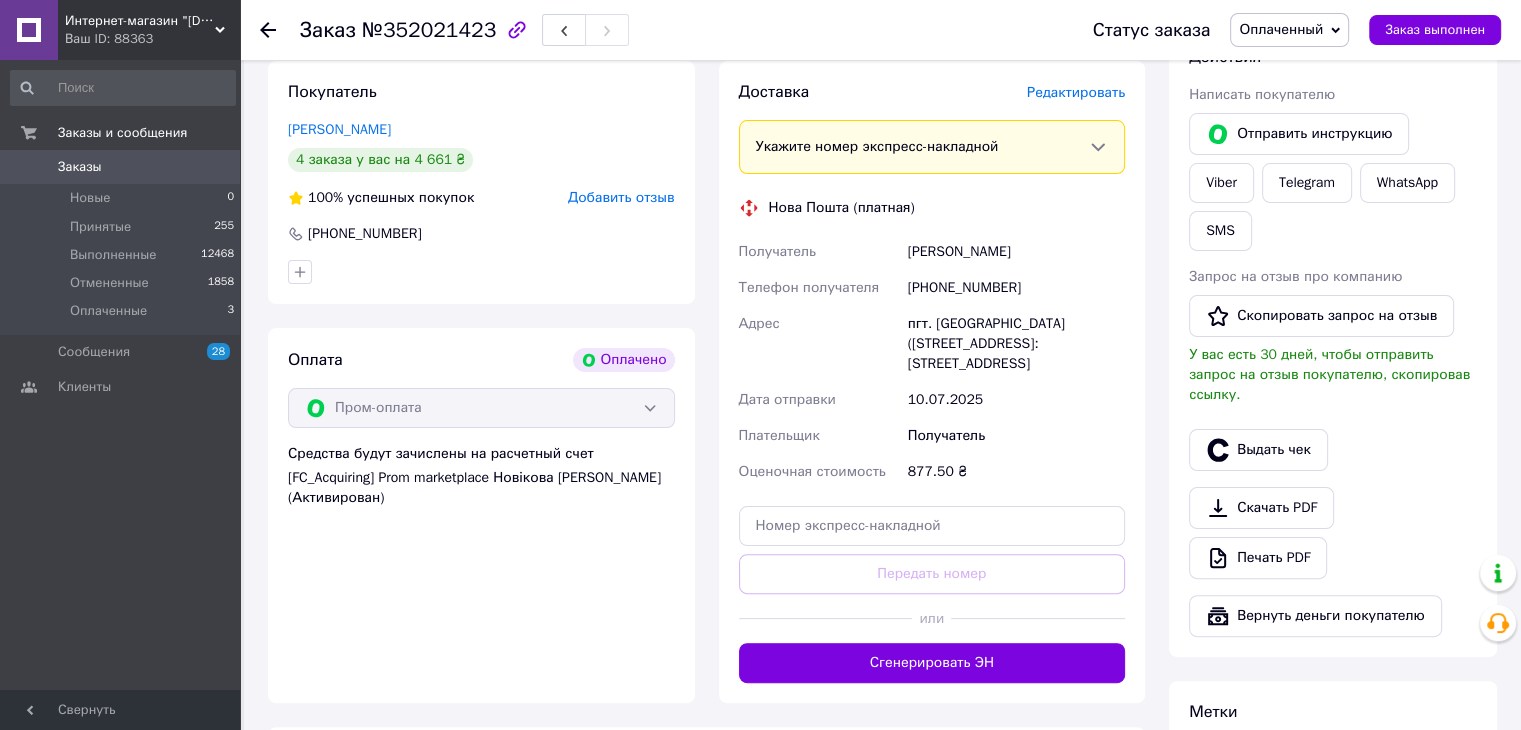 click on "Редактировать" at bounding box center [1076, 92] 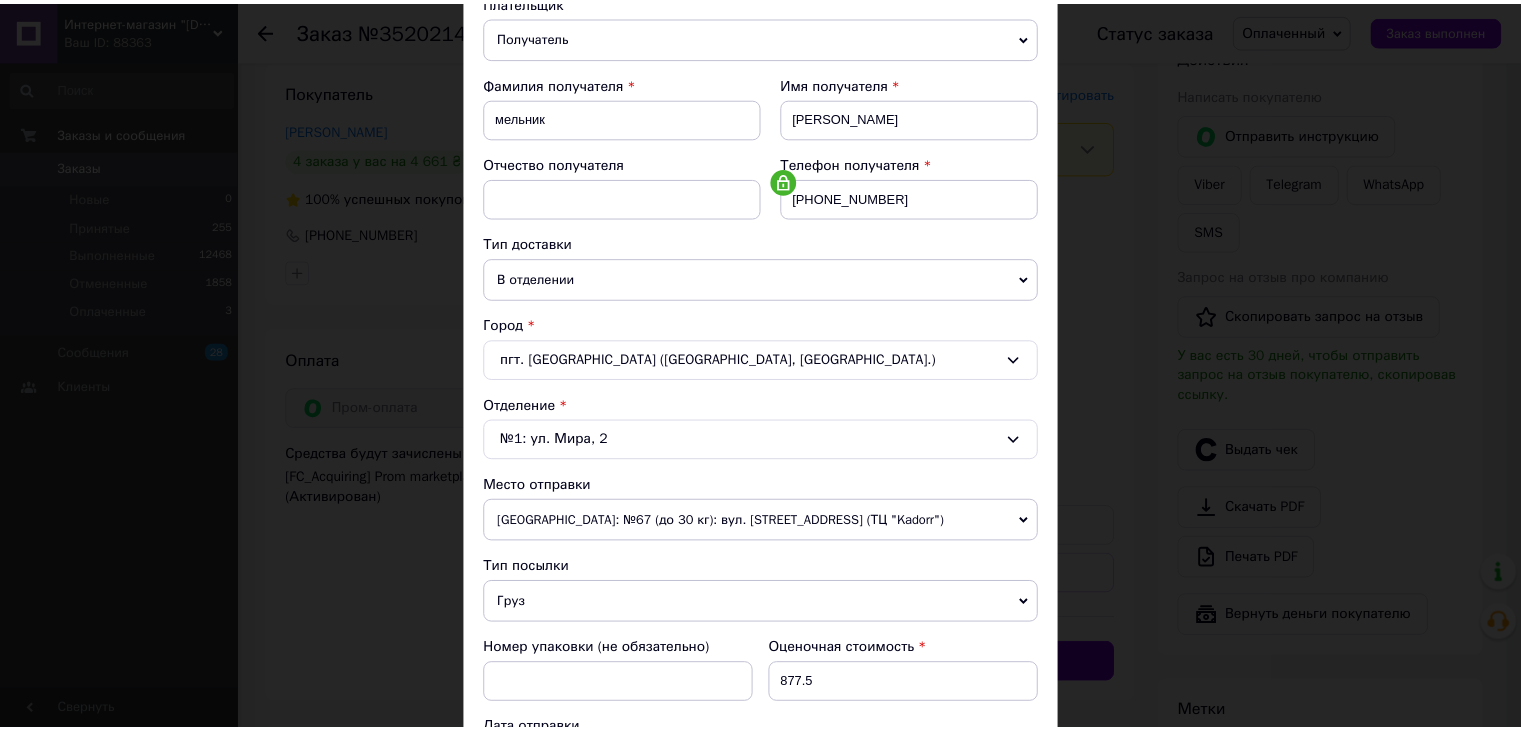 scroll, scrollTop: 500, scrollLeft: 0, axis: vertical 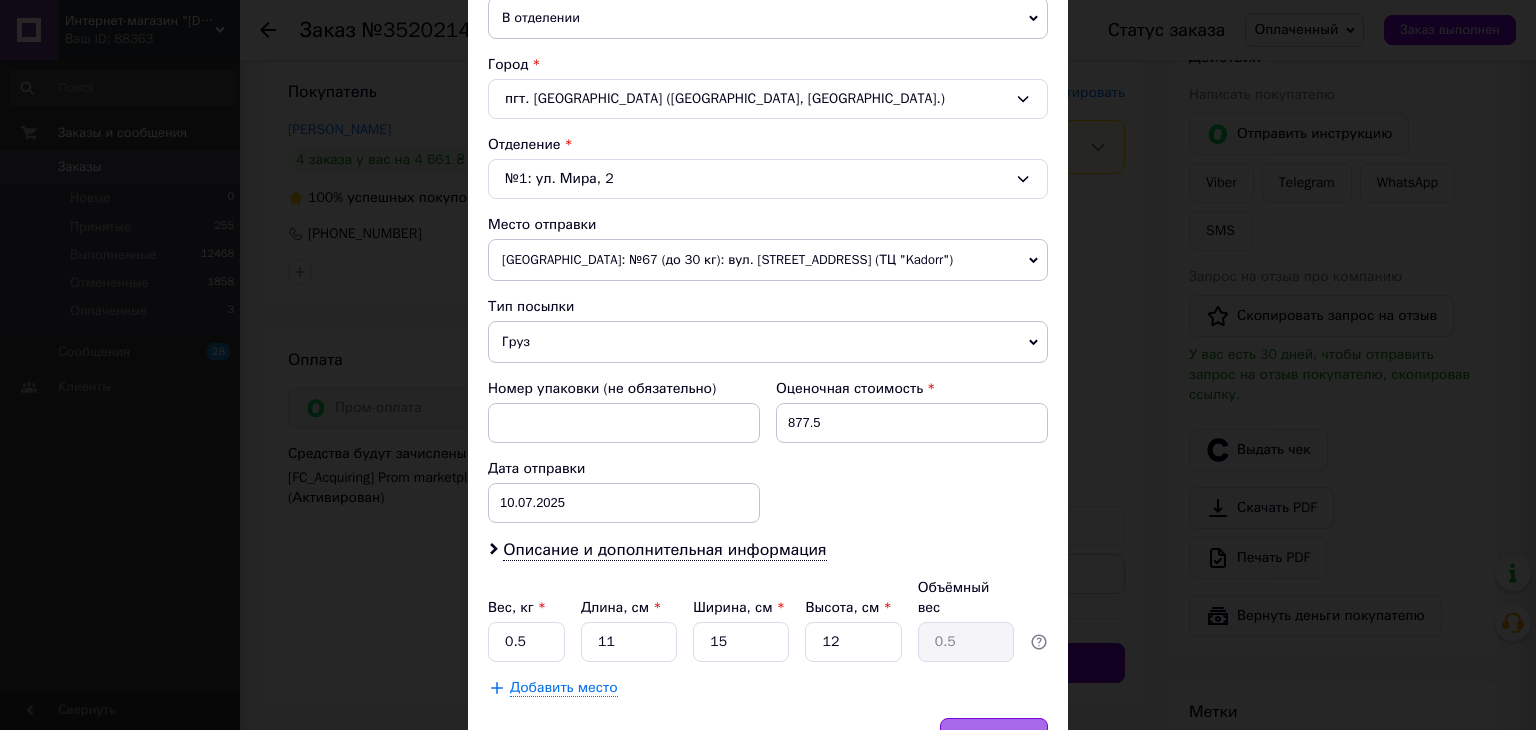 click on "Сохранить" at bounding box center [994, 738] 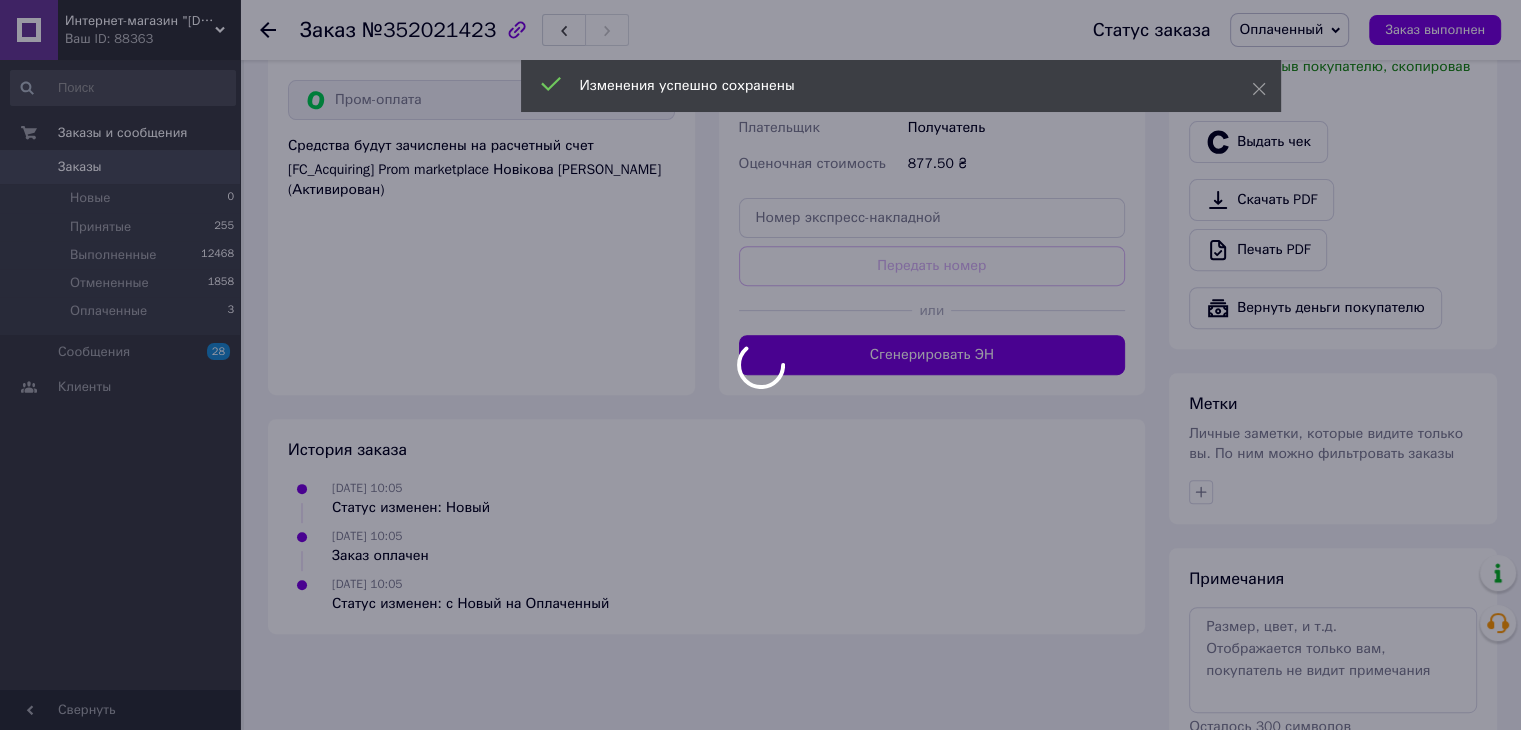 scroll, scrollTop: 793, scrollLeft: 0, axis: vertical 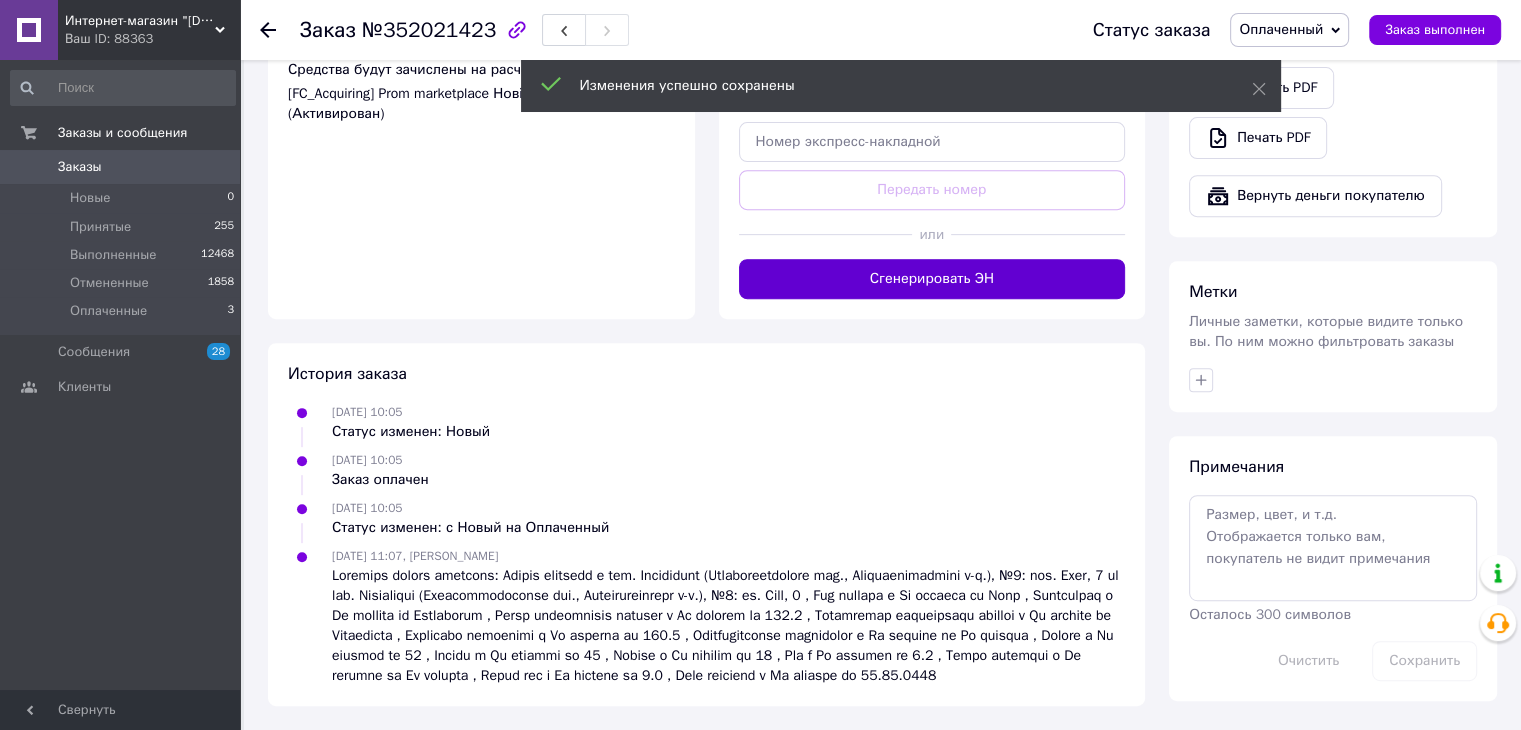 click on "Сгенерировать ЭН" at bounding box center (932, 279) 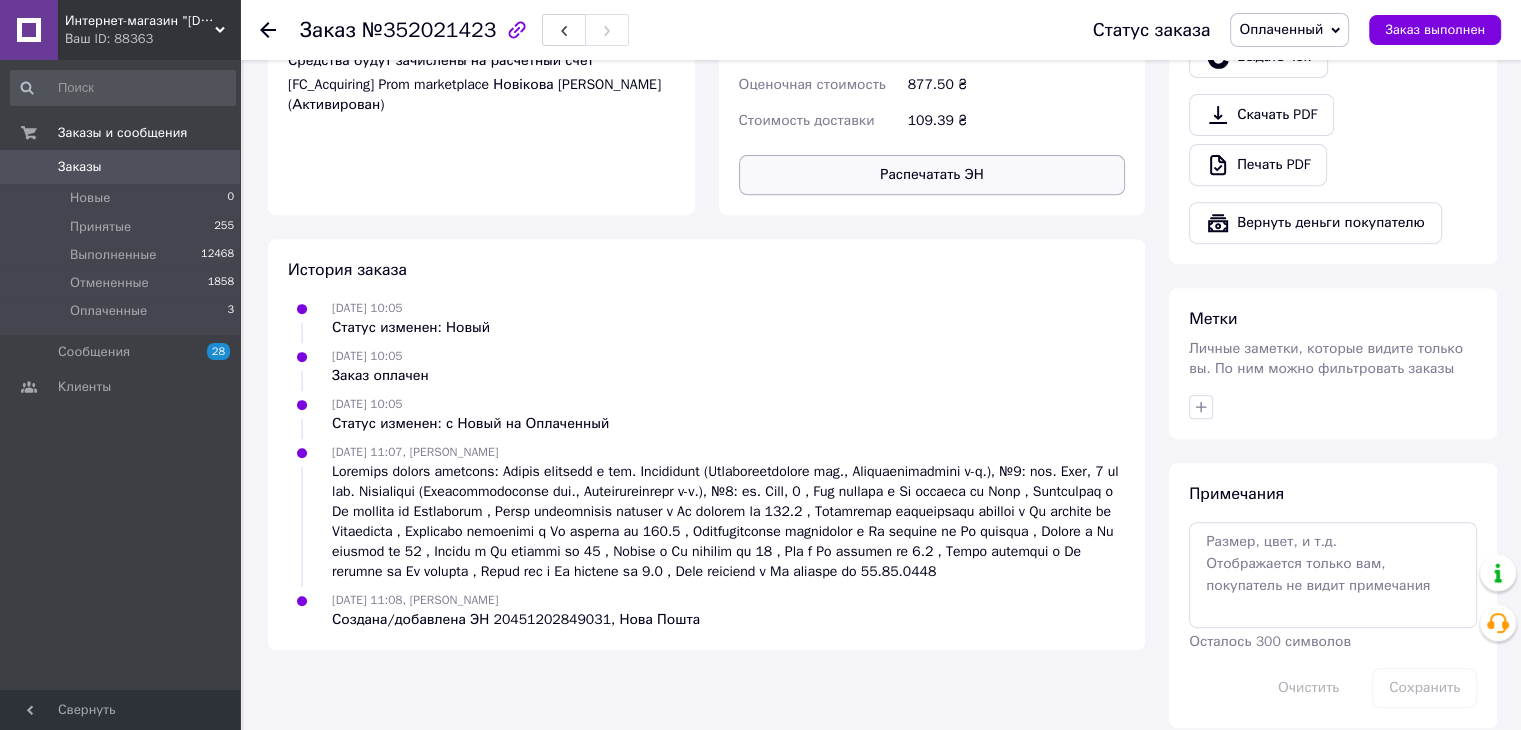 click on "Распечатать ЭН" at bounding box center (932, 175) 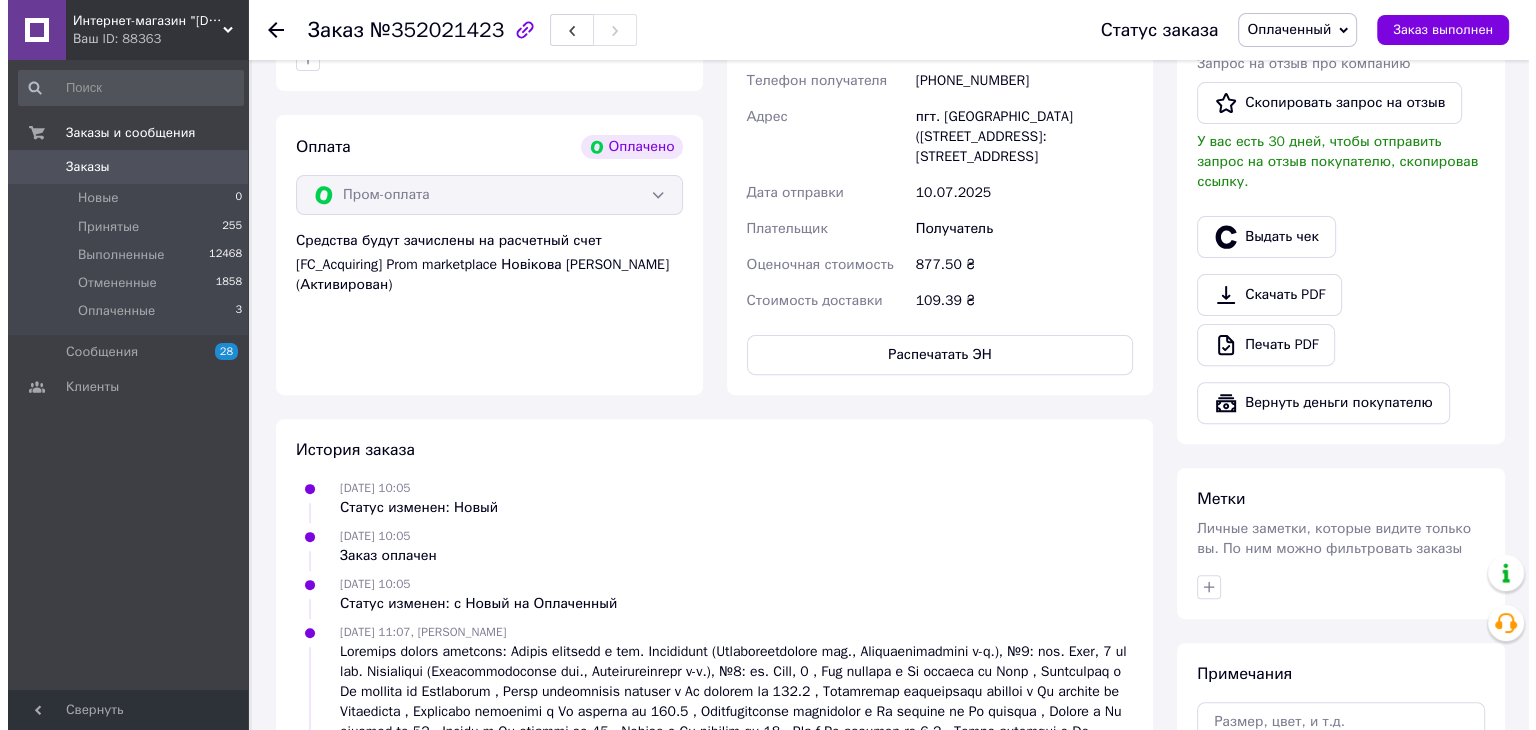 scroll, scrollTop: 493, scrollLeft: 0, axis: vertical 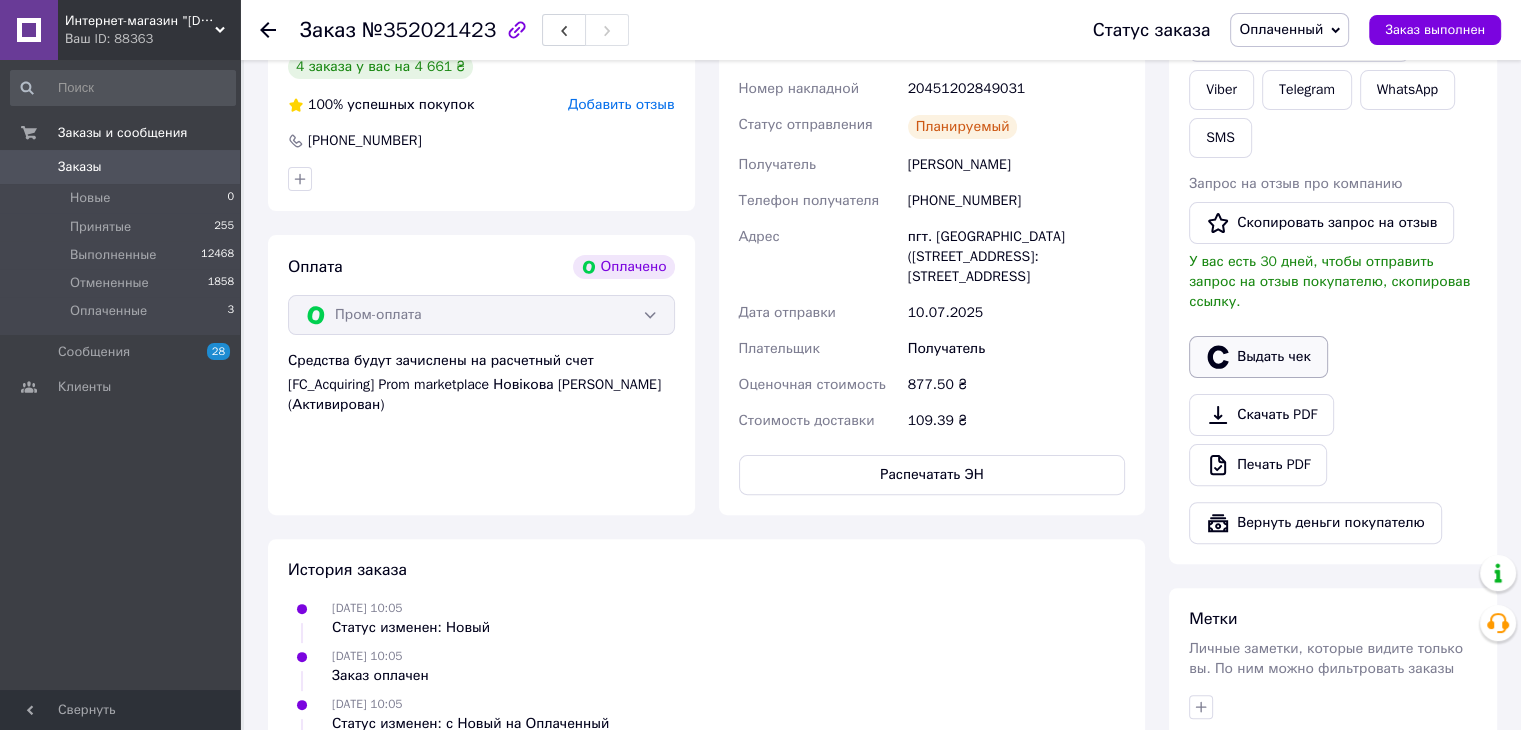 click on "Выдать чек" at bounding box center (1258, 357) 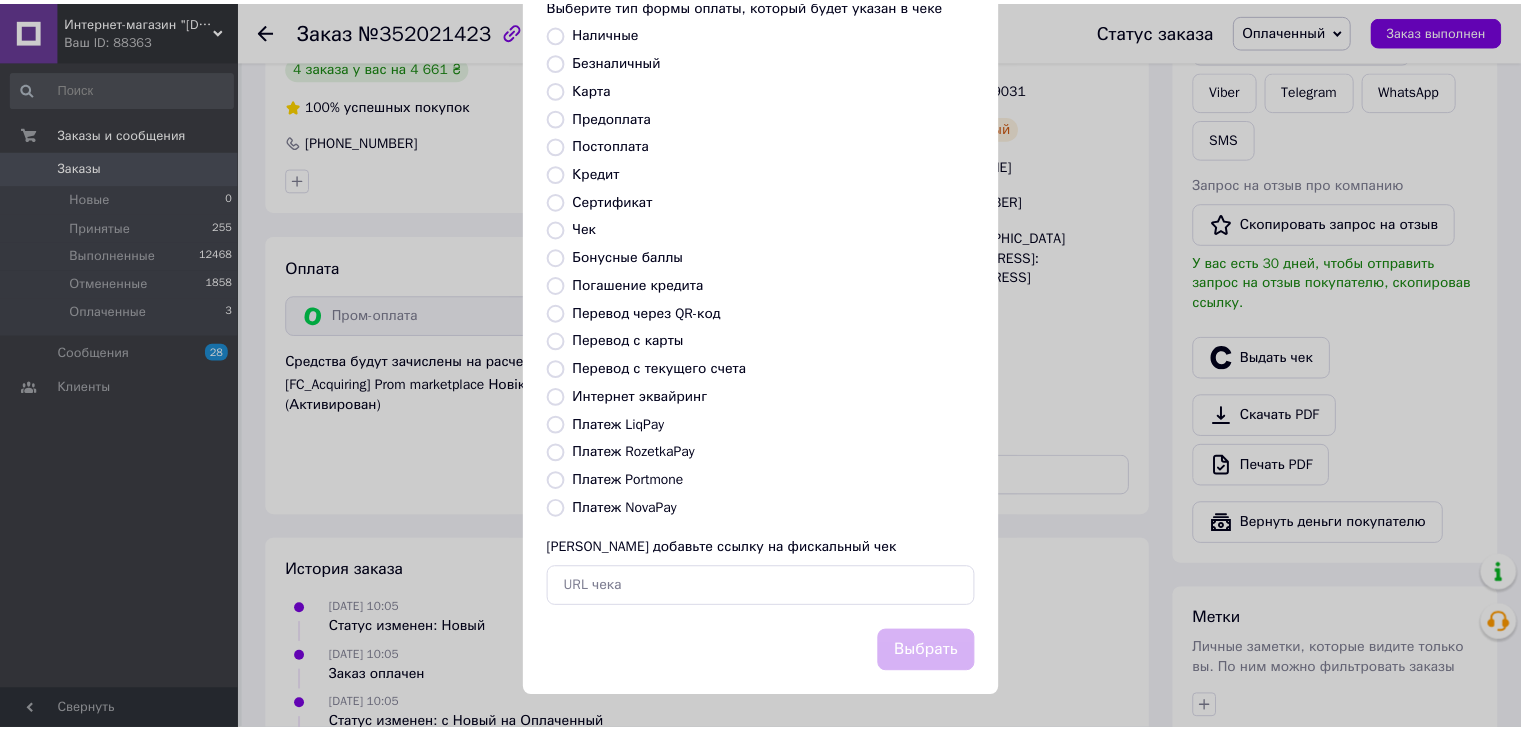 scroll, scrollTop: 128, scrollLeft: 0, axis: vertical 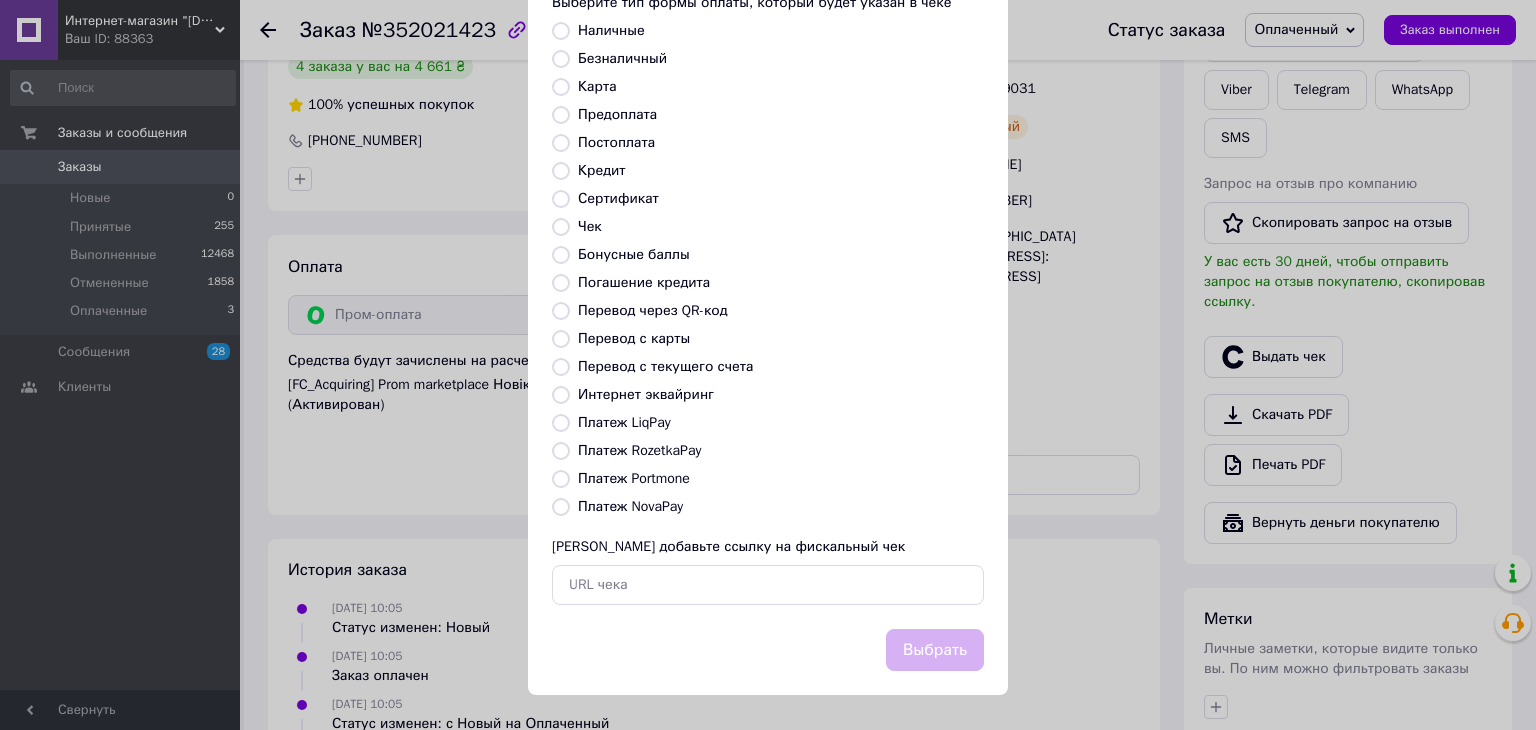 click on "Платеж RozetkaPay" at bounding box center (561, 451) 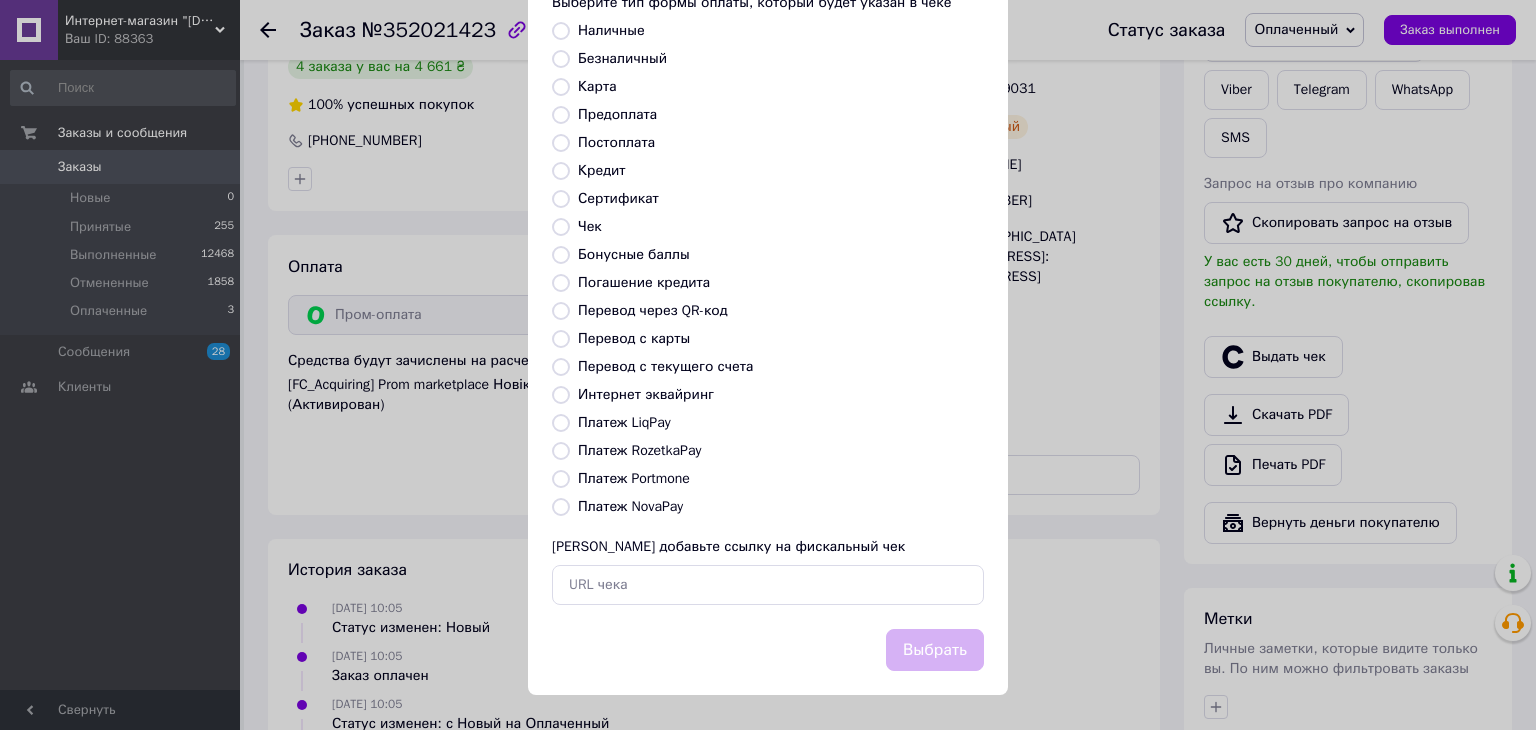 radio on "true" 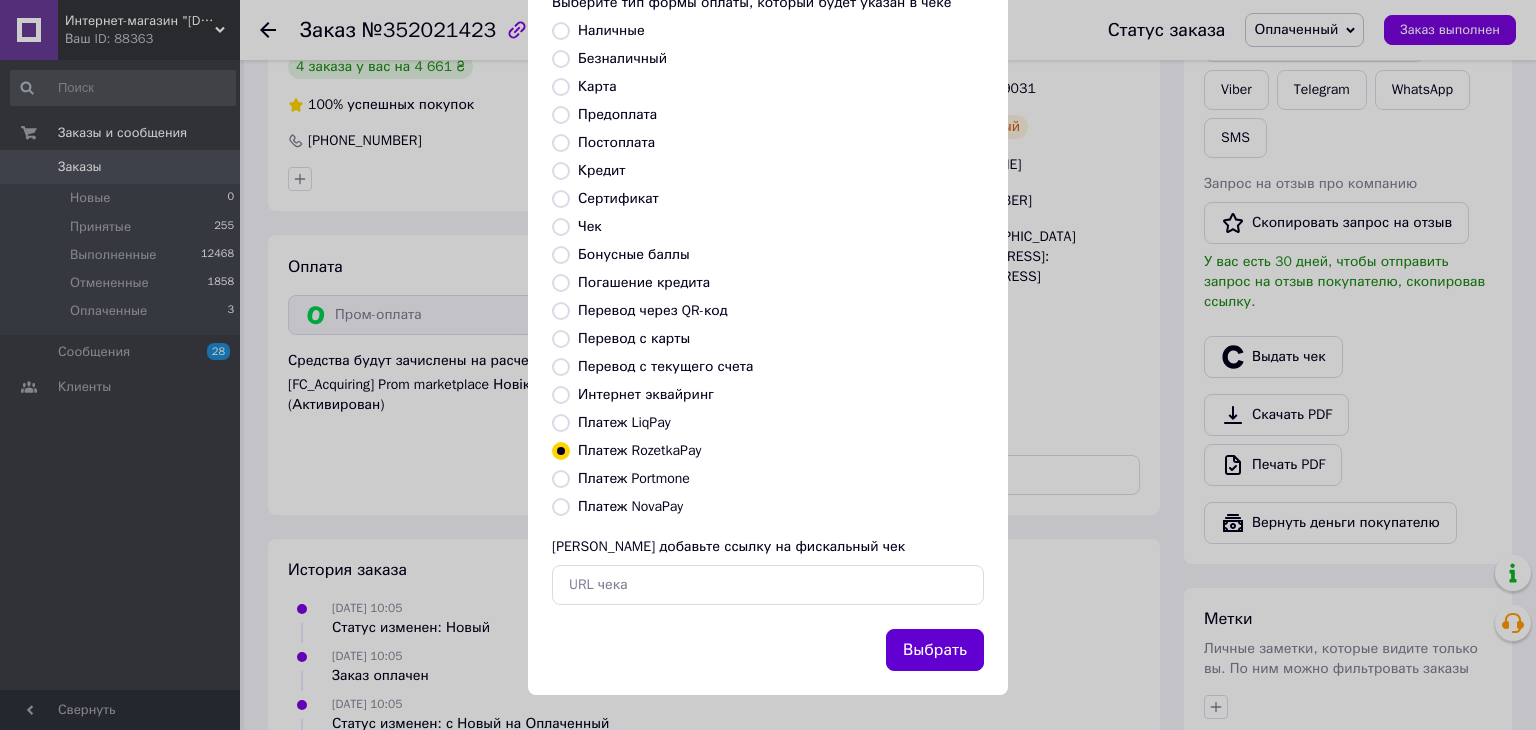 click on "Выбрать" at bounding box center [935, 650] 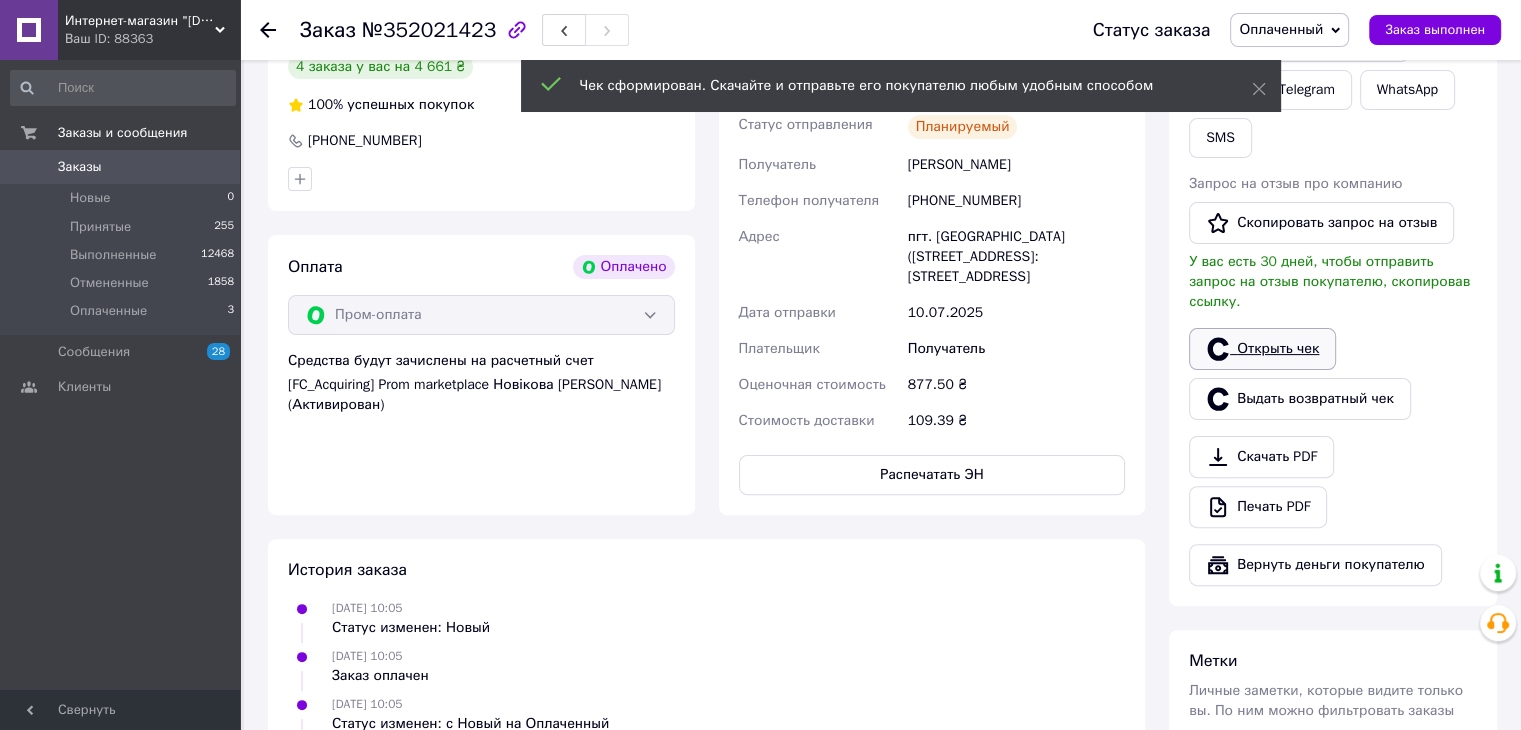 click on "Открыть чек" at bounding box center [1262, 349] 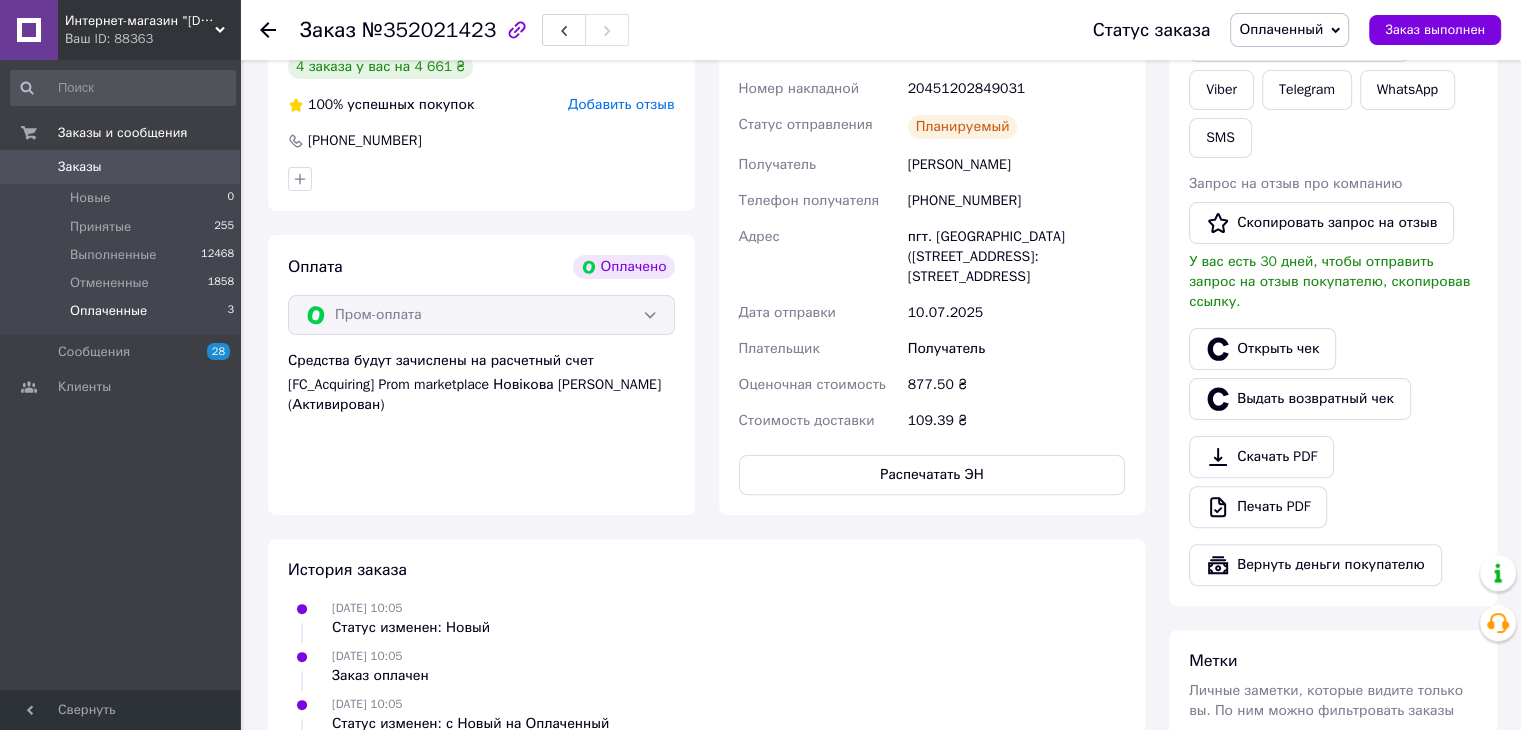 click on "Оплаченные 3" at bounding box center (123, 316) 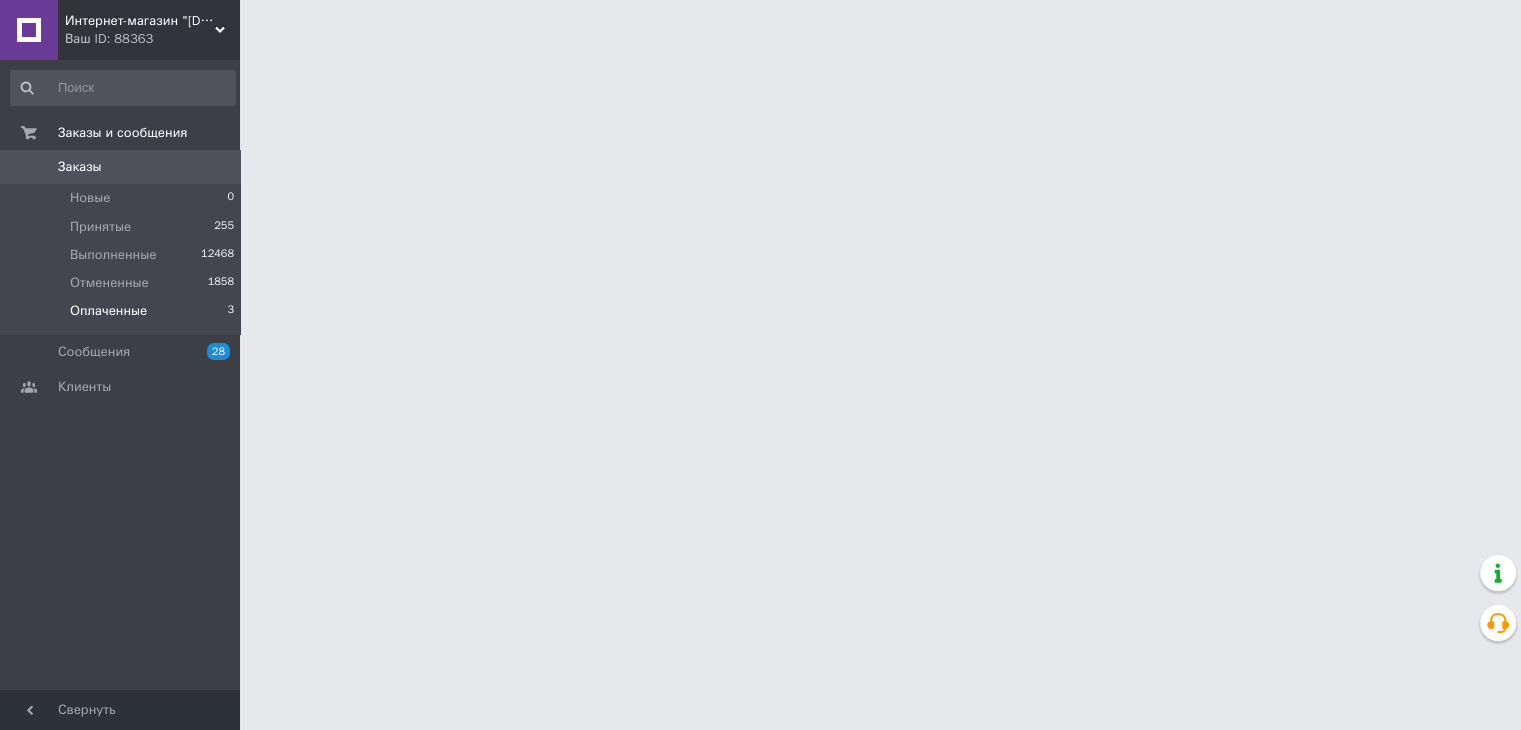 scroll, scrollTop: 0, scrollLeft: 0, axis: both 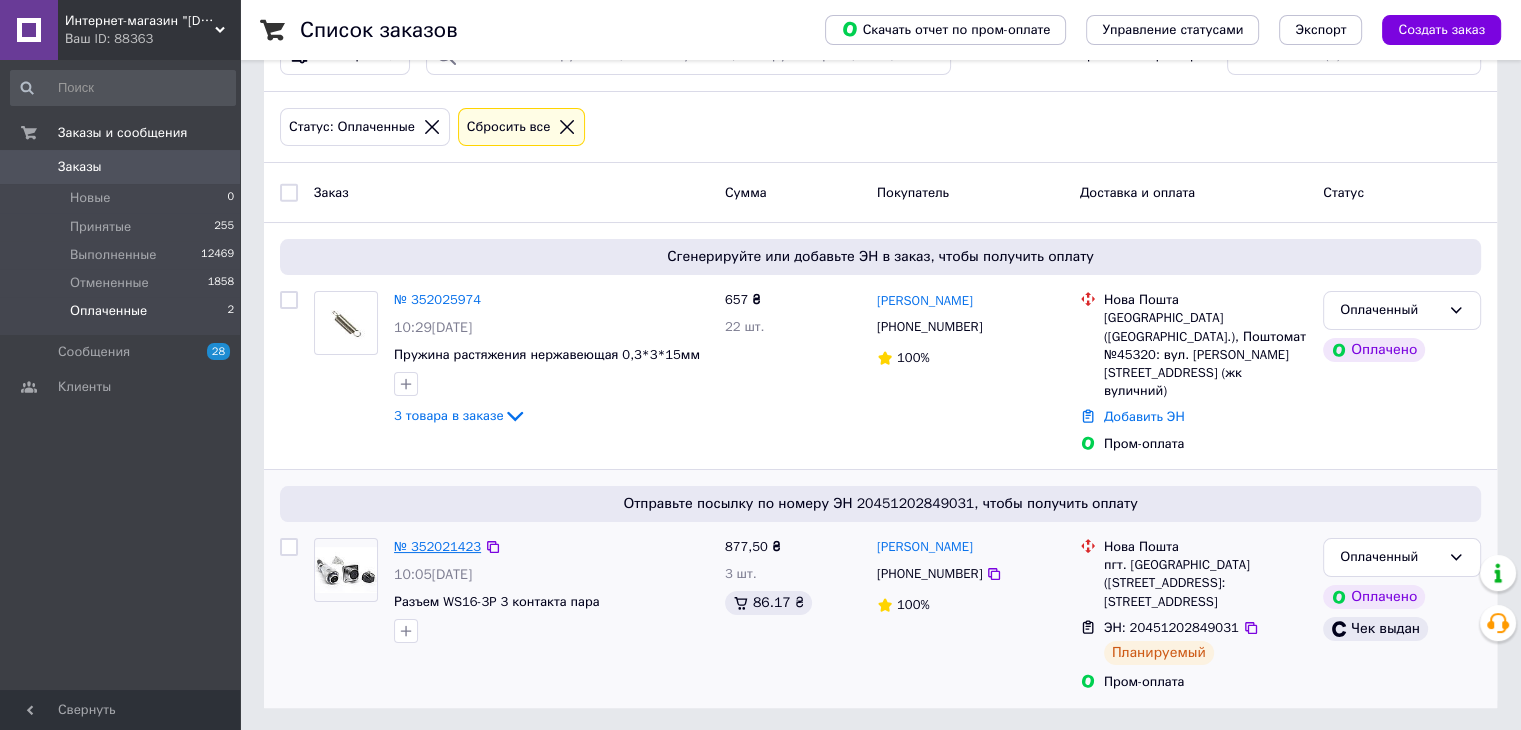 click on "№ 352021423" at bounding box center (437, 546) 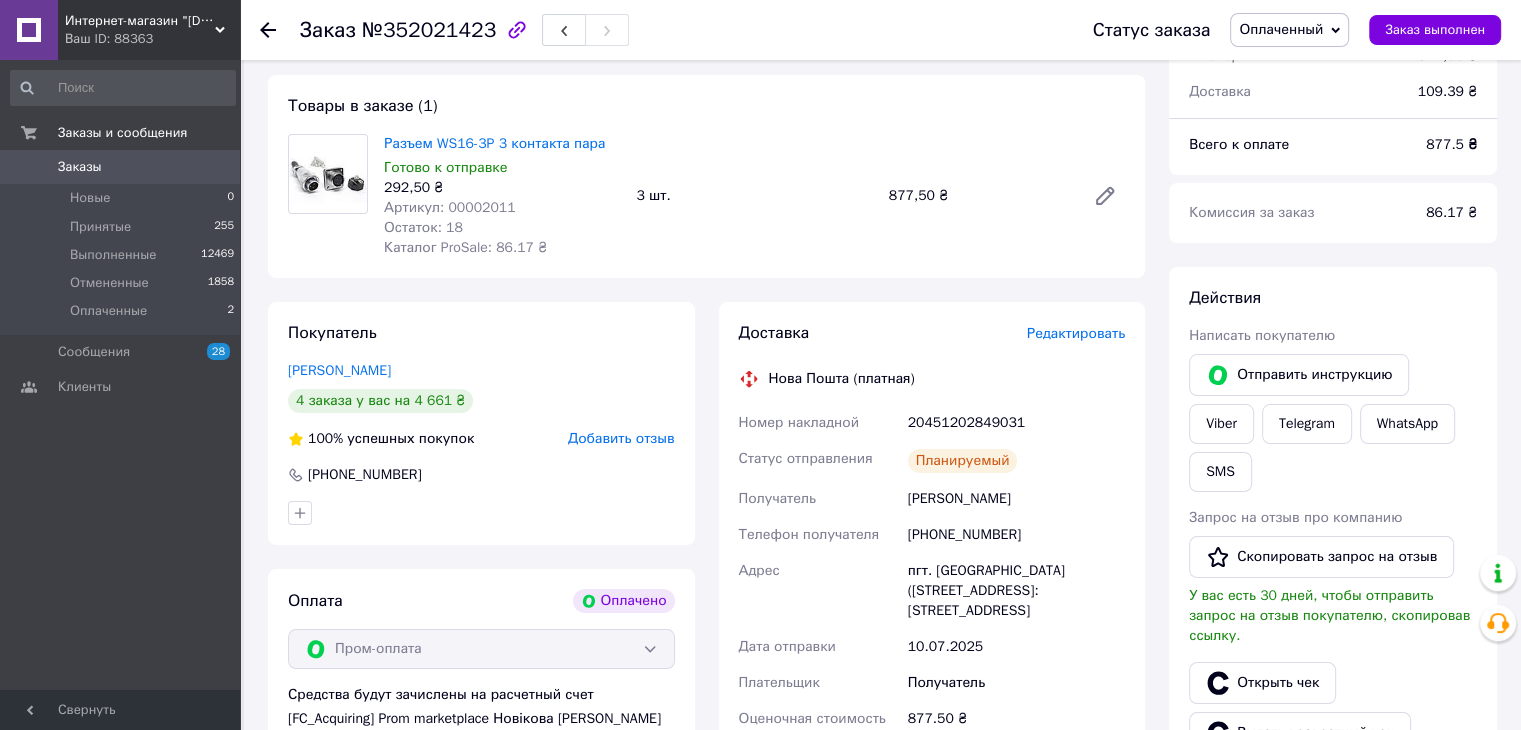 scroll, scrollTop: 0, scrollLeft: 0, axis: both 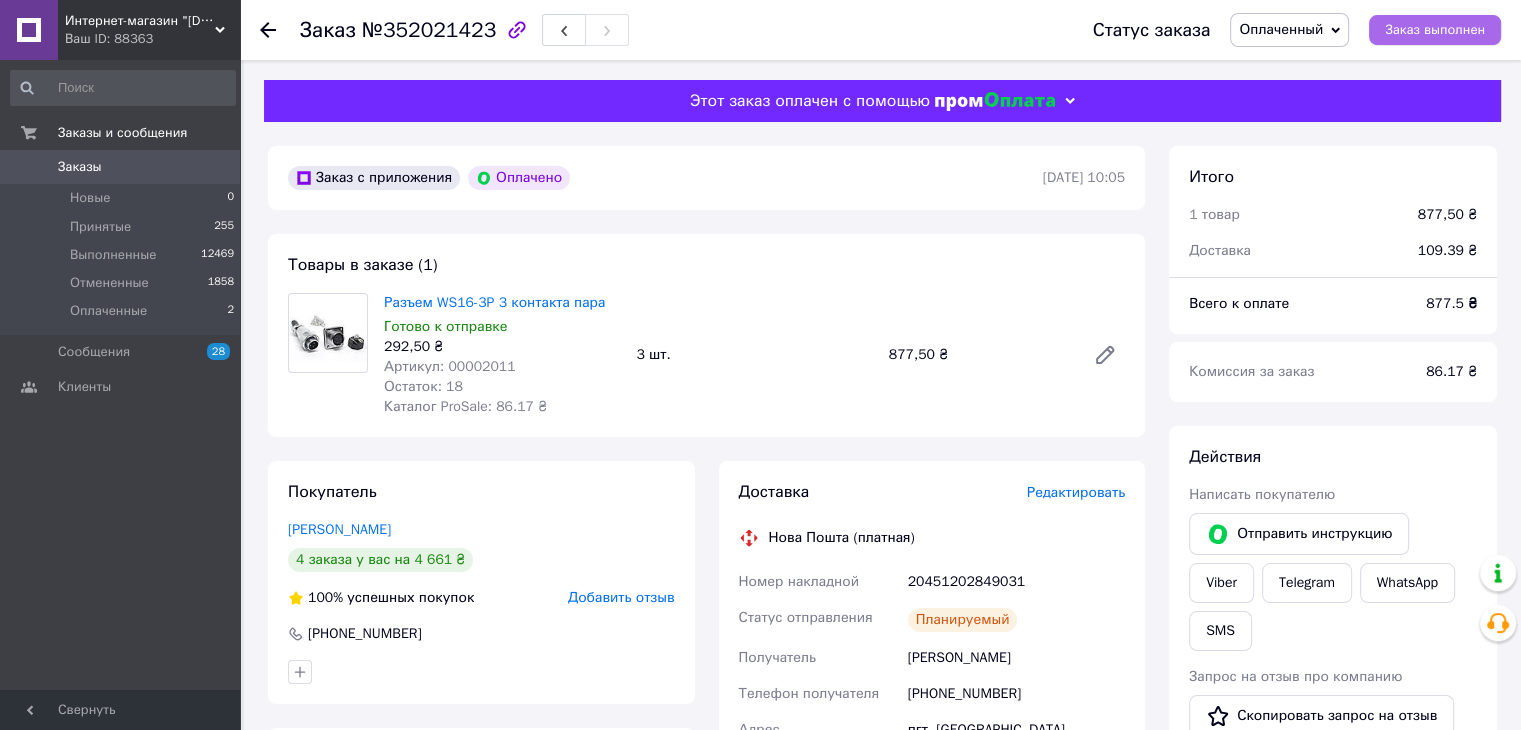 click on "Заказ выполнен" at bounding box center (1435, 30) 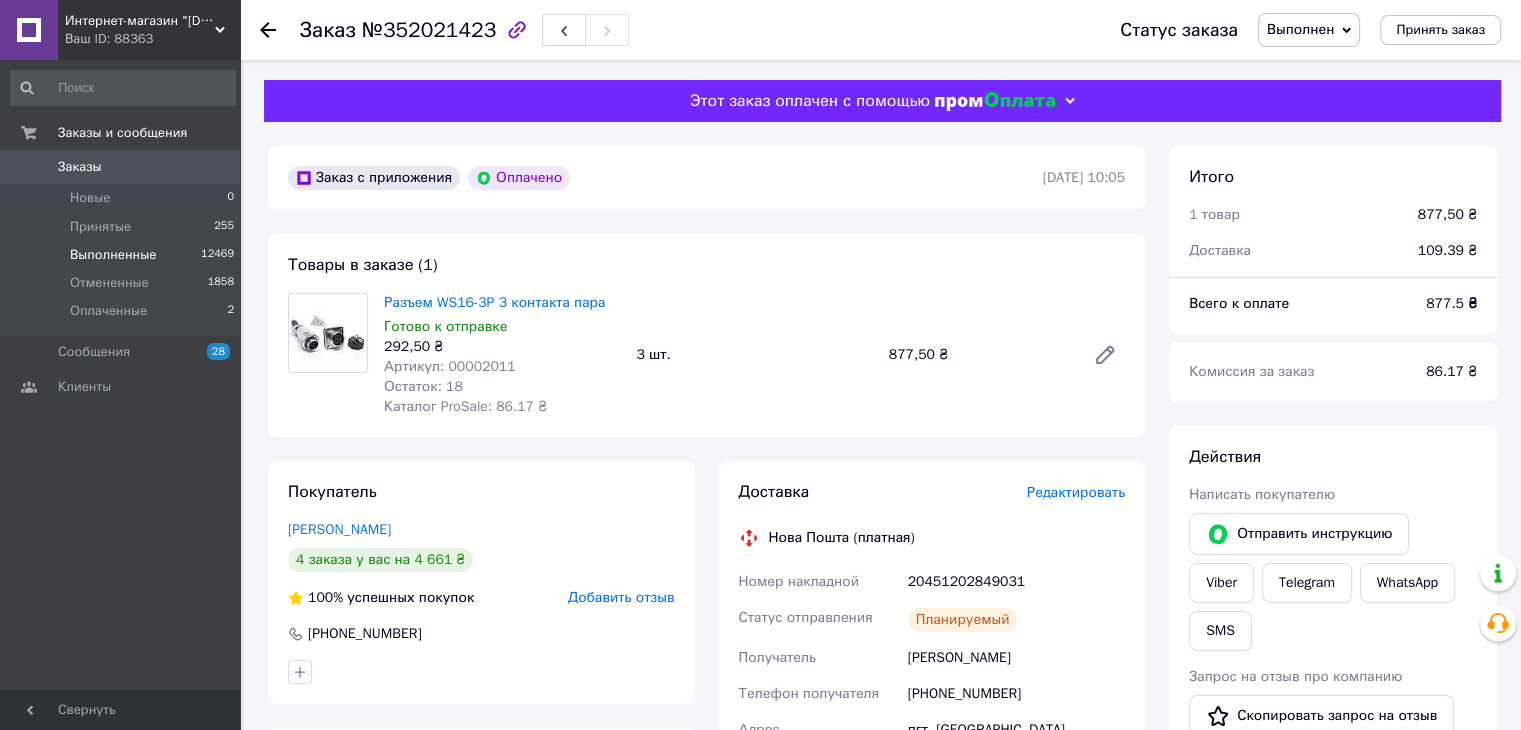 click on "Выполненные" at bounding box center [113, 255] 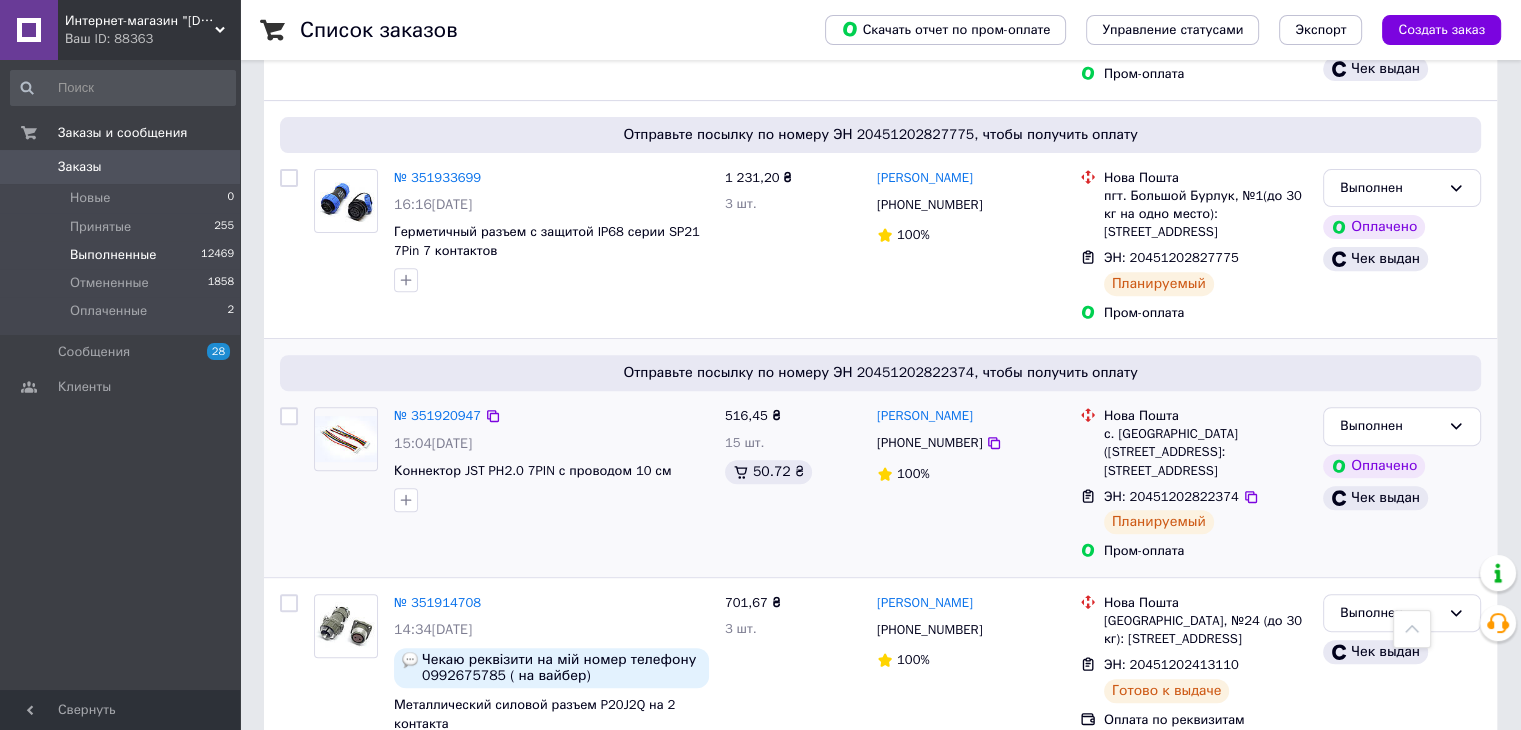 scroll, scrollTop: 300, scrollLeft: 0, axis: vertical 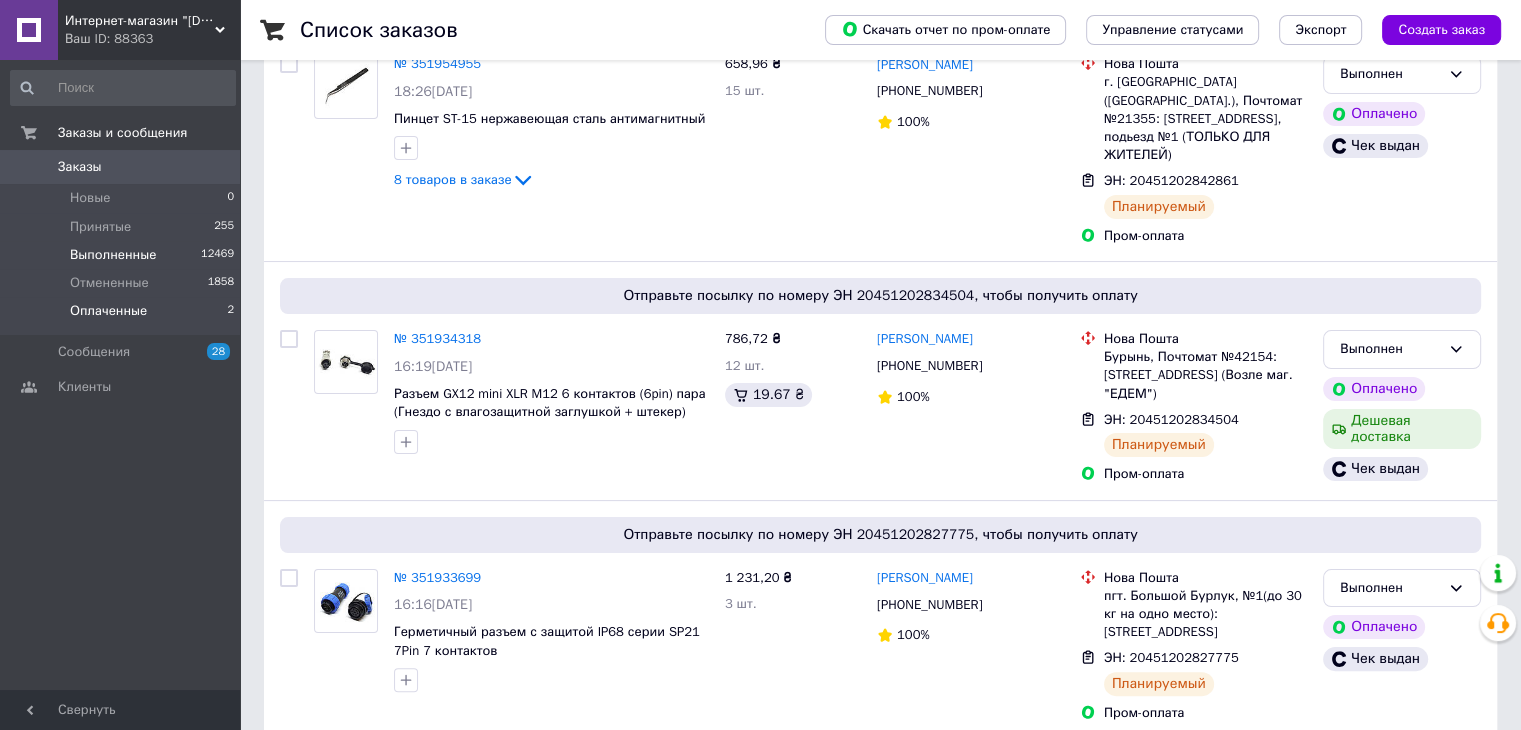 click on "Оплаченные" at bounding box center (108, 311) 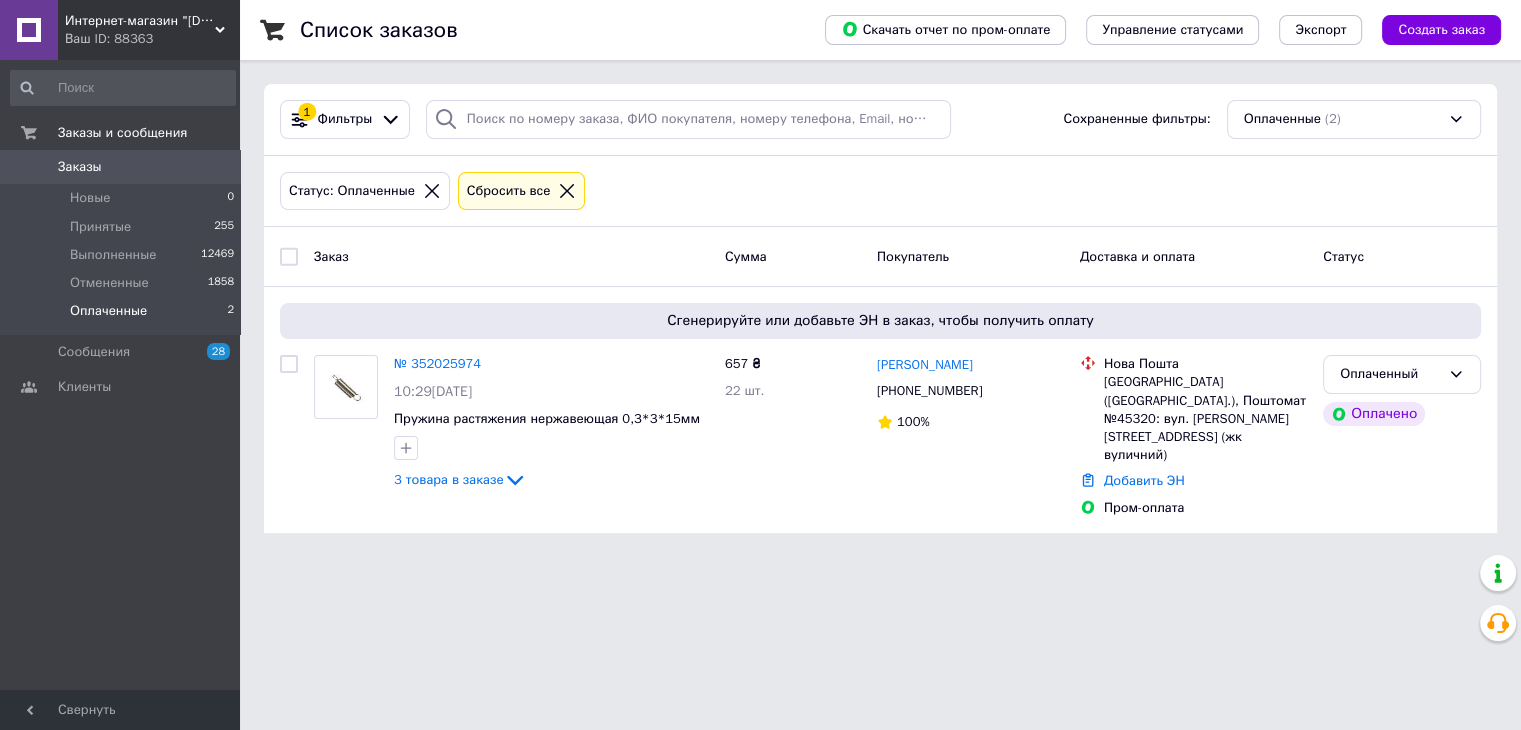 scroll, scrollTop: 0, scrollLeft: 0, axis: both 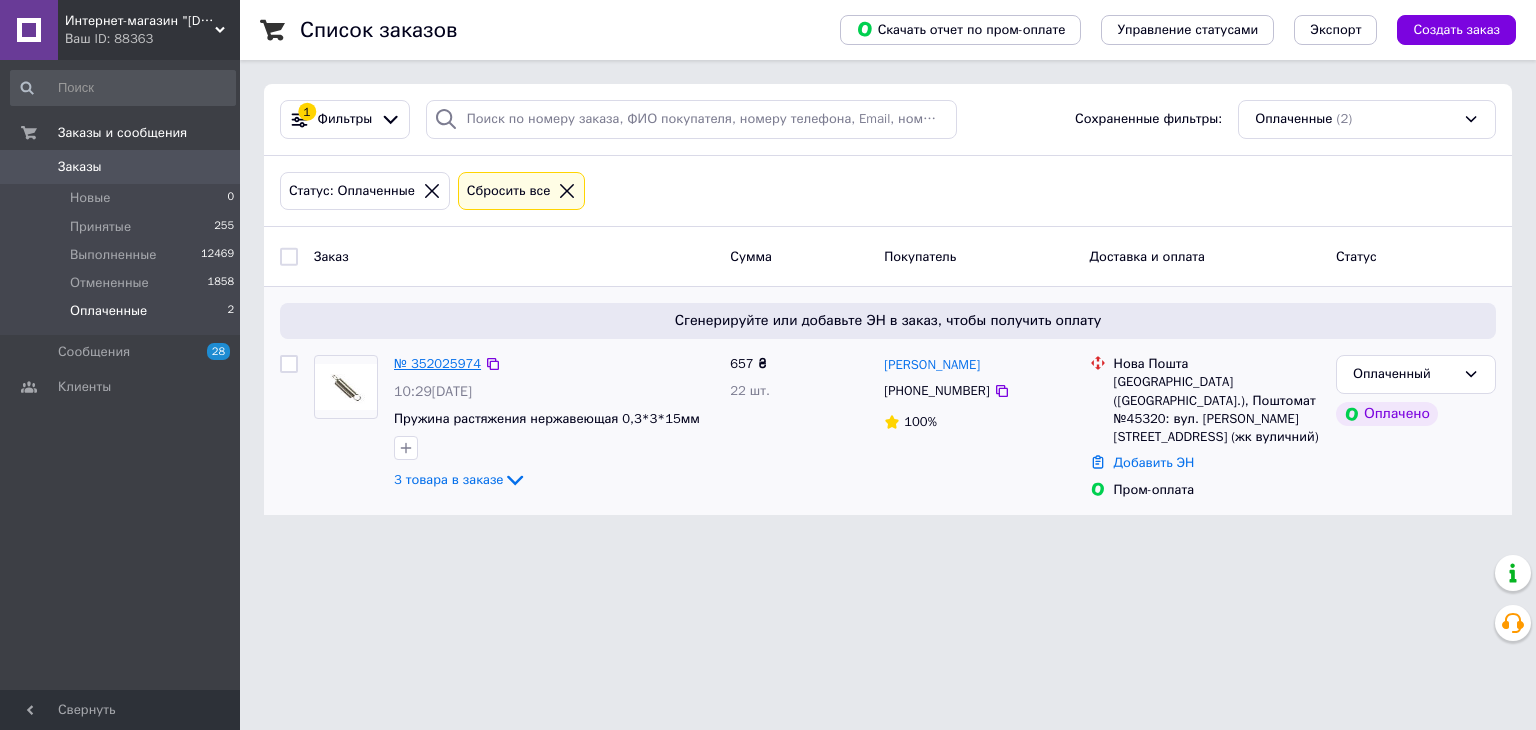 click on "№ 352025974" at bounding box center [437, 363] 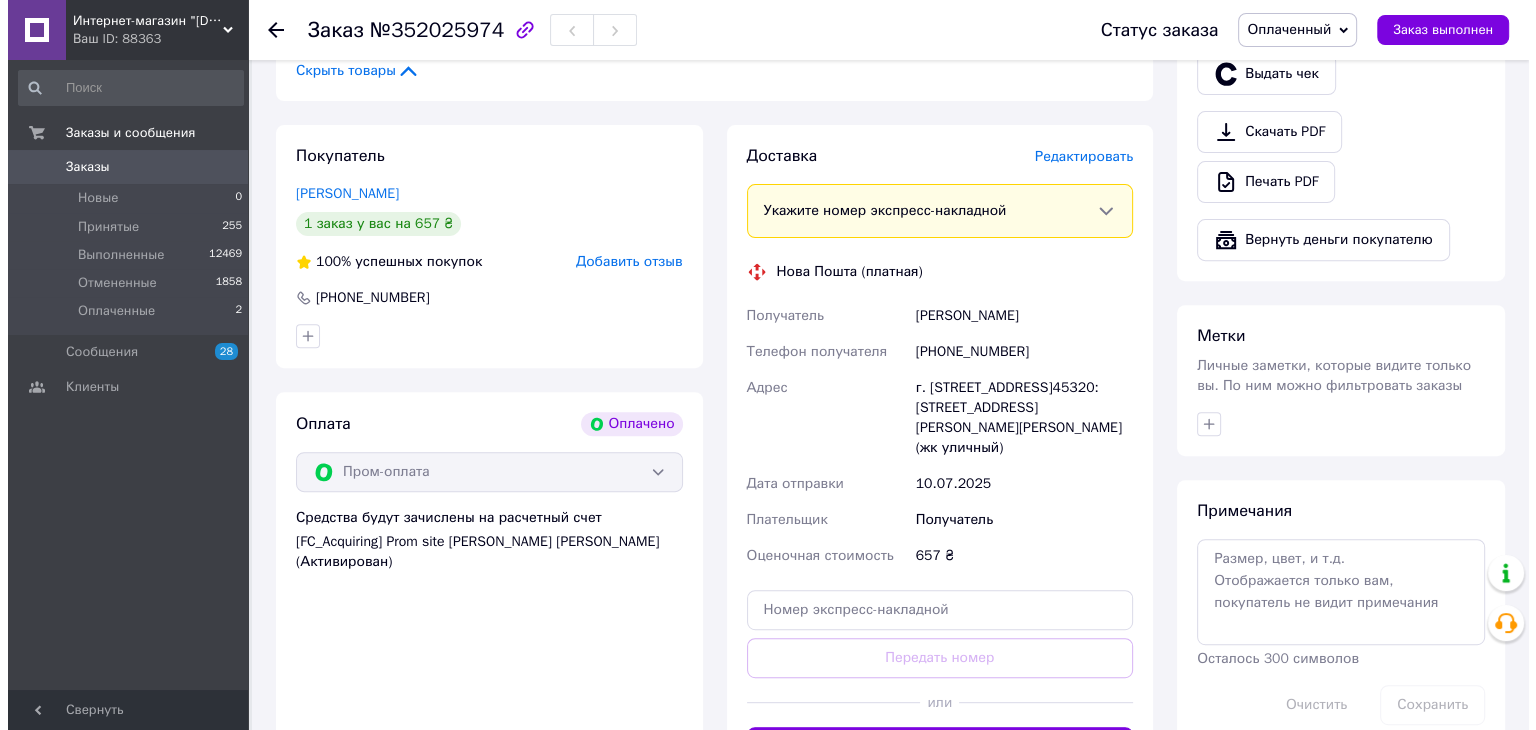 scroll, scrollTop: 600, scrollLeft: 0, axis: vertical 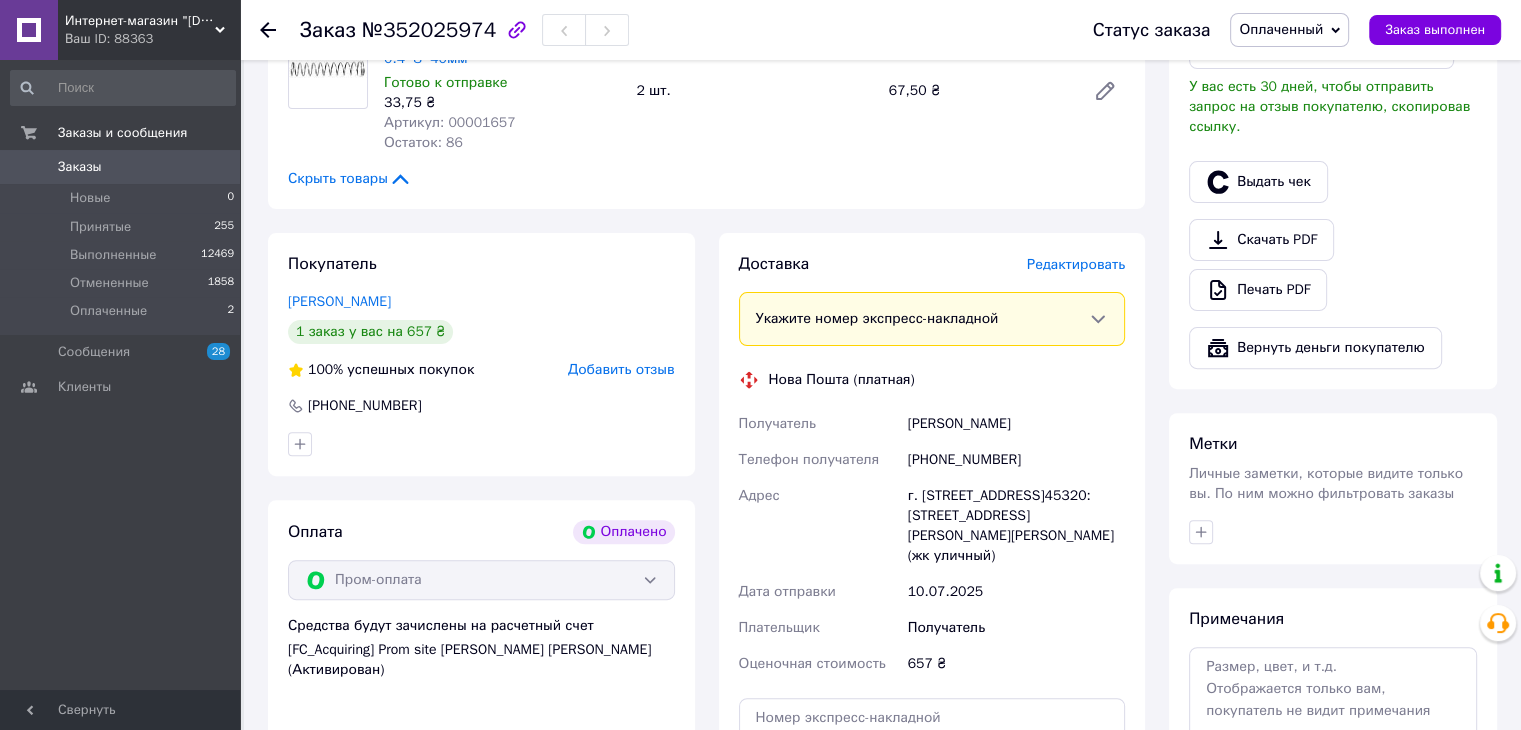 click on "Редактировать" at bounding box center (1076, 264) 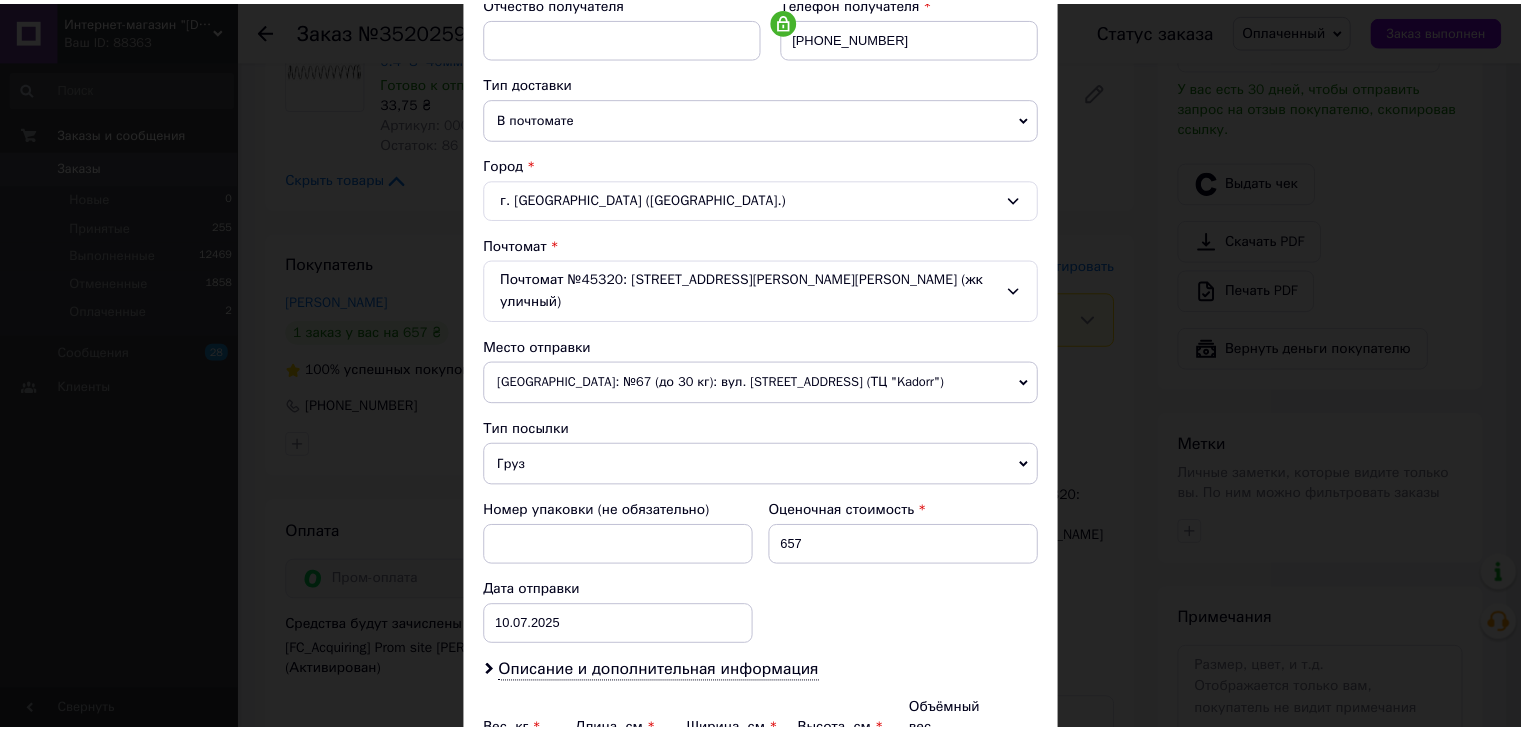 scroll, scrollTop: 592, scrollLeft: 0, axis: vertical 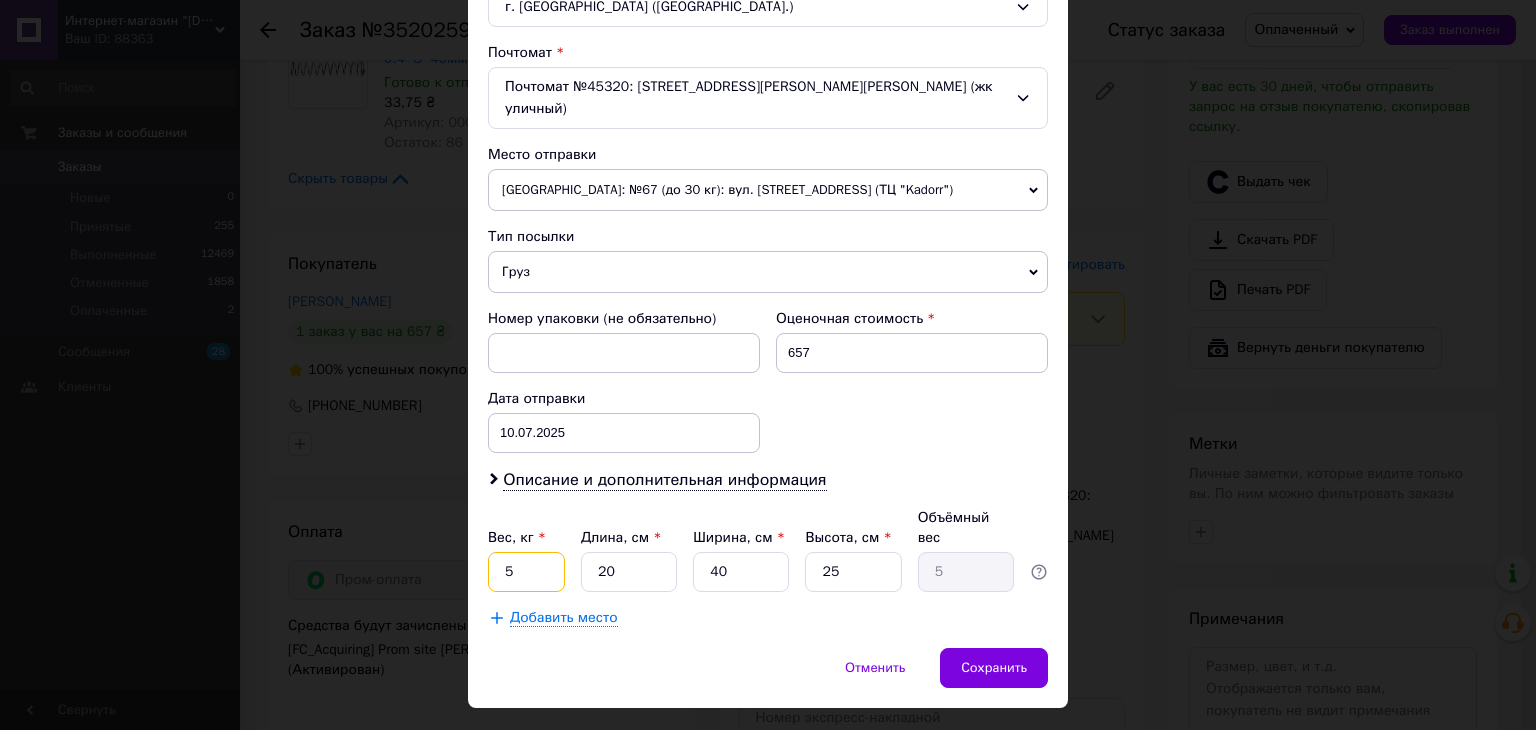 drag, startPoint x: 512, startPoint y: 526, endPoint x: 490, endPoint y: 525, distance: 22.022715 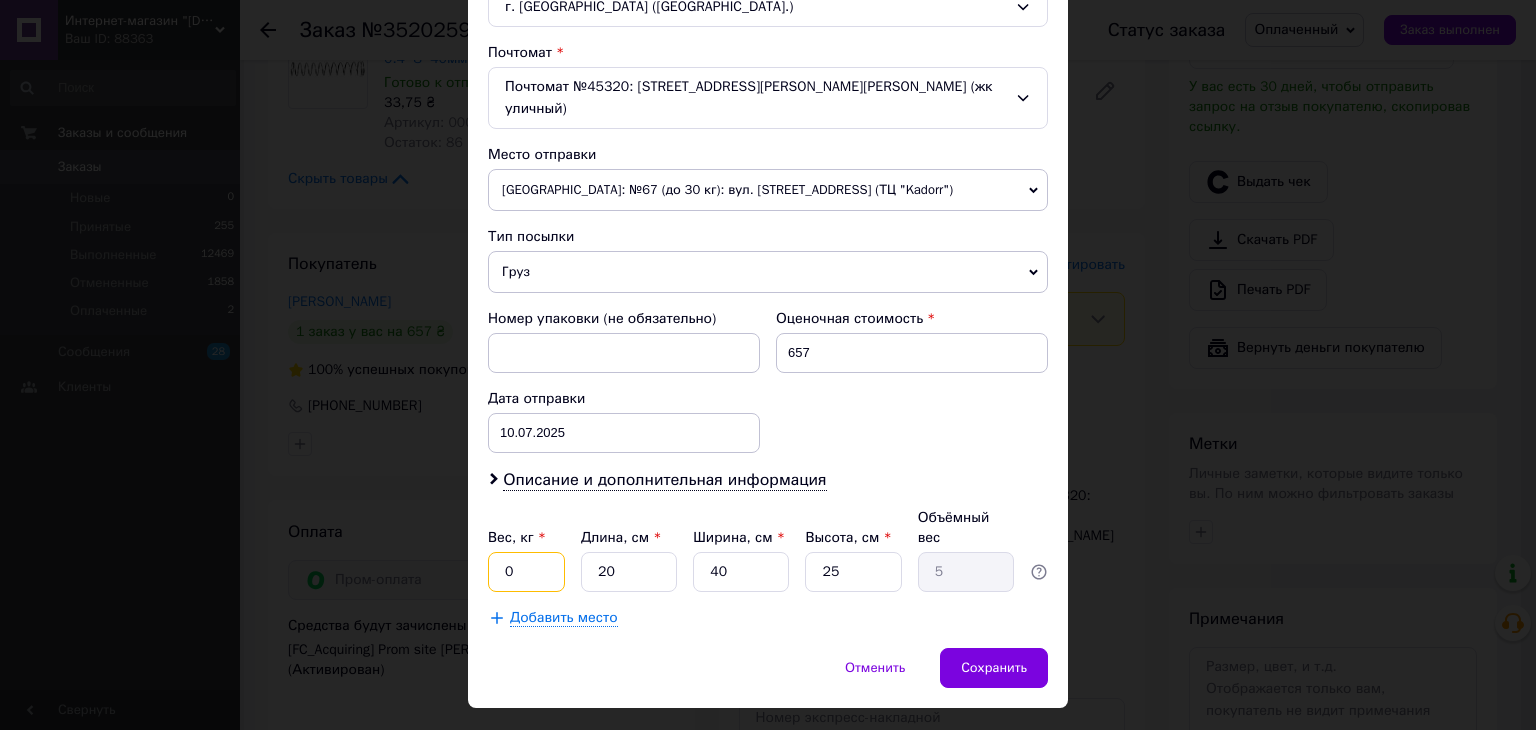 type on "0.5" 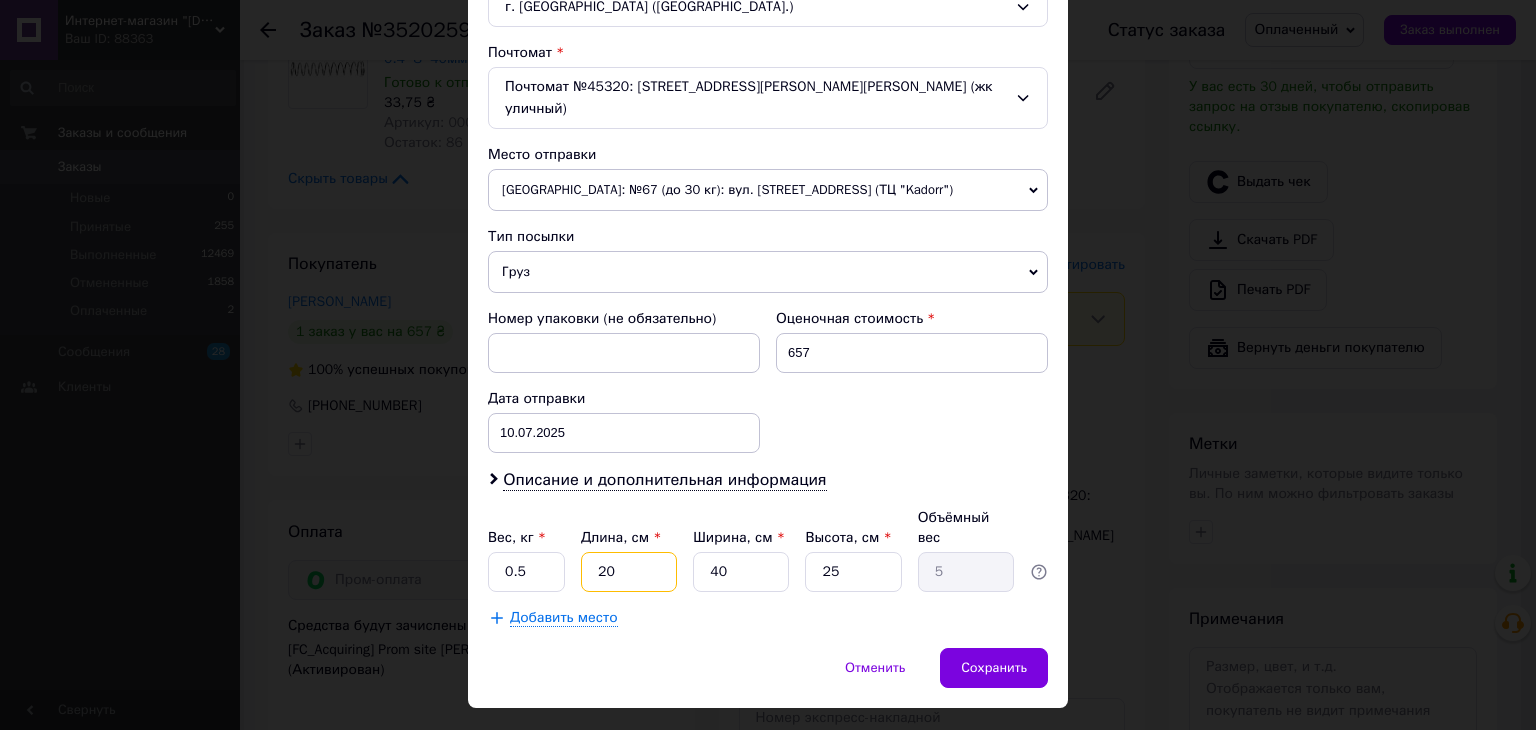 click on "20" at bounding box center (629, 572) 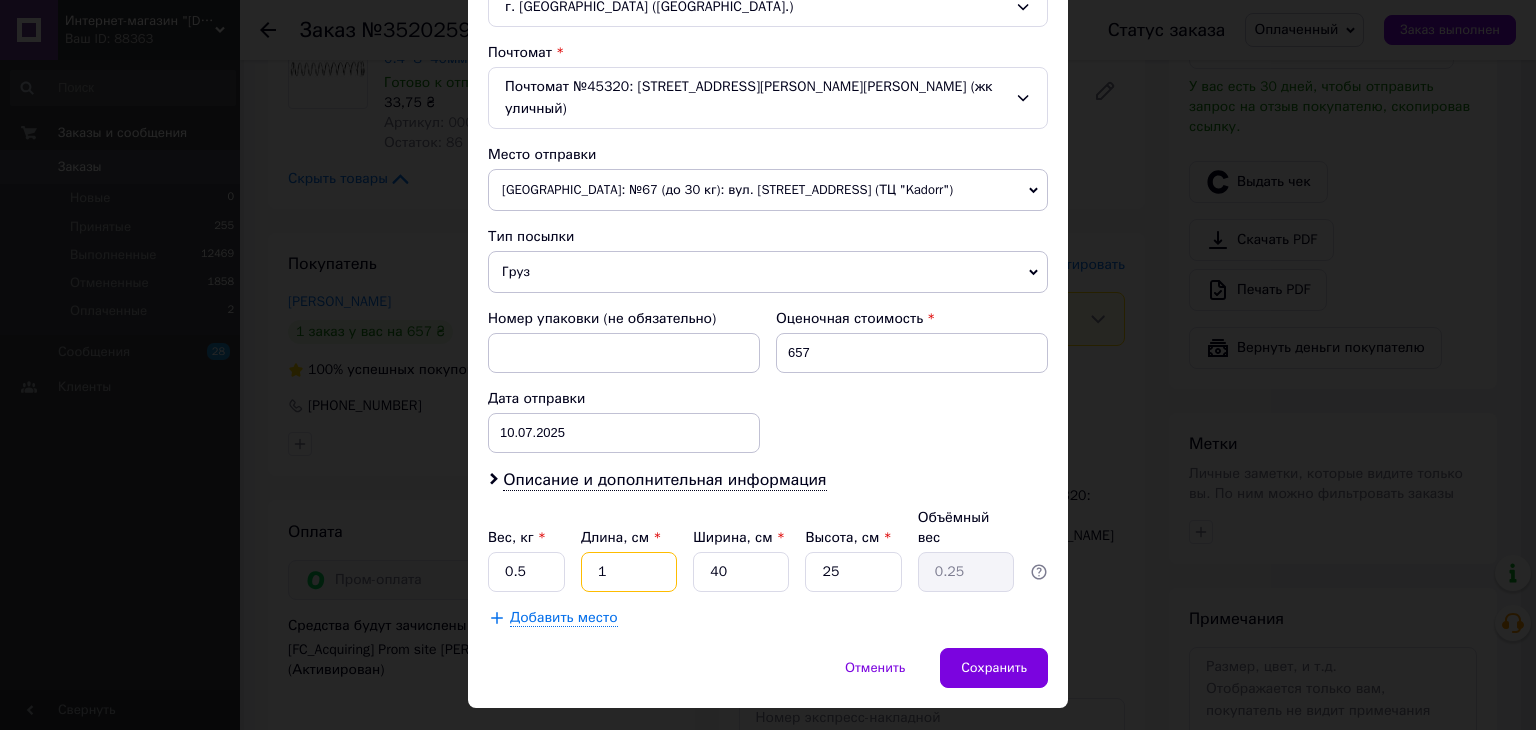 type on "10" 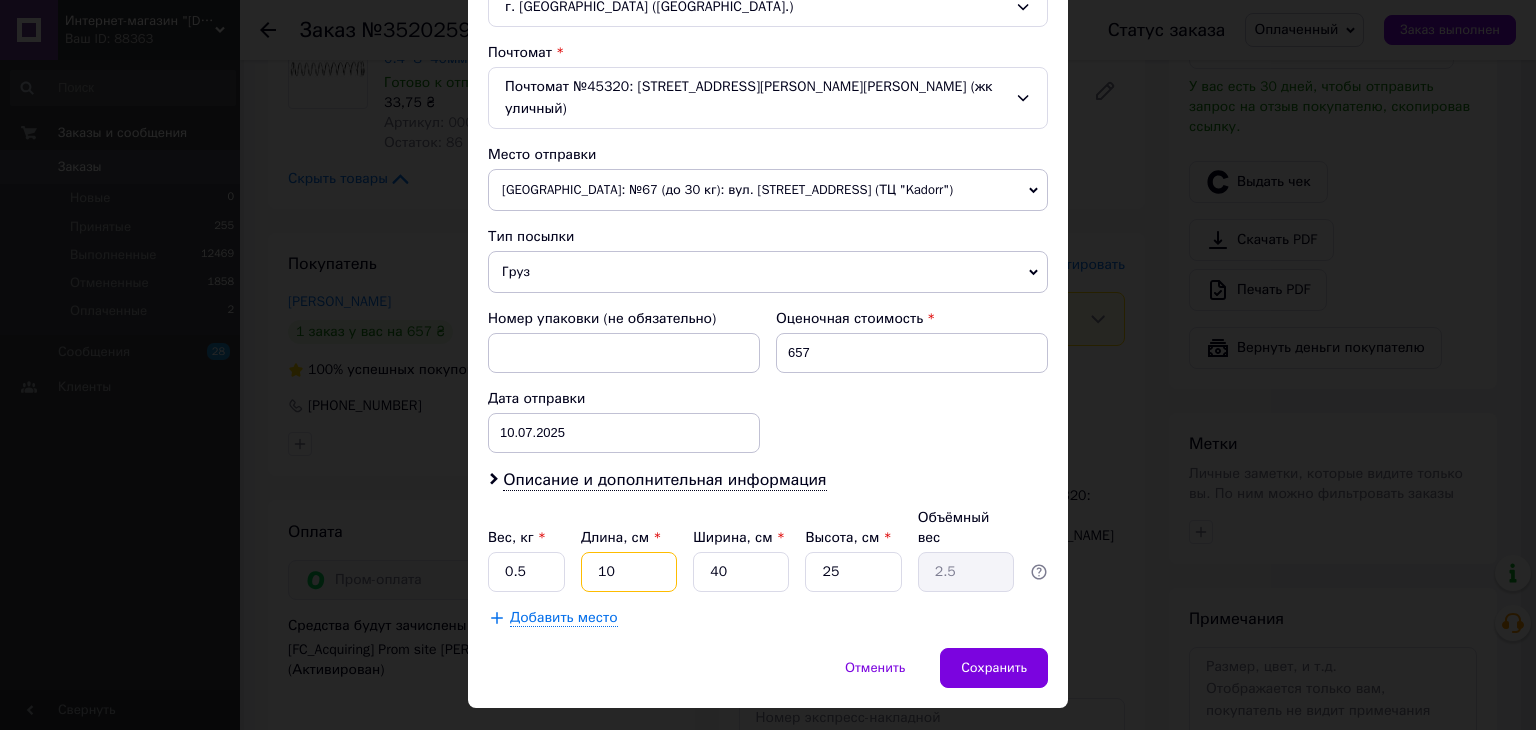 type on "10" 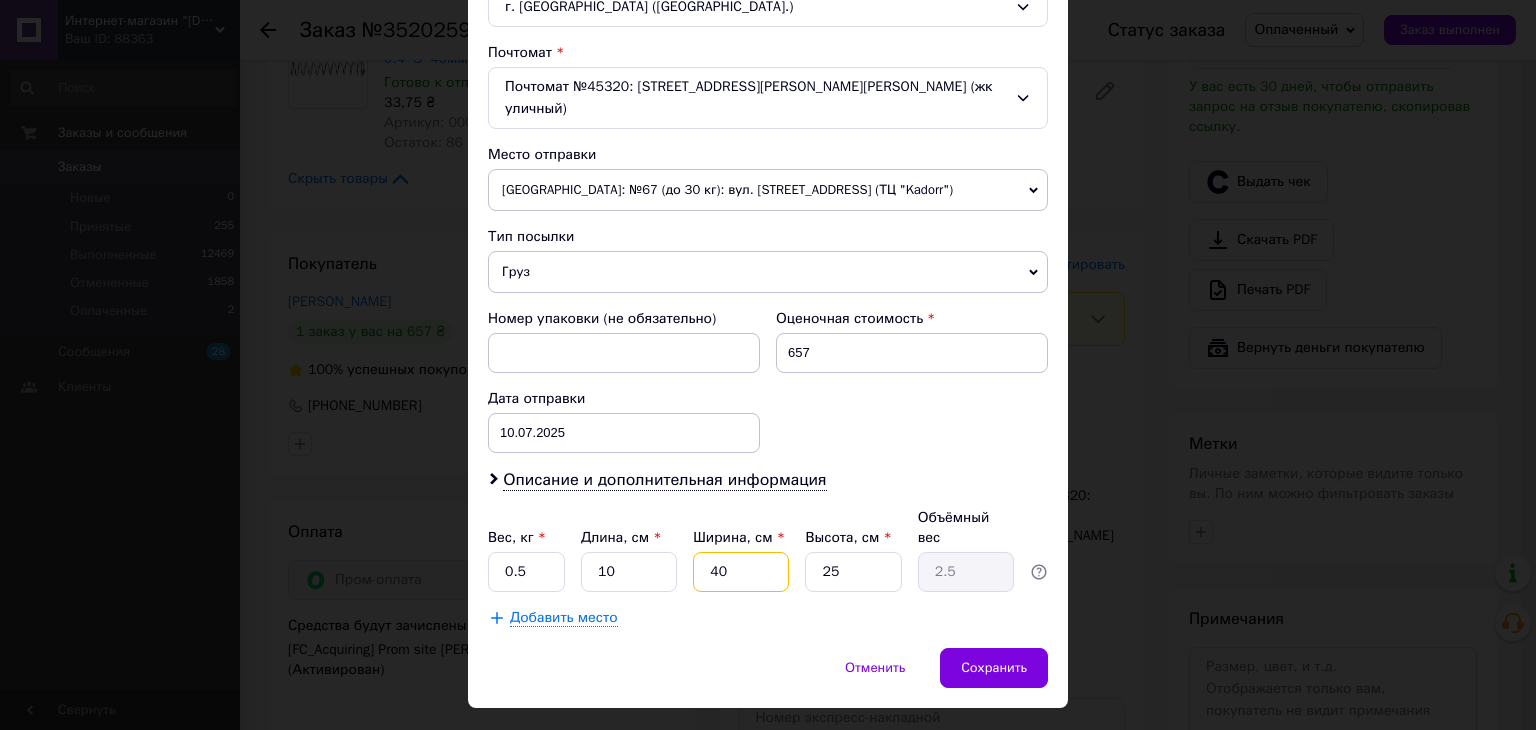 drag, startPoint x: 758, startPoint y: 525, endPoint x: 711, endPoint y: 525, distance: 47 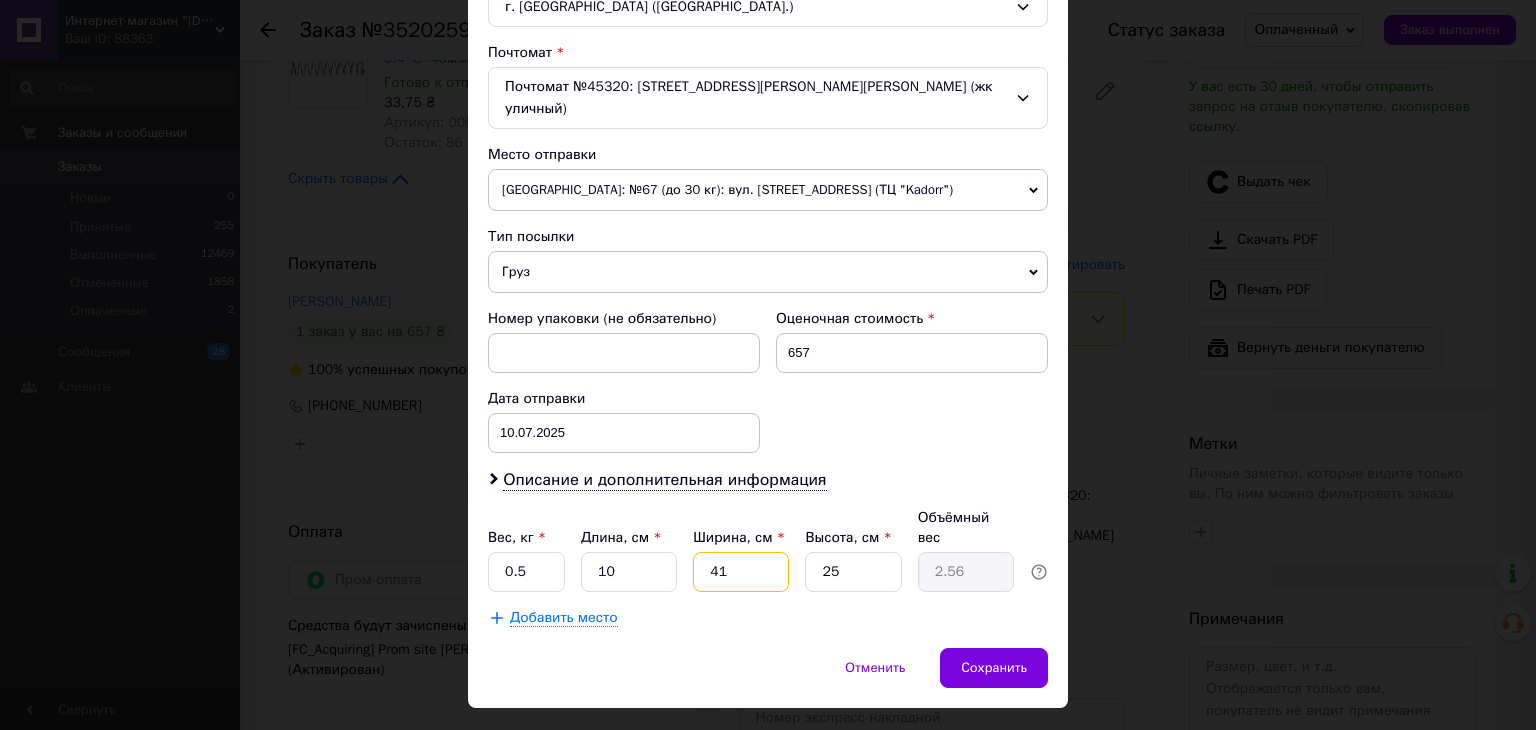 type on "410" 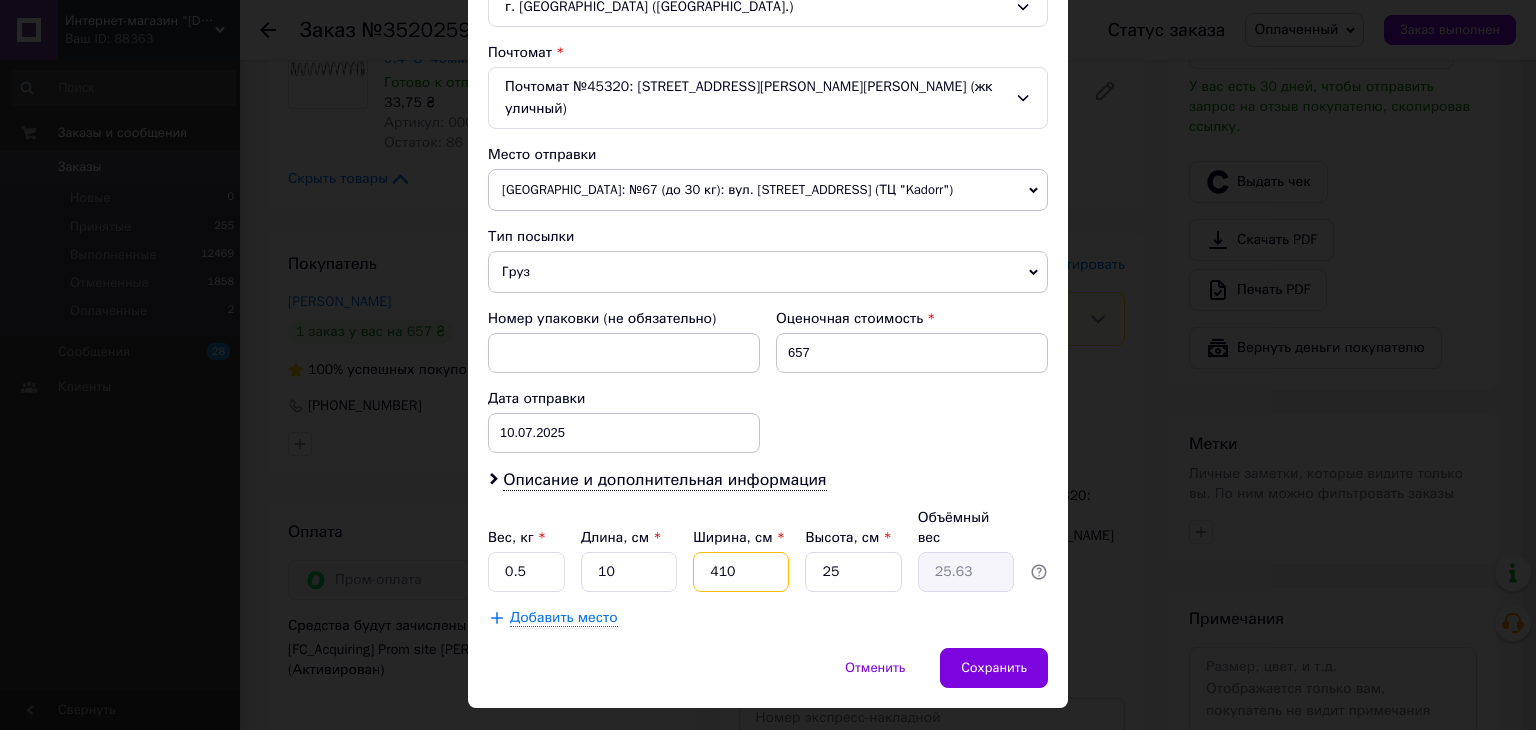 drag, startPoint x: 743, startPoint y: 528, endPoint x: 701, endPoint y: 528, distance: 42 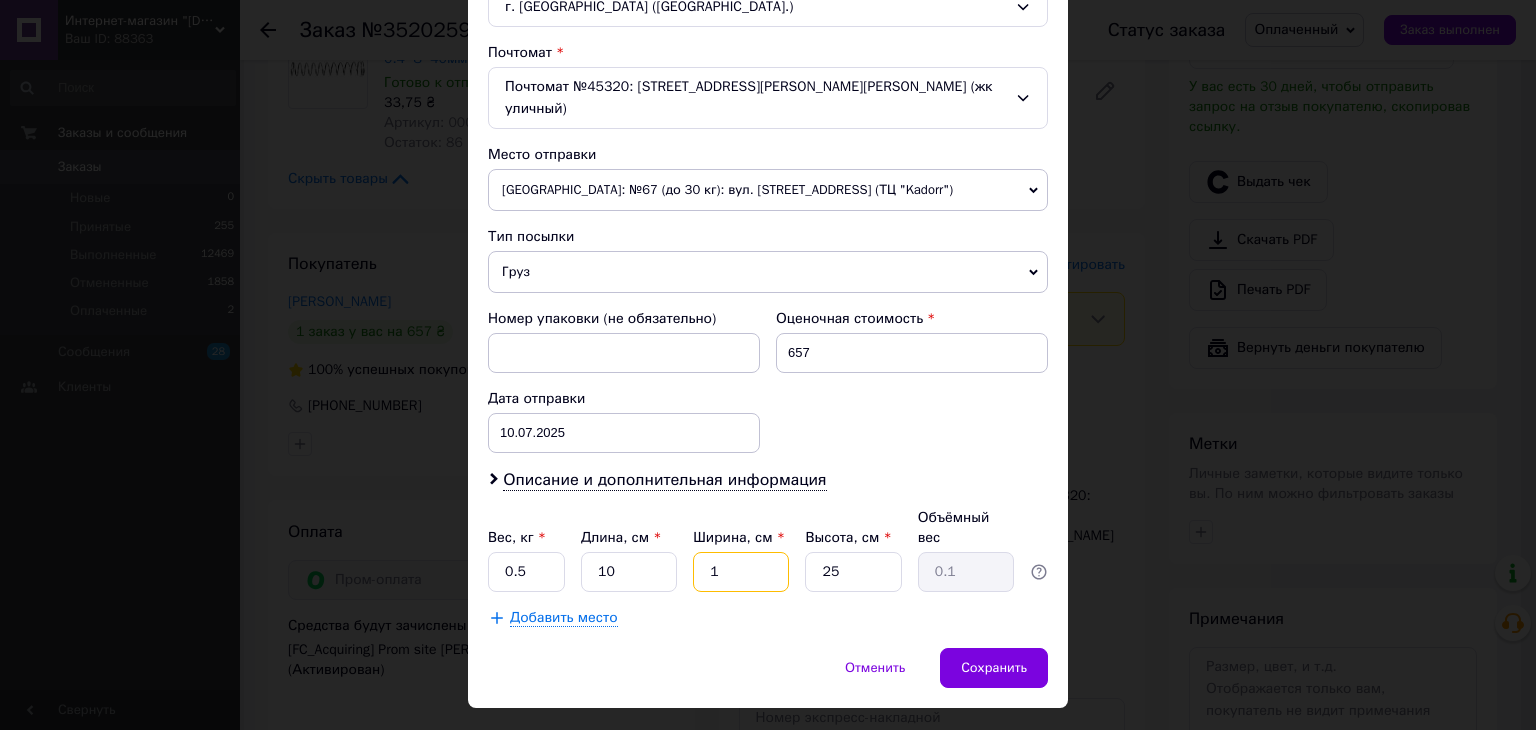 type on "10" 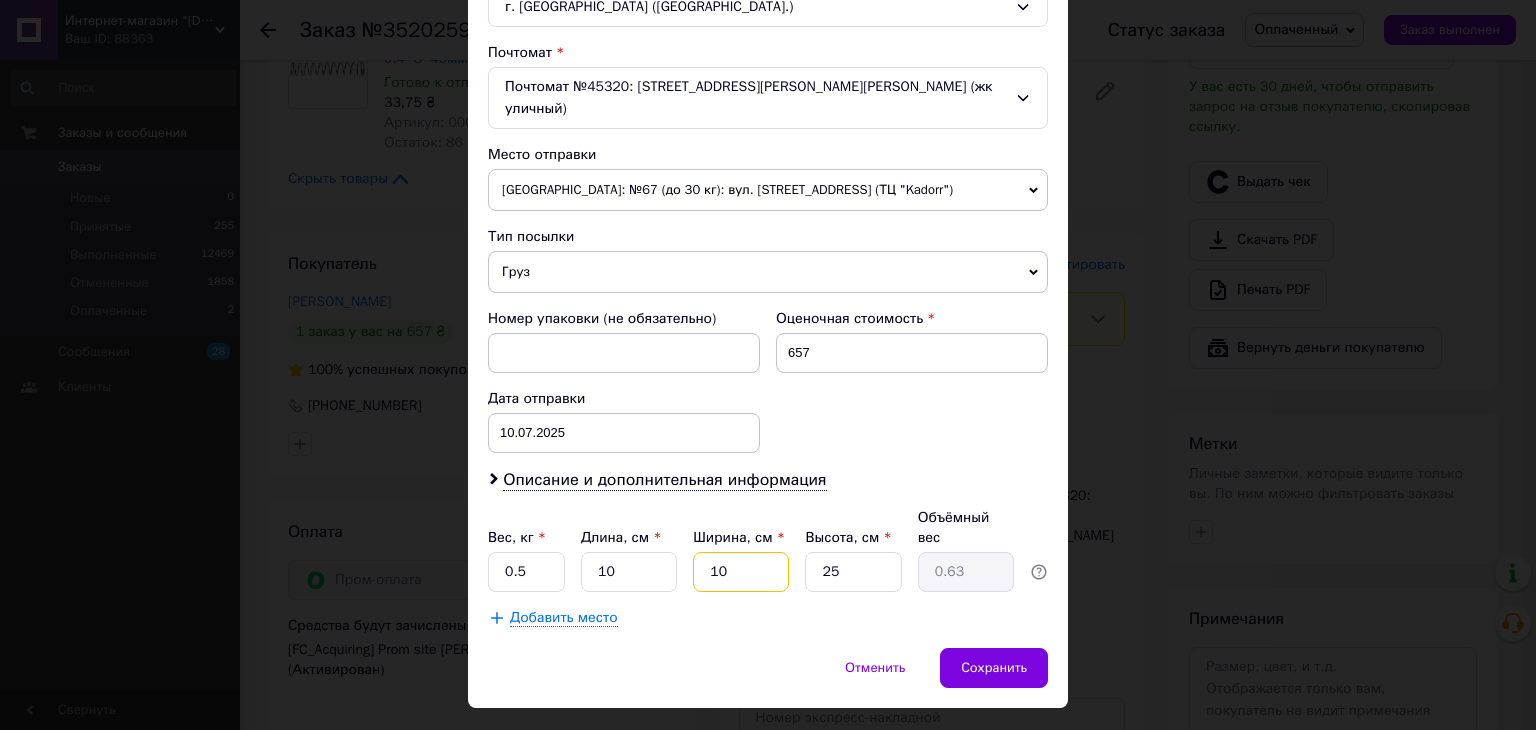 type on "10" 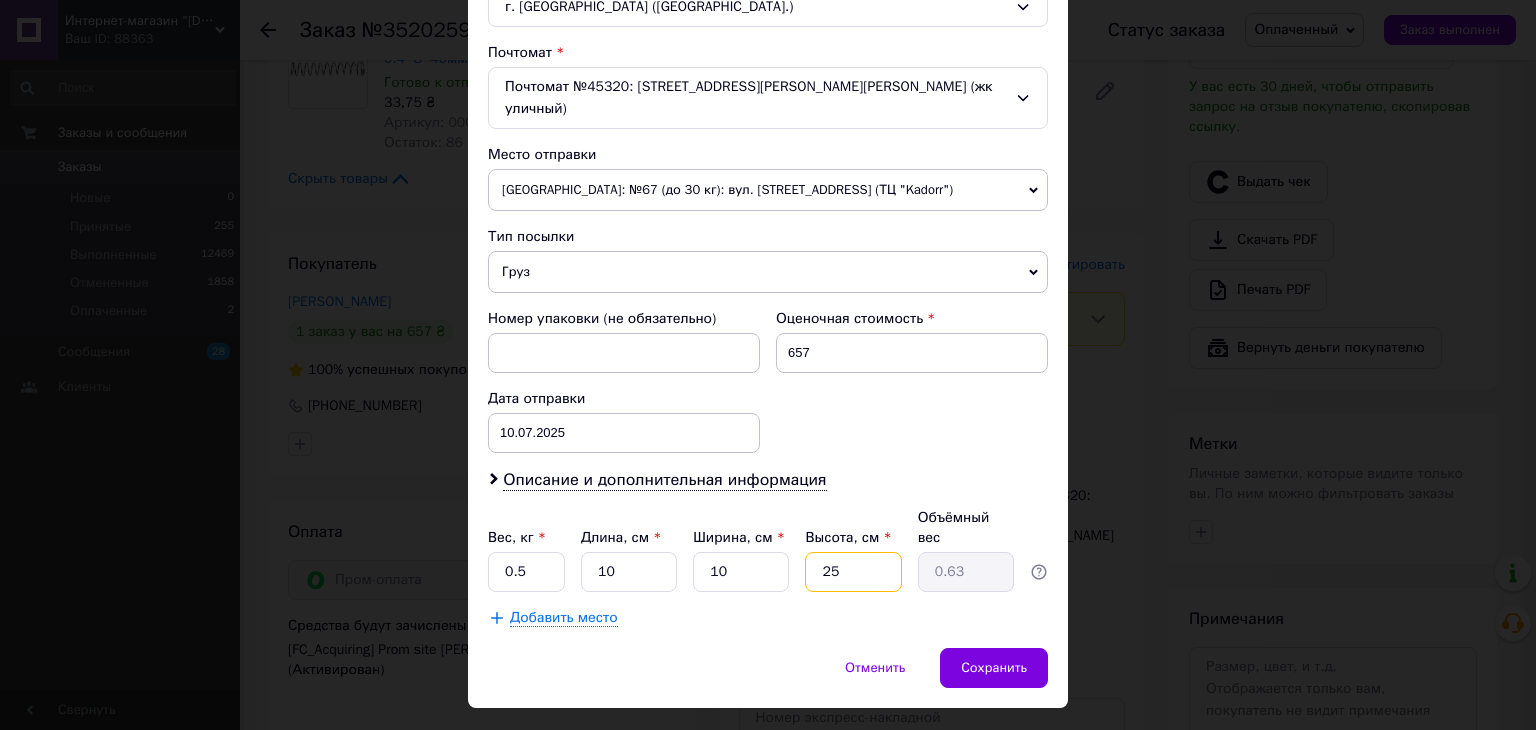 drag, startPoint x: 868, startPoint y: 536, endPoint x: 772, endPoint y: 529, distance: 96.25487 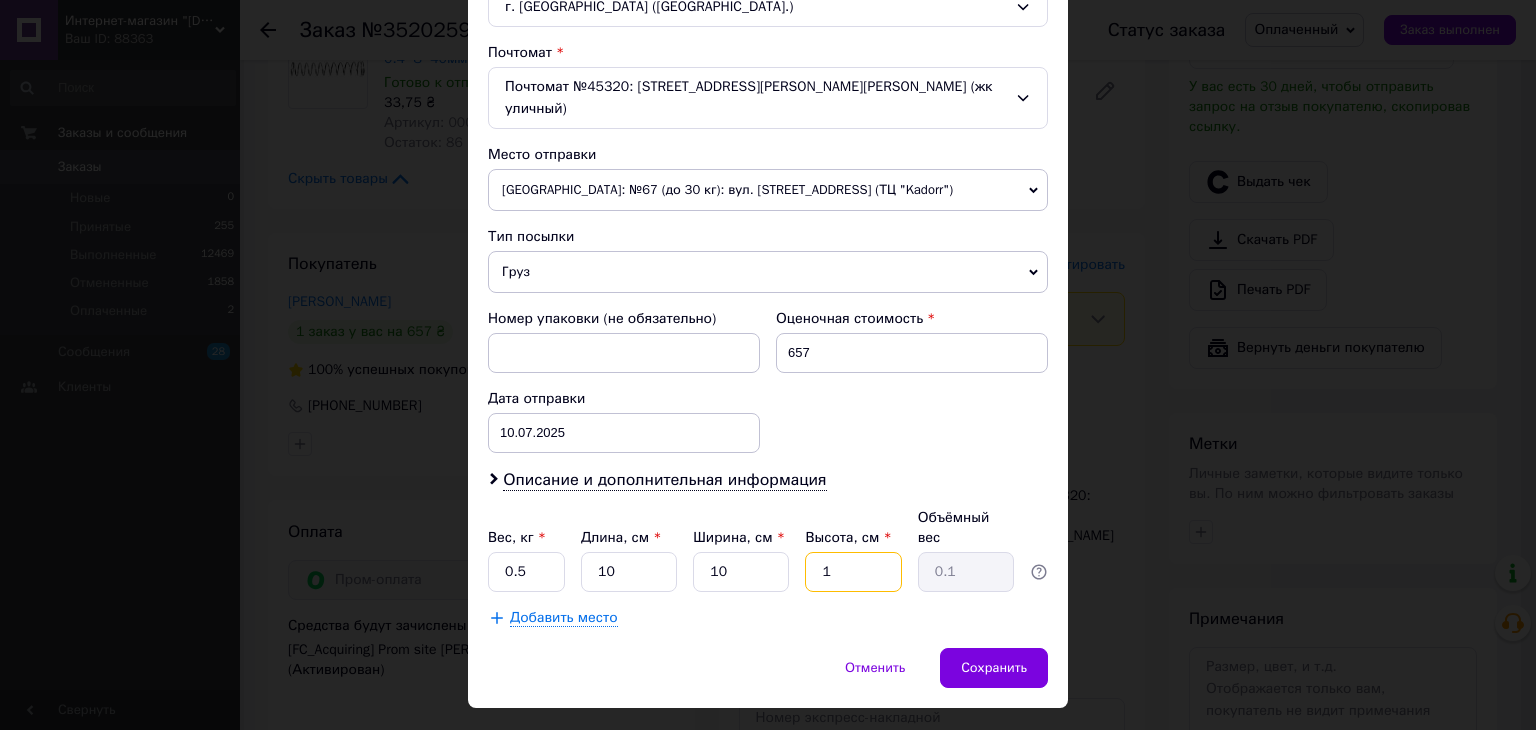 type on "10" 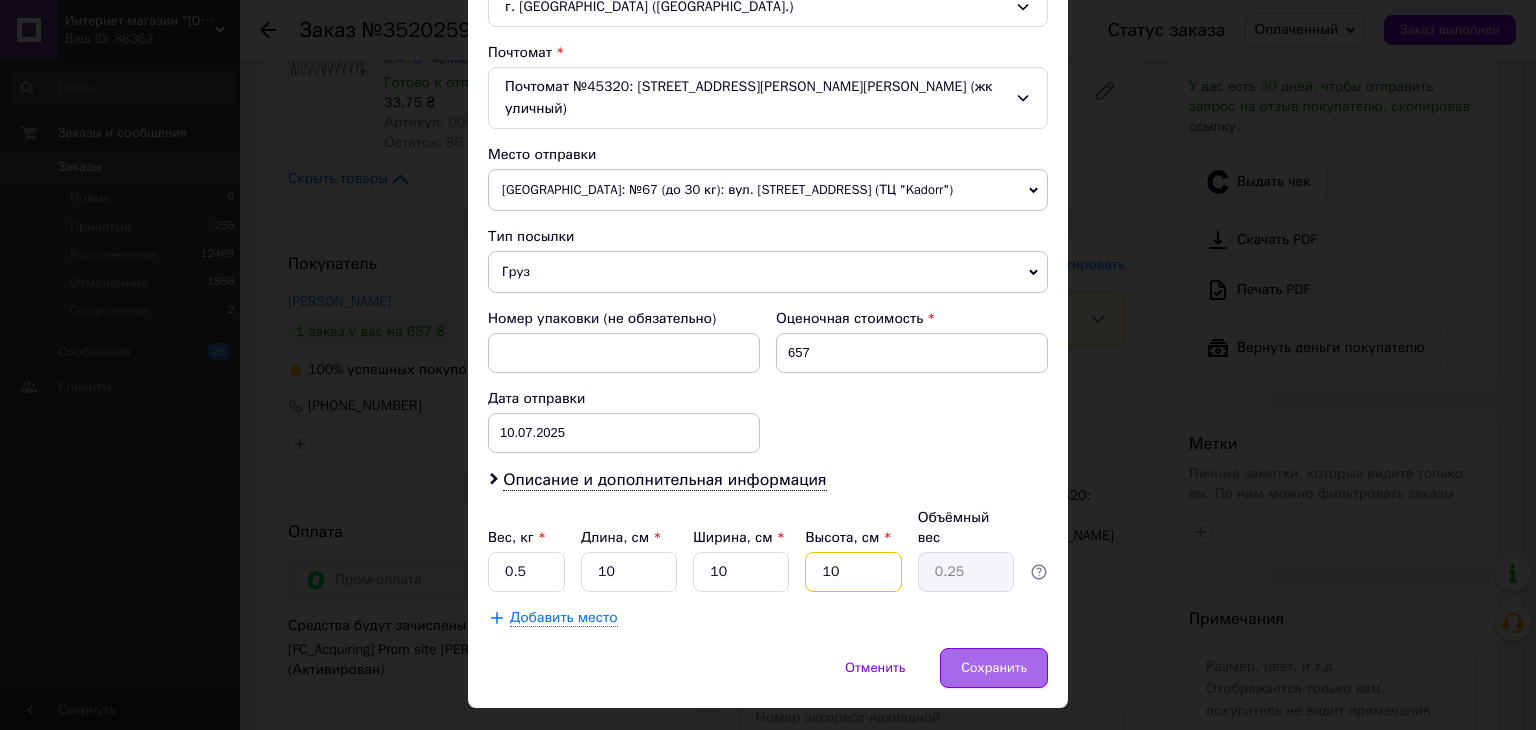 type on "10" 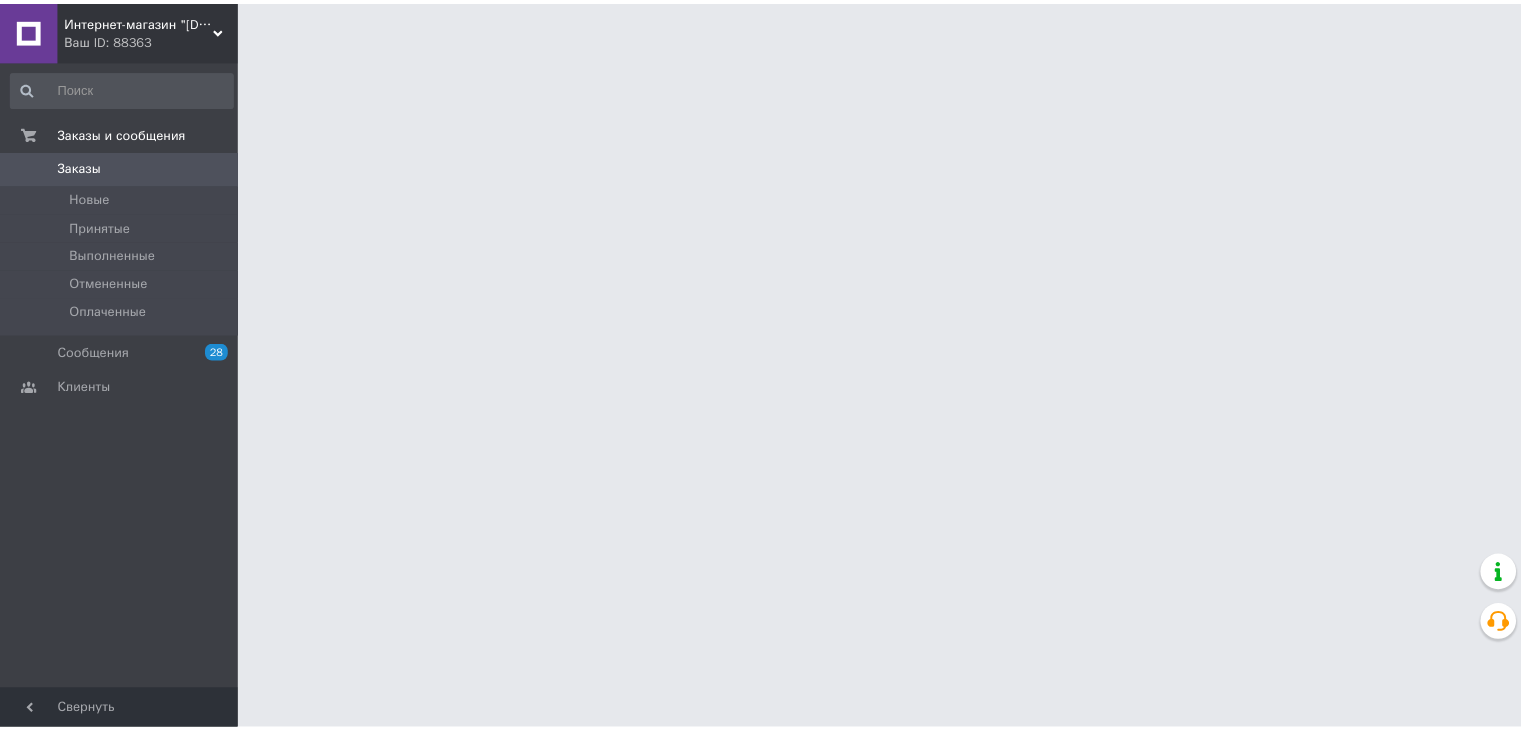 scroll, scrollTop: 0, scrollLeft: 0, axis: both 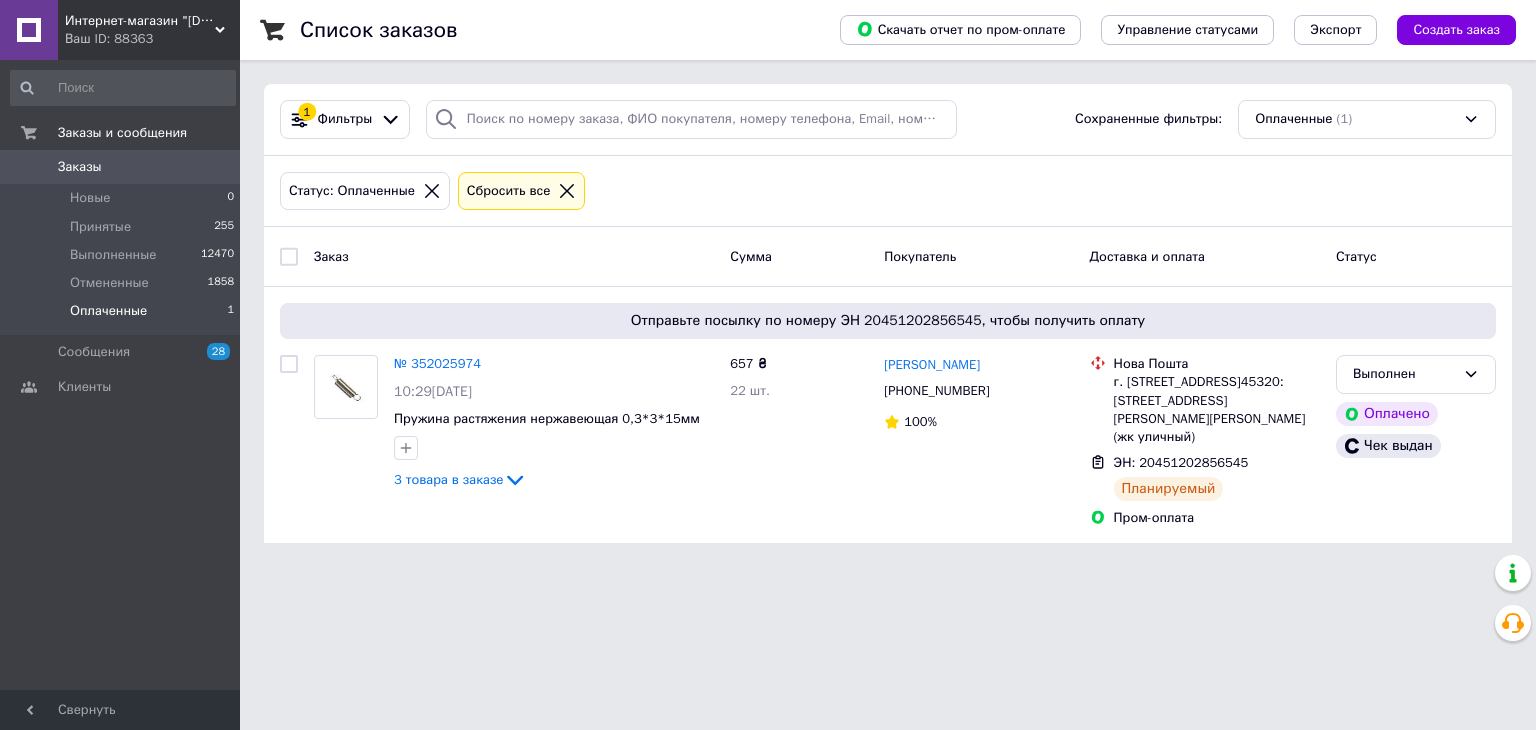 click on "Оплаченные" at bounding box center (108, 311) 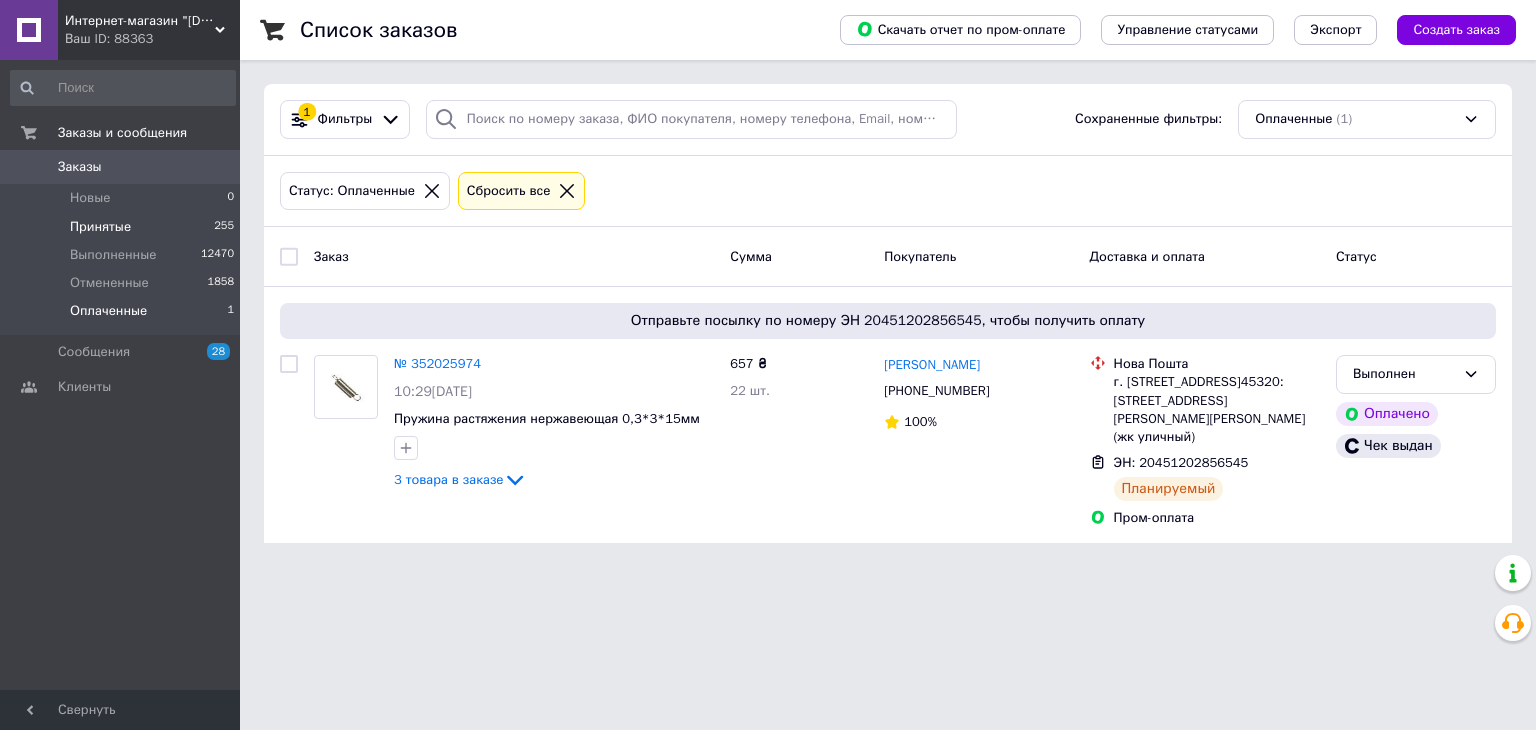 click on "Принятые 255" at bounding box center (123, 227) 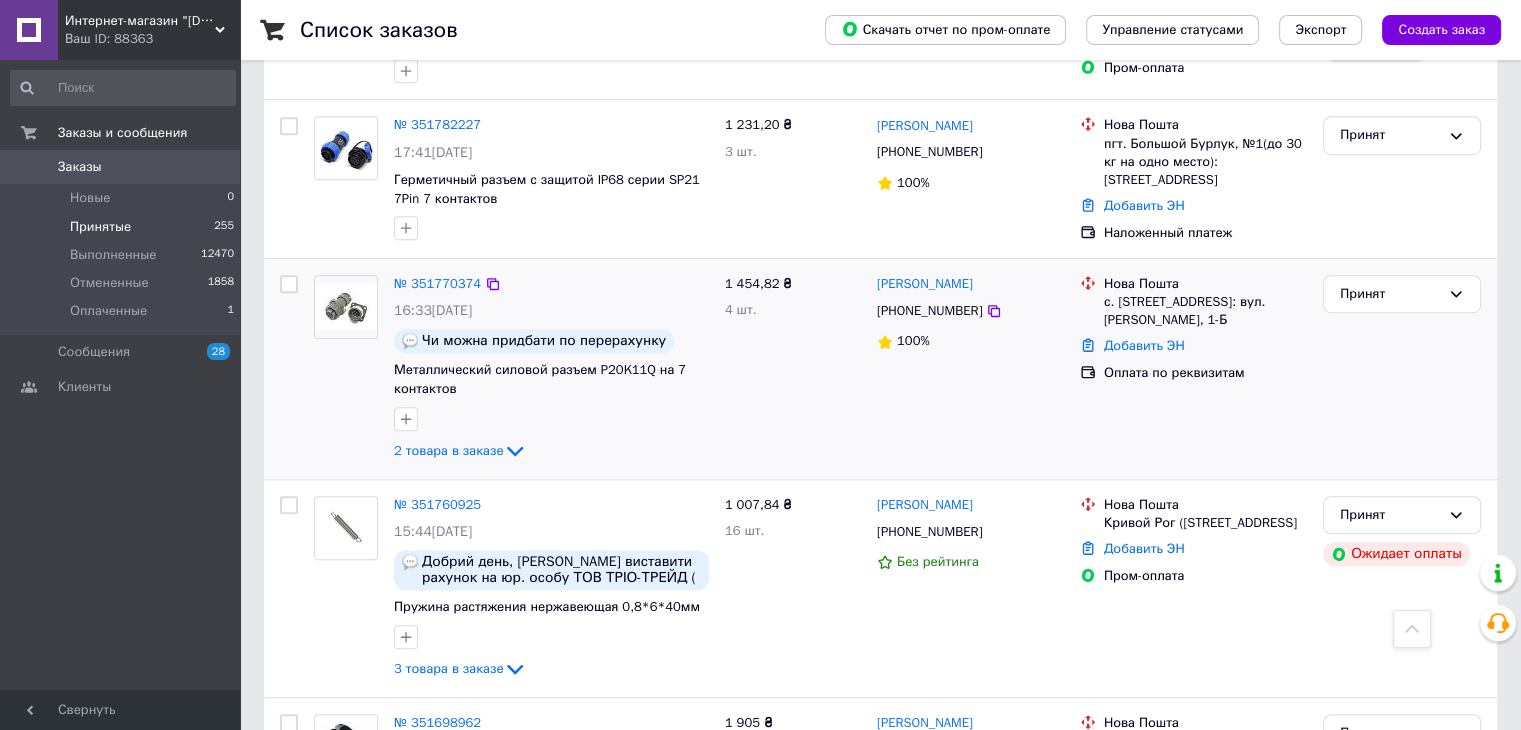 scroll, scrollTop: 1200, scrollLeft: 0, axis: vertical 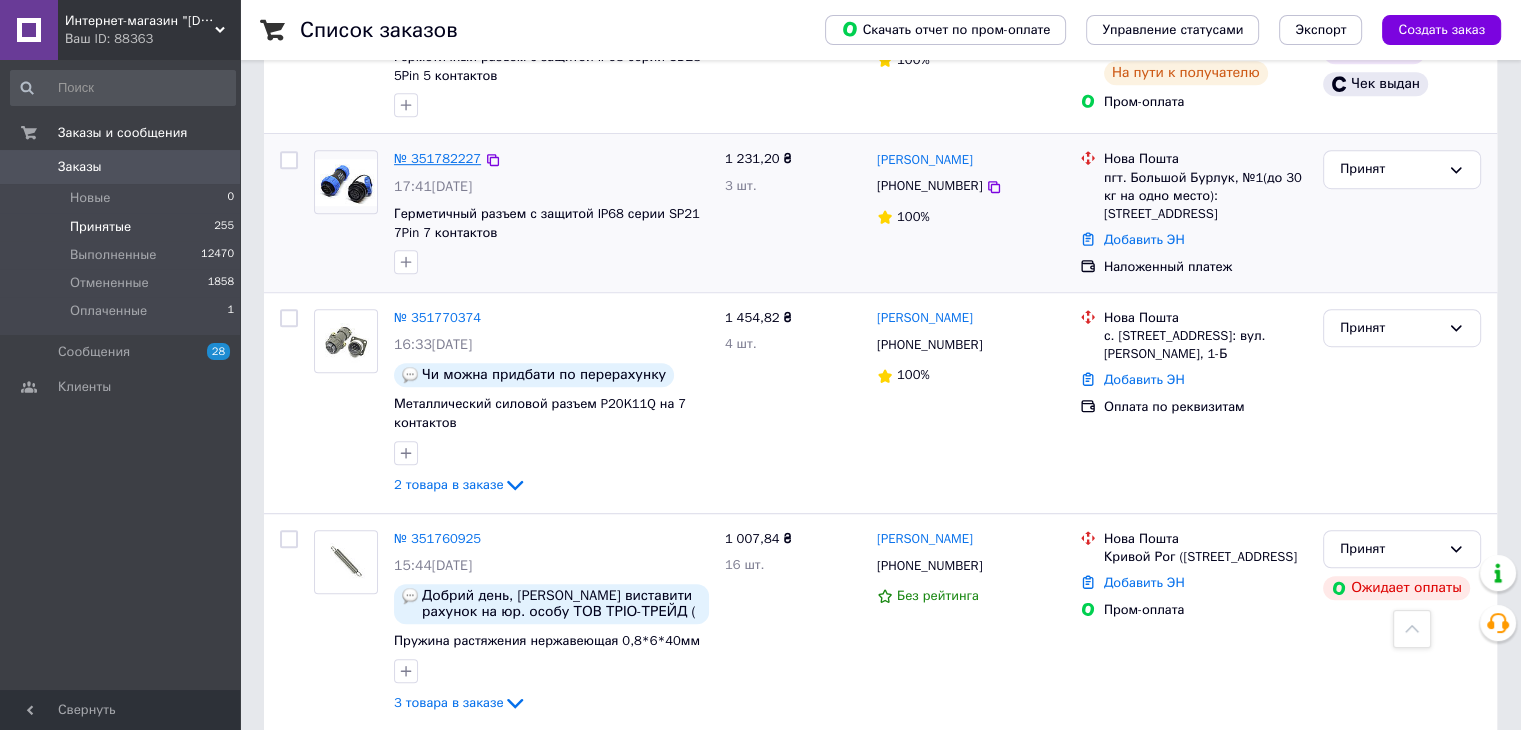 click on "№ 351782227" at bounding box center (437, 158) 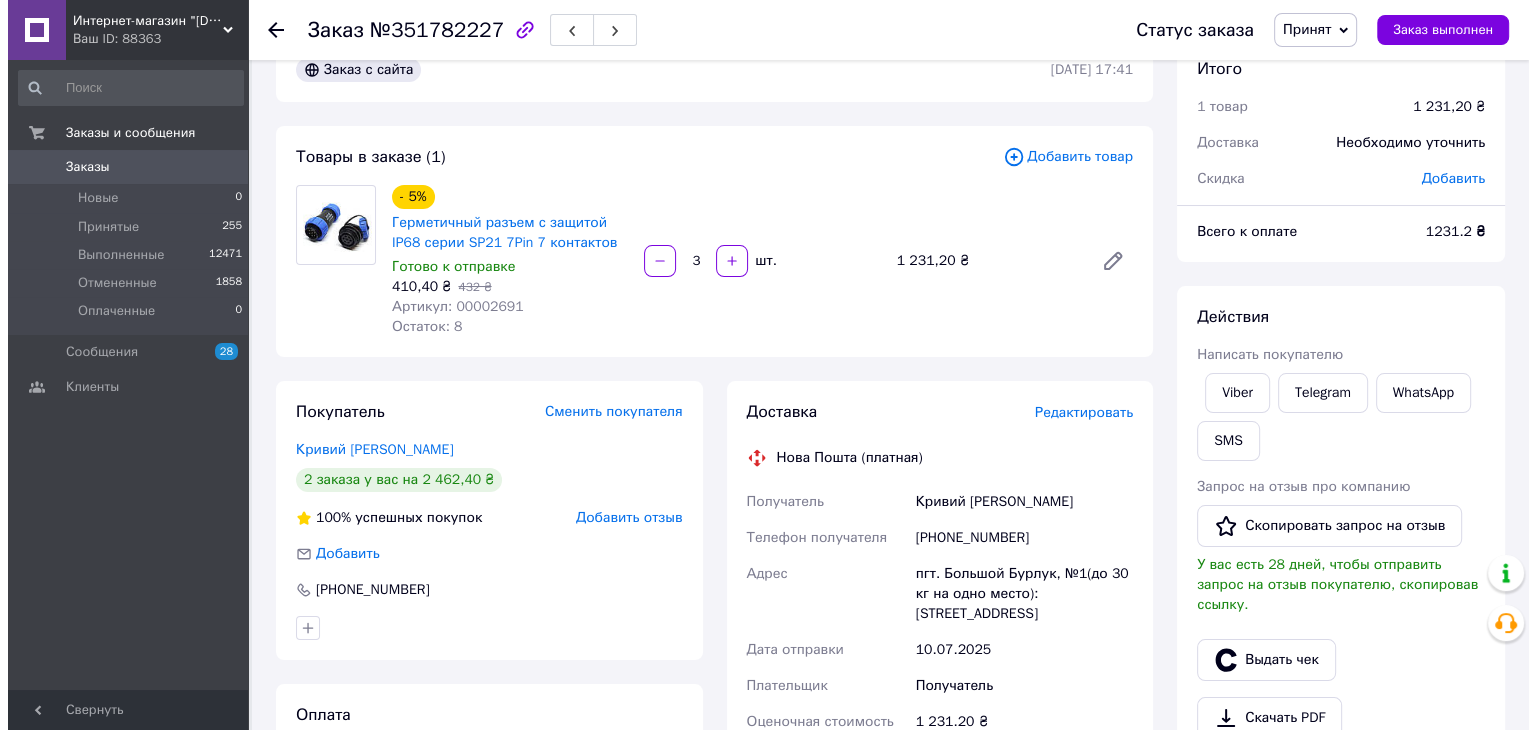 scroll, scrollTop: 0, scrollLeft: 0, axis: both 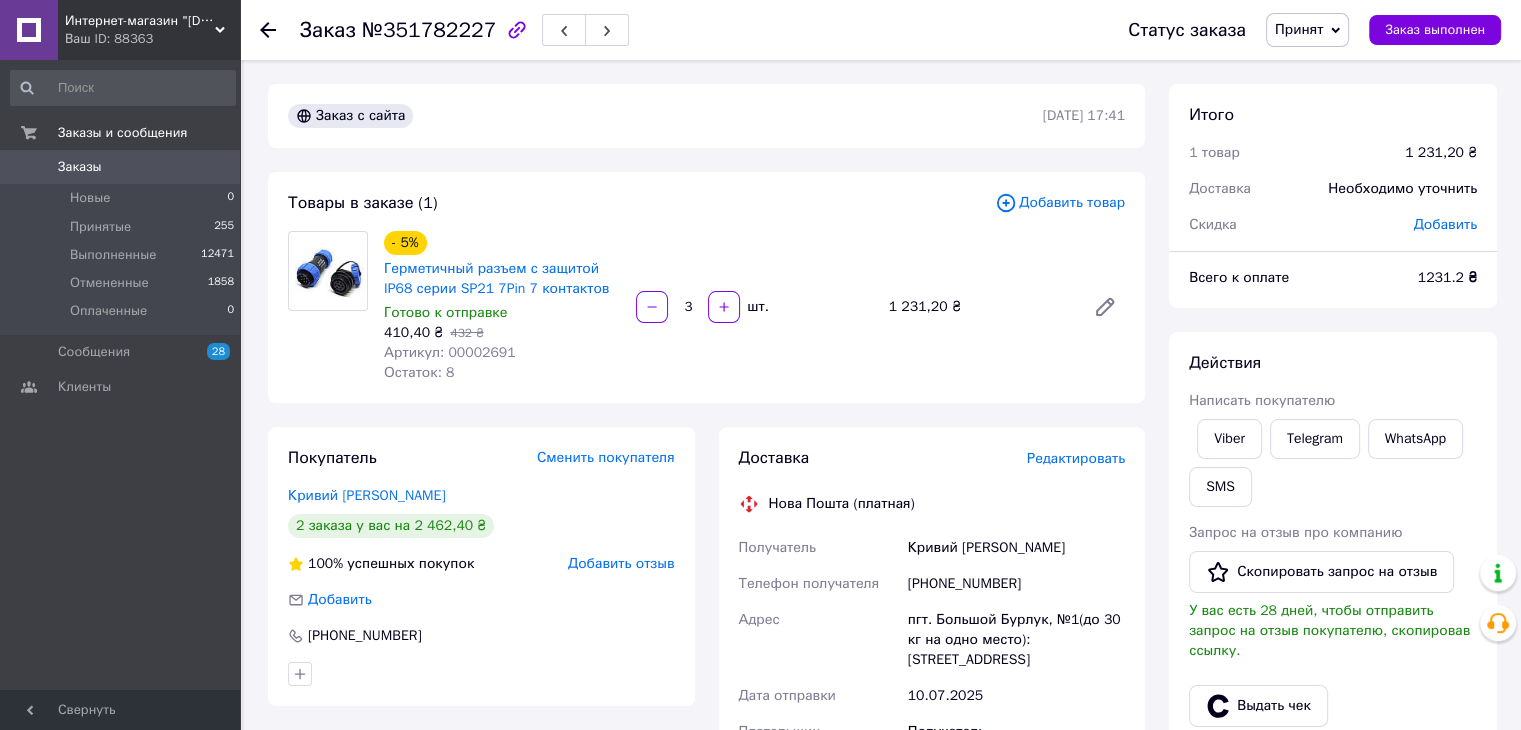 click 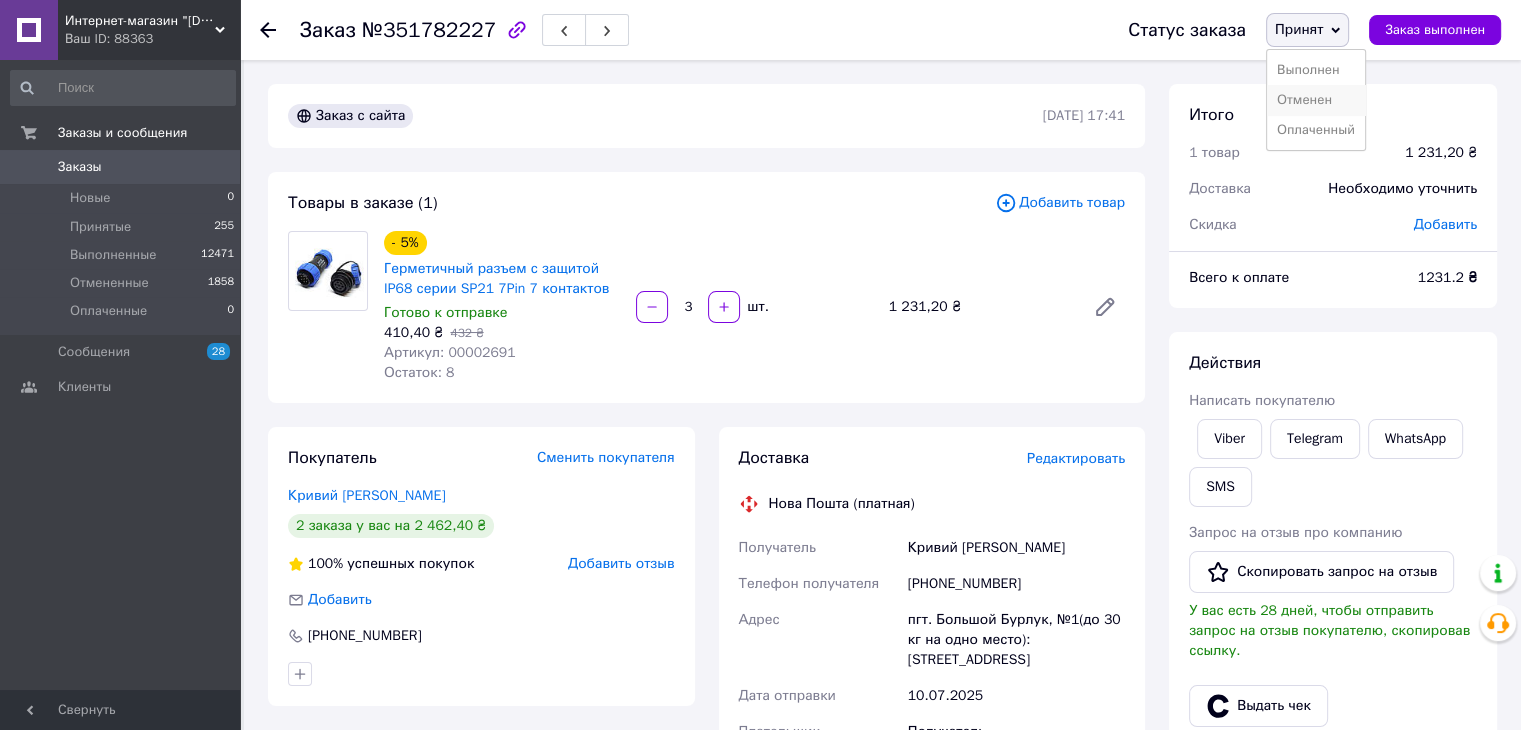 click on "Отменен" at bounding box center (1316, 100) 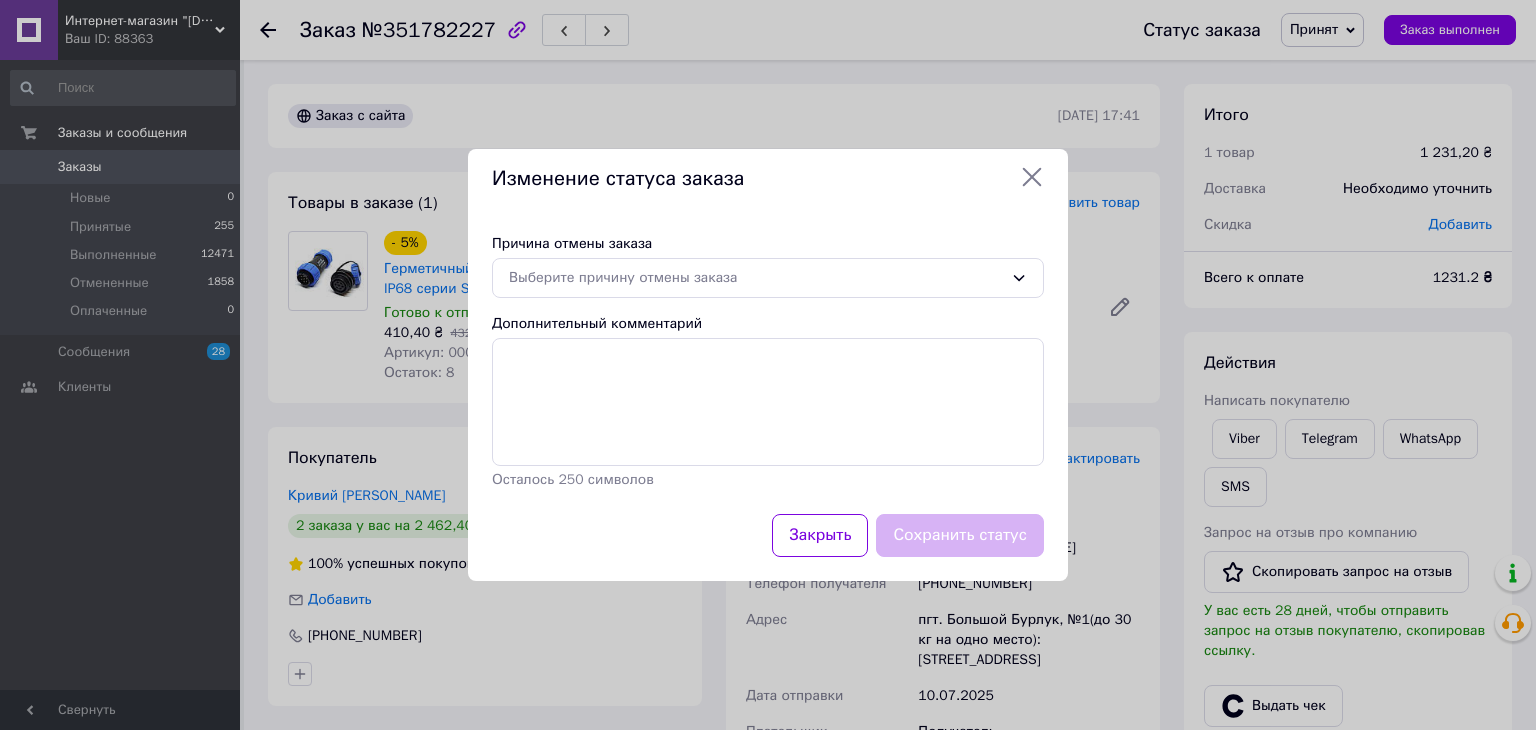 click on "Причина отмены заказа Выберите причину отмены заказа Дополнительный комментарий Осталось 250 символов" at bounding box center [768, 362] 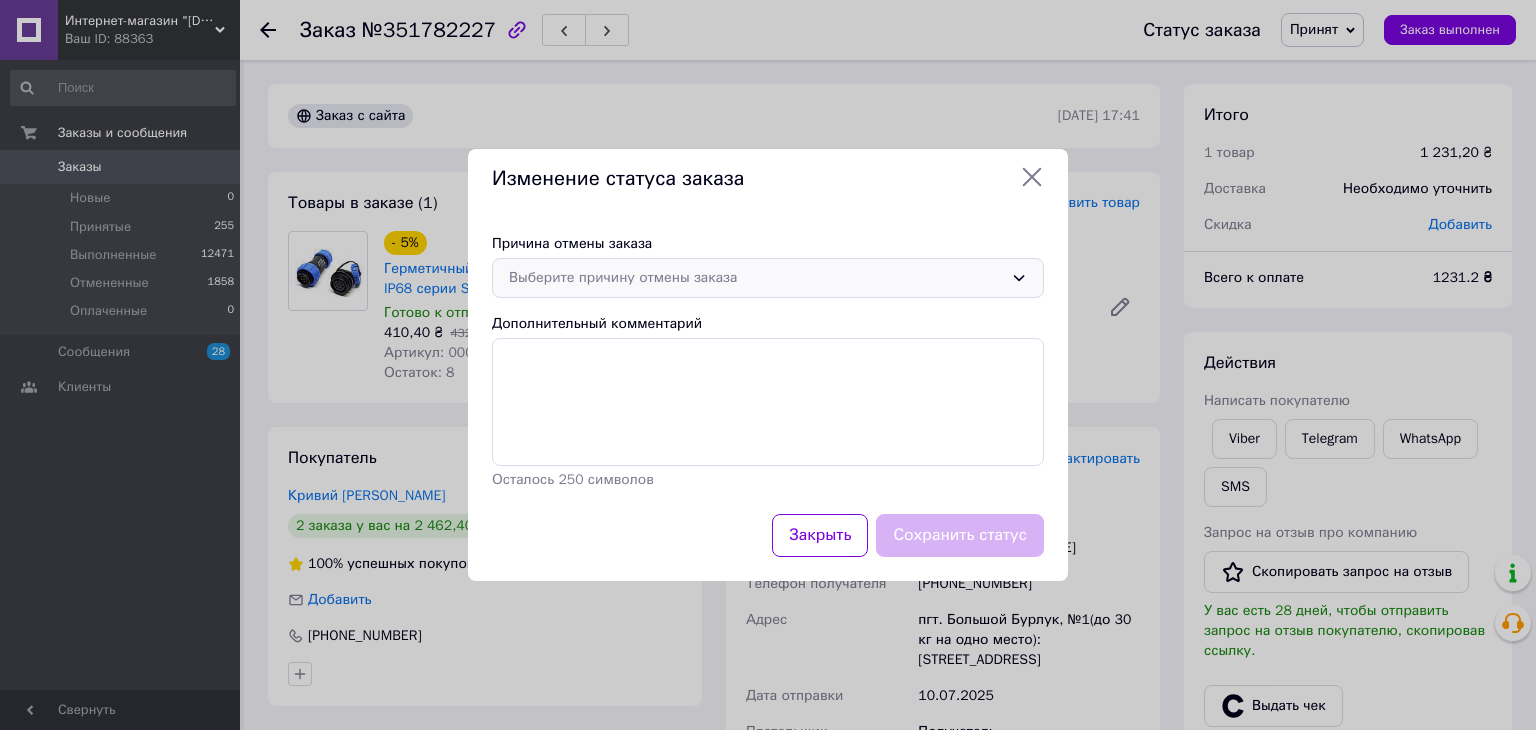click 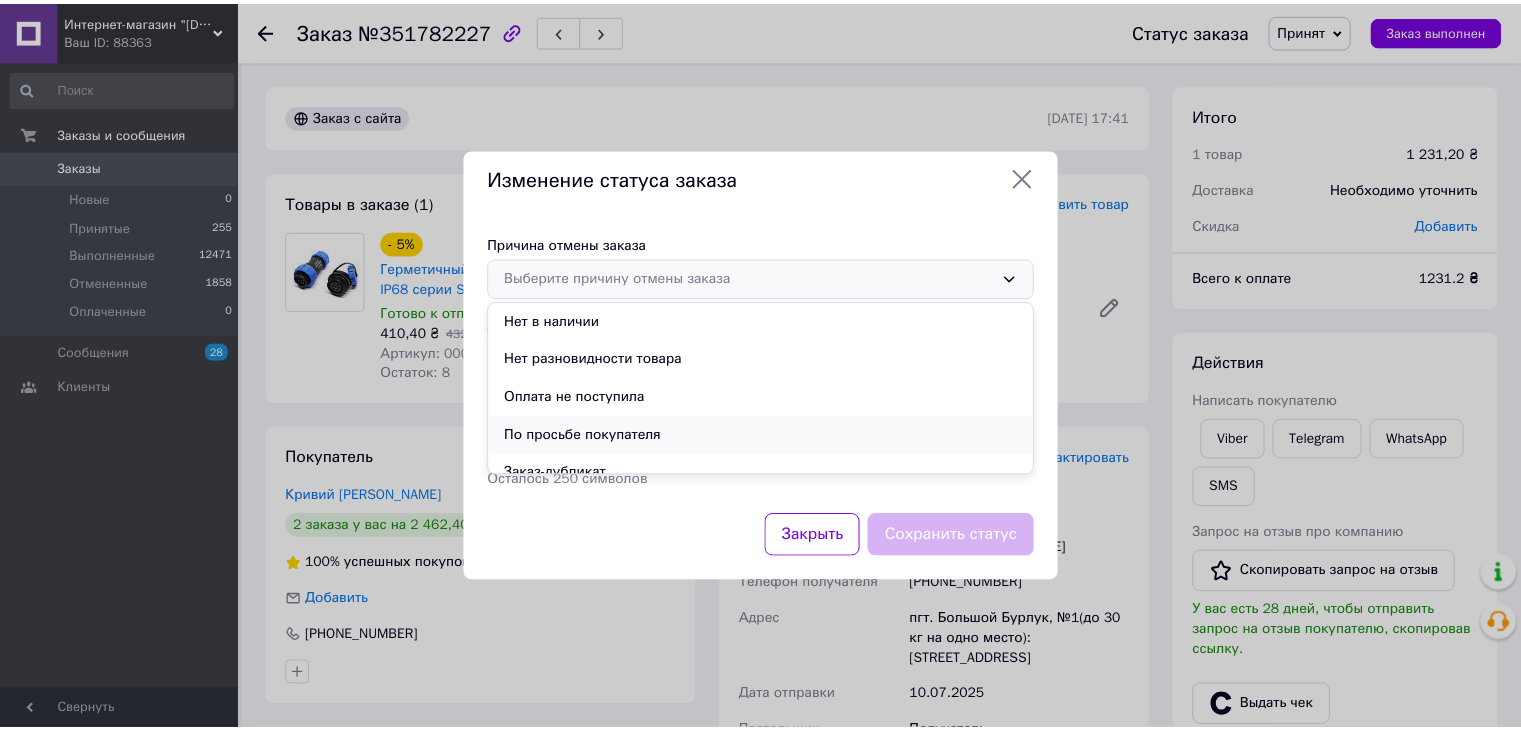 scroll, scrollTop: 93, scrollLeft: 0, axis: vertical 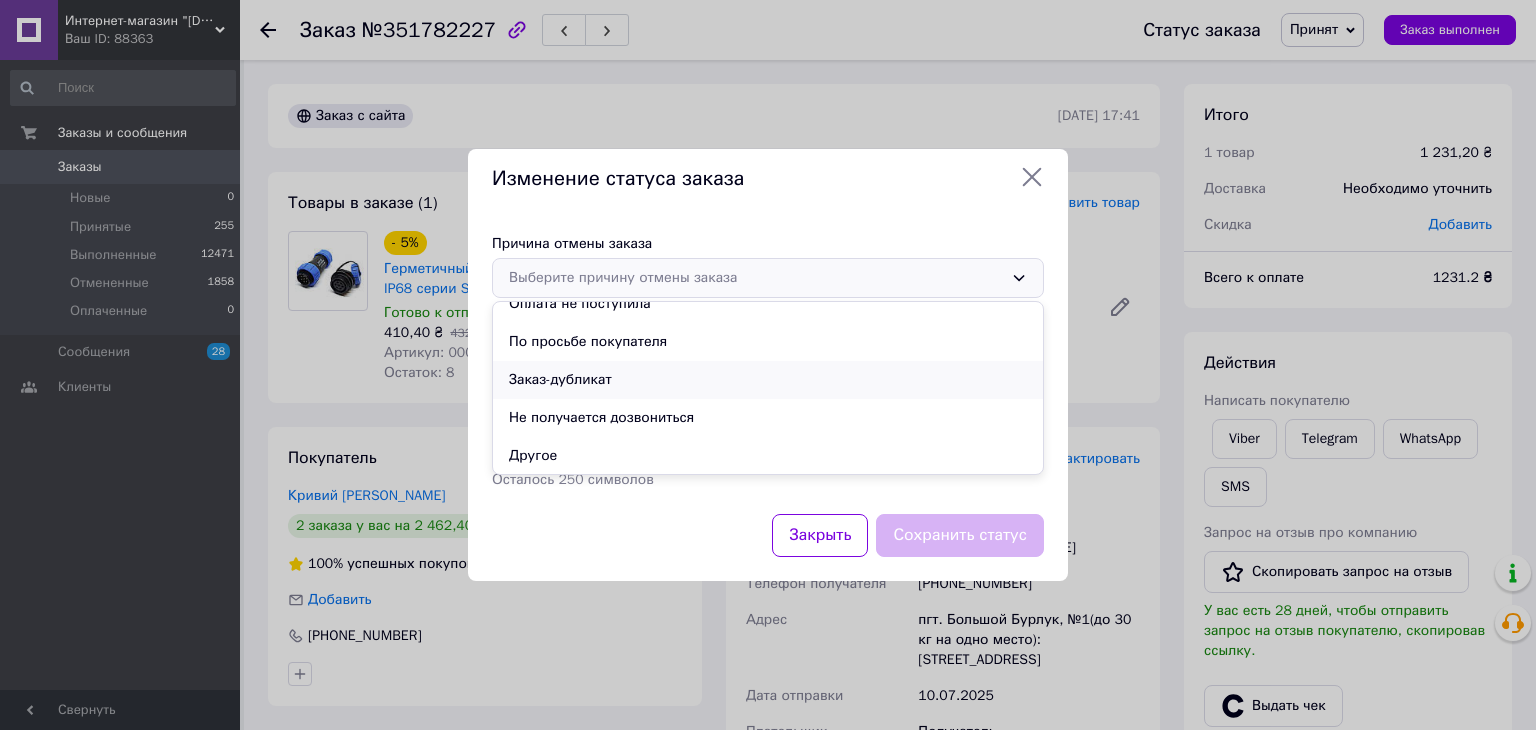 click on "Заказ-дубликат" at bounding box center (768, 380) 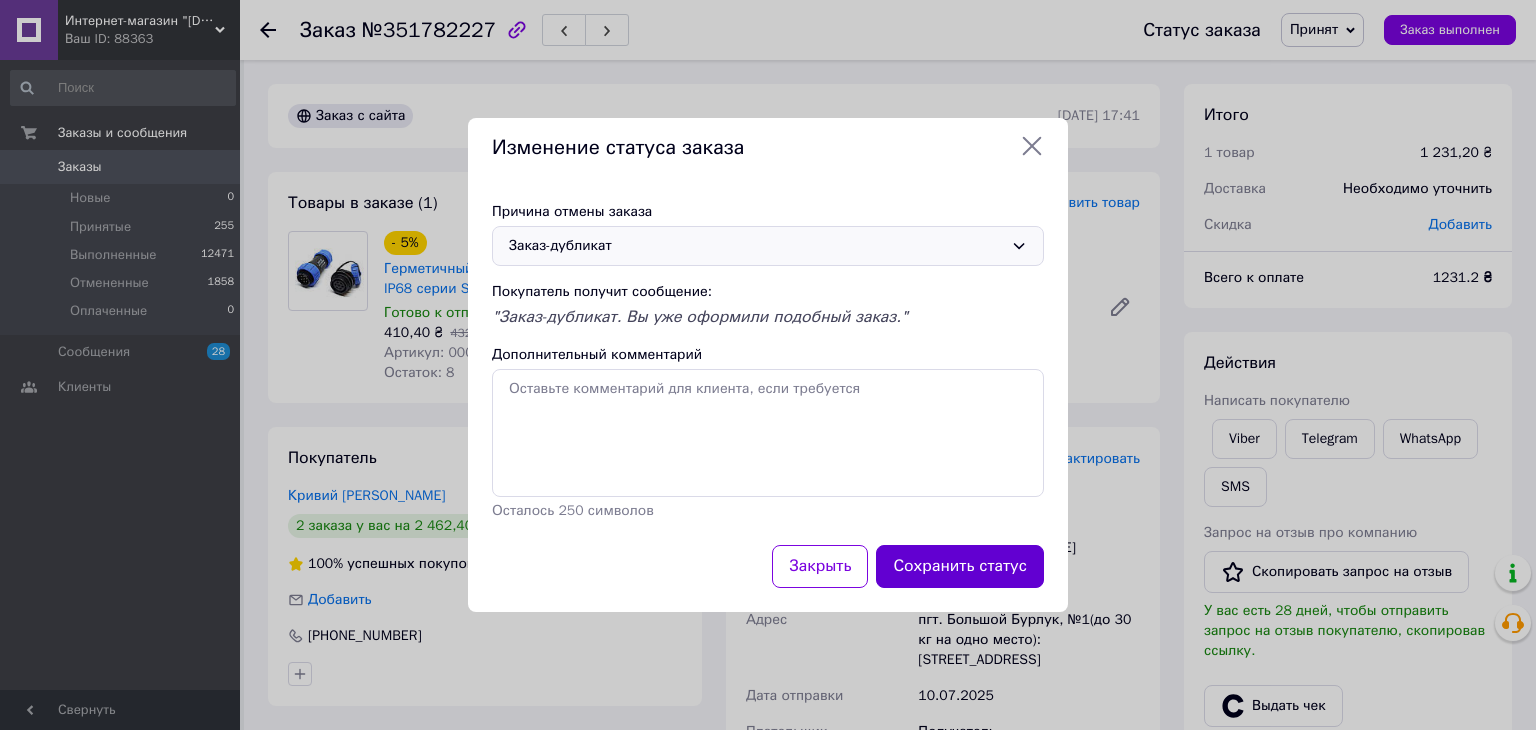 click on "Сохранить статус" at bounding box center [960, 566] 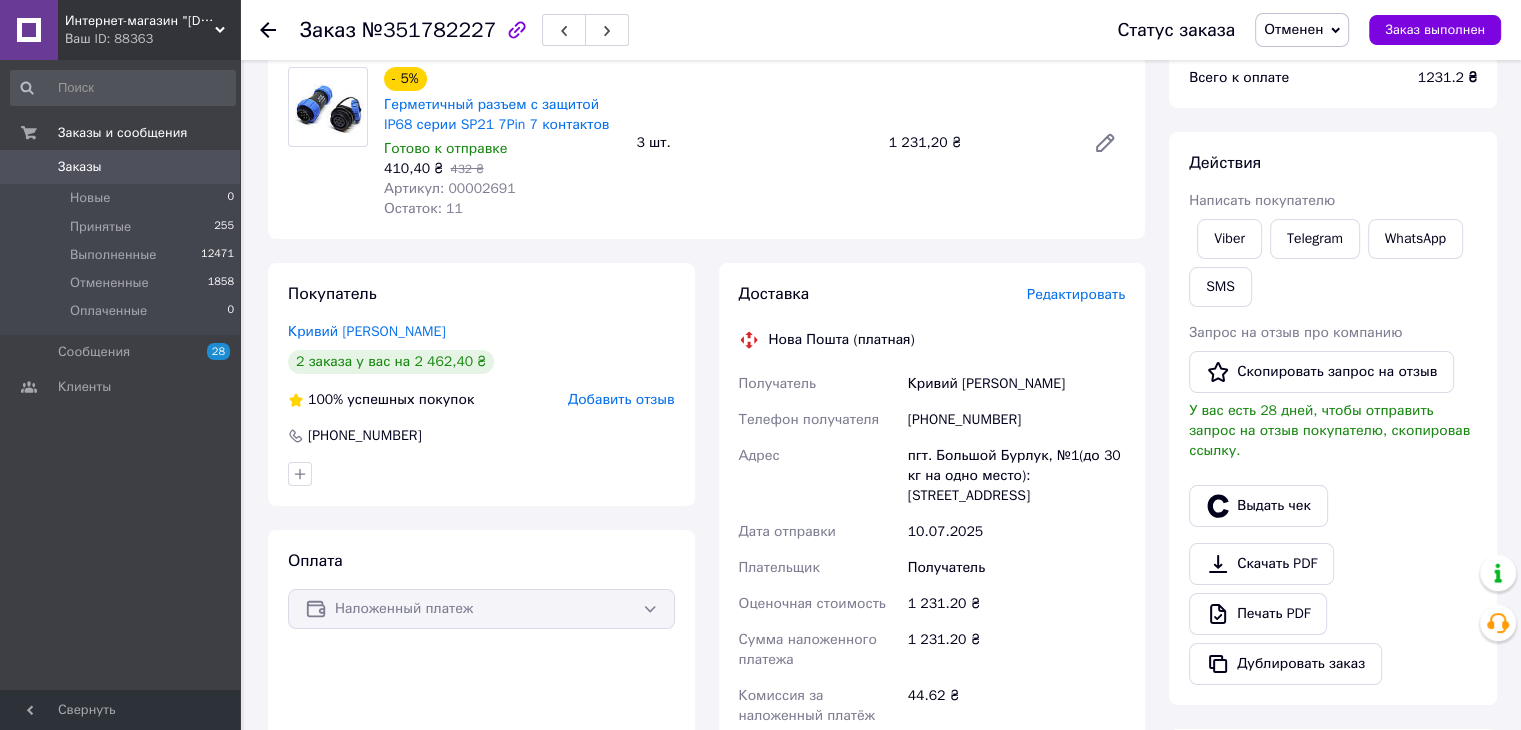 scroll, scrollTop: 0, scrollLeft: 0, axis: both 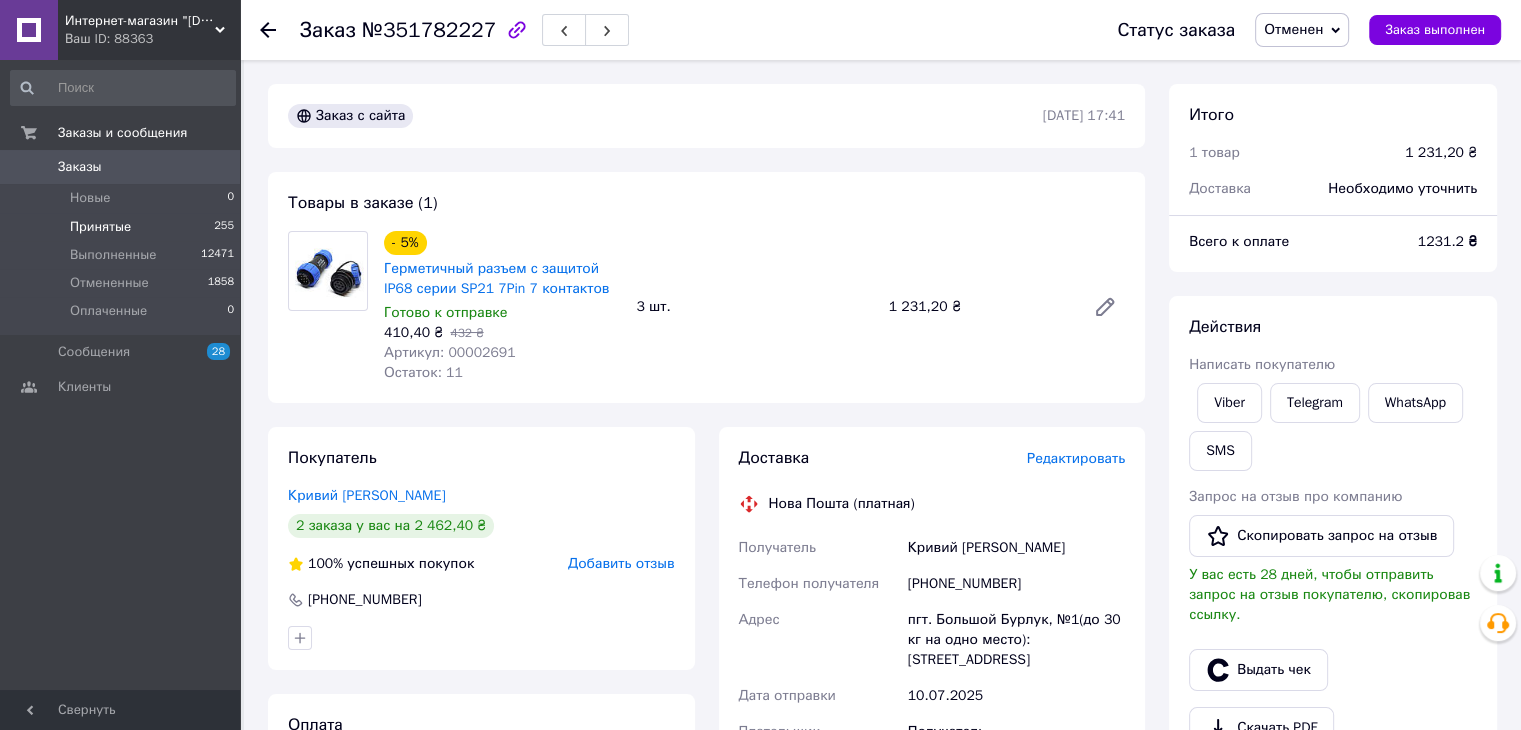 click on "Принятые 255" at bounding box center (123, 227) 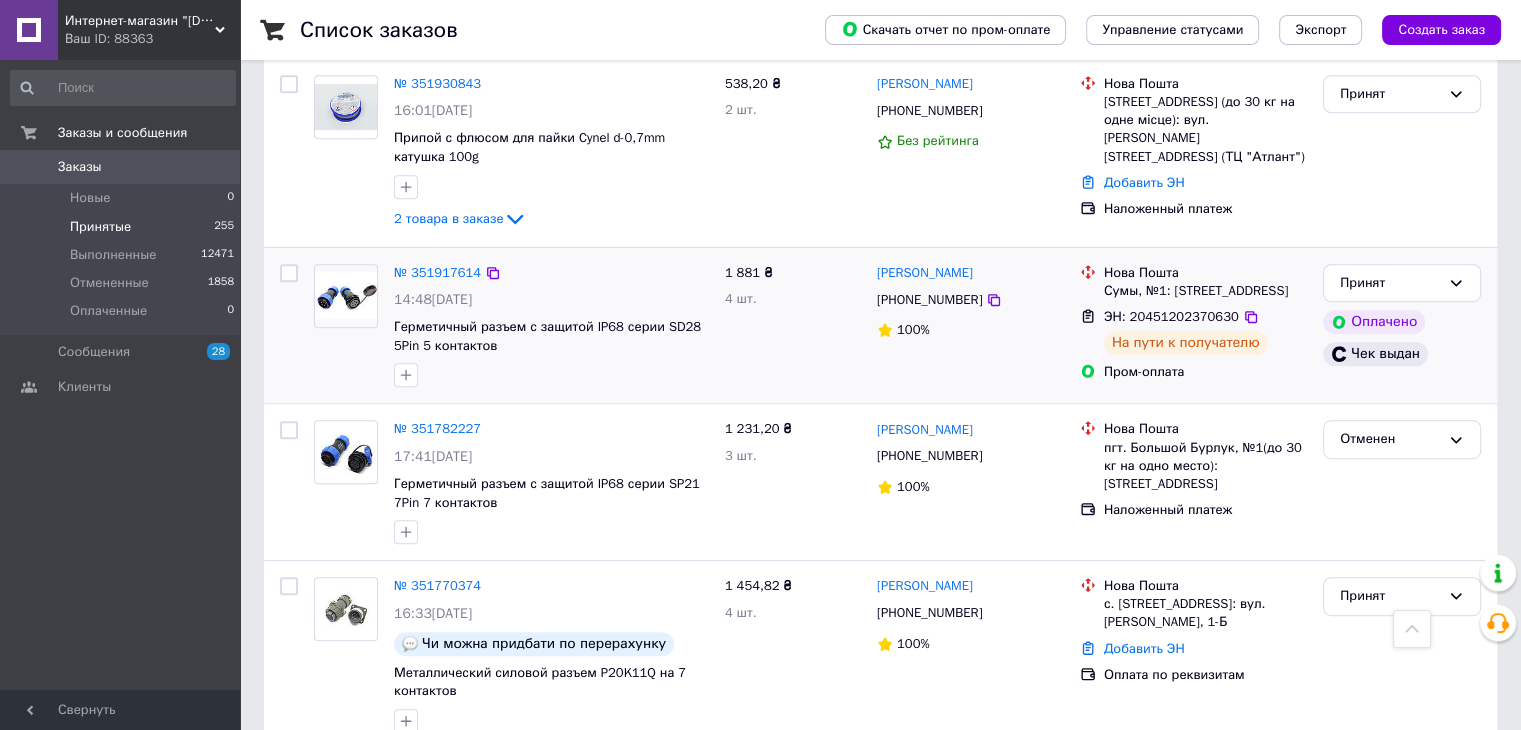 scroll, scrollTop: 900, scrollLeft: 0, axis: vertical 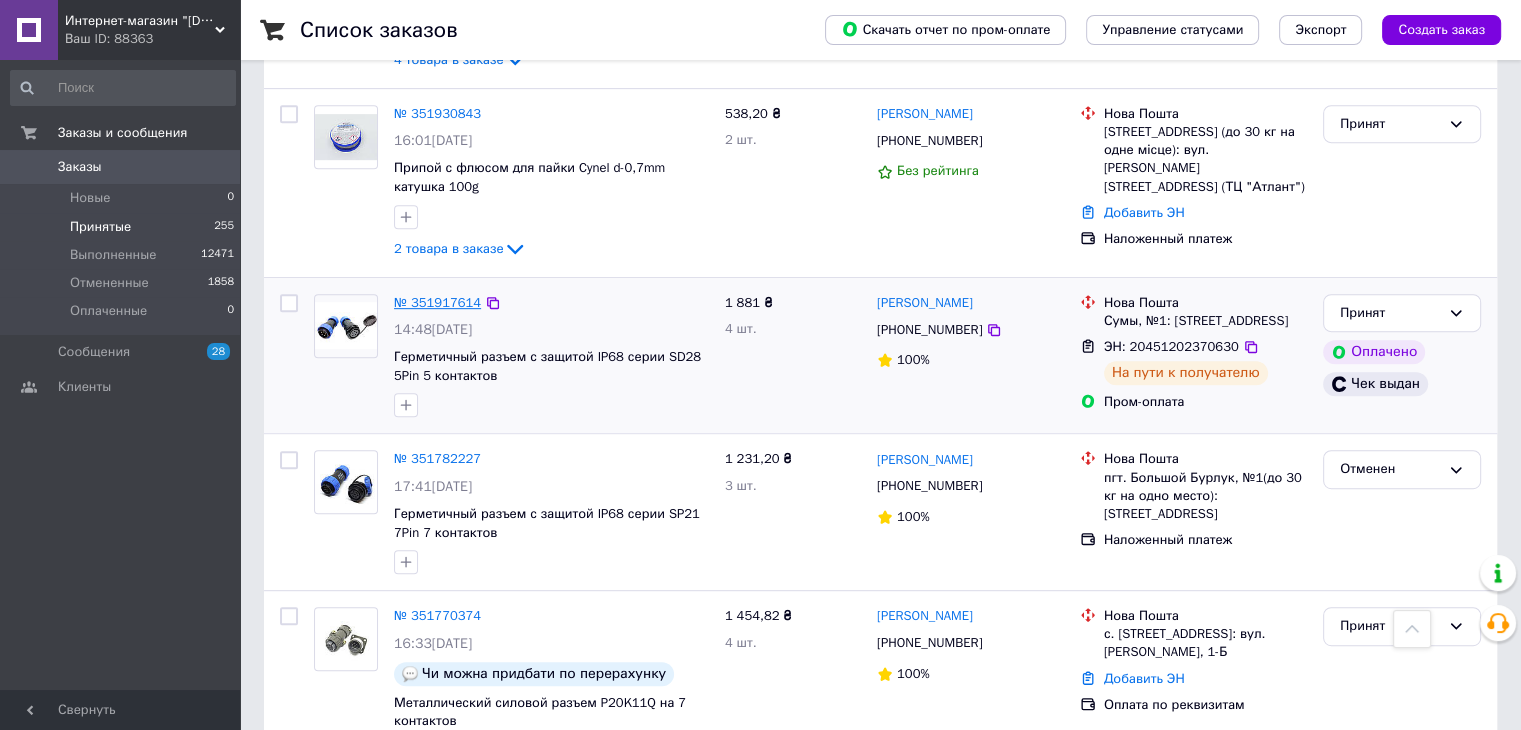 click on "№ 351917614" at bounding box center (437, 302) 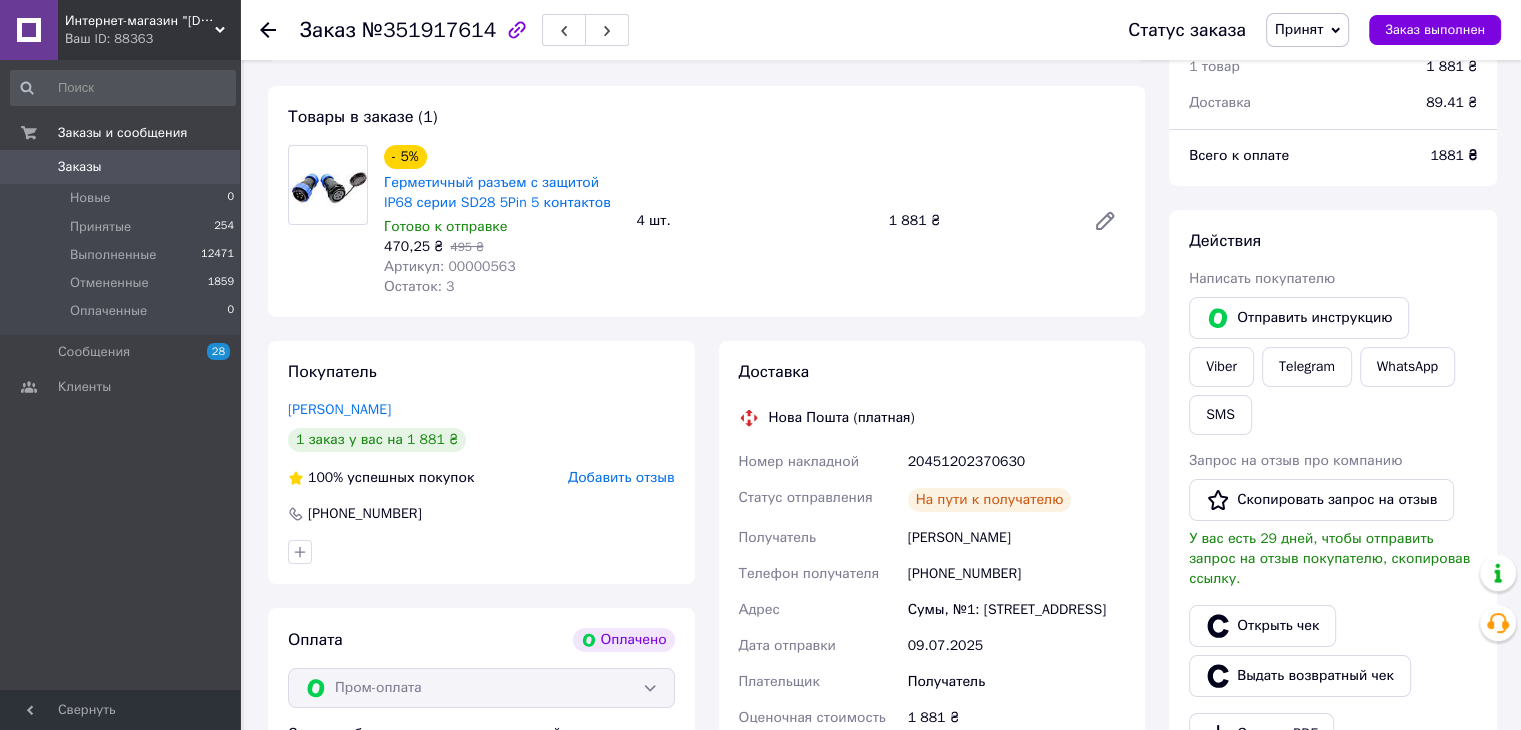 scroll, scrollTop: 100, scrollLeft: 0, axis: vertical 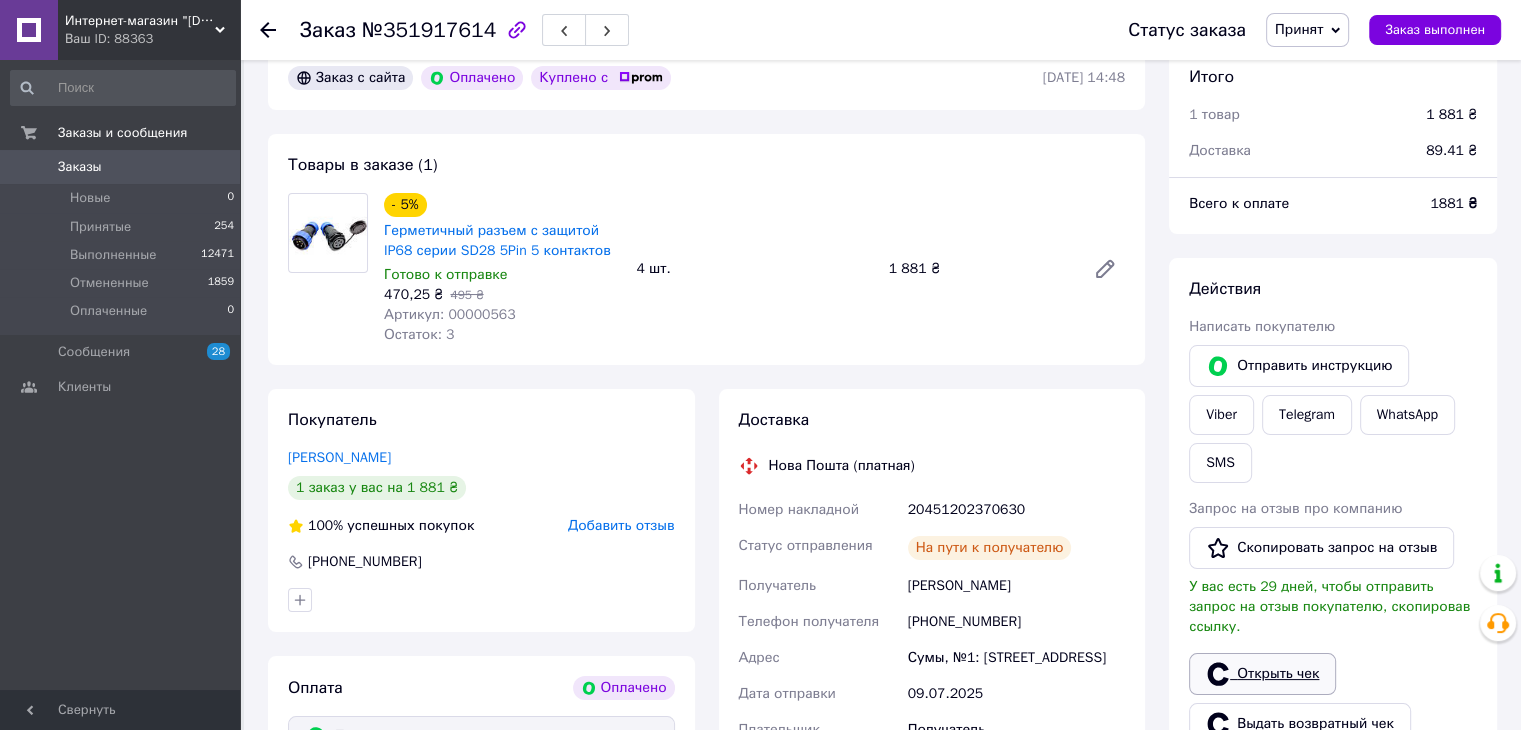 drag, startPoint x: 1075, startPoint y: 322, endPoint x: 1292, endPoint y: 659, distance: 400.82166 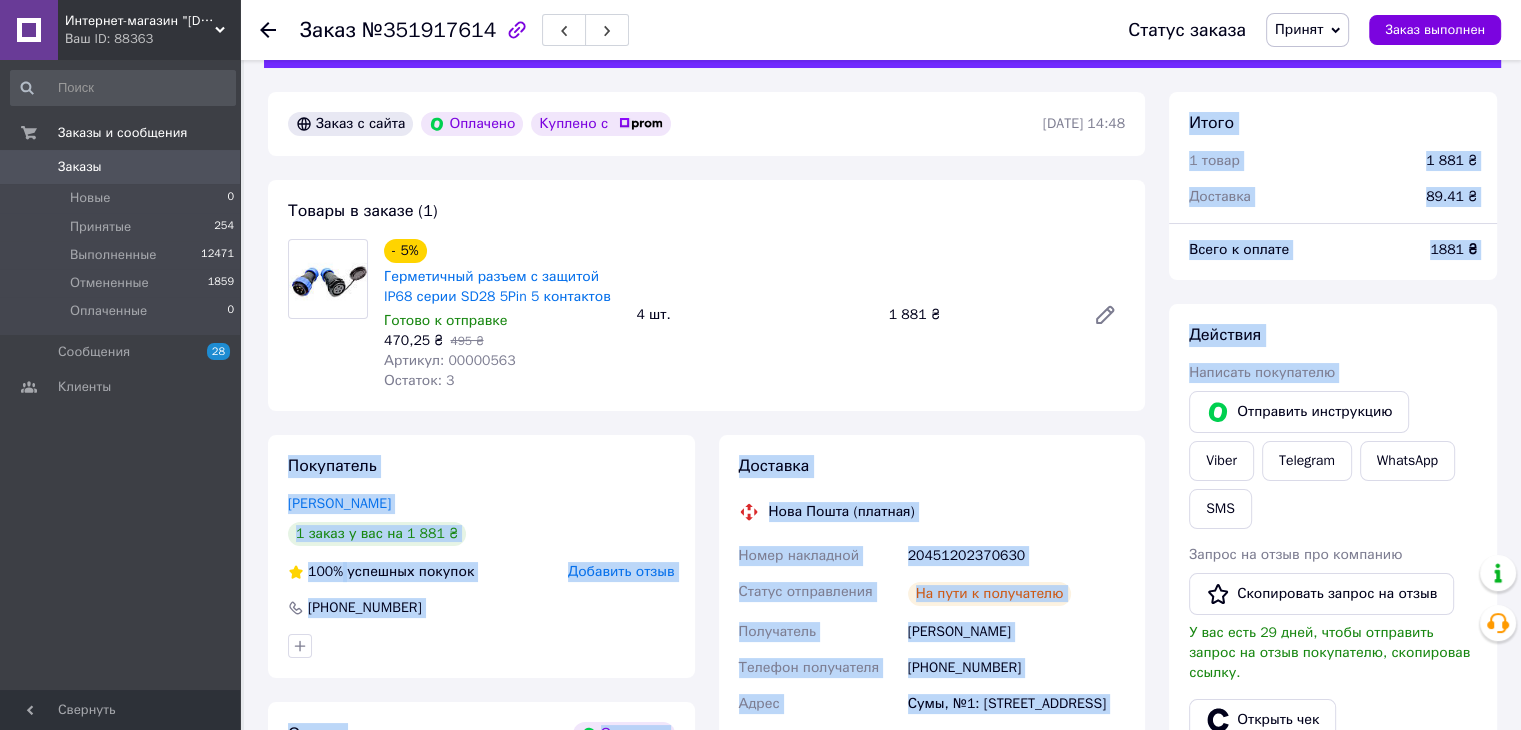 scroll, scrollTop: 100, scrollLeft: 0, axis: vertical 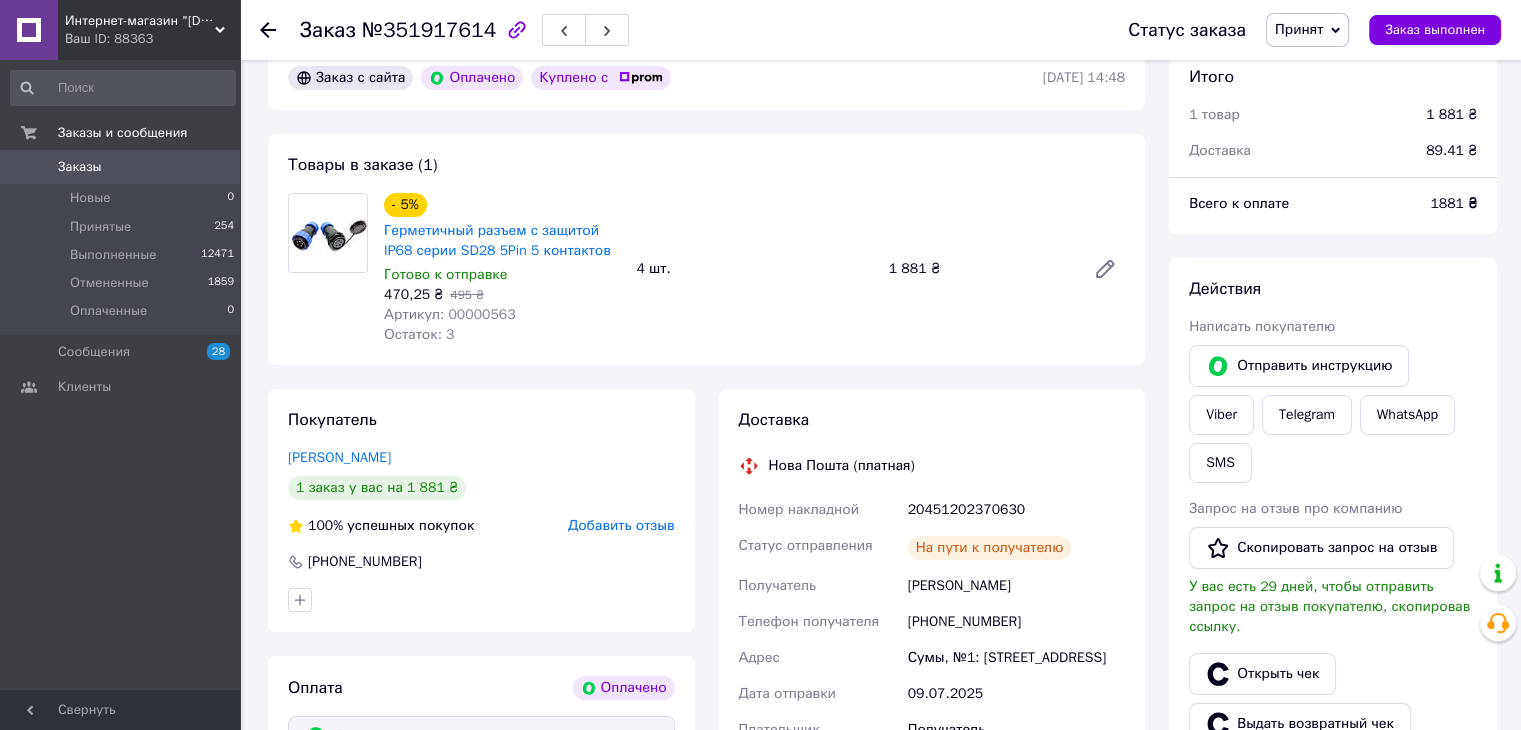 click on "Товары в заказе (1) - 5% Герметичный разъем с защитой IP68 серии SD28 5Pin 5 контактов Готово к отправке 470,25 ₴   495 ₴ Артикул: 00000563 Остаток: 3 4 шт. 1 881 ₴" at bounding box center (706, 249) 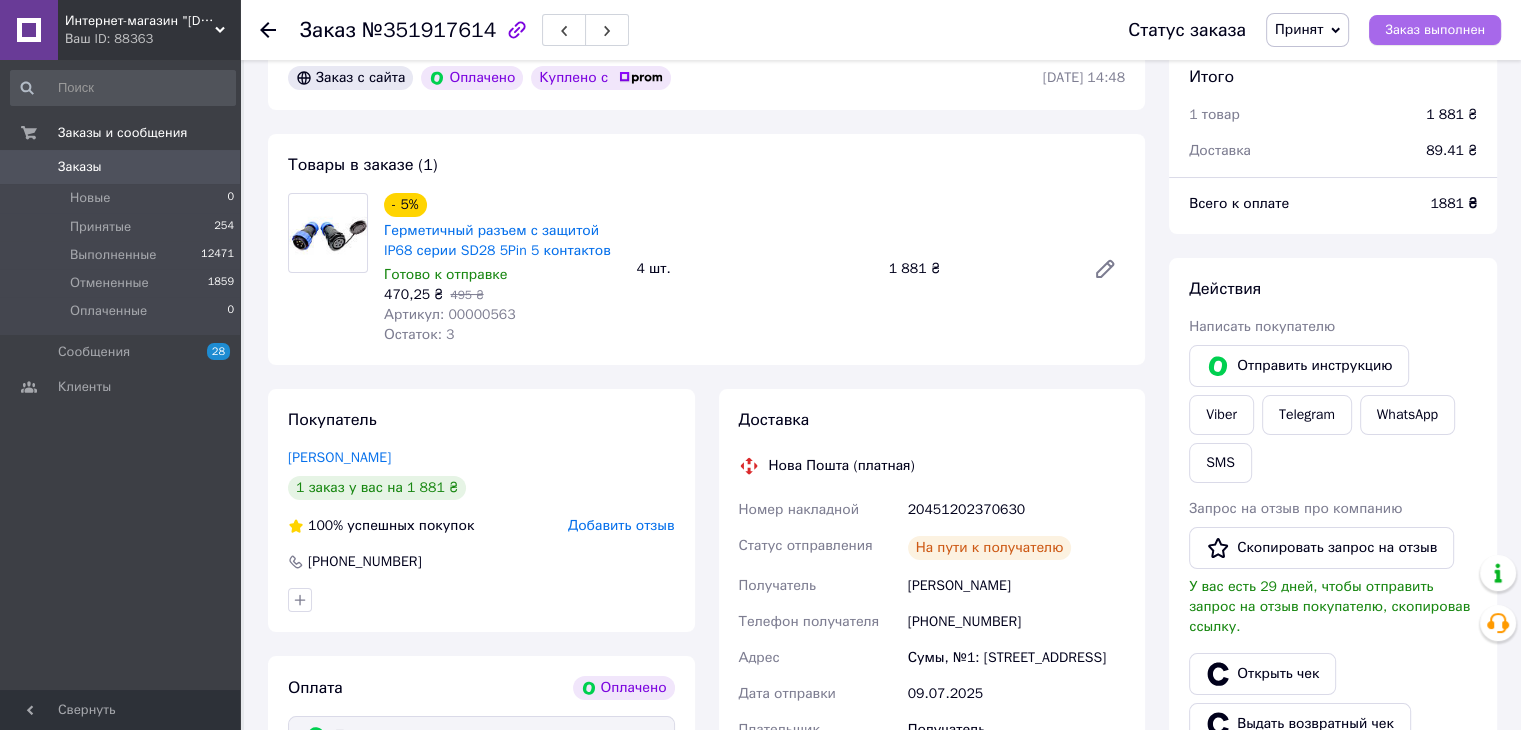 click on "Заказ выполнен" at bounding box center (1435, 30) 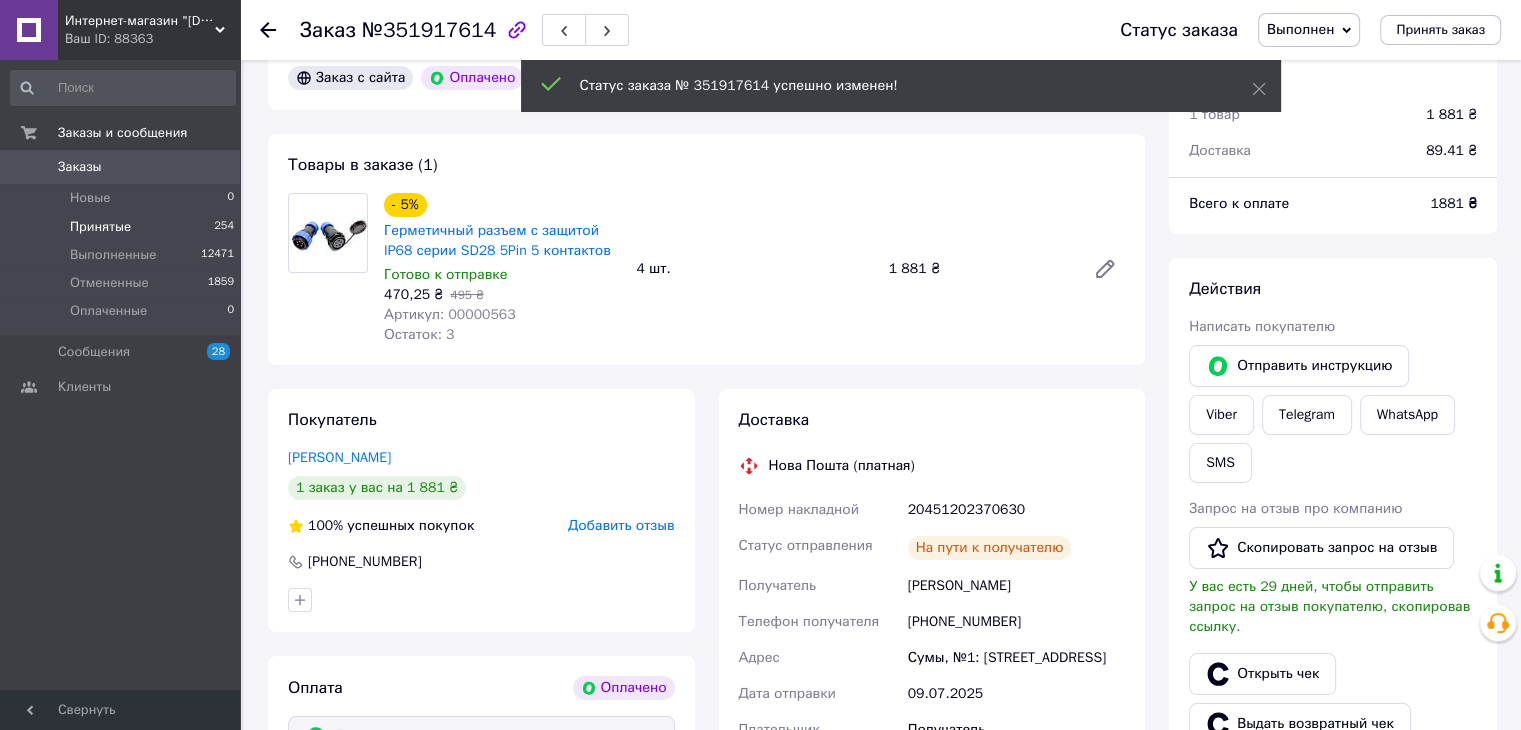 click on "Принятые 254" at bounding box center [123, 227] 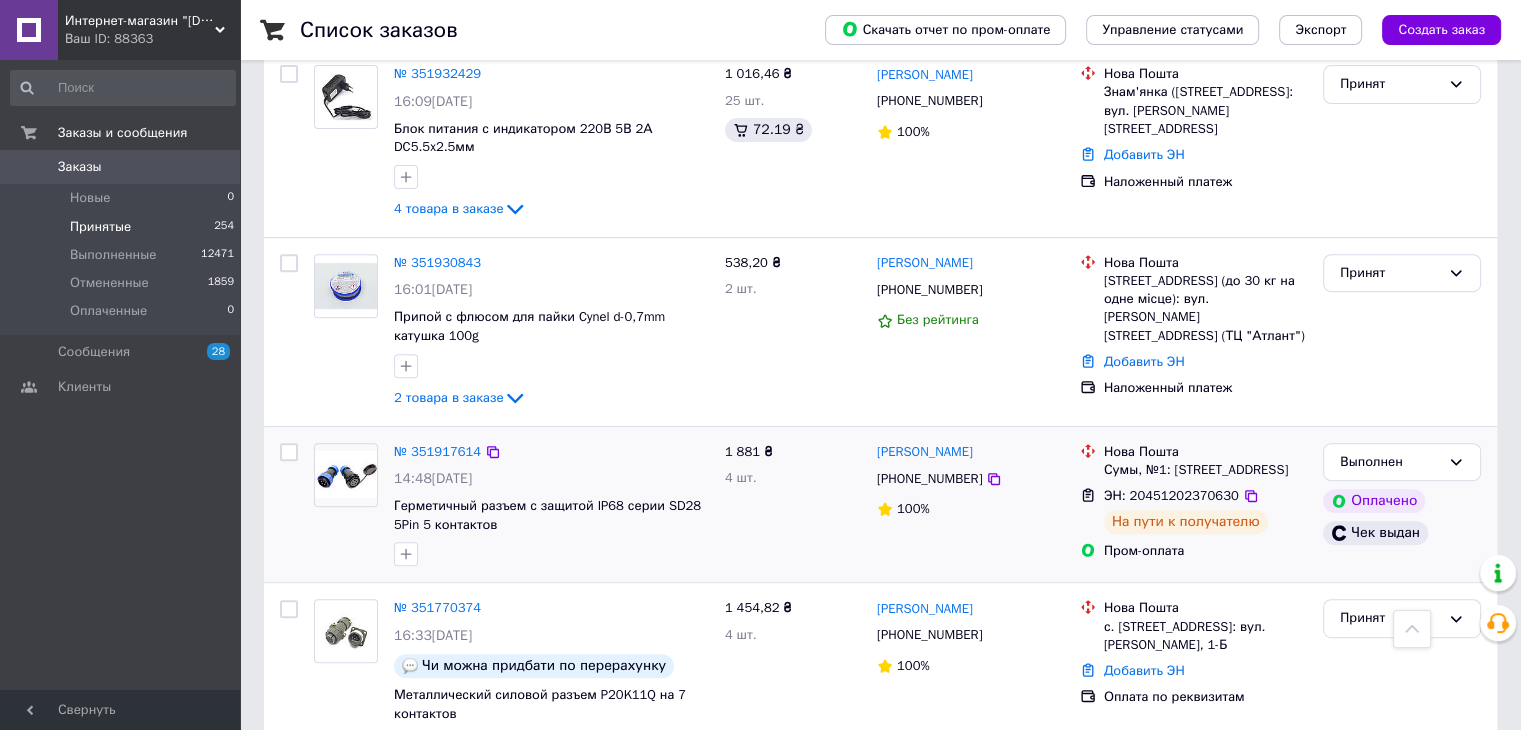 scroll, scrollTop: 700, scrollLeft: 0, axis: vertical 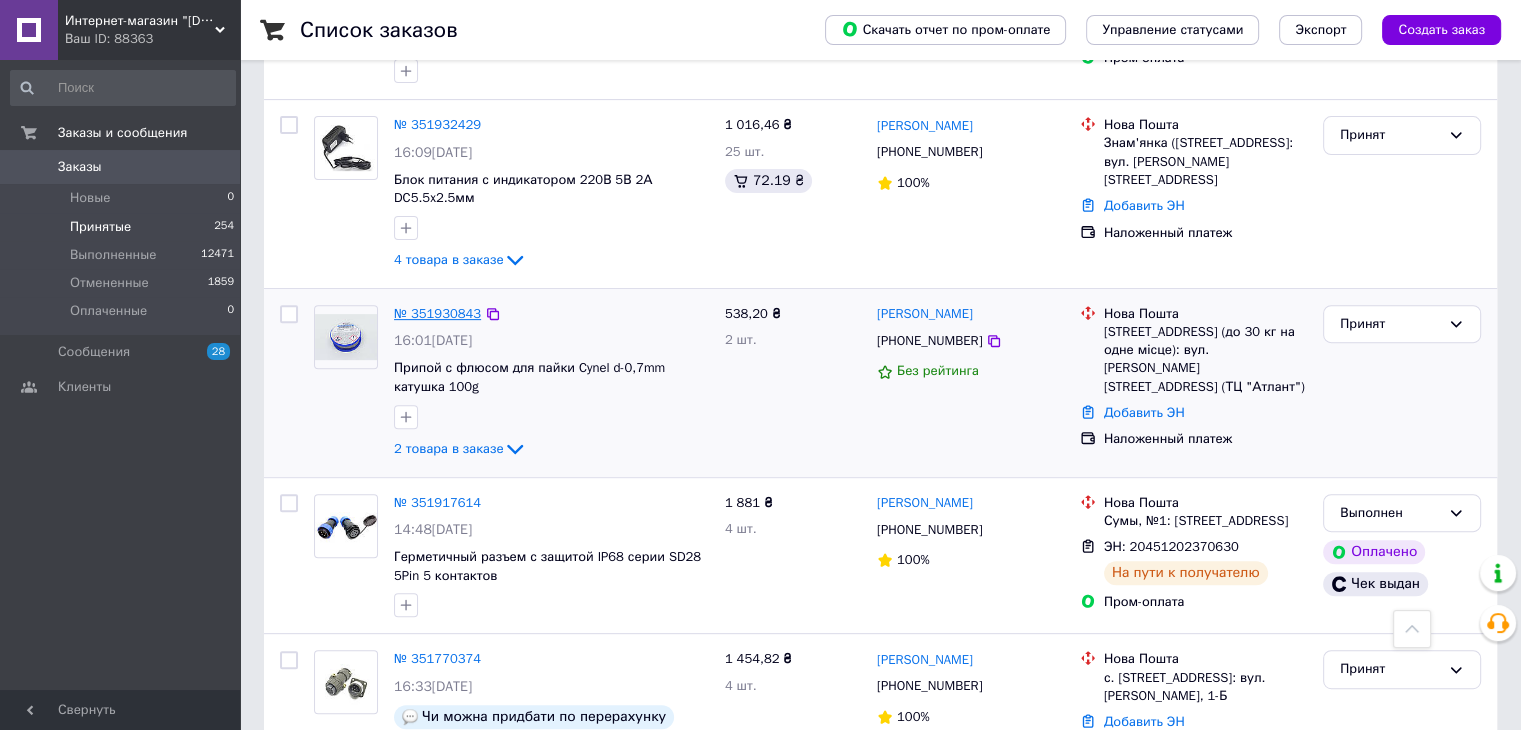click on "№ 351930843" at bounding box center [437, 313] 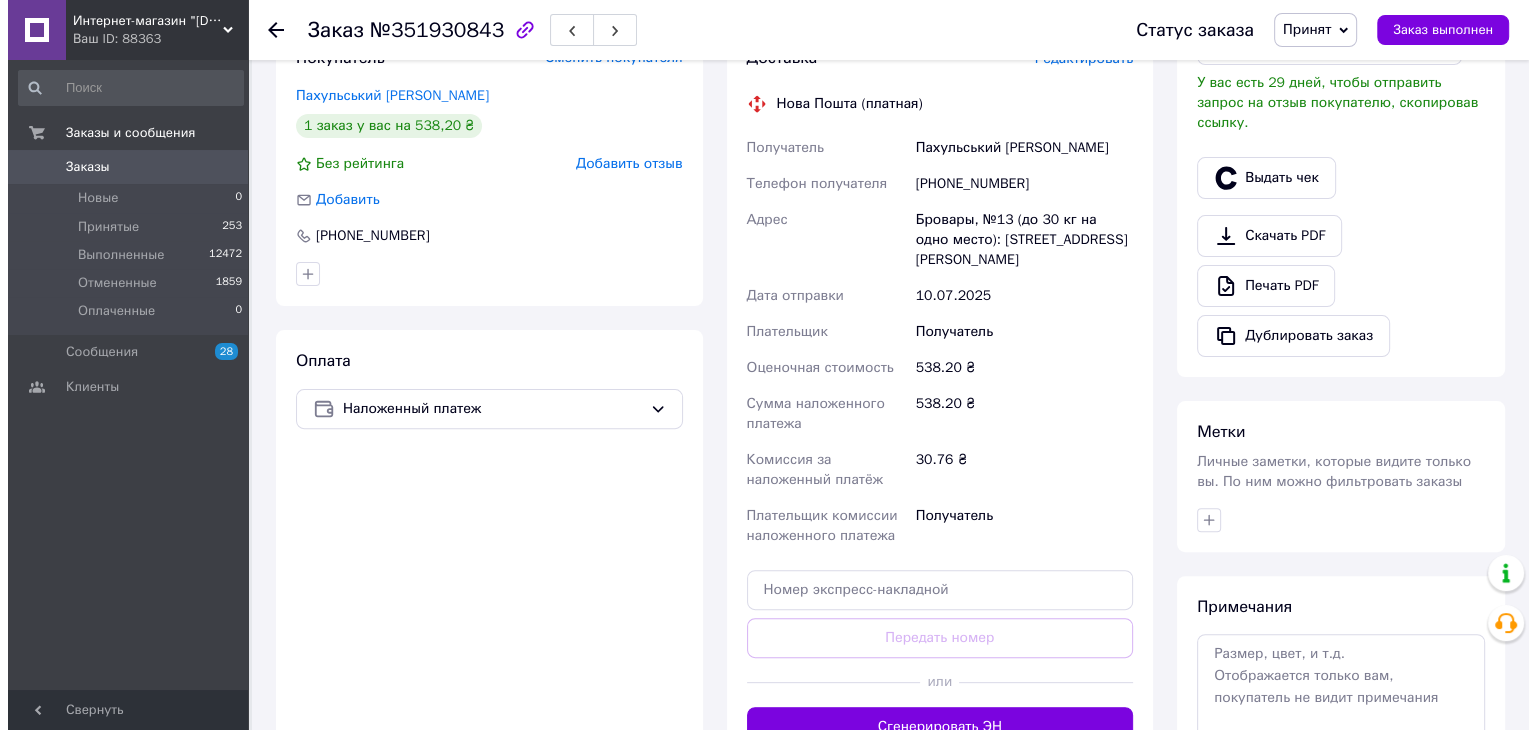 scroll, scrollTop: 480, scrollLeft: 0, axis: vertical 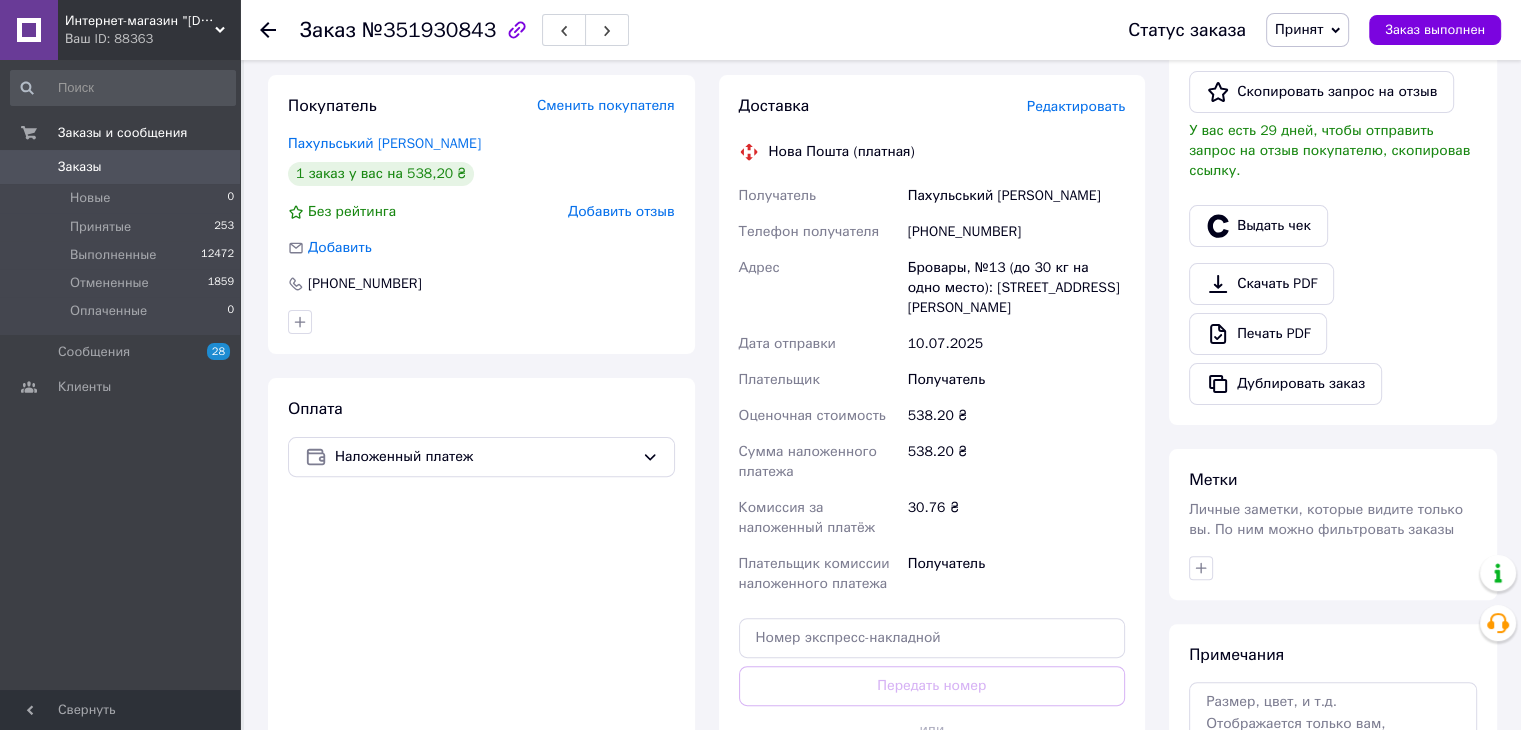 click on "Доставка Редактировать" at bounding box center [932, 106] 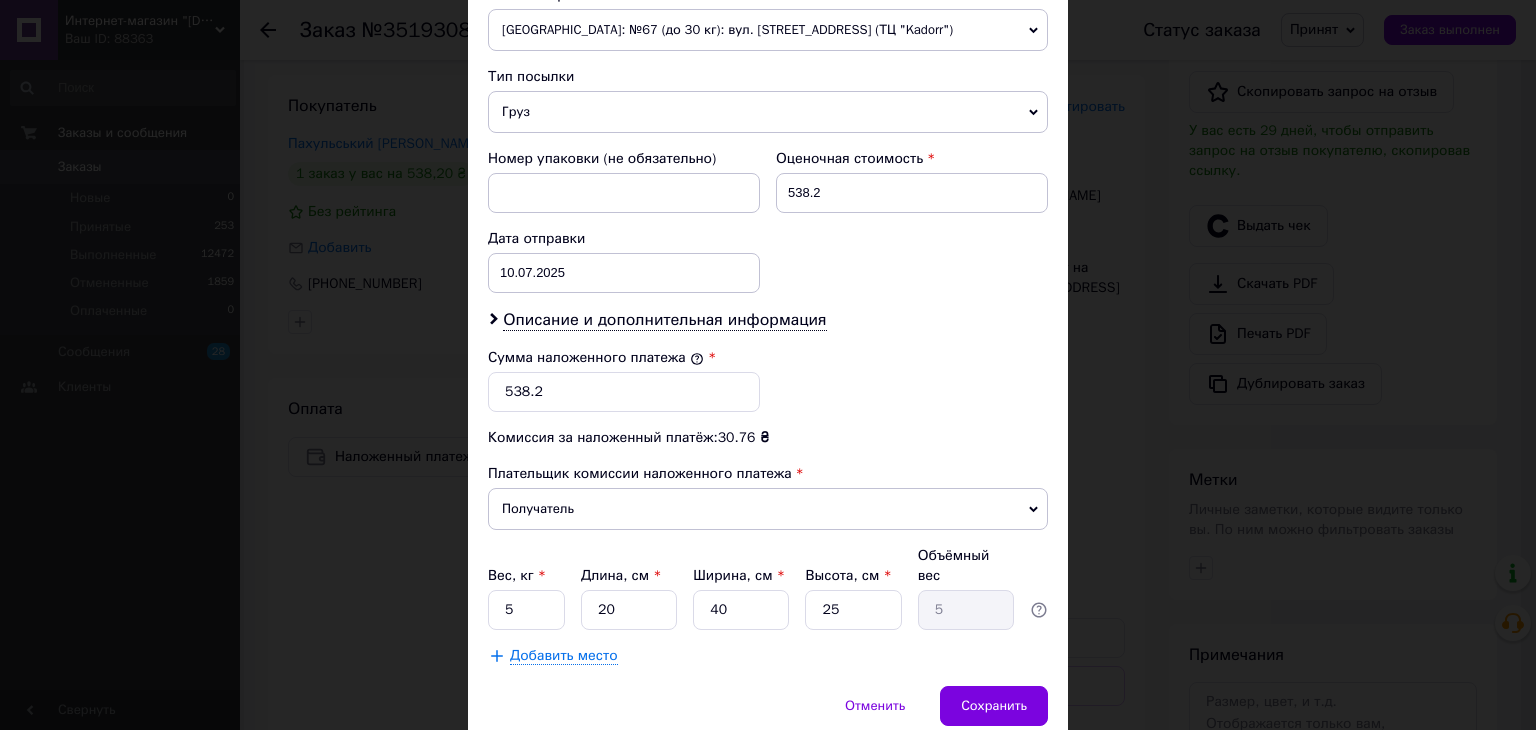scroll, scrollTop: 790, scrollLeft: 0, axis: vertical 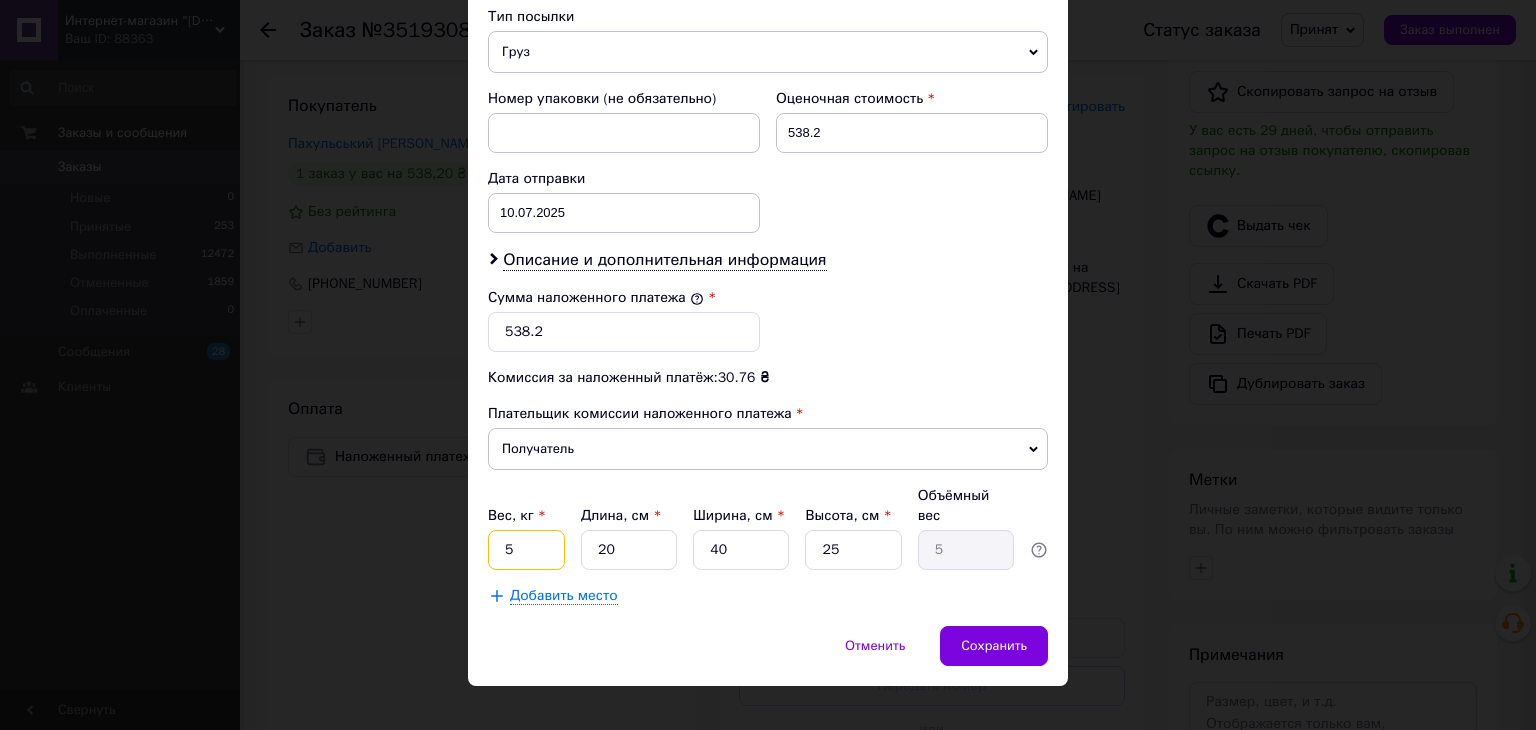 drag, startPoint x: 530, startPoint y: 533, endPoint x: 460, endPoint y: 533, distance: 70 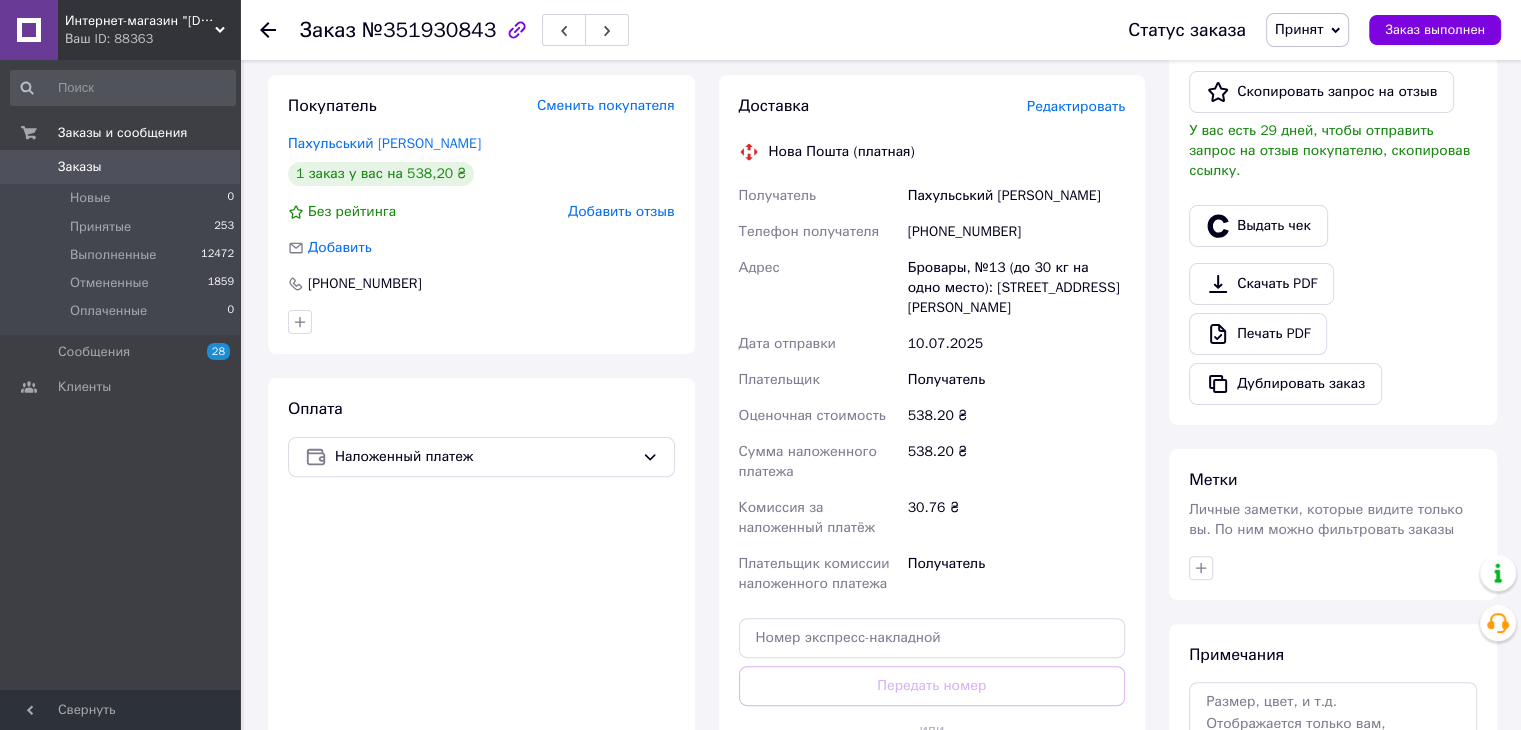 click on "Редактировать" at bounding box center (1076, 106) 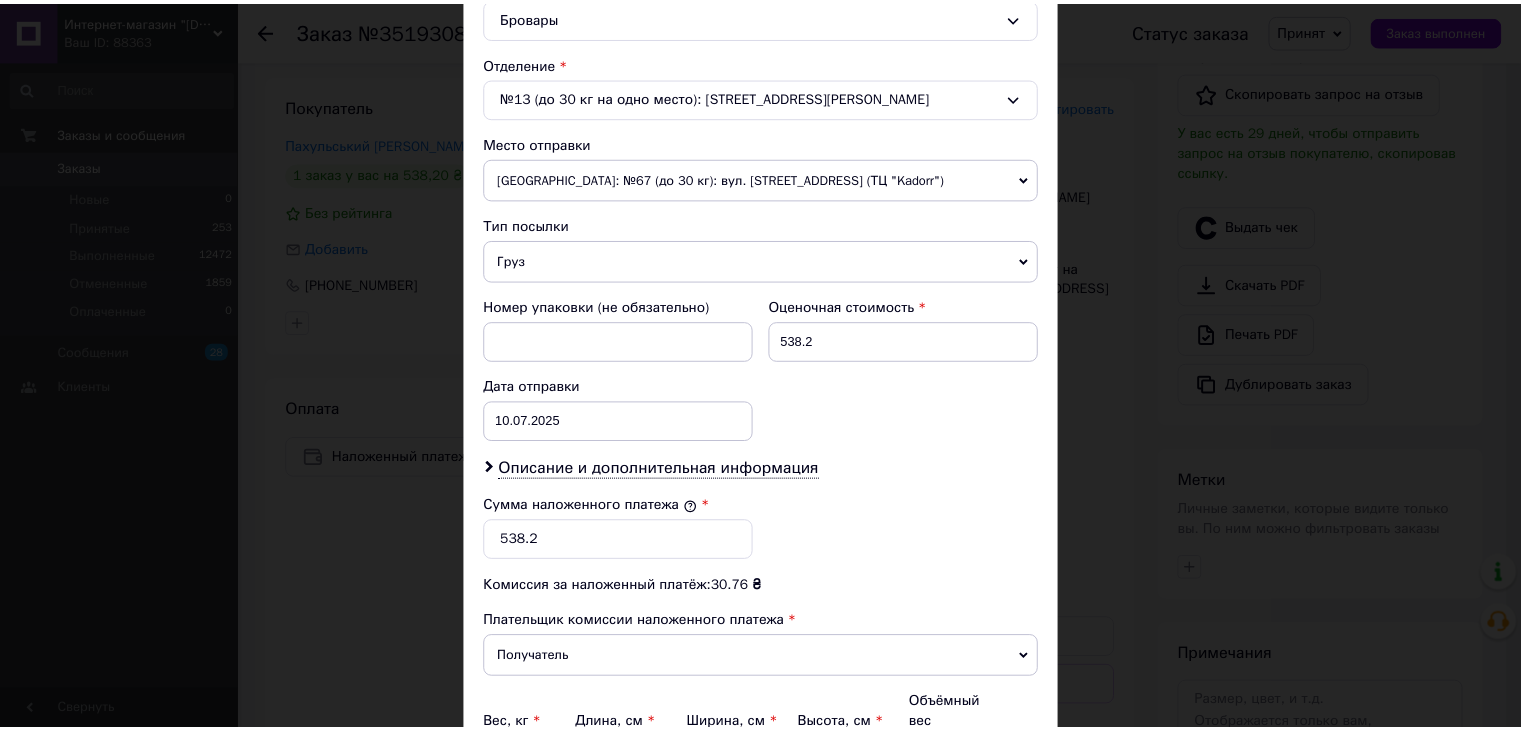 scroll, scrollTop: 790, scrollLeft: 0, axis: vertical 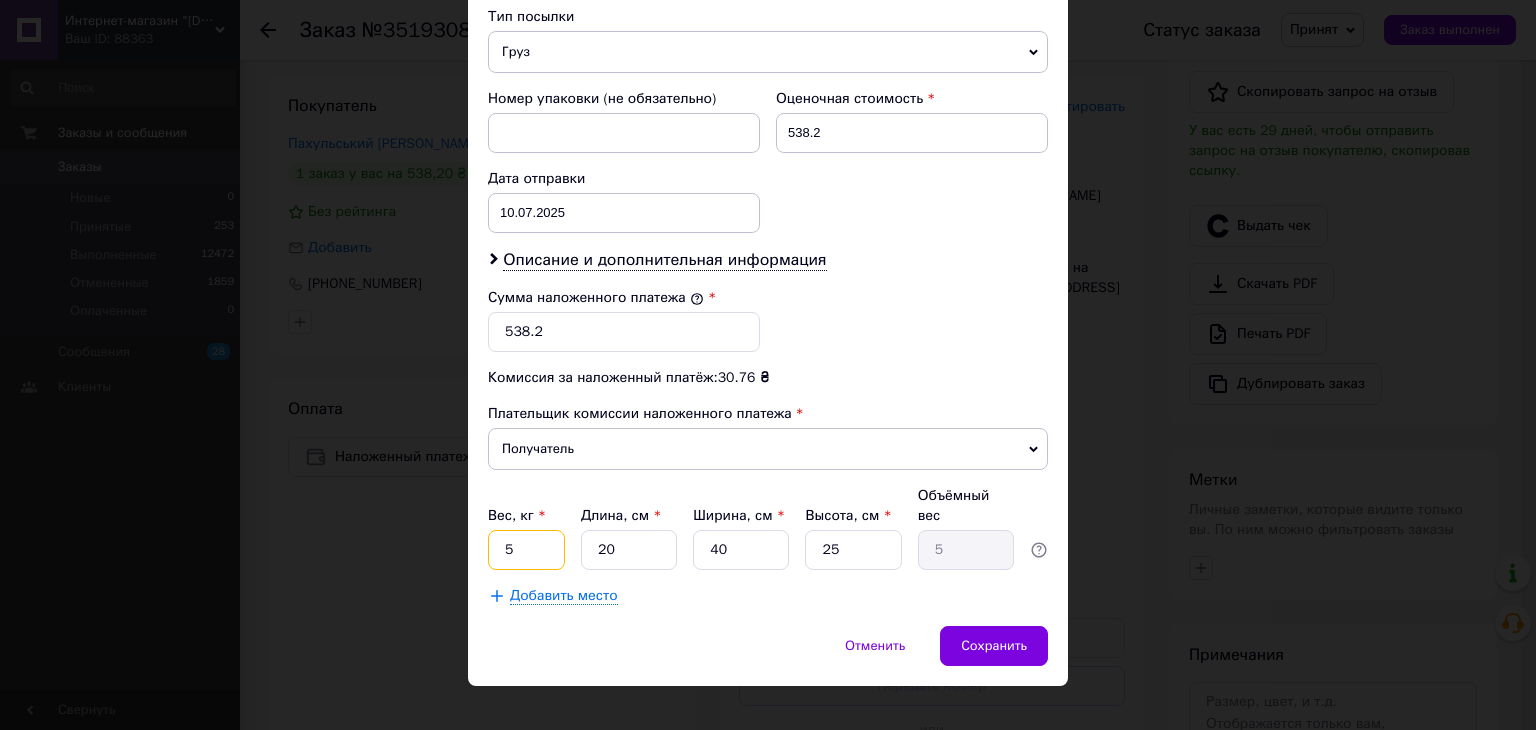 drag, startPoint x: 544, startPoint y: 525, endPoint x: 490, endPoint y: 536, distance: 55.108982 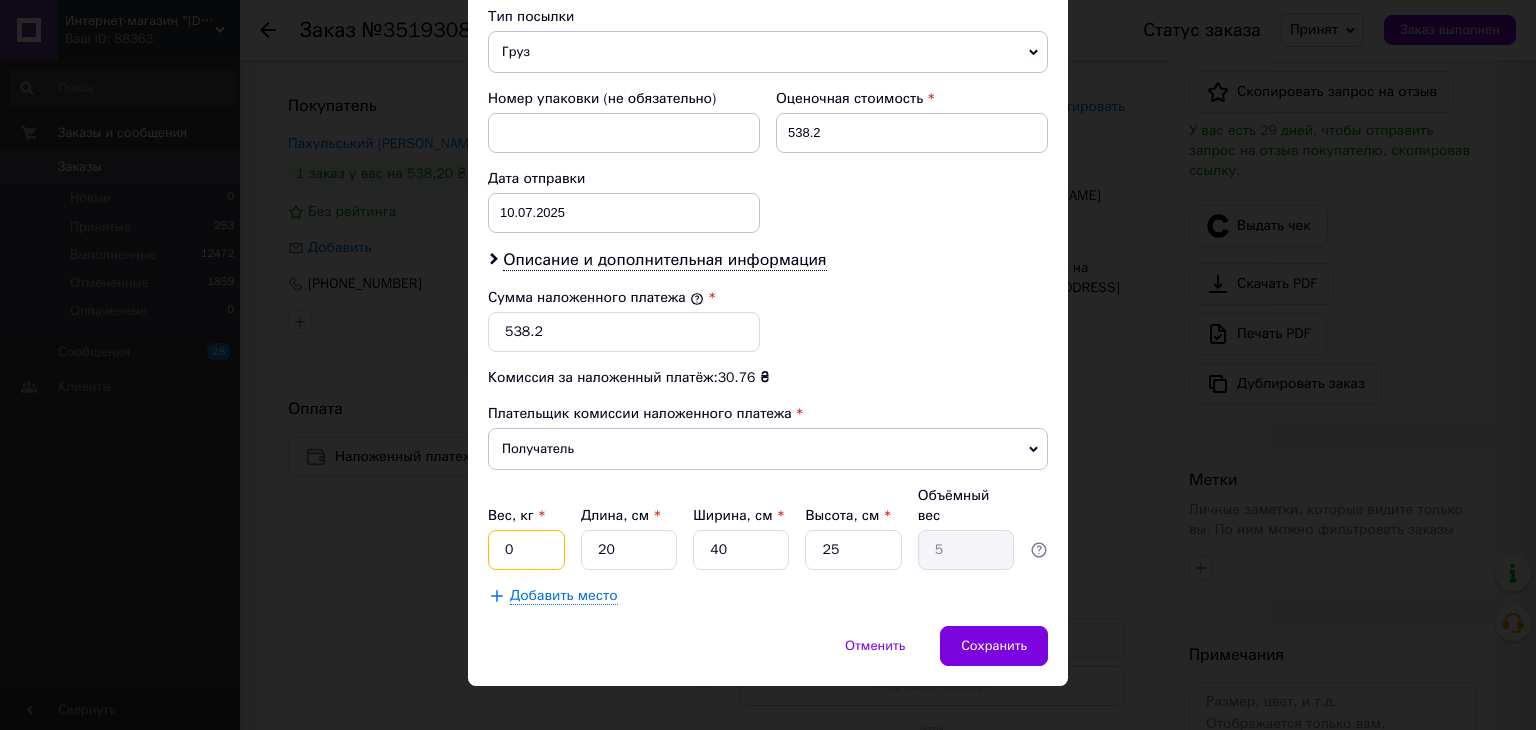type on "0.5" 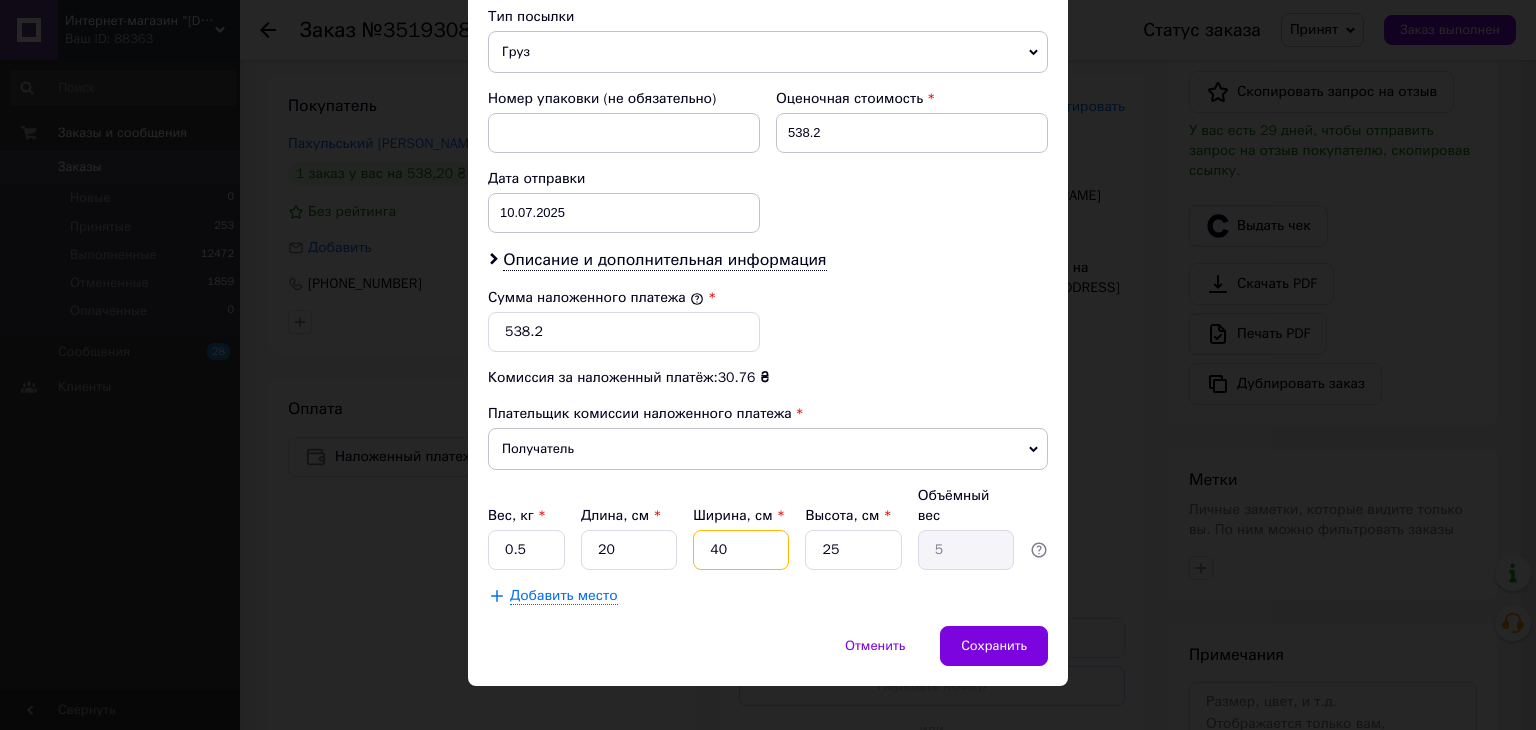 drag, startPoint x: 745, startPoint y: 517, endPoint x: 692, endPoint y: 525, distance: 53.600372 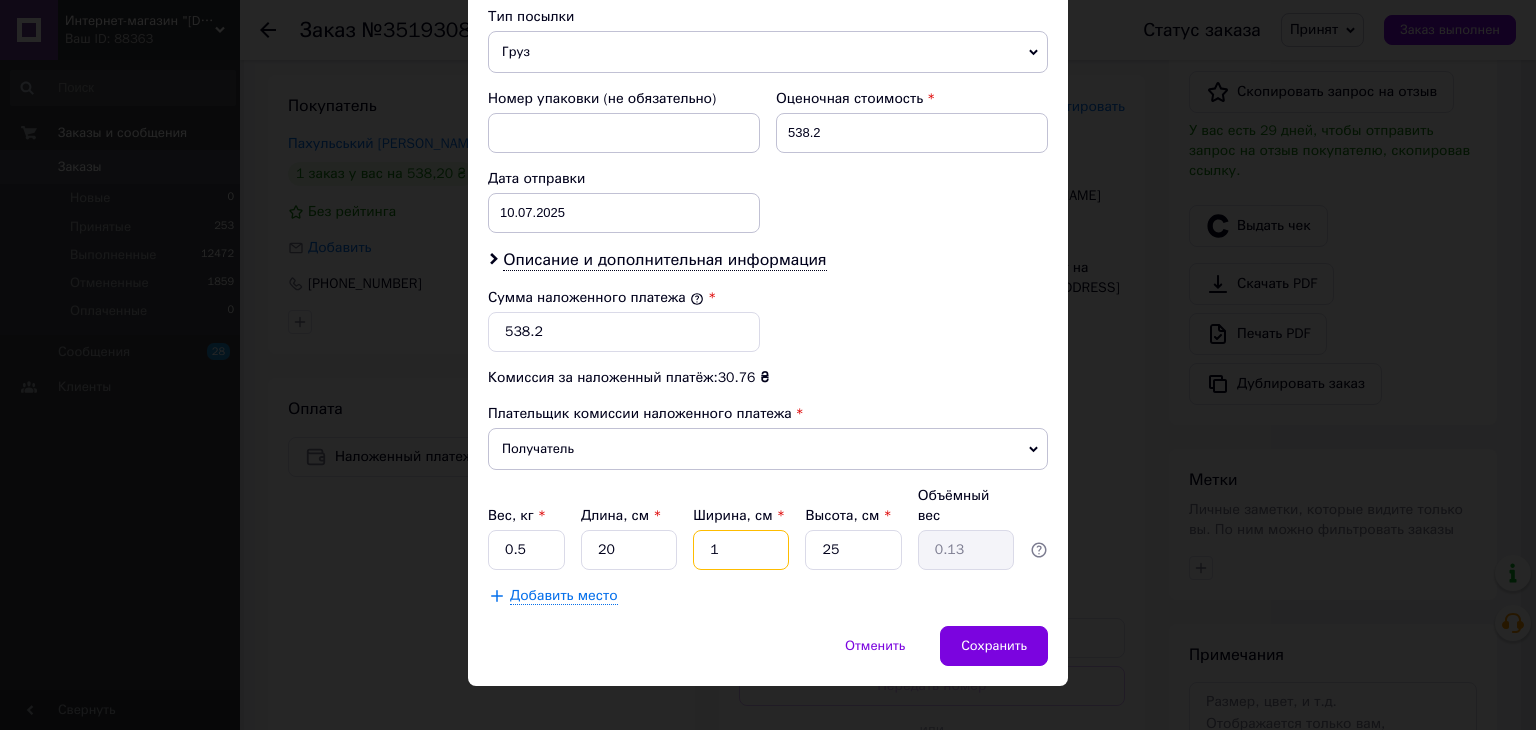 type on "10" 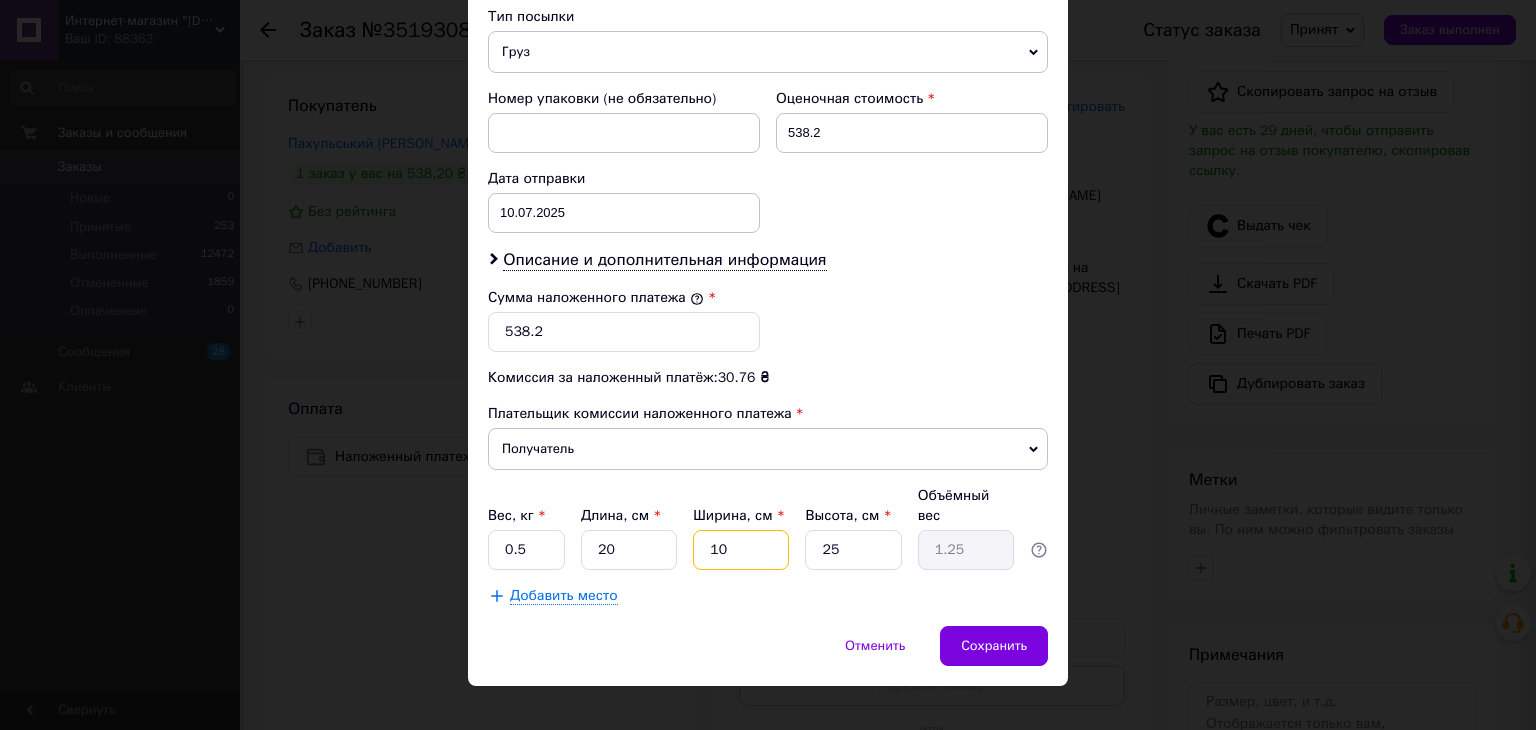 type on "10" 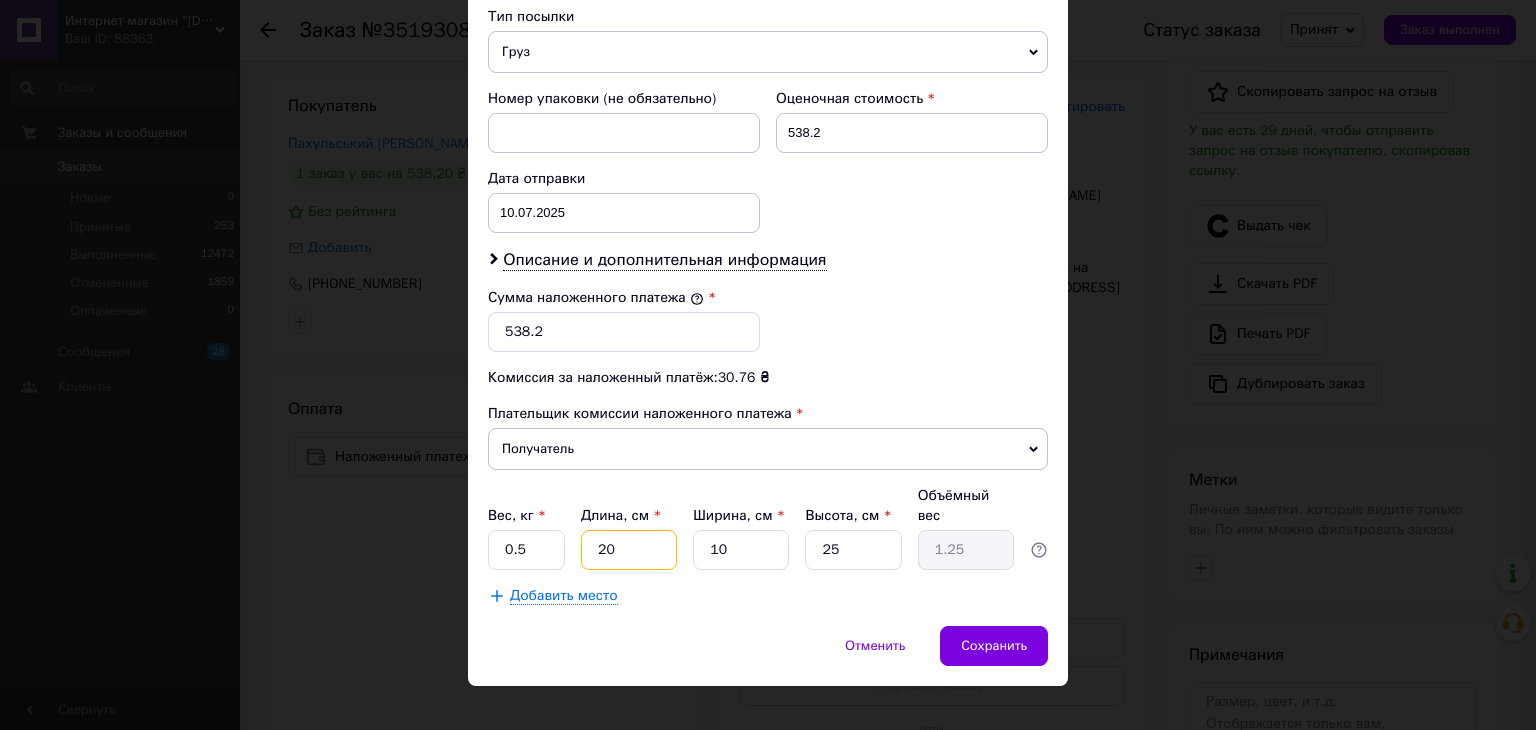 drag, startPoint x: 612, startPoint y: 520, endPoint x: 589, endPoint y: 528, distance: 24.351591 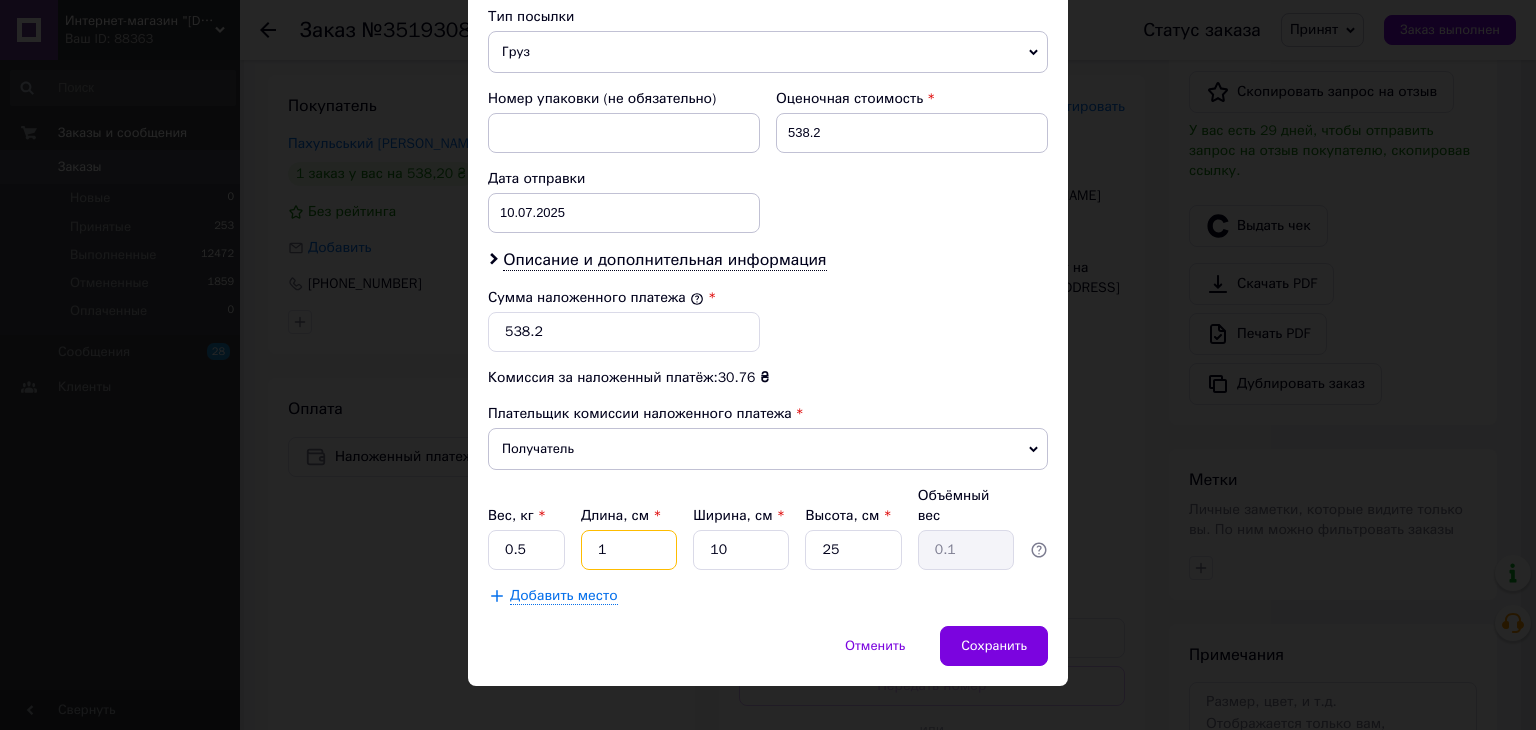 type on "15" 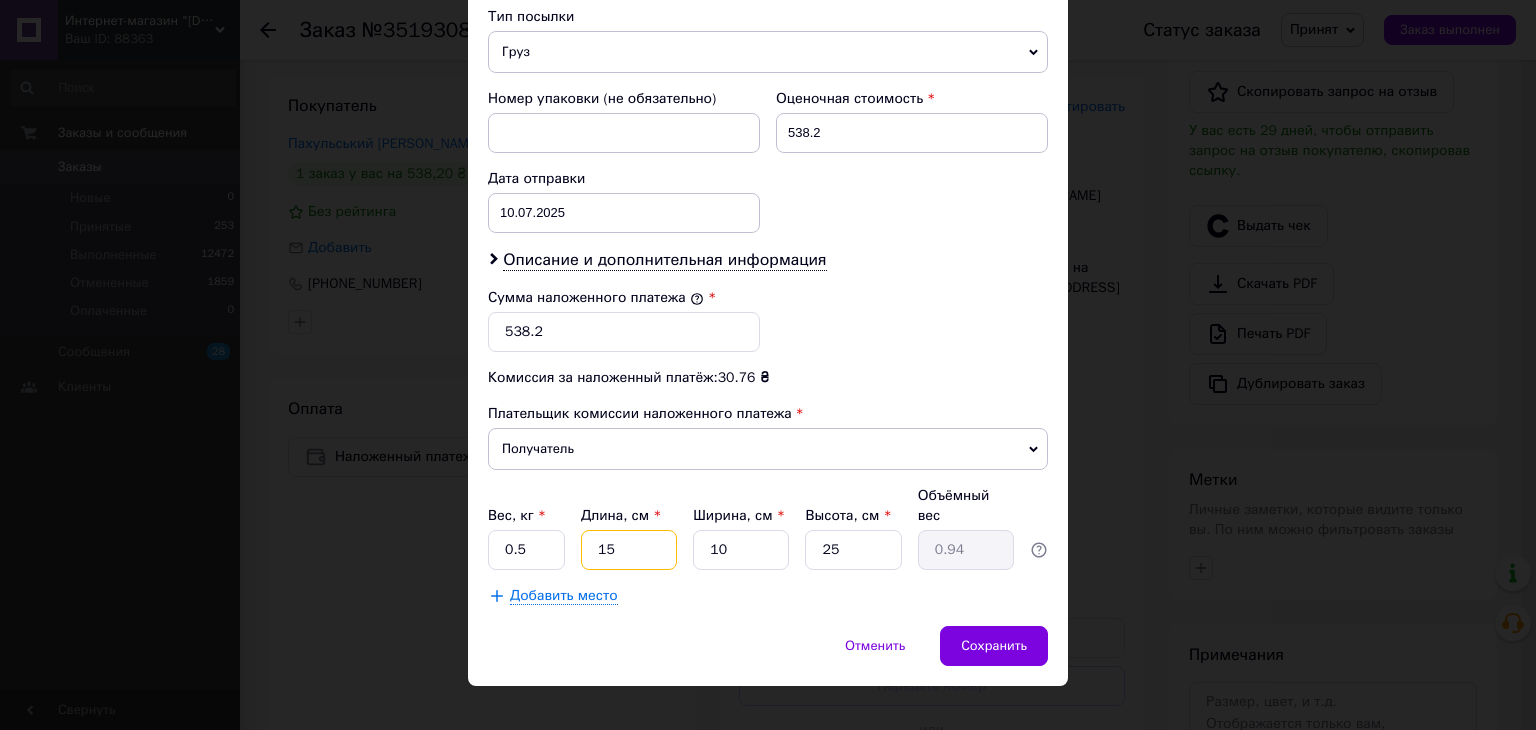 type on "15" 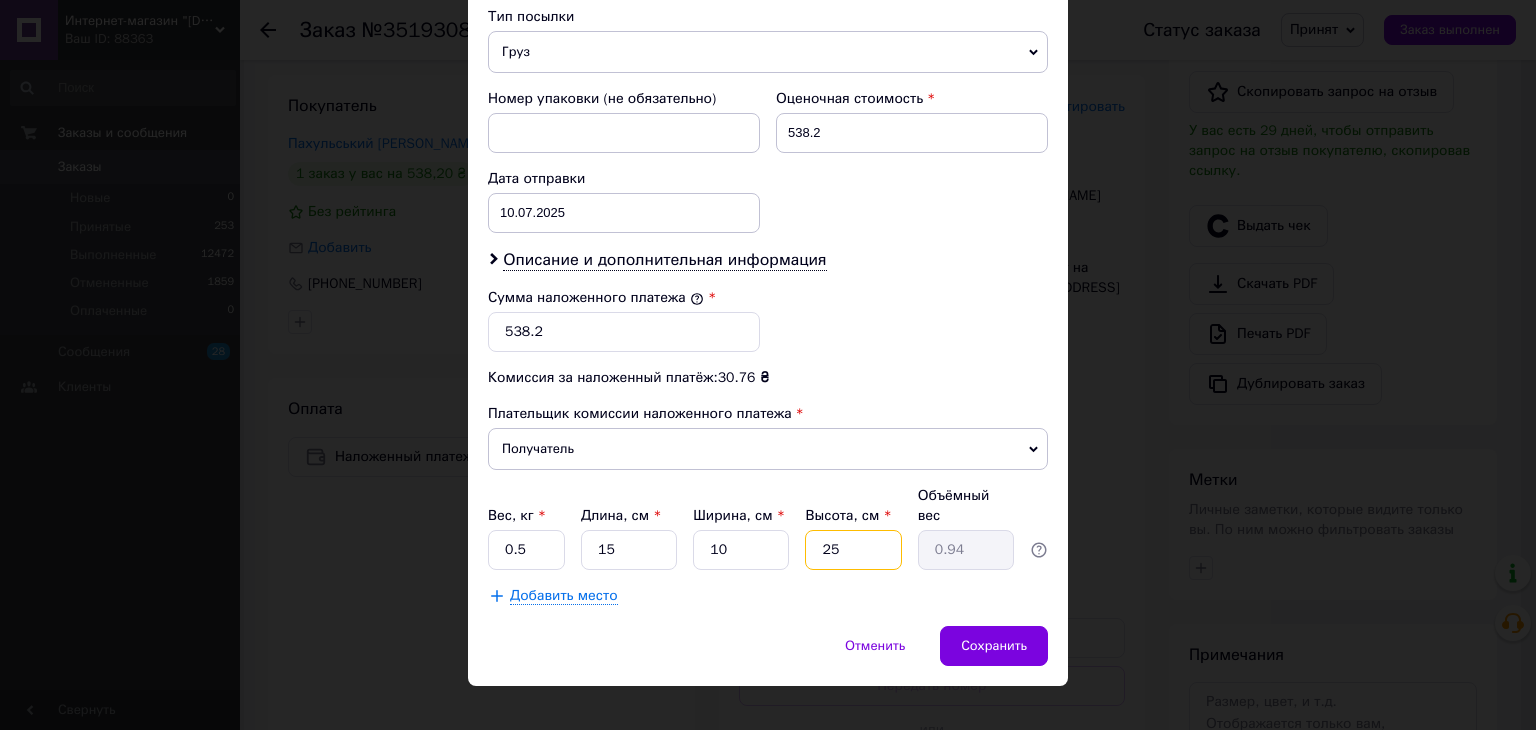 drag, startPoint x: 842, startPoint y: 516, endPoint x: 817, endPoint y: 537, distance: 32.649654 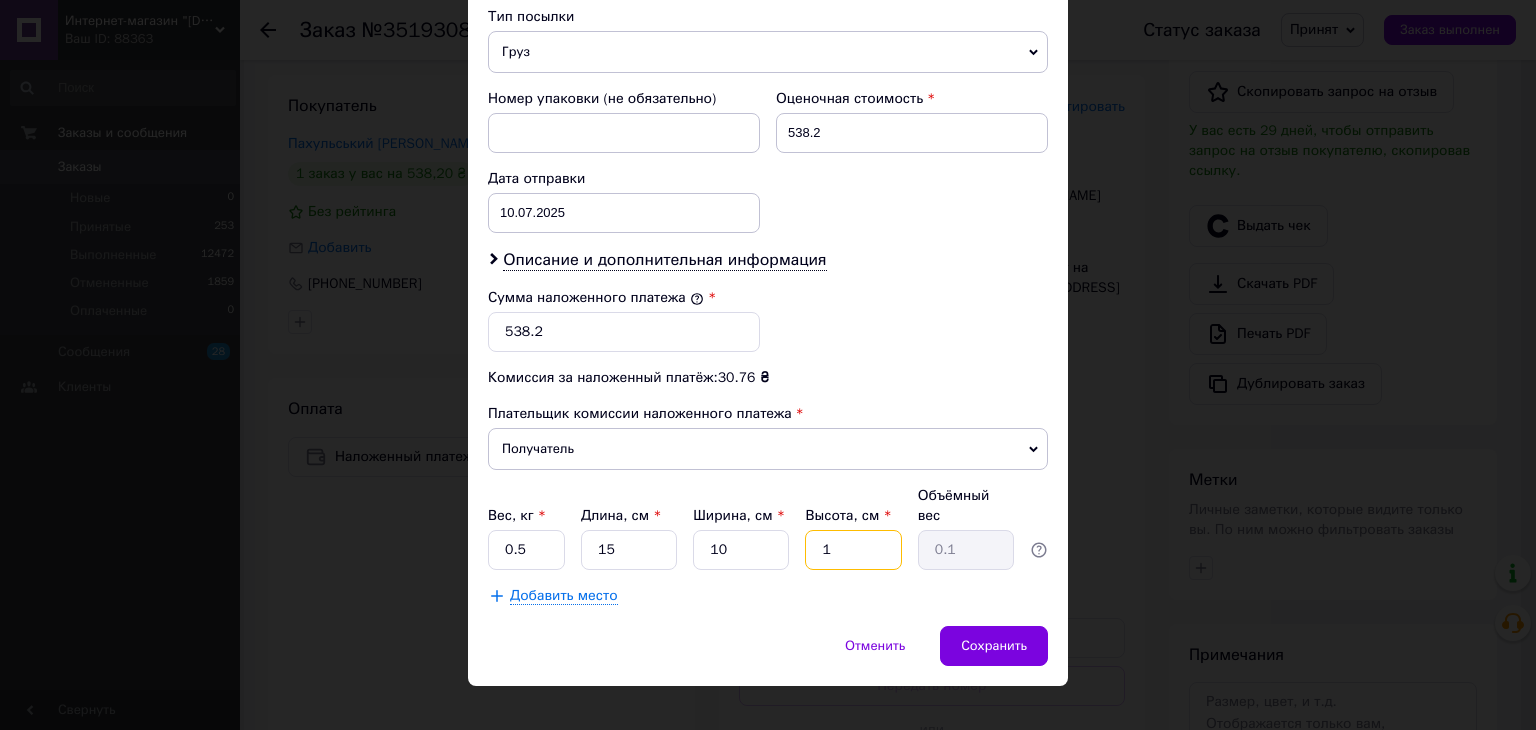 type on "10" 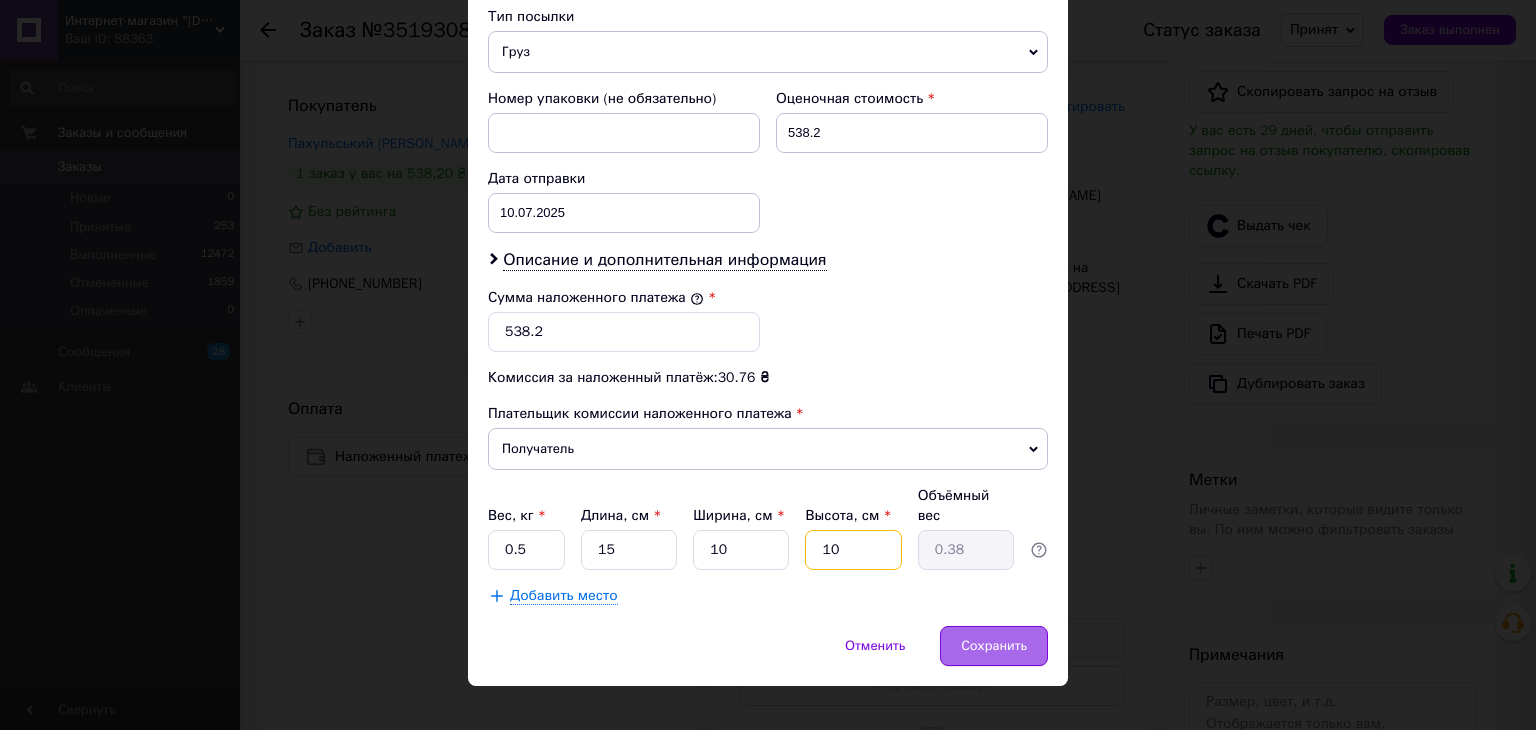 type on "10" 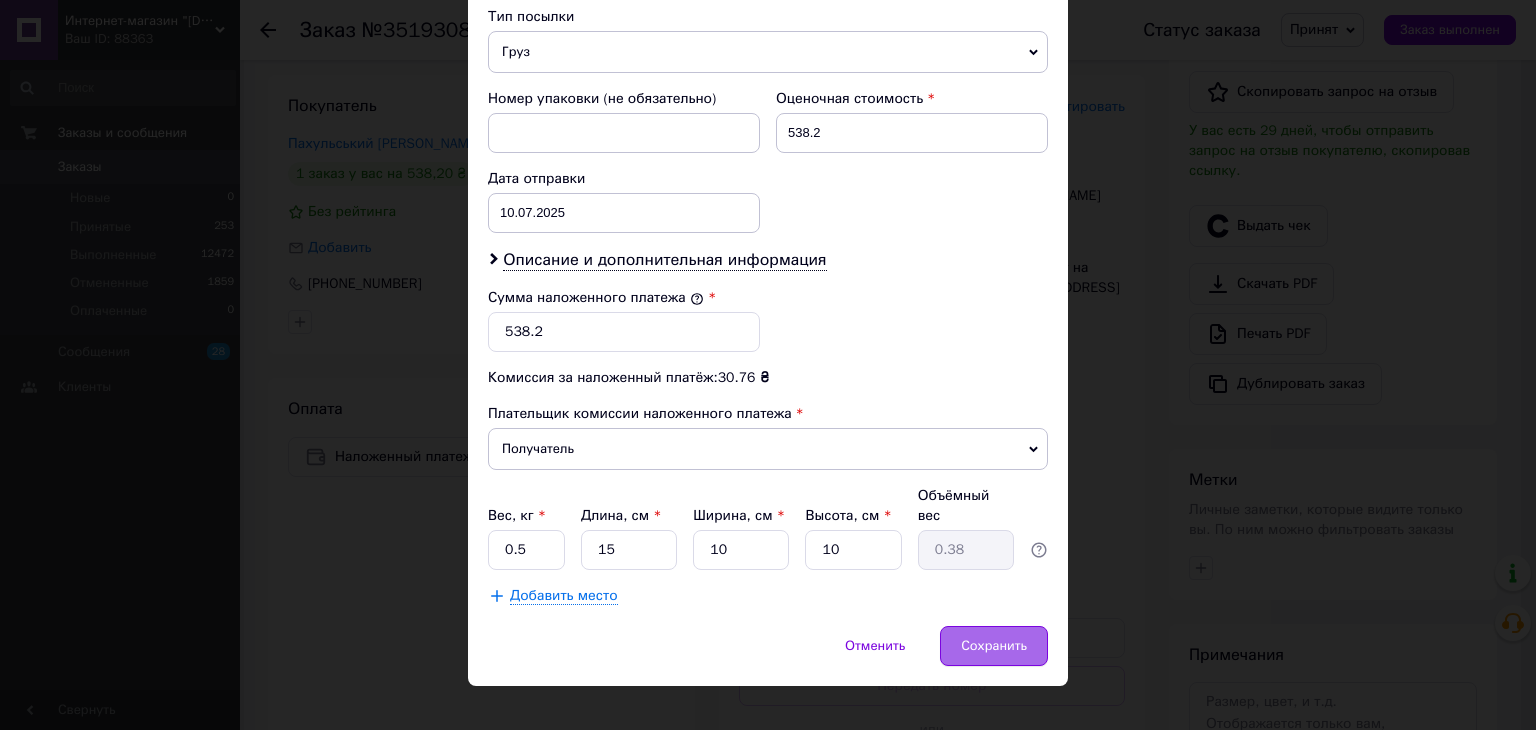 click on "Сохранить" at bounding box center (994, 646) 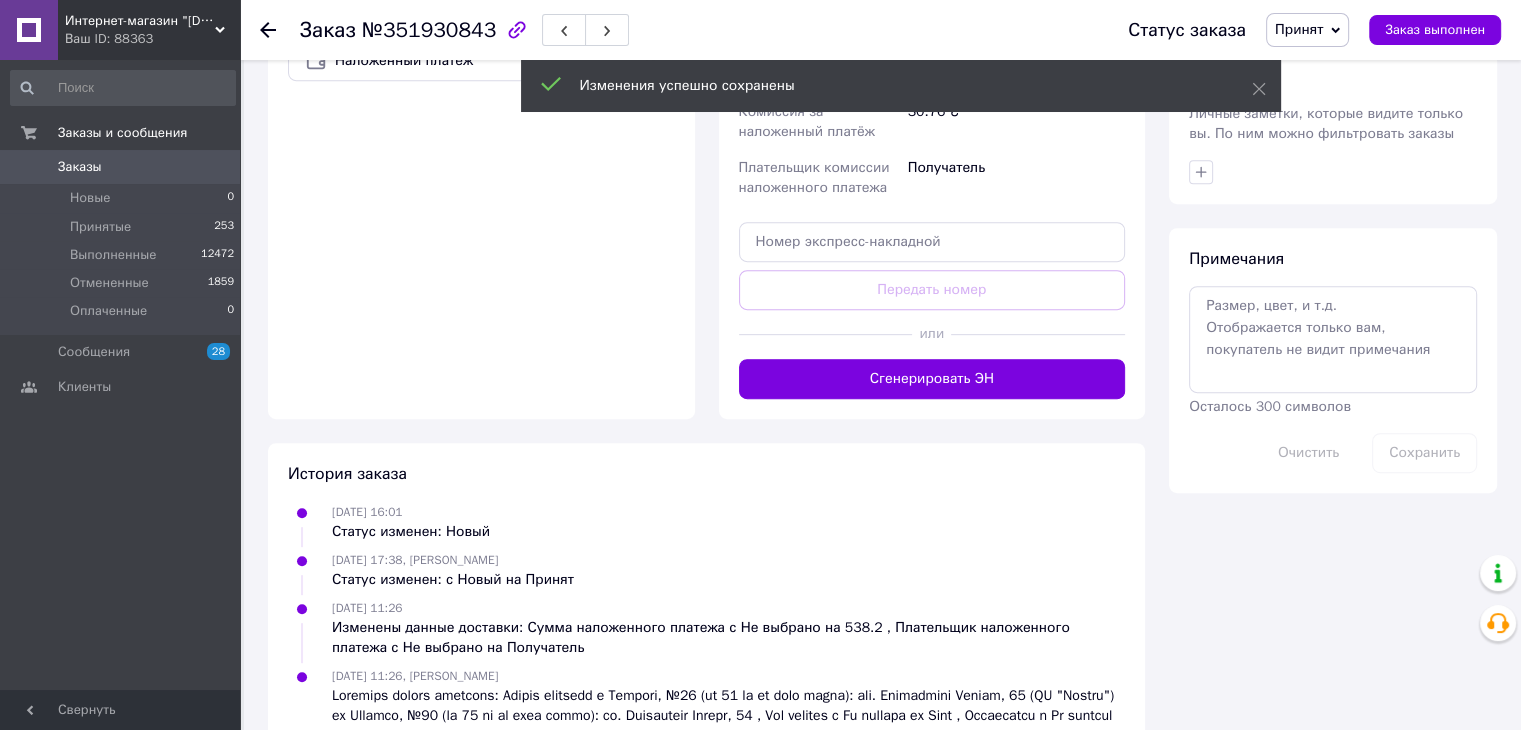 scroll, scrollTop: 980, scrollLeft: 0, axis: vertical 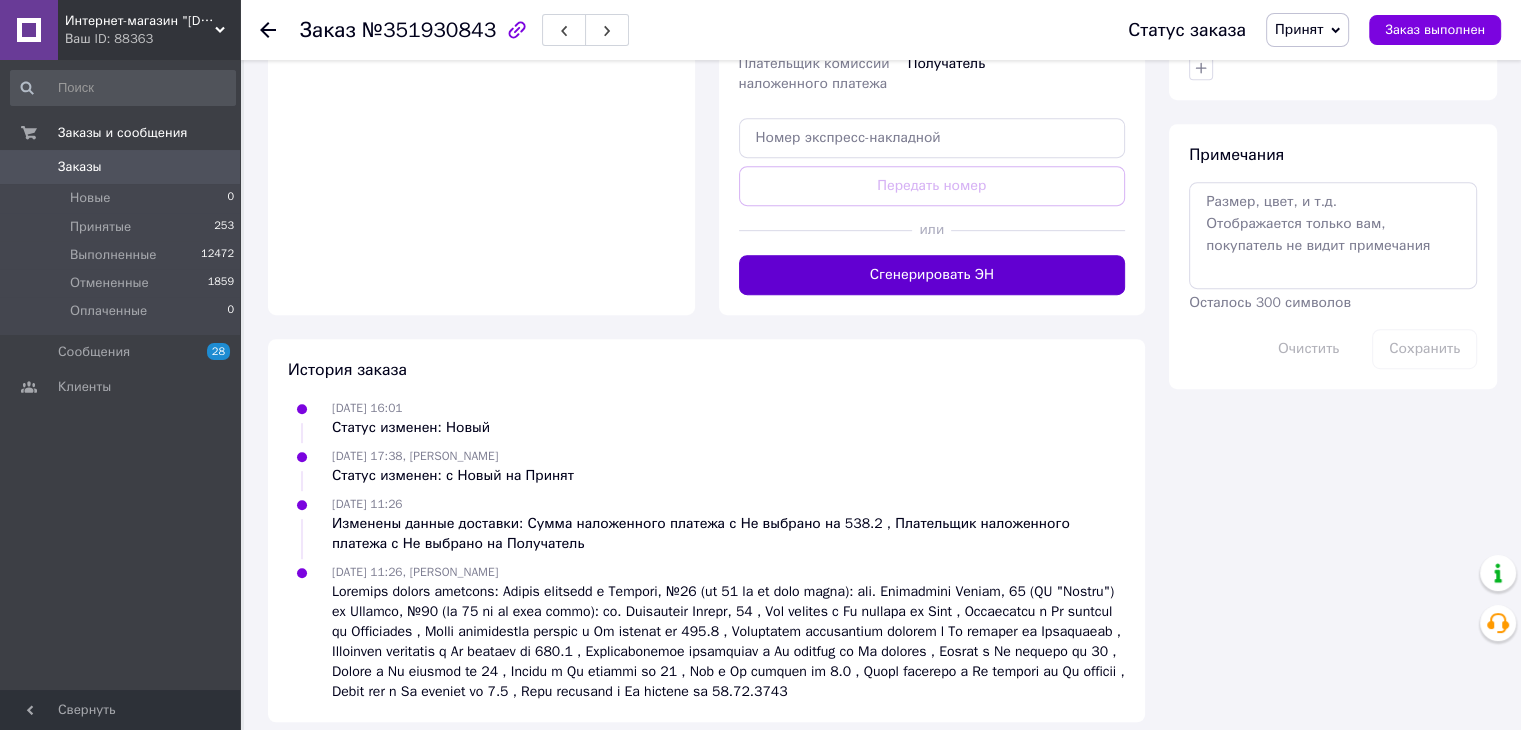 click on "Сгенерировать ЭН" at bounding box center [932, 275] 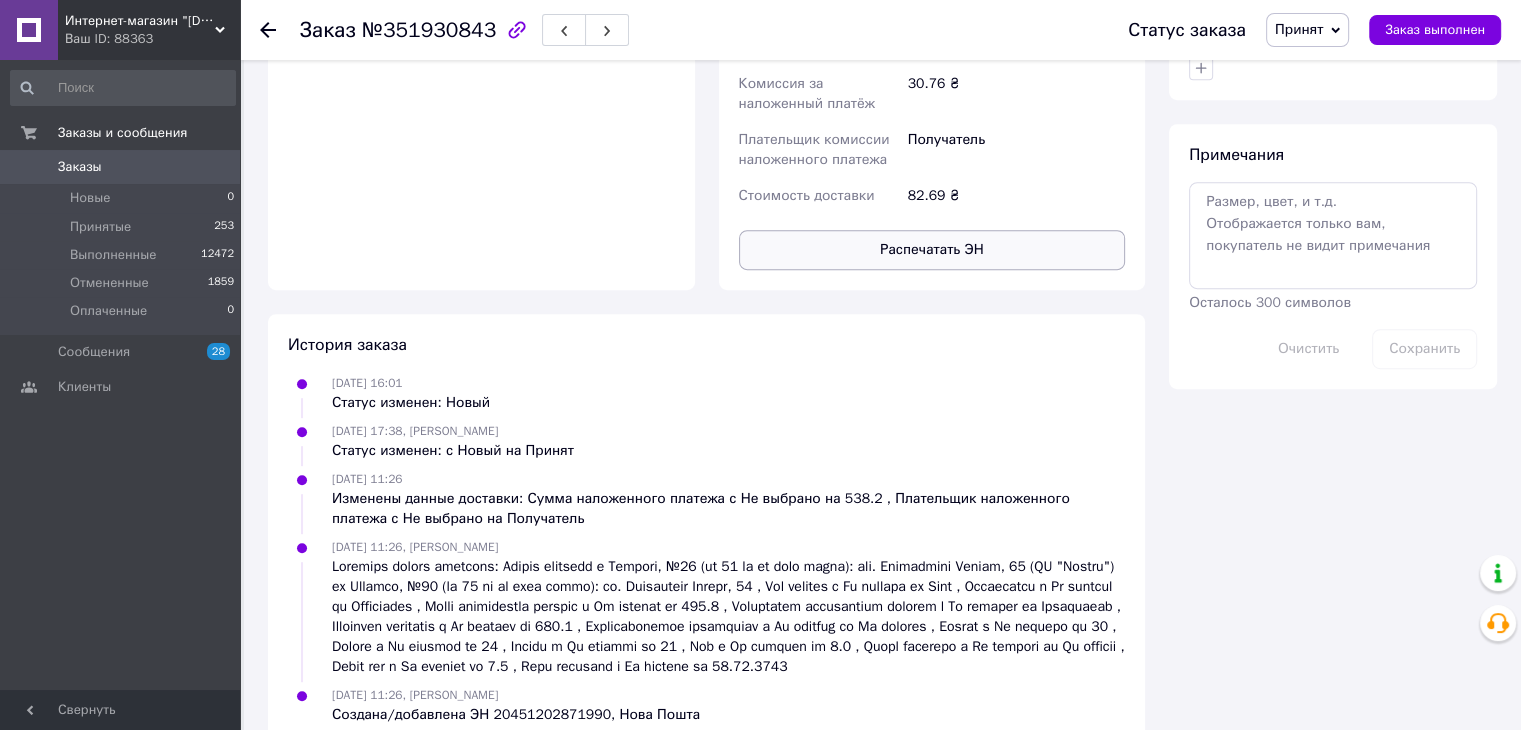 click on "Распечатать ЭН" at bounding box center (932, 250) 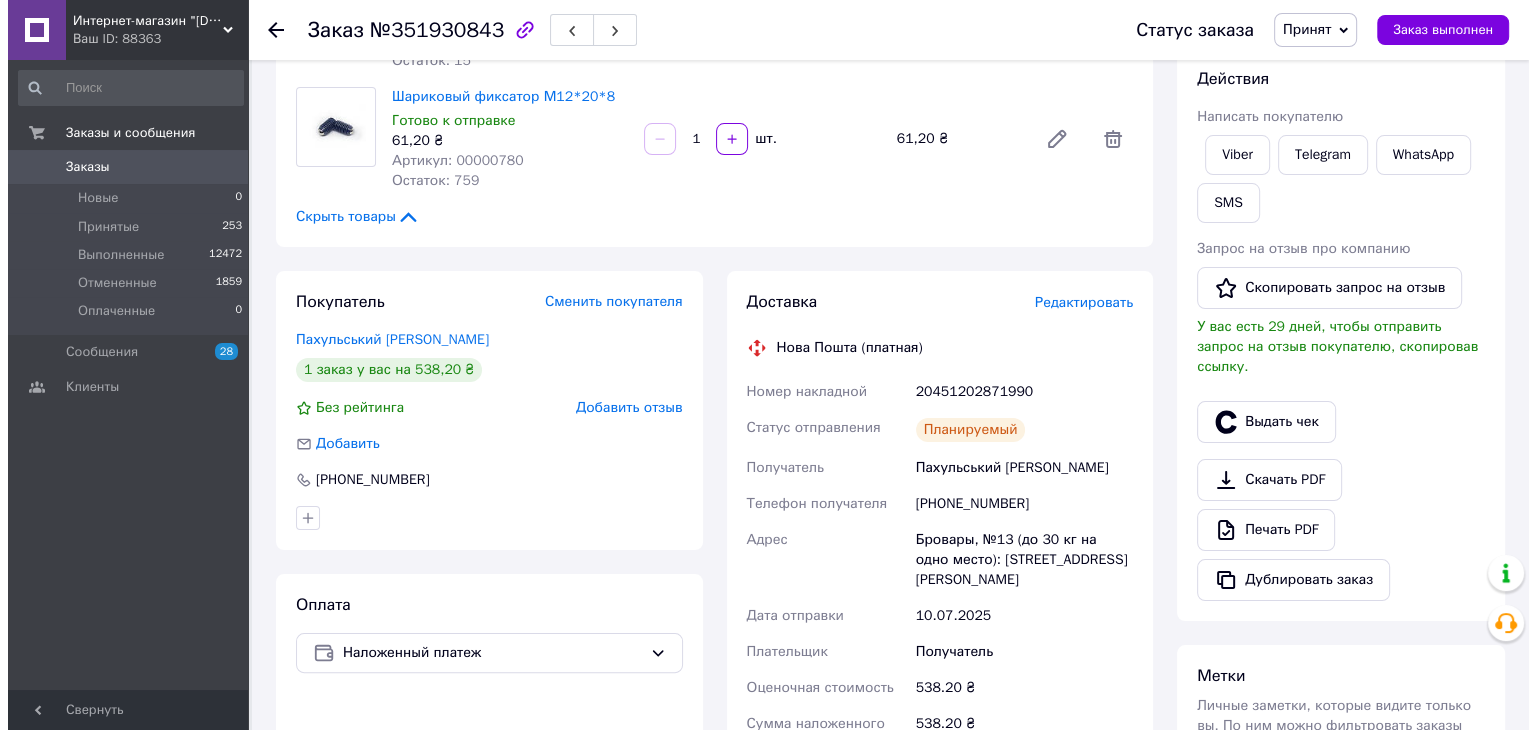 scroll, scrollTop: 280, scrollLeft: 0, axis: vertical 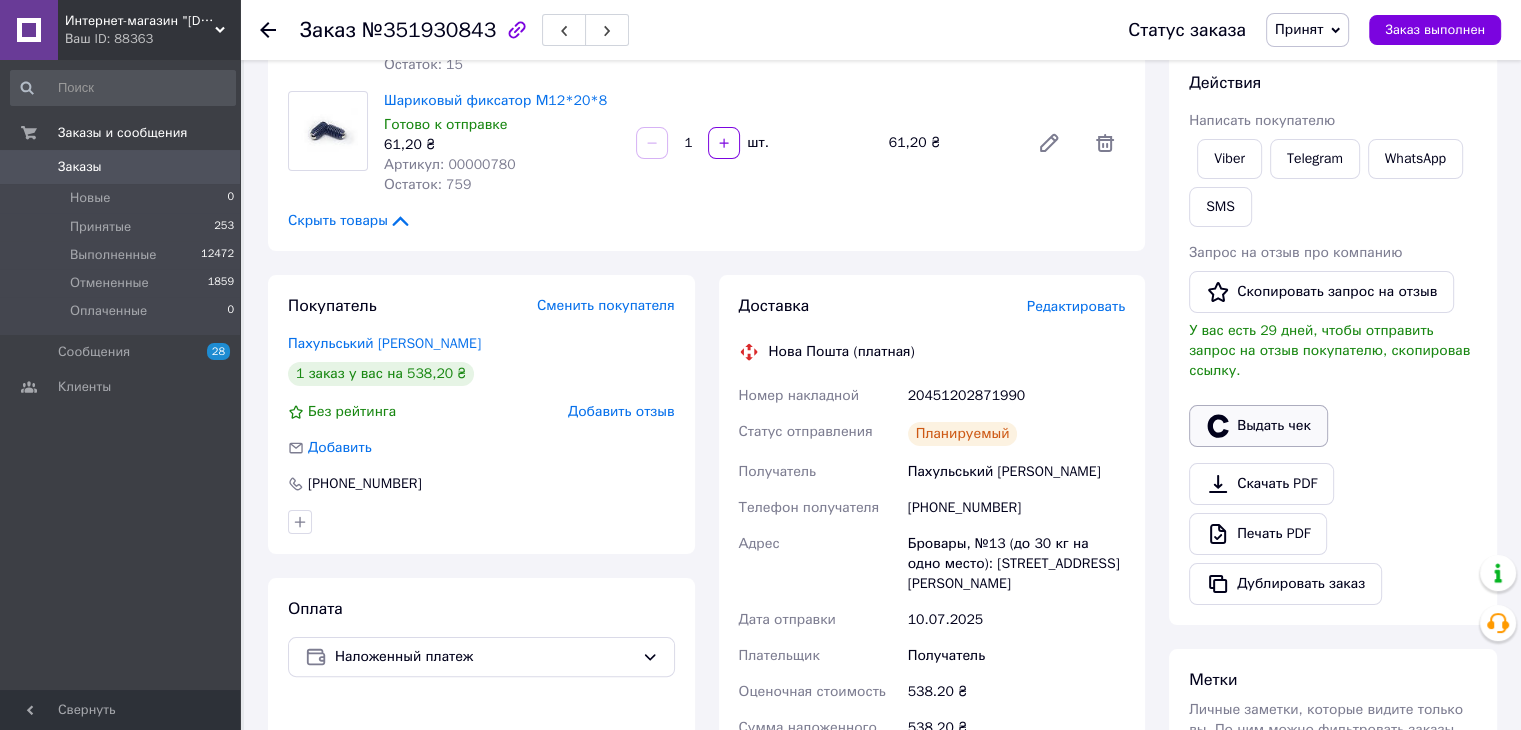 click on "Выдать чек" at bounding box center (1258, 426) 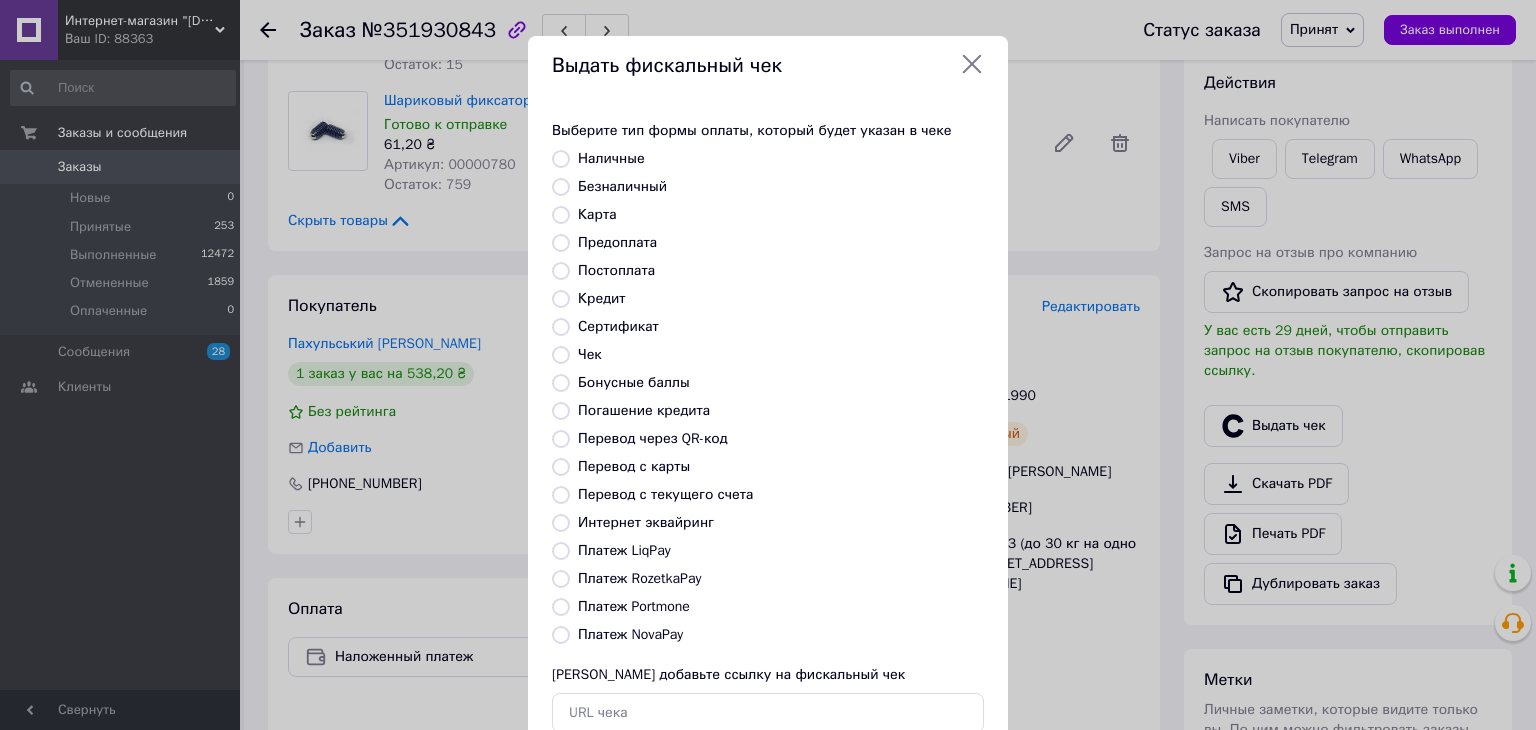 click on "Платеж NovaPay" at bounding box center [561, 635] 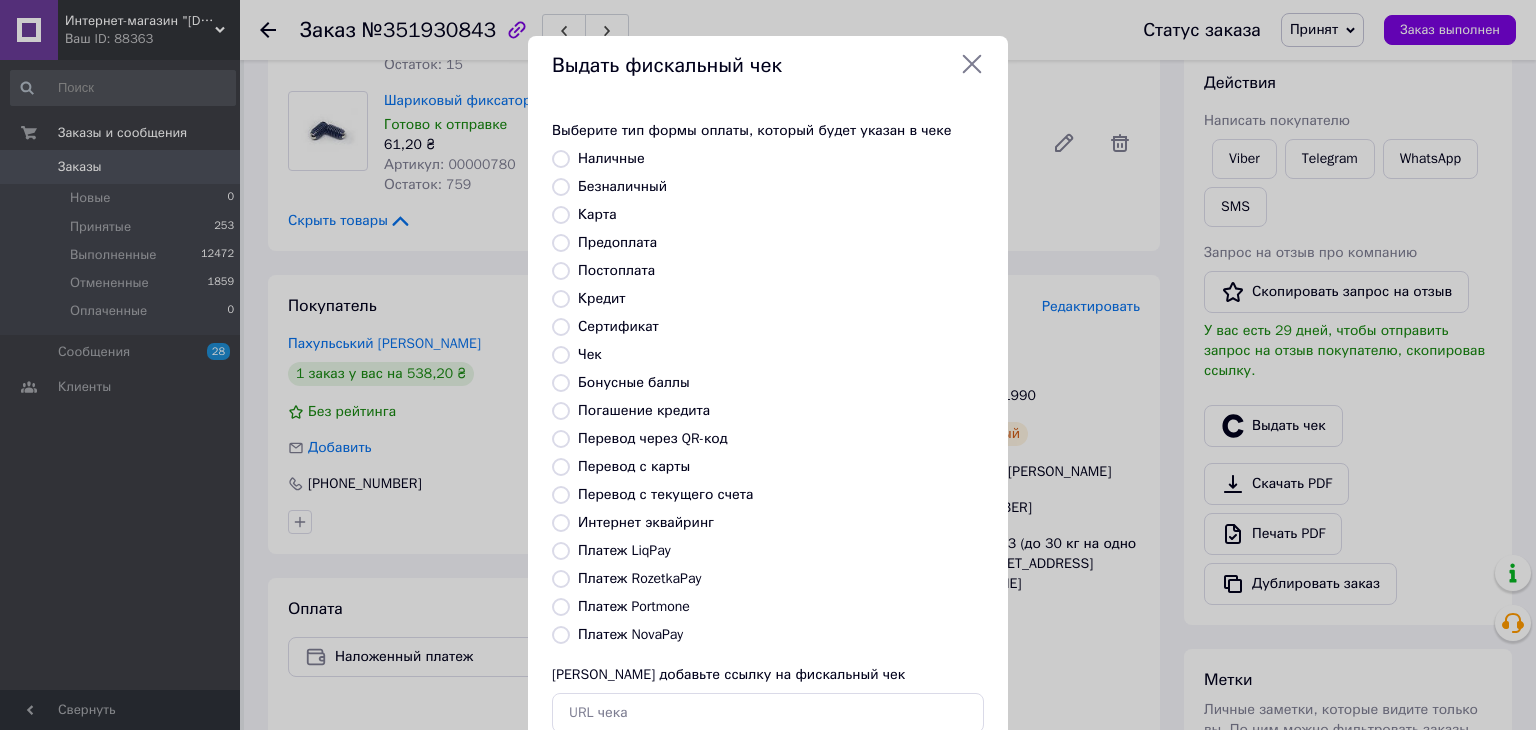 radio on "true" 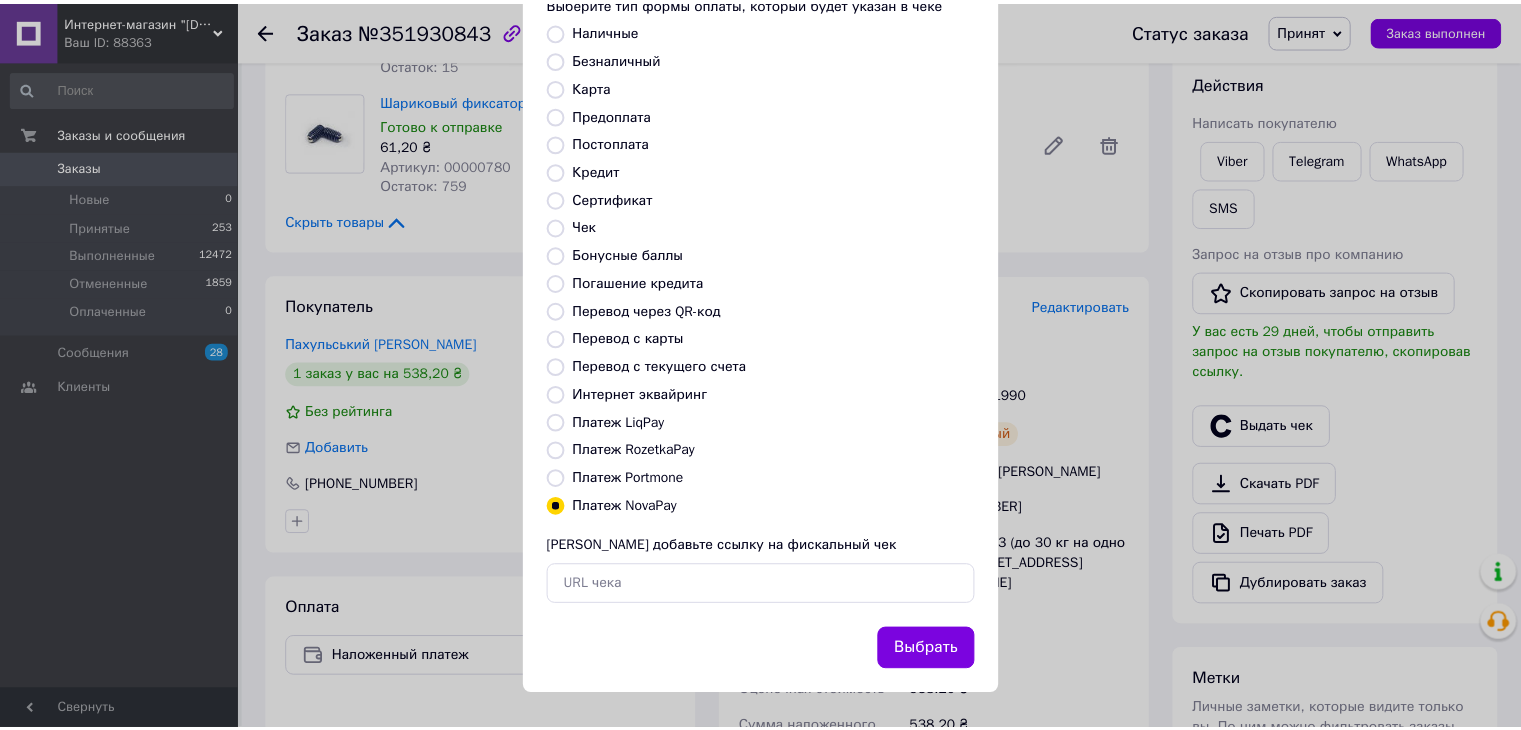 scroll, scrollTop: 128, scrollLeft: 0, axis: vertical 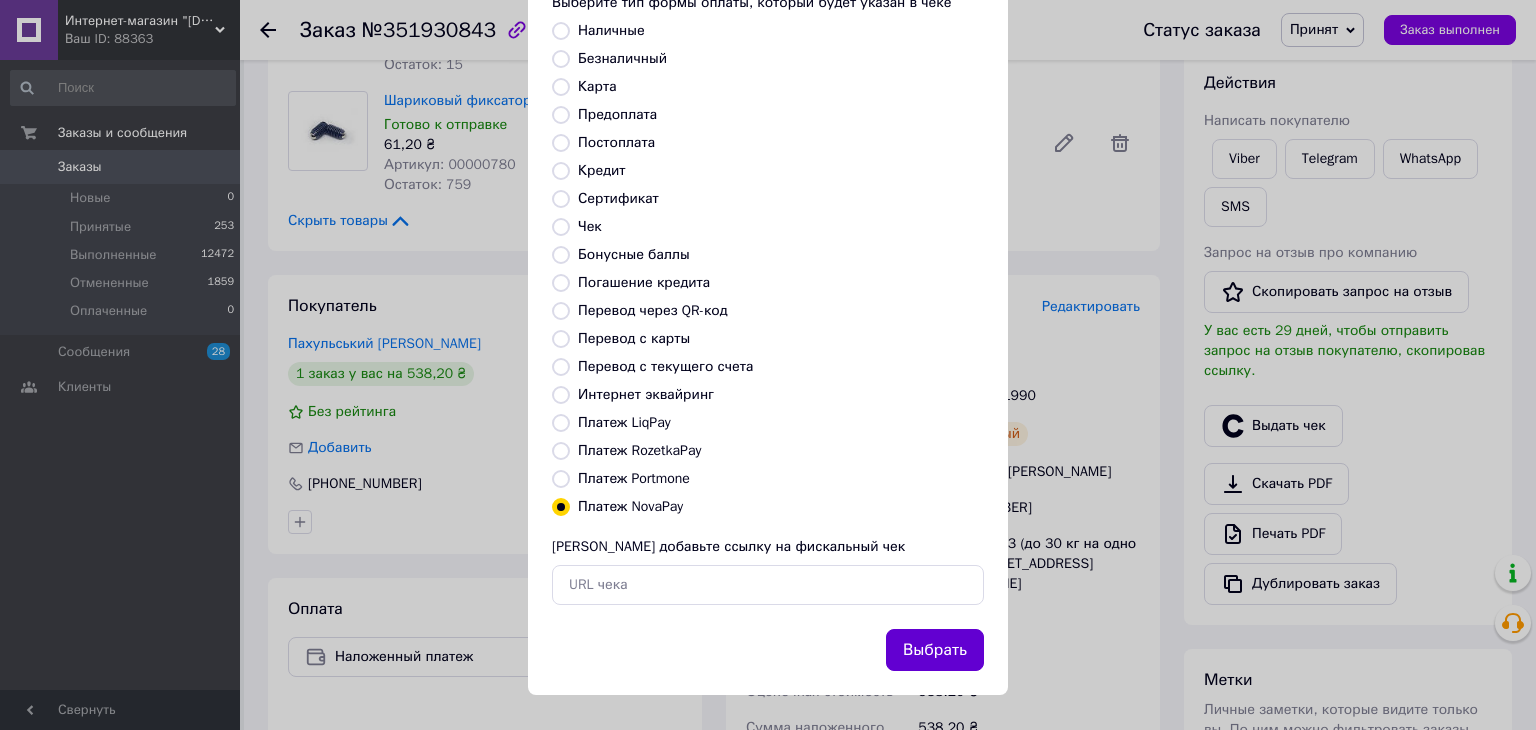 click on "Выбрать" at bounding box center [935, 650] 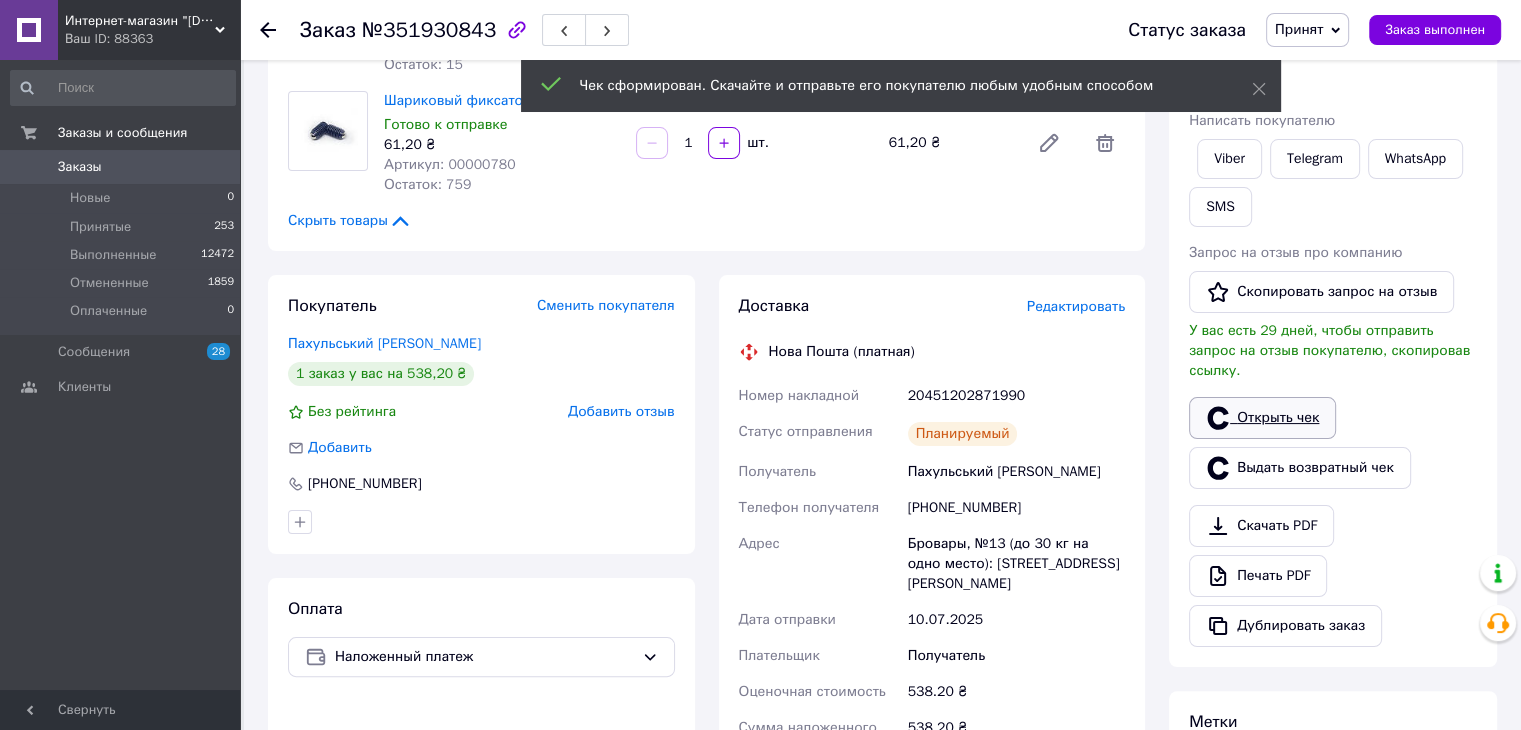 click on "Открыть чек" at bounding box center [1262, 418] 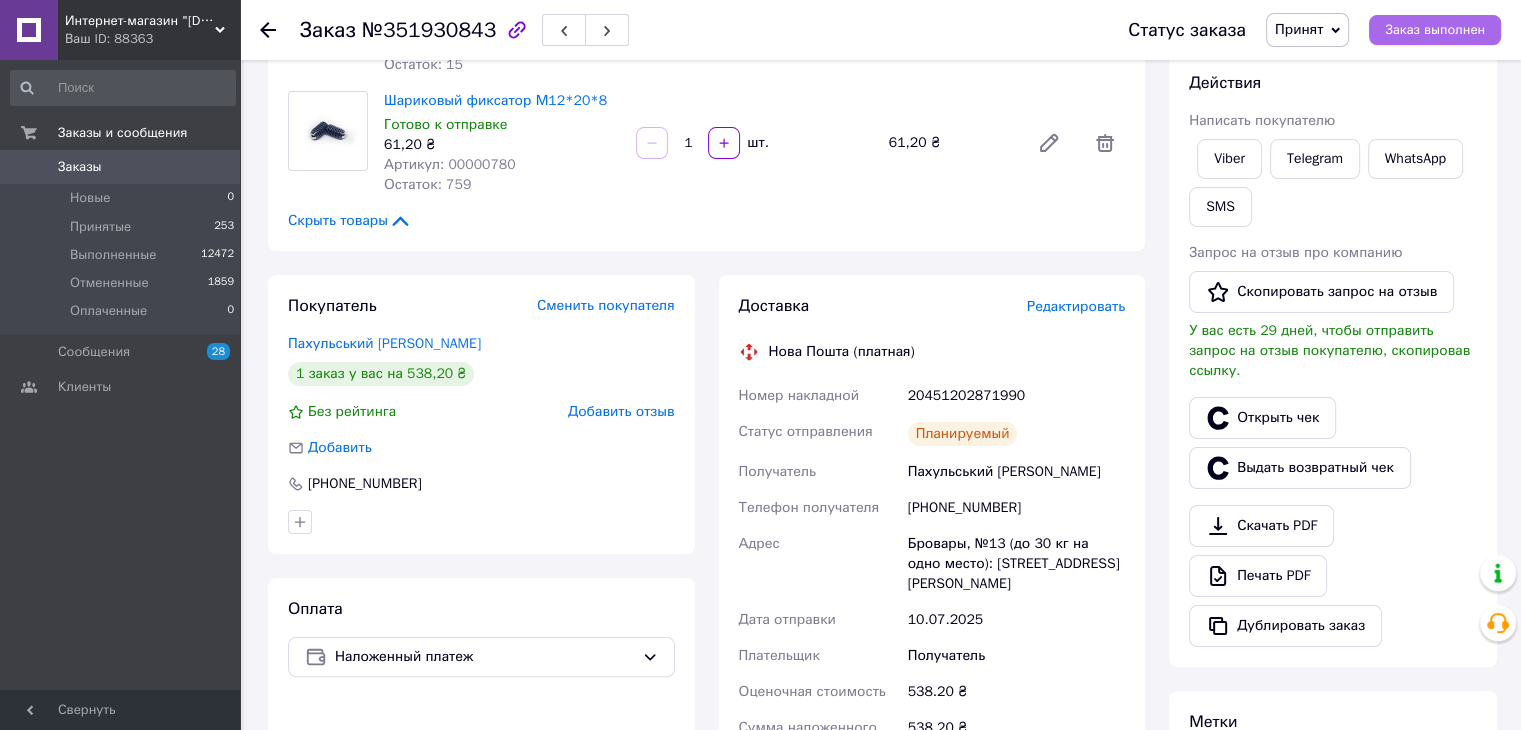 click on "Заказ выполнен" at bounding box center [1435, 30] 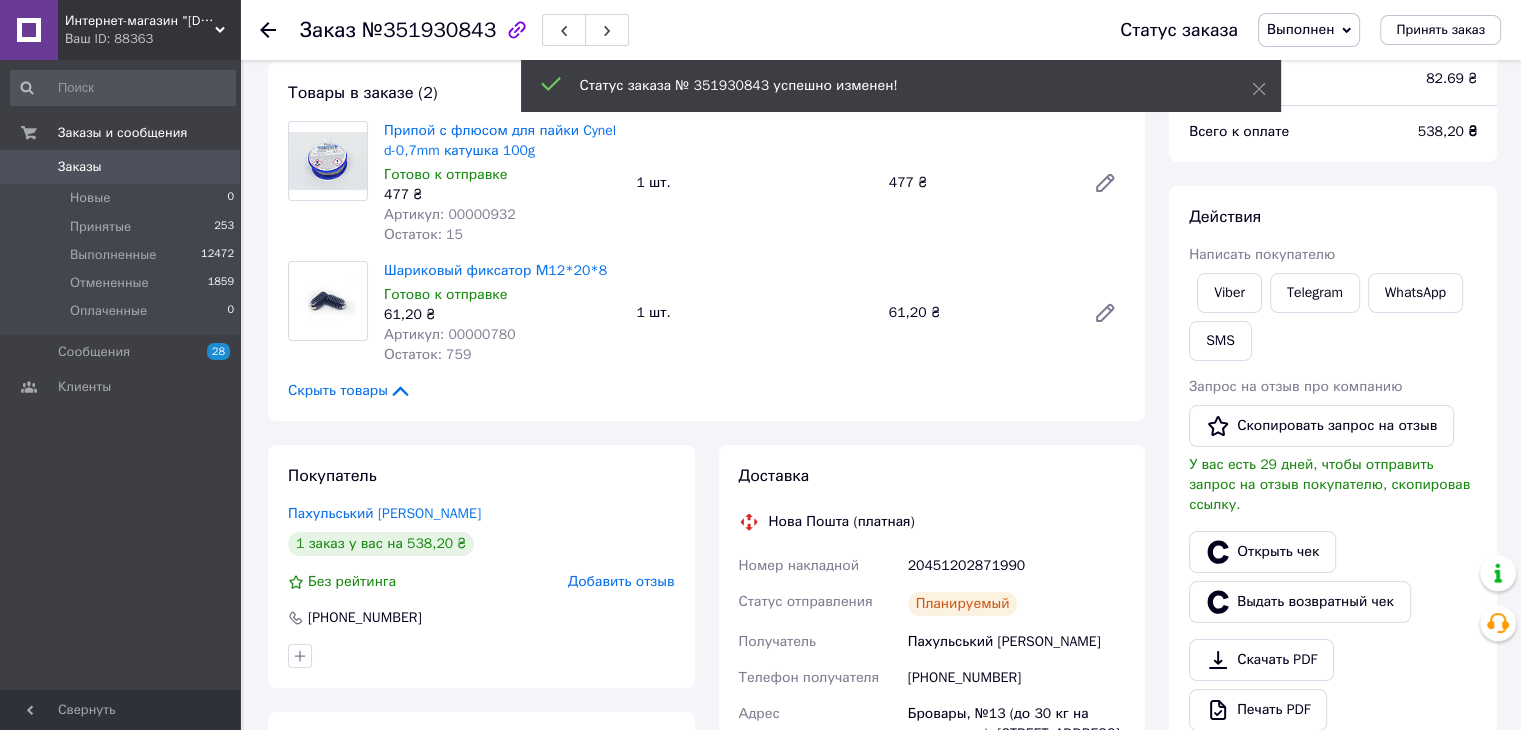 scroll, scrollTop: 80, scrollLeft: 0, axis: vertical 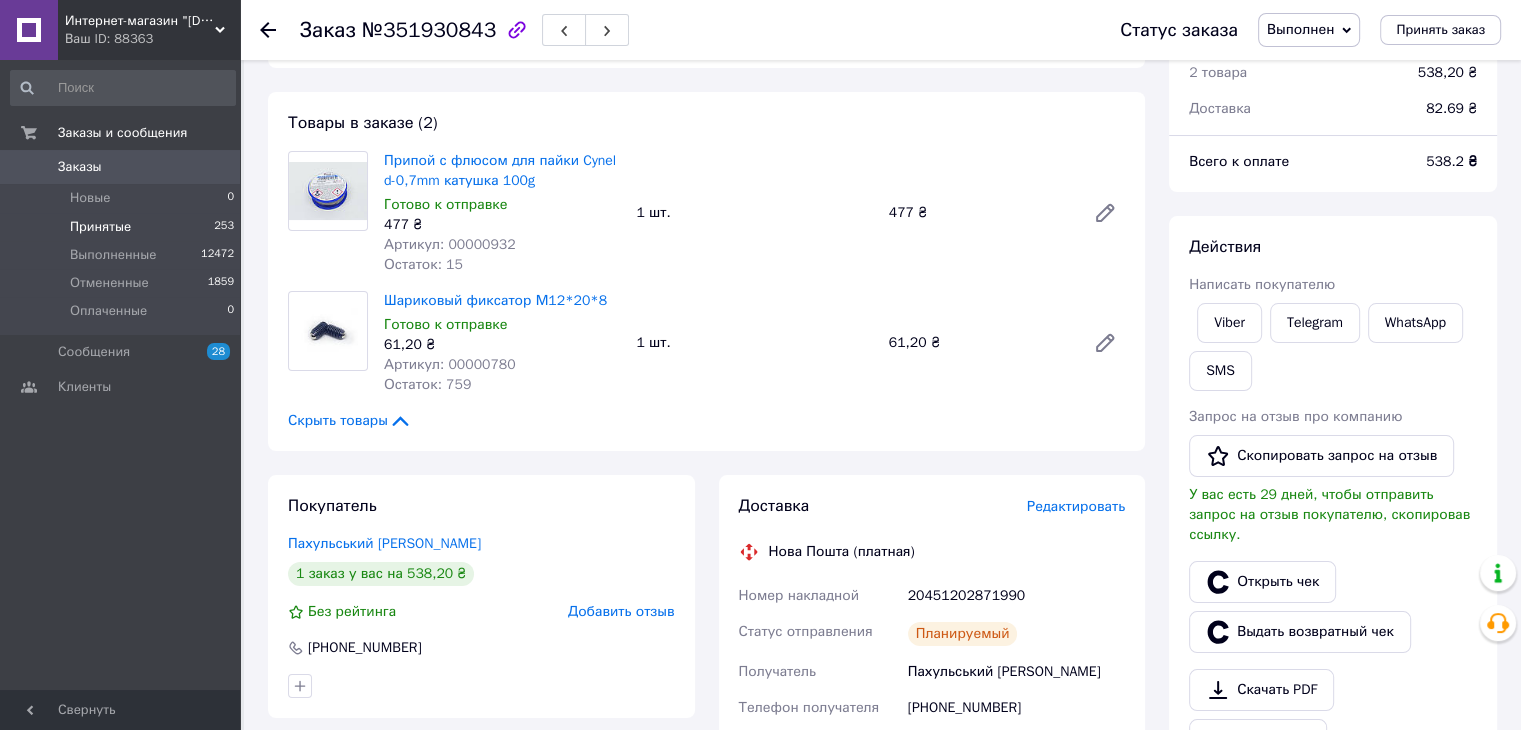 click on "Принятые 253" at bounding box center [123, 227] 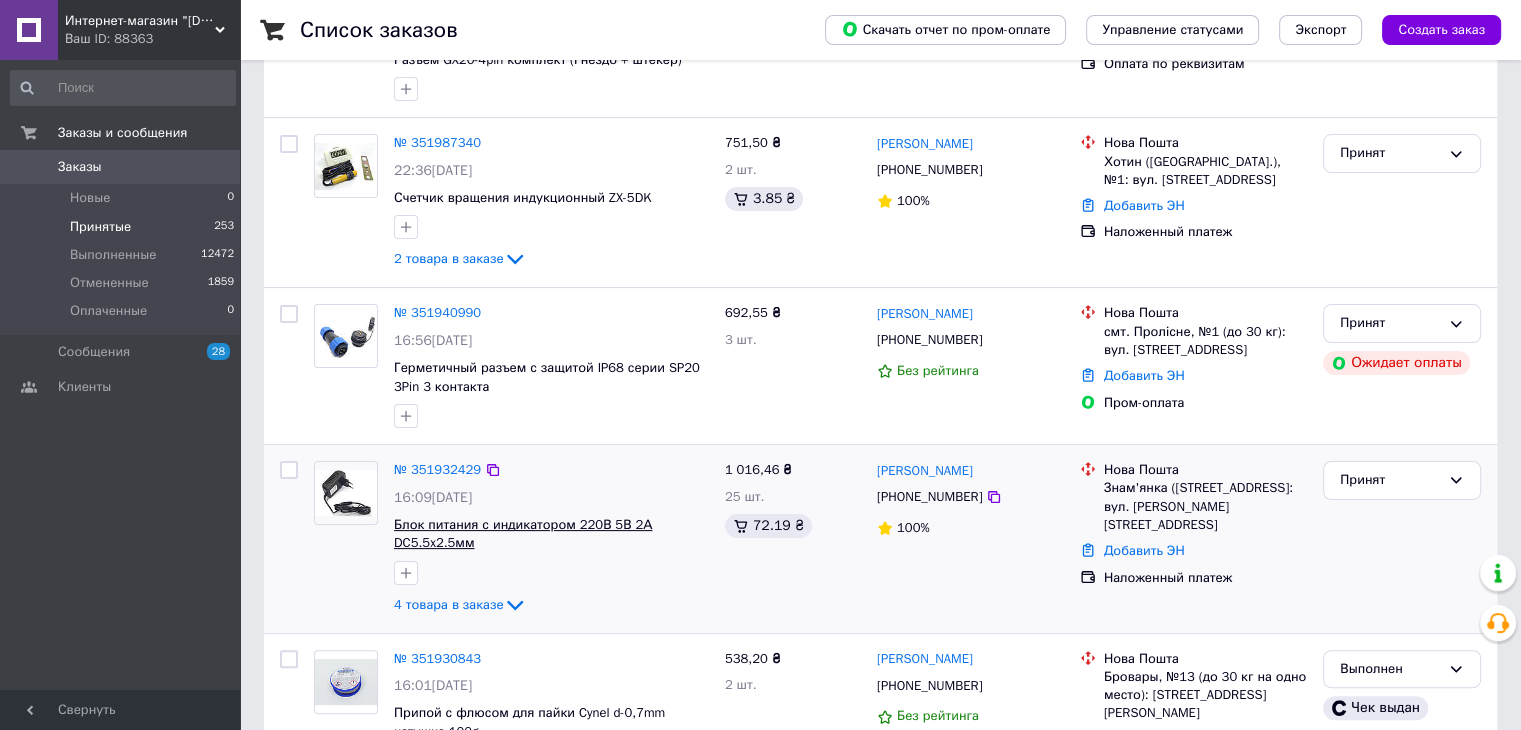 scroll, scrollTop: 500, scrollLeft: 0, axis: vertical 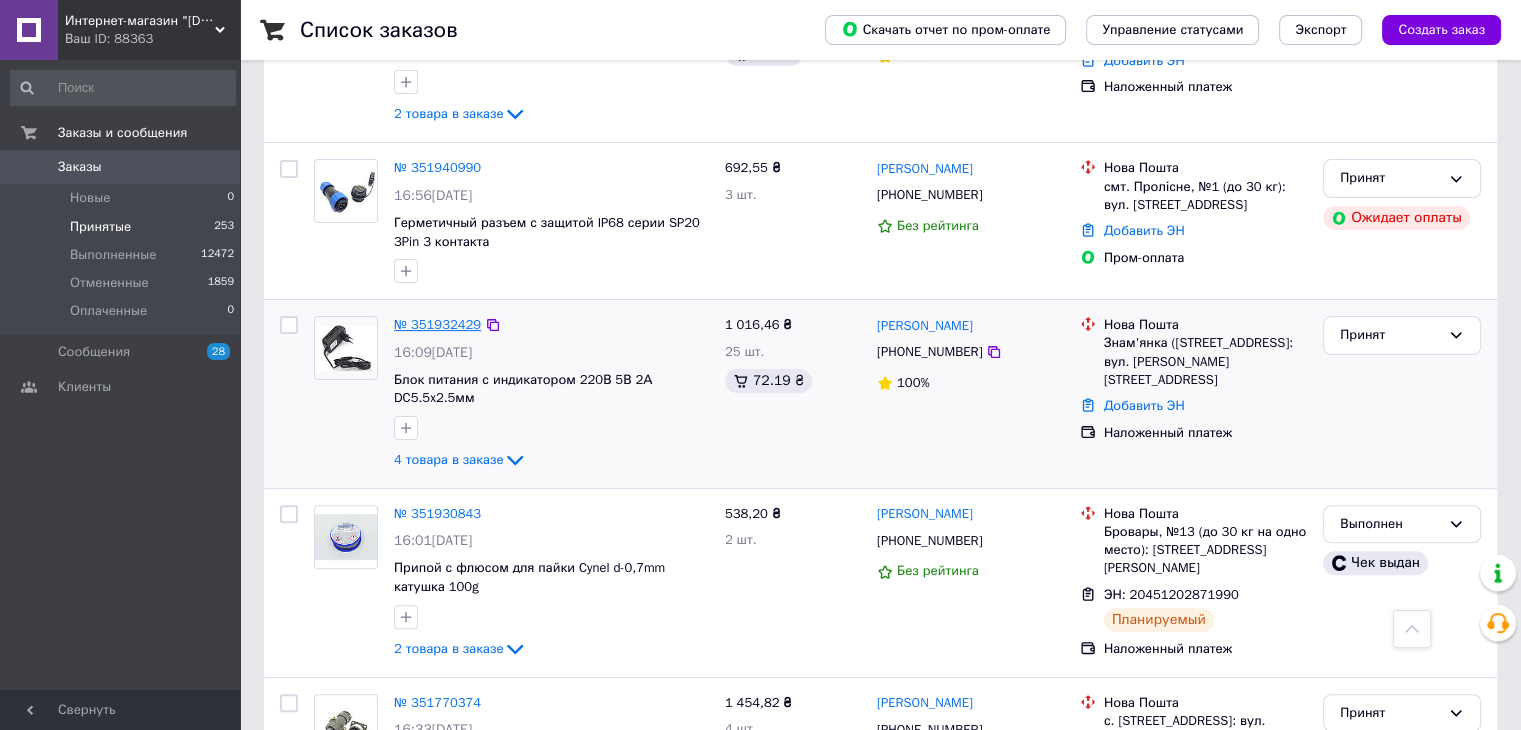 click on "№ 351932429" at bounding box center [437, 324] 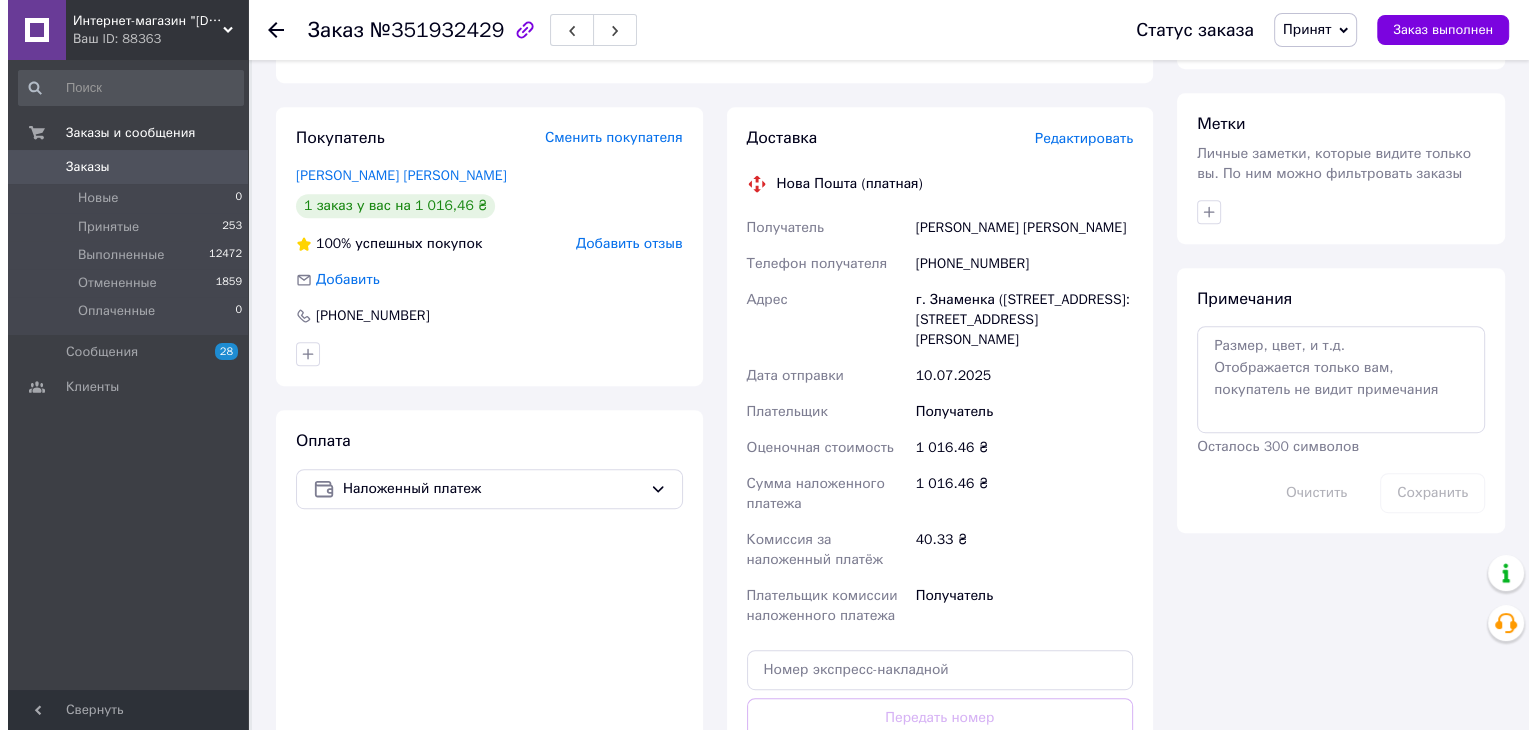 scroll, scrollTop: 900, scrollLeft: 0, axis: vertical 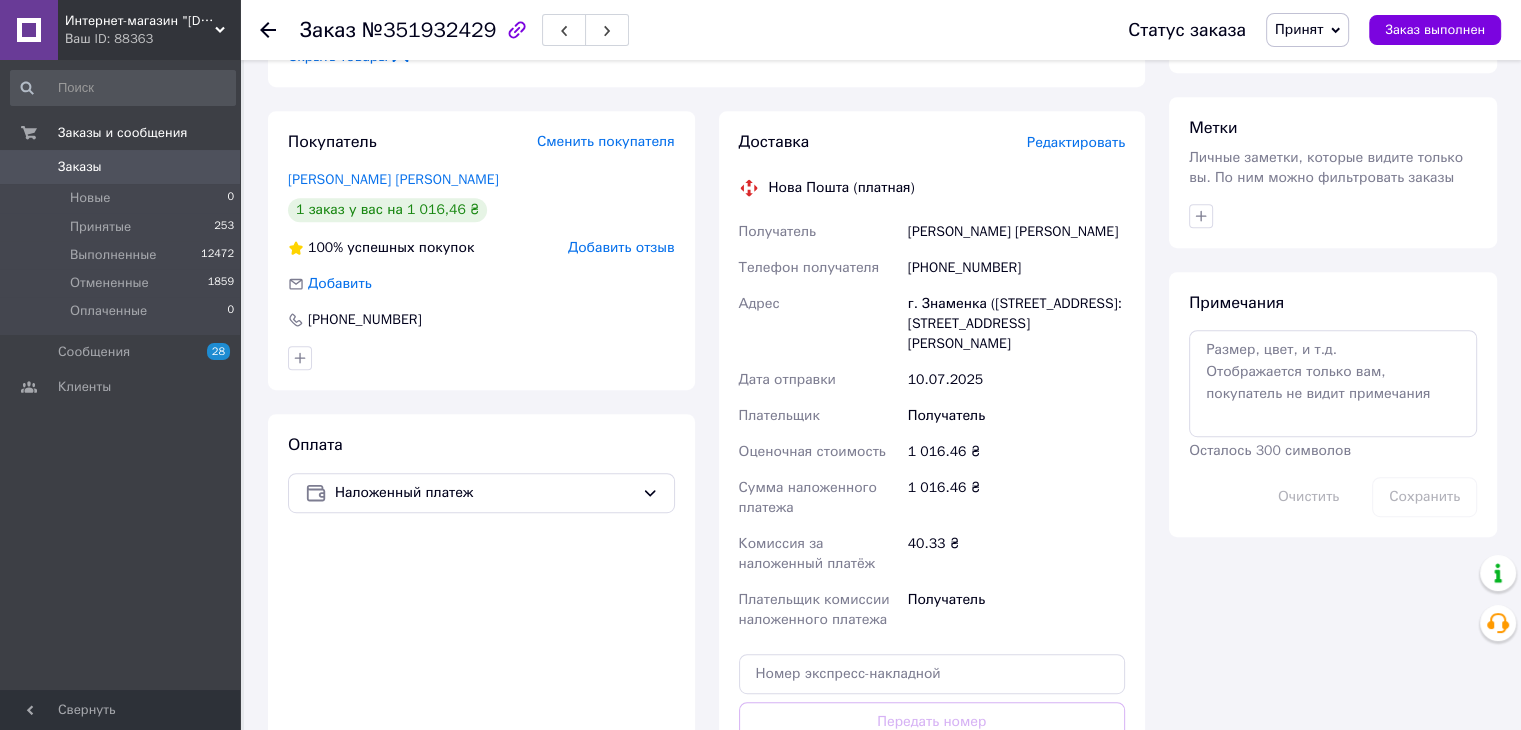 click on "Редактировать" at bounding box center [1076, 142] 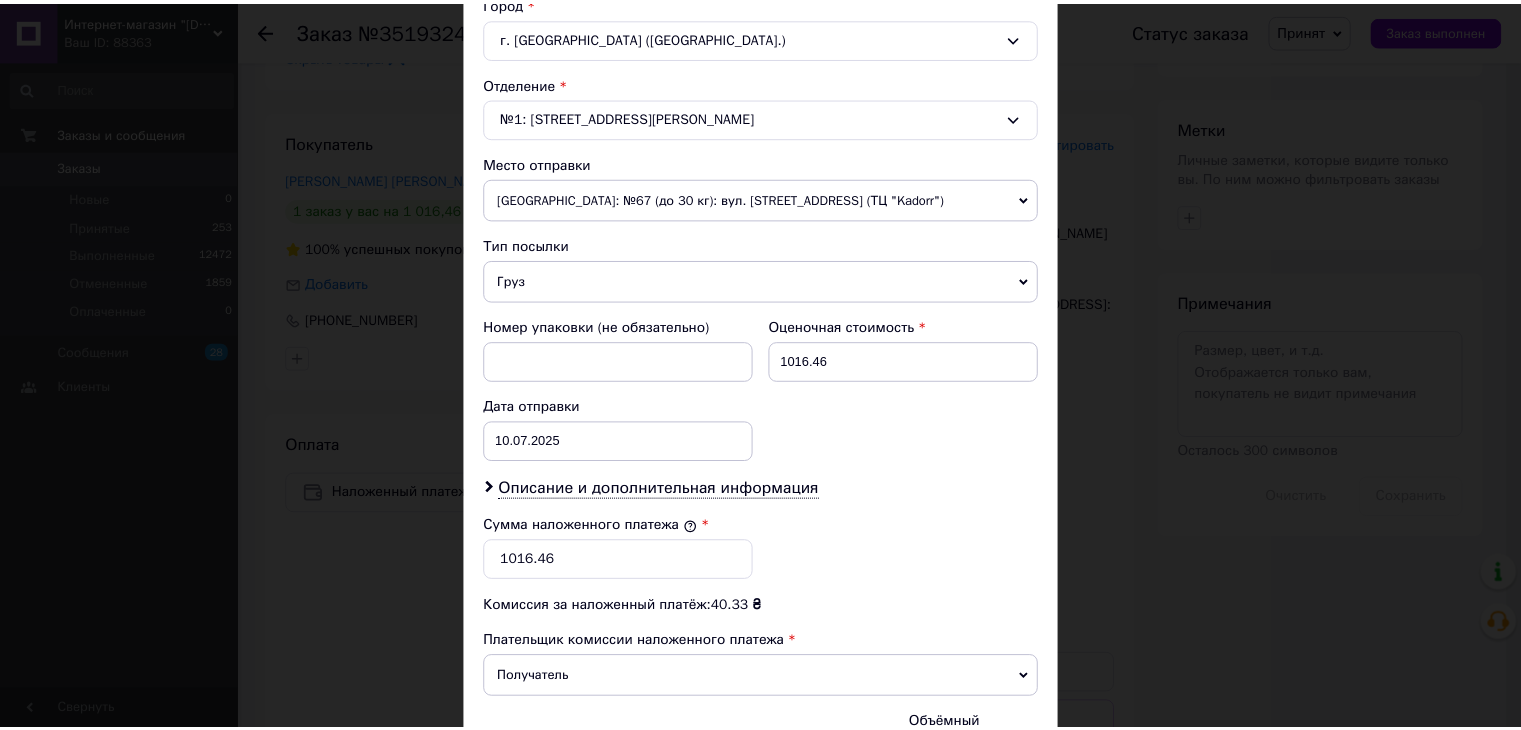 scroll, scrollTop: 790, scrollLeft: 0, axis: vertical 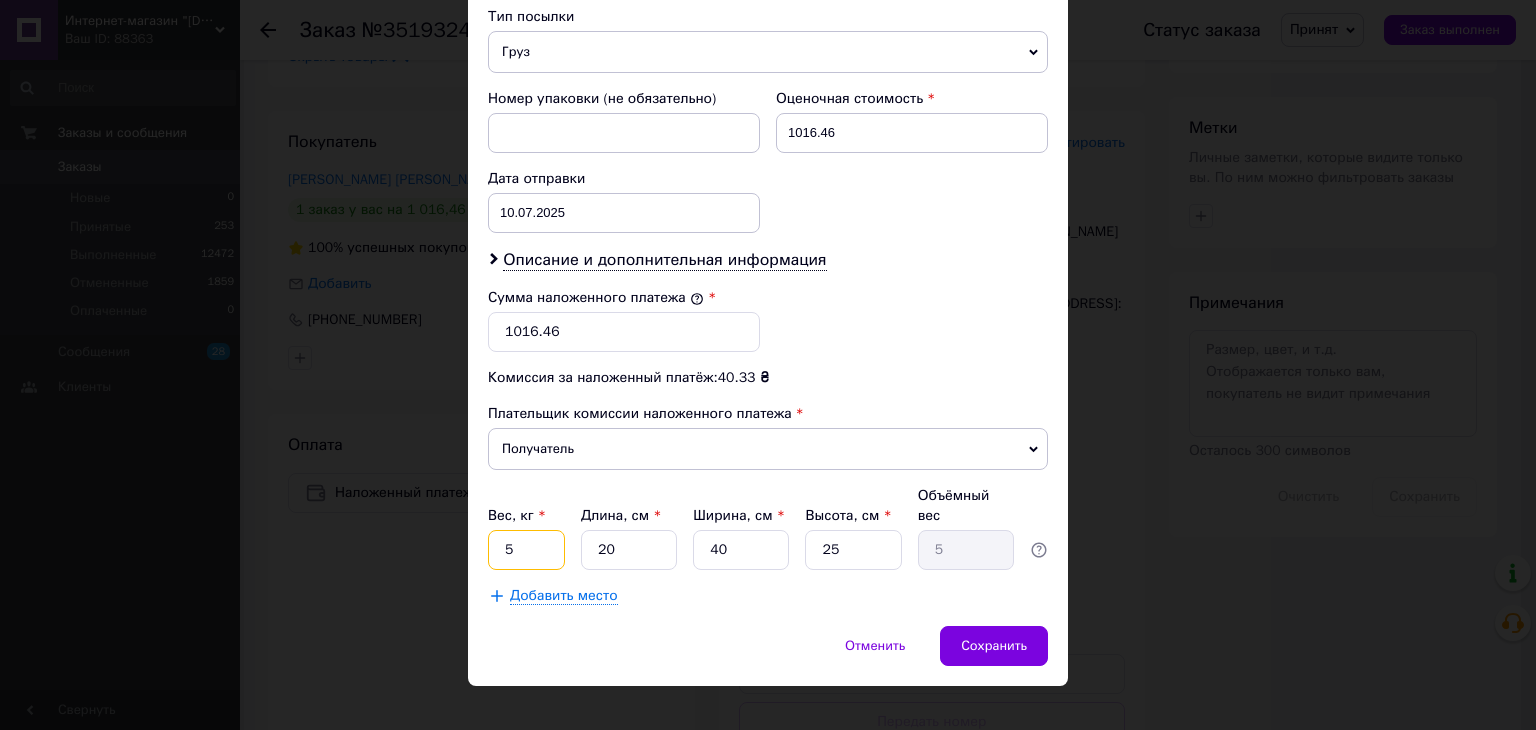 drag, startPoint x: 522, startPoint y: 513, endPoint x: 506, endPoint y: 529, distance: 22.627417 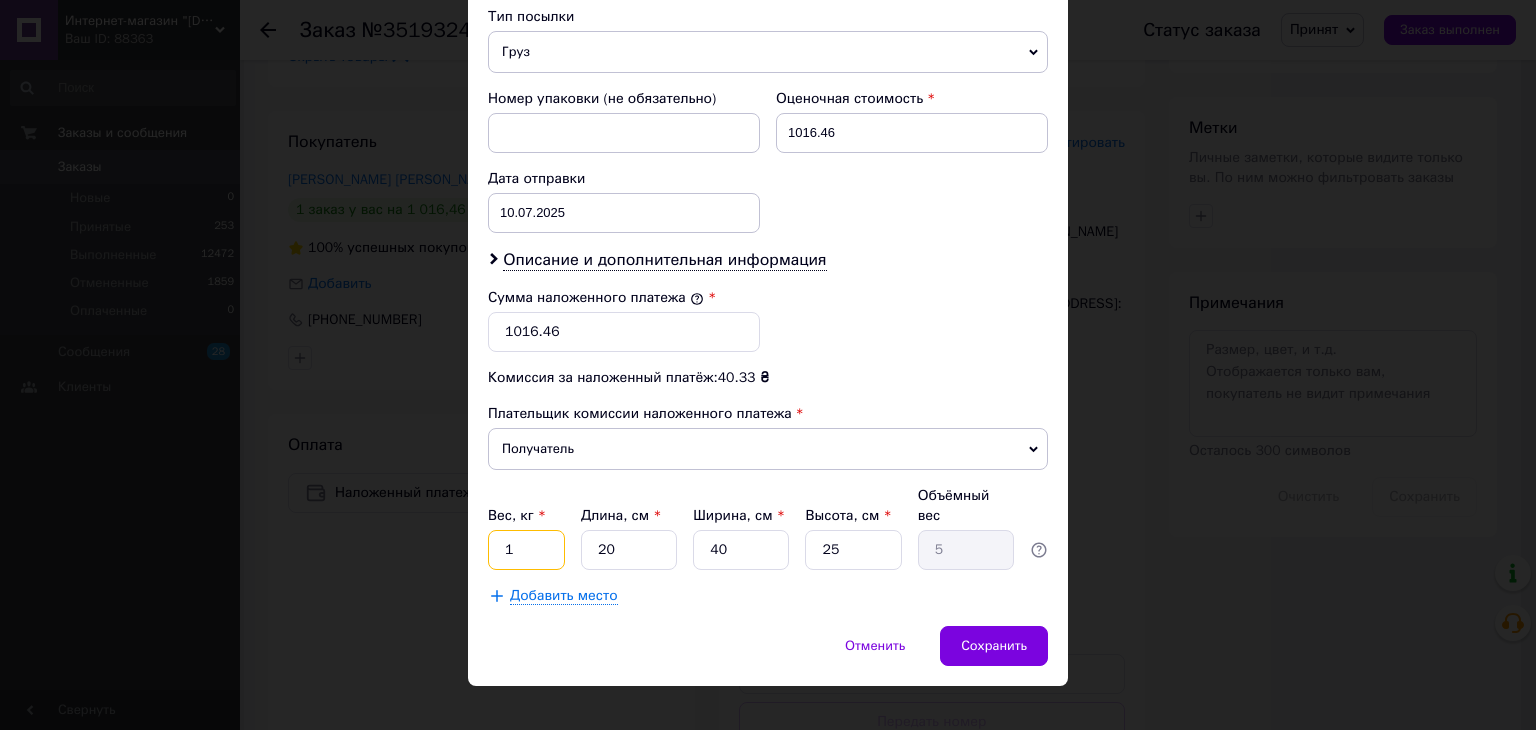 type on "1" 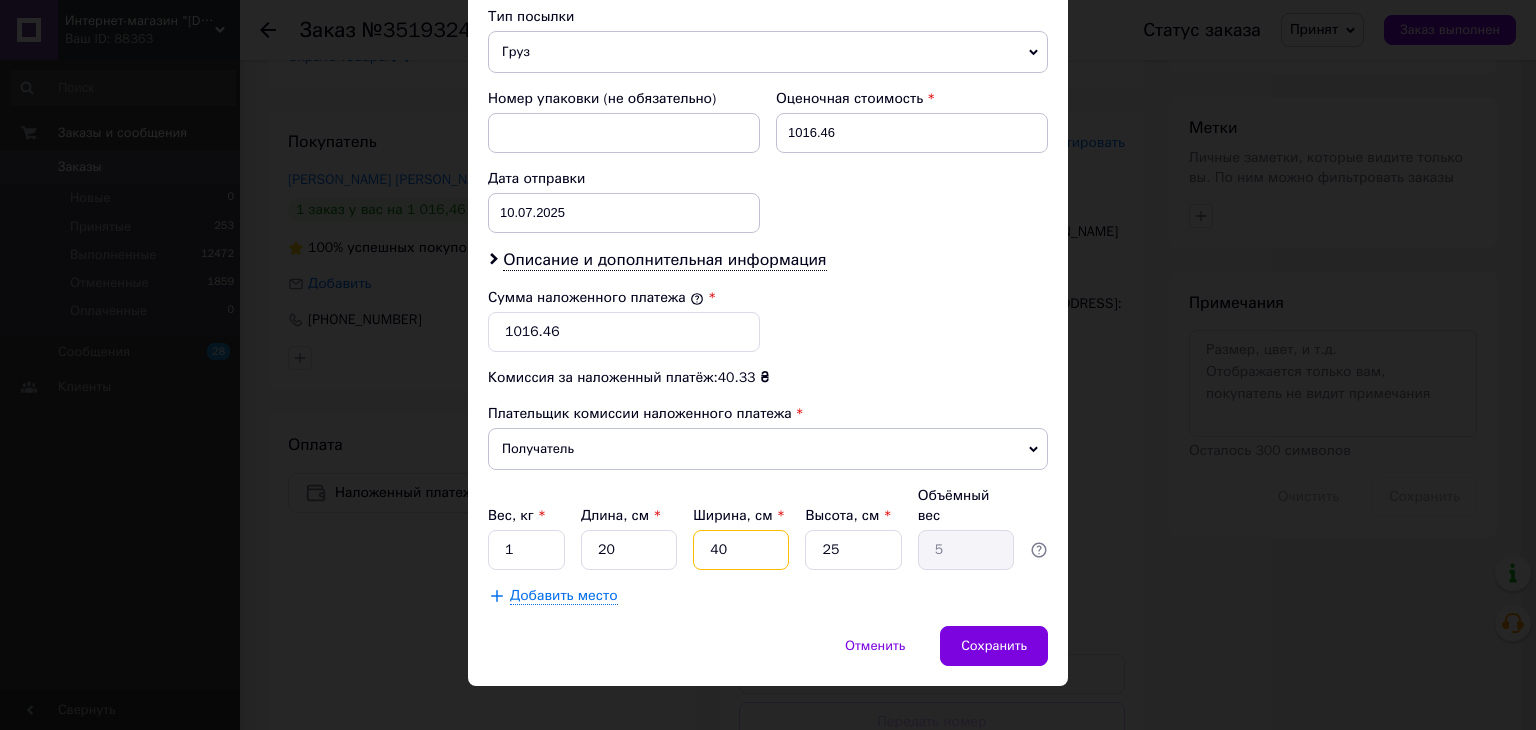 drag, startPoint x: 735, startPoint y: 524, endPoint x: 664, endPoint y: 531, distance: 71.34424 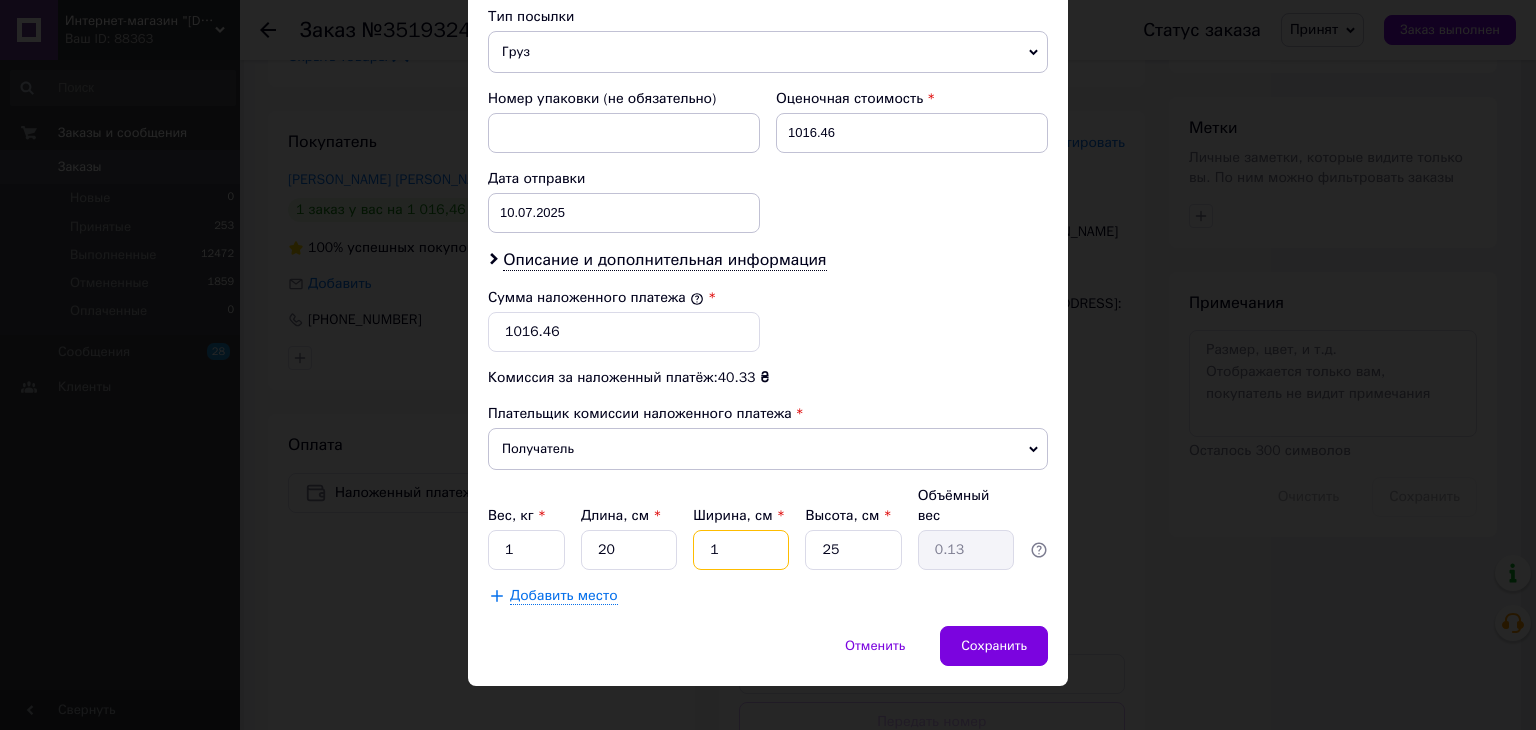type on "10" 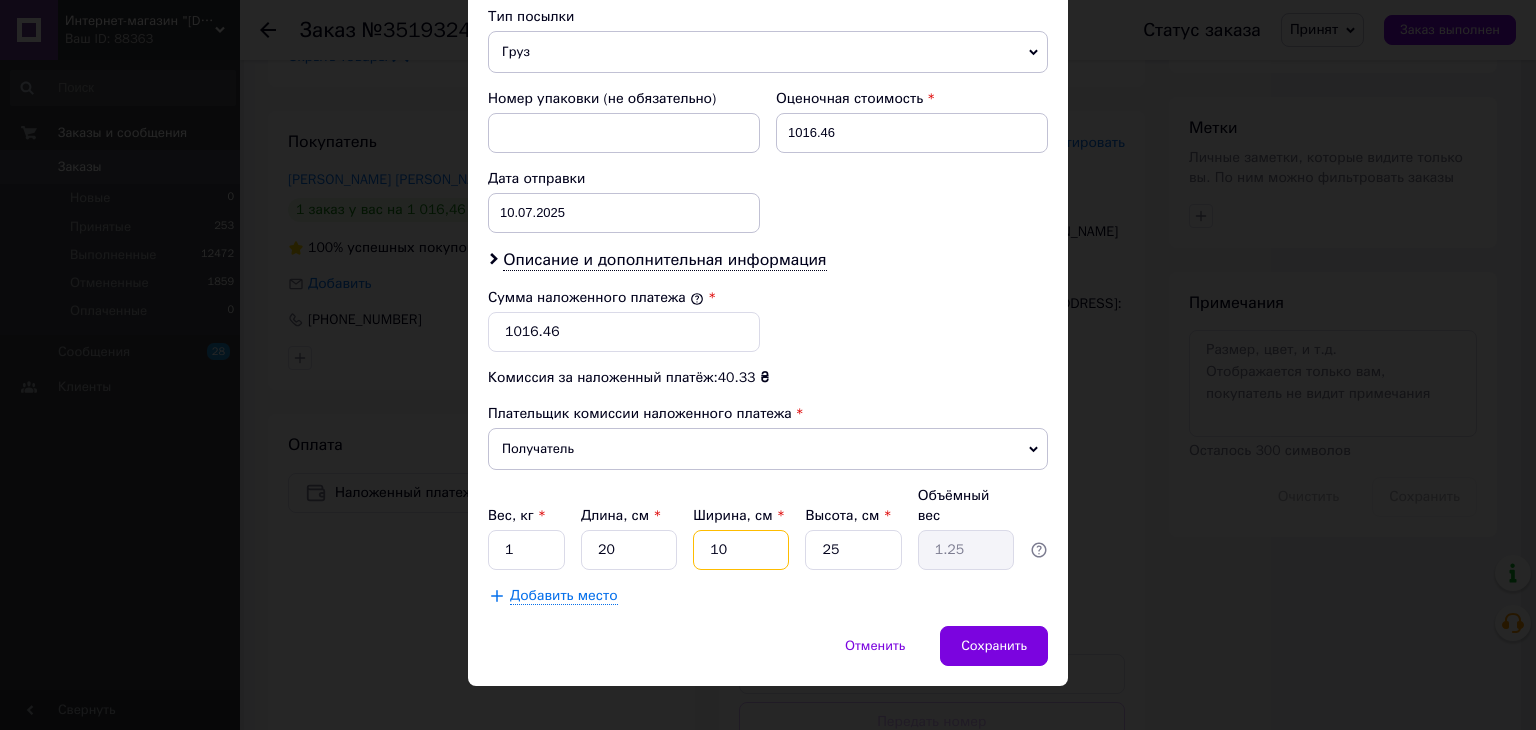 type on "10" 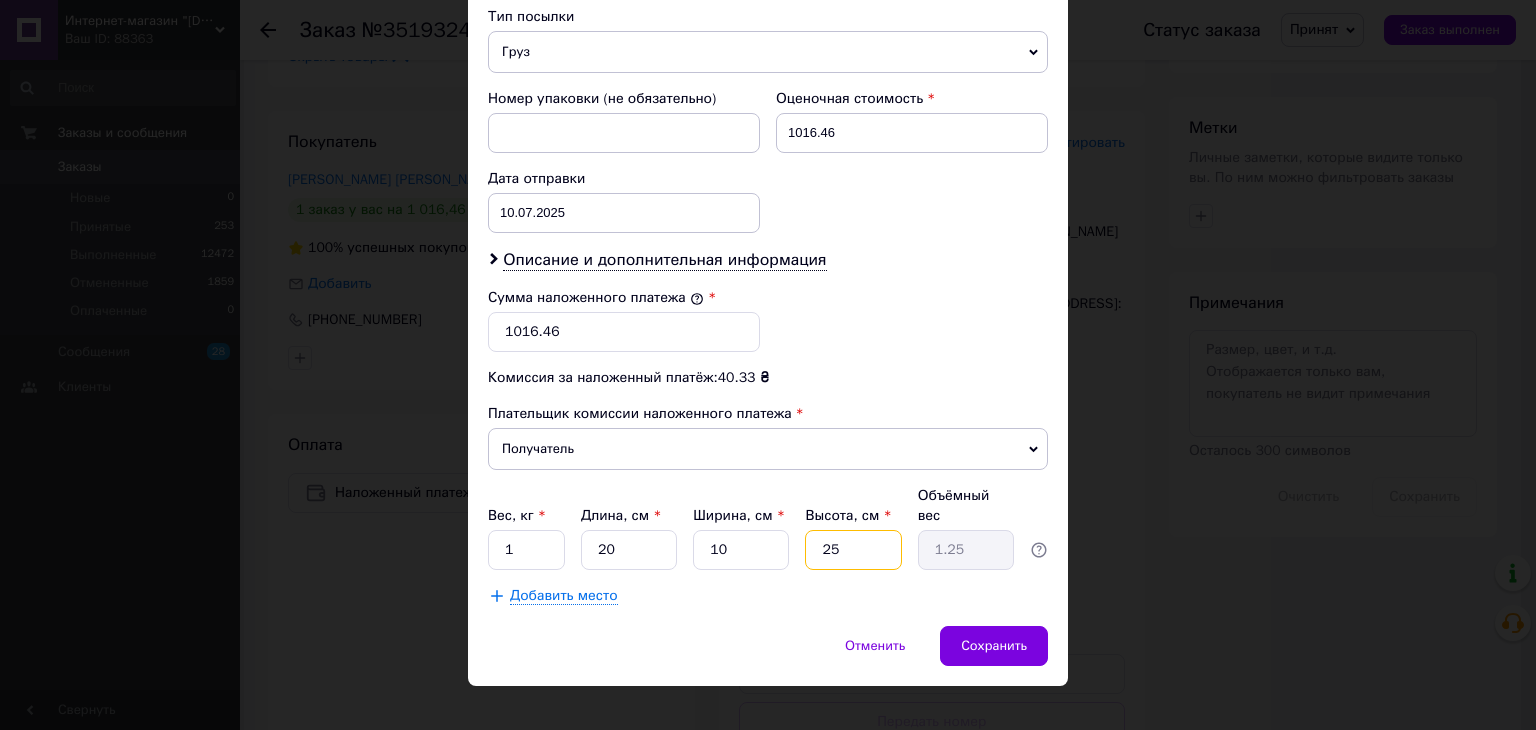 drag, startPoint x: 841, startPoint y: 513, endPoint x: 800, endPoint y: 535, distance: 46.52956 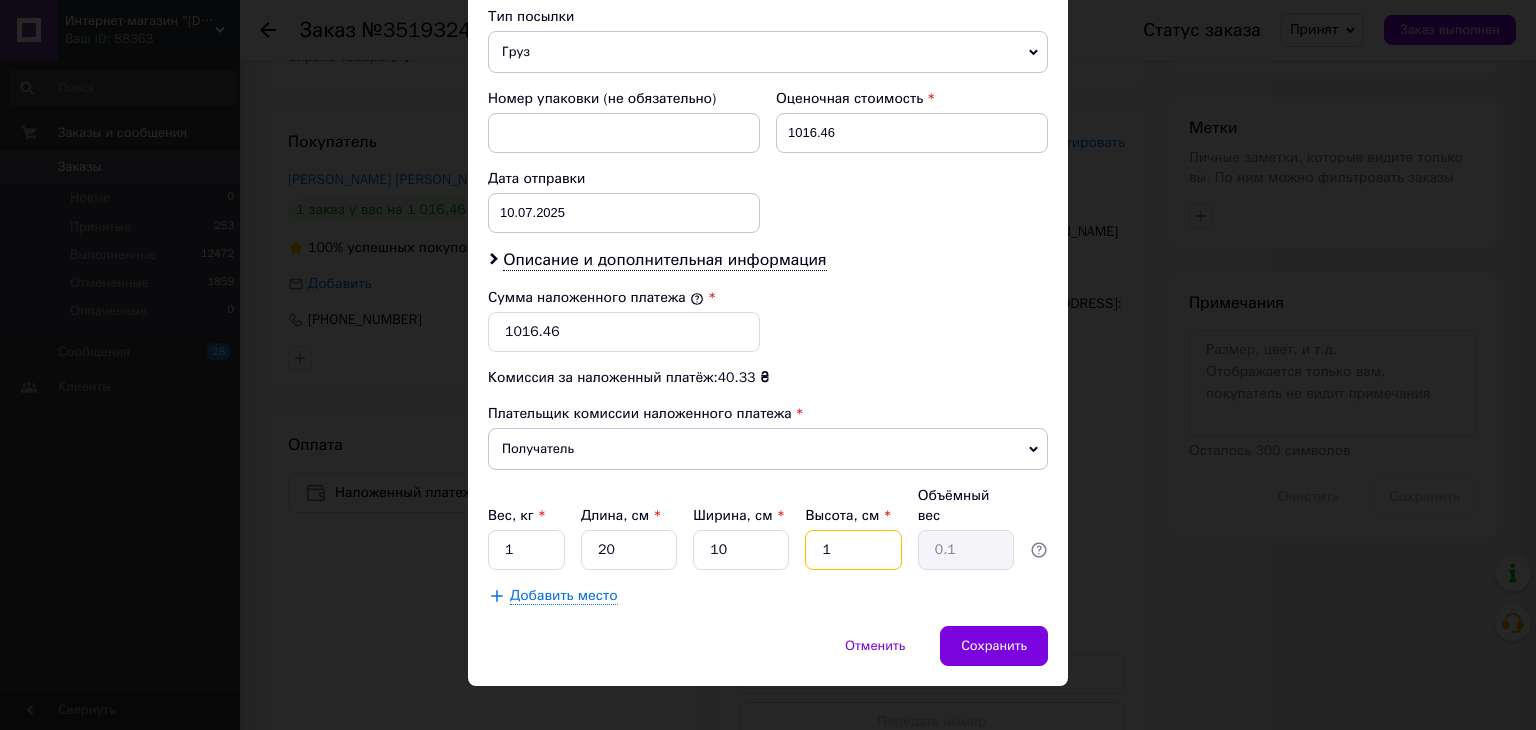 type on "15" 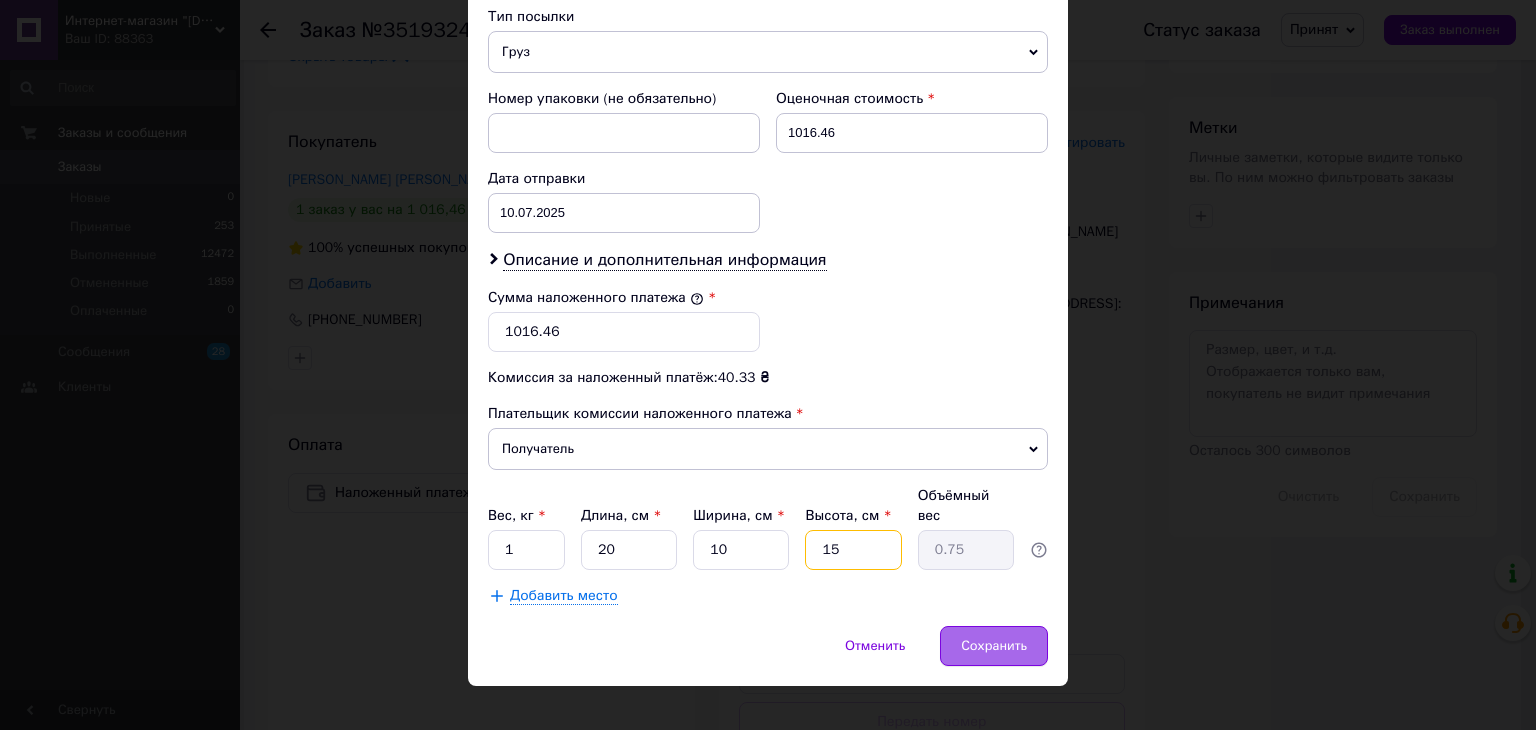 type on "15" 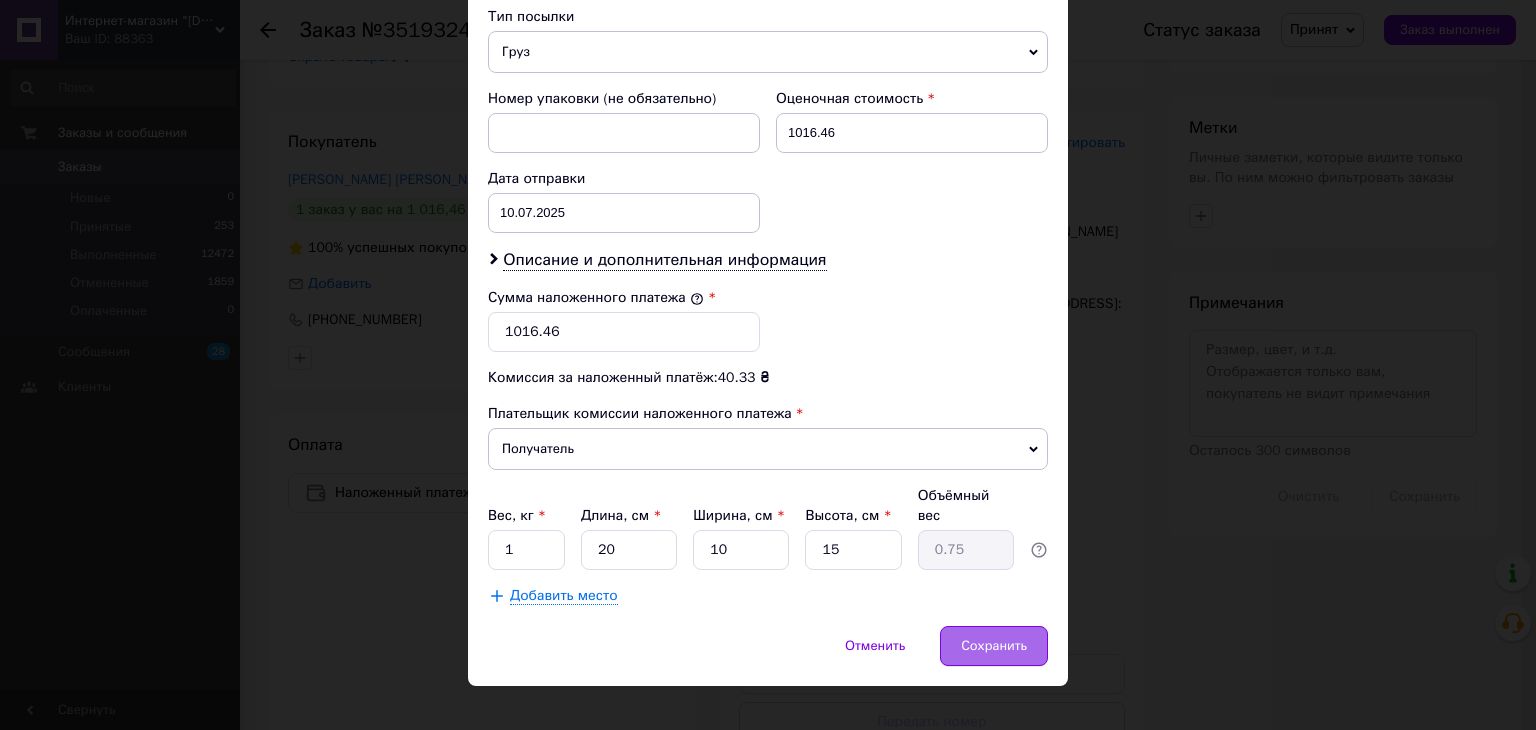 click on "Сохранить" at bounding box center [994, 646] 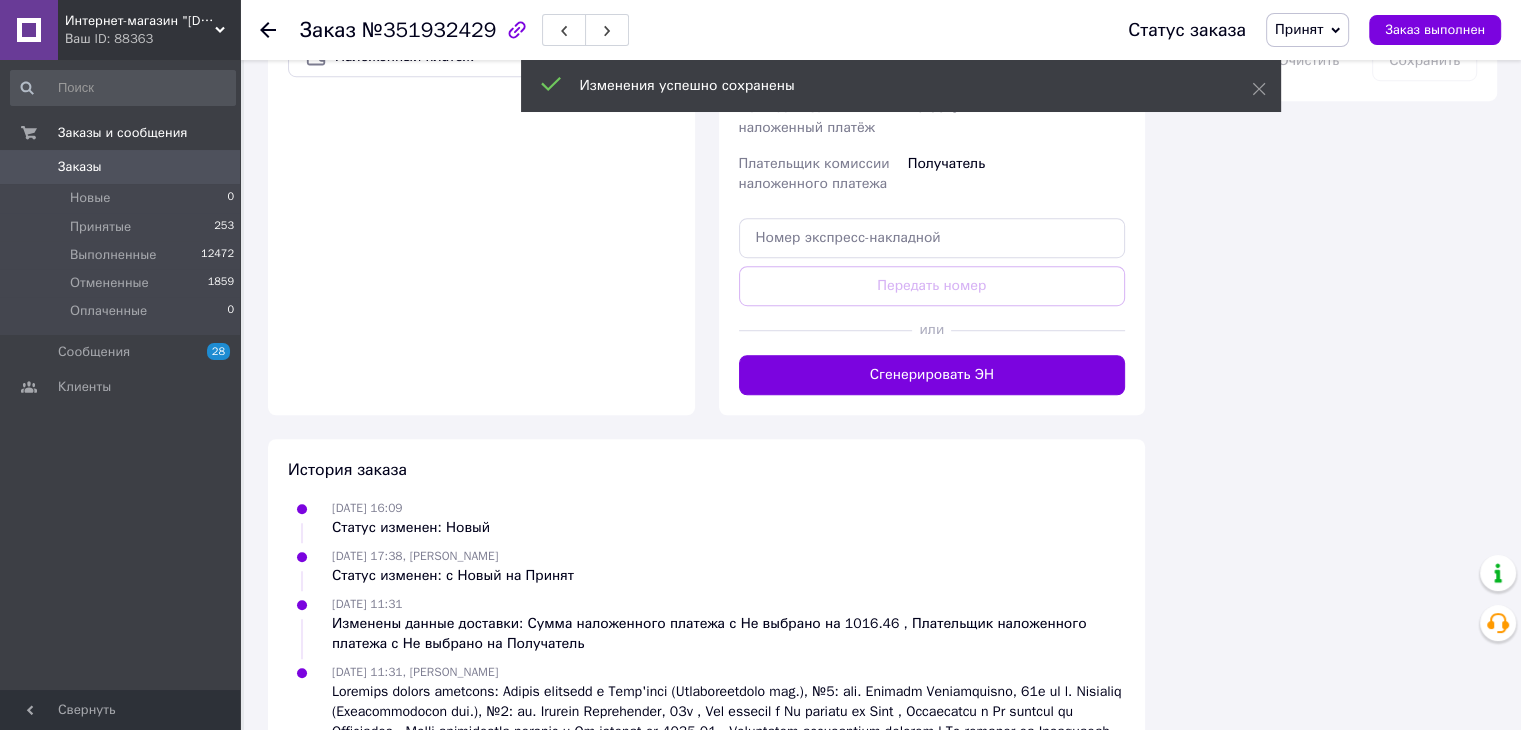 scroll, scrollTop: 1400, scrollLeft: 0, axis: vertical 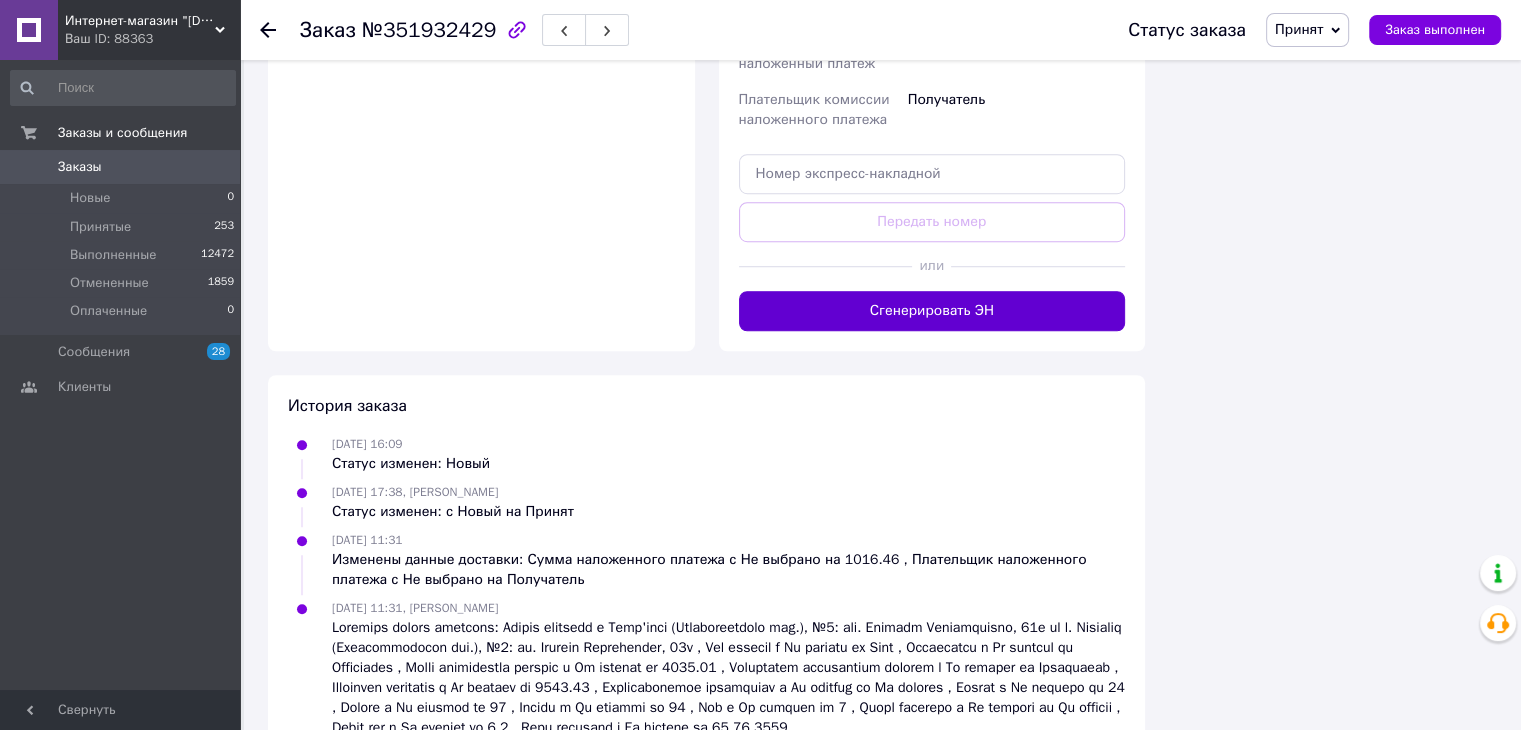 click on "Сгенерировать ЭН" at bounding box center [932, 311] 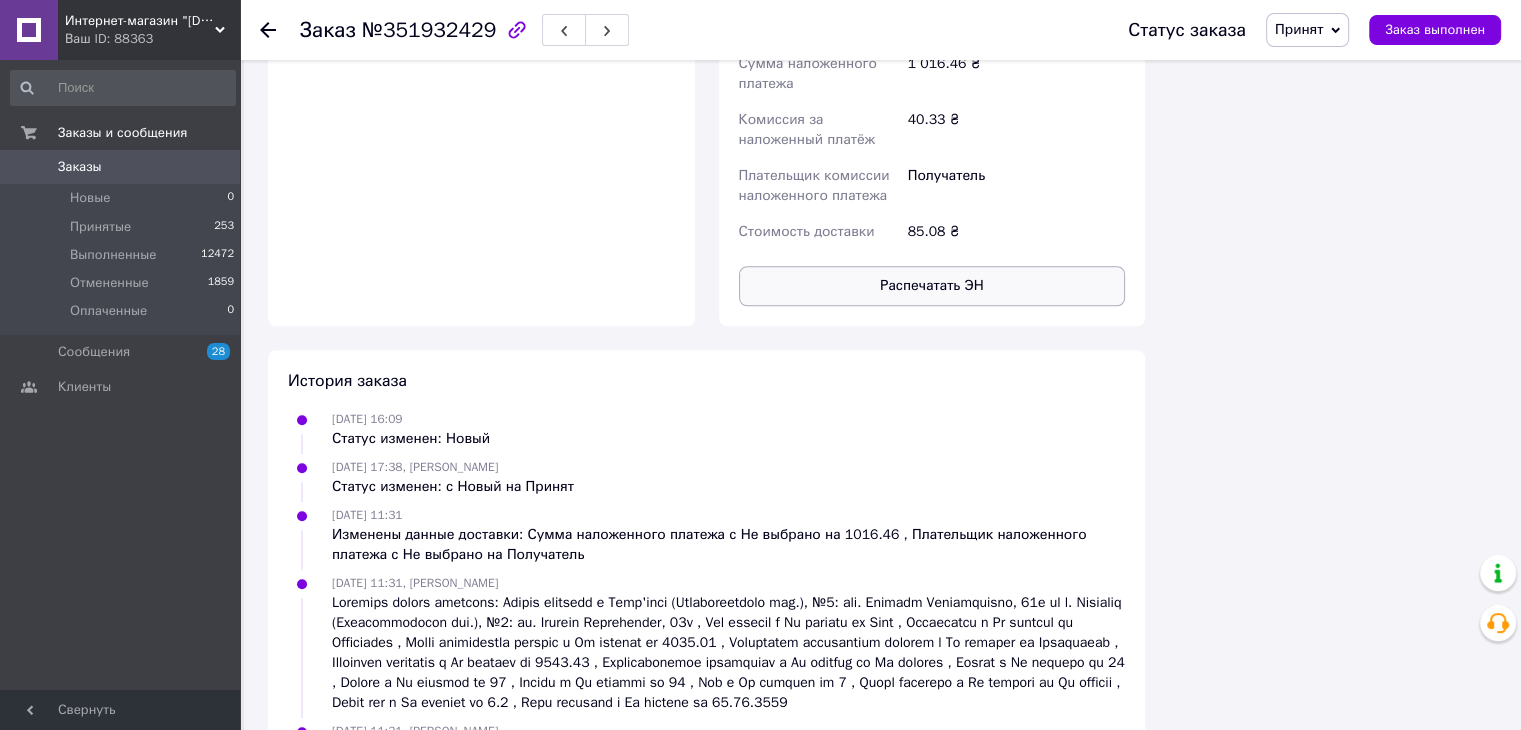 click on "Распечатать ЭН" at bounding box center [932, 286] 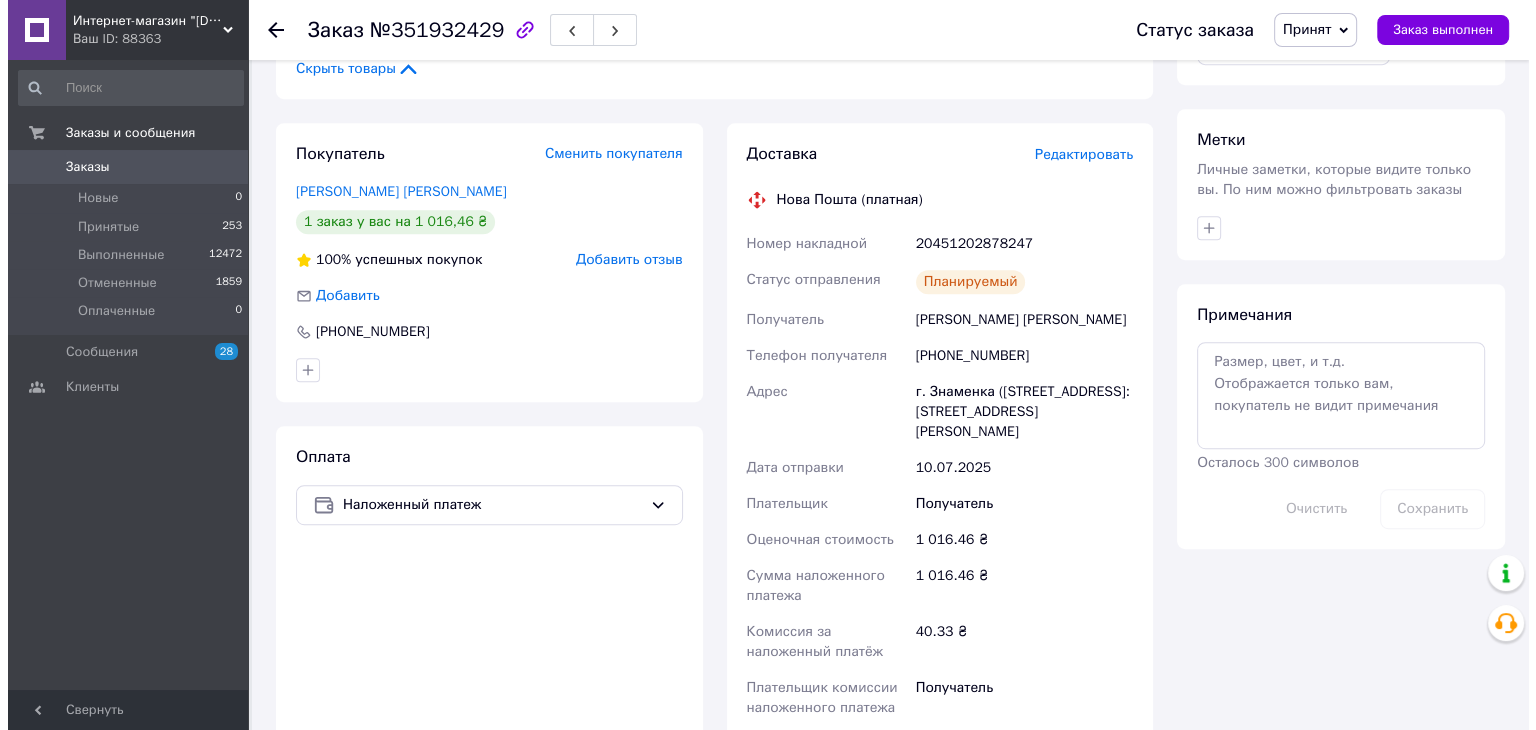 scroll, scrollTop: 600, scrollLeft: 0, axis: vertical 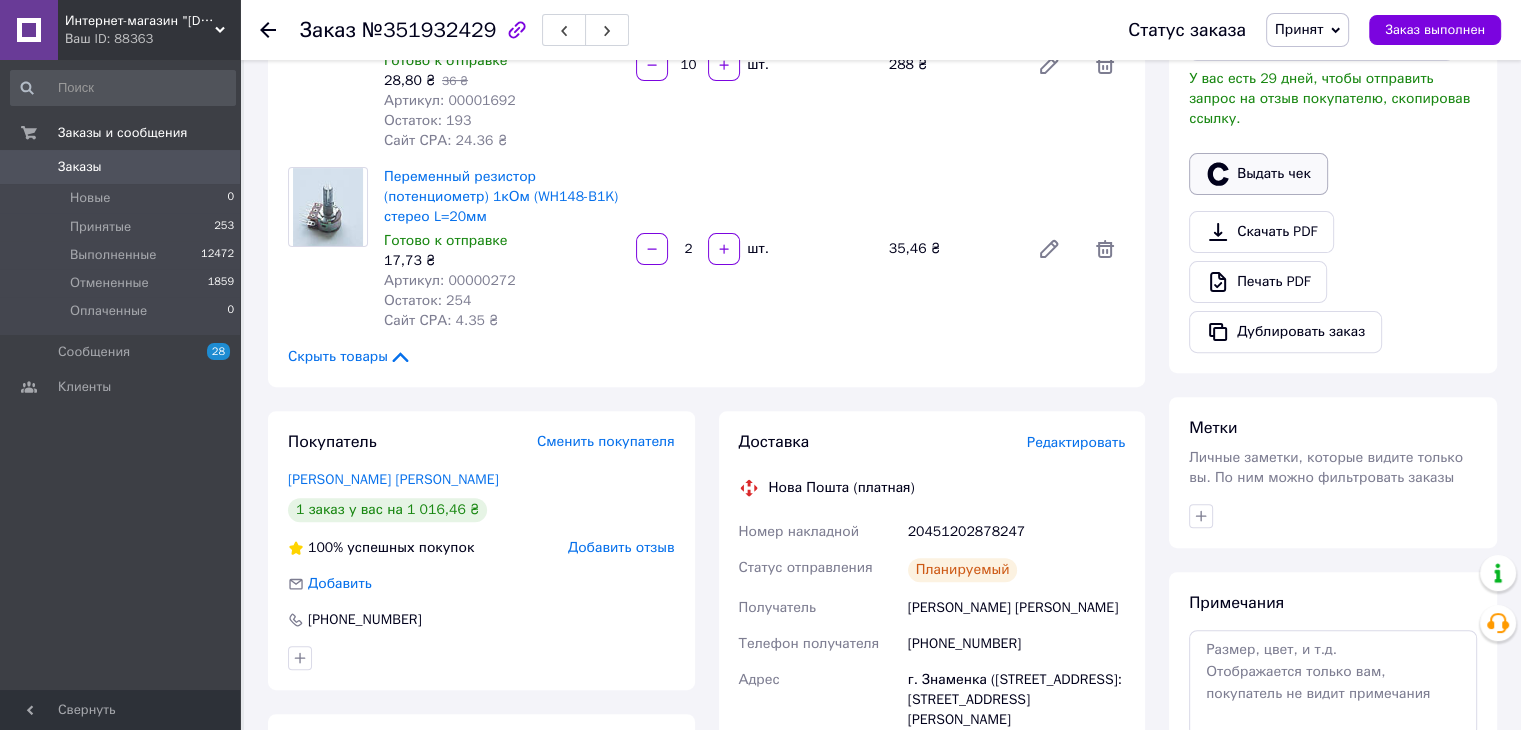 click on "Выдать чек" at bounding box center [1258, 174] 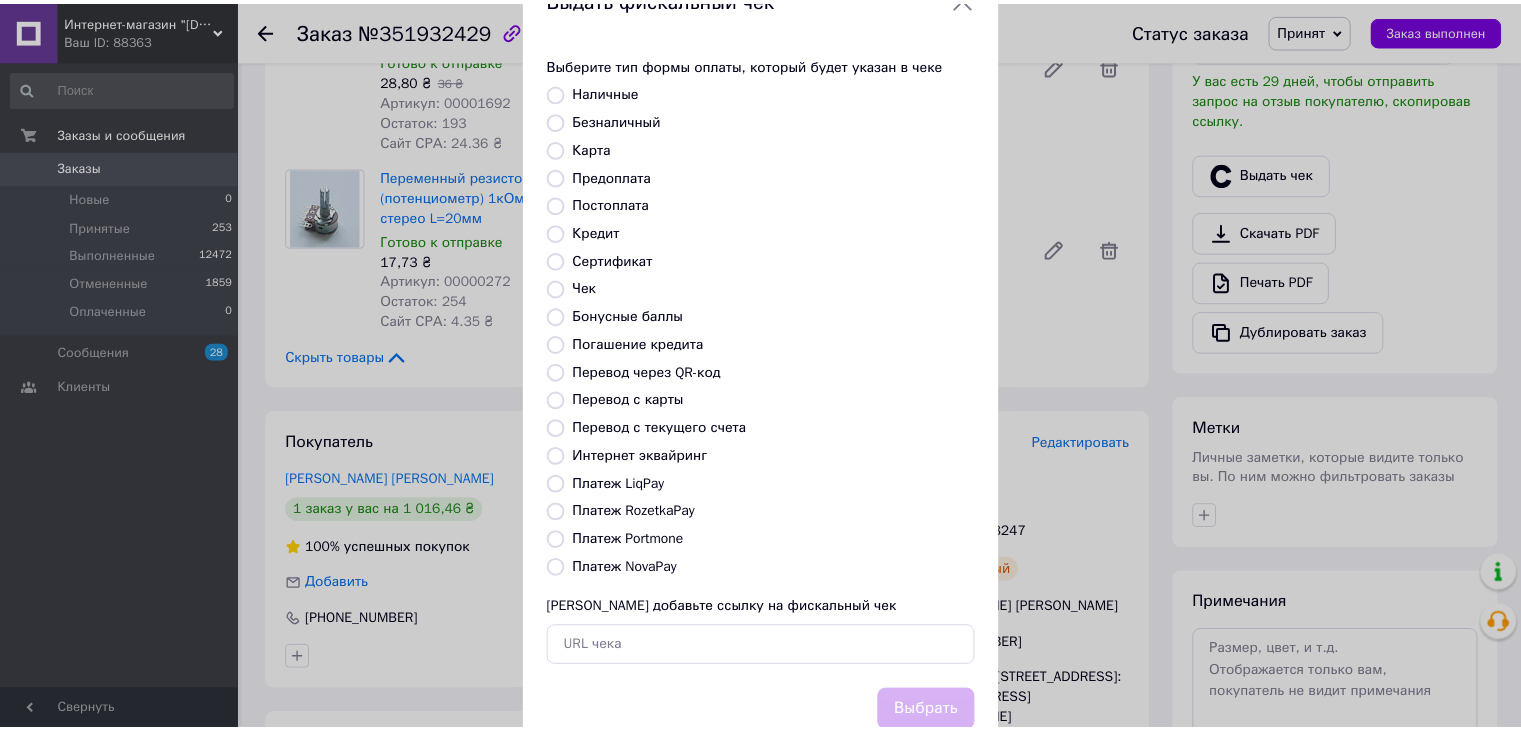 scroll, scrollTop: 128, scrollLeft: 0, axis: vertical 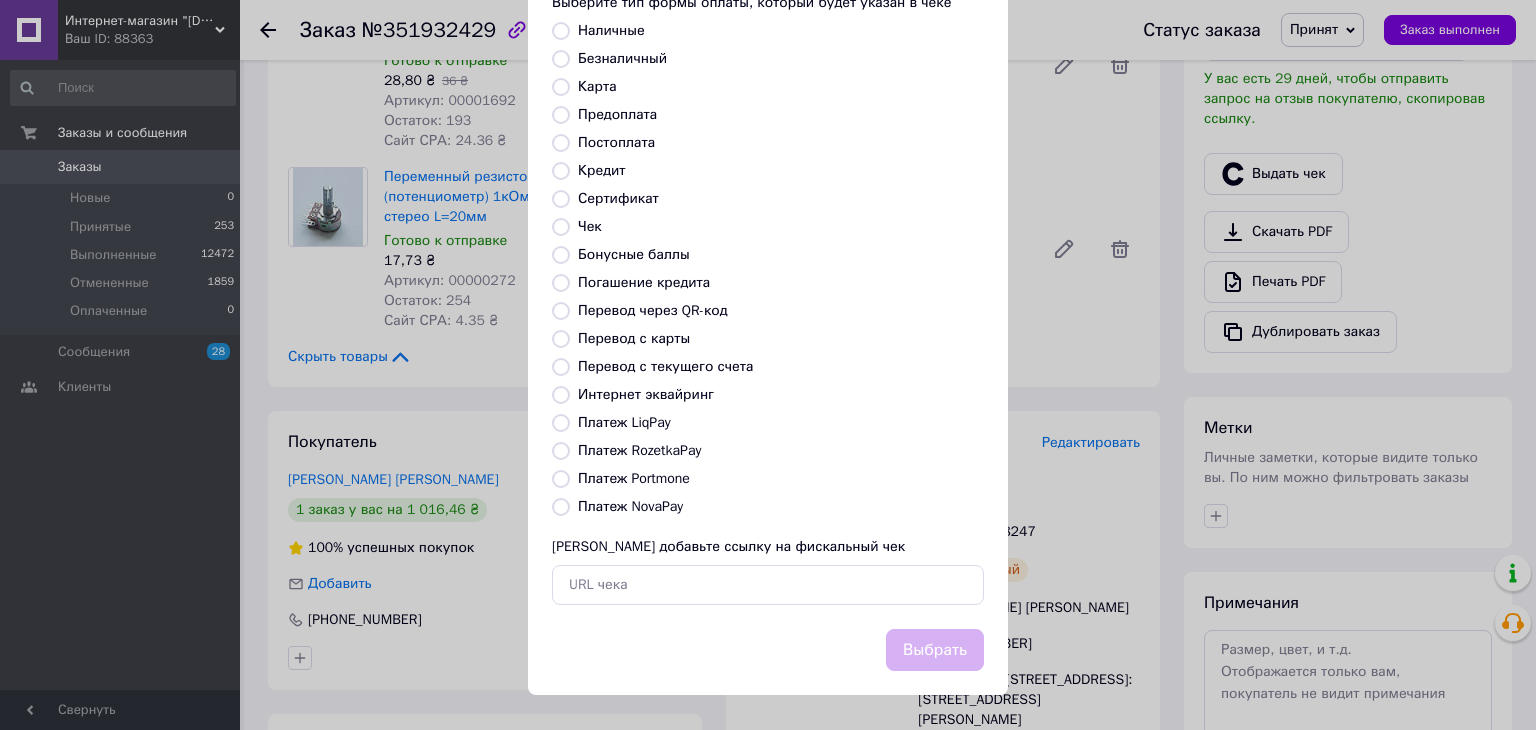 click on "Платеж NovaPay" at bounding box center (561, 507) 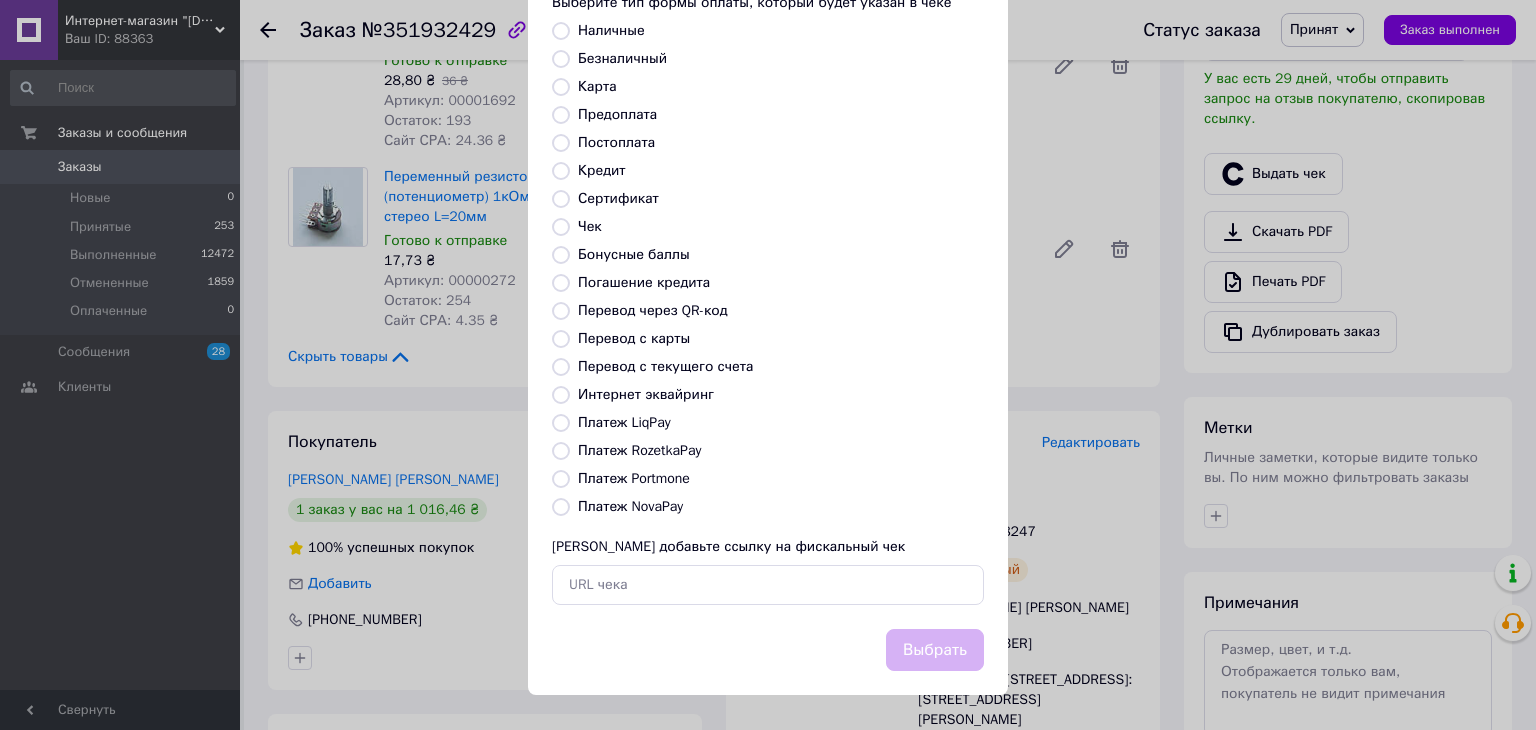 radio on "true" 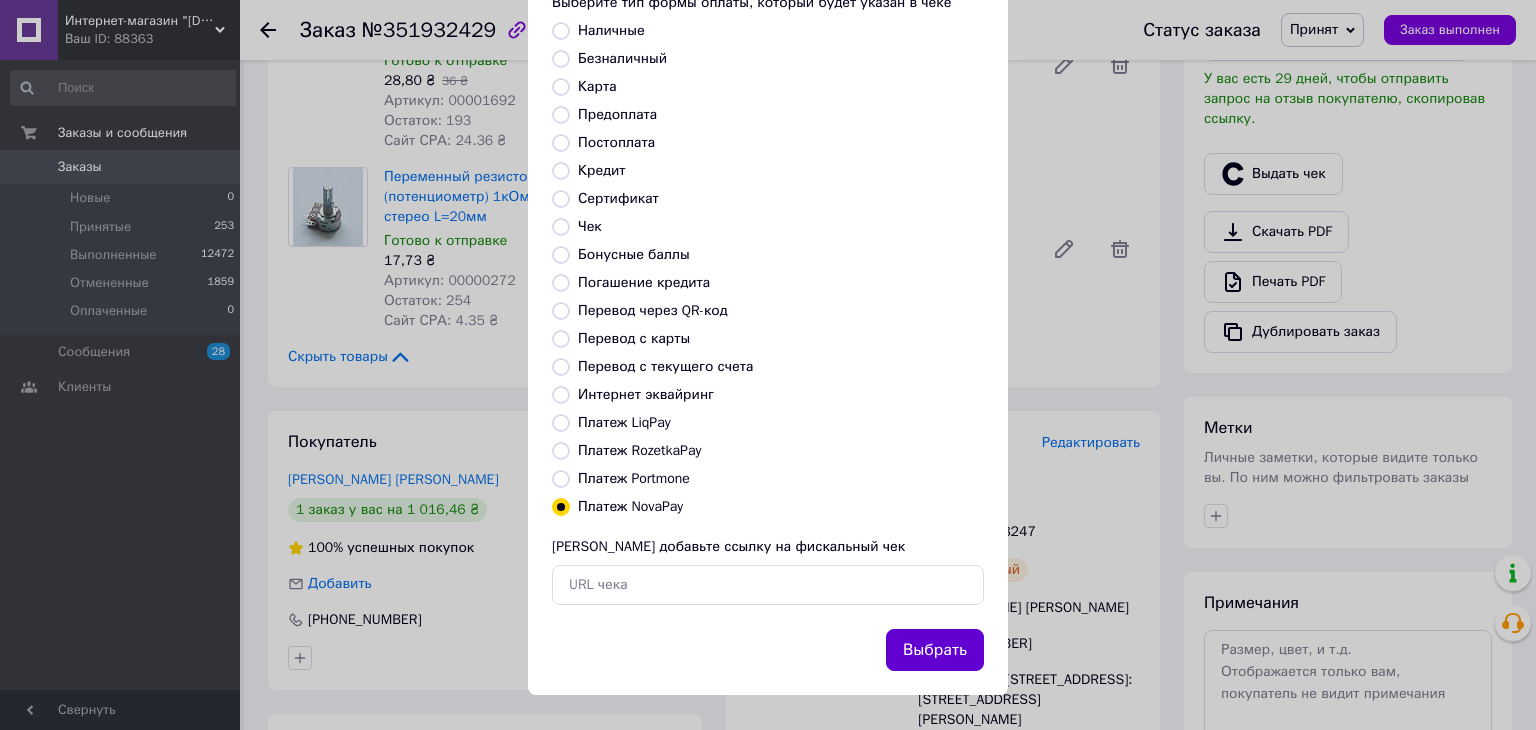 click on "Выбрать" at bounding box center [935, 650] 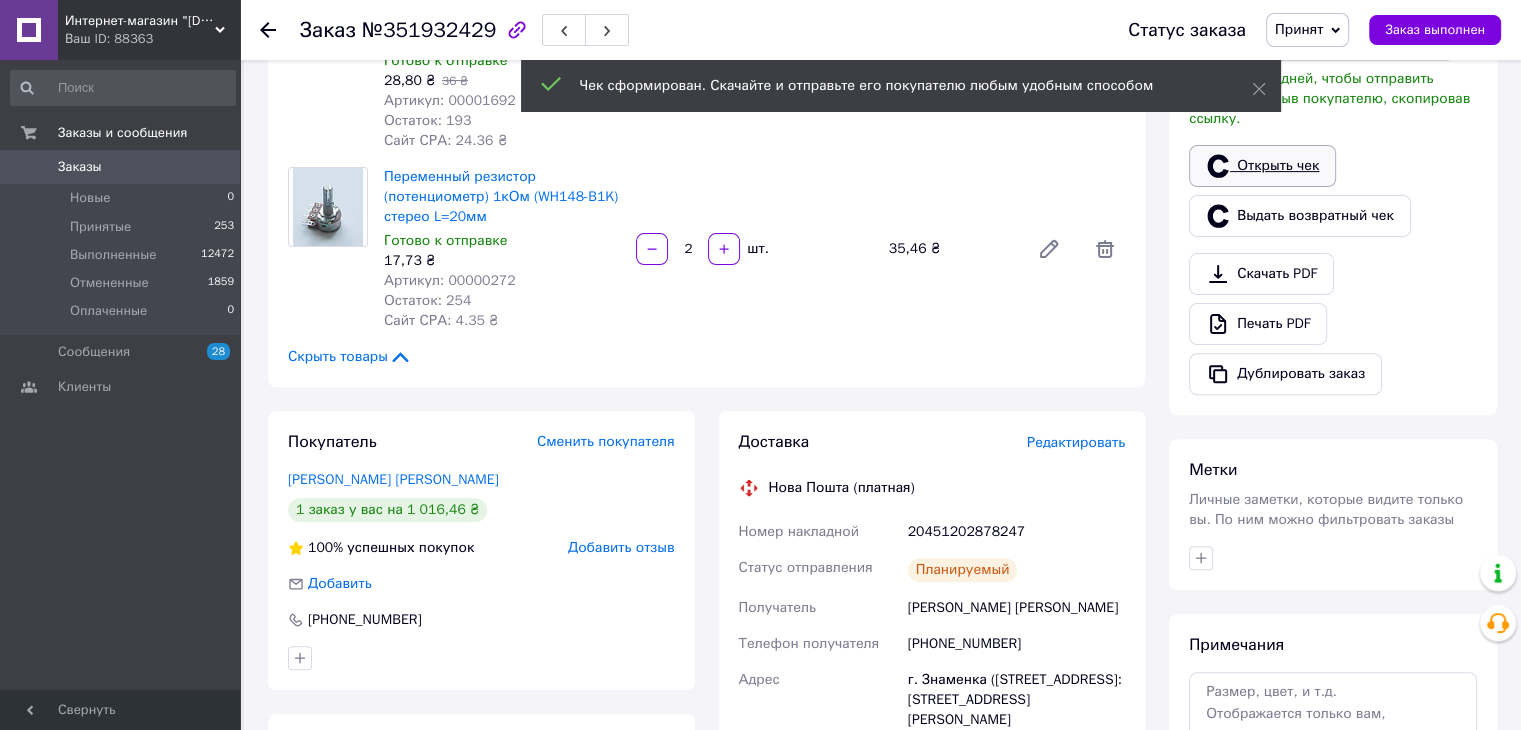 click on "Открыть чек" at bounding box center (1262, 166) 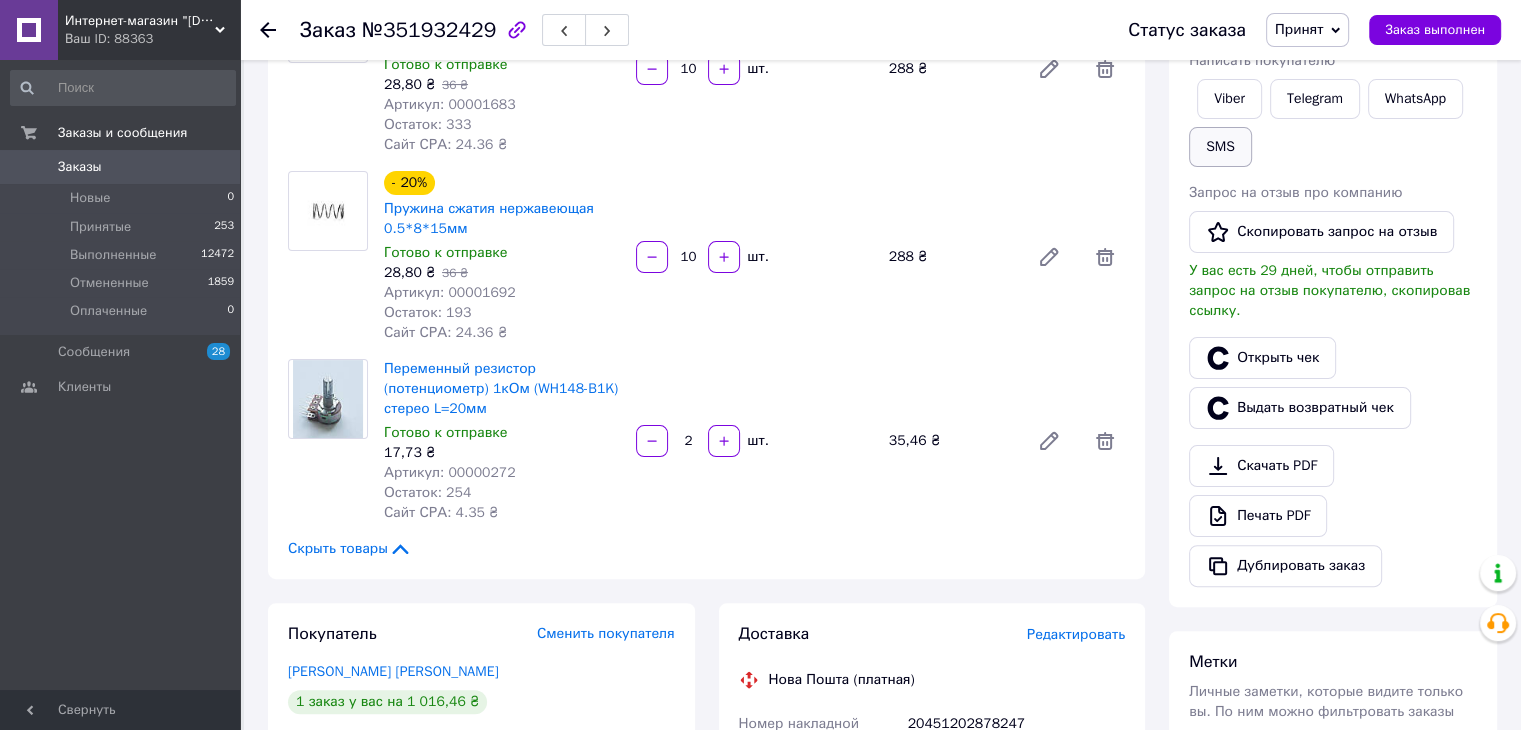 scroll, scrollTop: 400, scrollLeft: 0, axis: vertical 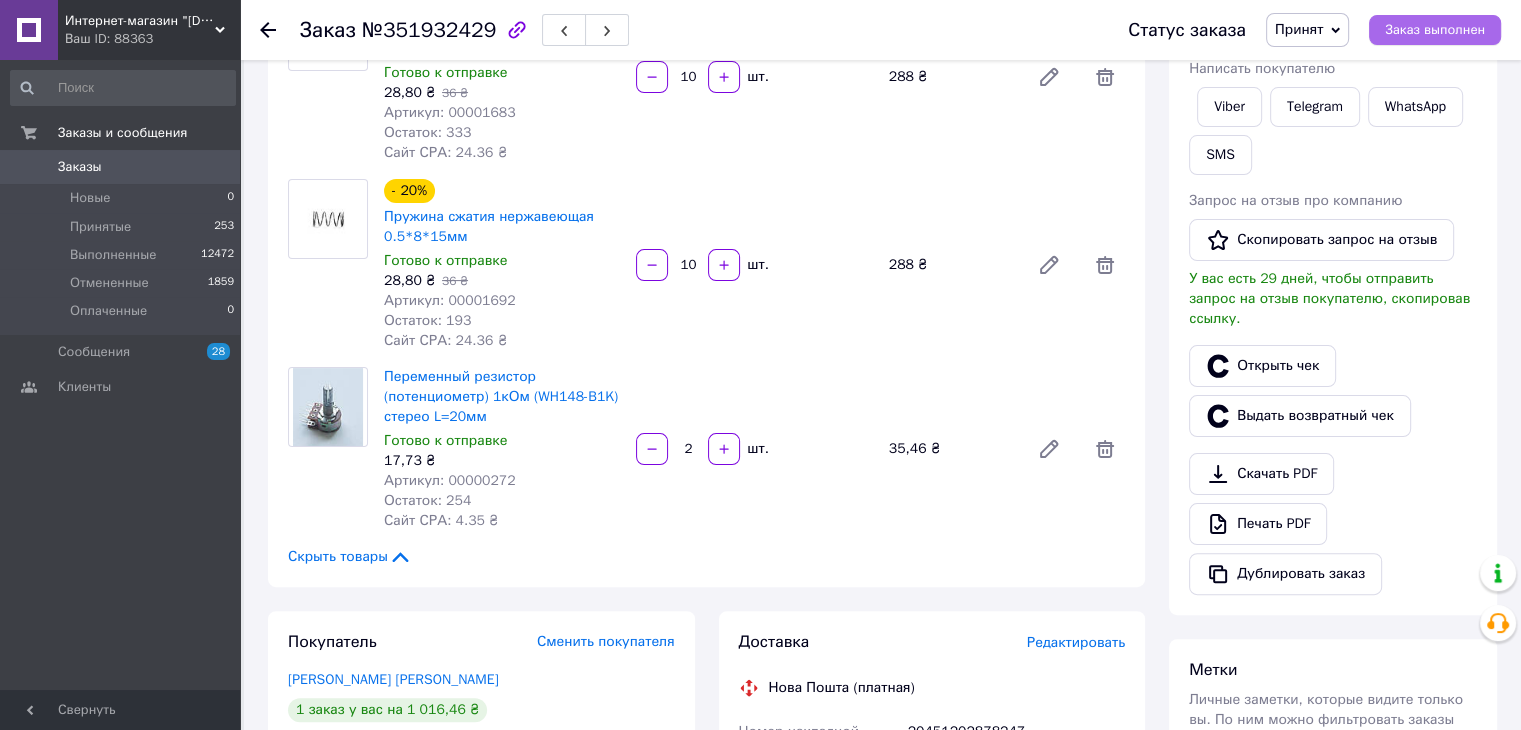 click on "Заказ выполнен" at bounding box center (1435, 30) 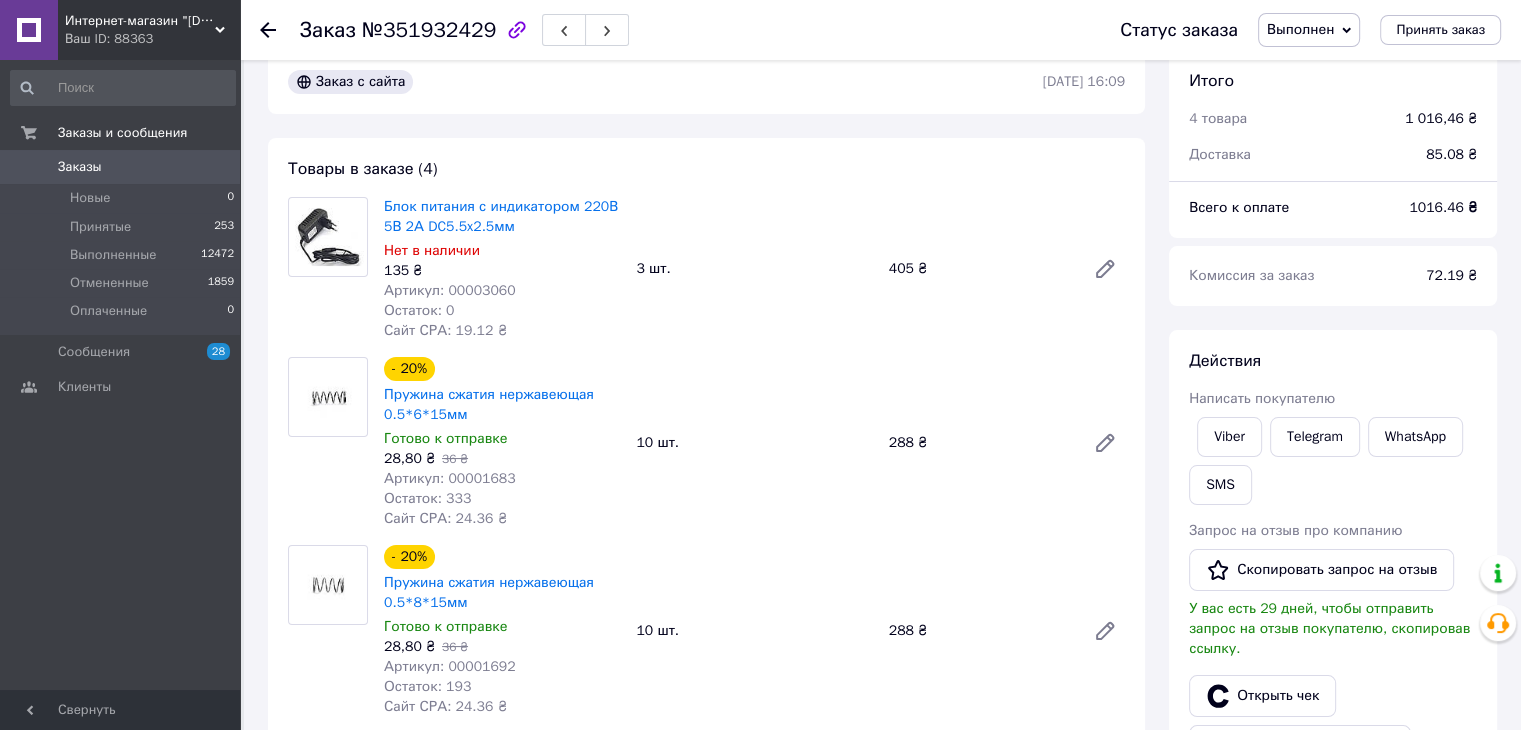 scroll, scrollTop: 0, scrollLeft: 0, axis: both 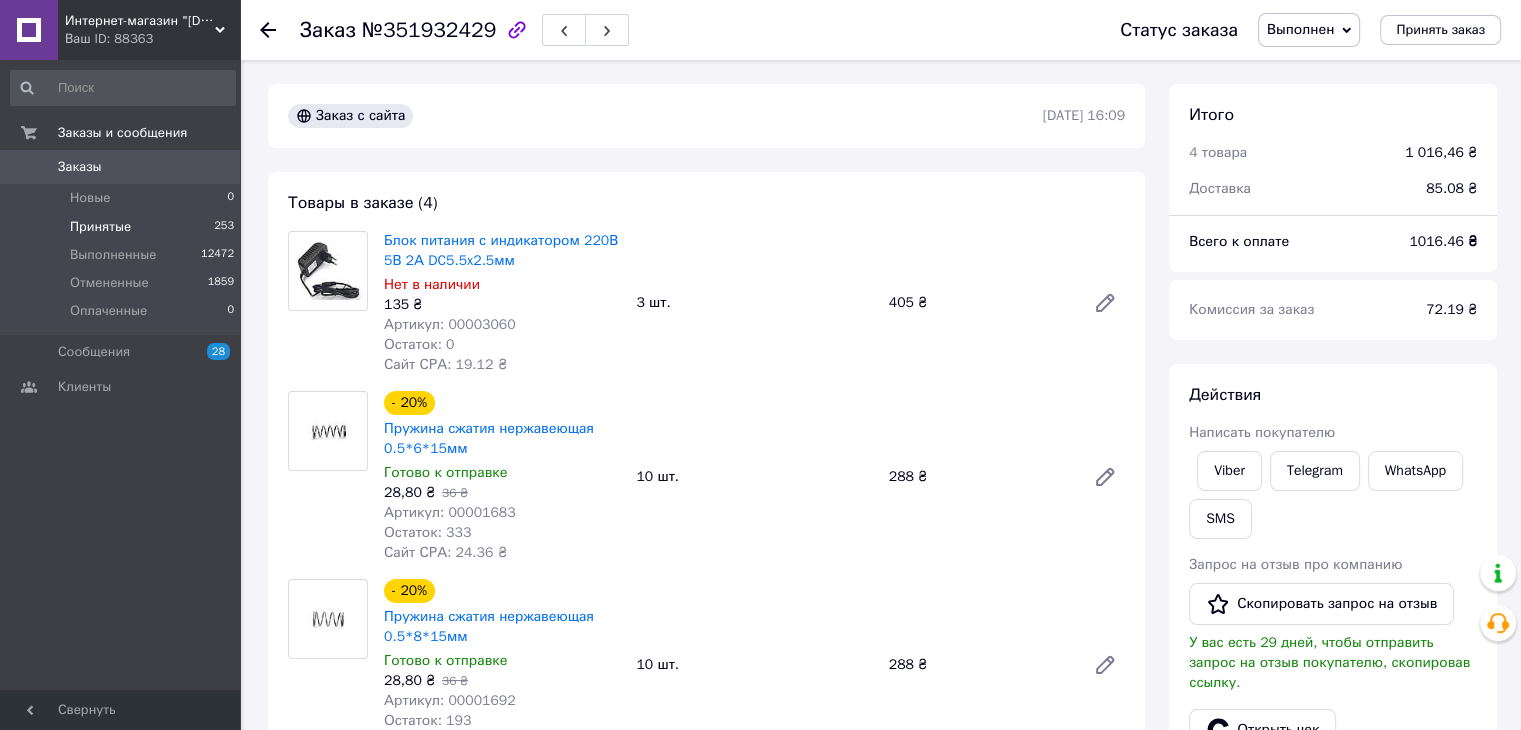 click on "Принятые 253" at bounding box center (123, 227) 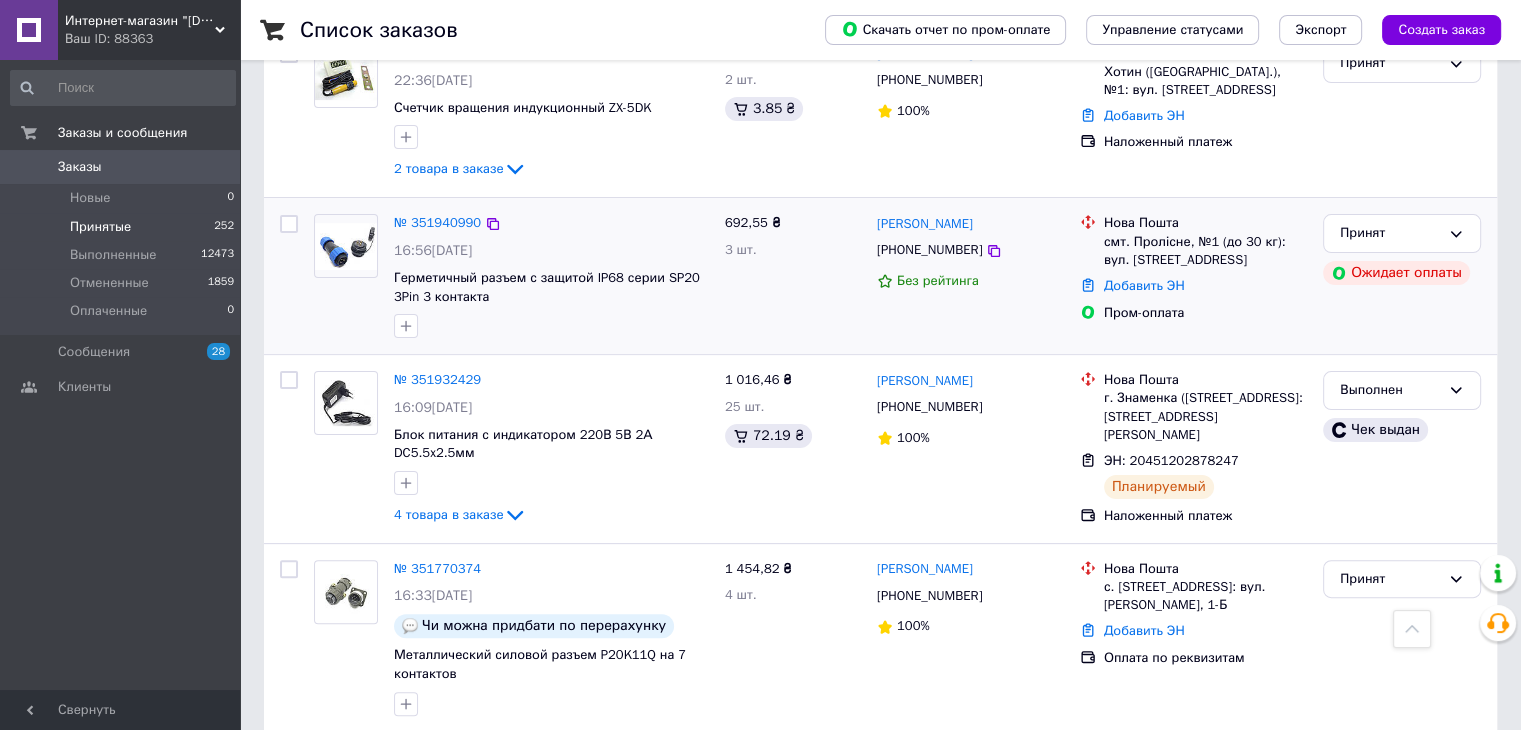 scroll, scrollTop: 400, scrollLeft: 0, axis: vertical 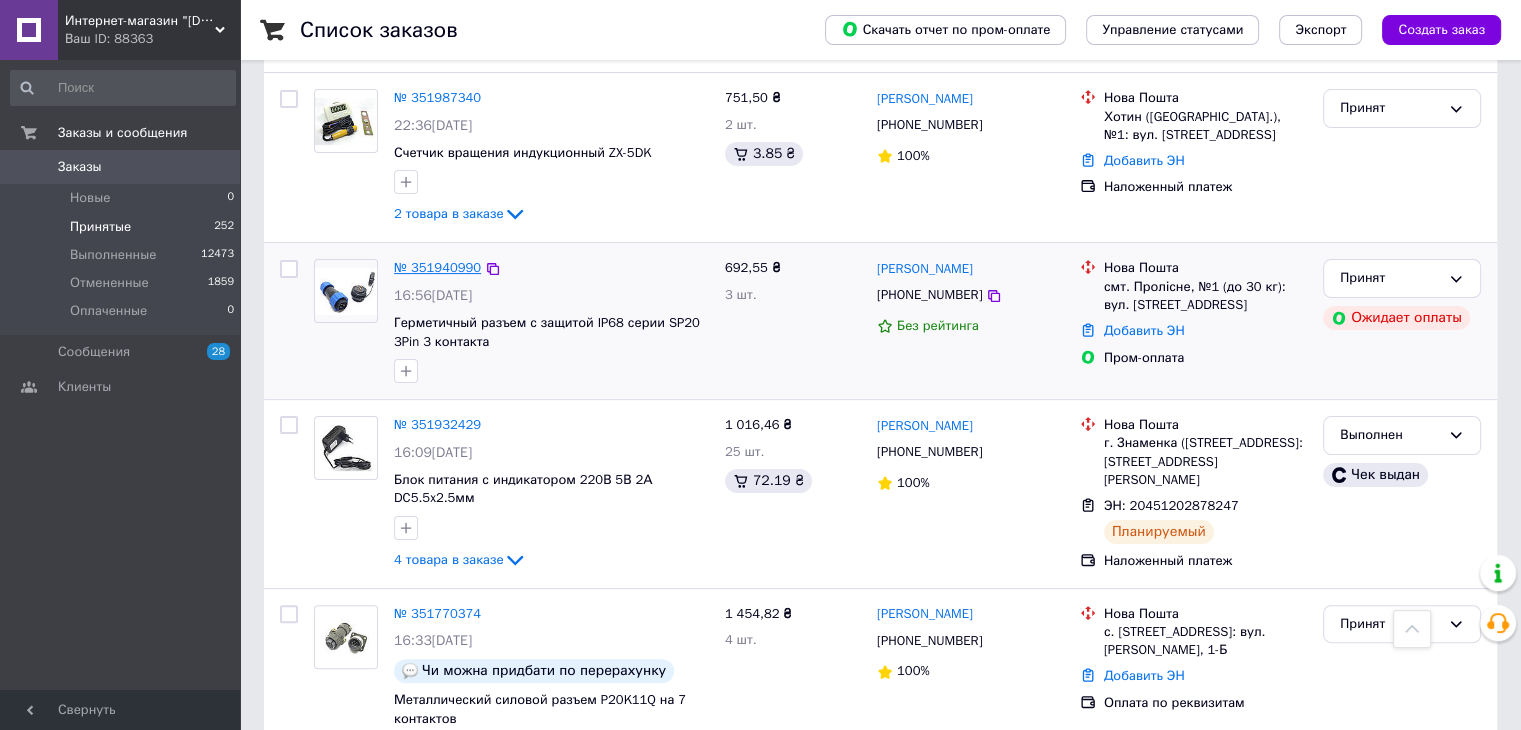 click on "№ 351940990" at bounding box center (437, 267) 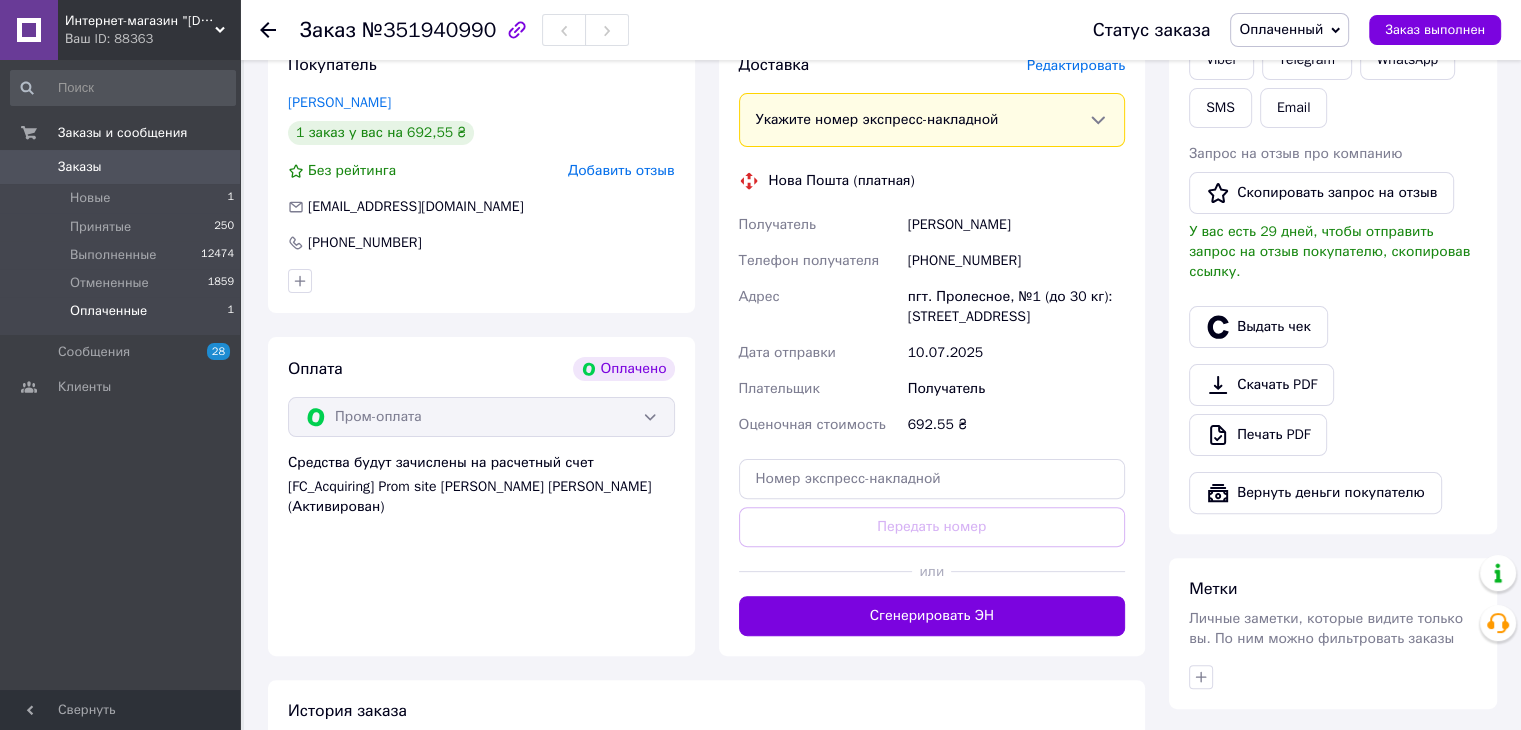 scroll, scrollTop: 425, scrollLeft: 0, axis: vertical 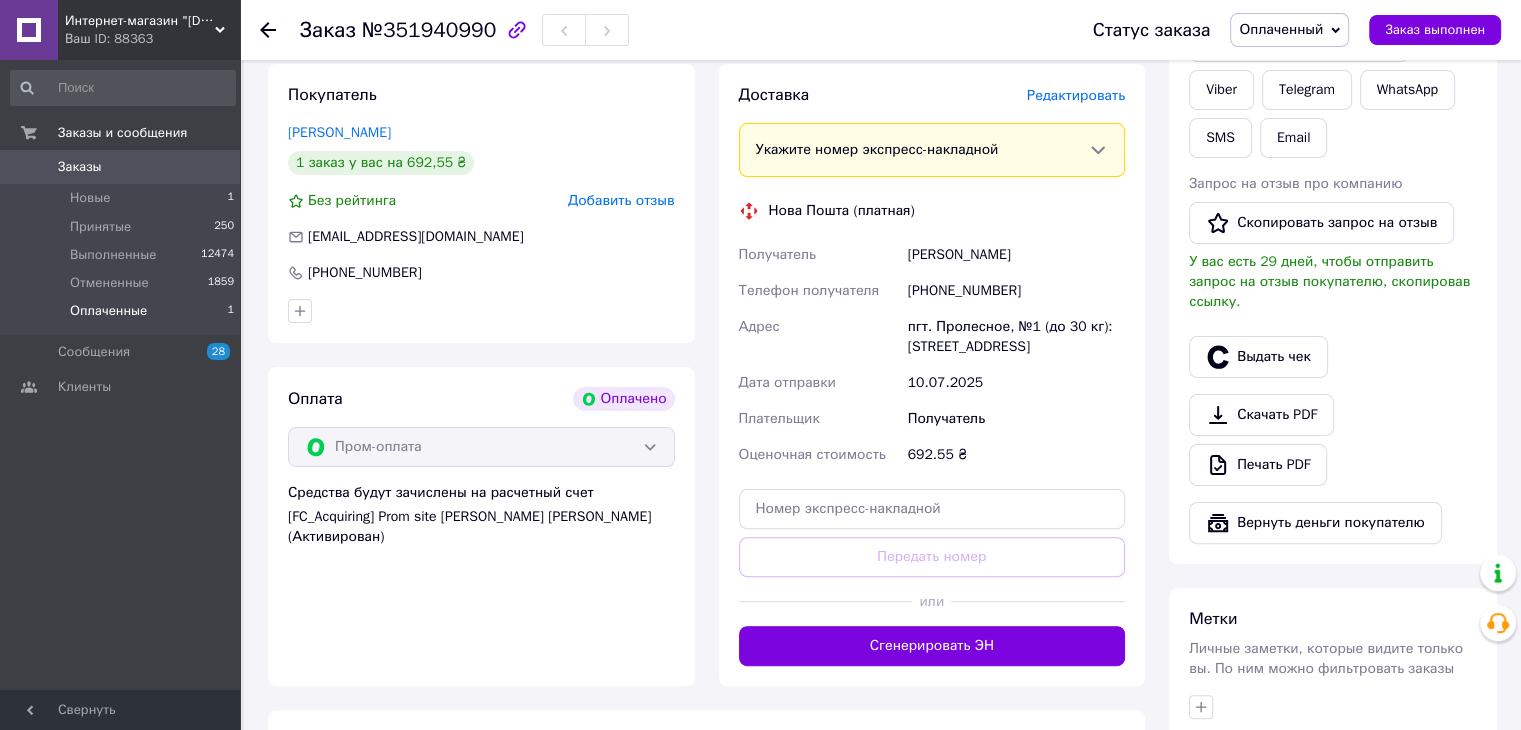 click on "Оплаченные 1" at bounding box center (123, 316) 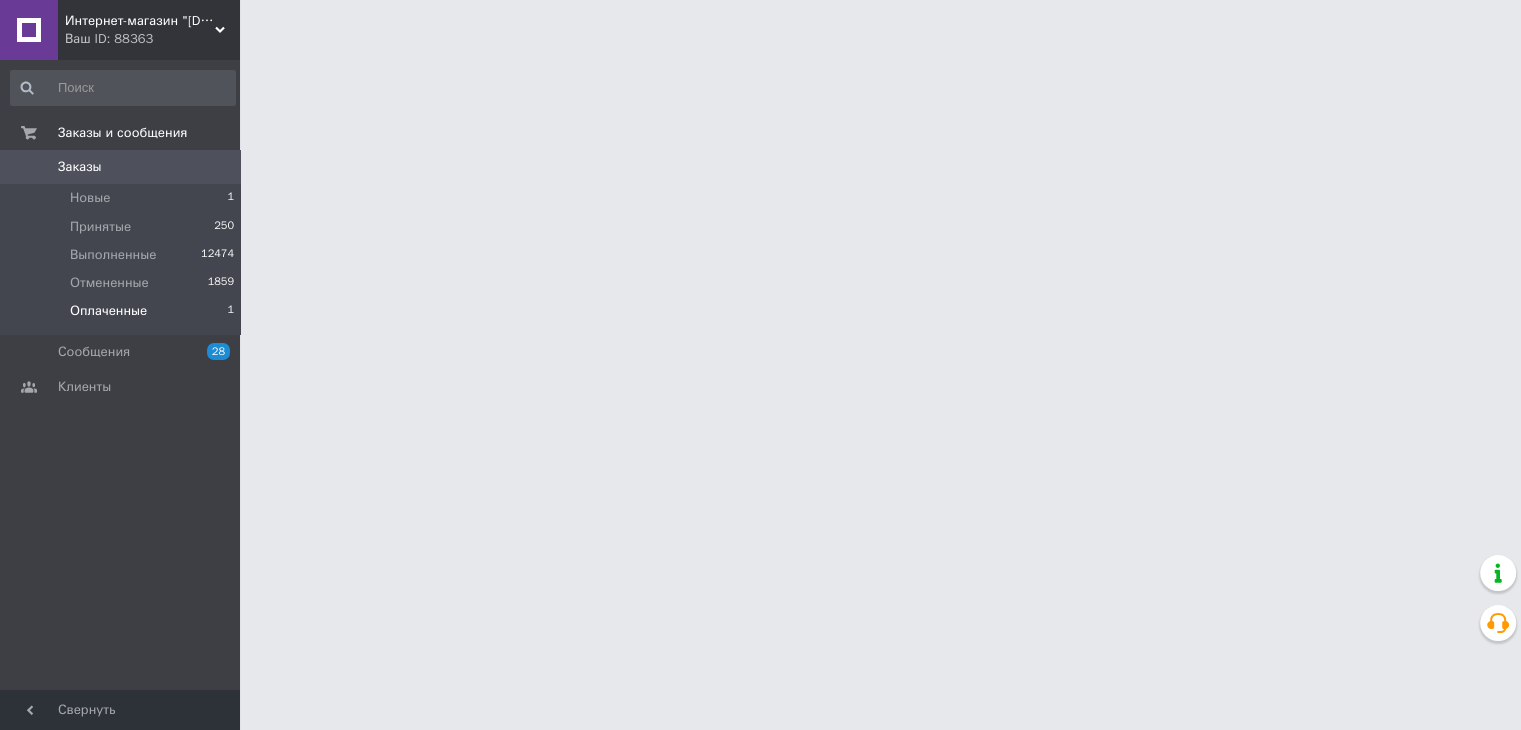 scroll, scrollTop: 0, scrollLeft: 0, axis: both 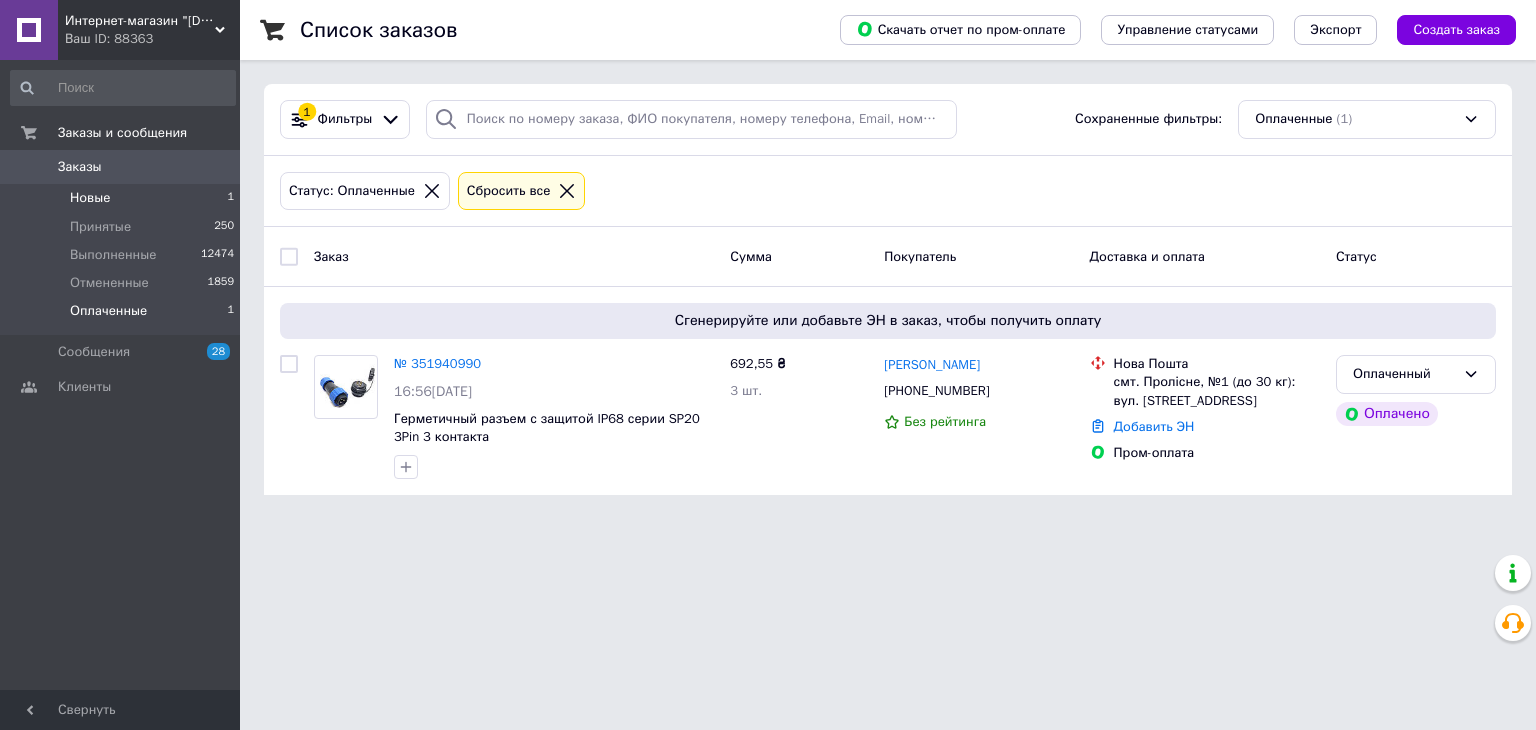 click on "Новые 1" at bounding box center [123, 198] 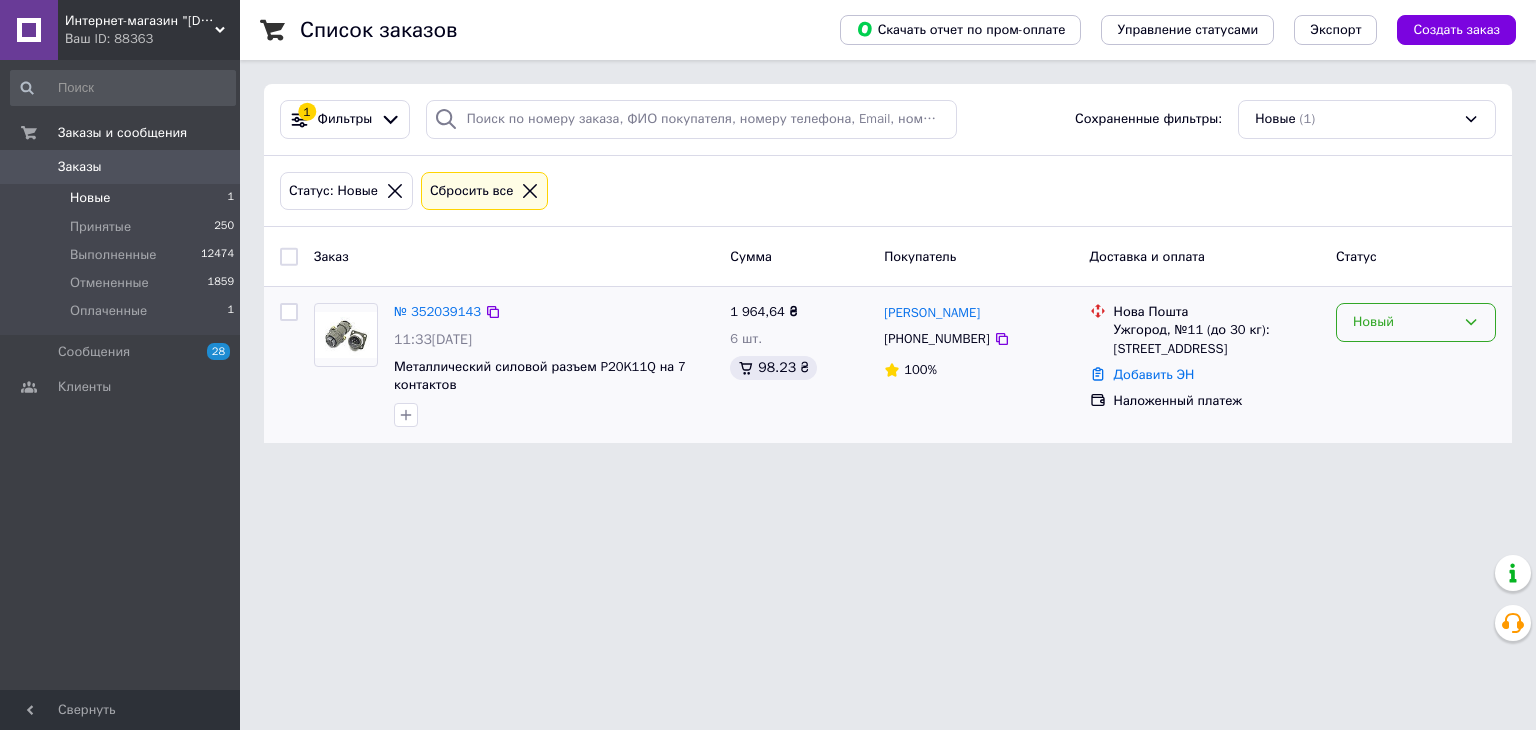 click on "Новый" at bounding box center [1404, 322] 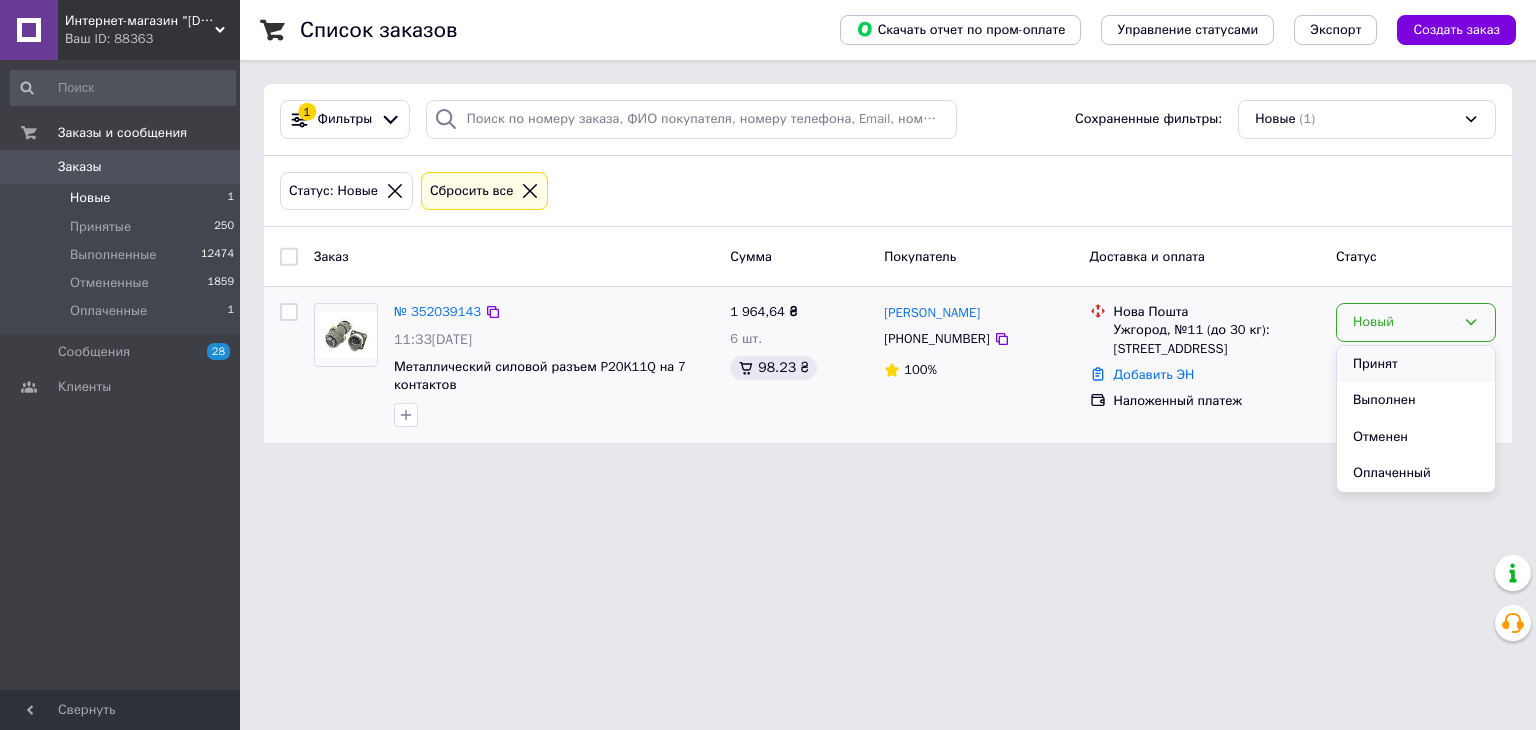 click on "Принят" at bounding box center [1416, 364] 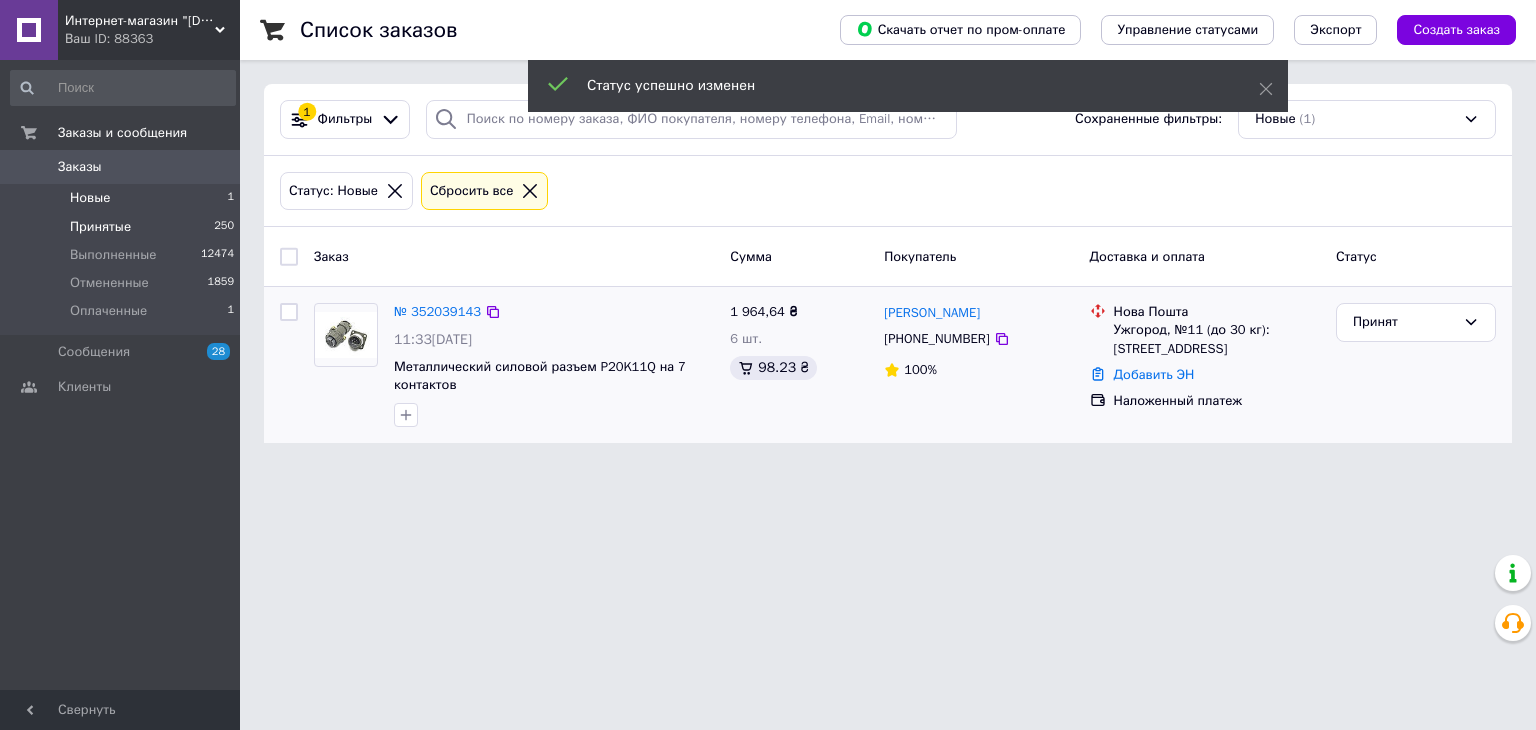click on "Принятые 250" at bounding box center (123, 227) 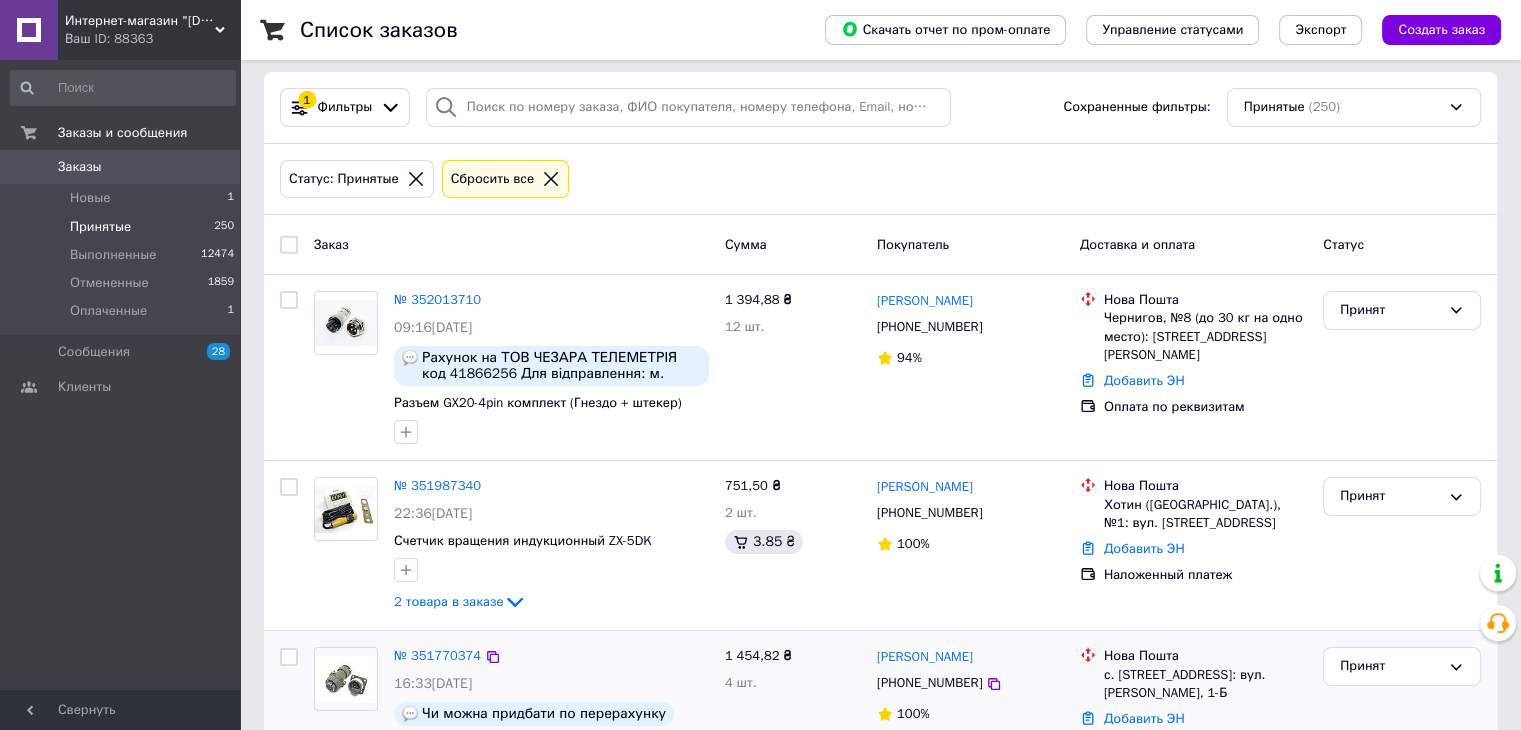 scroll, scrollTop: 0, scrollLeft: 0, axis: both 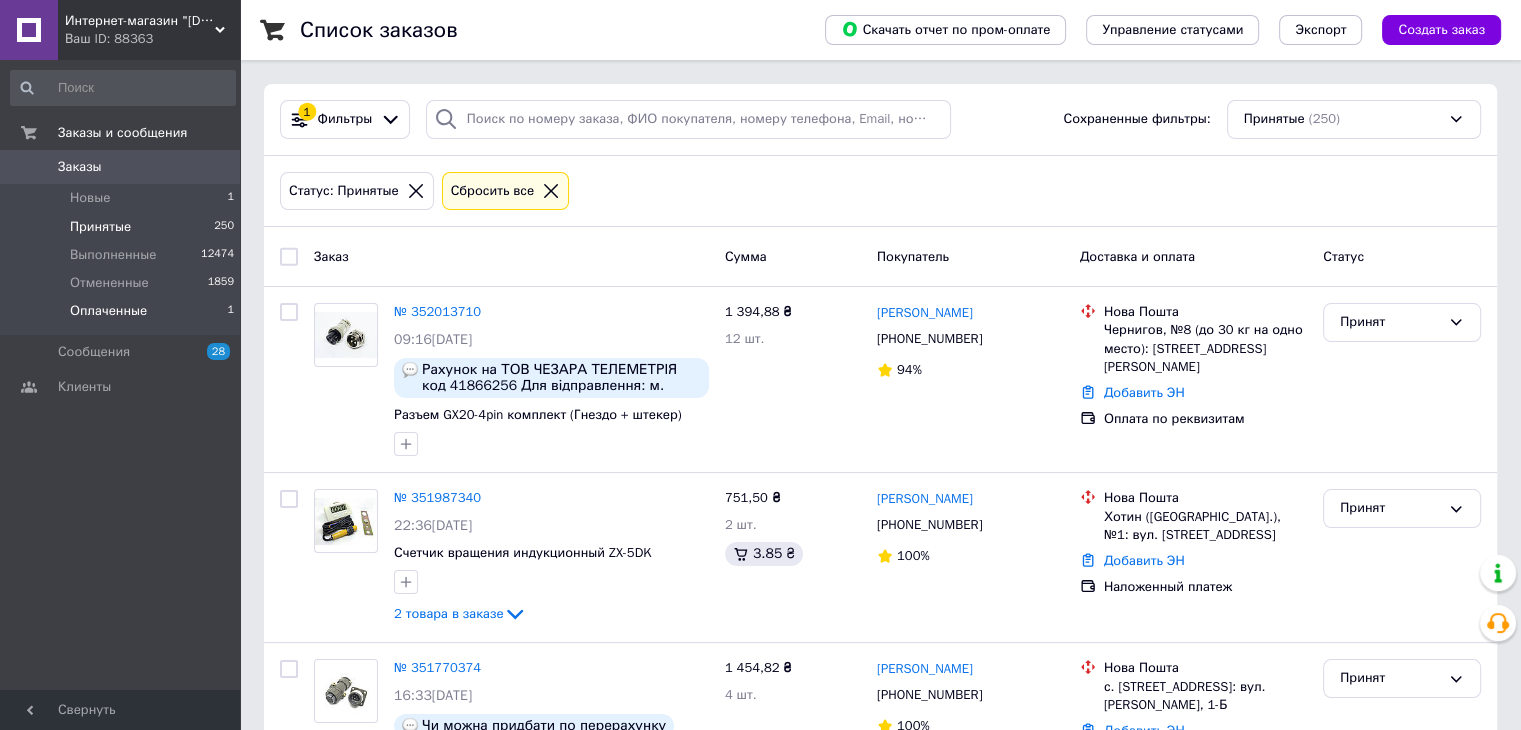 click on "Оплаченные" at bounding box center (108, 311) 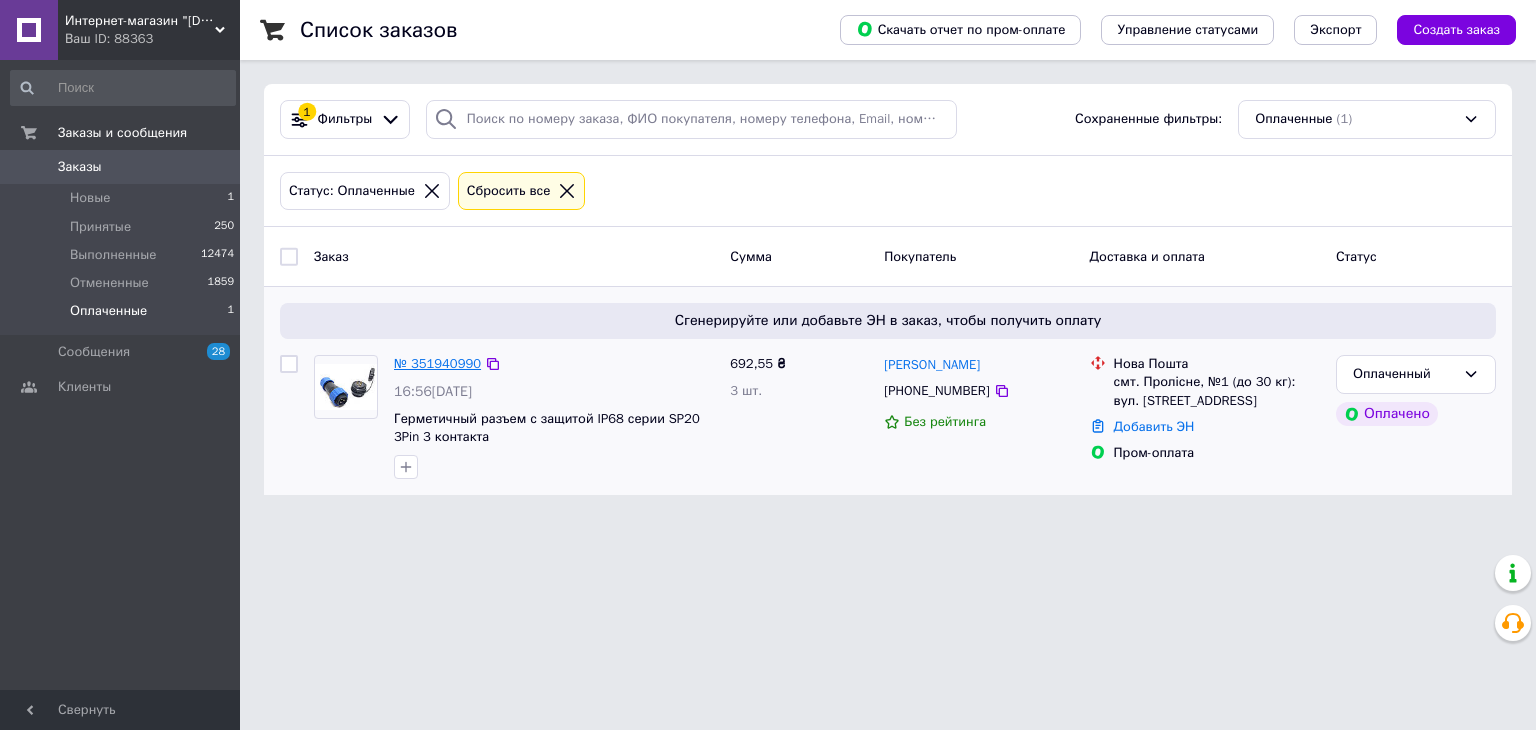 click on "№ 351940990" at bounding box center (437, 363) 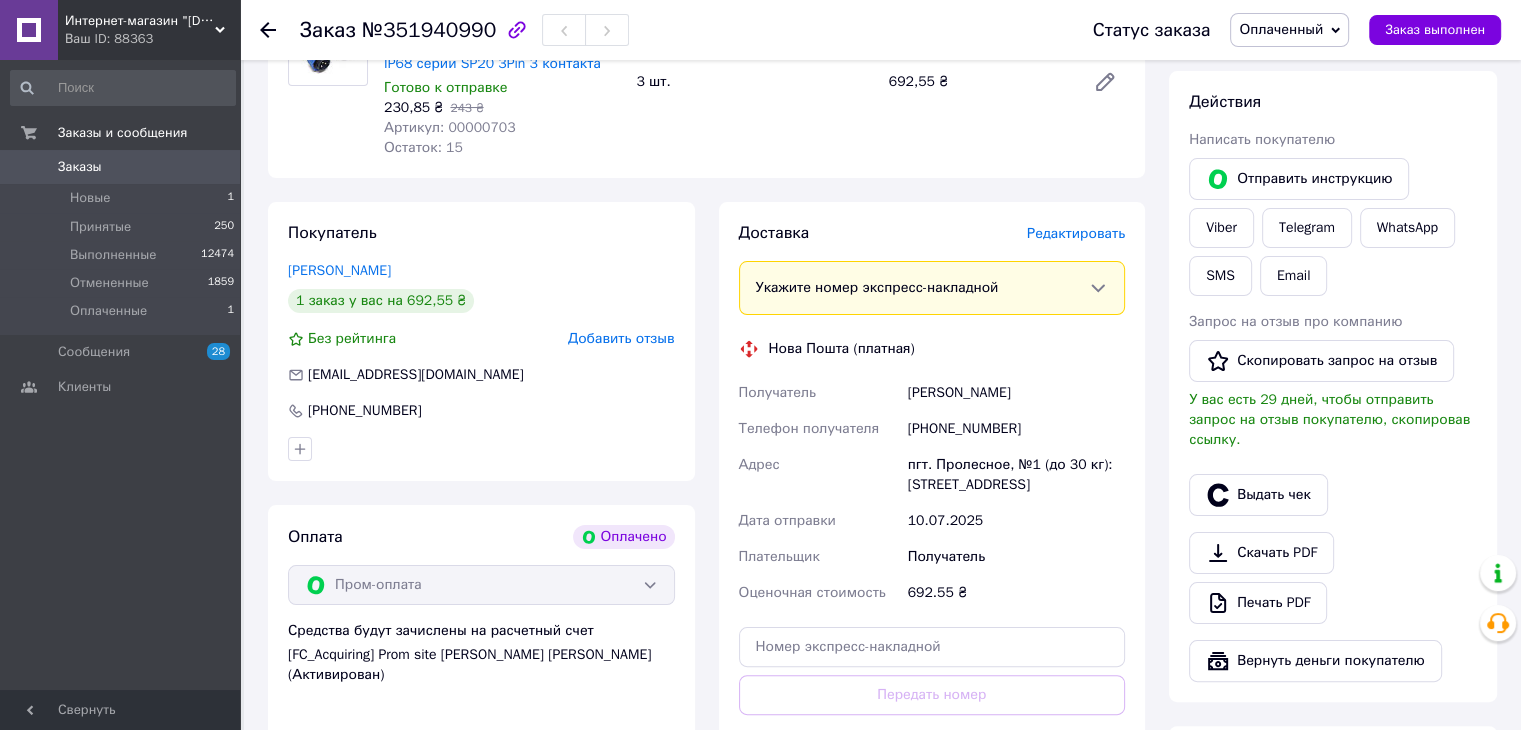 scroll, scrollTop: 300, scrollLeft: 0, axis: vertical 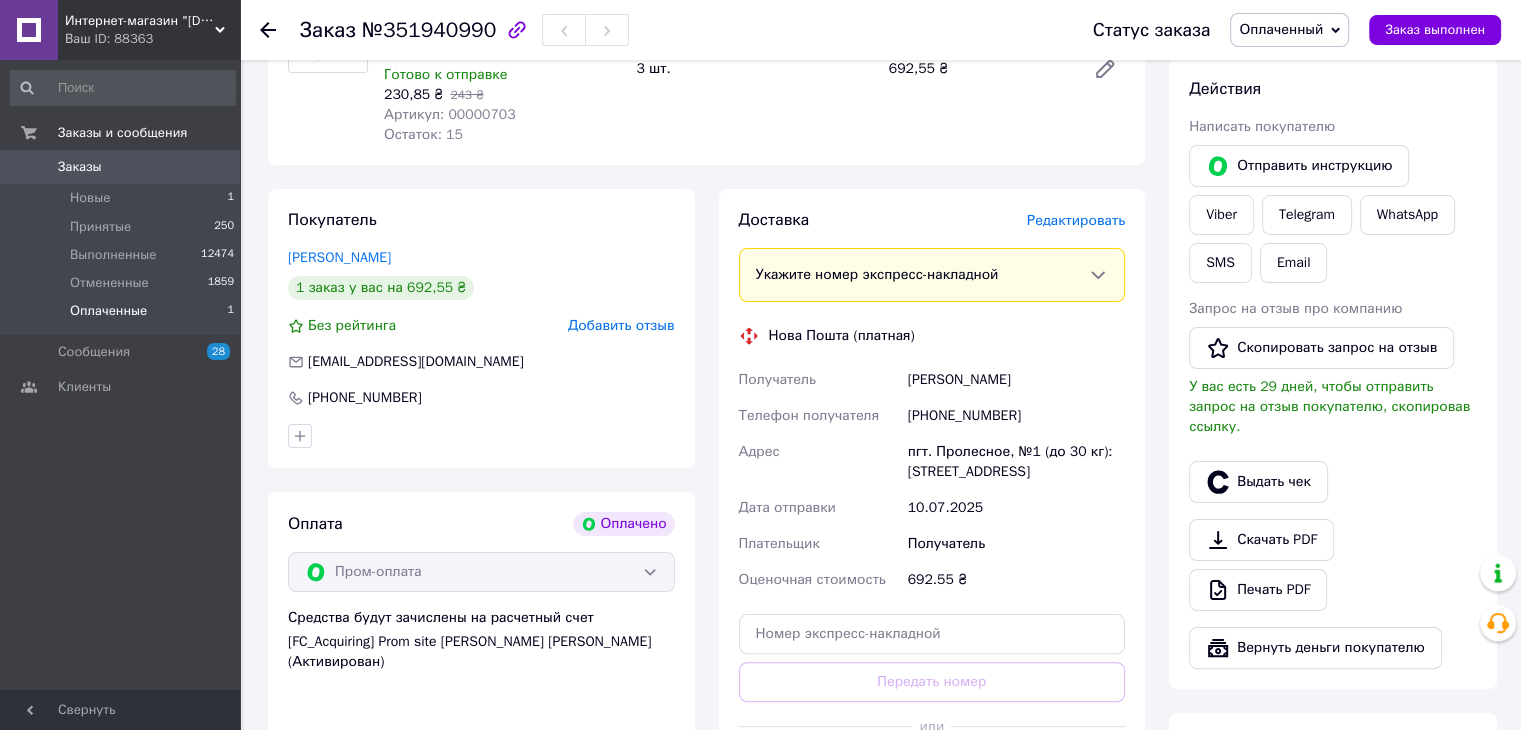 click on "Оплаченные" at bounding box center [108, 311] 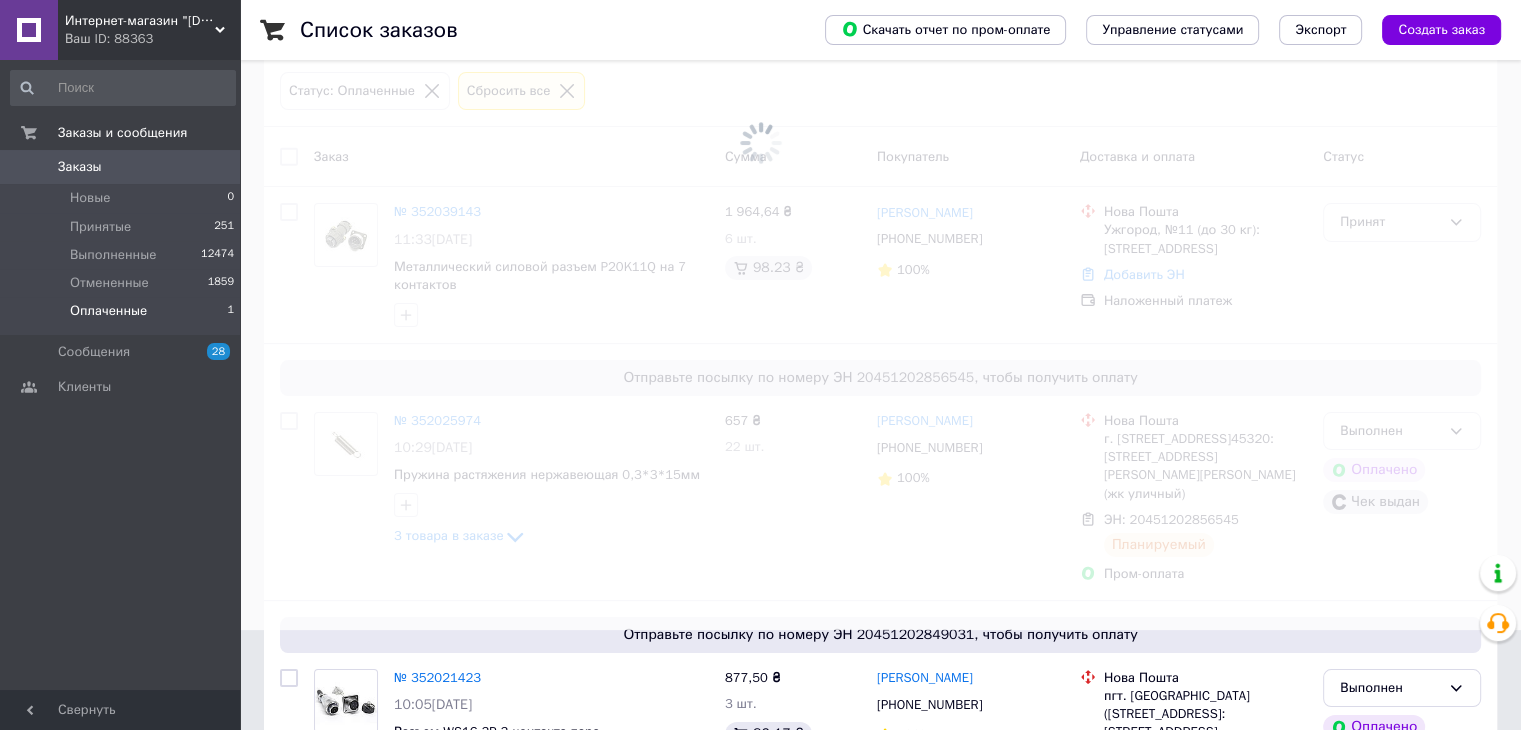 scroll, scrollTop: 0, scrollLeft: 0, axis: both 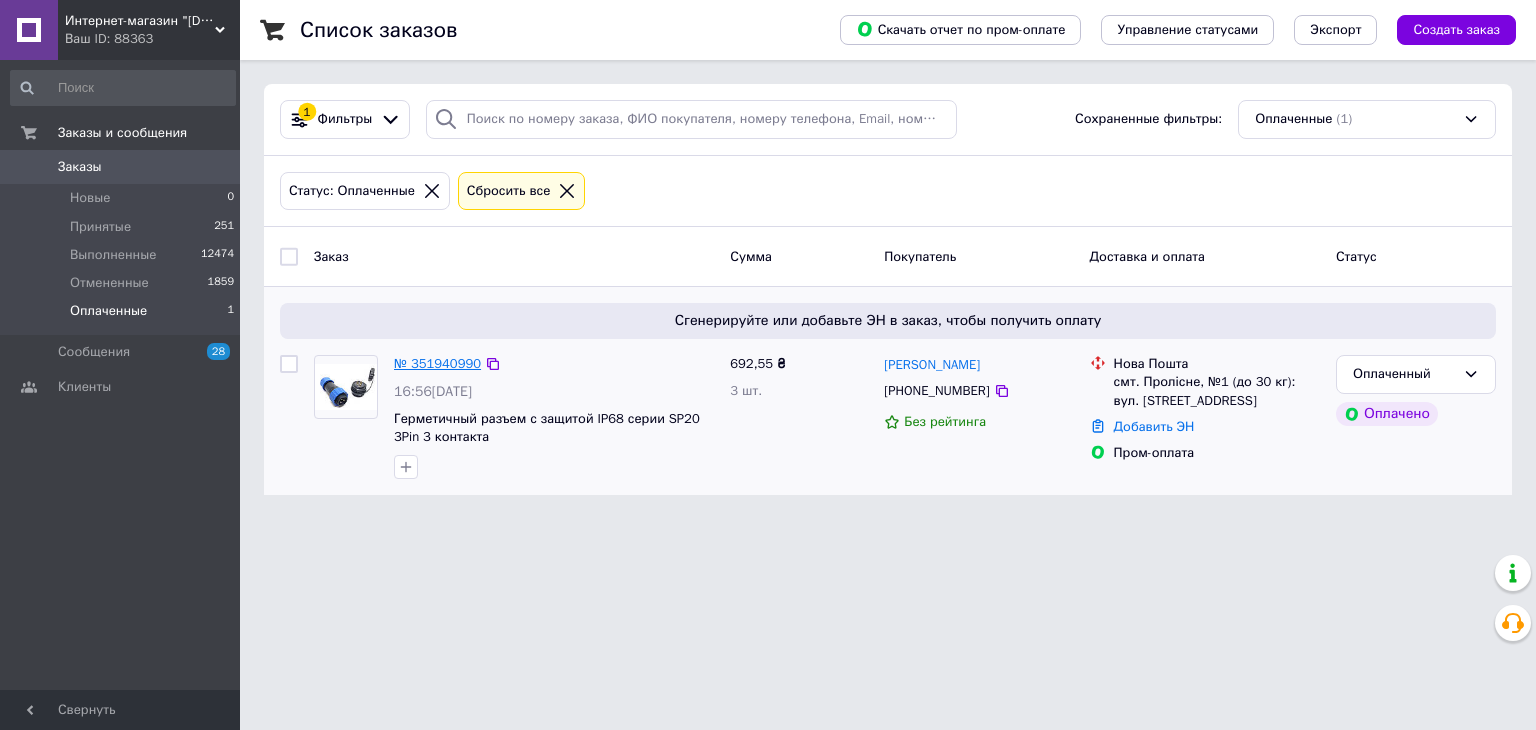 click on "№ 351940990" at bounding box center [437, 363] 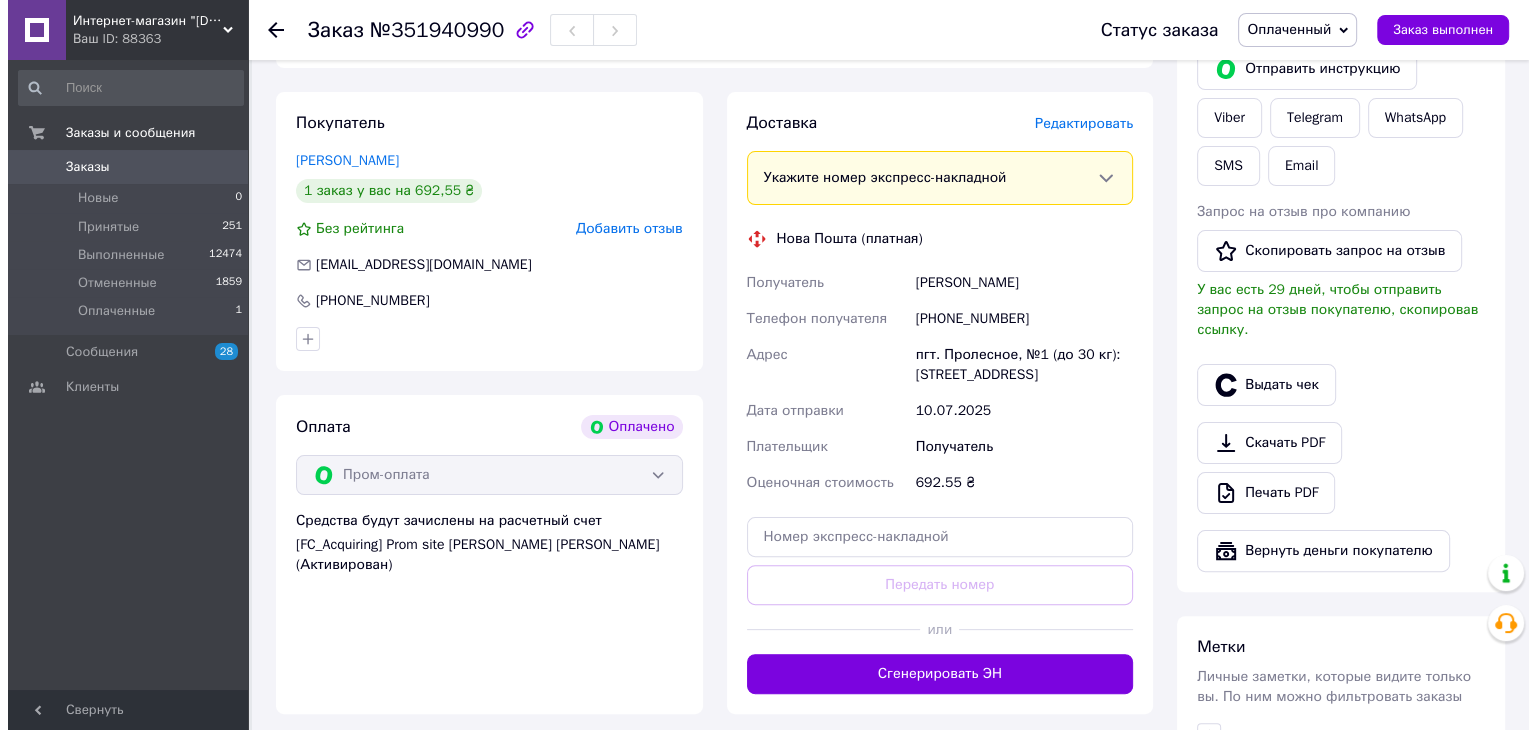 scroll, scrollTop: 400, scrollLeft: 0, axis: vertical 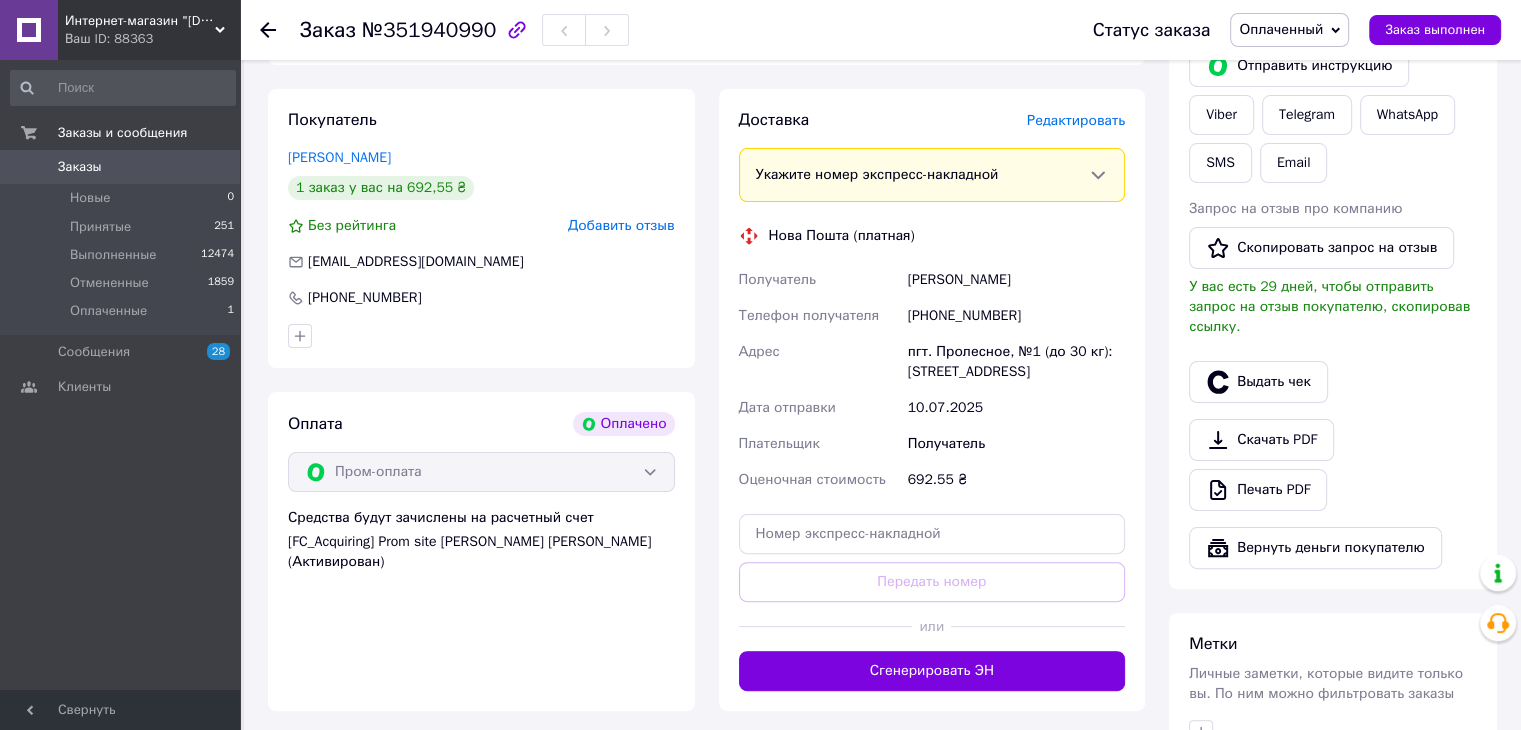 click on "Редактировать" at bounding box center [1076, 120] 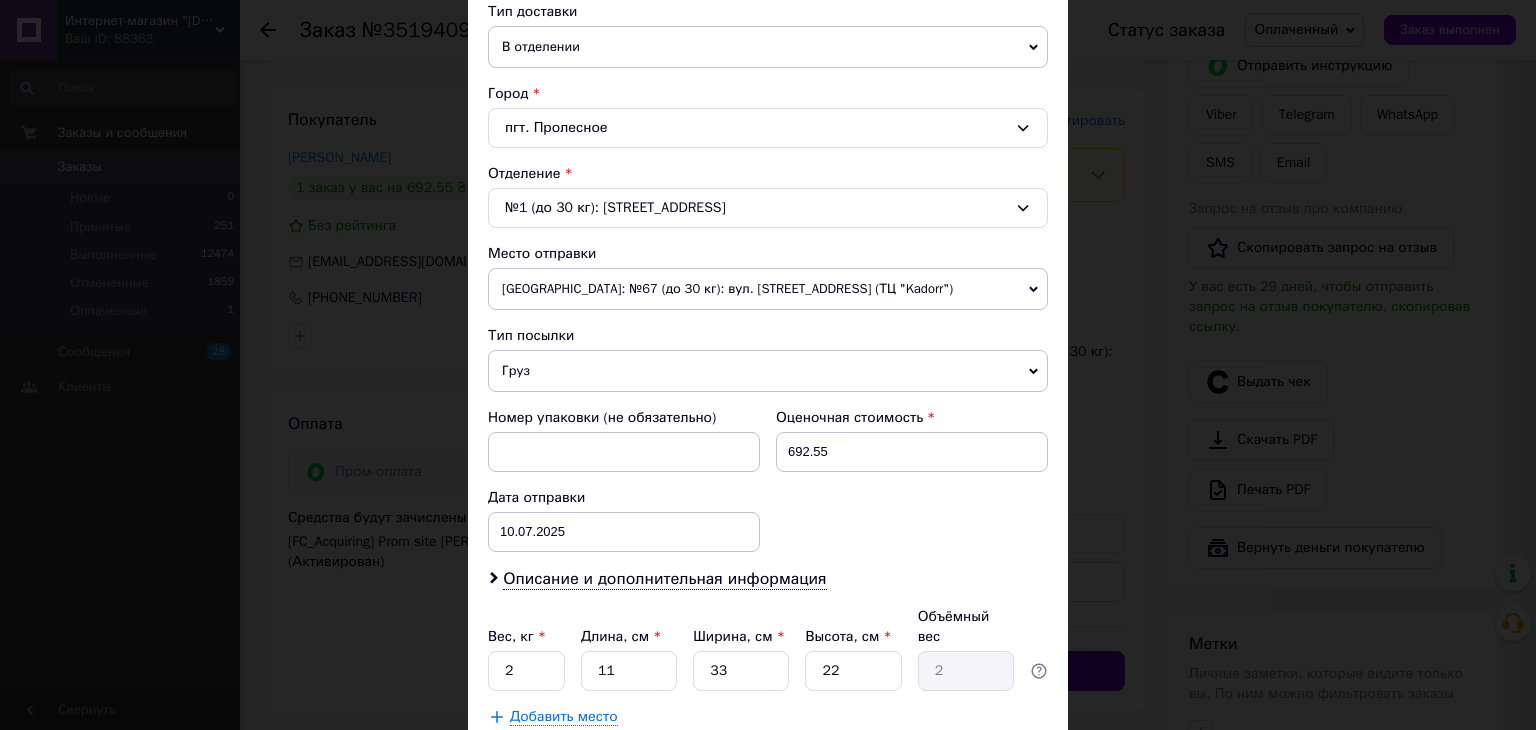 scroll, scrollTop: 592, scrollLeft: 0, axis: vertical 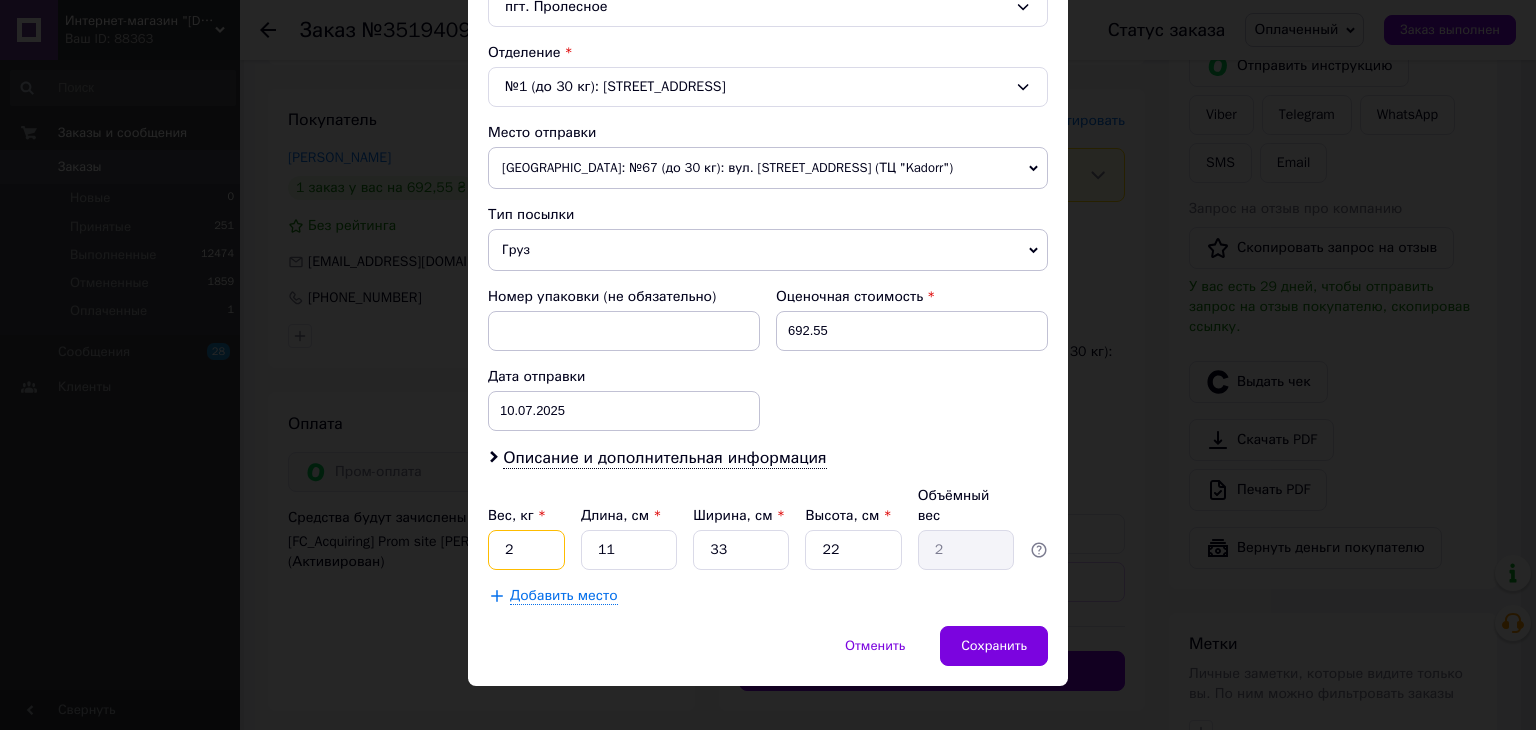 drag, startPoint x: 543, startPoint y: 532, endPoint x: 456, endPoint y: 529, distance: 87.05171 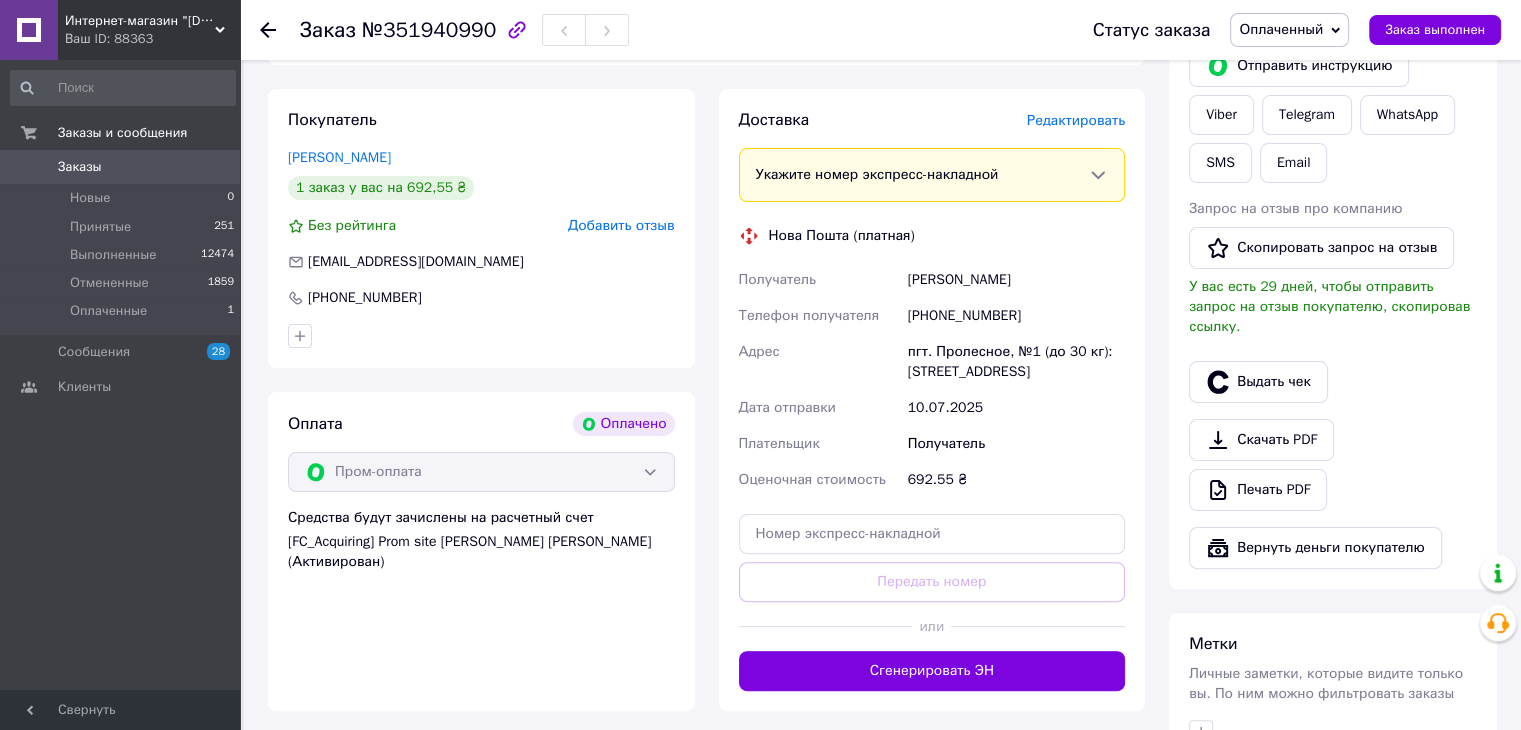 click on "Редактировать" at bounding box center [1076, 120] 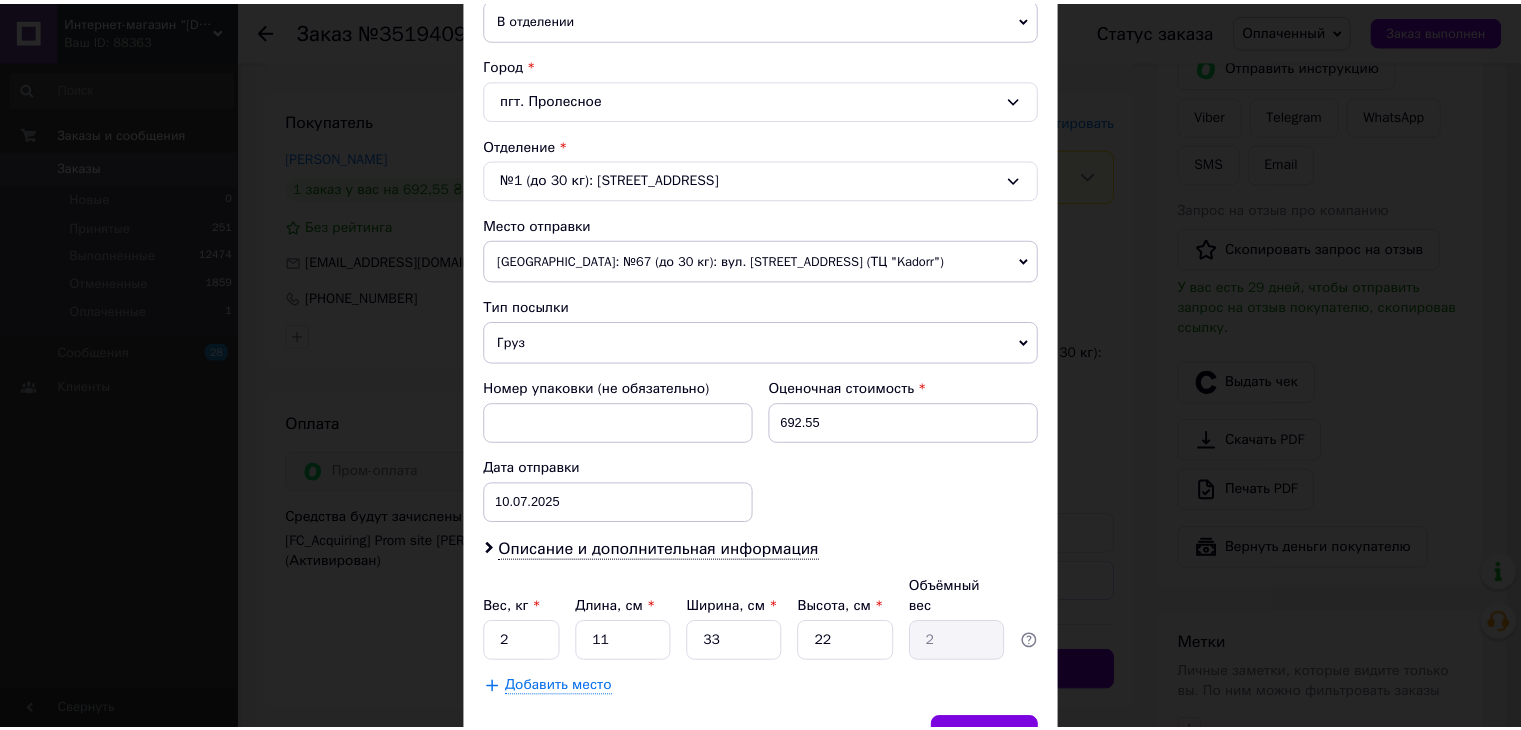 scroll, scrollTop: 592, scrollLeft: 0, axis: vertical 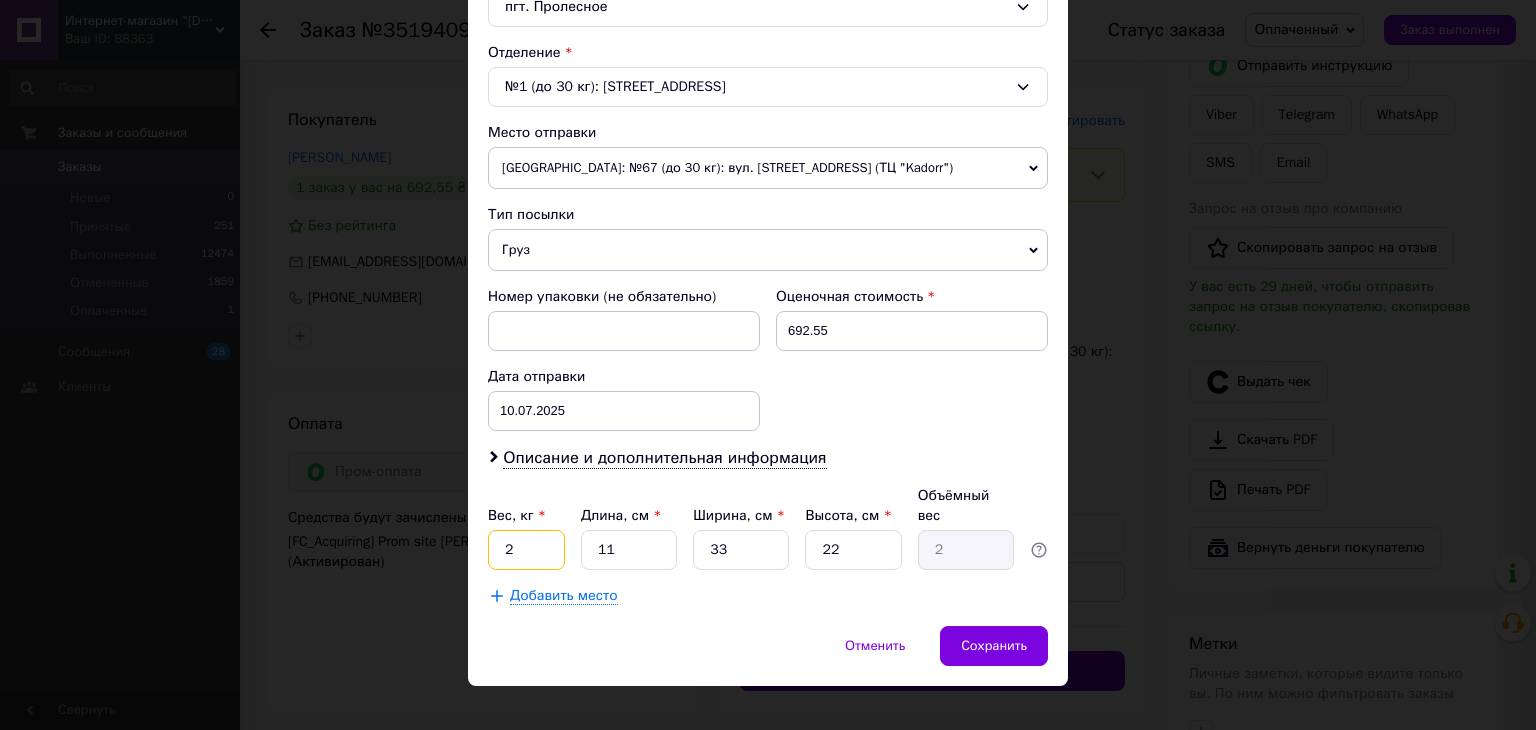 drag, startPoint x: 523, startPoint y: 531, endPoint x: 487, endPoint y: 529, distance: 36.05551 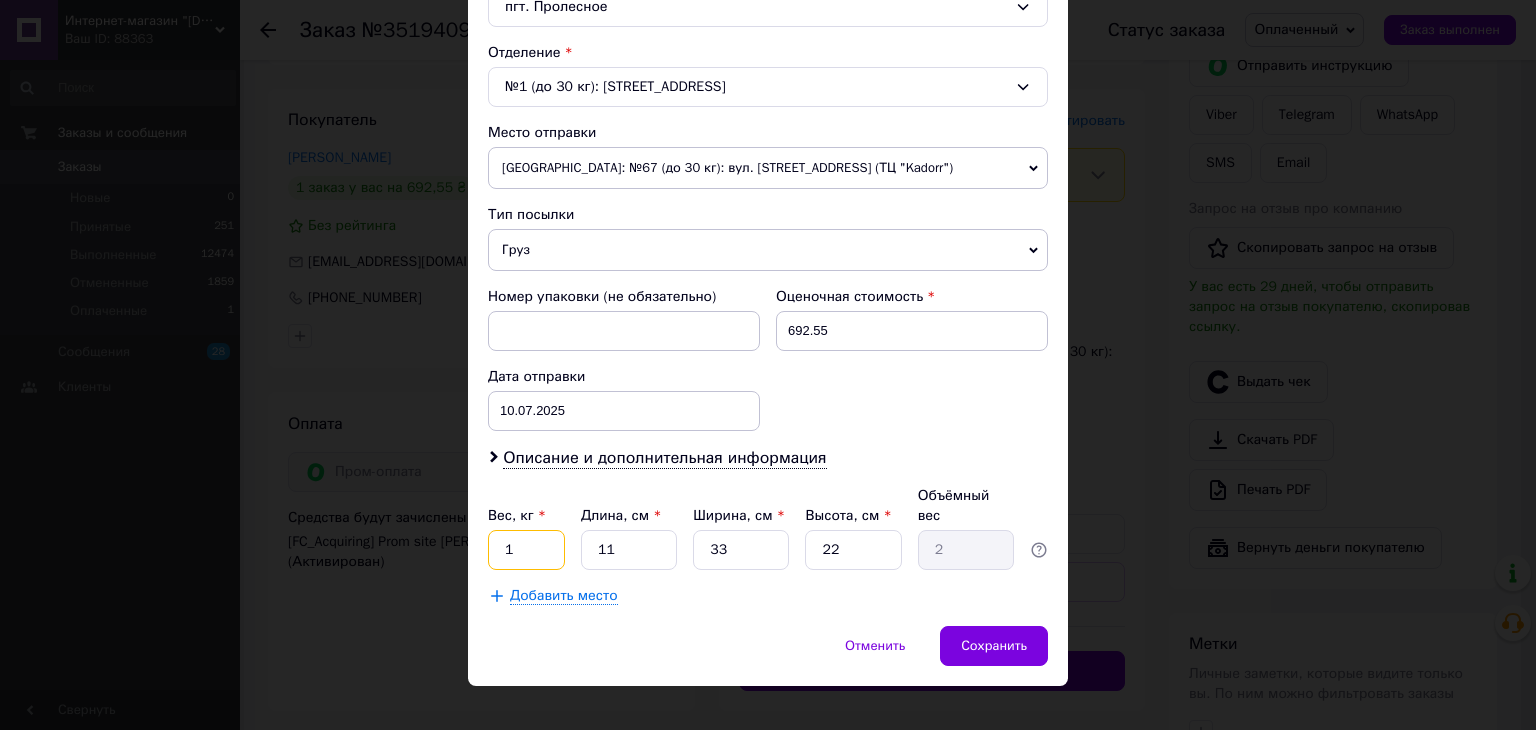 type on "1" 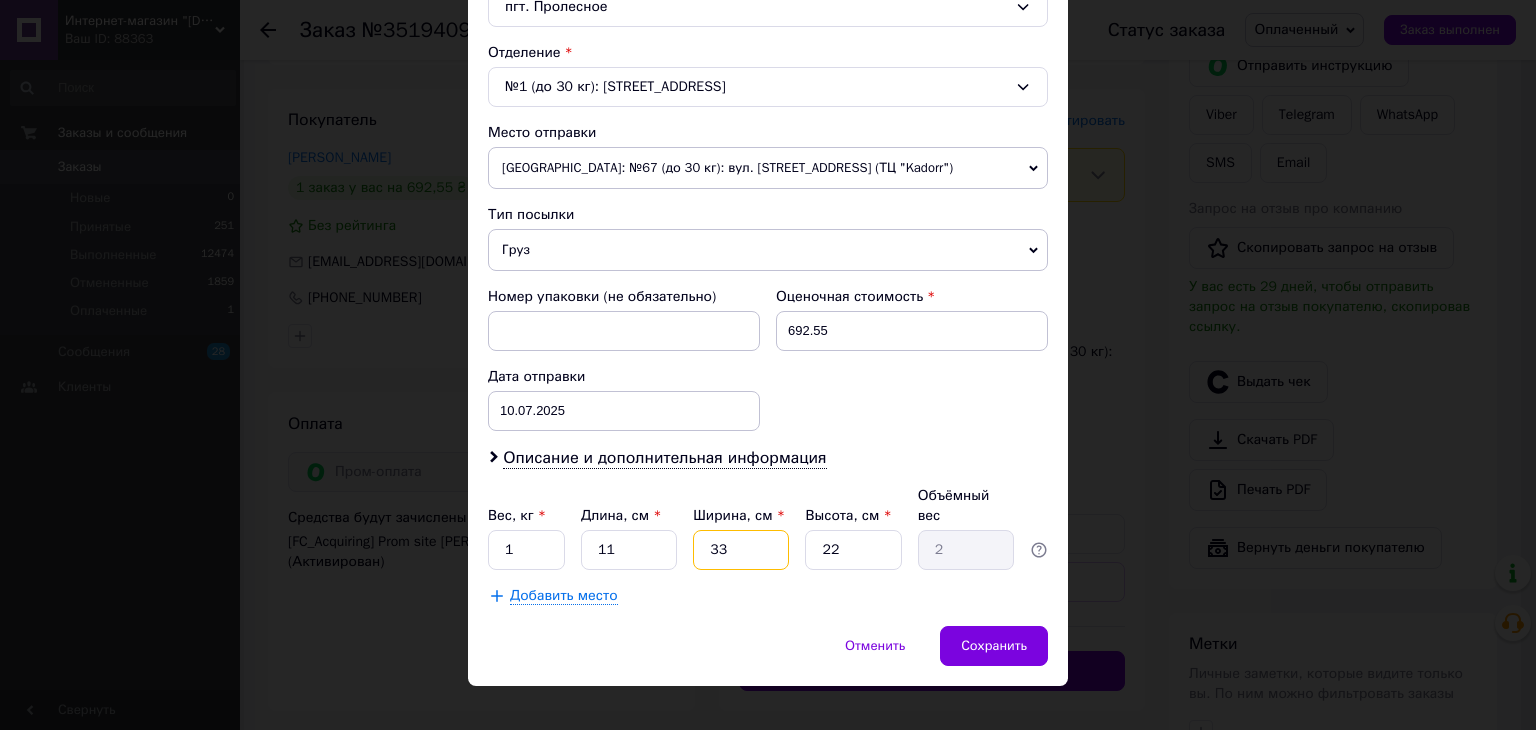 click on "33" at bounding box center [741, 550] 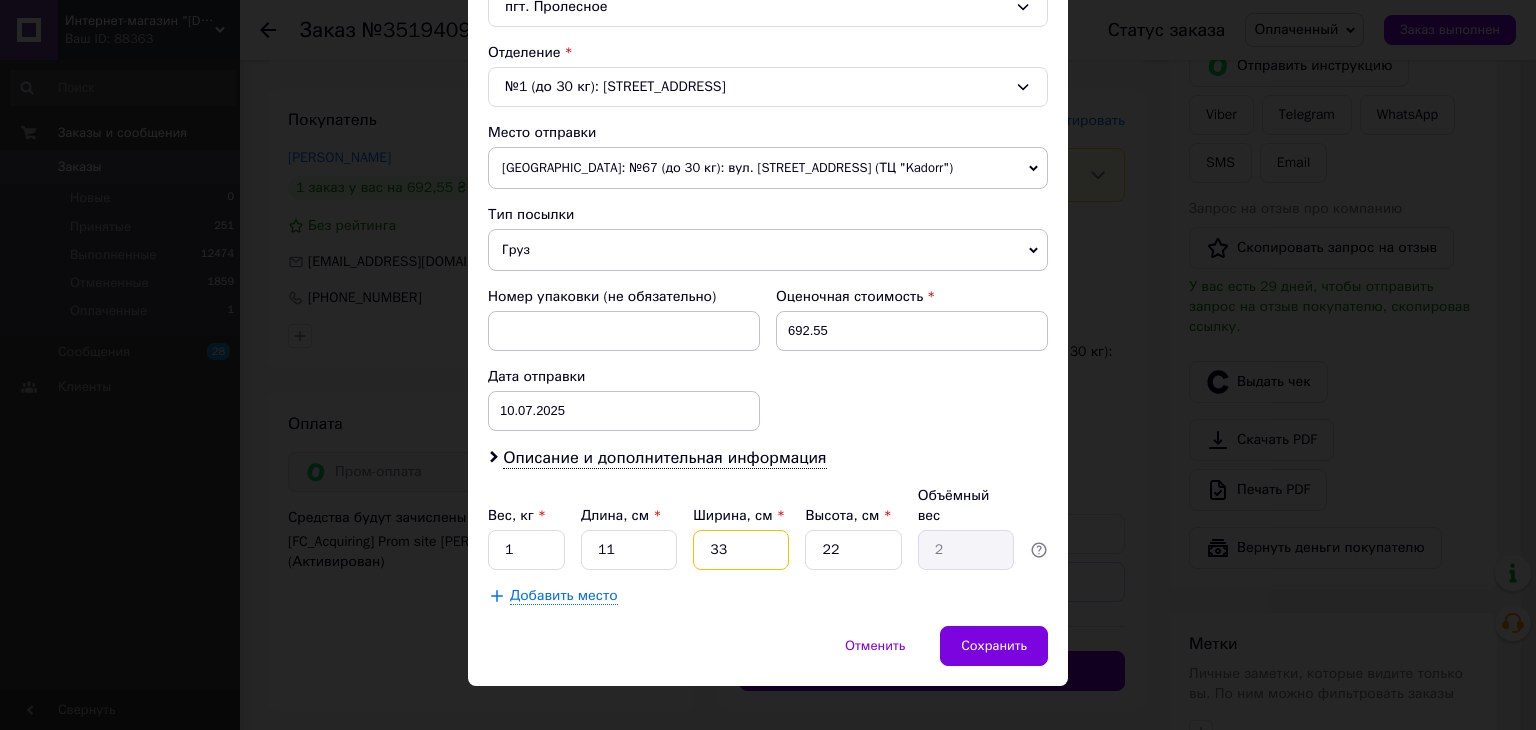 type on "3" 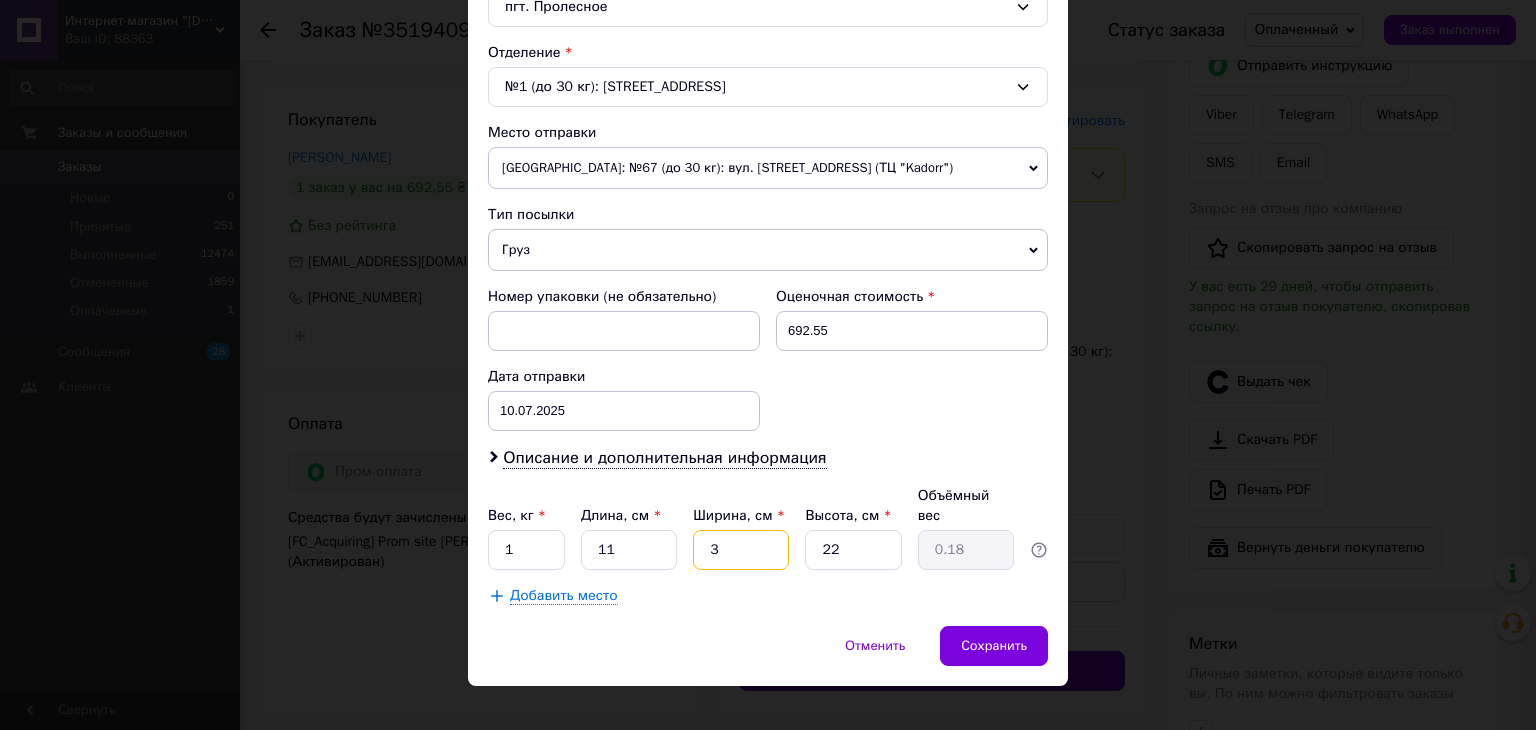 type 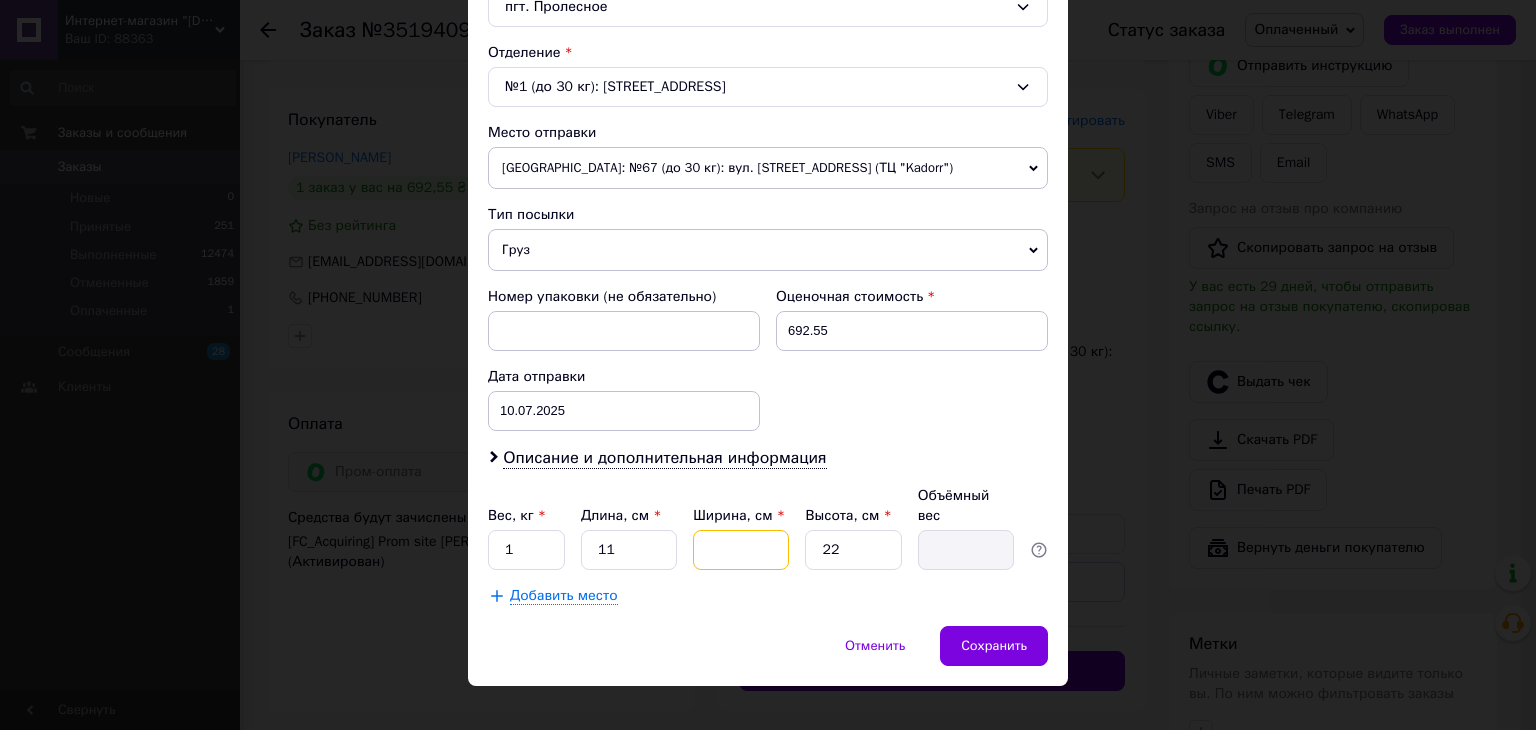 type on "1" 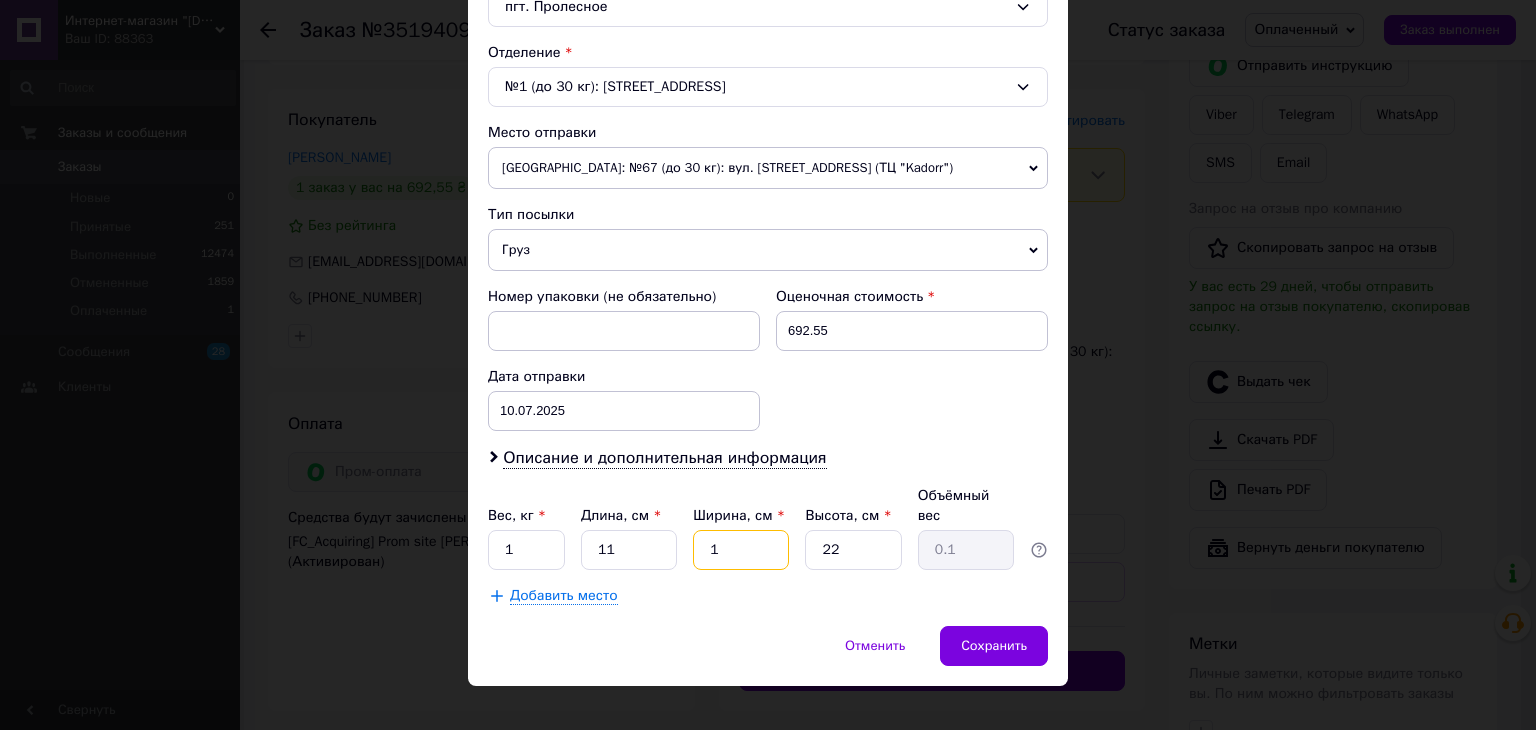 type on "15" 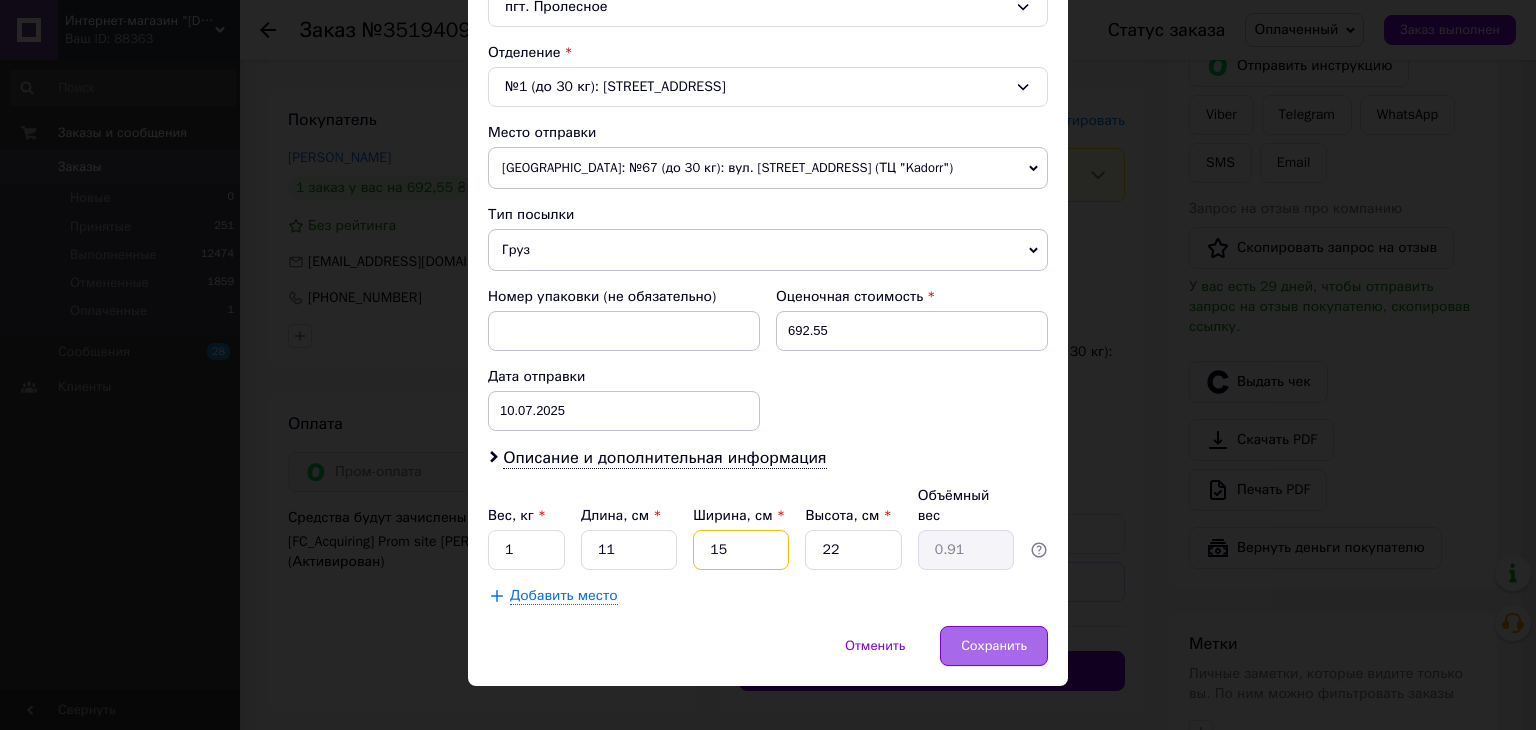 type on "15" 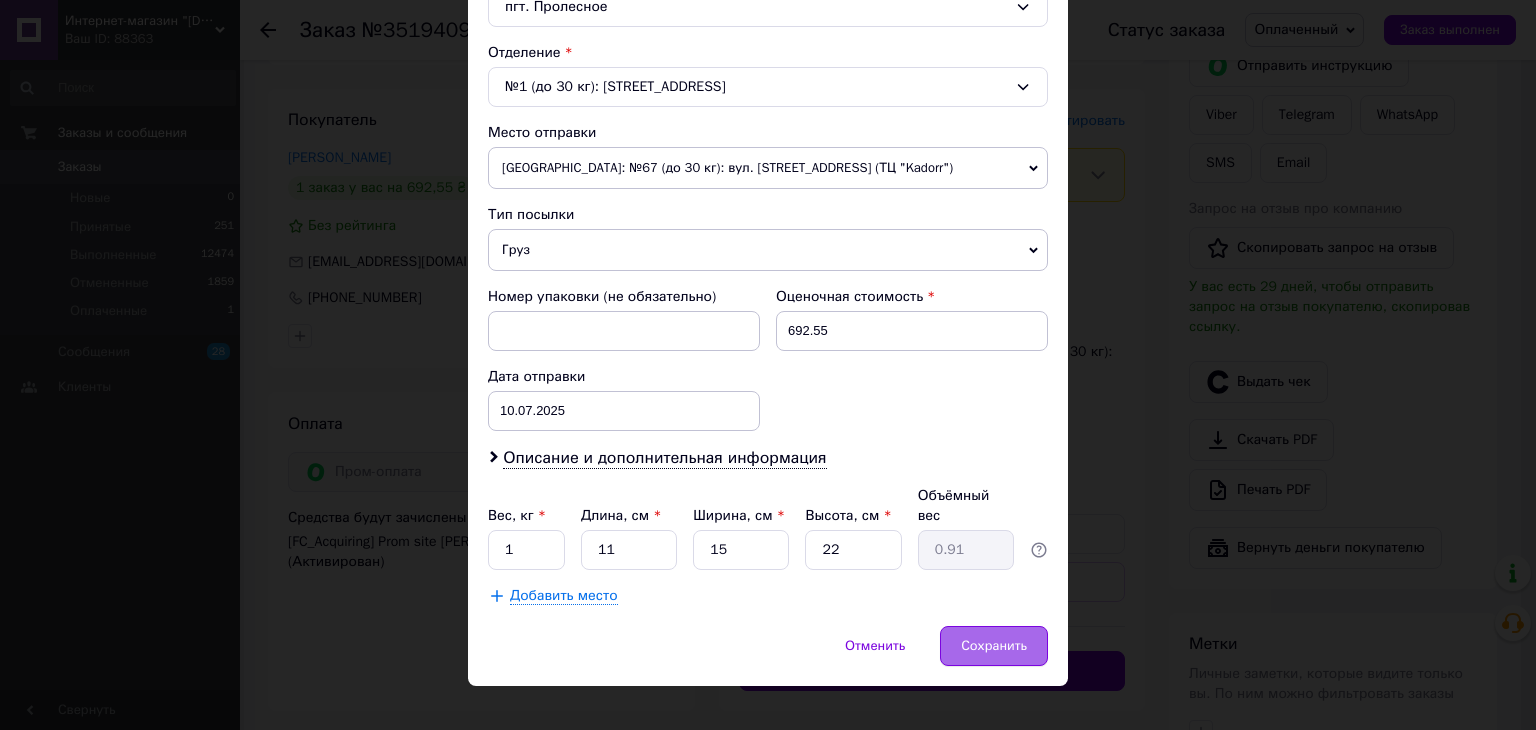 click on "Сохранить" at bounding box center [994, 646] 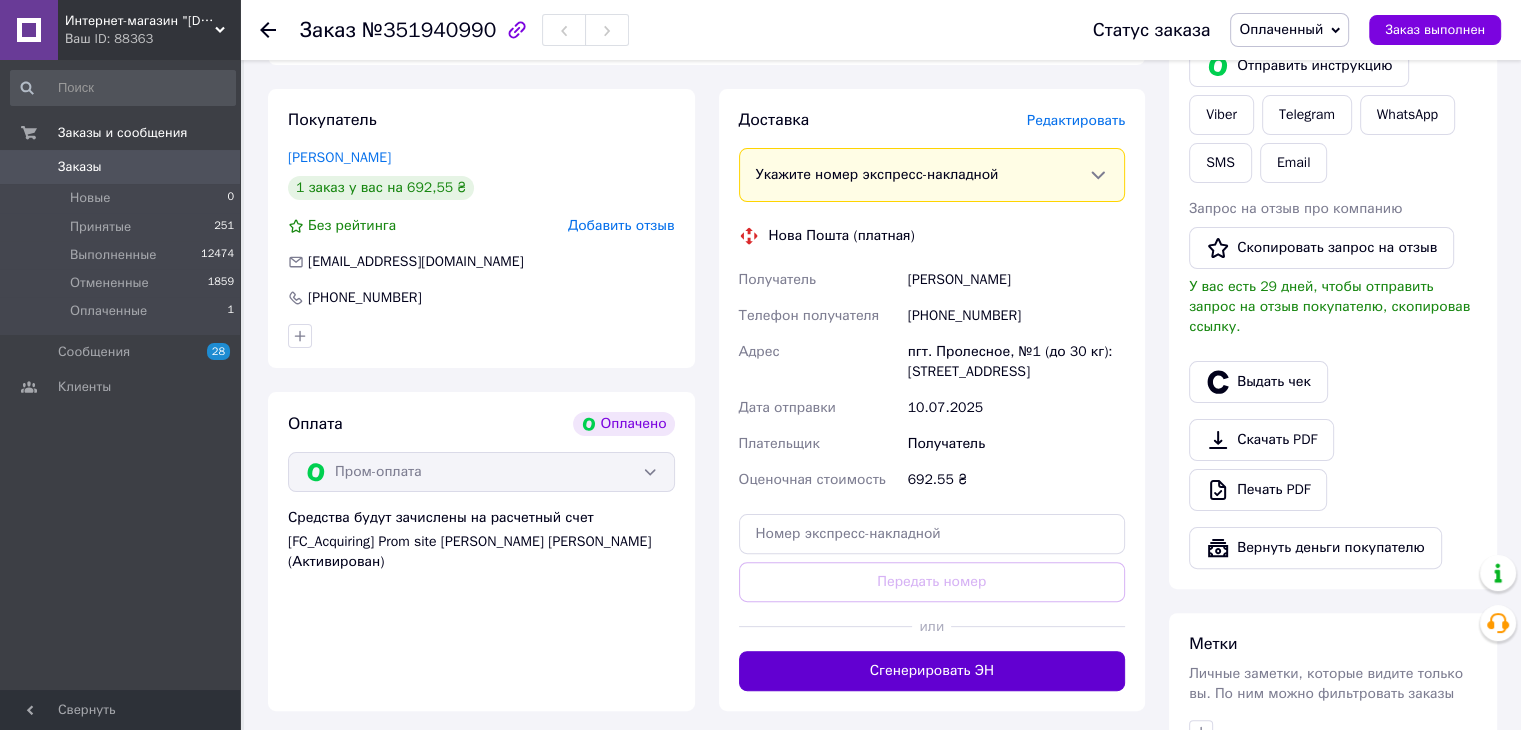 click on "Сгенерировать ЭН" at bounding box center [932, 671] 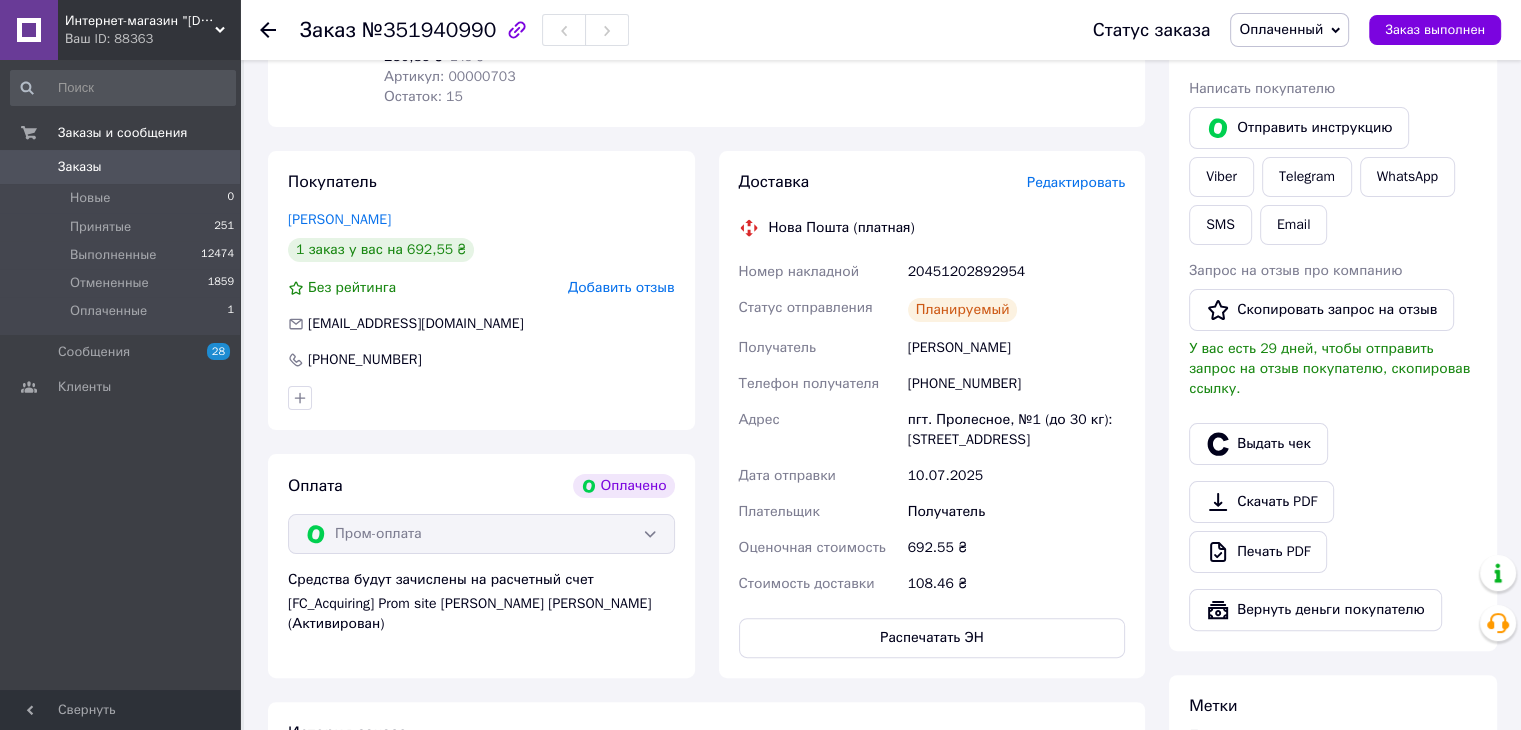 scroll, scrollTop: 500, scrollLeft: 0, axis: vertical 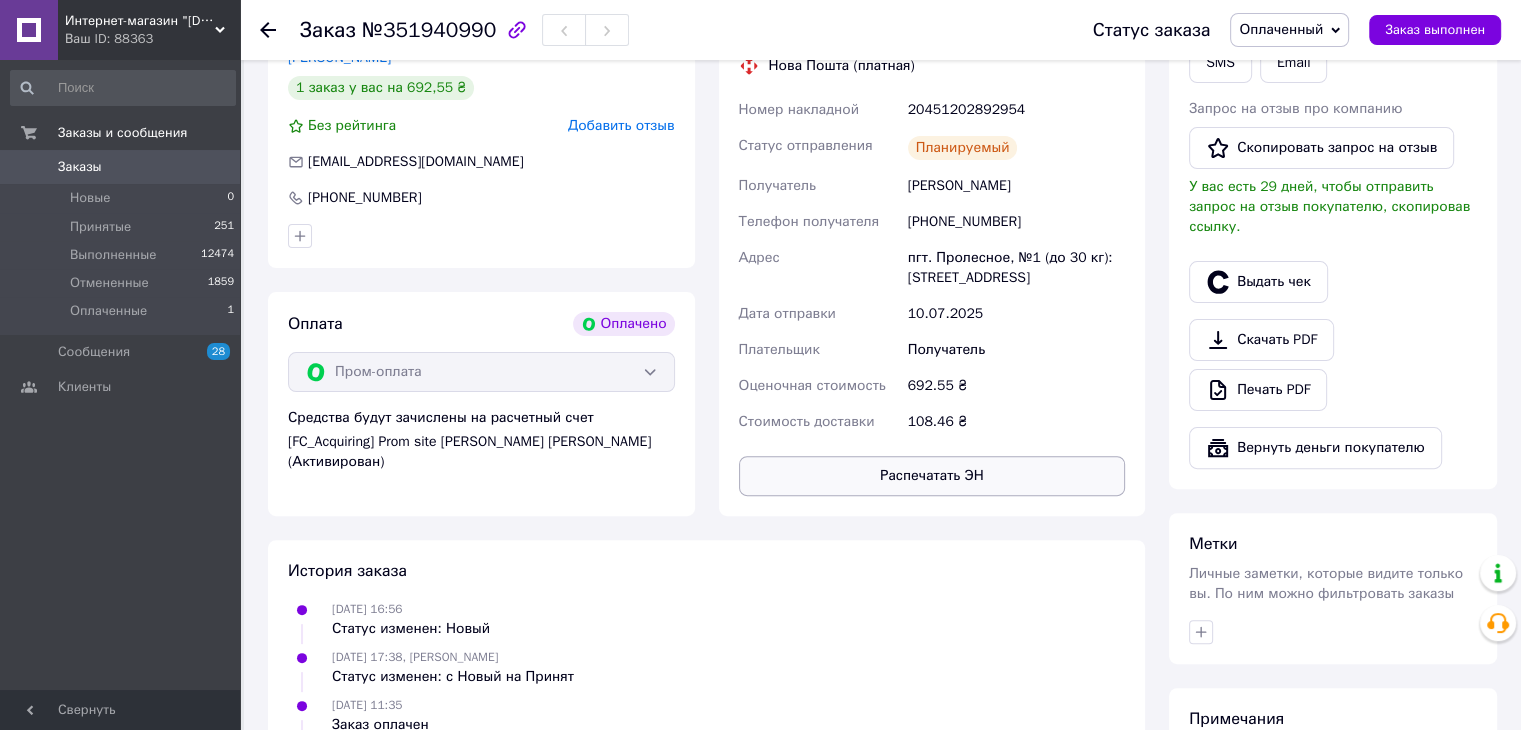click on "Распечатать ЭН" at bounding box center (932, 476) 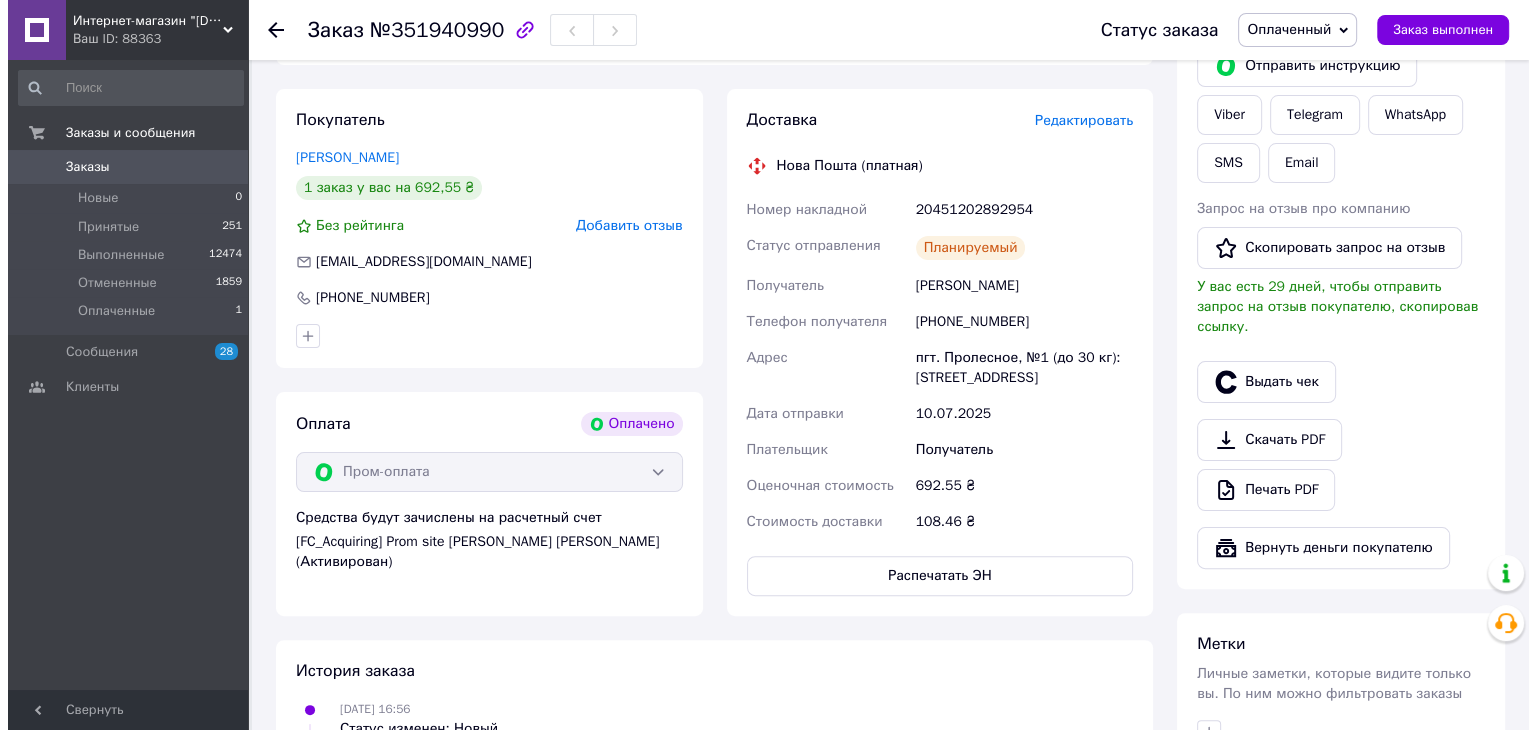 scroll, scrollTop: 300, scrollLeft: 0, axis: vertical 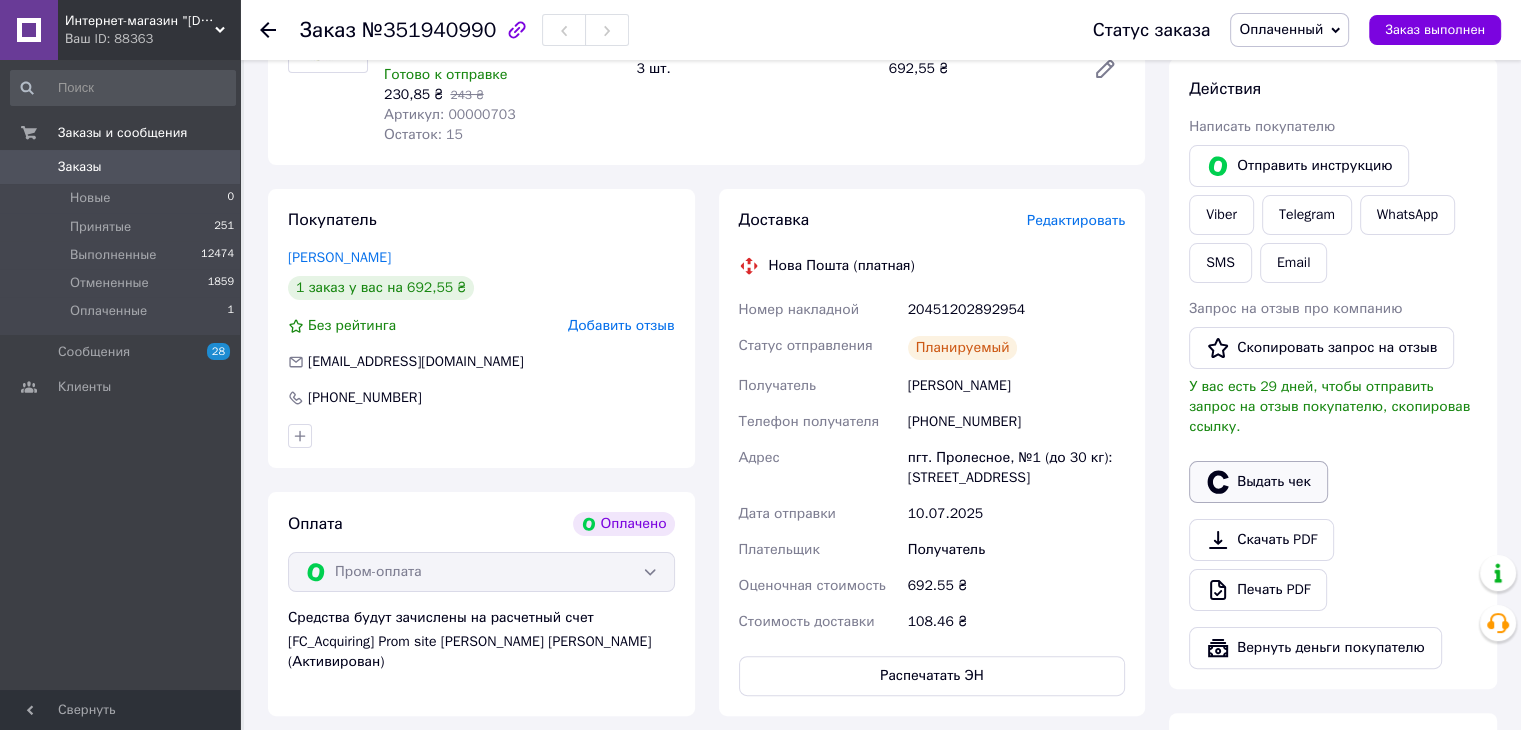 click on "Выдать чек" at bounding box center (1258, 482) 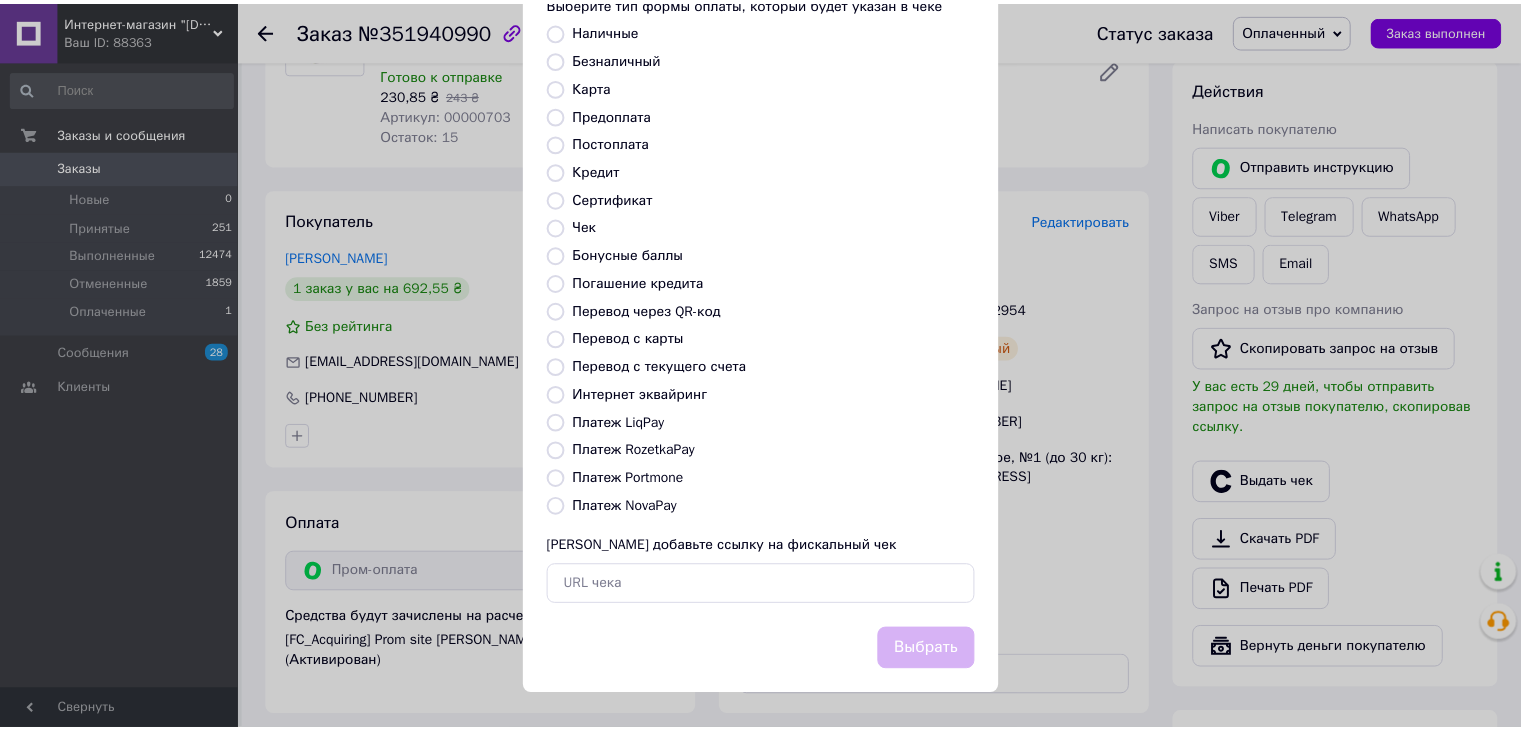 scroll, scrollTop: 128, scrollLeft: 0, axis: vertical 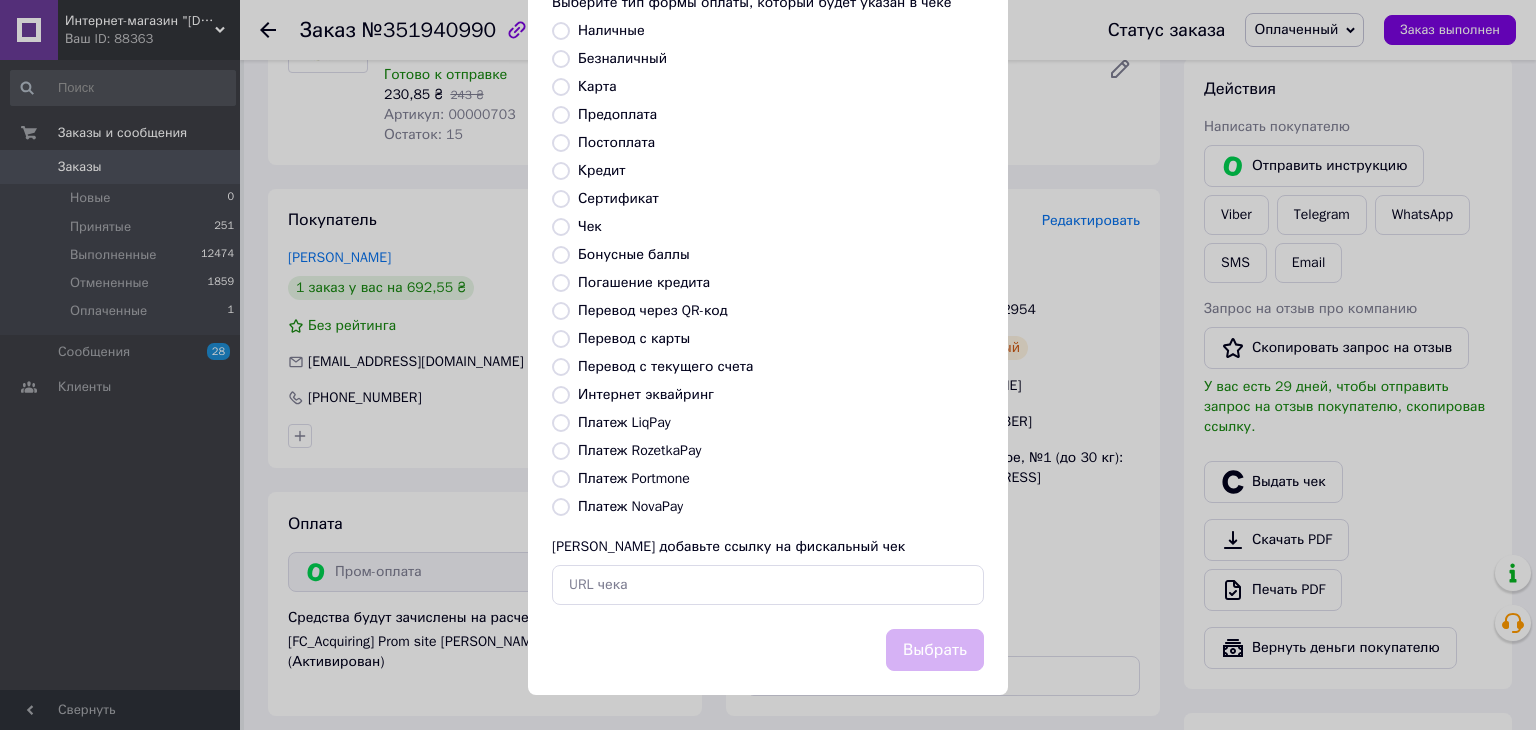 click on "Платеж RozetkaPay" at bounding box center [561, 451] 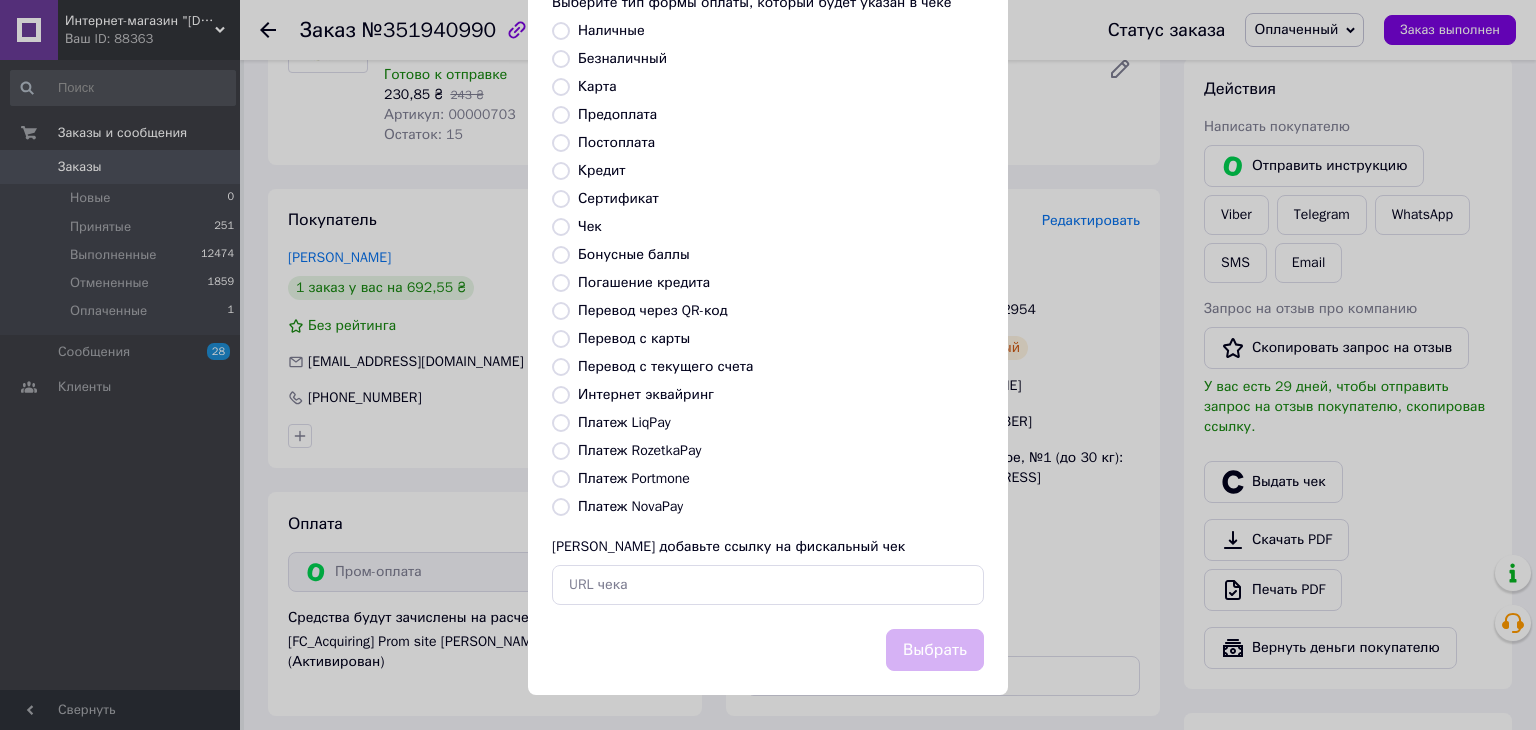 radio on "true" 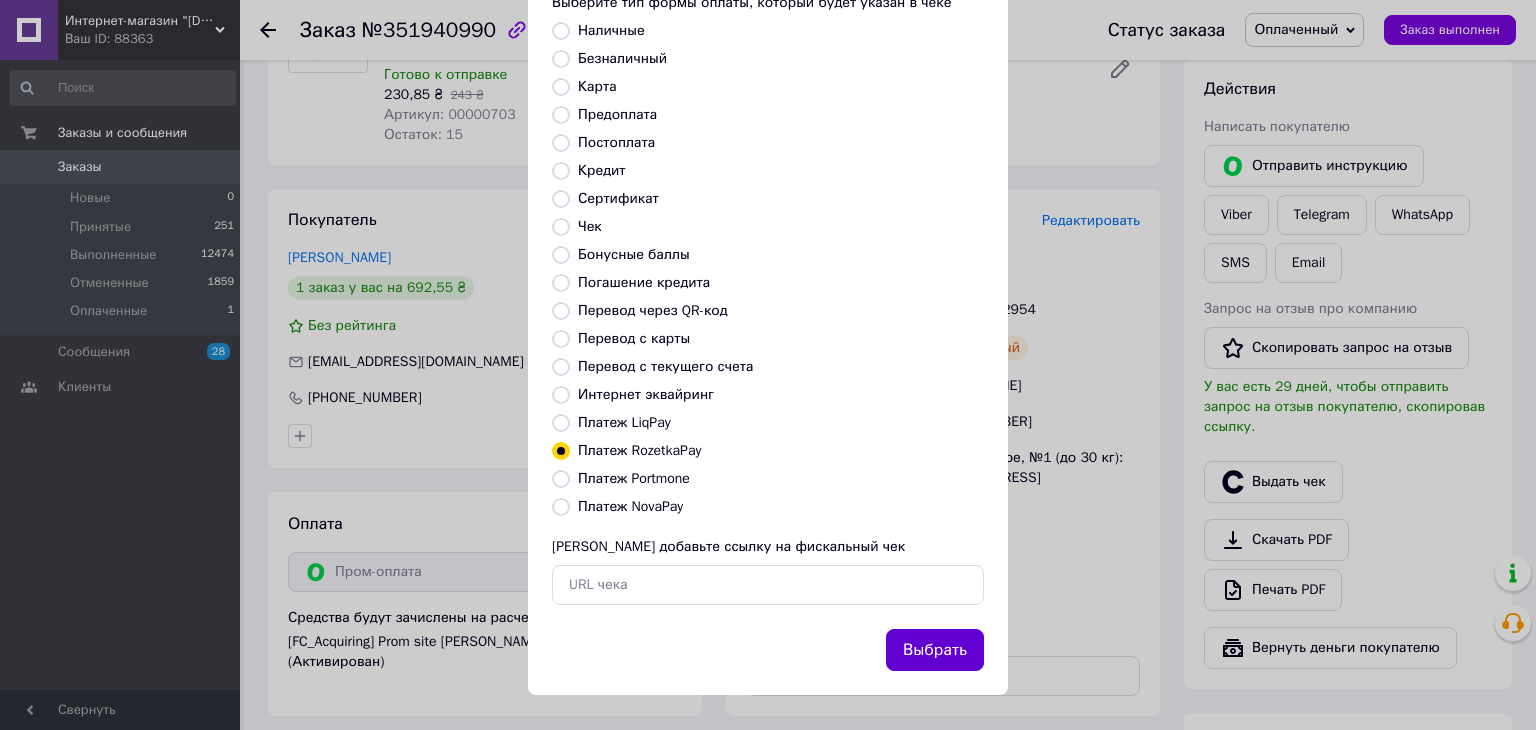 click on "Выбрать" at bounding box center [935, 650] 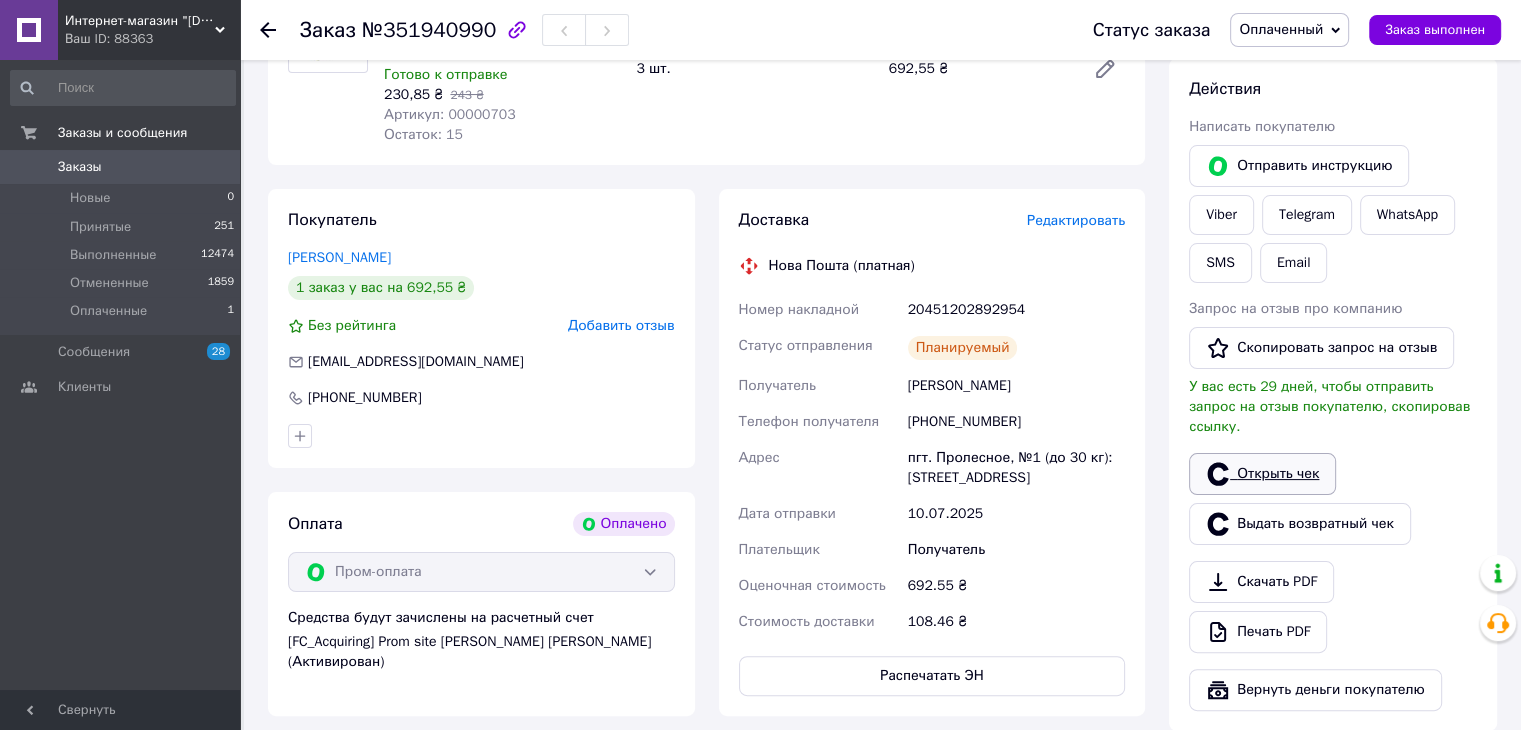 click on "Открыть чек" at bounding box center (1262, 474) 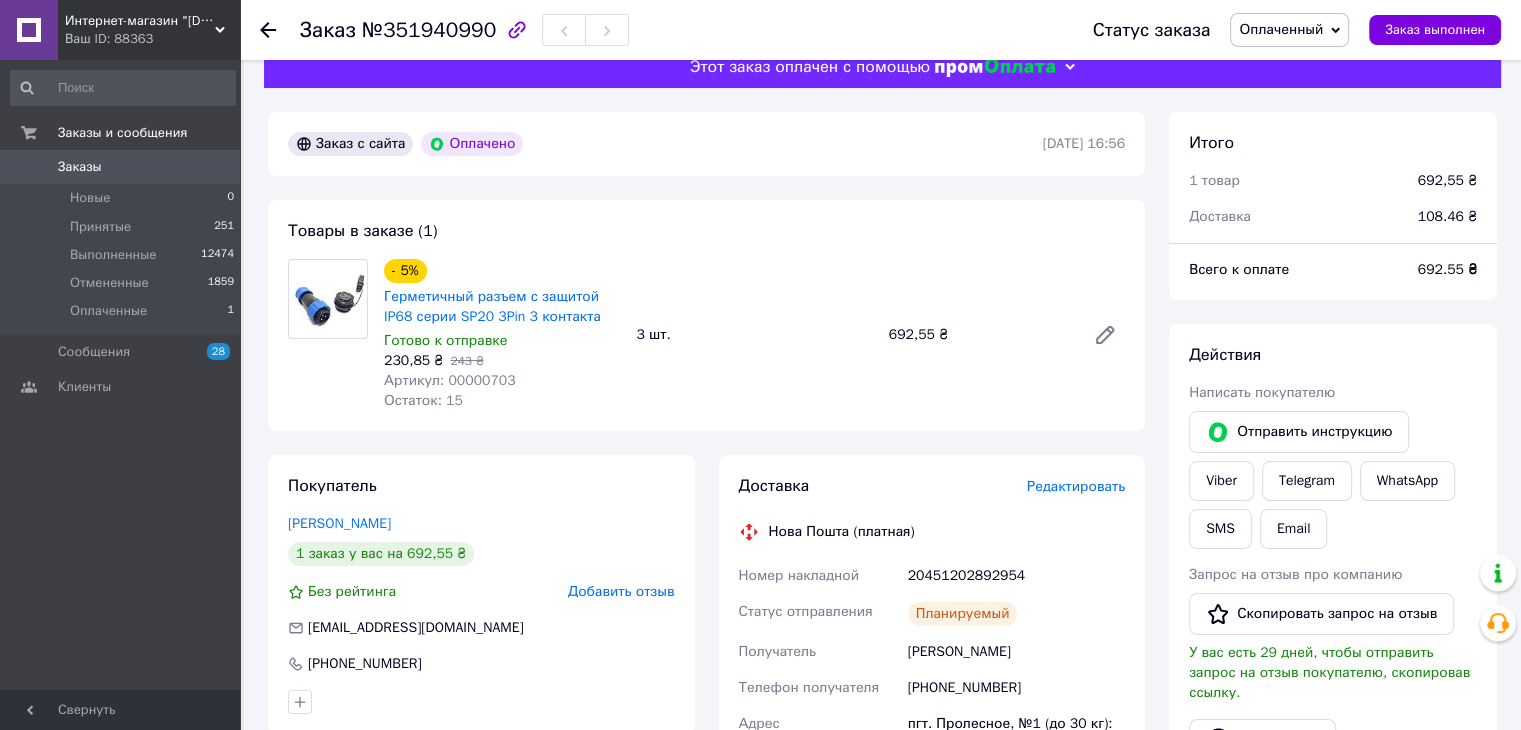 scroll, scrollTop: 0, scrollLeft: 0, axis: both 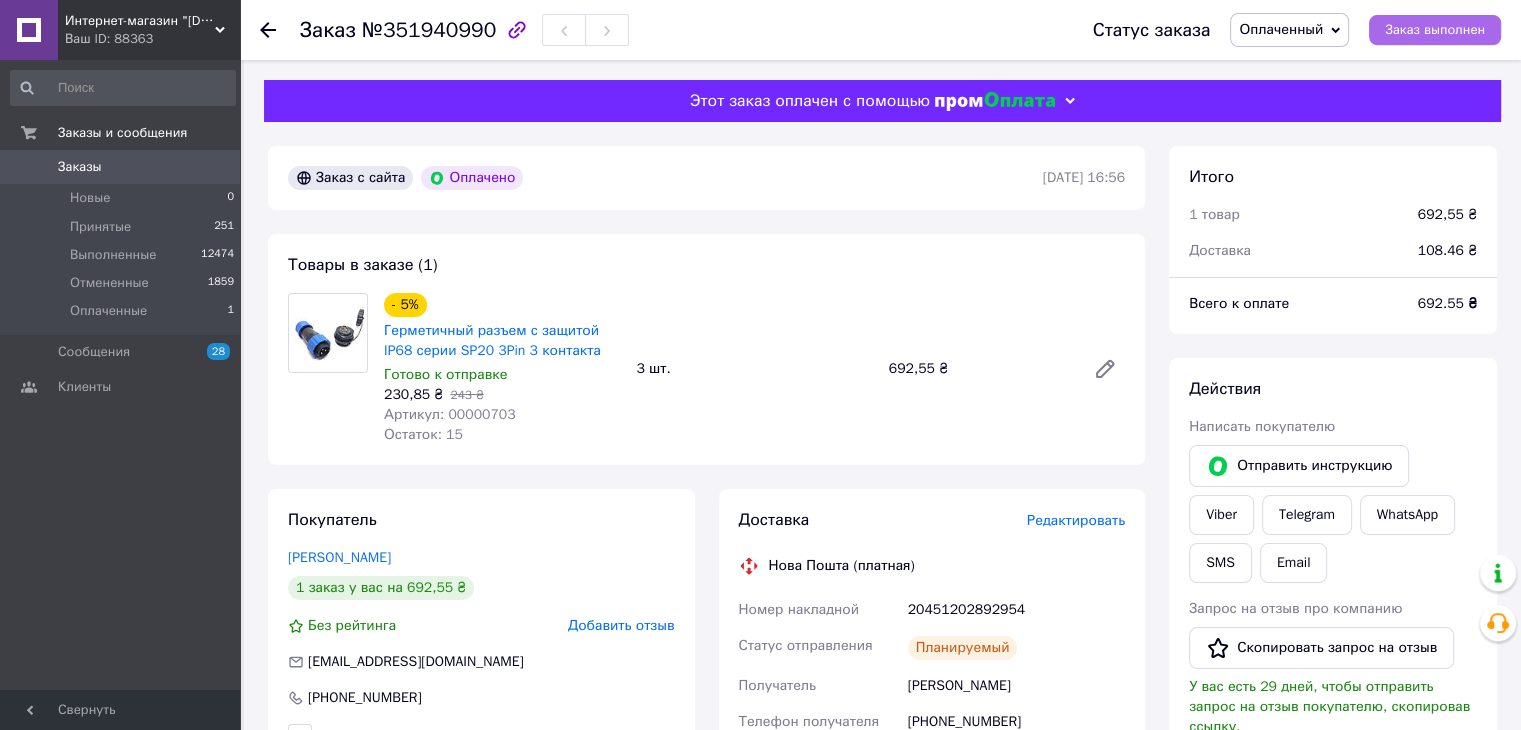 click on "Заказ выполнен" at bounding box center (1435, 30) 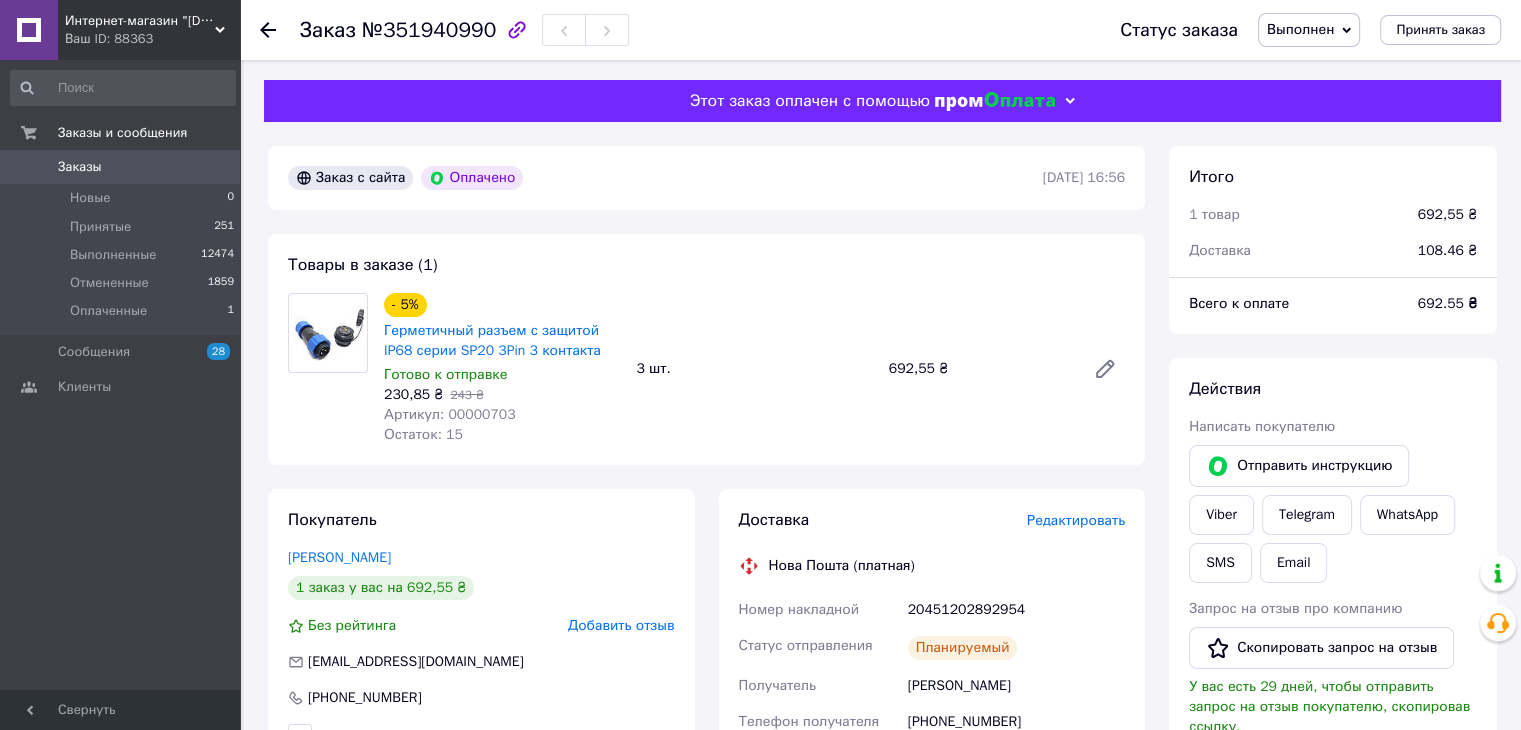 click 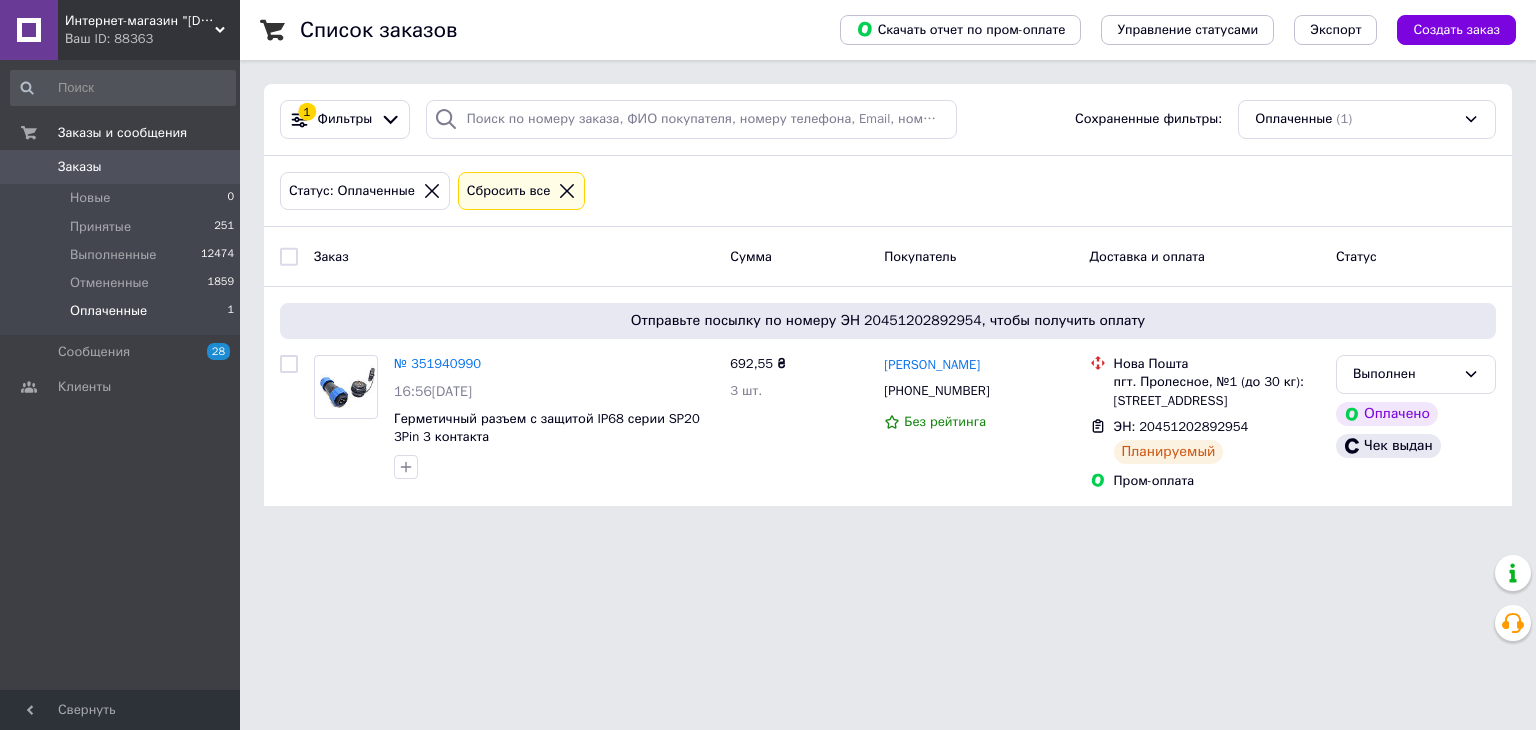 click on "Оплаченные" at bounding box center (108, 311) 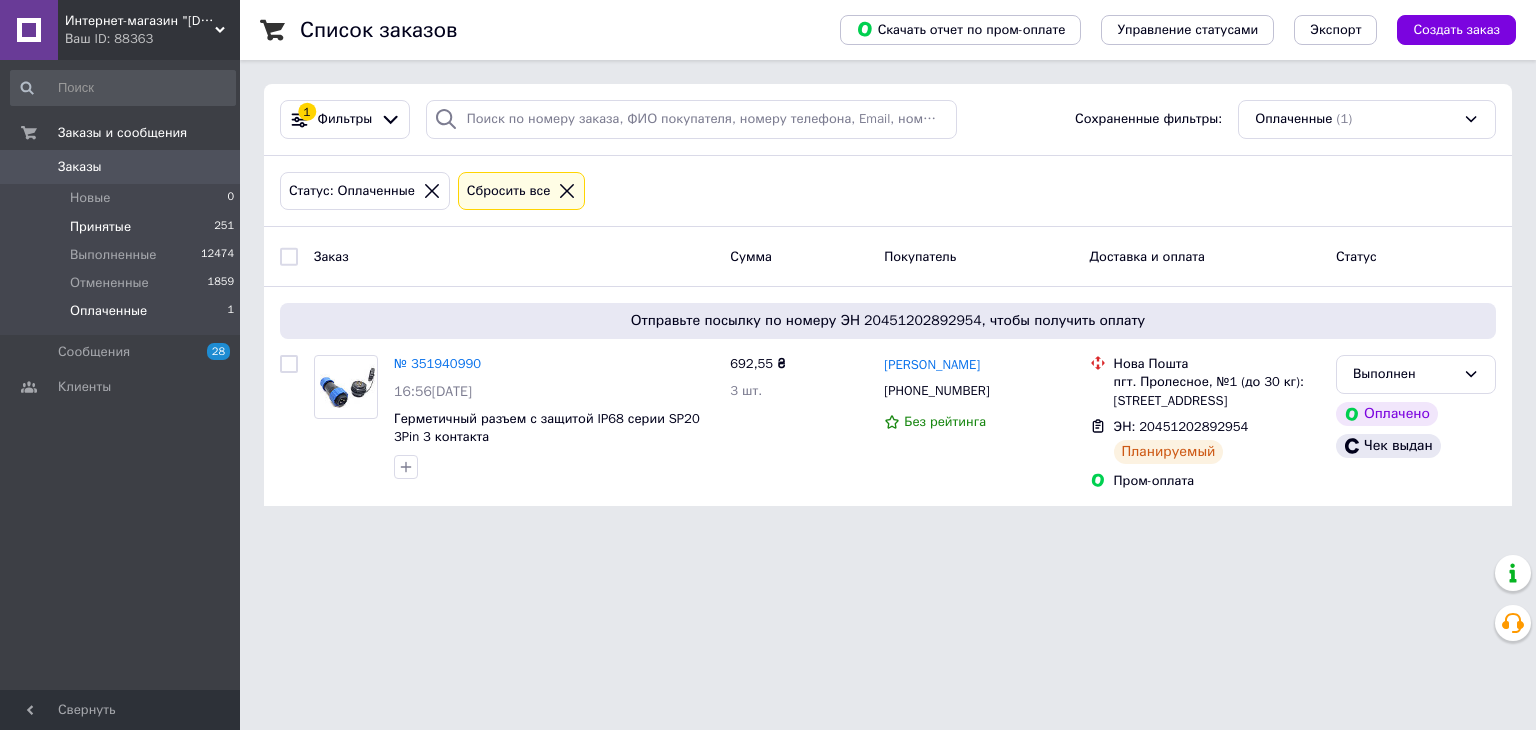 click on "Принятые 251" at bounding box center [123, 227] 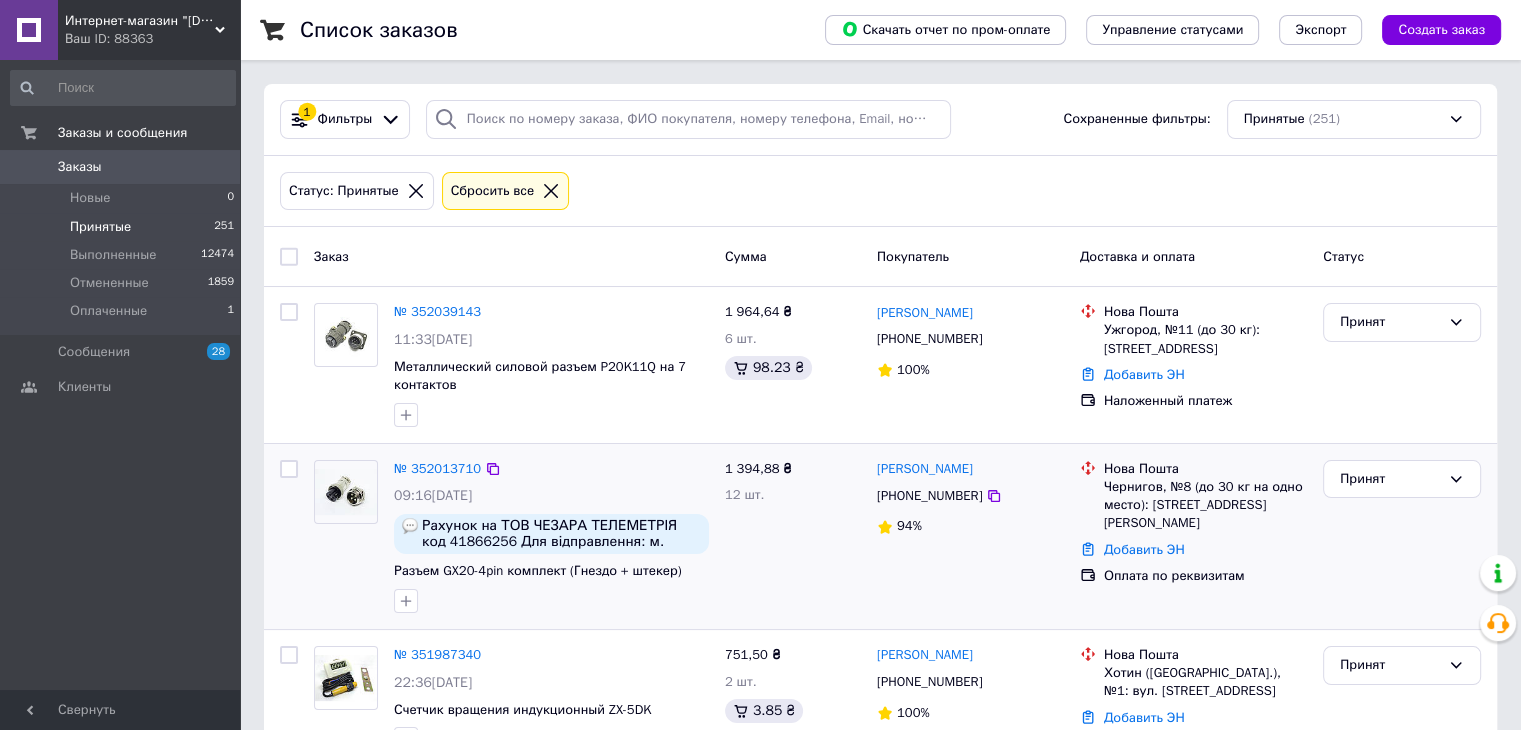 scroll, scrollTop: 100, scrollLeft: 0, axis: vertical 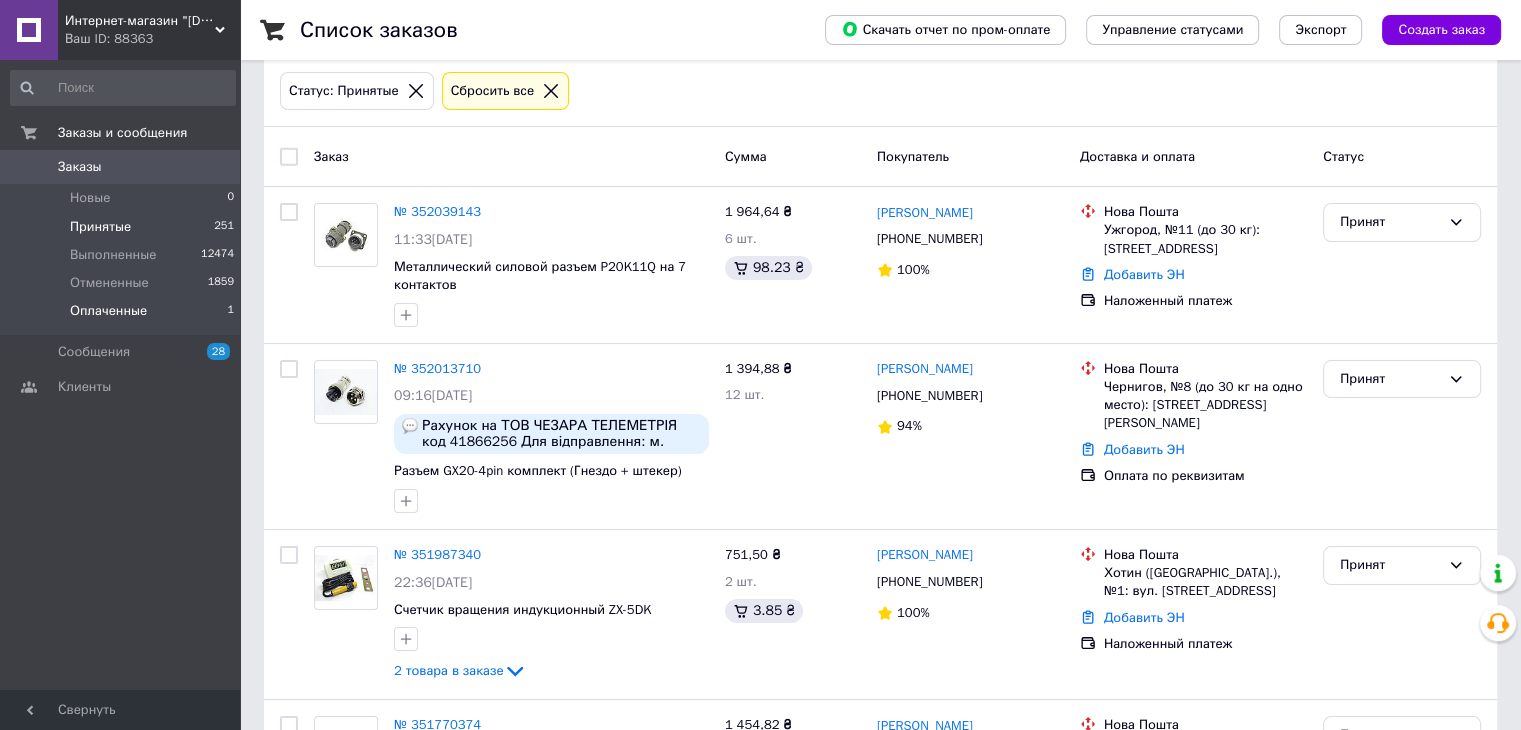 click on "Оплаченные 1" at bounding box center (123, 316) 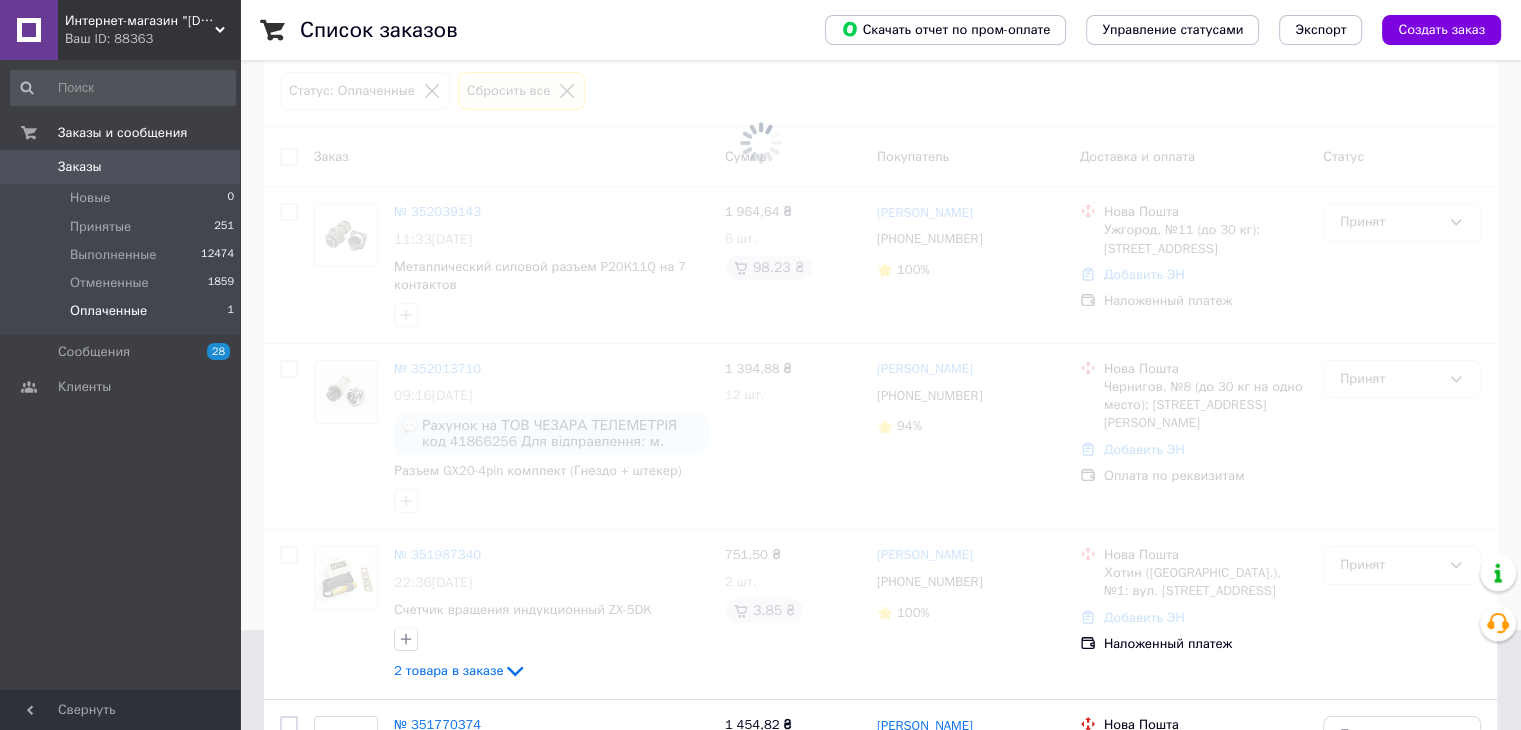 scroll, scrollTop: 0, scrollLeft: 0, axis: both 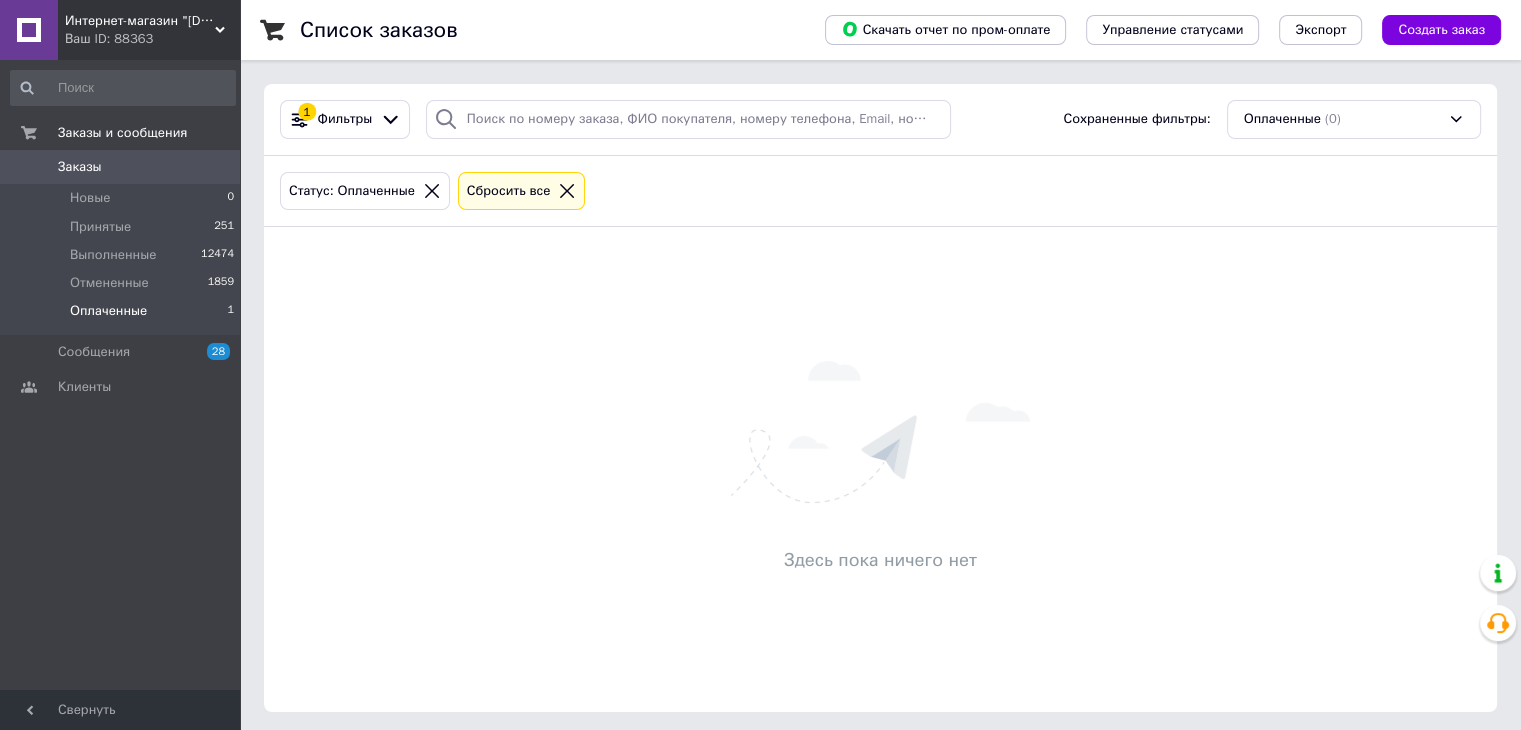 click on "Оплаченные" at bounding box center [108, 311] 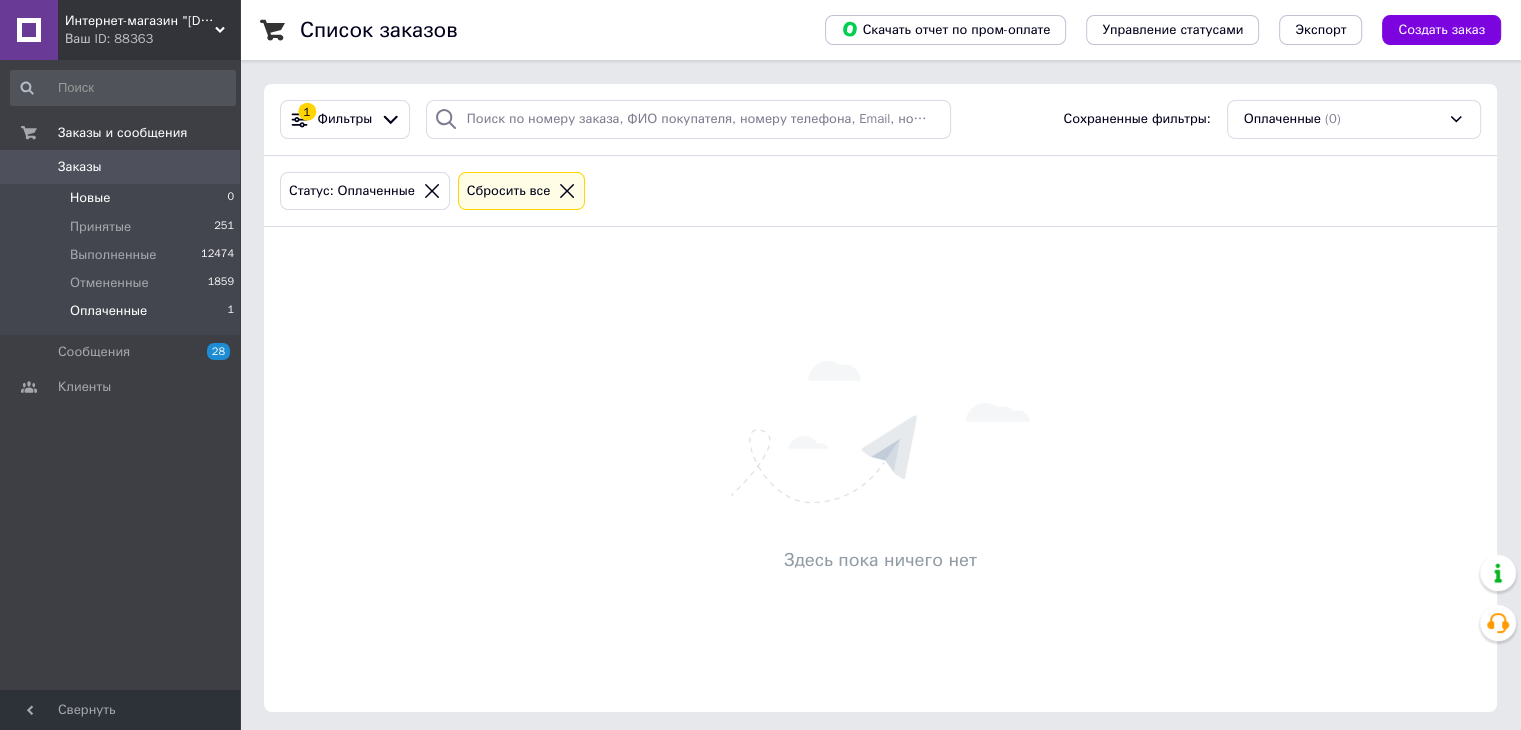 click on "Новые 0" at bounding box center (123, 198) 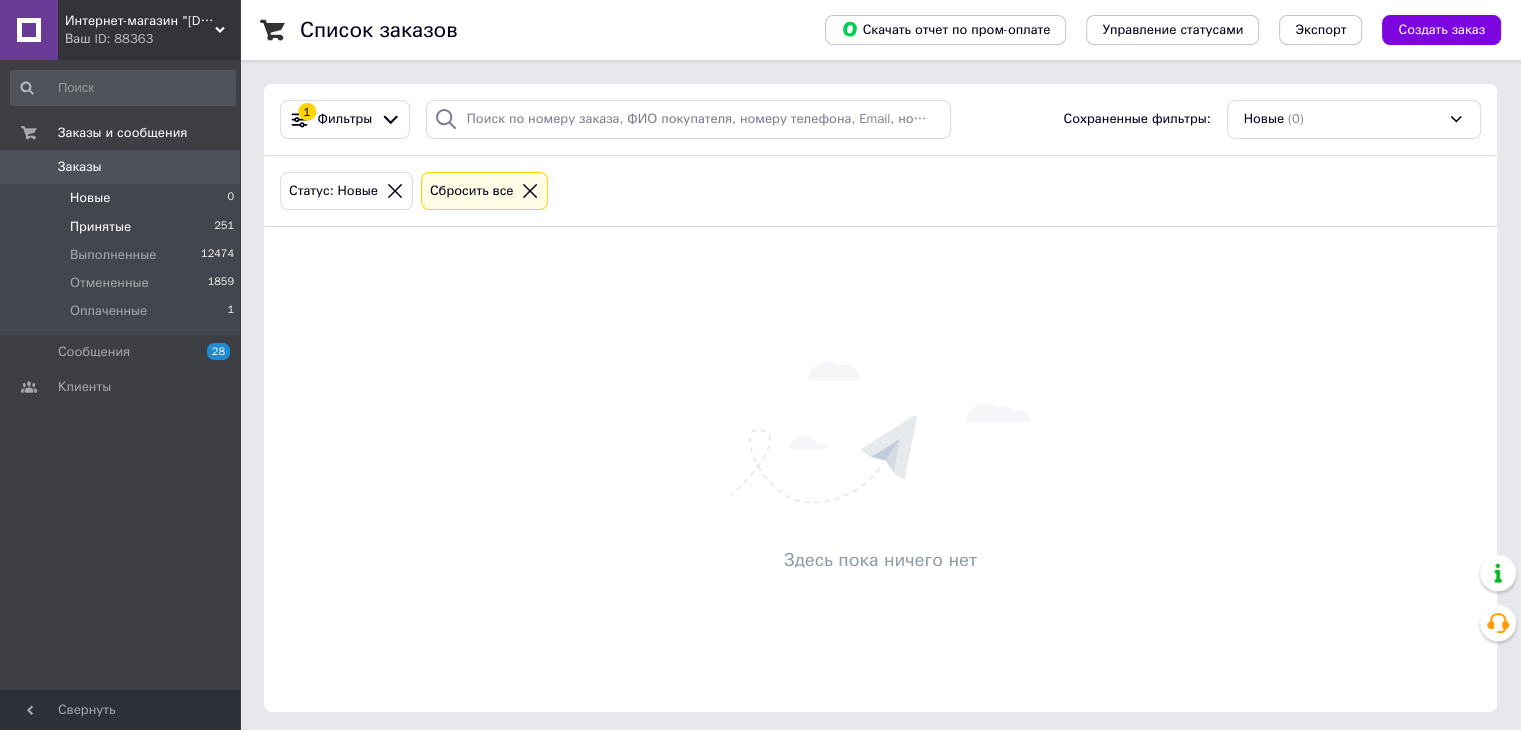 click on "Принятые 251" at bounding box center [123, 227] 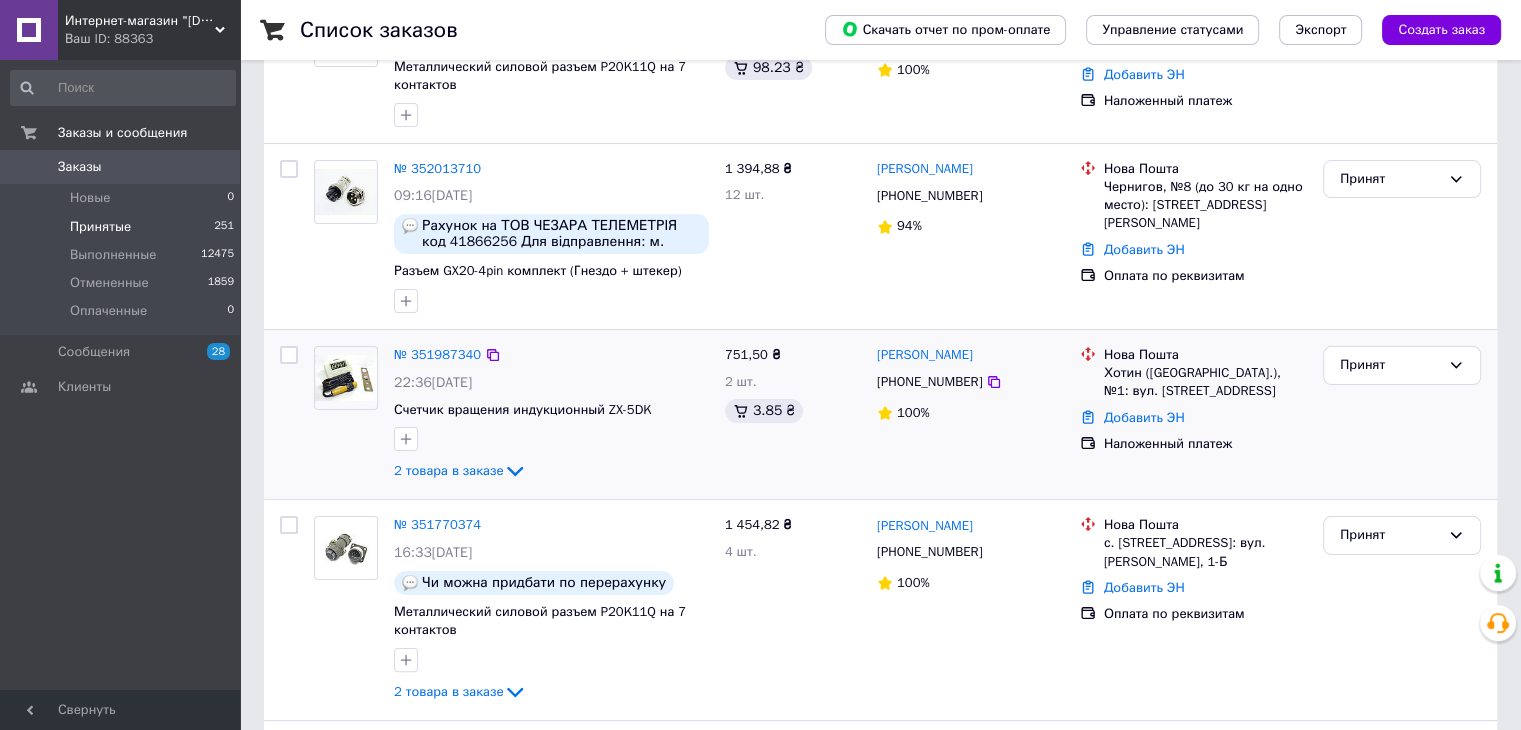 scroll, scrollTop: 400, scrollLeft: 0, axis: vertical 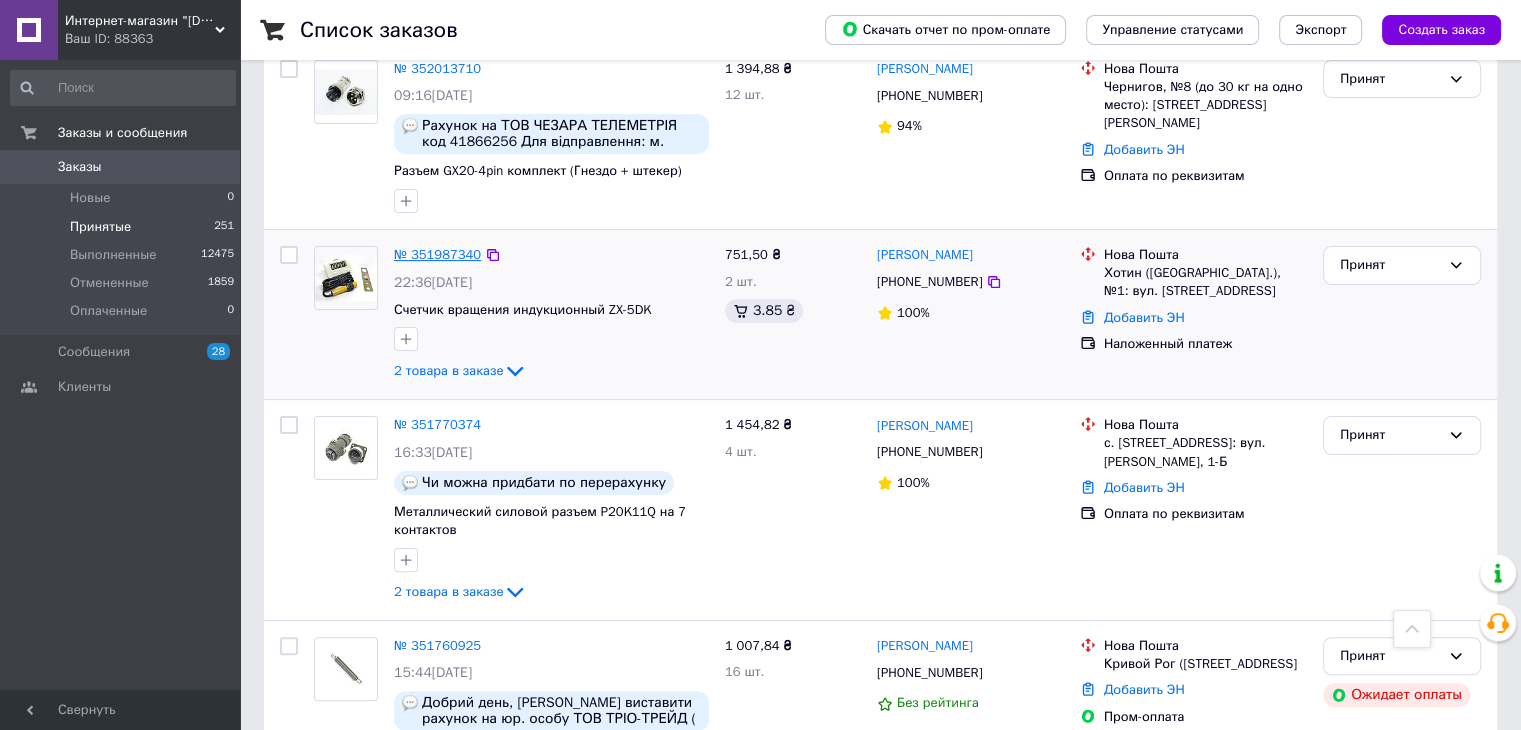 click on "№ 351987340" at bounding box center (437, 254) 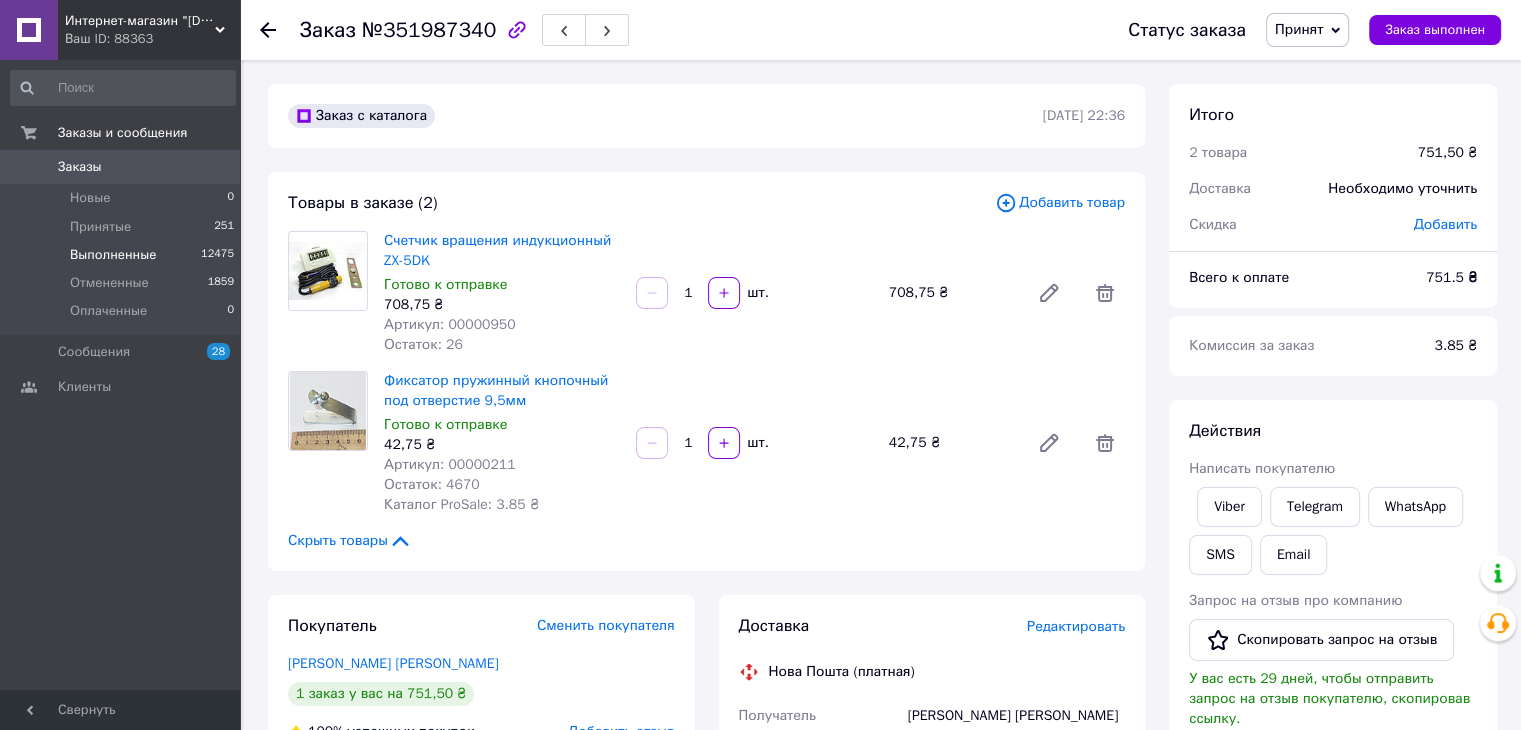 click on "Выполненные" at bounding box center (113, 255) 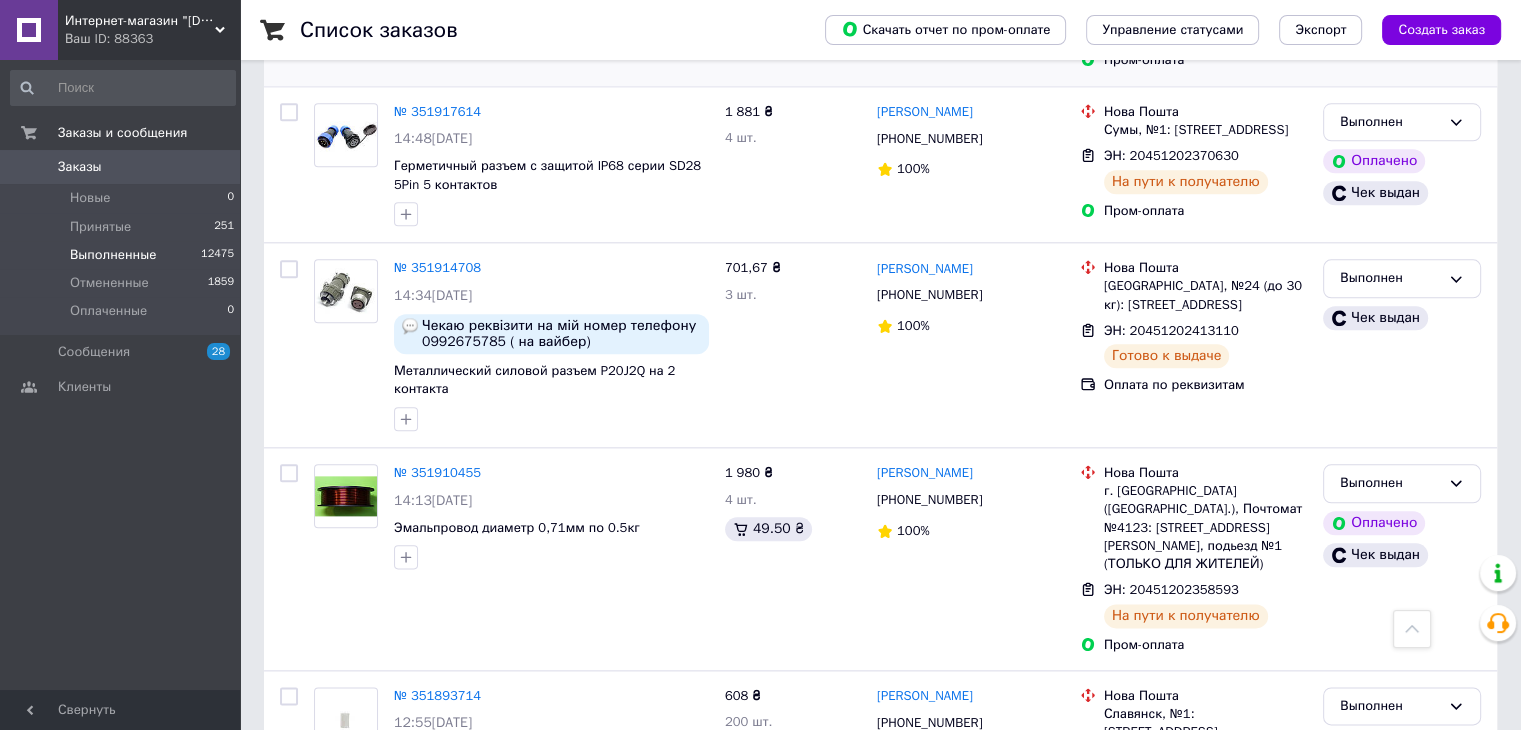 scroll, scrollTop: 2300, scrollLeft: 0, axis: vertical 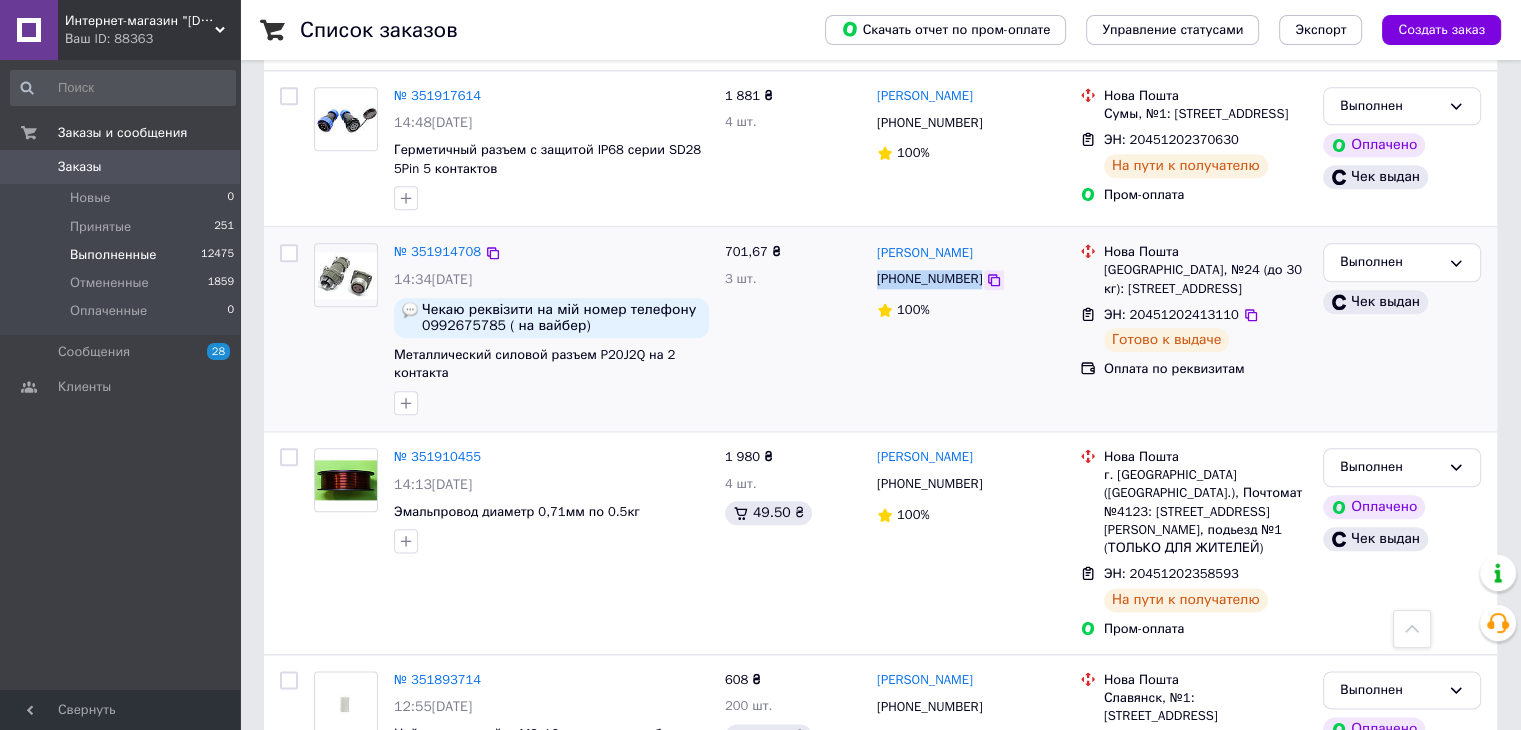 drag, startPoint x: 896, startPoint y: 277, endPoint x: 972, endPoint y: 279, distance: 76.02631 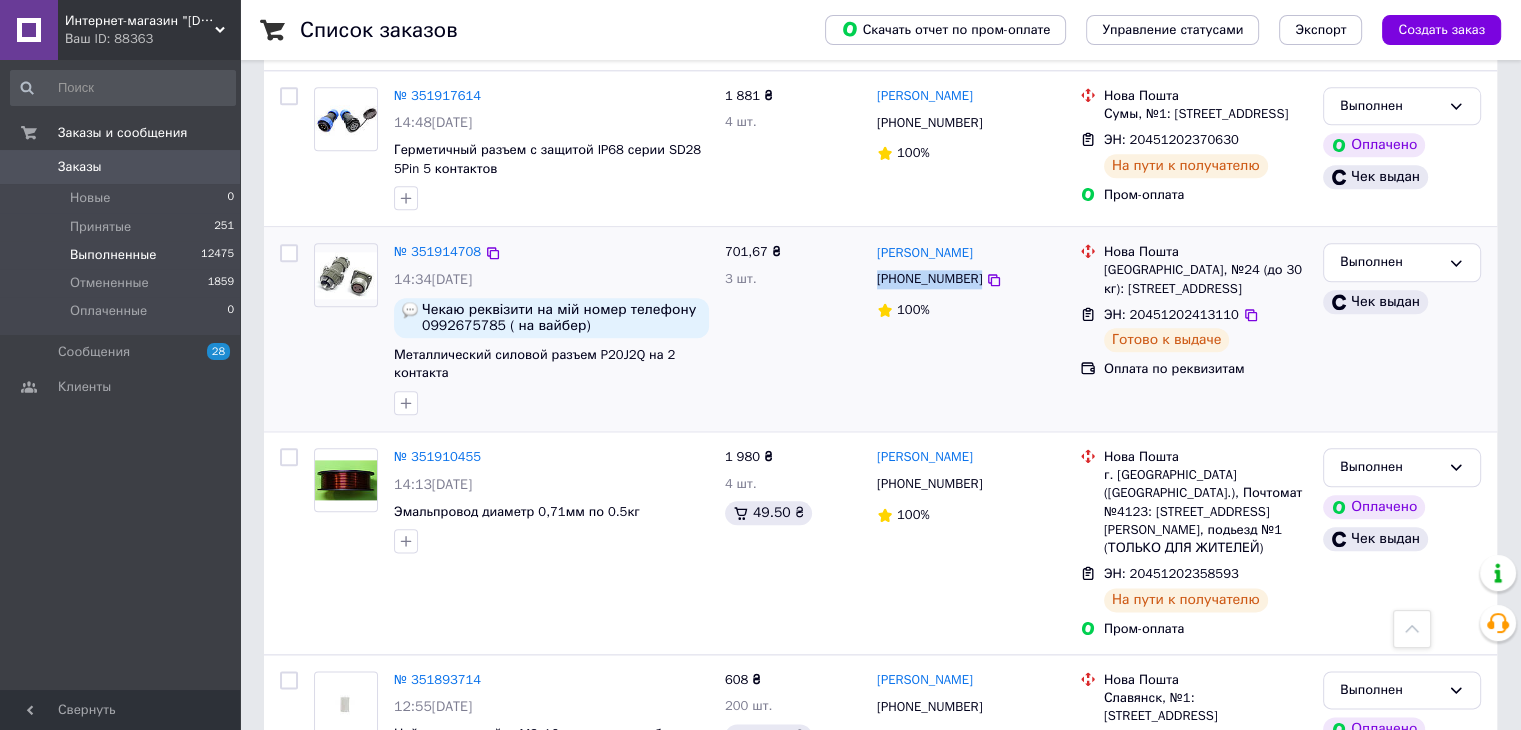 copy on "[PHONE_NUMBER]" 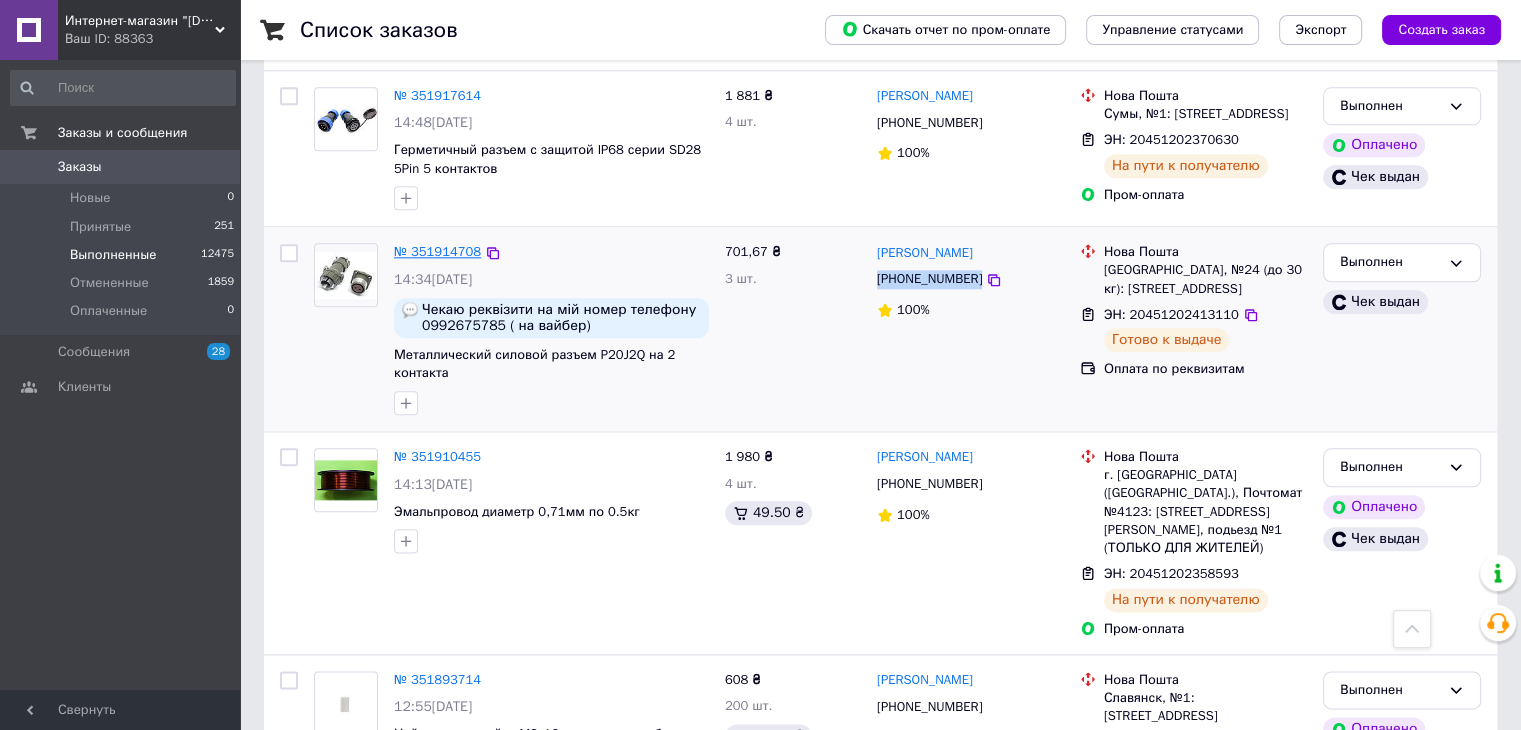 click on "№ 351914708" at bounding box center (437, 251) 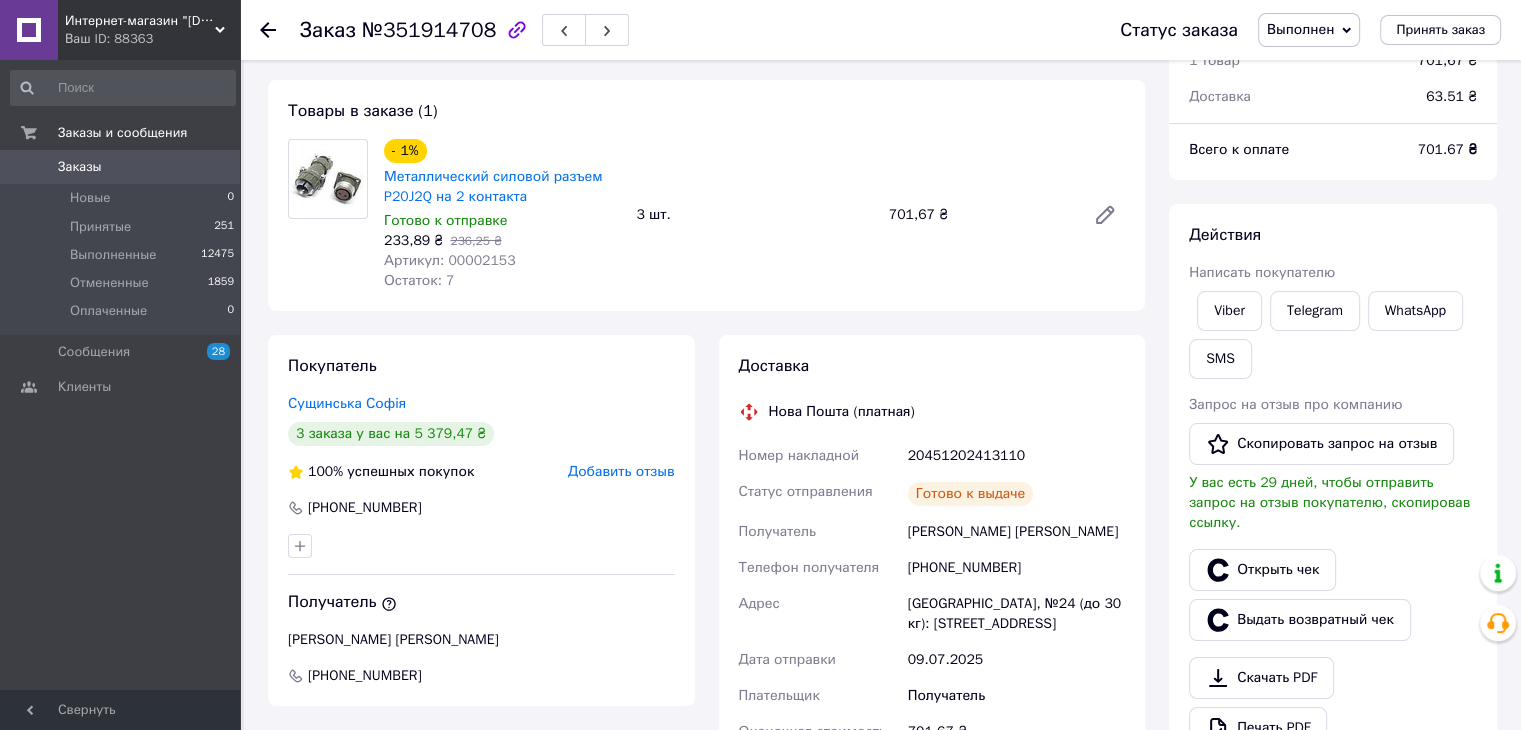 scroll, scrollTop: 0, scrollLeft: 0, axis: both 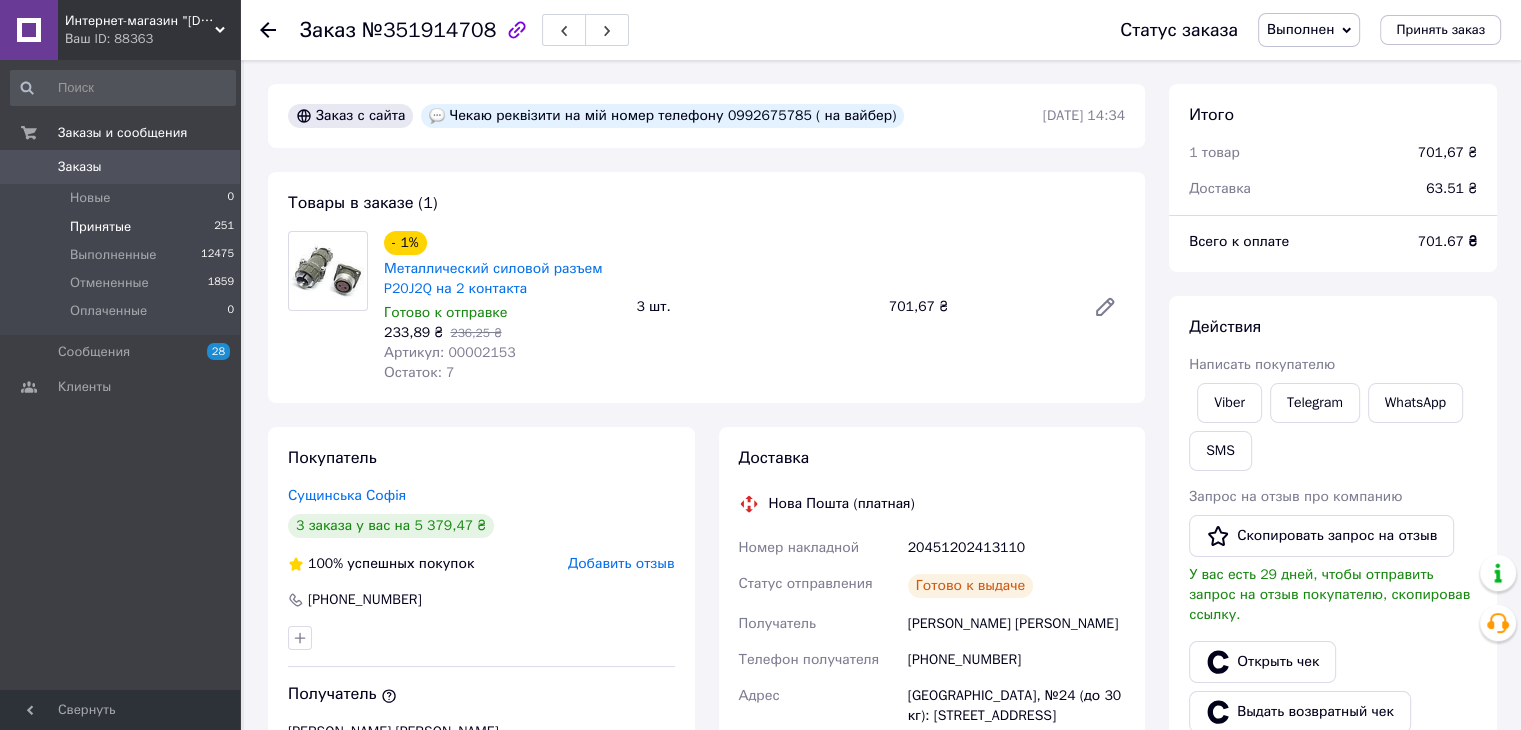 click on "Принятые" at bounding box center (100, 227) 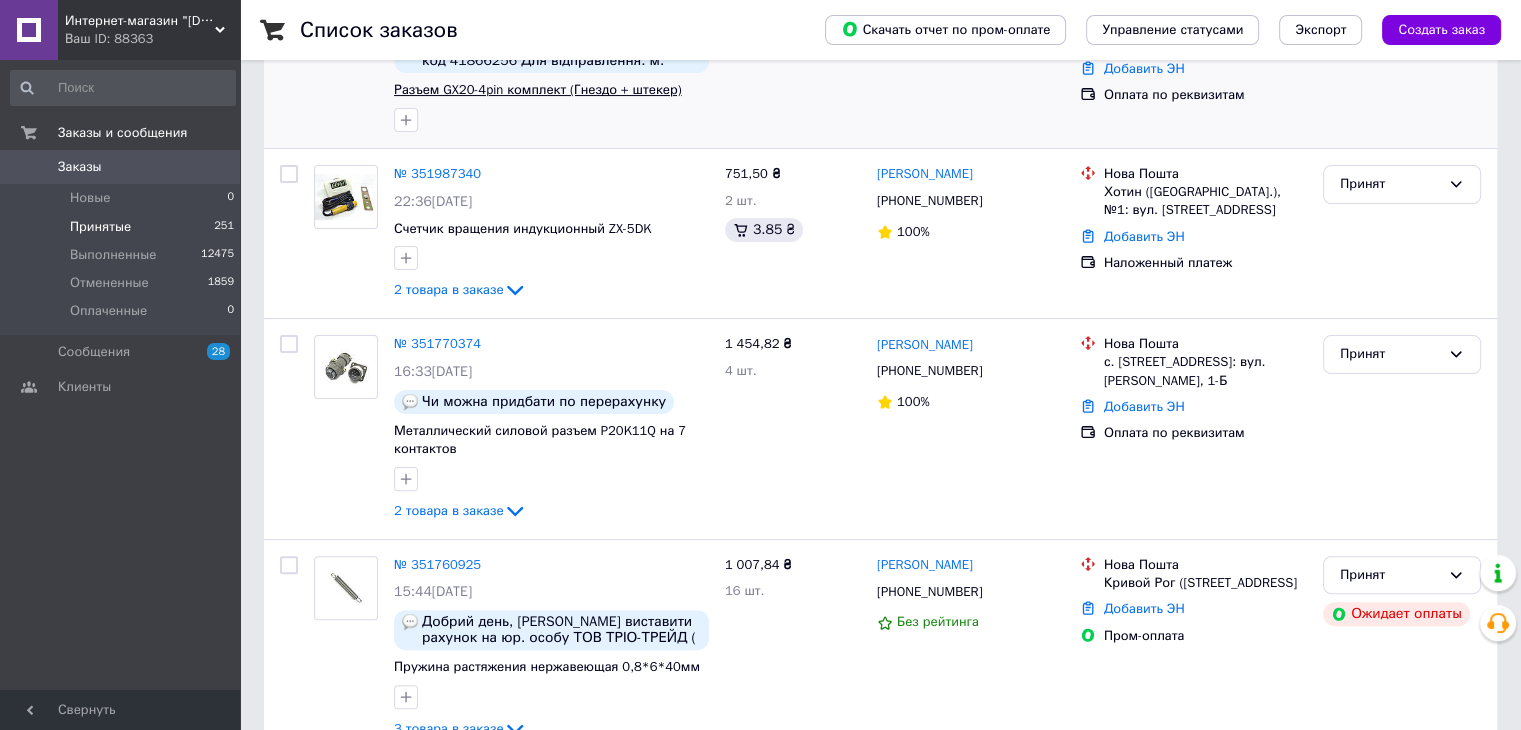 scroll, scrollTop: 500, scrollLeft: 0, axis: vertical 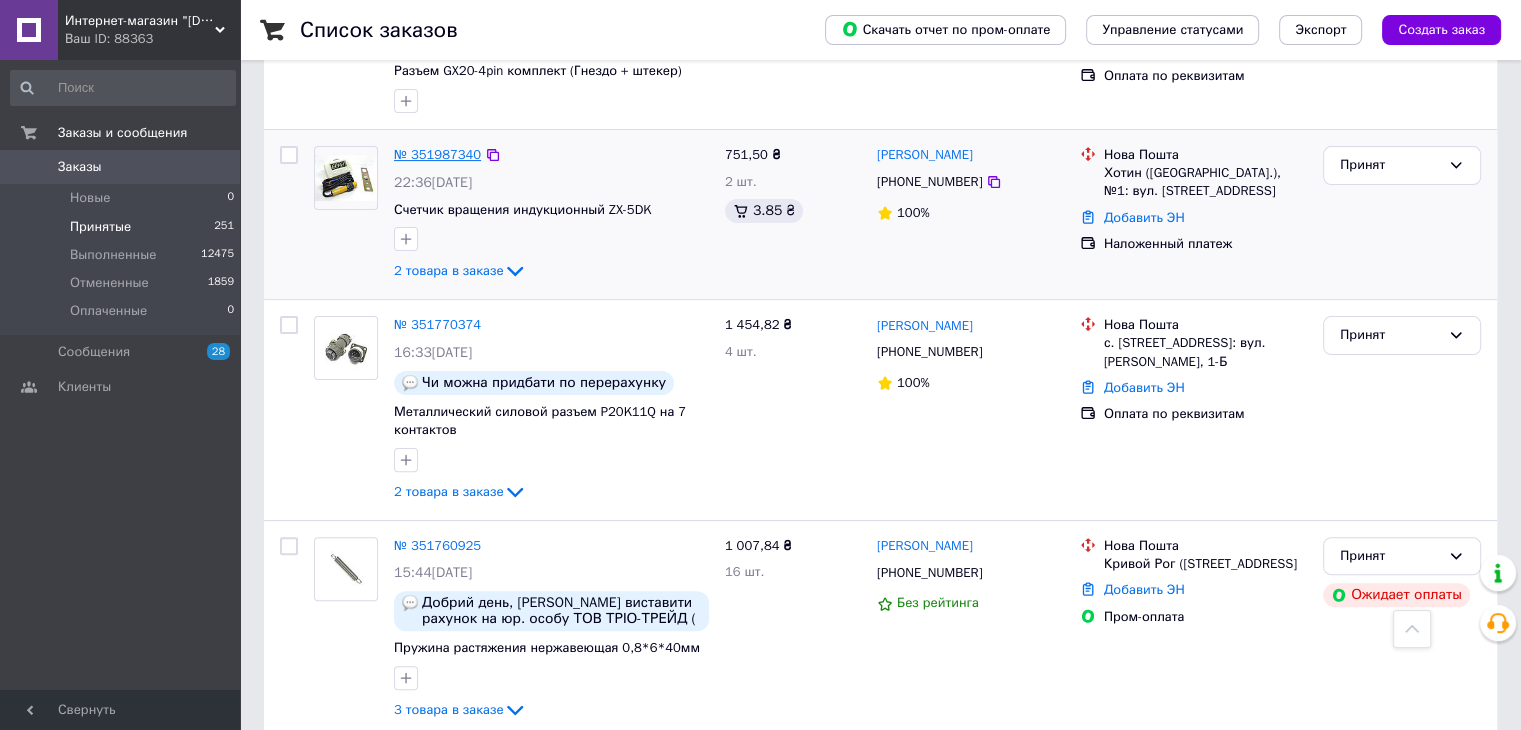 click on "№ 351987340" at bounding box center [437, 154] 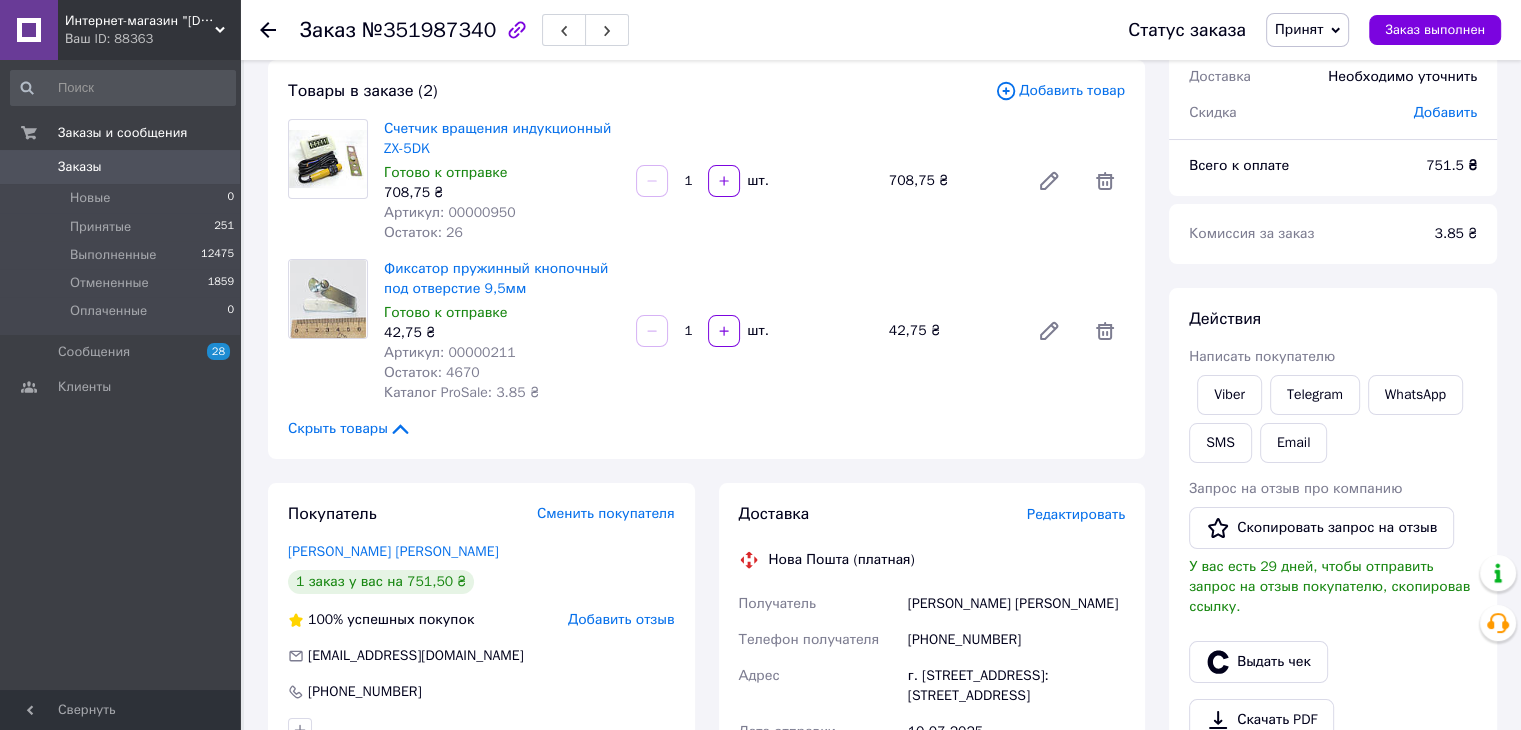 scroll, scrollTop: 100, scrollLeft: 0, axis: vertical 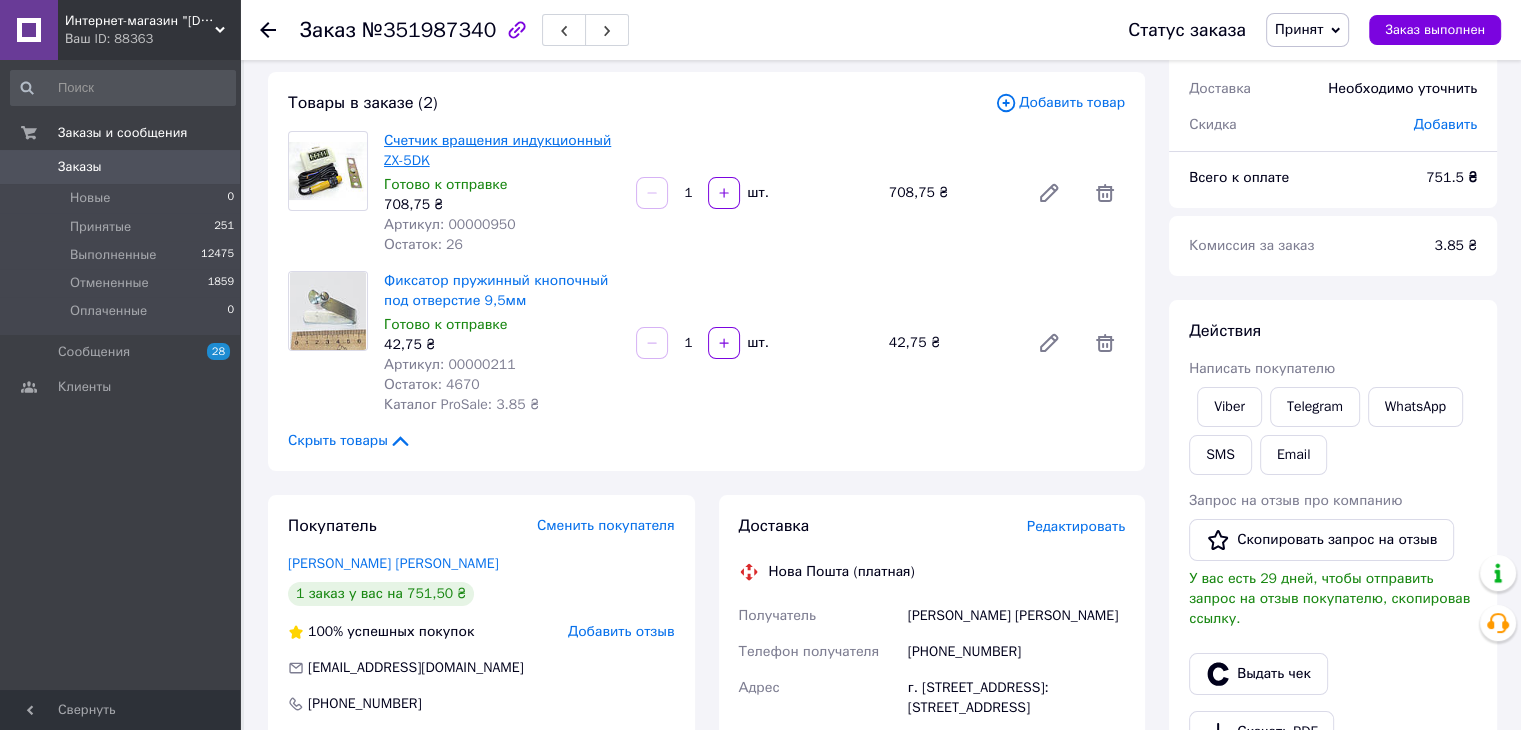 click on "Счетчик вращения индукционный ZX-5DK" at bounding box center (497, 150) 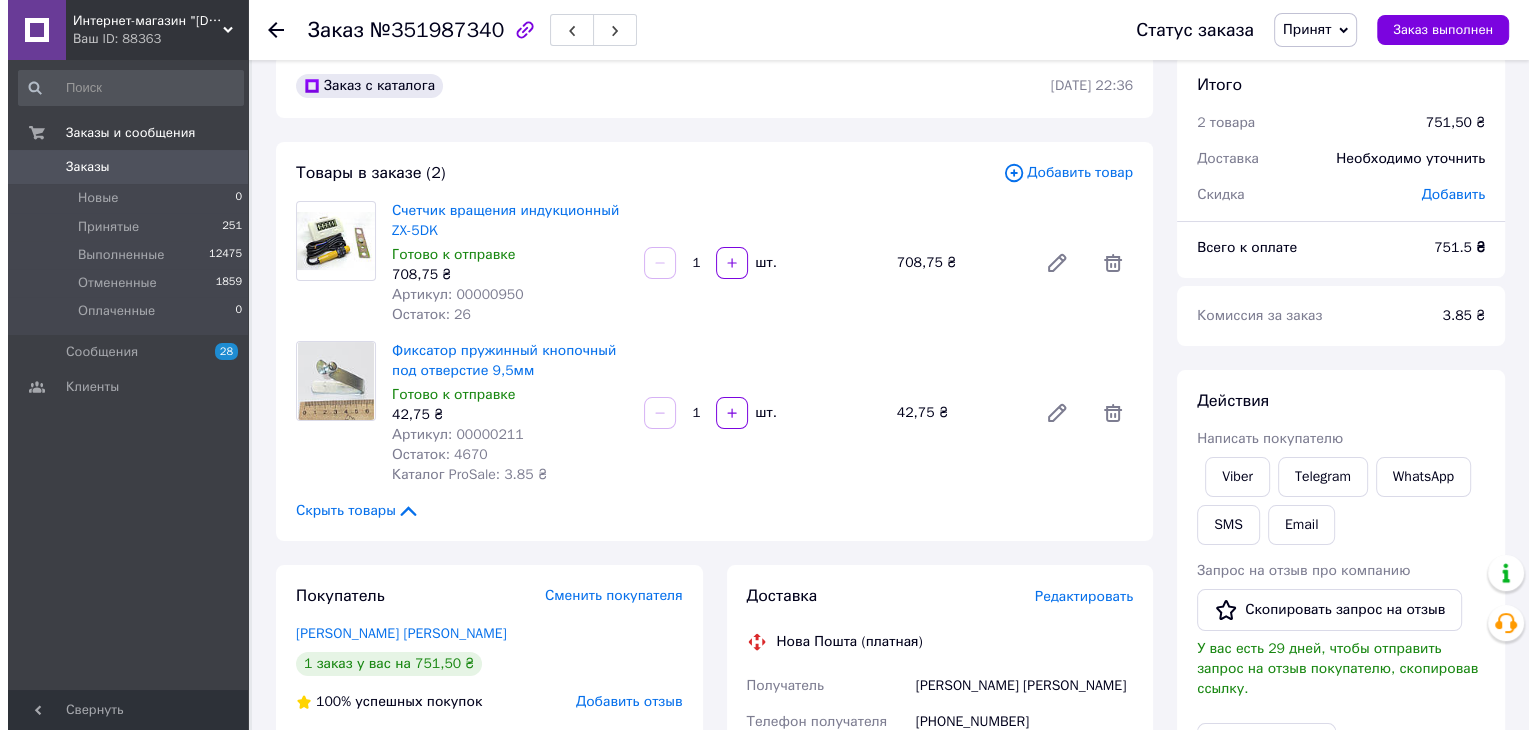 scroll, scrollTop: 0, scrollLeft: 0, axis: both 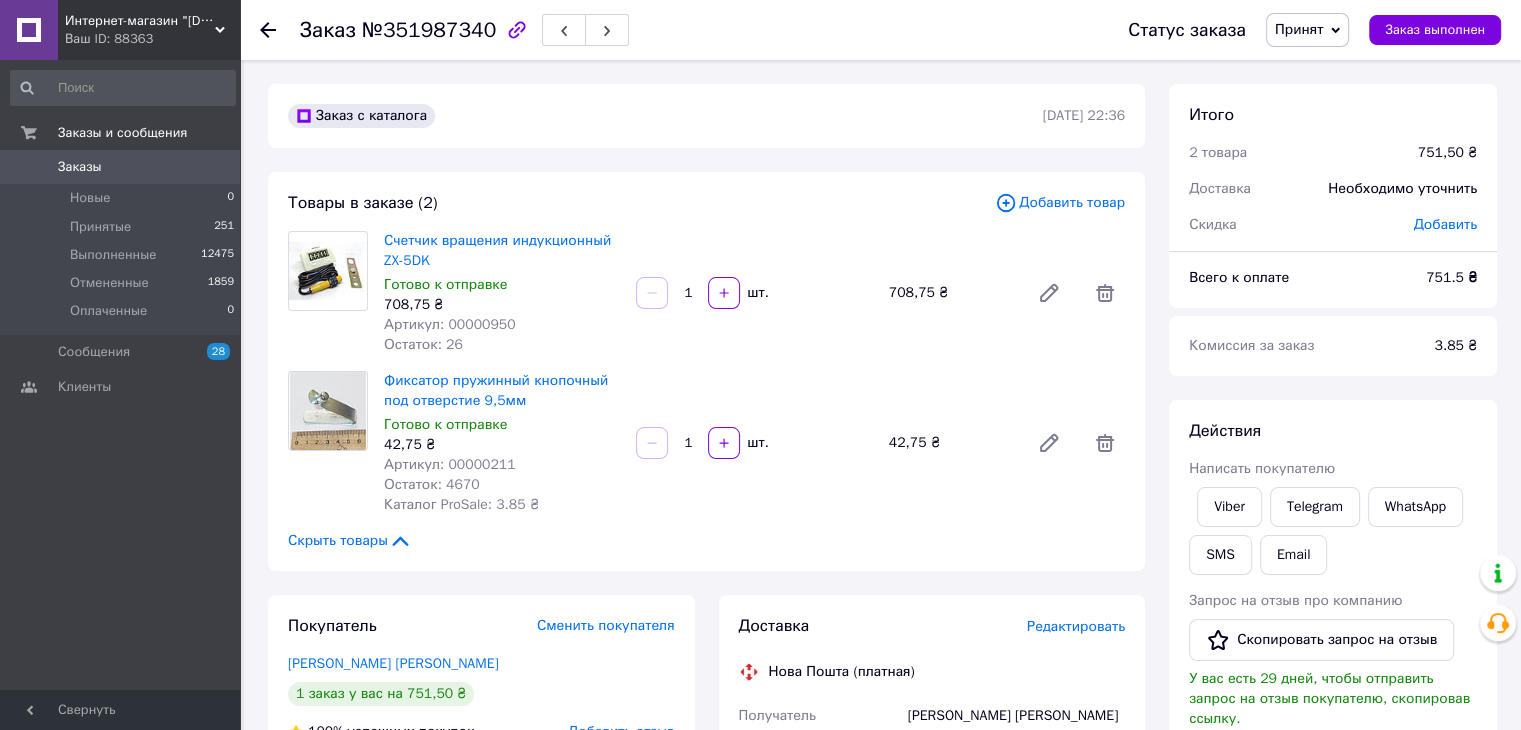 click on "Принят" at bounding box center [1307, 30] 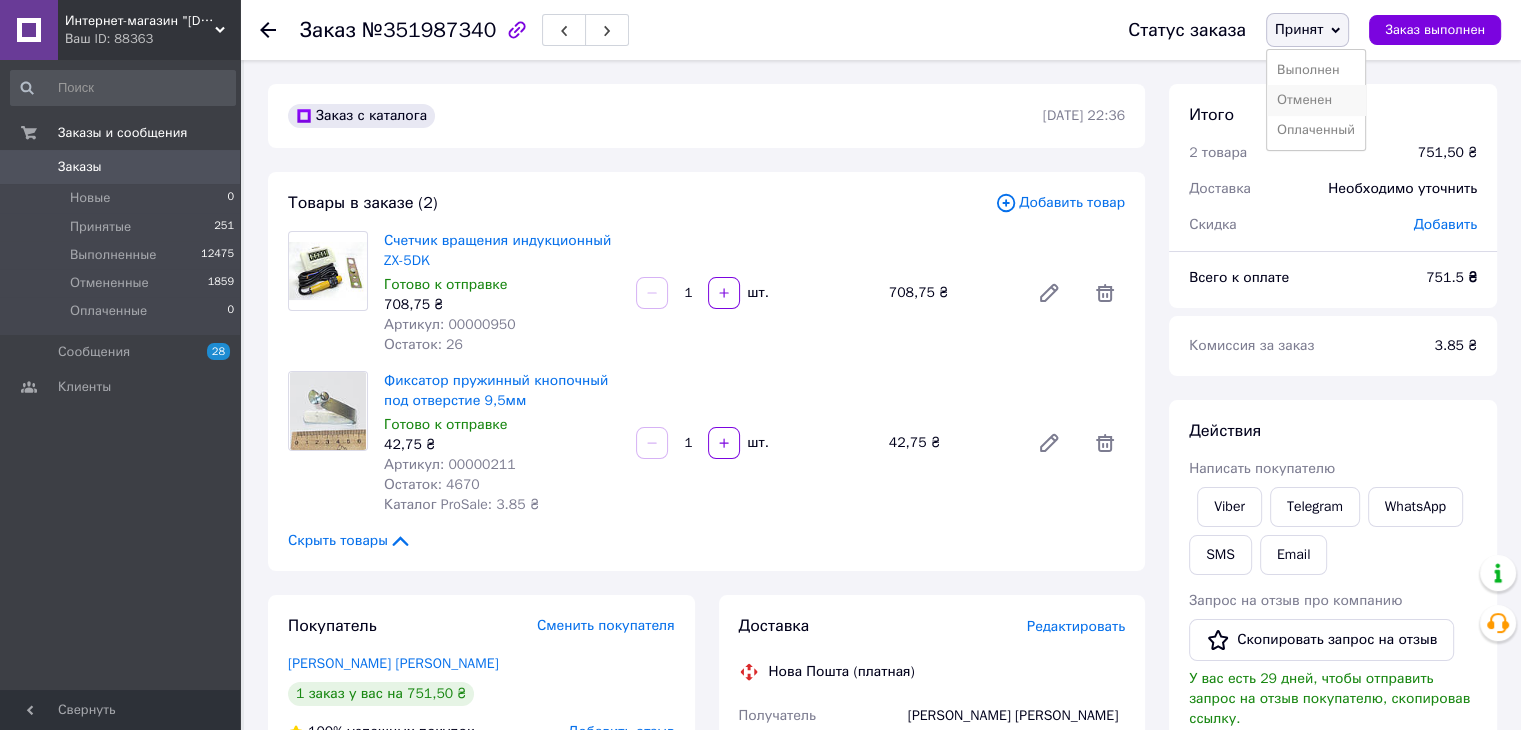 click on "Отменен" at bounding box center [1316, 100] 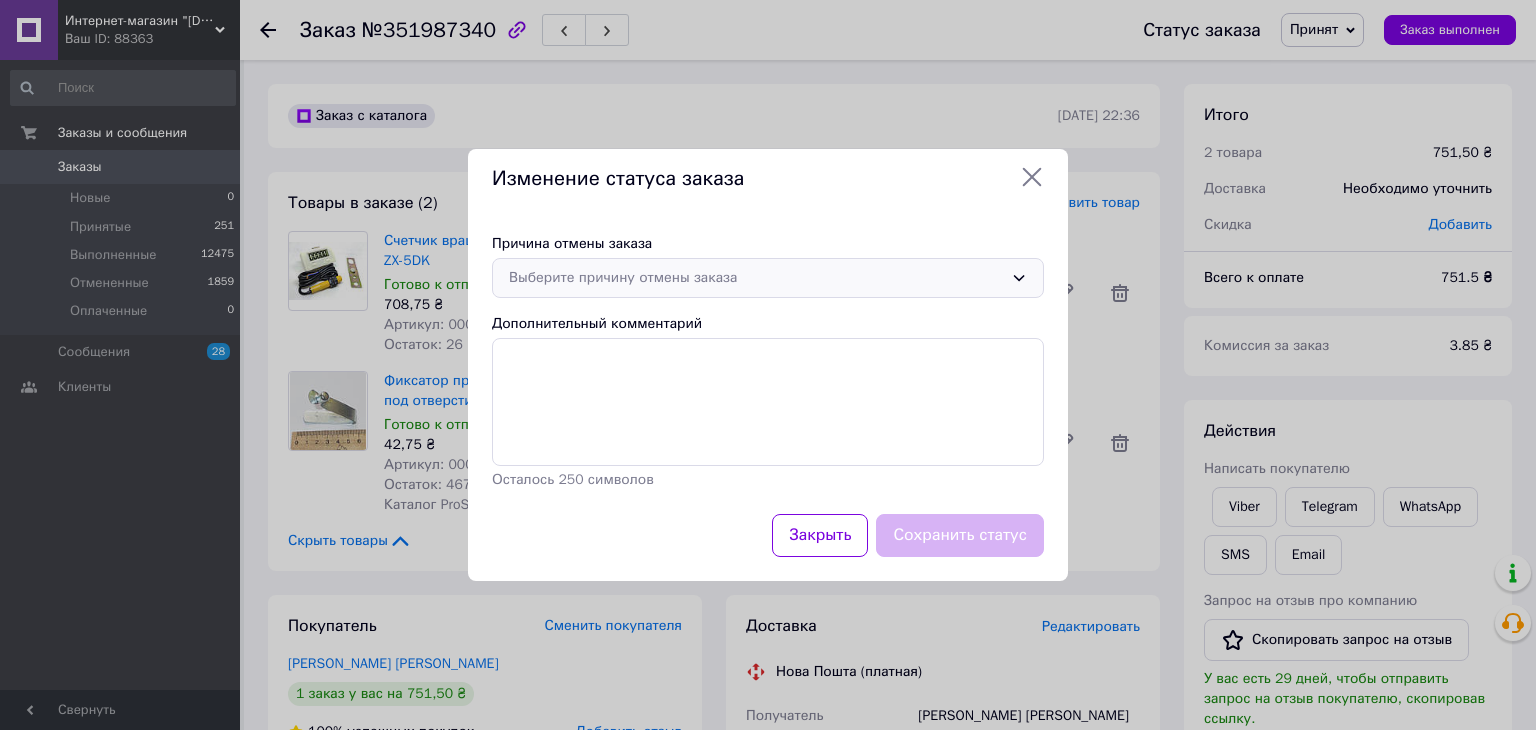 click 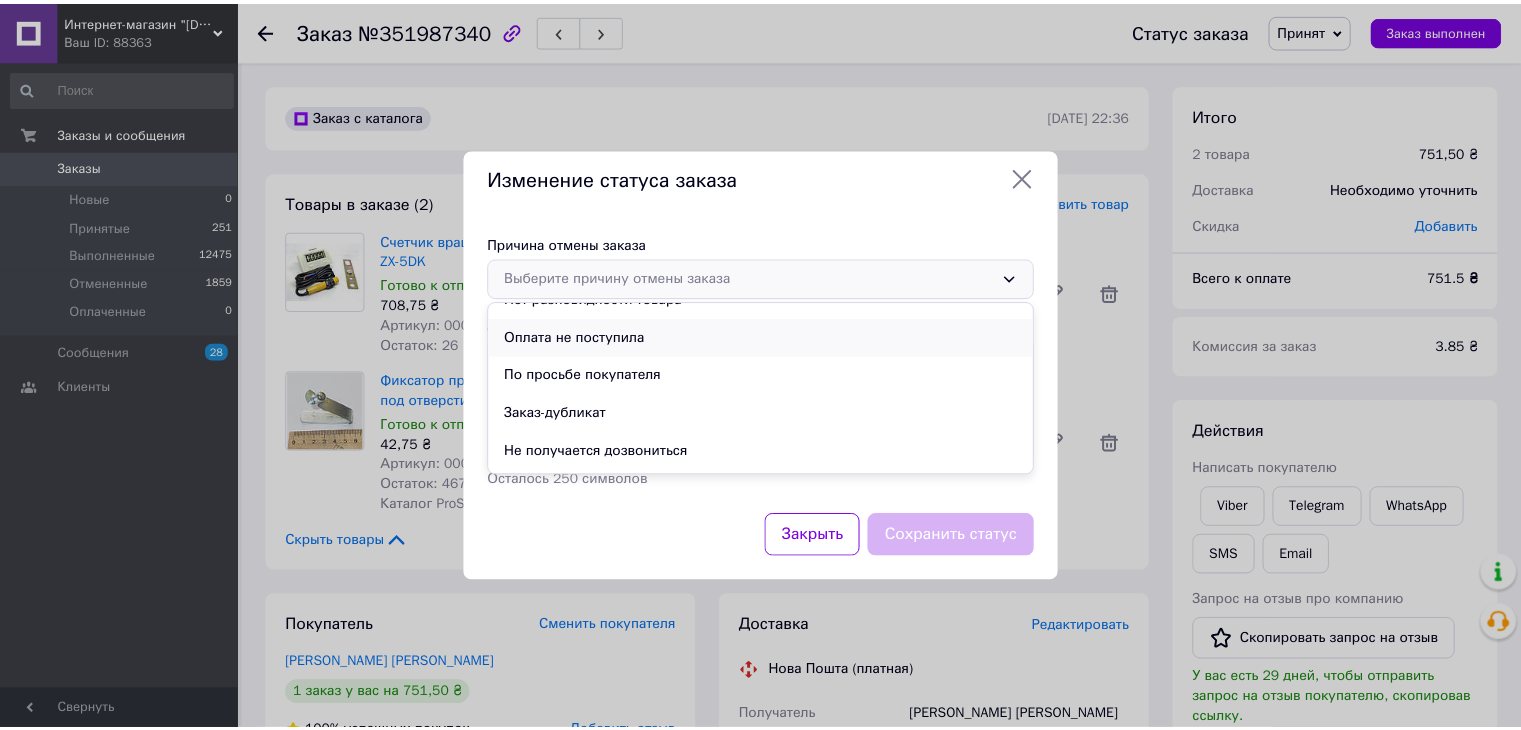 scroll, scrollTop: 93, scrollLeft: 0, axis: vertical 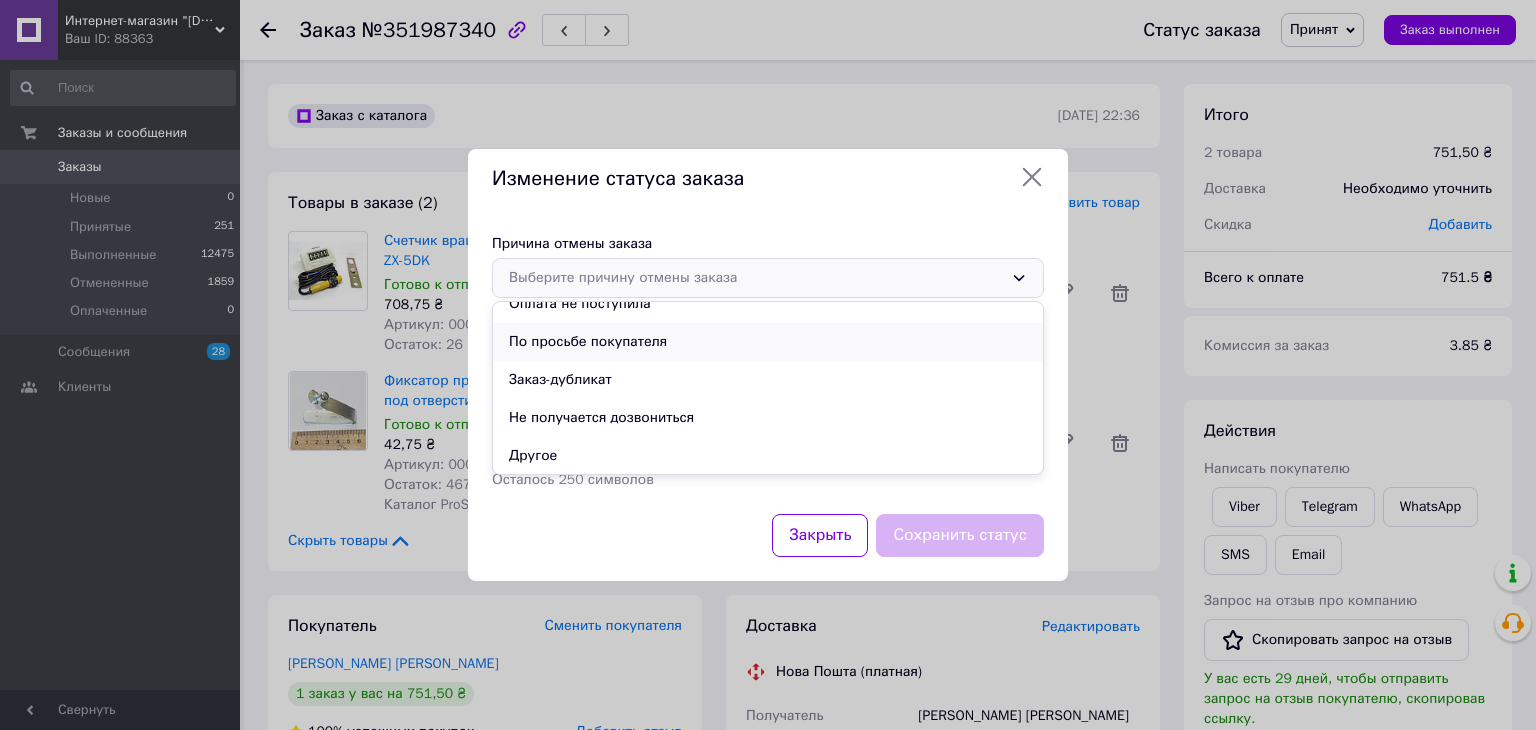 click on "По просьбе покупателя" at bounding box center [768, 342] 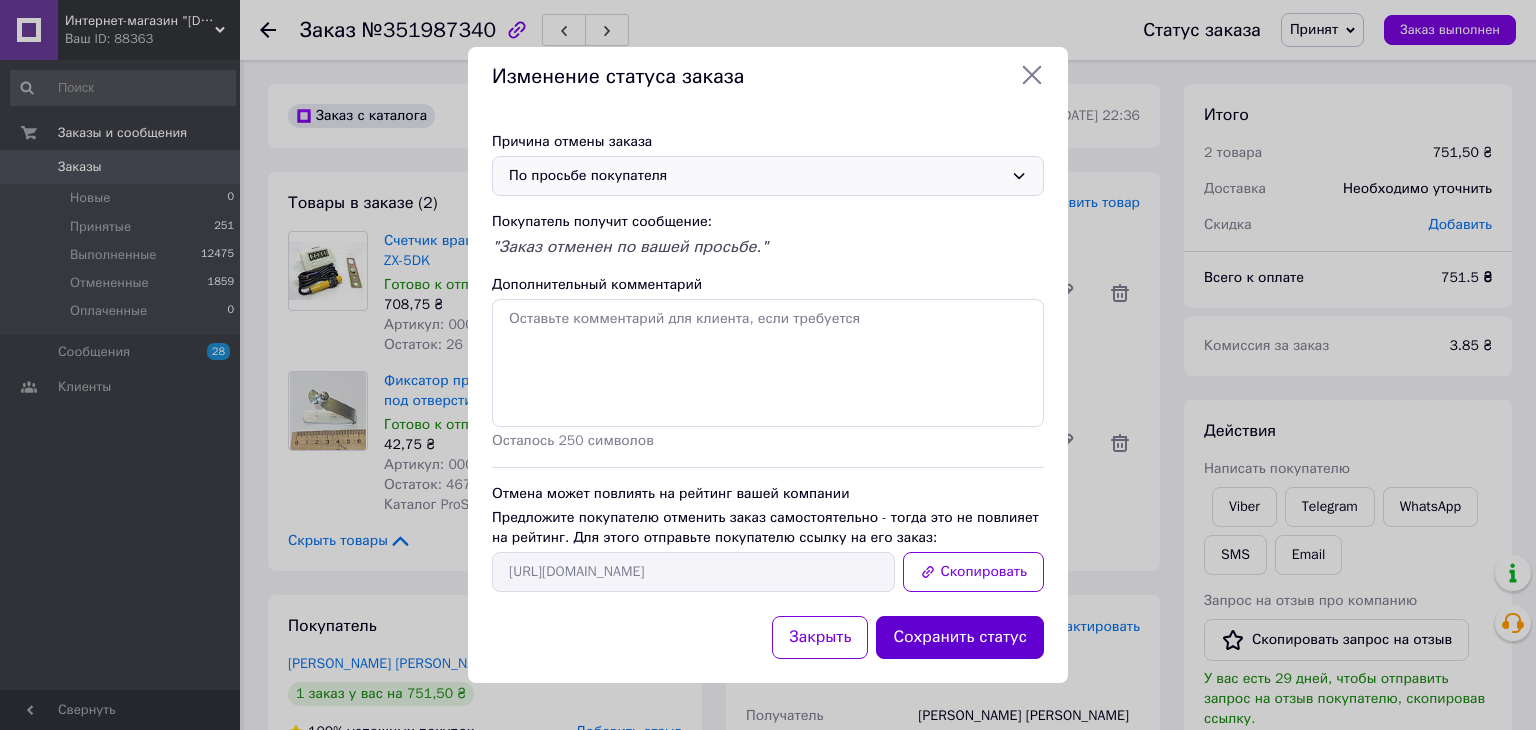 click on "Сохранить статус" at bounding box center (960, 637) 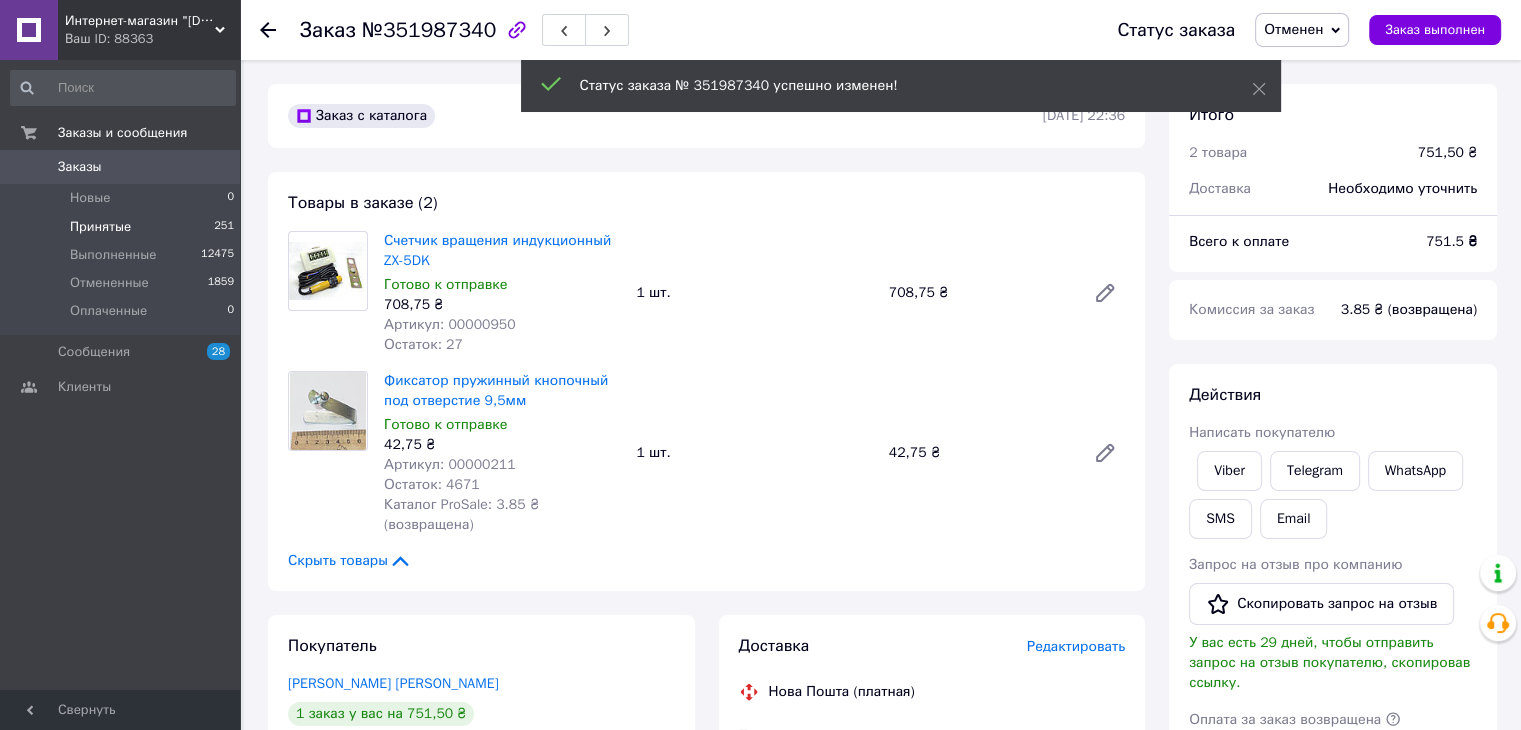 click on "Принятые 251" at bounding box center [123, 227] 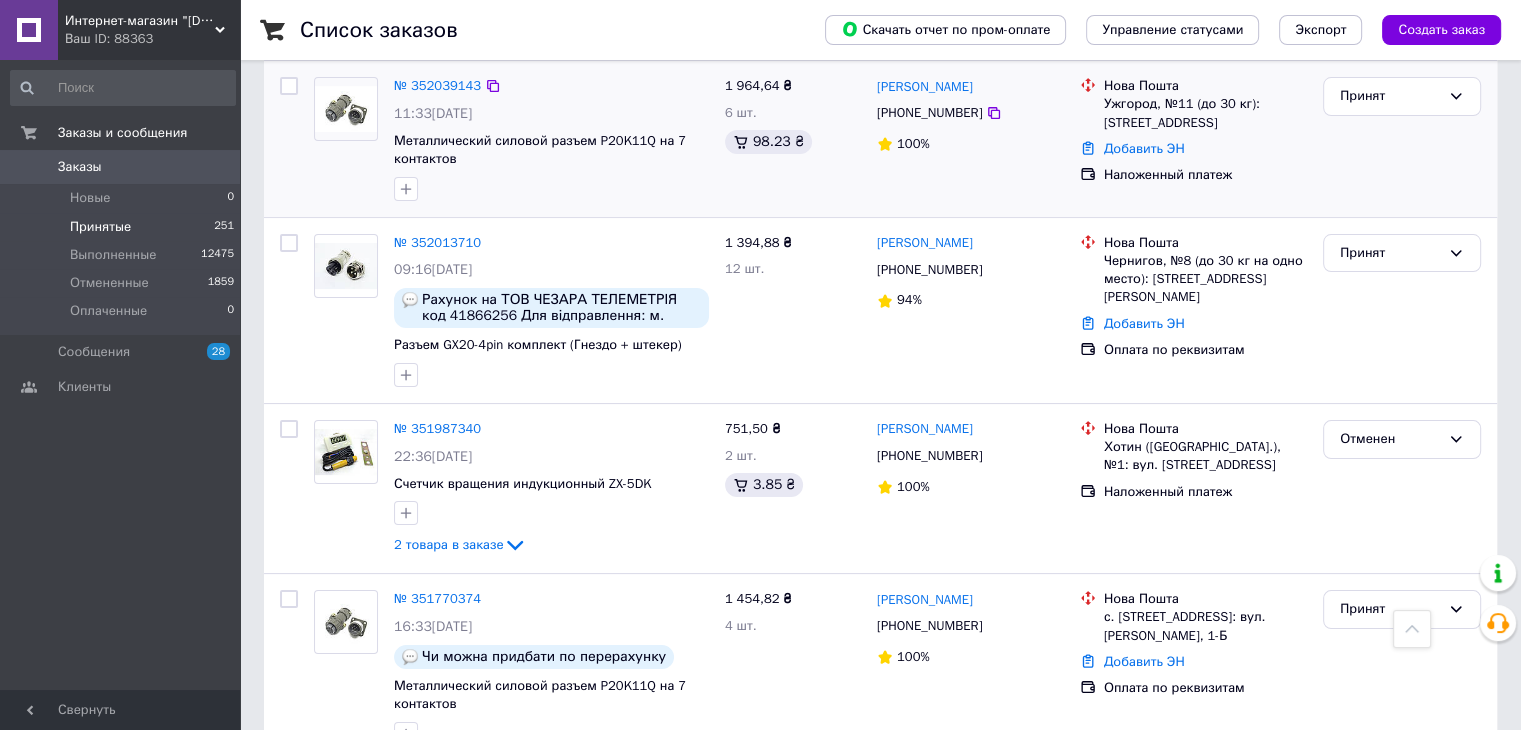 scroll, scrollTop: 200, scrollLeft: 0, axis: vertical 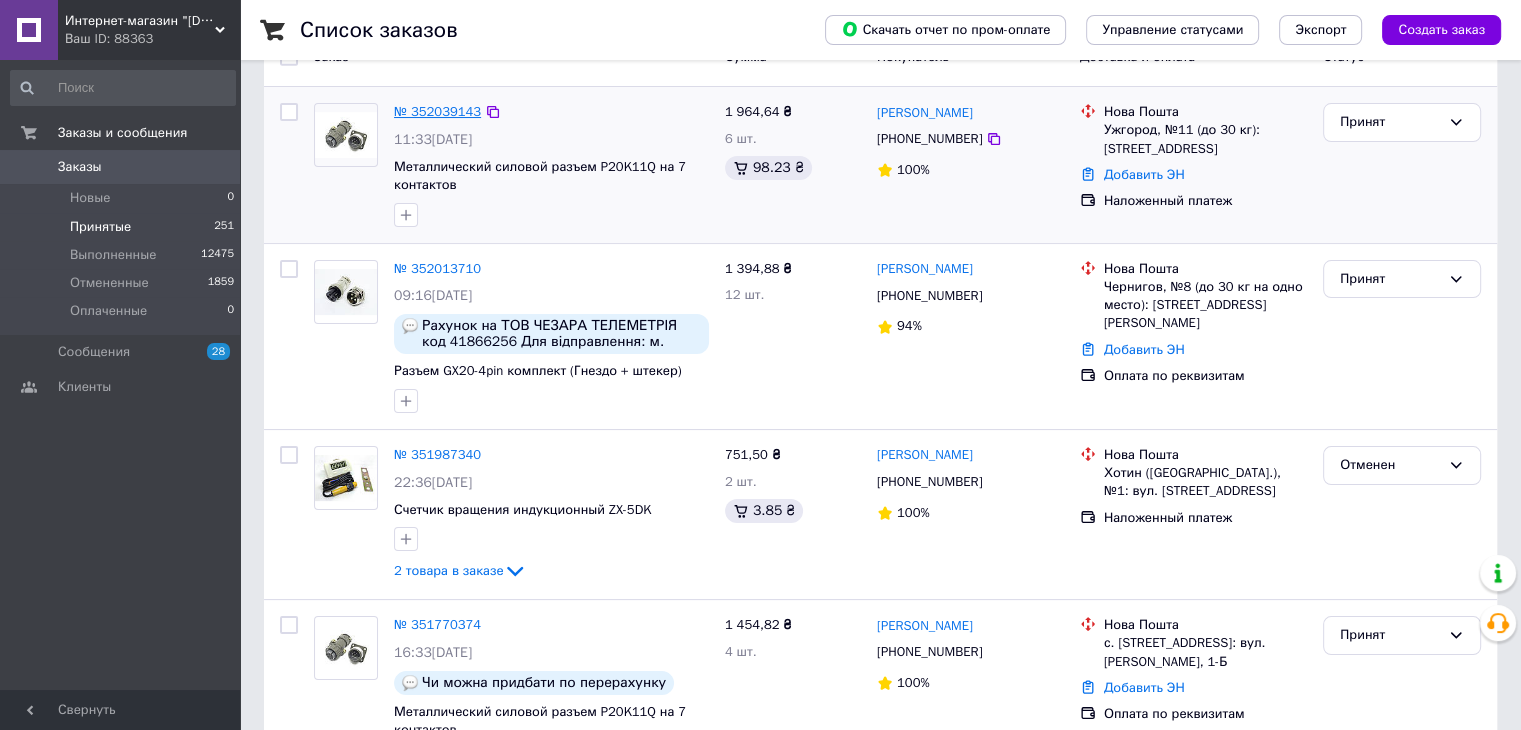 click on "№ 352039143" at bounding box center [437, 111] 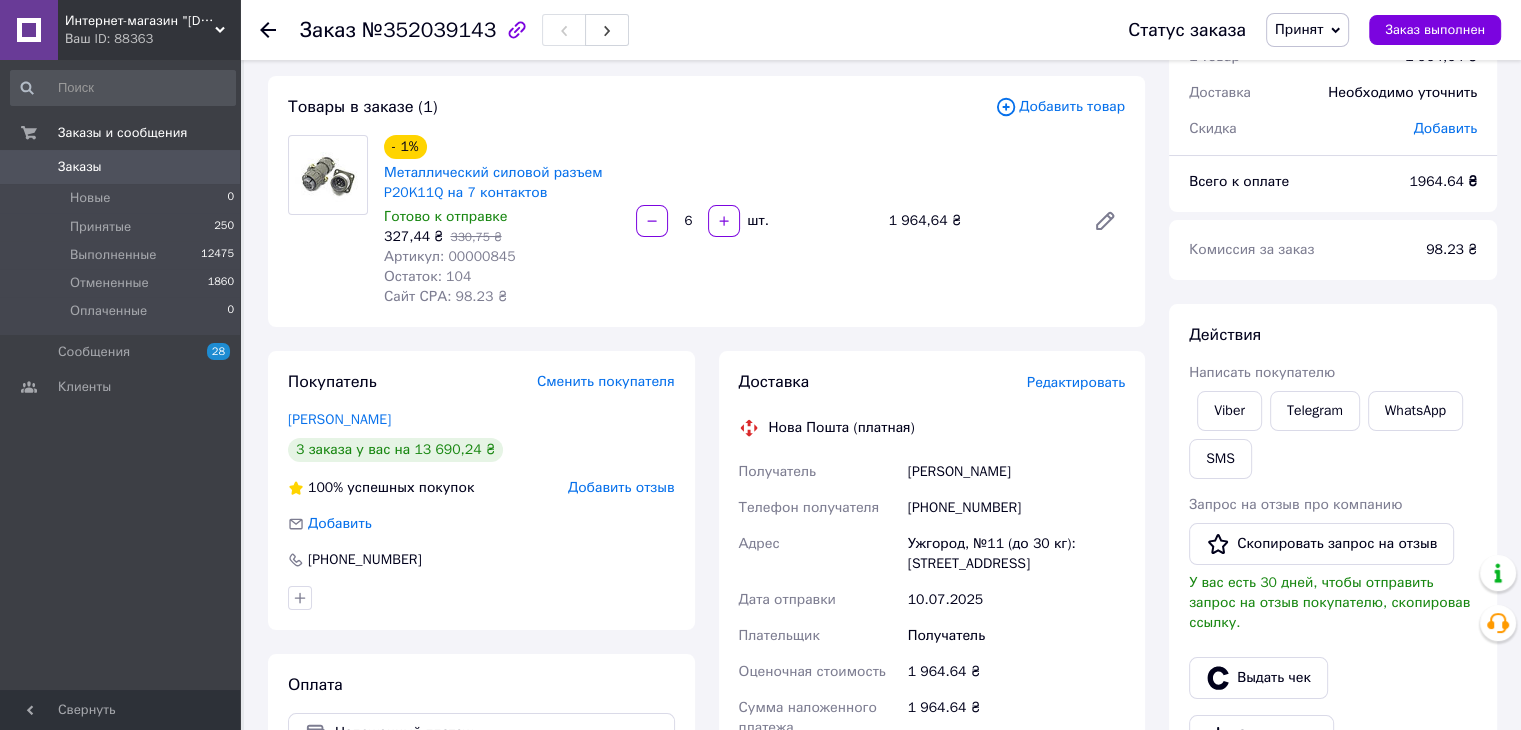 scroll, scrollTop: 0, scrollLeft: 0, axis: both 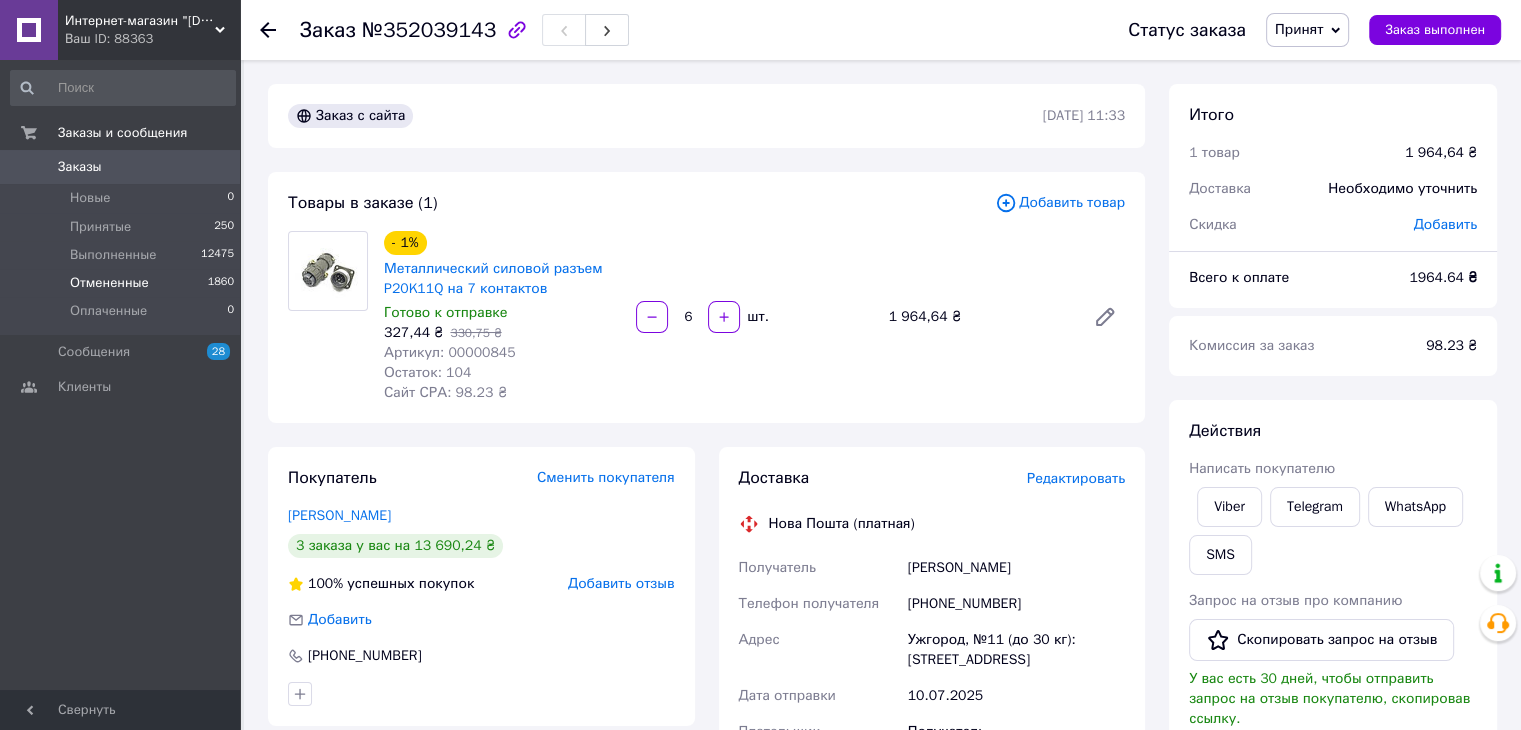 click on "Отмененные 1860" at bounding box center (123, 283) 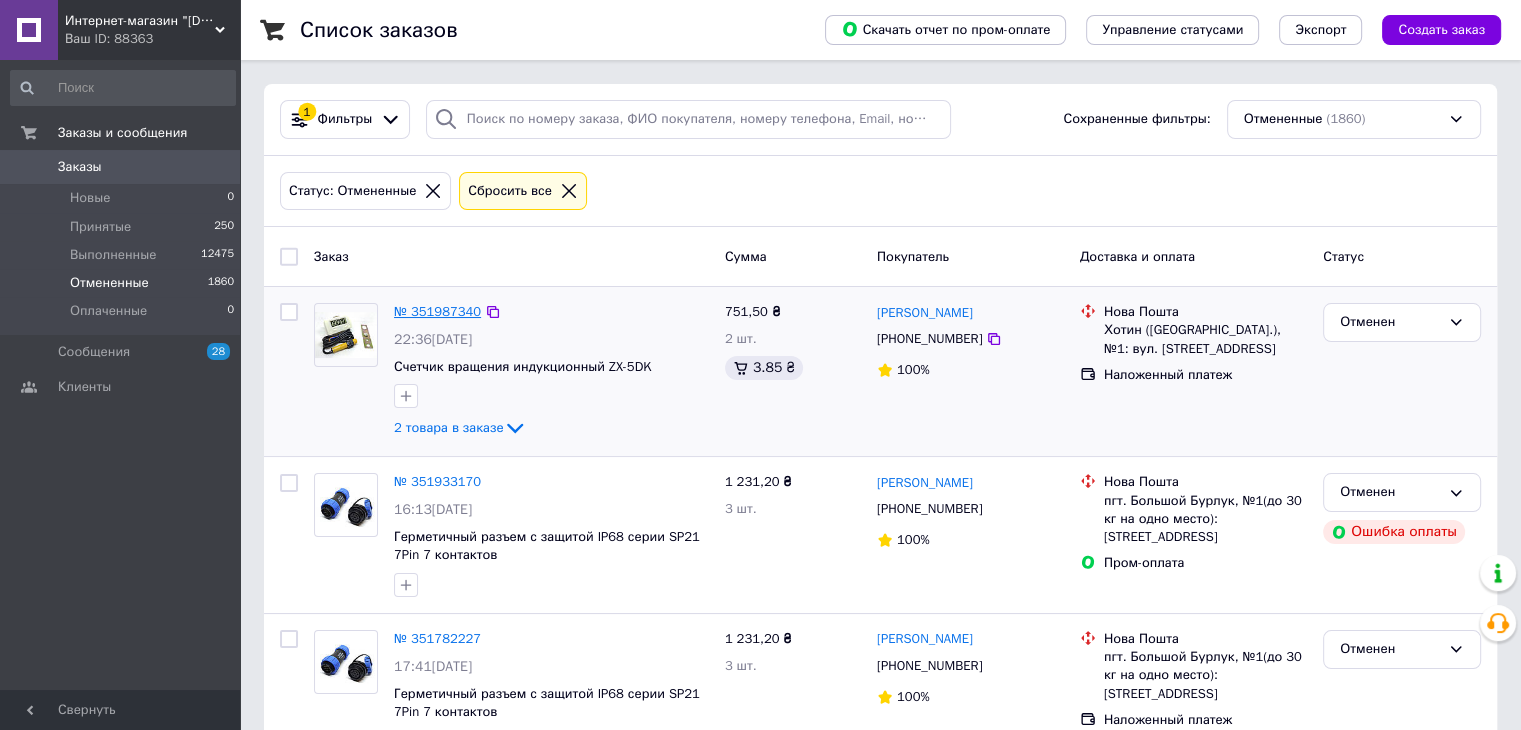 click on "№ 351987340" at bounding box center (437, 311) 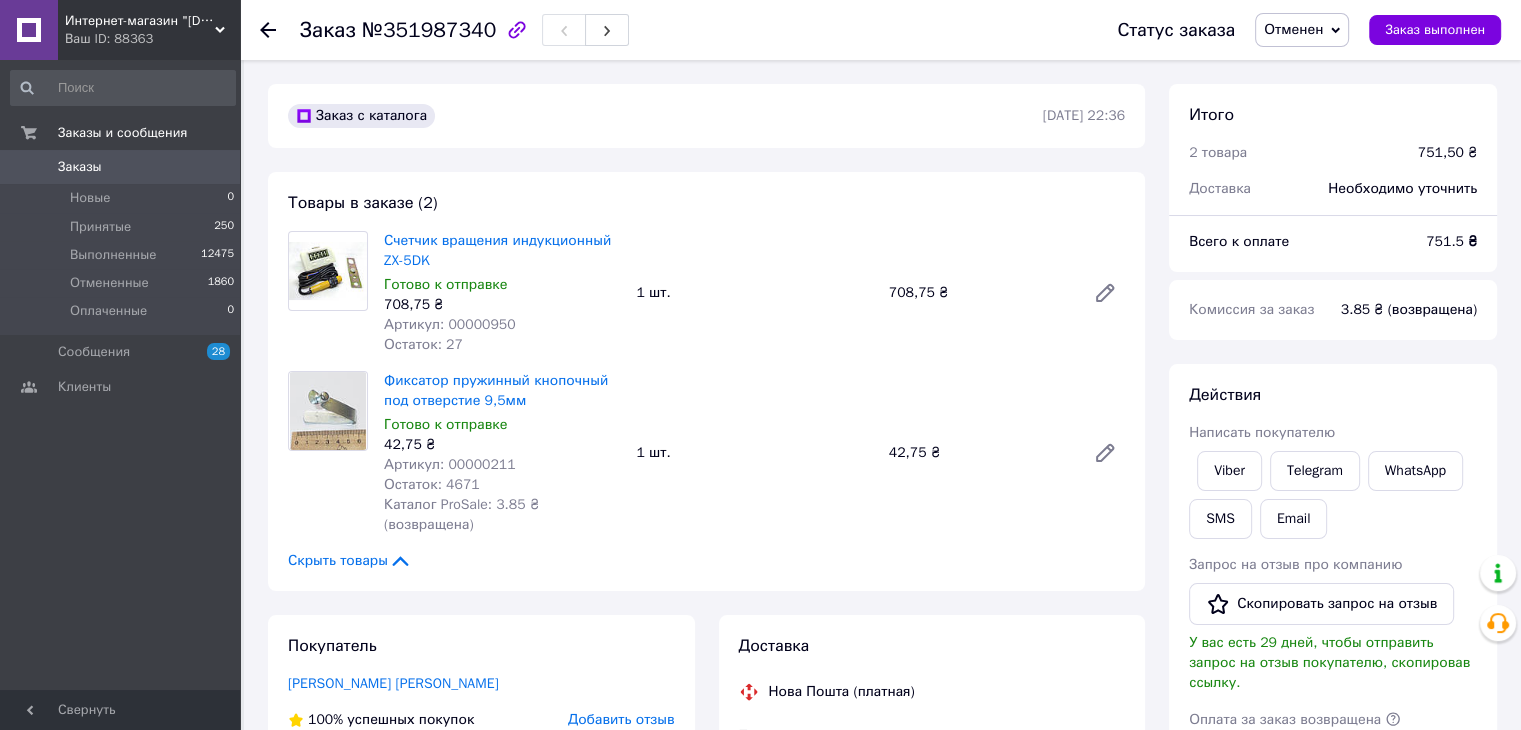 click on "Отменен" at bounding box center [1302, 30] 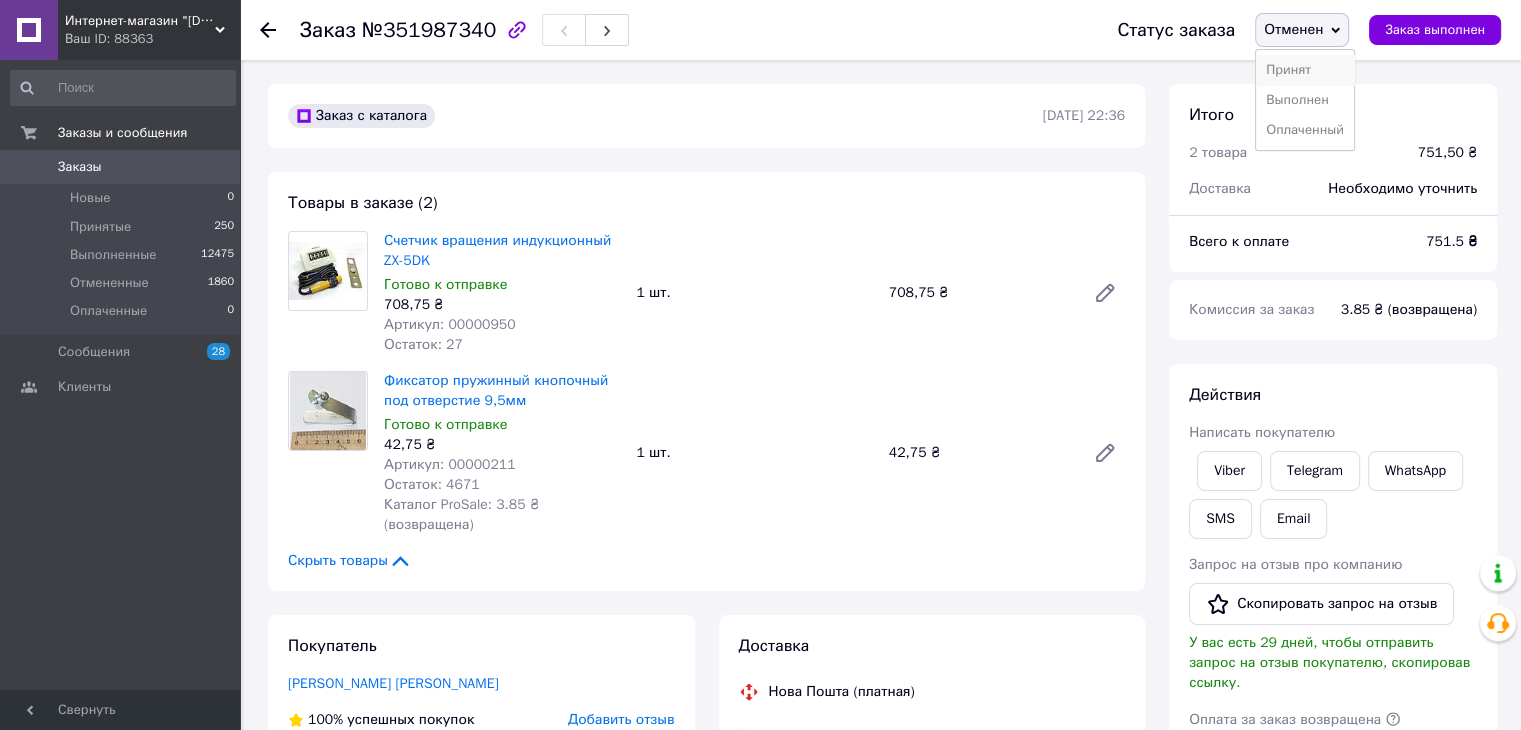 click on "Принят" at bounding box center (1305, 70) 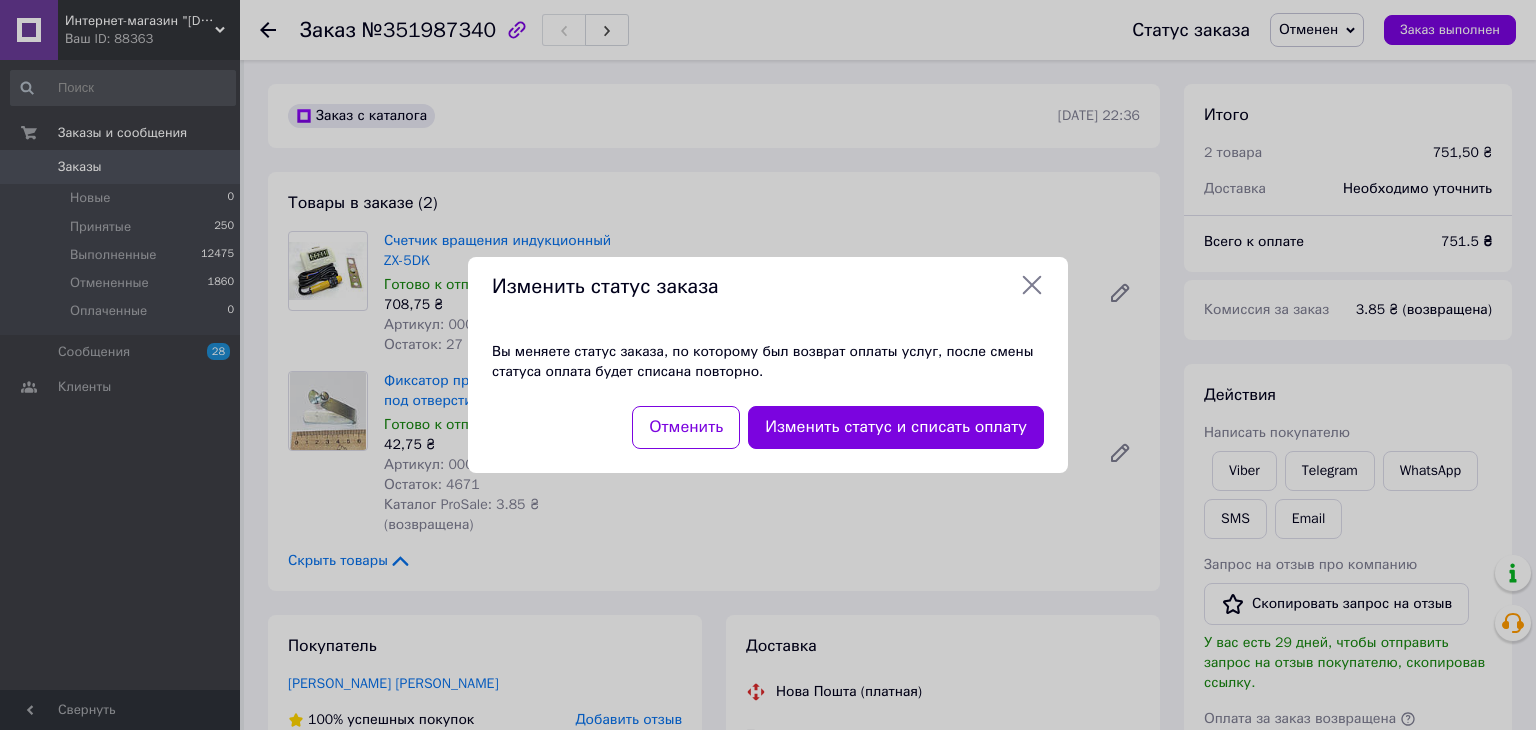 click 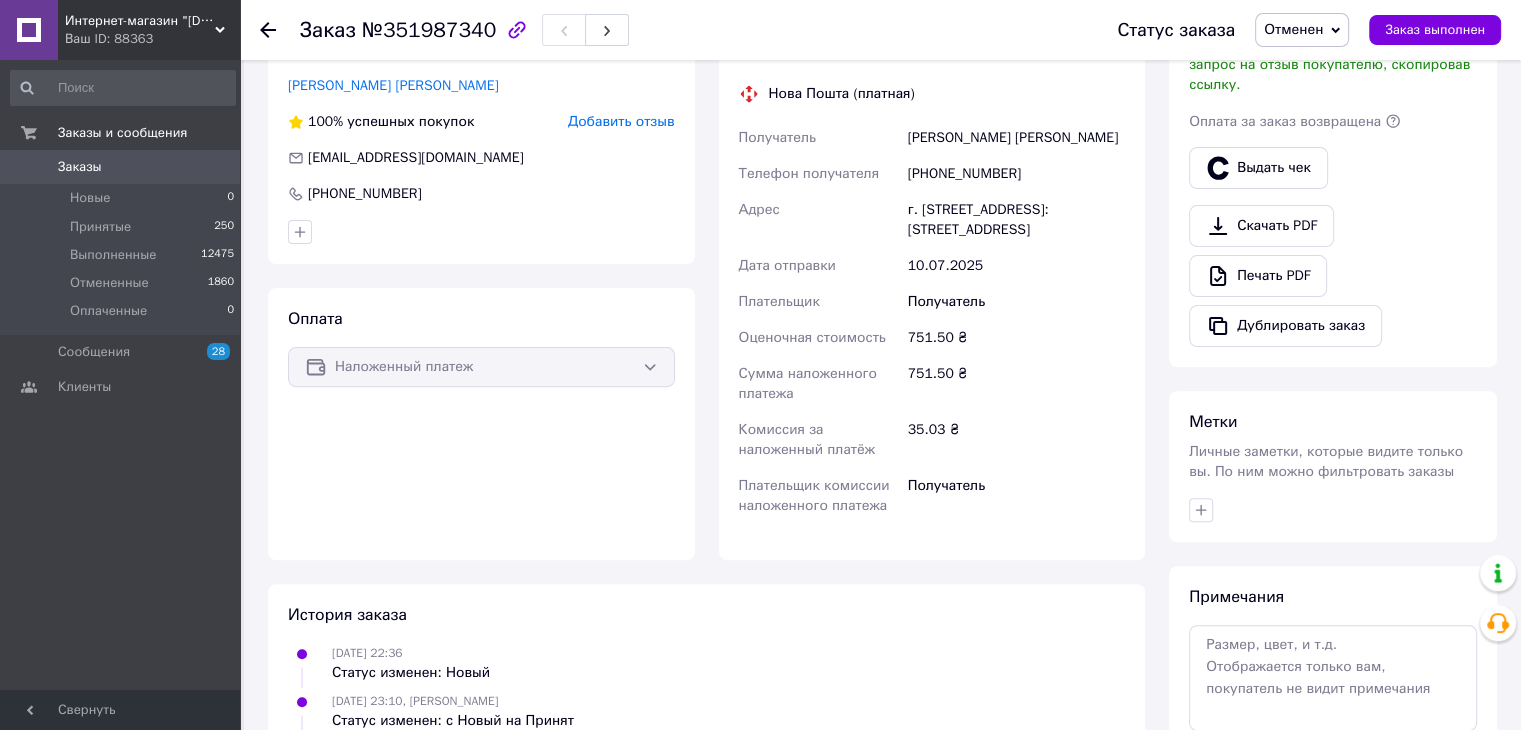 scroll, scrollTop: 100, scrollLeft: 0, axis: vertical 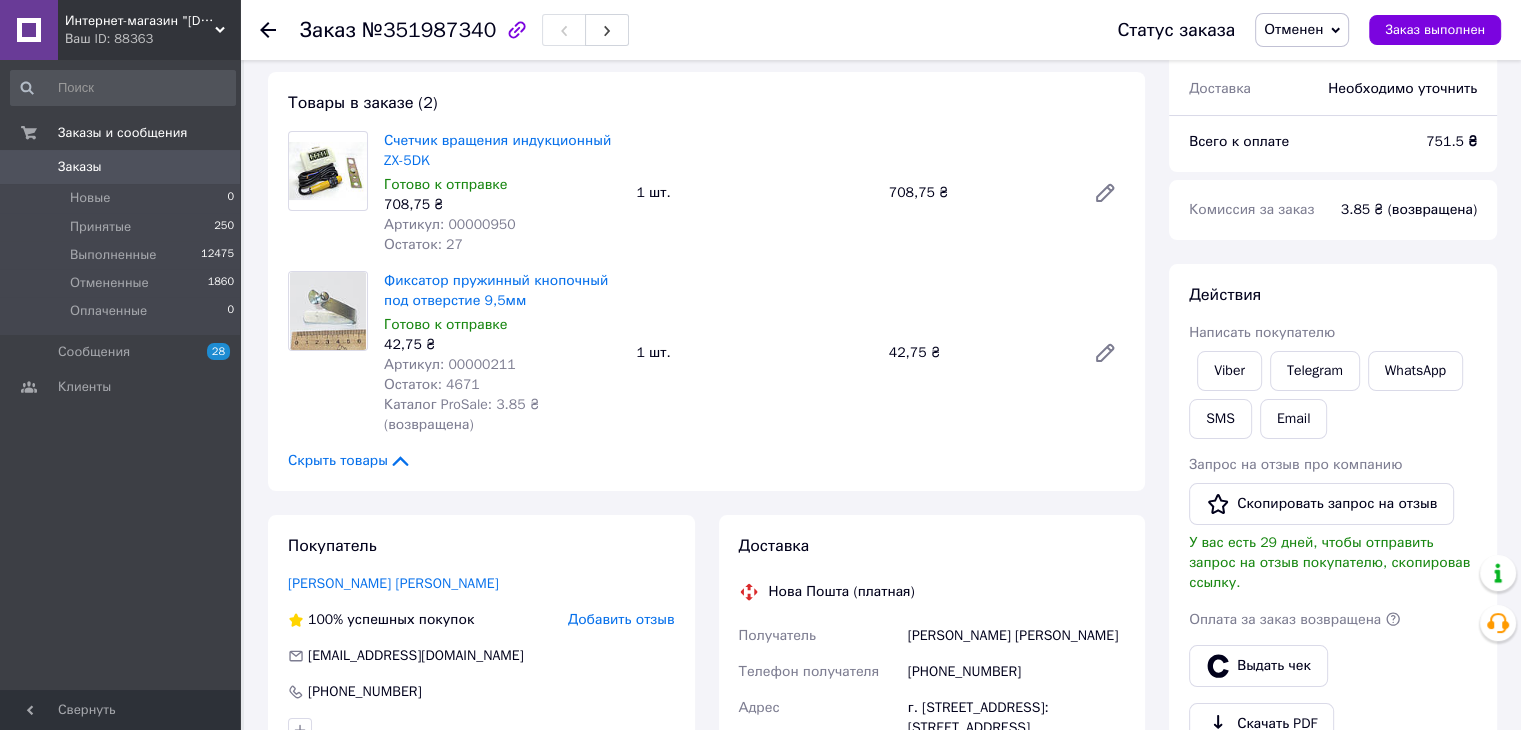 click on "Отменен" at bounding box center (1302, 30) 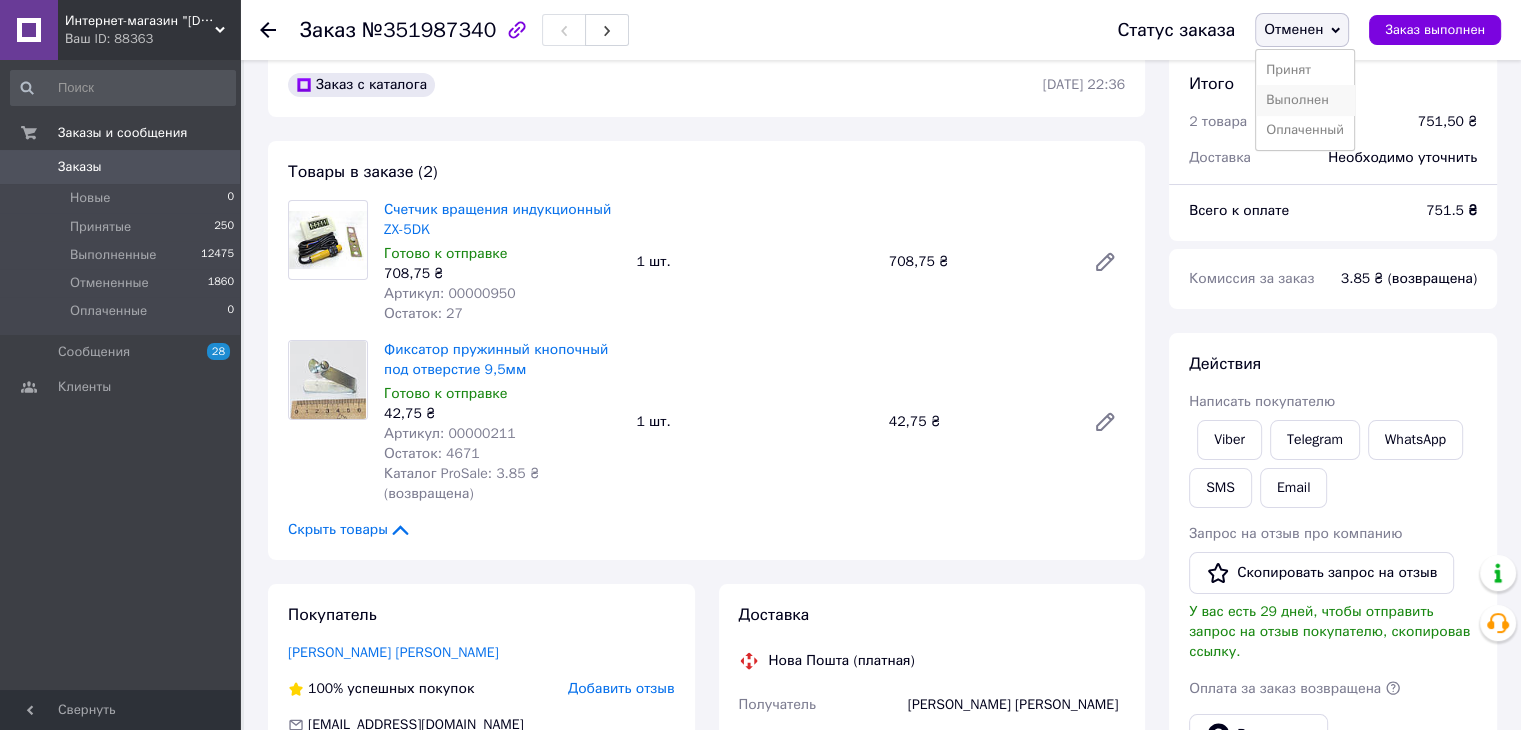 scroll, scrollTop: 0, scrollLeft: 0, axis: both 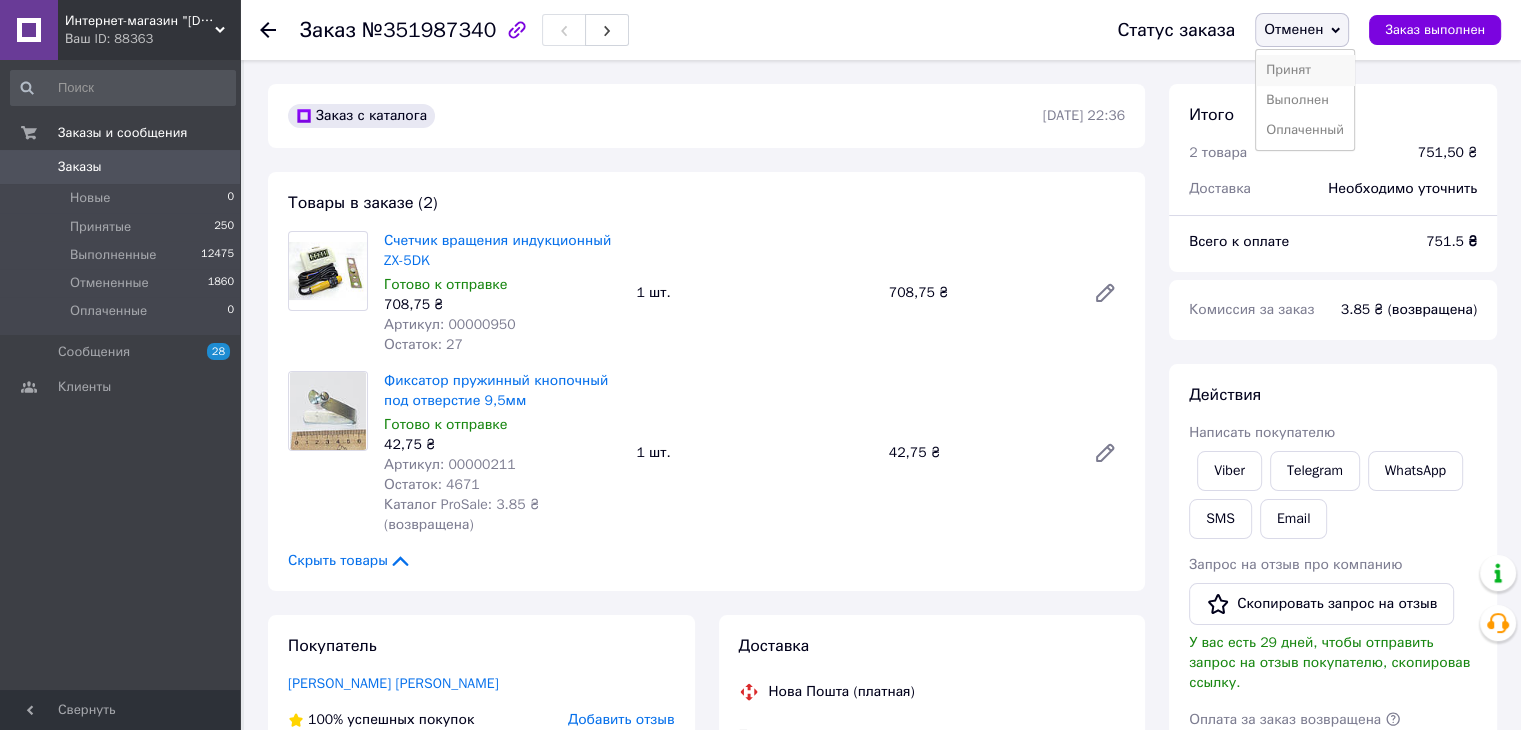 click on "Принят" at bounding box center (1305, 70) 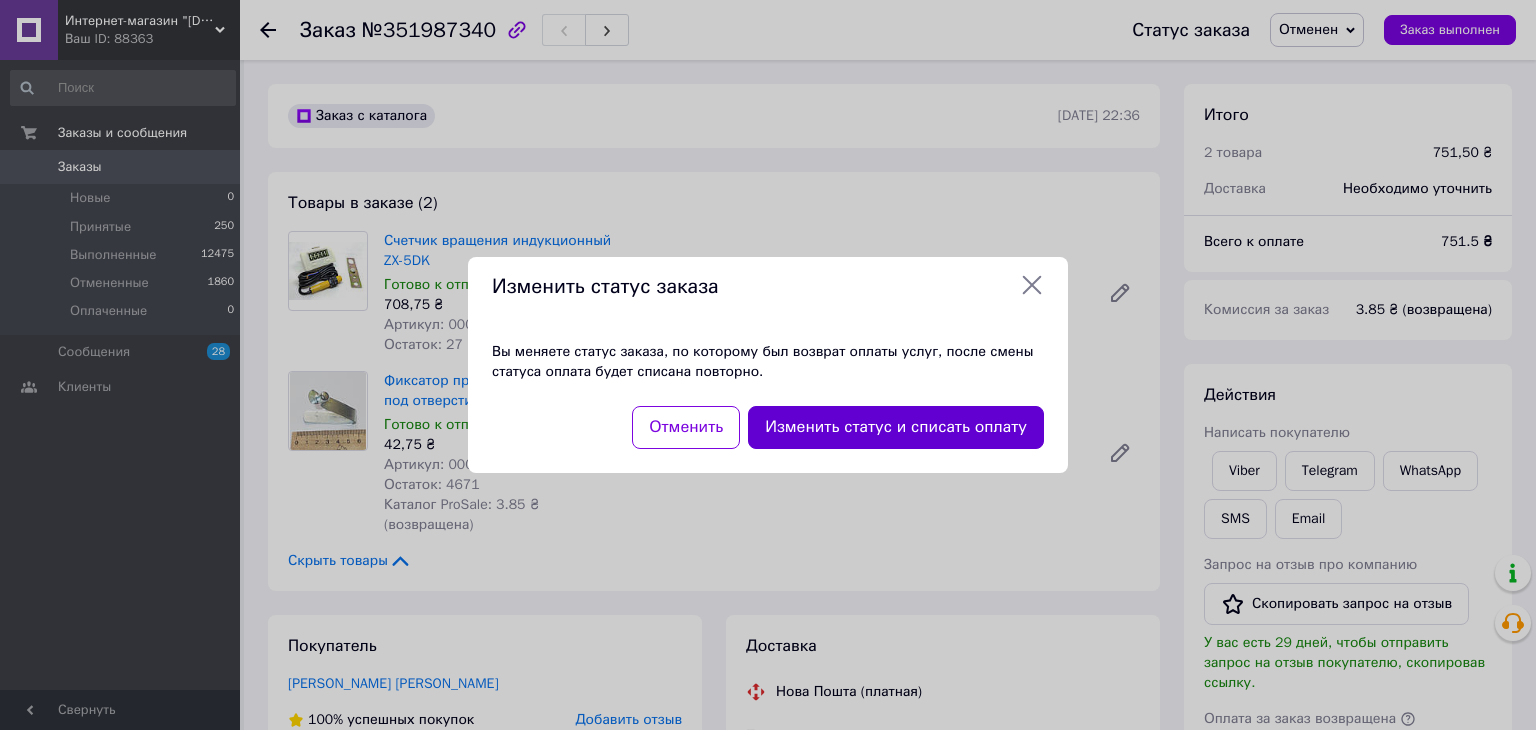 click on "Изменить статус и списать оплату" at bounding box center (896, 427) 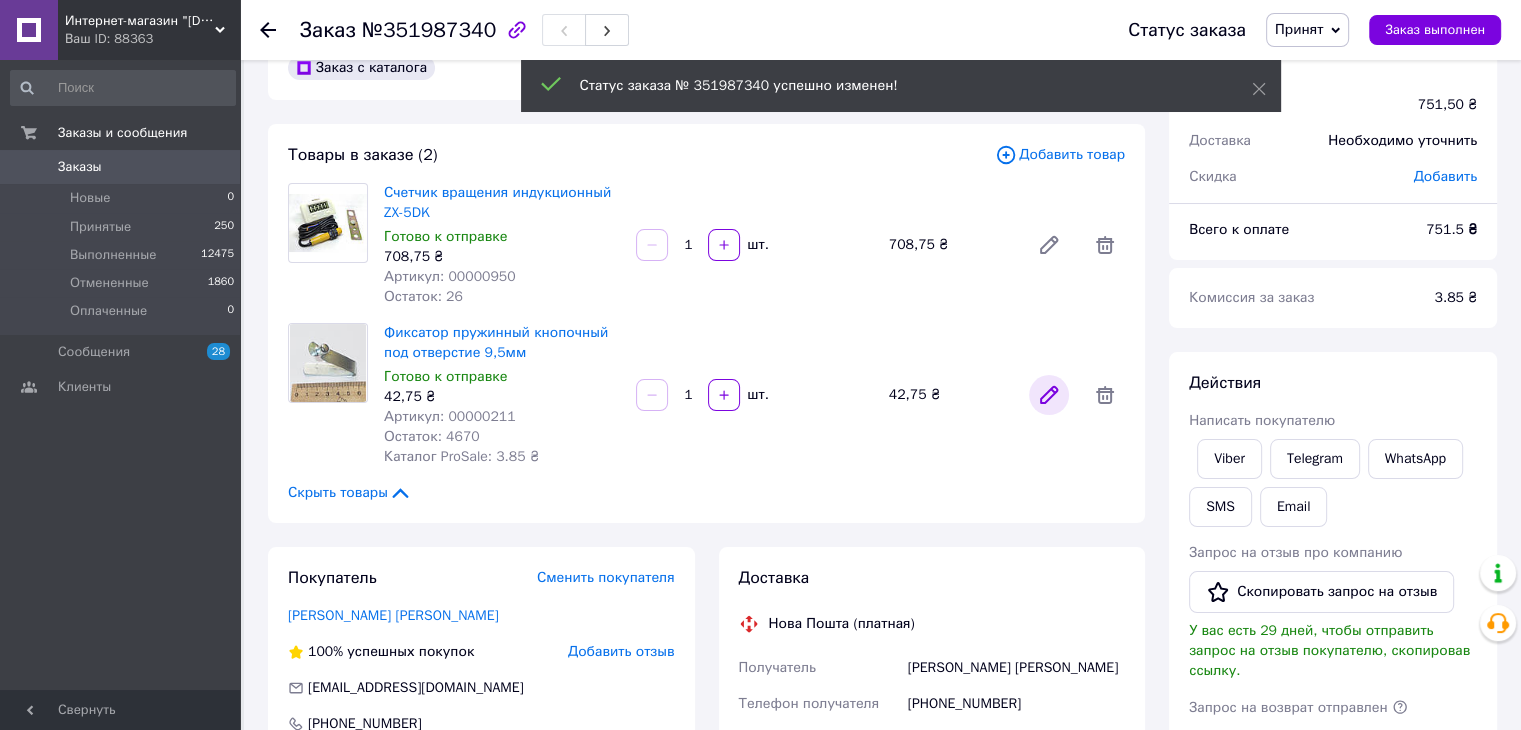 scroll, scrollTop: 0, scrollLeft: 0, axis: both 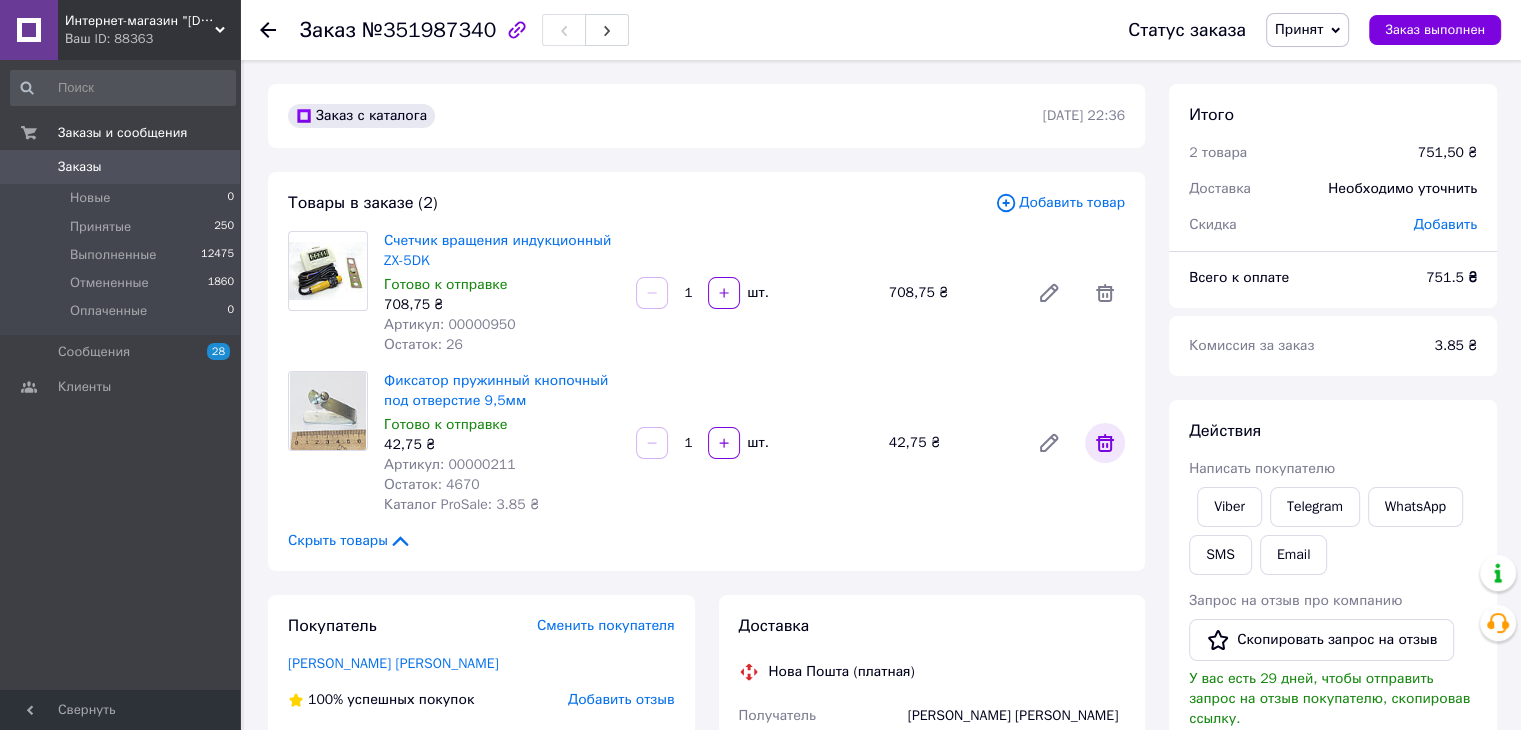 click 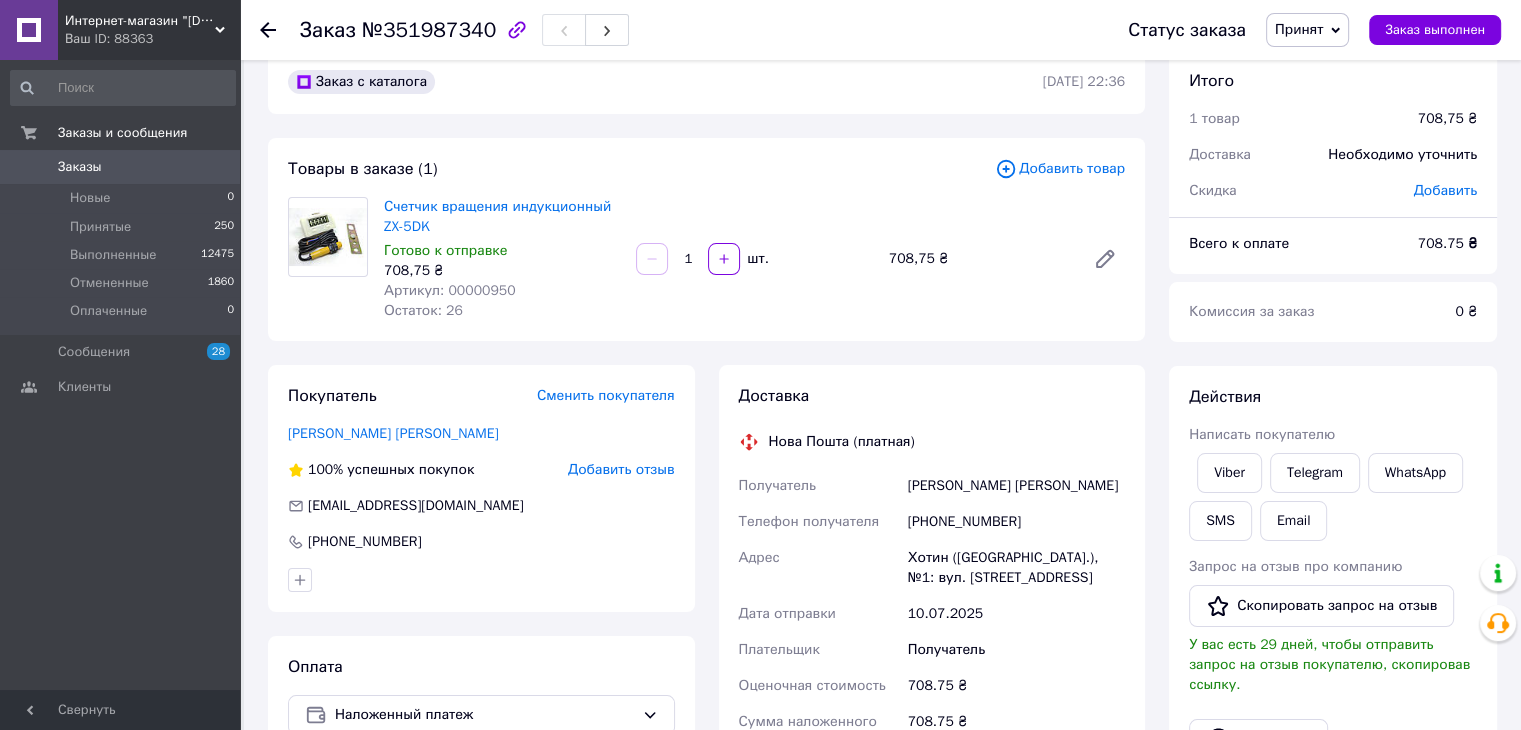 scroll, scrollTop: 0, scrollLeft: 0, axis: both 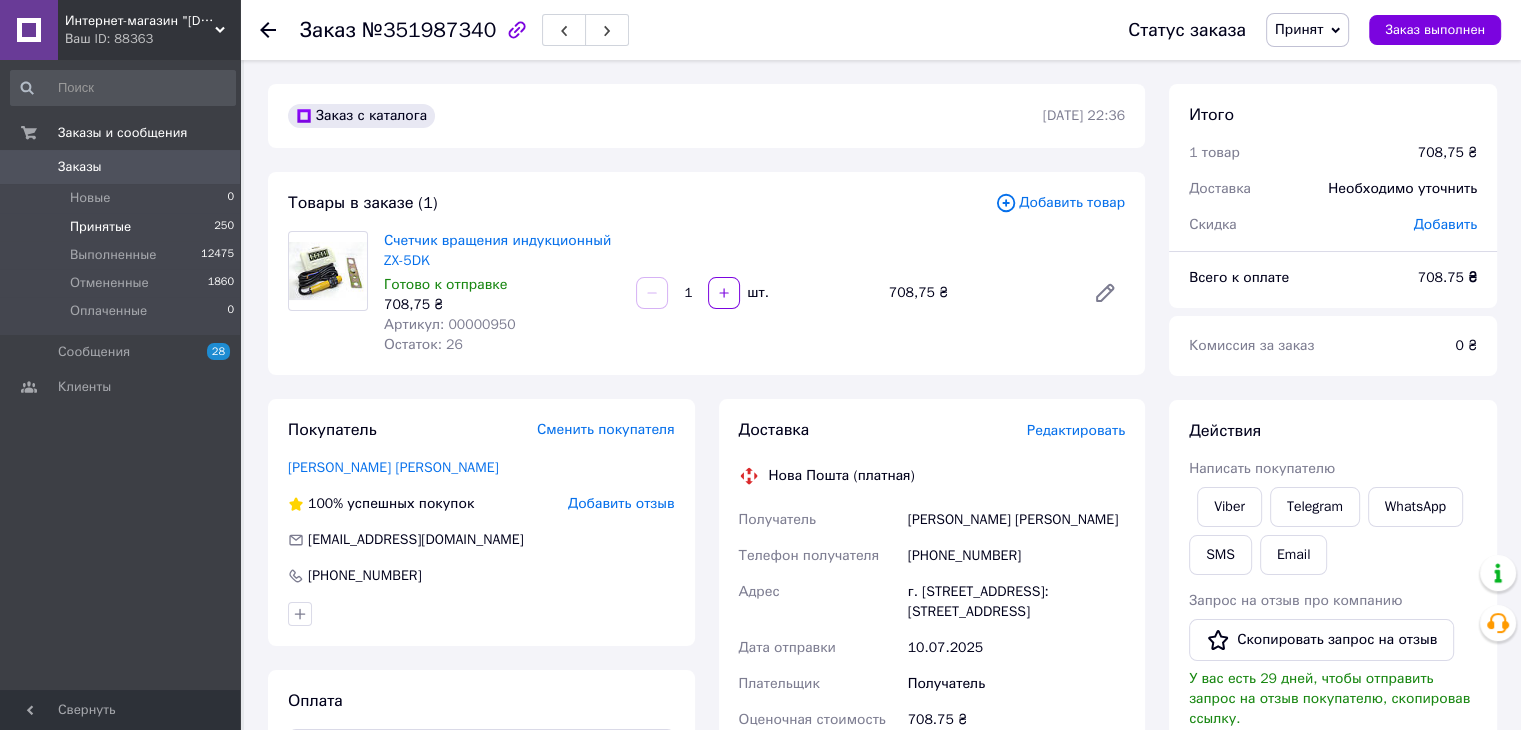 click on "Принятые 250" at bounding box center (123, 227) 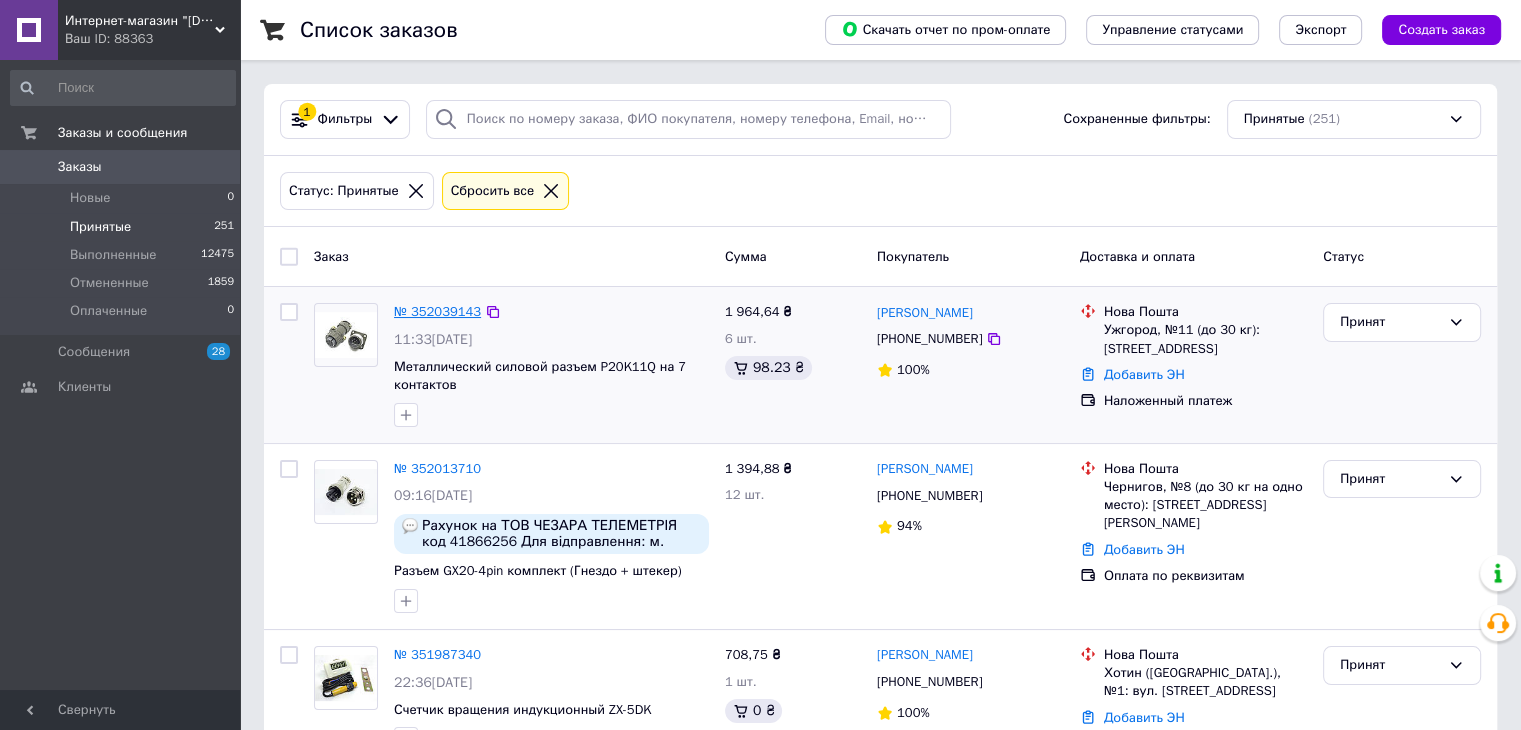click on "№ 352039143" at bounding box center [437, 311] 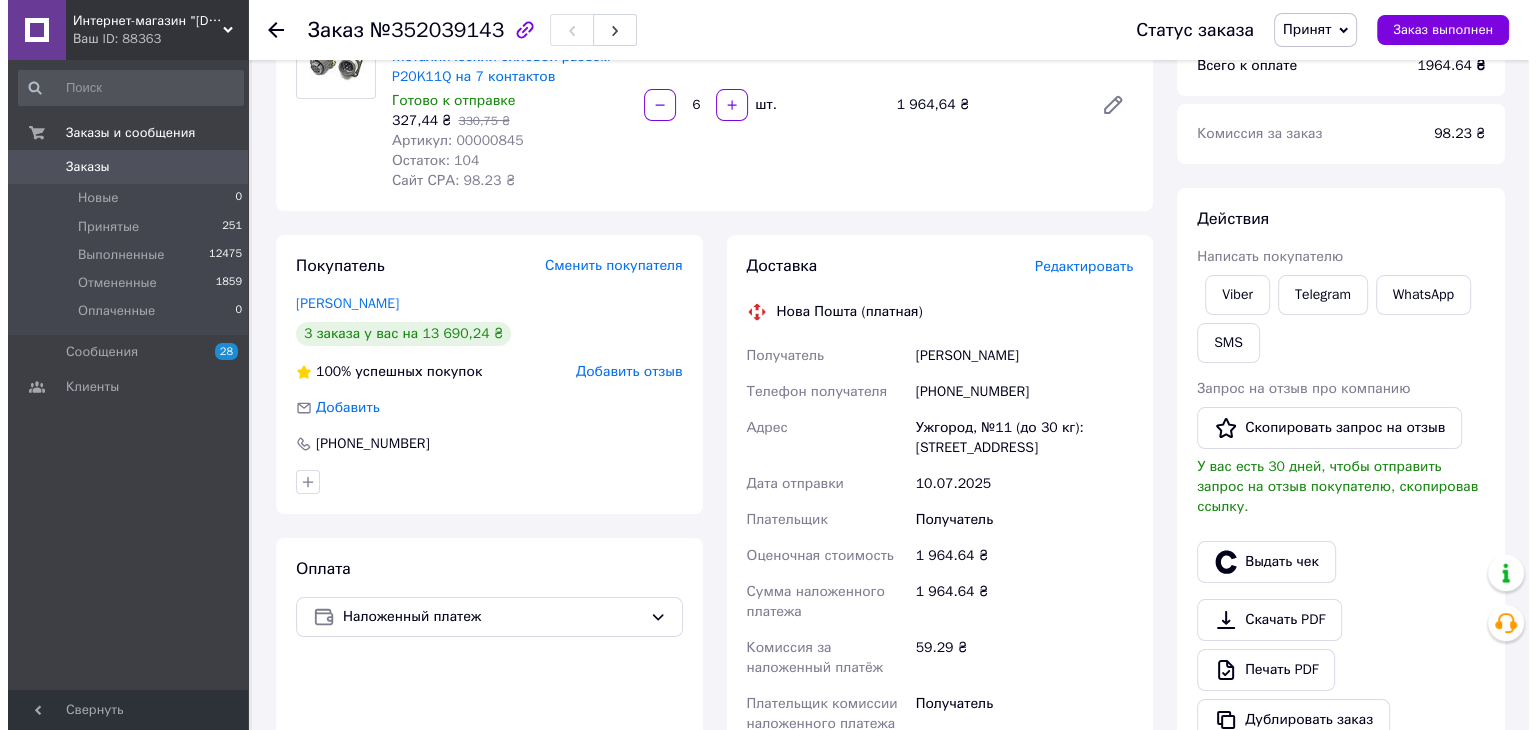 scroll, scrollTop: 200, scrollLeft: 0, axis: vertical 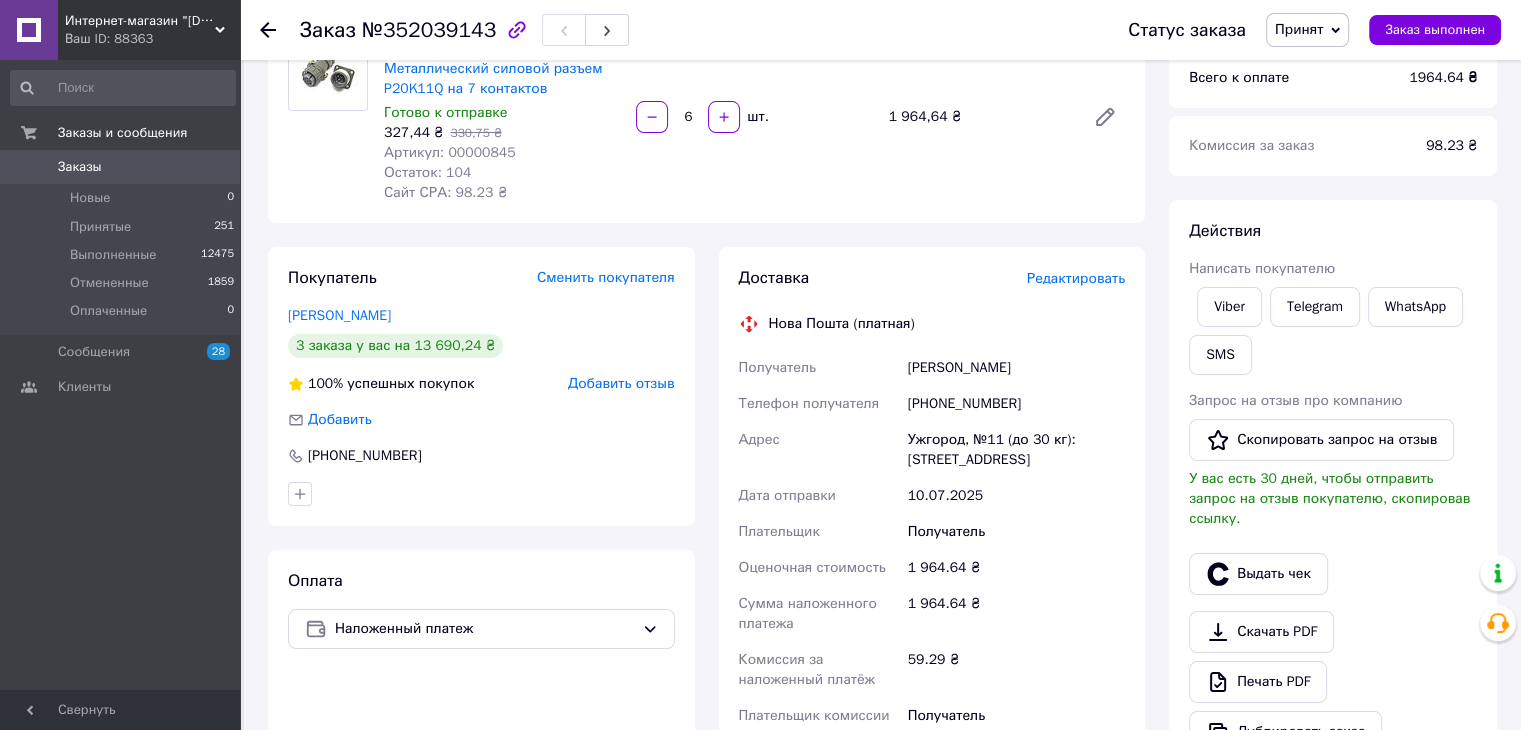 click on "Редактировать" at bounding box center [1076, 278] 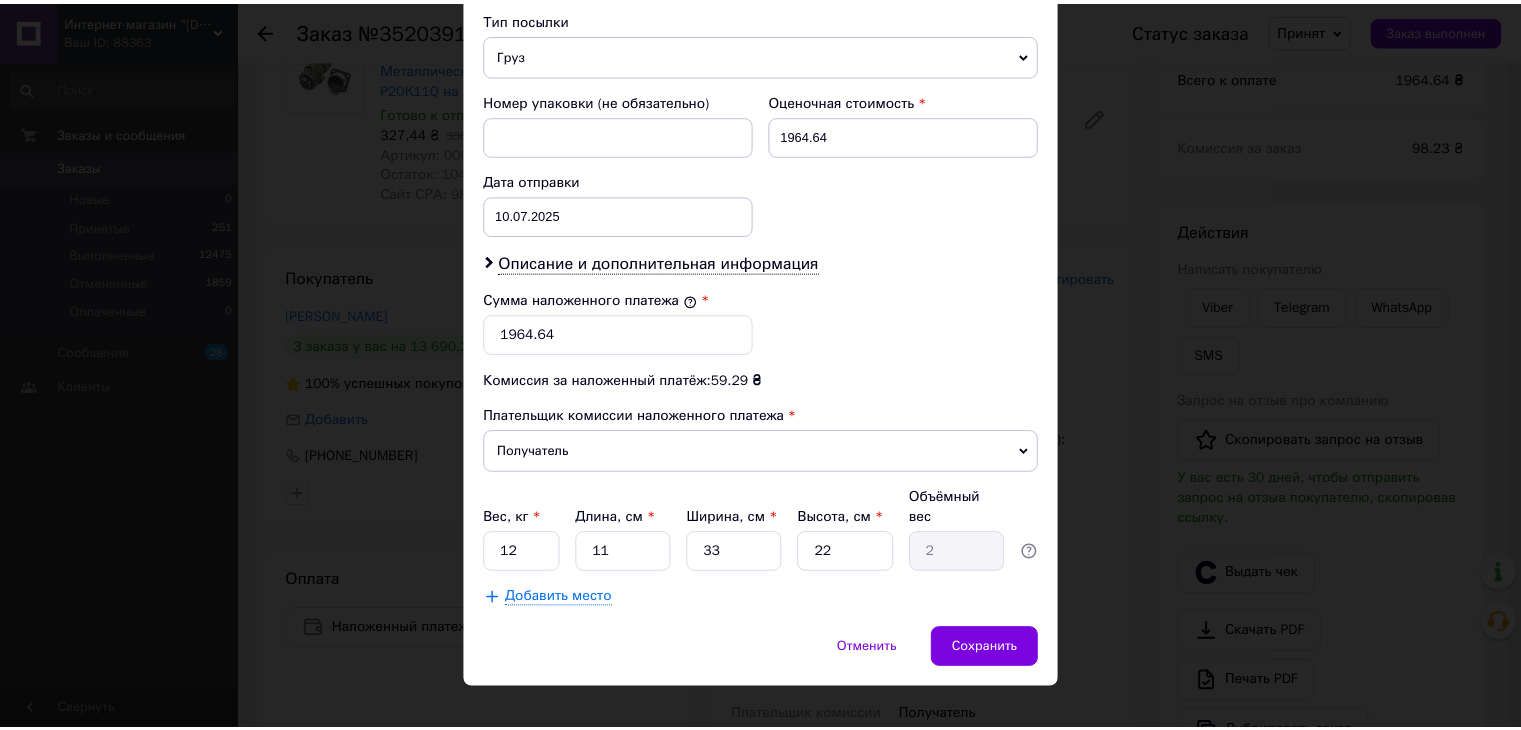 scroll, scrollTop: 790, scrollLeft: 0, axis: vertical 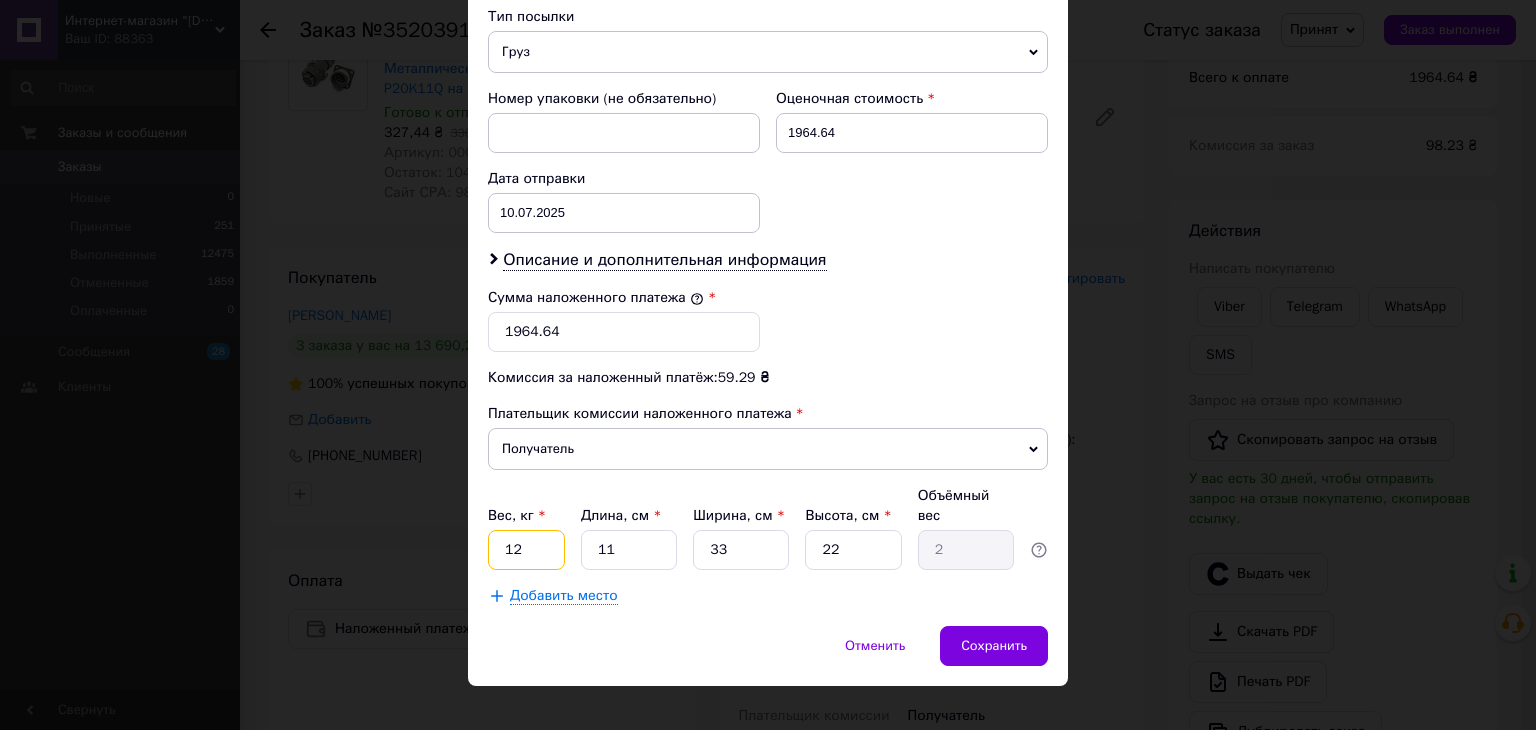 drag, startPoint x: 531, startPoint y: 517, endPoint x: 476, endPoint y: 524, distance: 55.443665 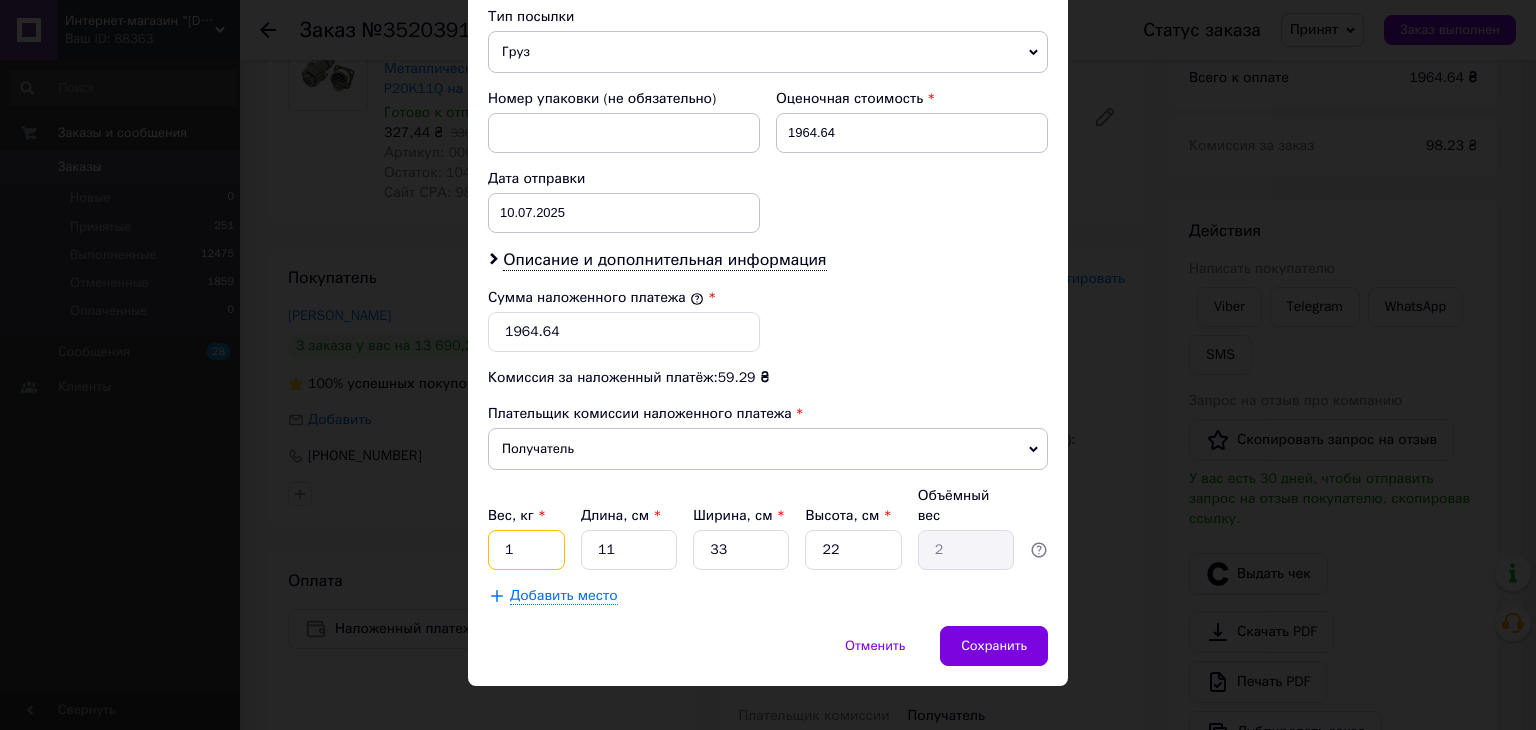 type on "1" 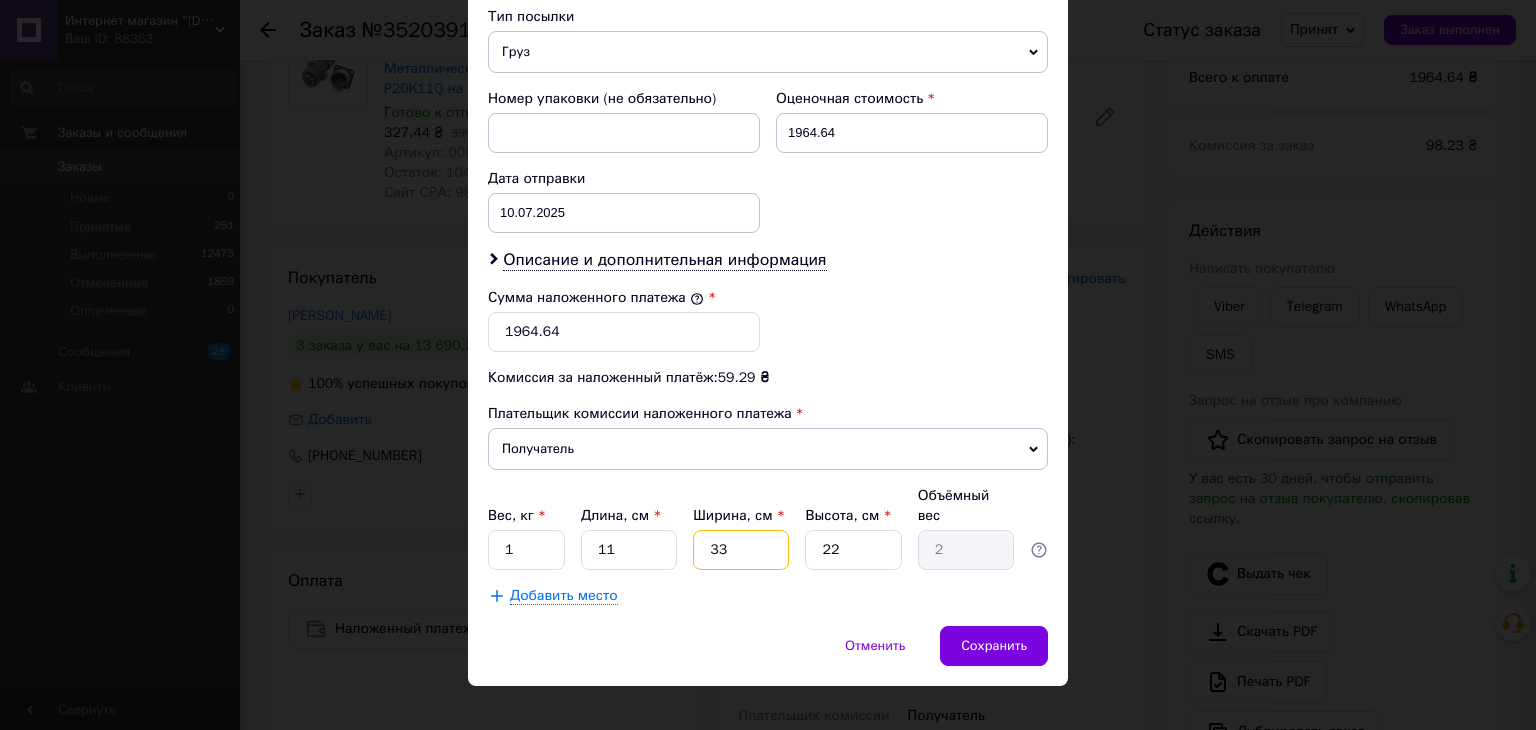 drag, startPoint x: 752, startPoint y: 523, endPoint x: 668, endPoint y: 525, distance: 84.0238 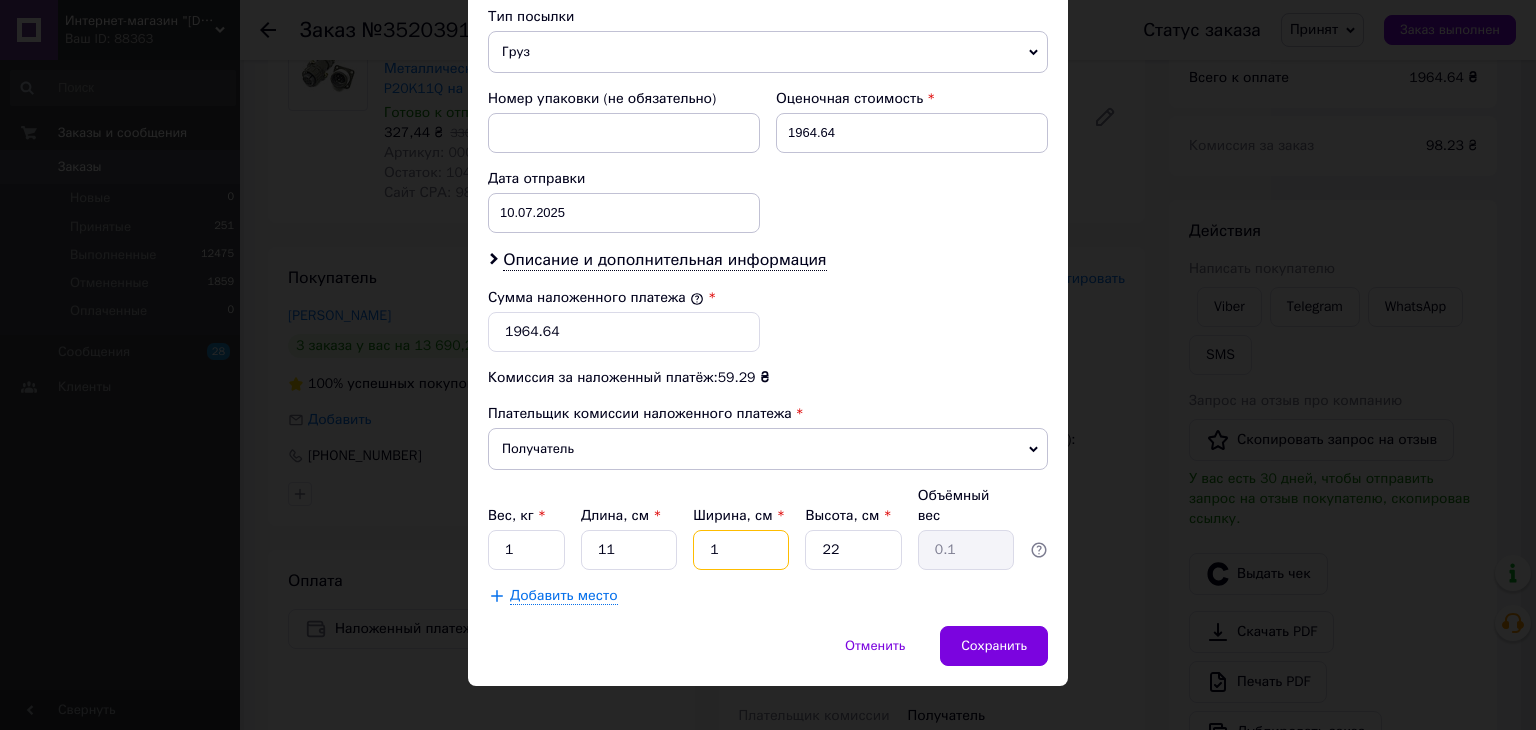 type on "10" 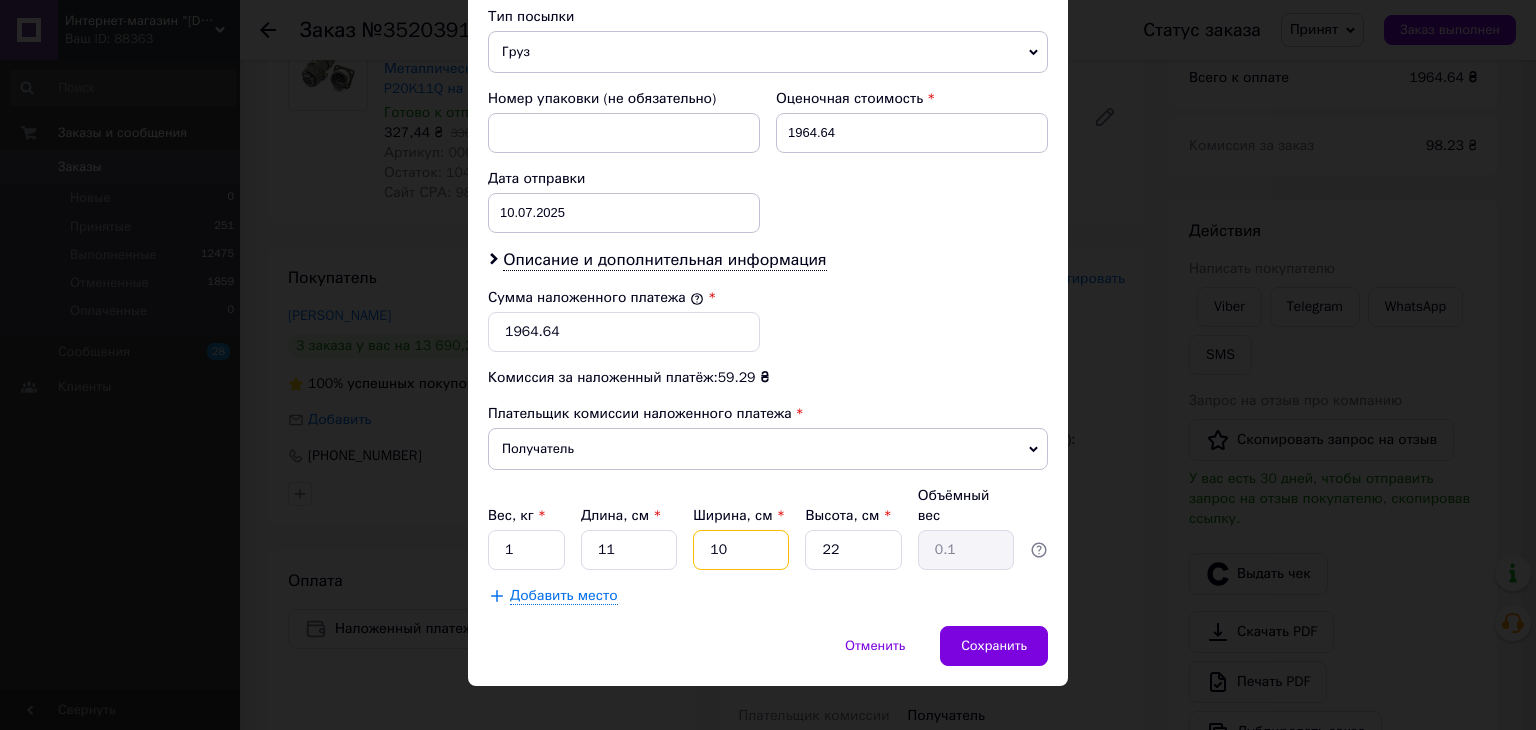 type on "0.61" 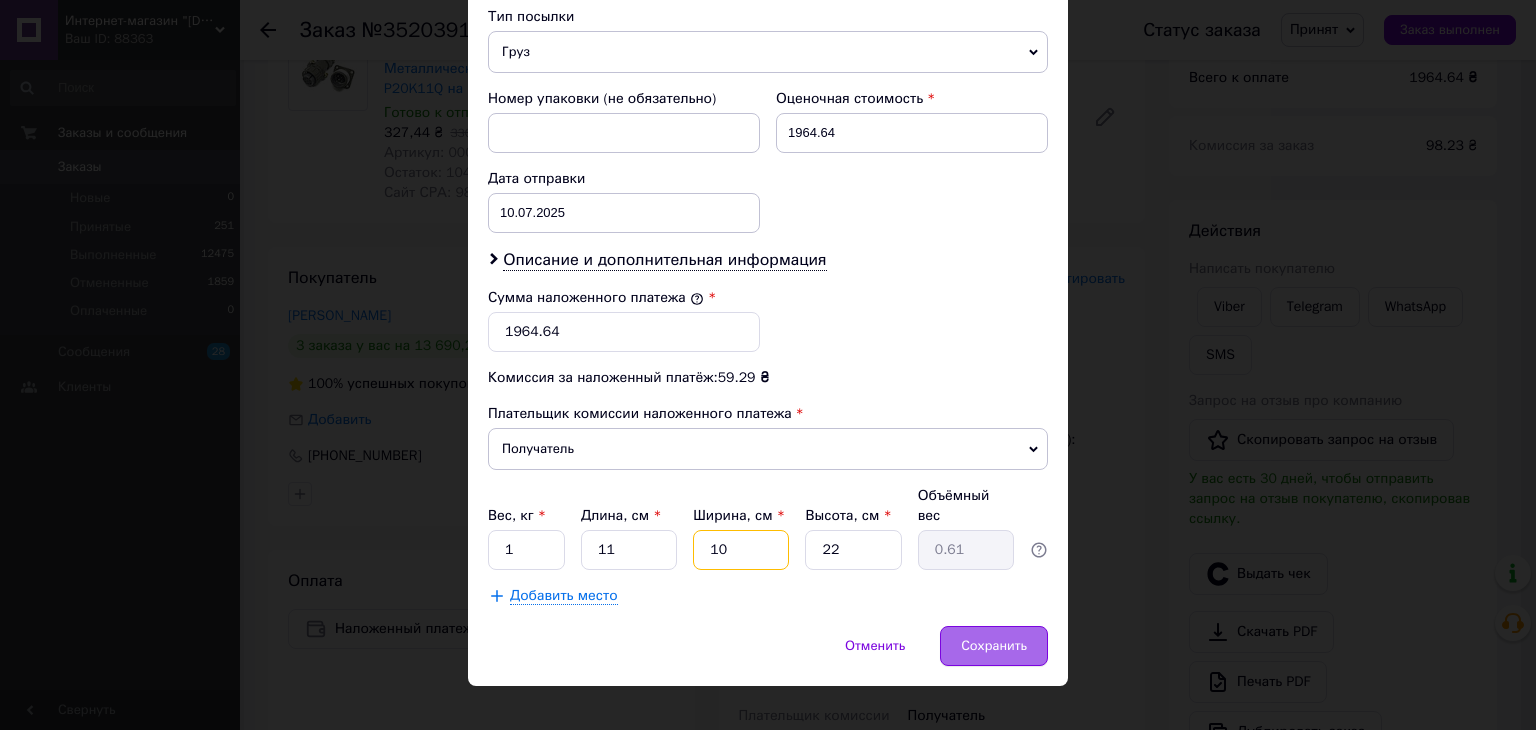 type on "10" 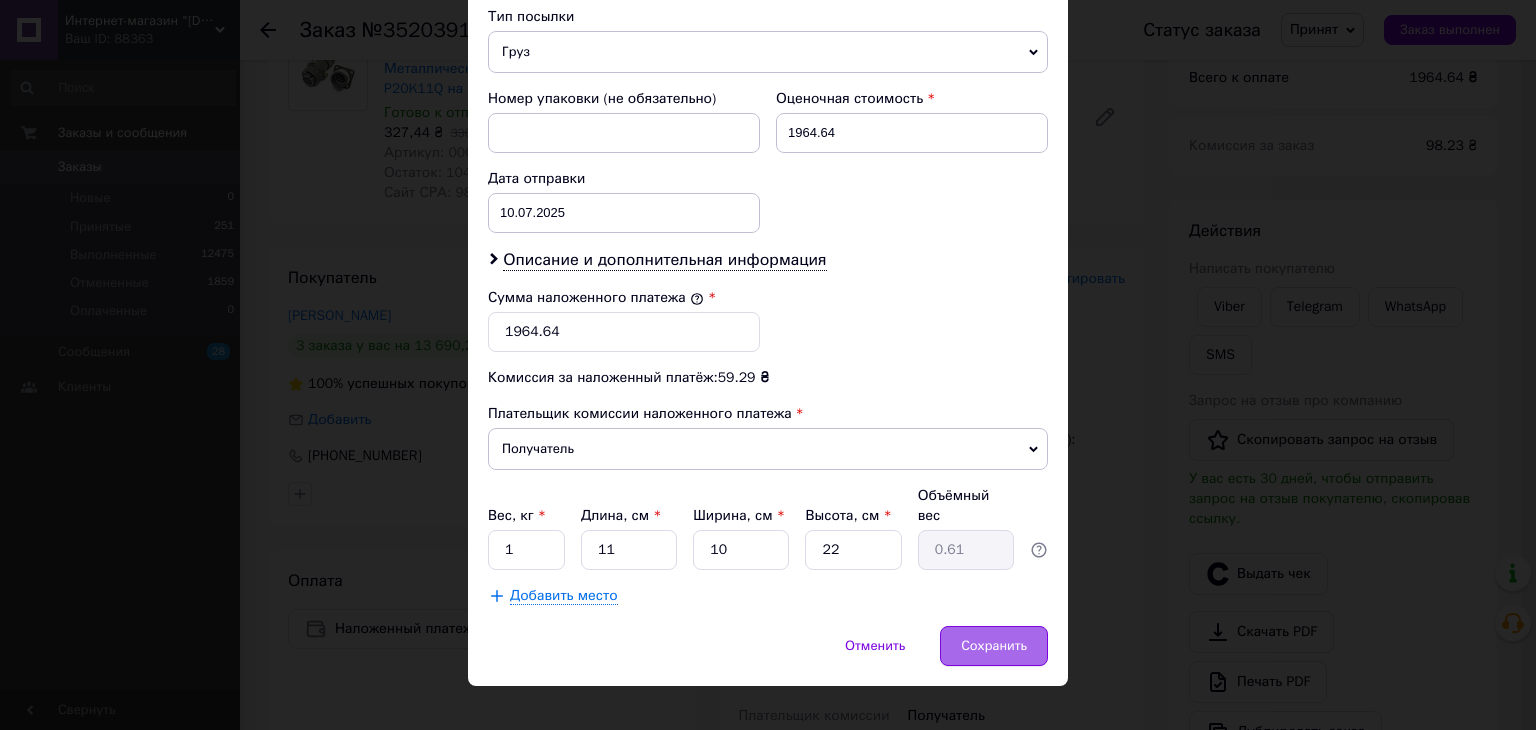 click on "Сохранить" at bounding box center [994, 646] 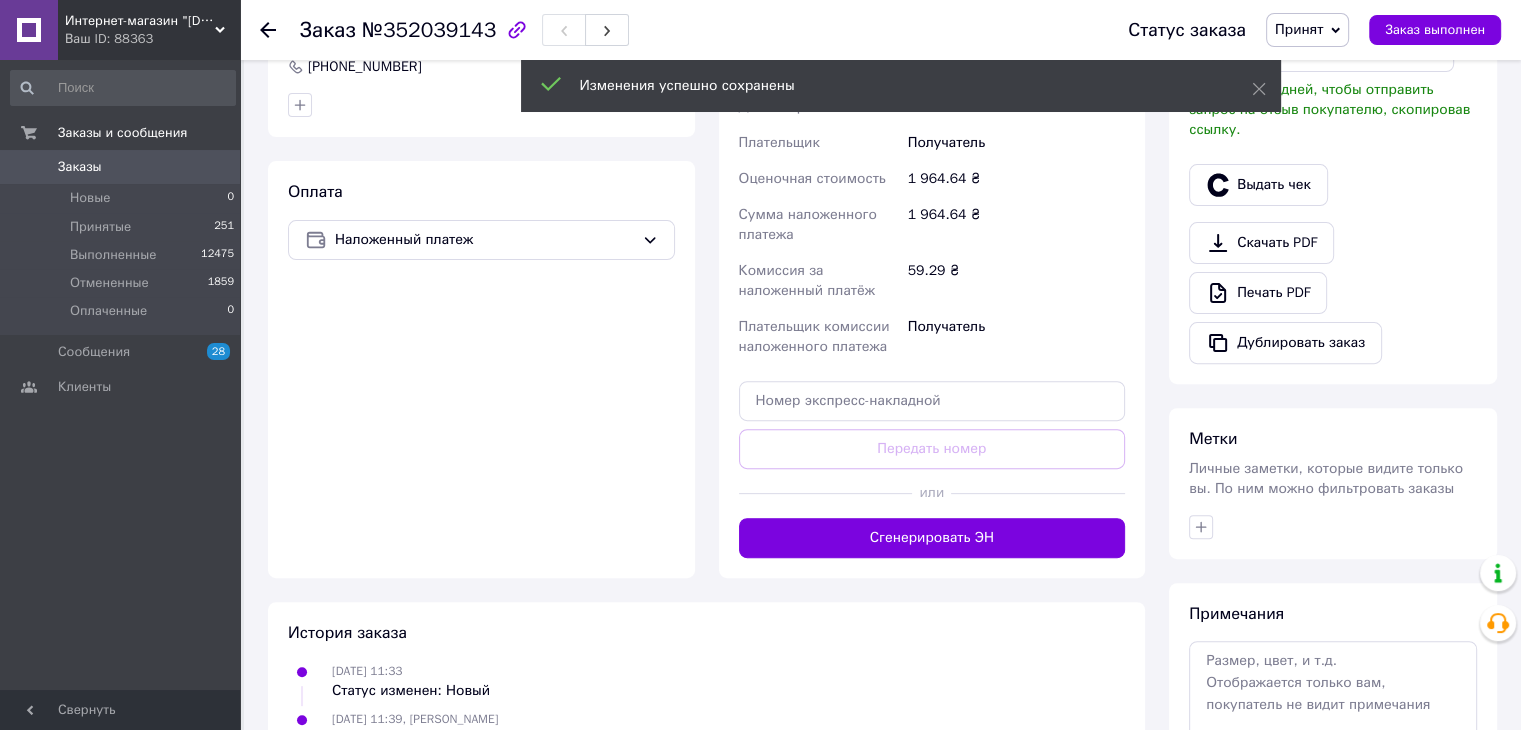 scroll, scrollTop: 600, scrollLeft: 0, axis: vertical 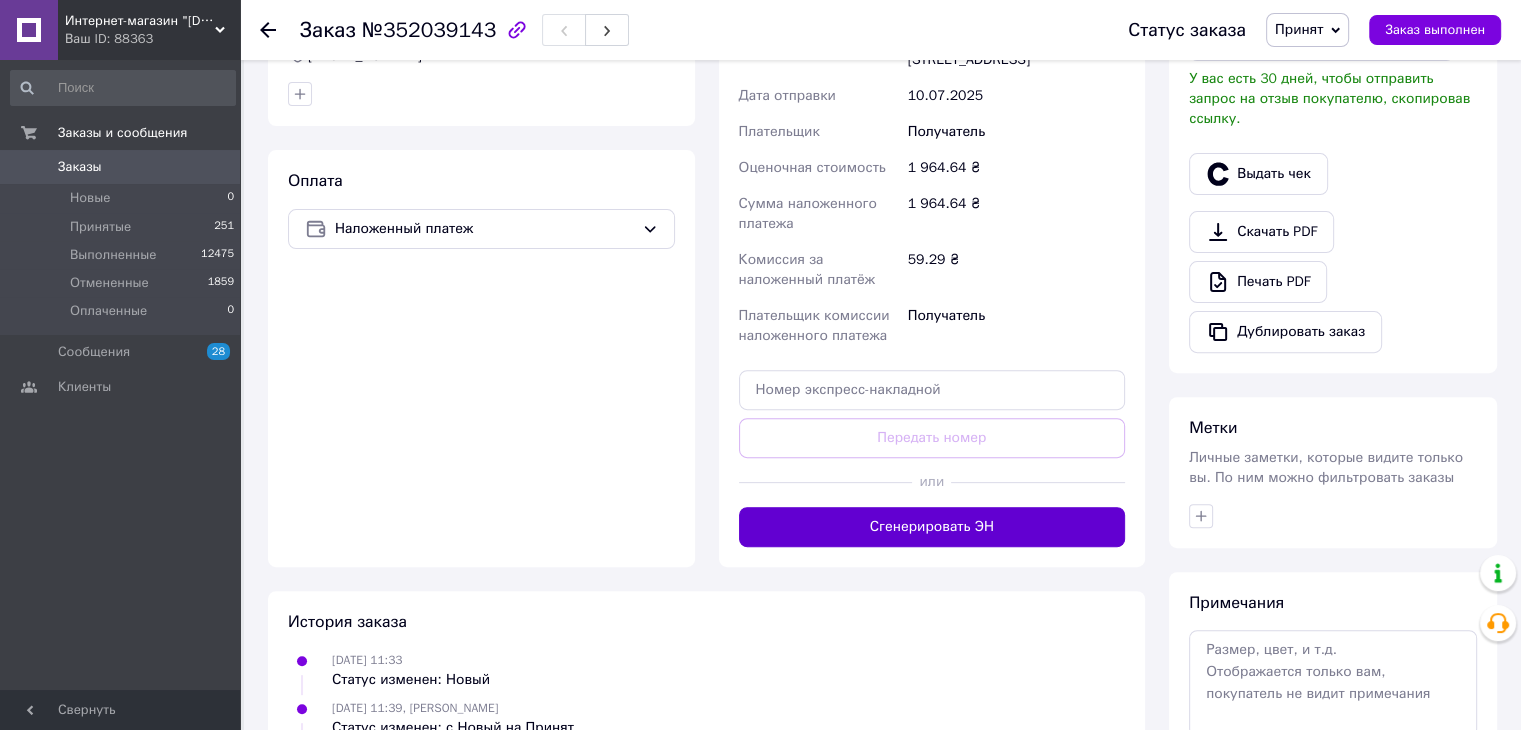click on "Сгенерировать ЭН" at bounding box center (932, 527) 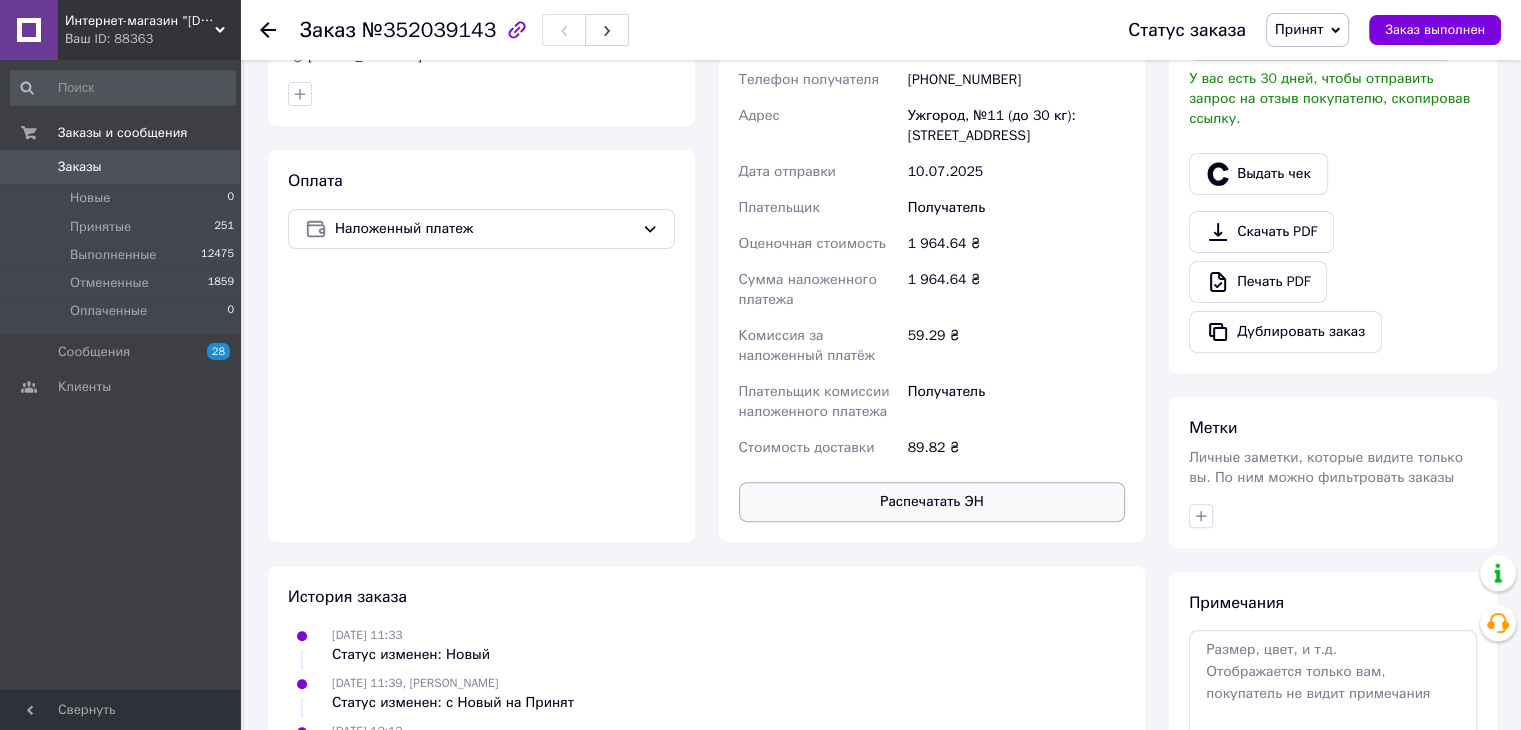 click on "Распечатать ЭН" at bounding box center (932, 502) 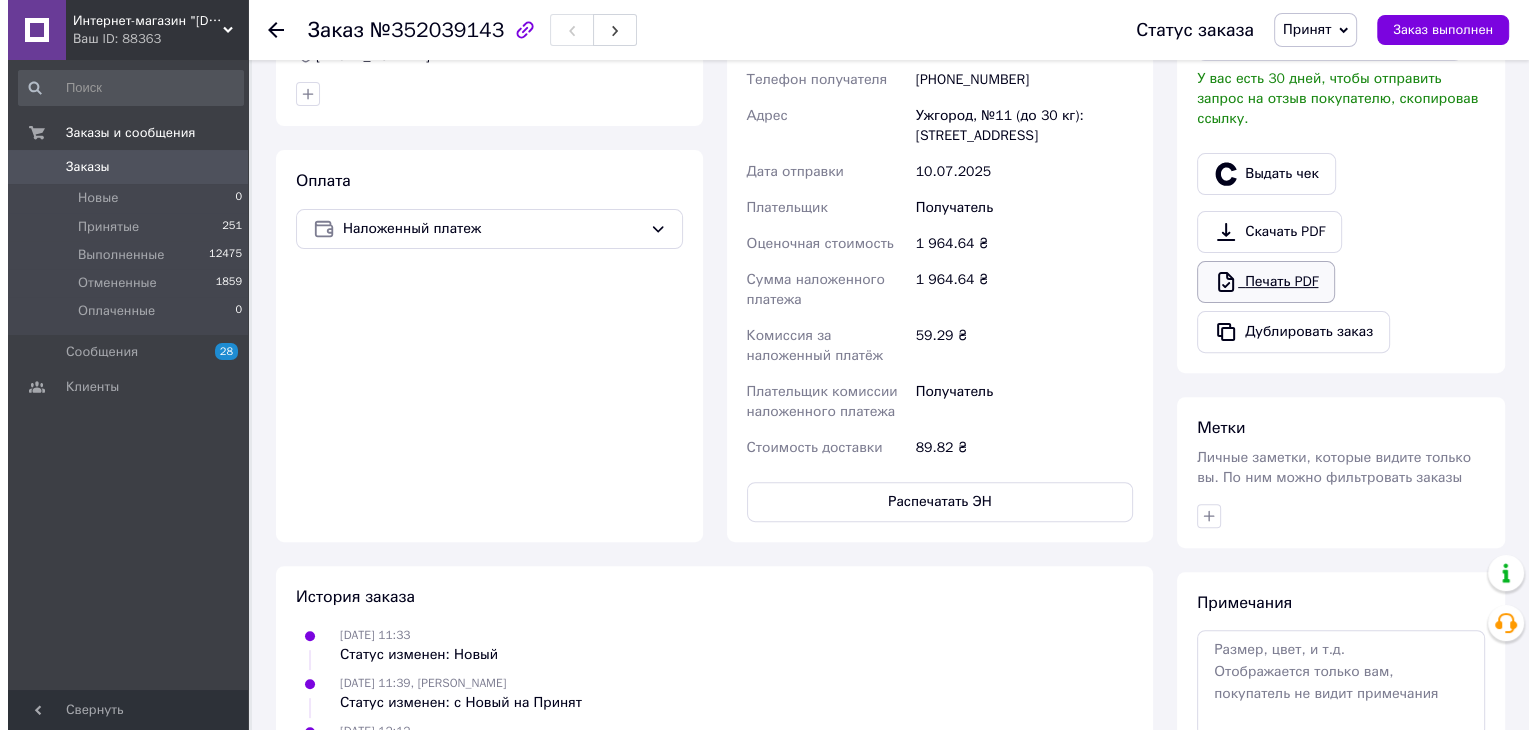 scroll, scrollTop: 500, scrollLeft: 0, axis: vertical 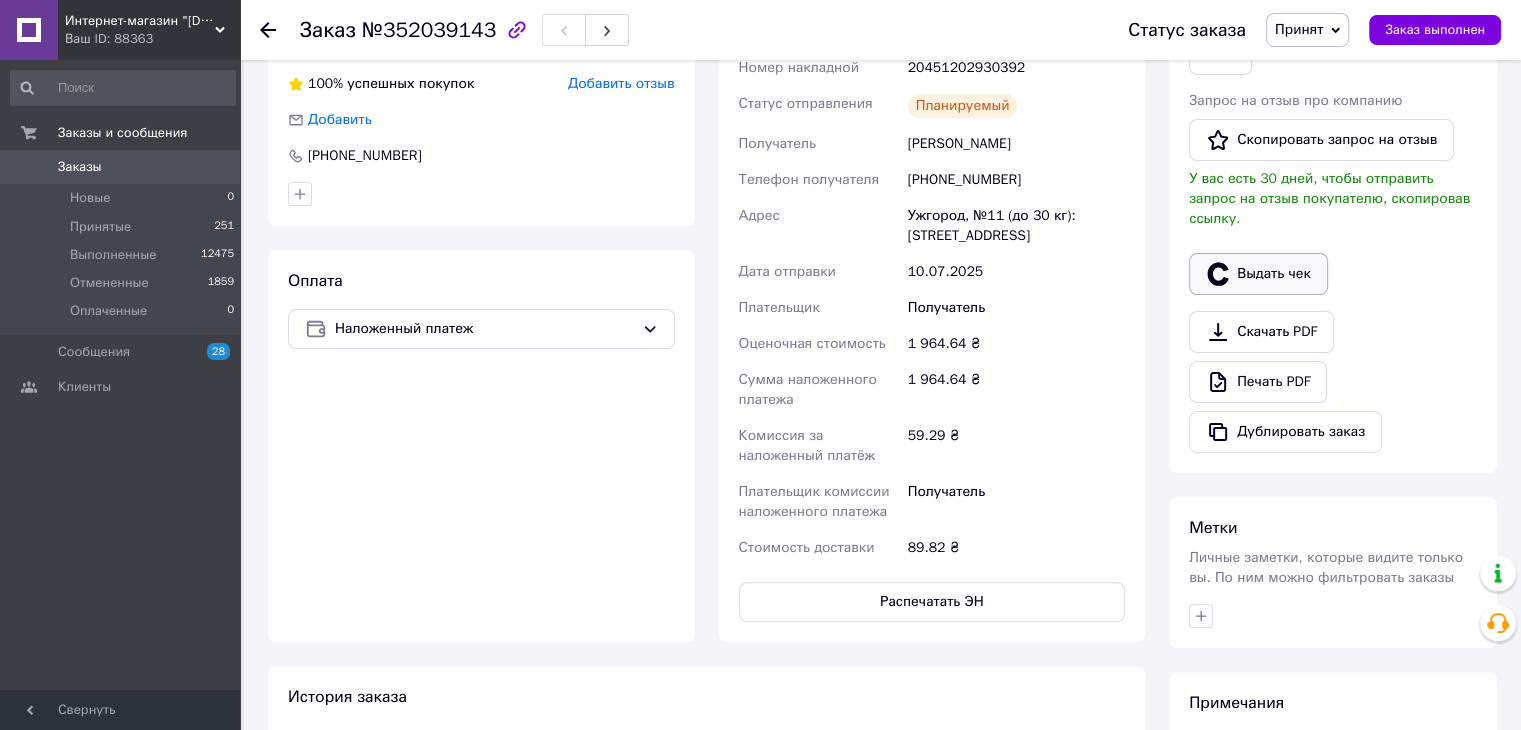 click on "Выдать чек" at bounding box center (1258, 274) 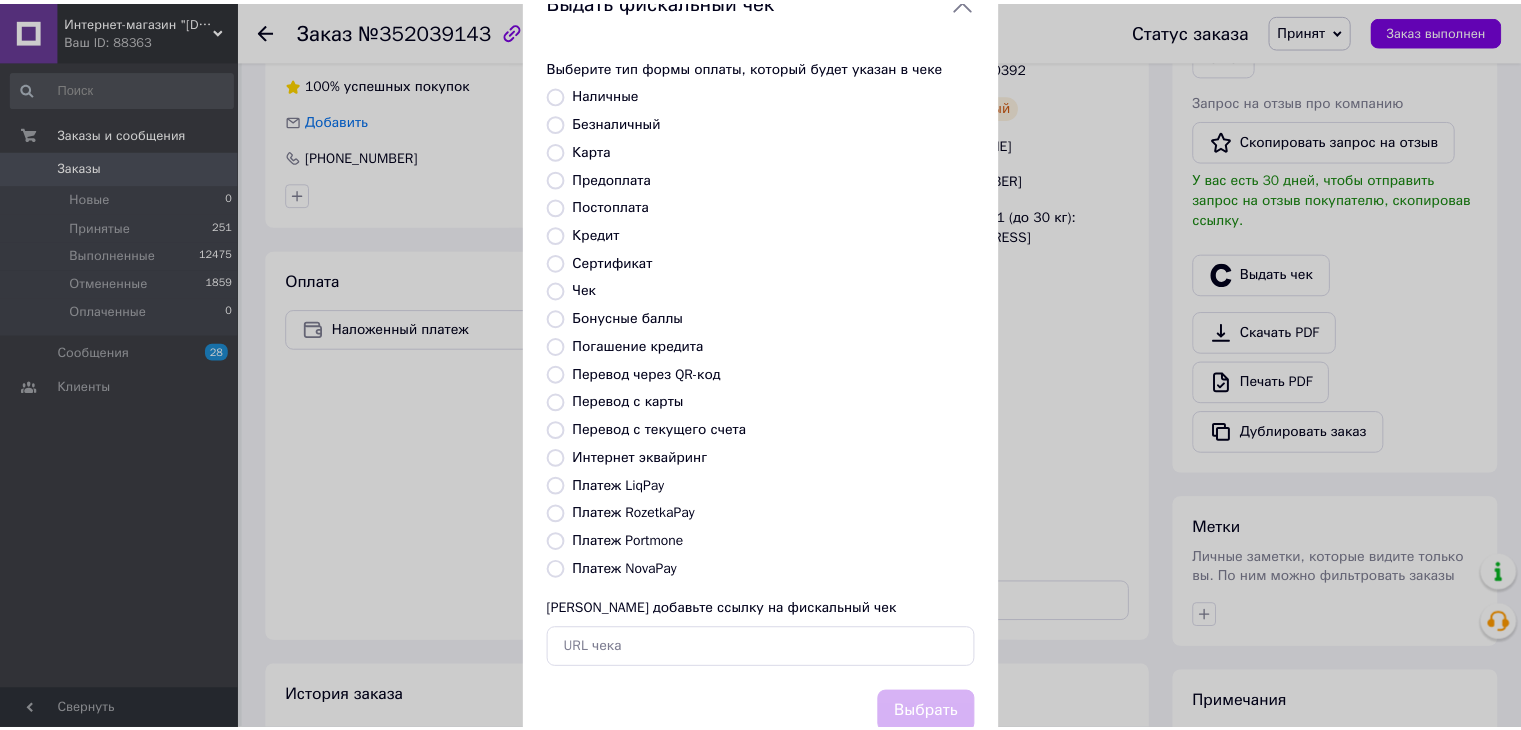 scroll, scrollTop: 100, scrollLeft: 0, axis: vertical 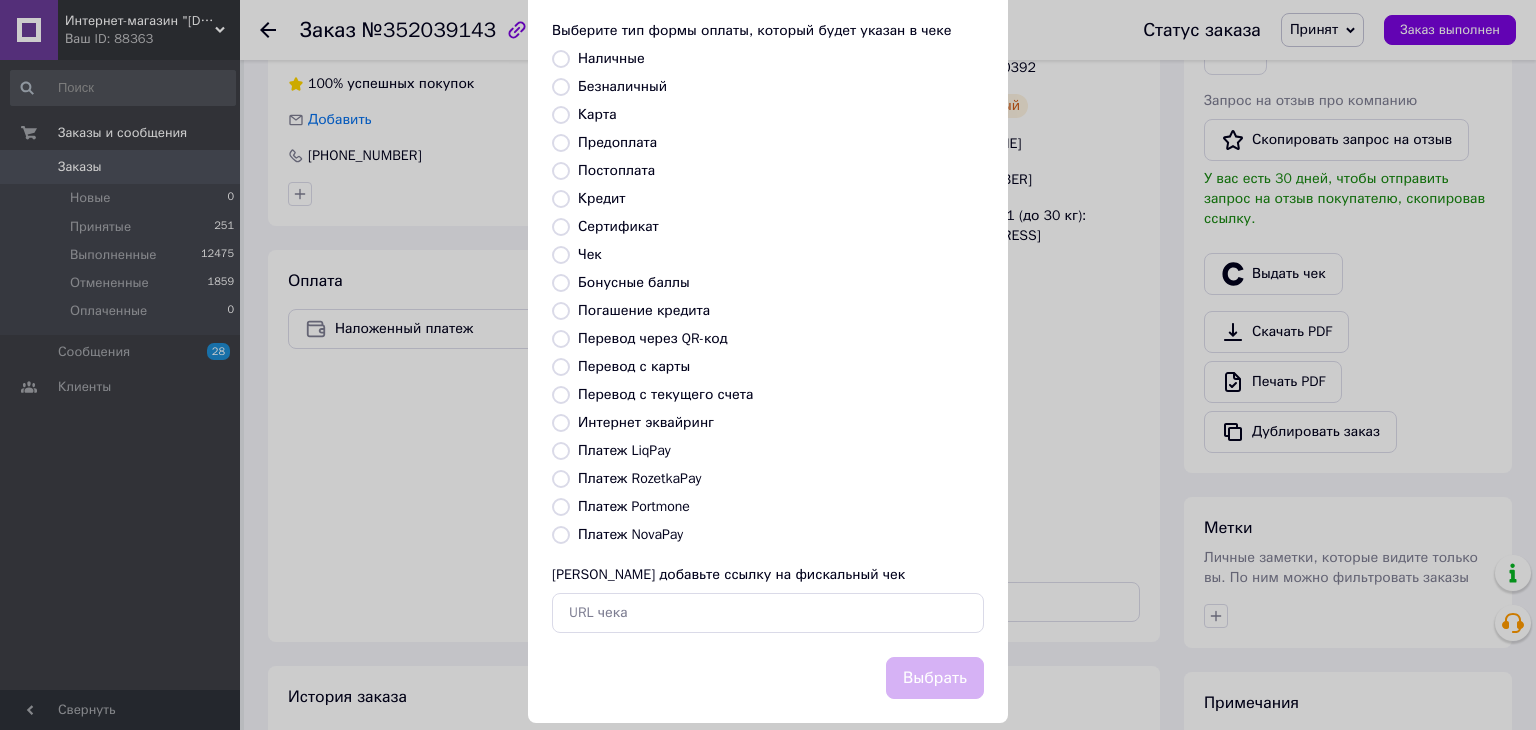 click on "Платеж NovaPay" at bounding box center [561, 535] 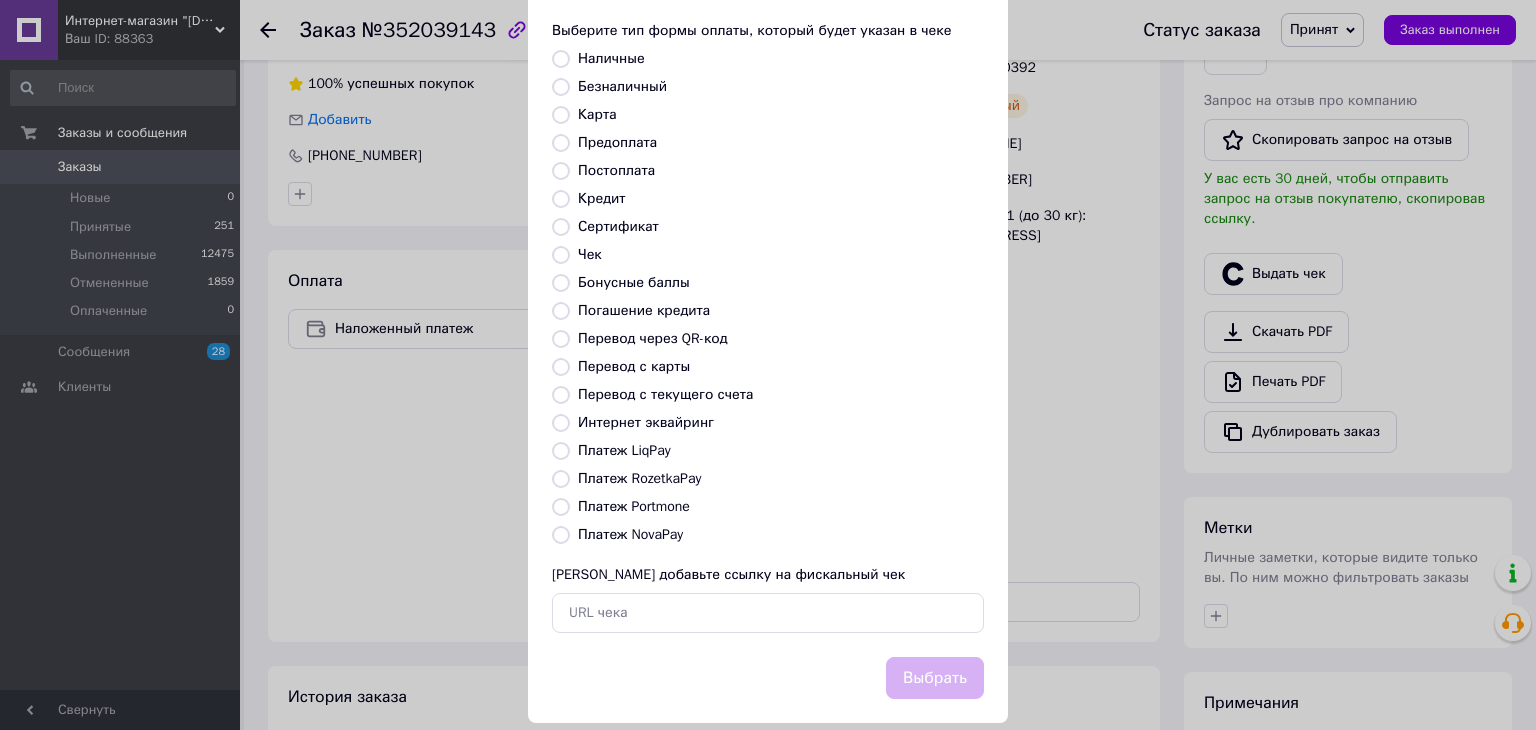 radio on "true" 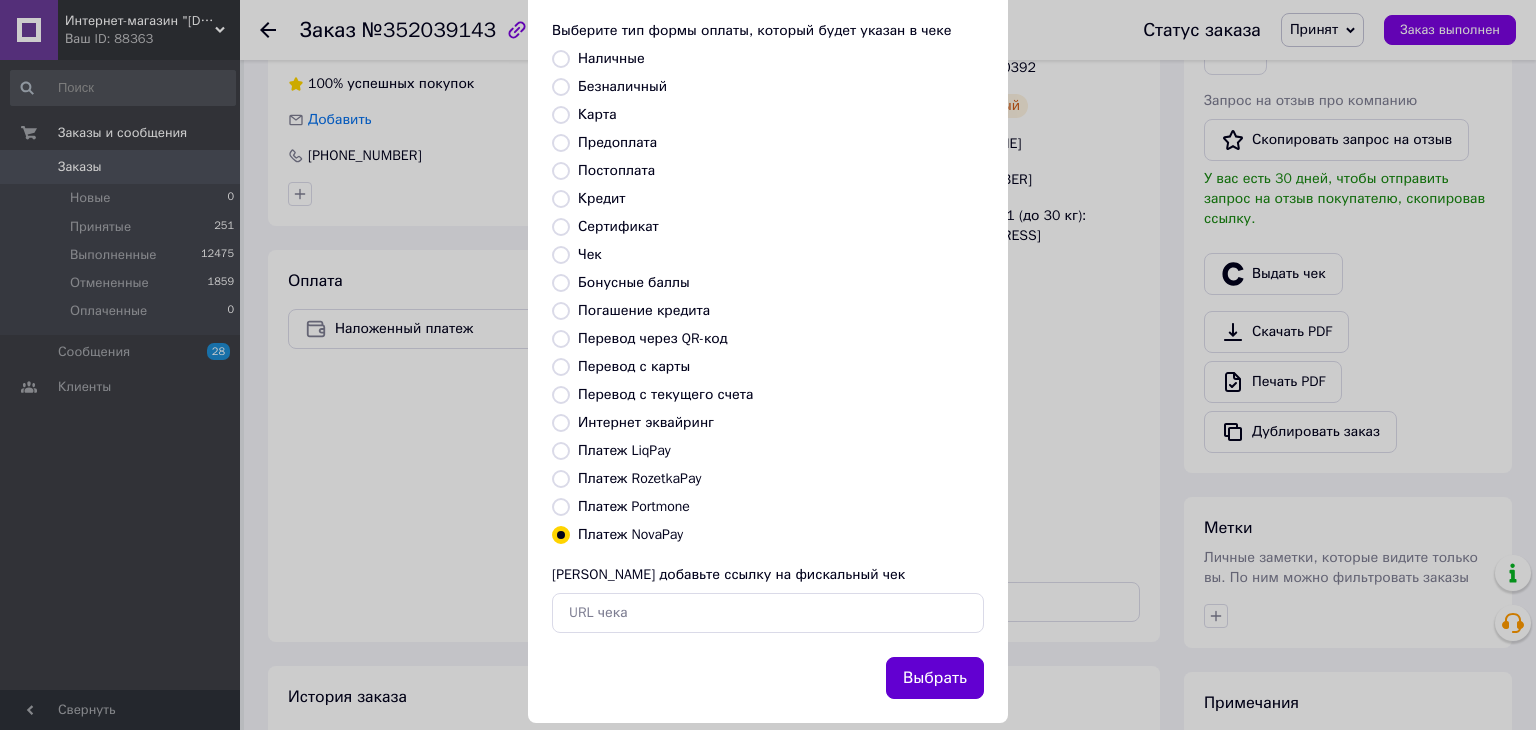 click on "Выбрать" at bounding box center [935, 678] 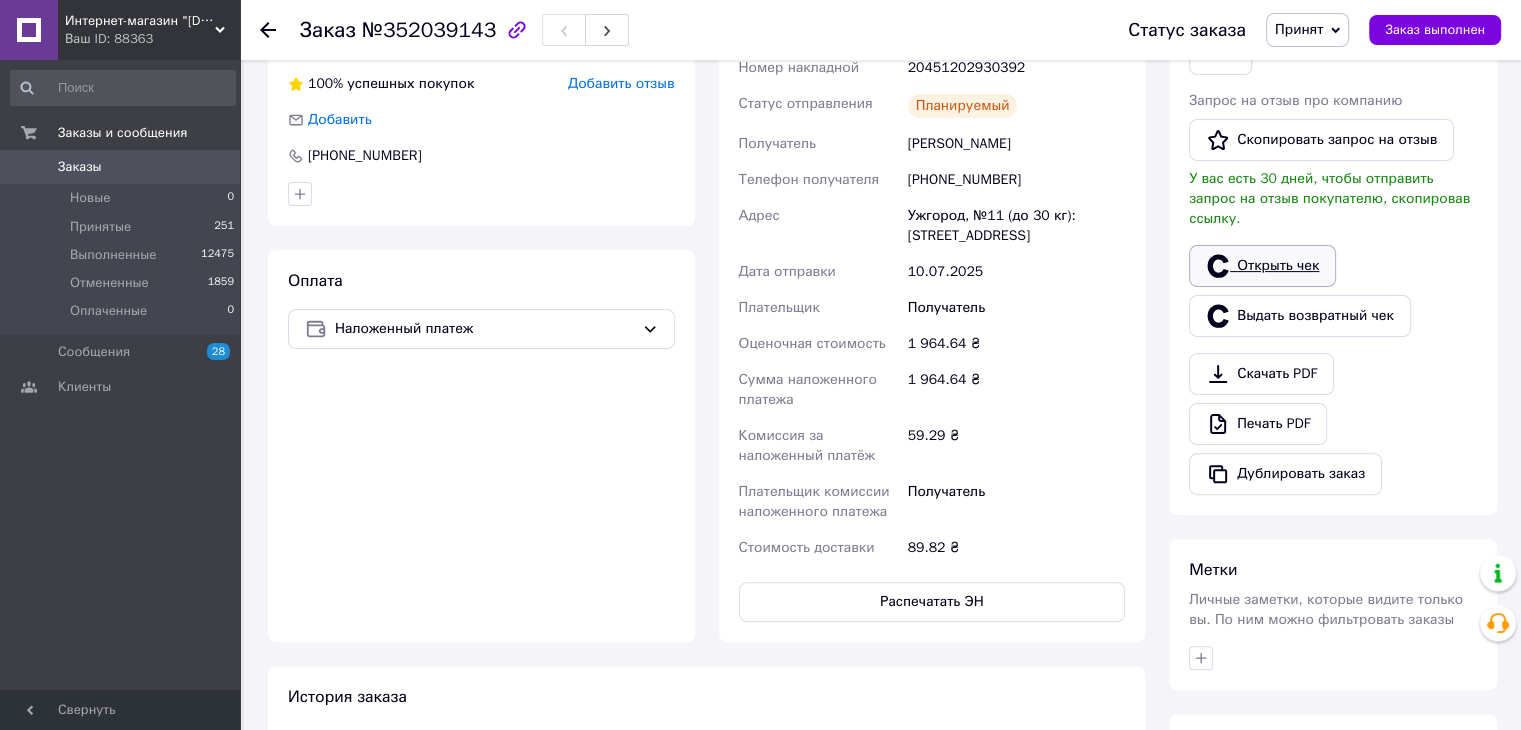 click on "Открыть чек" at bounding box center (1262, 266) 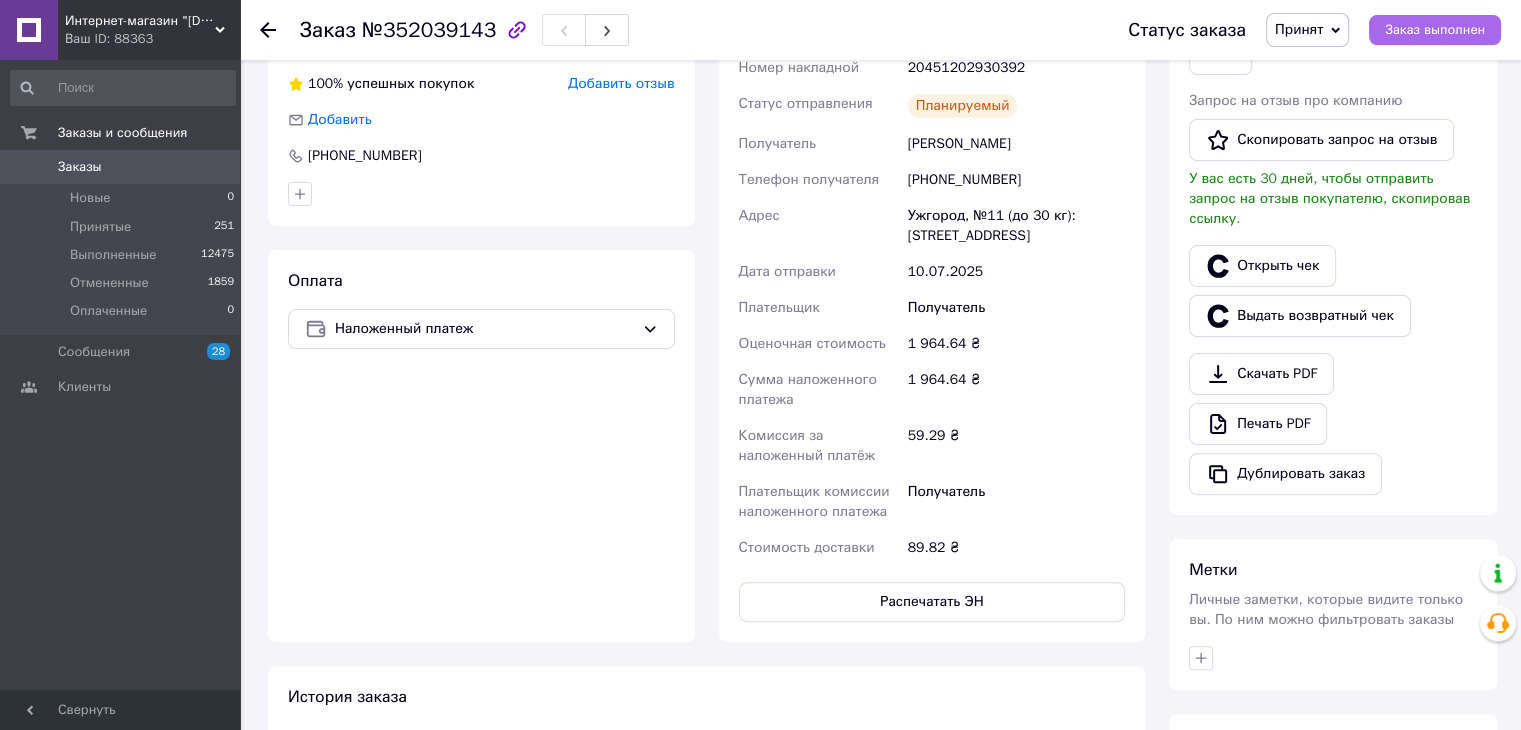 click on "Заказ выполнен" at bounding box center (1435, 30) 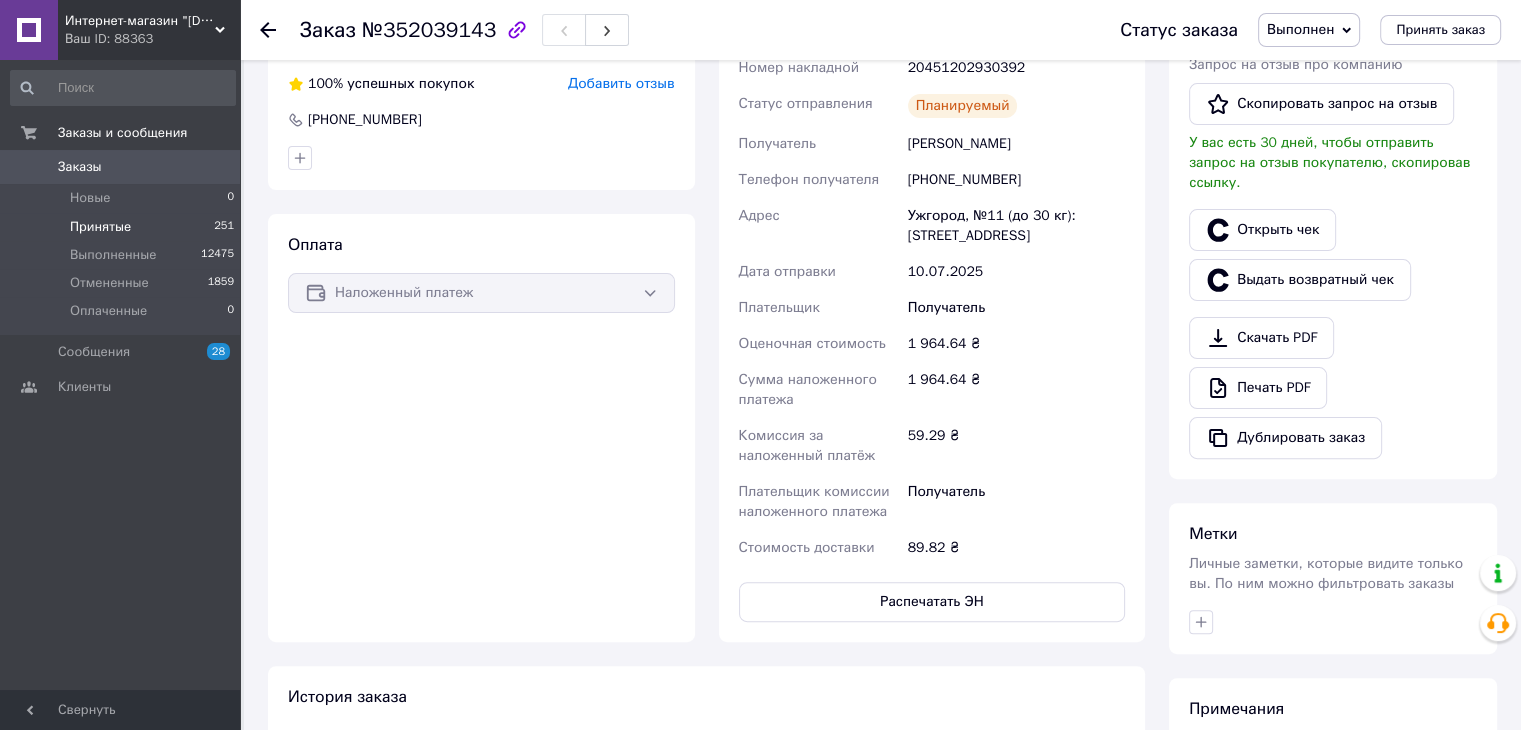 click on "Принятые 251" at bounding box center [123, 227] 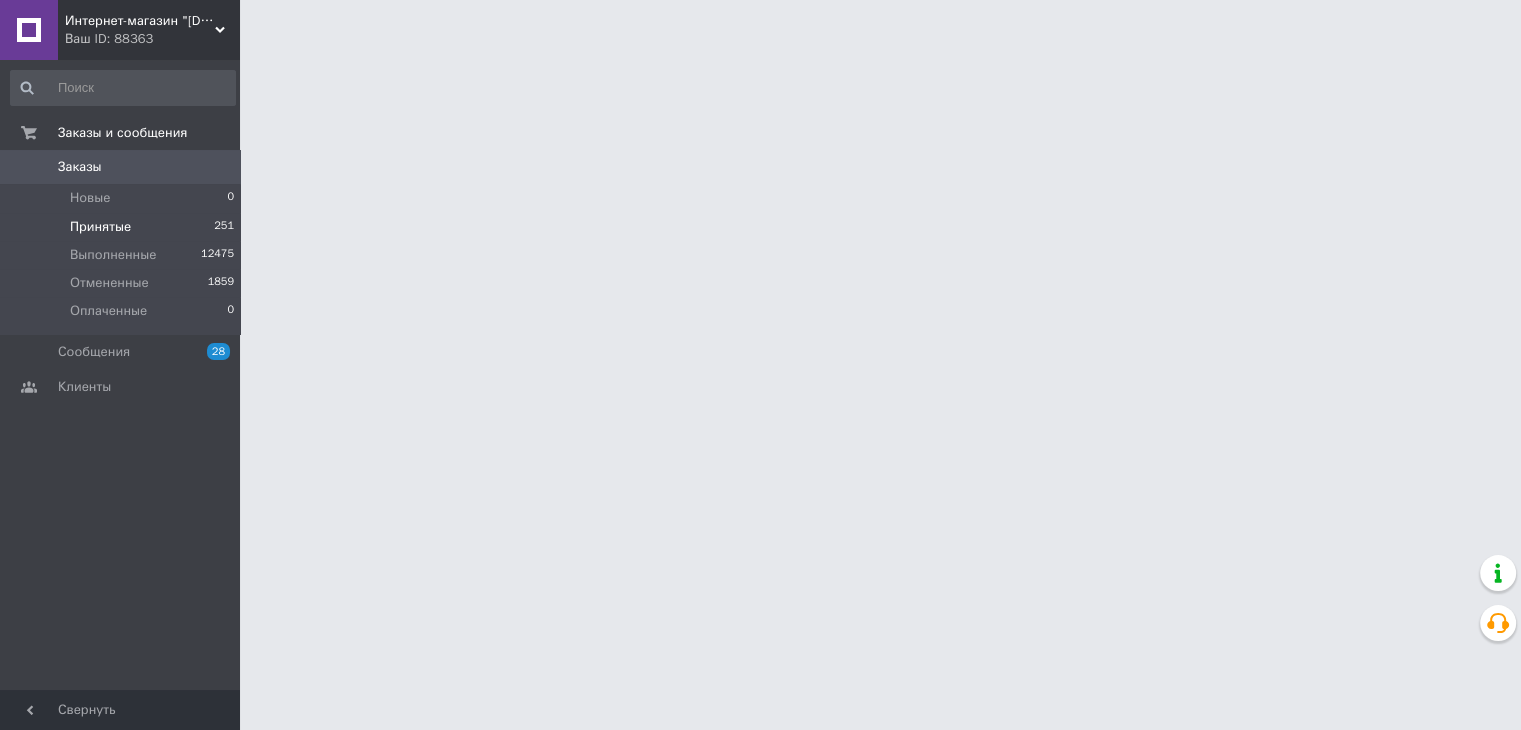 scroll, scrollTop: 0, scrollLeft: 0, axis: both 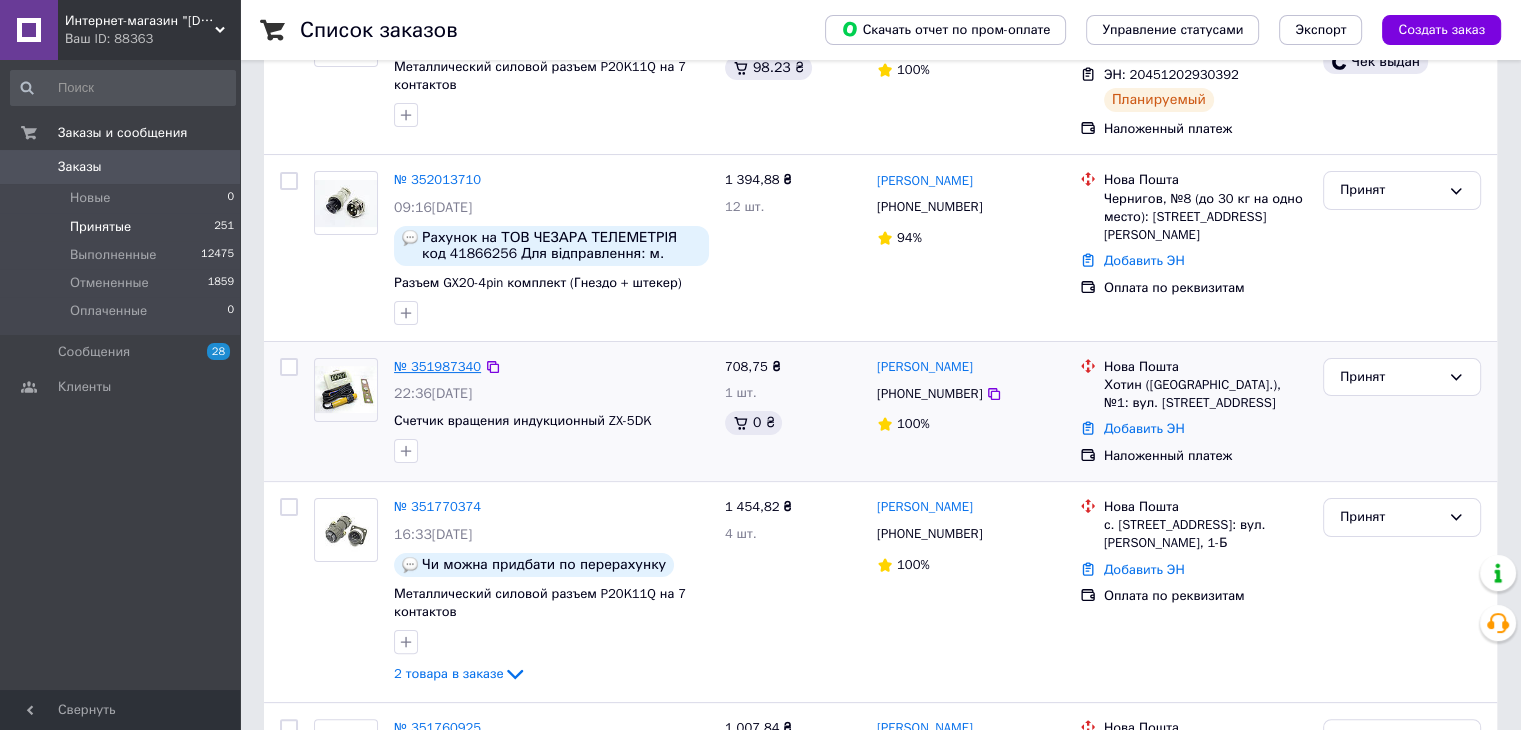 click on "№ 351987340" at bounding box center [437, 366] 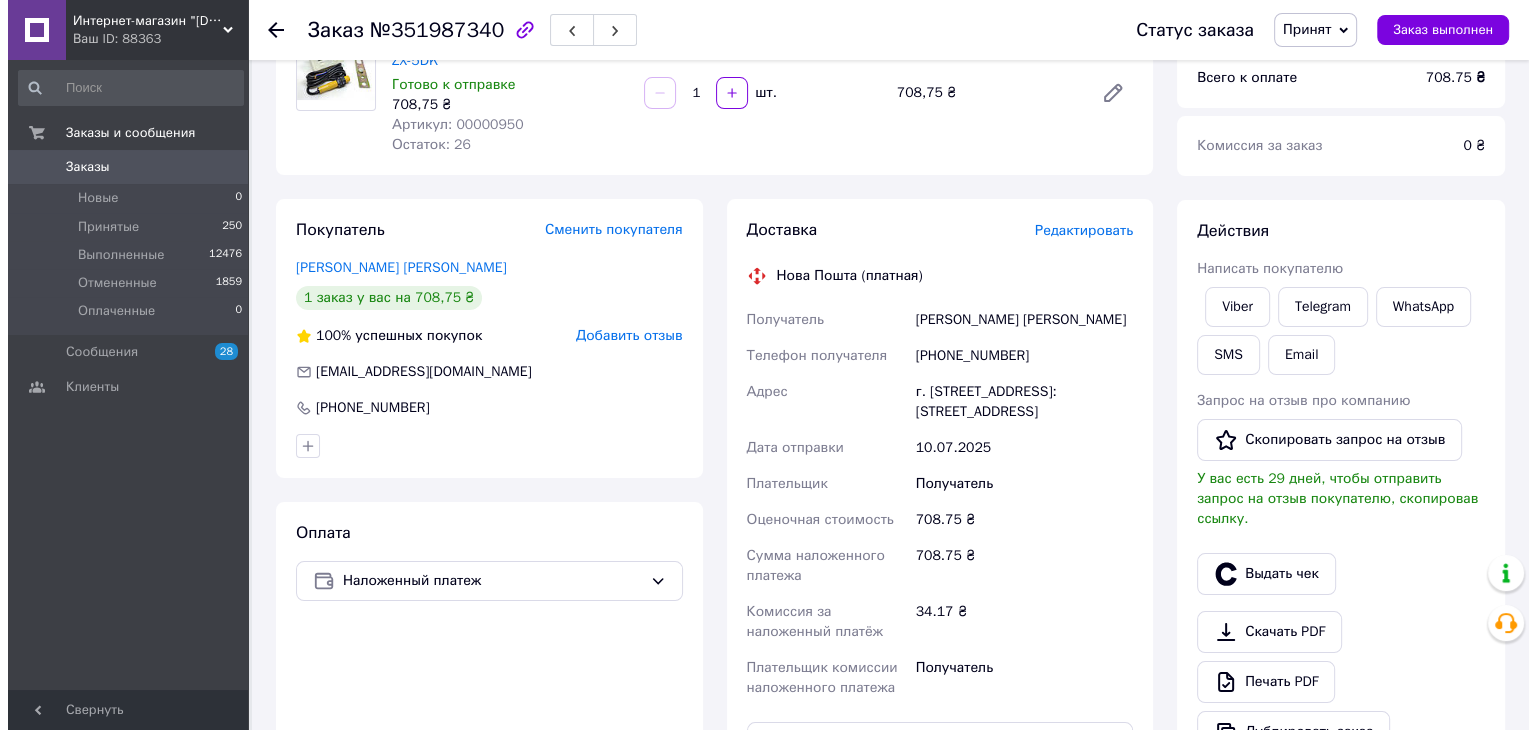 scroll, scrollTop: 200, scrollLeft: 0, axis: vertical 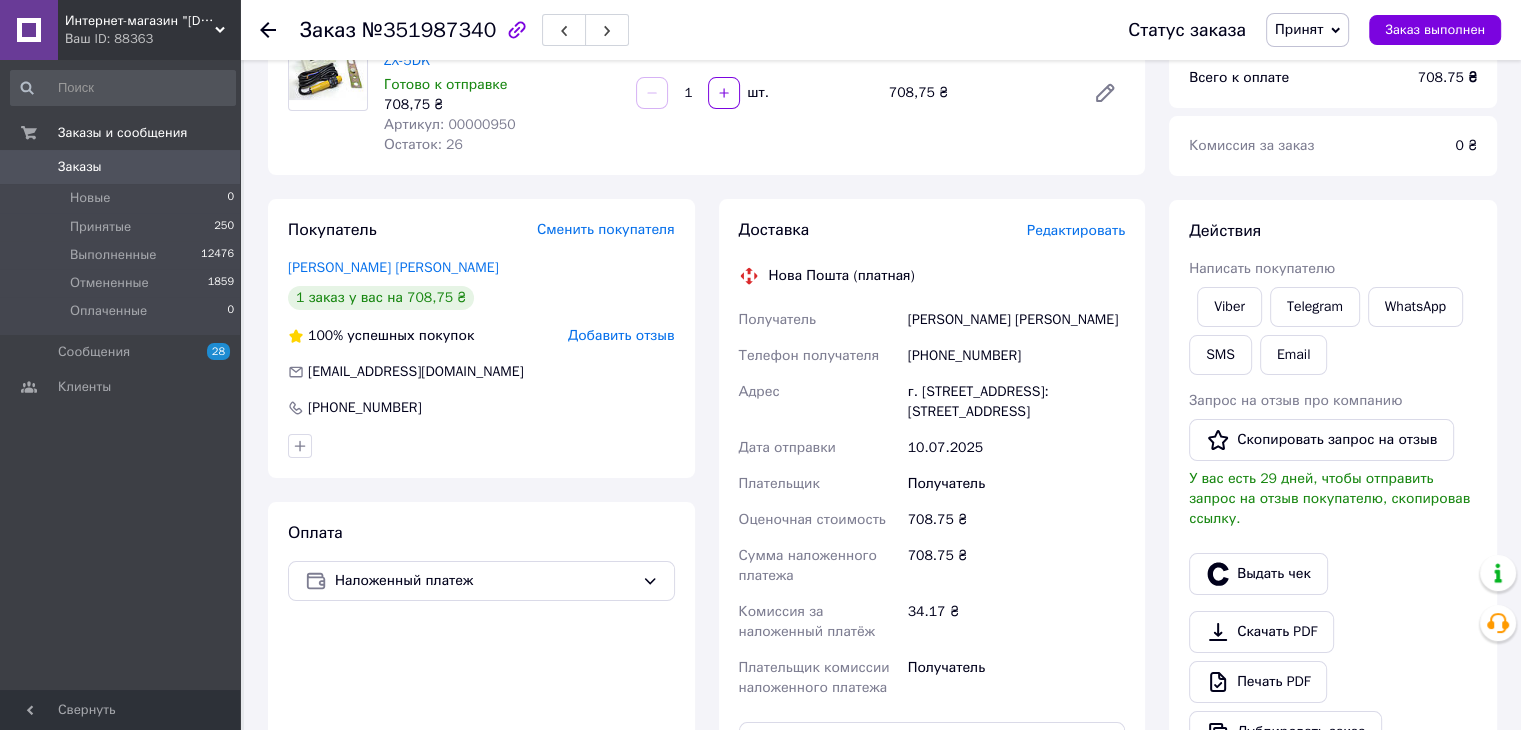 click on "Редактировать" at bounding box center (1076, 230) 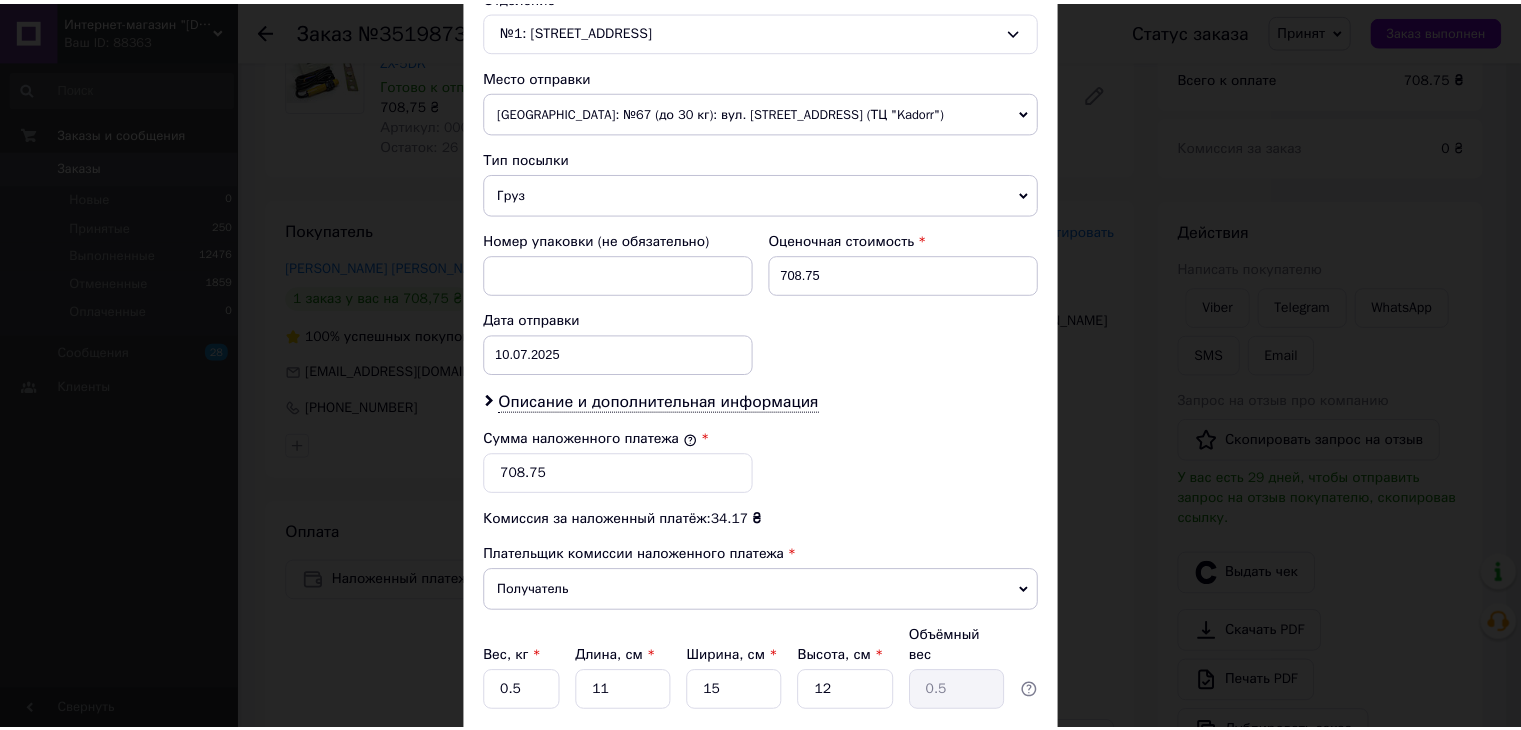 scroll, scrollTop: 790, scrollLeft: 0, axis: vertical 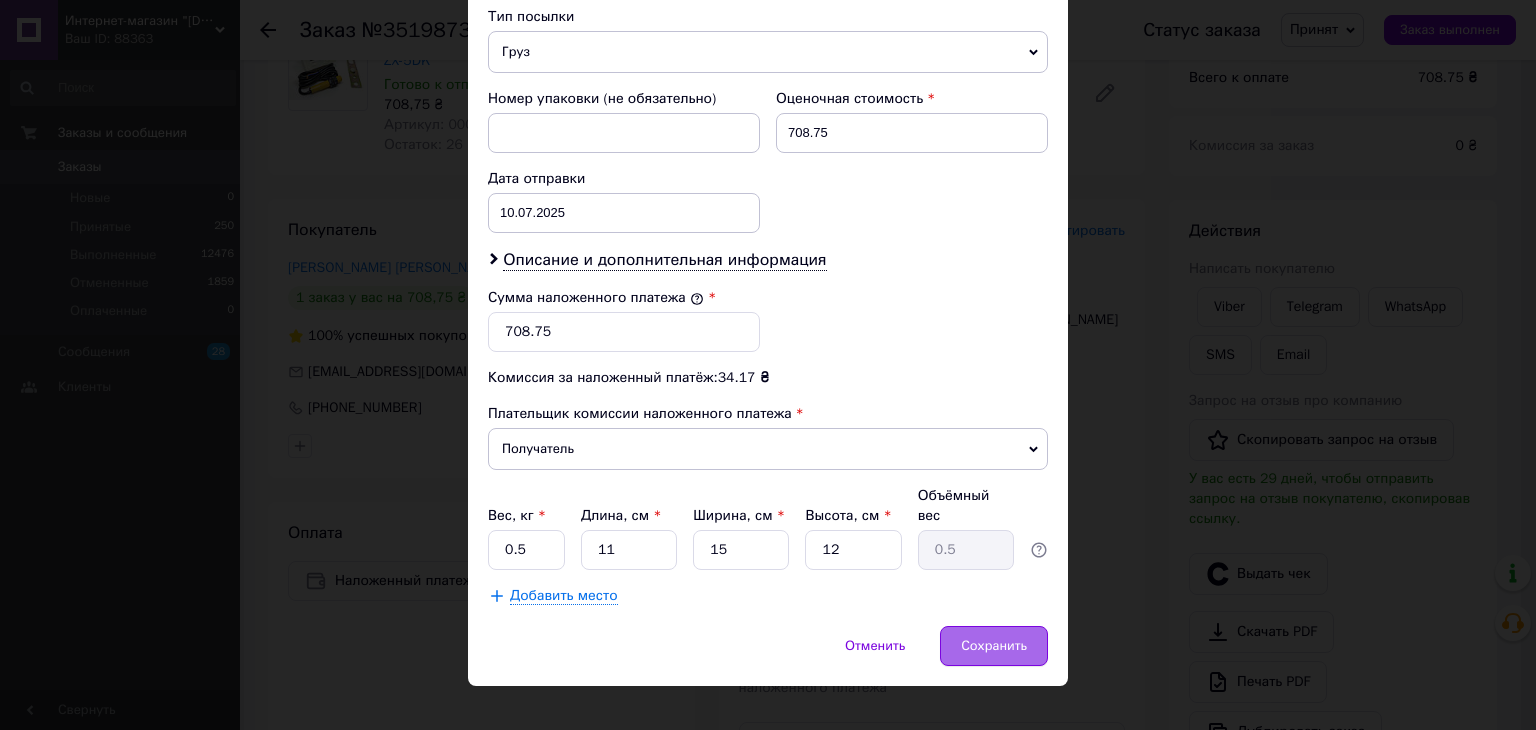 click on "Сохранить" at bounding box center (994, 646) 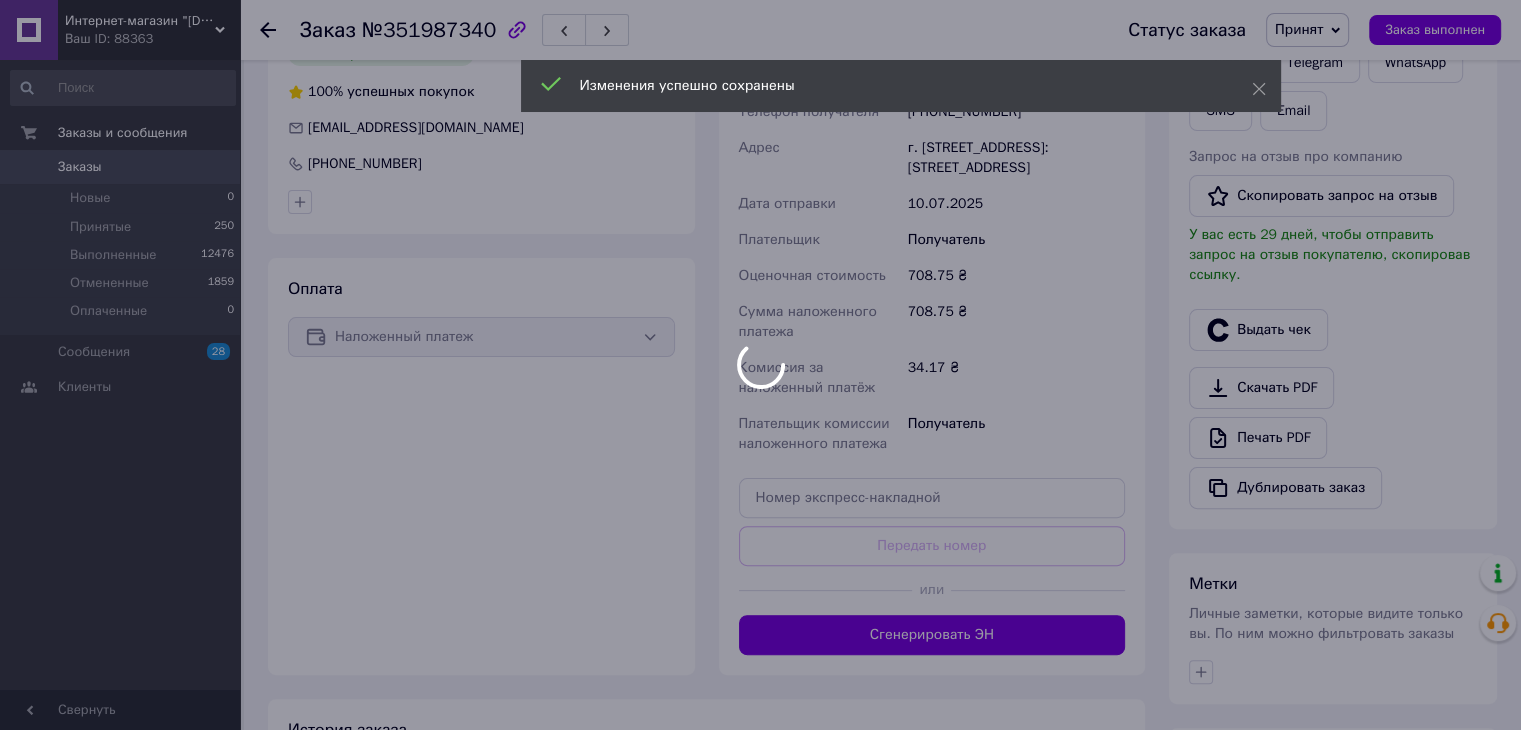 scroll, scrollTop: 700, scrollLeft: 0, axis: vertical 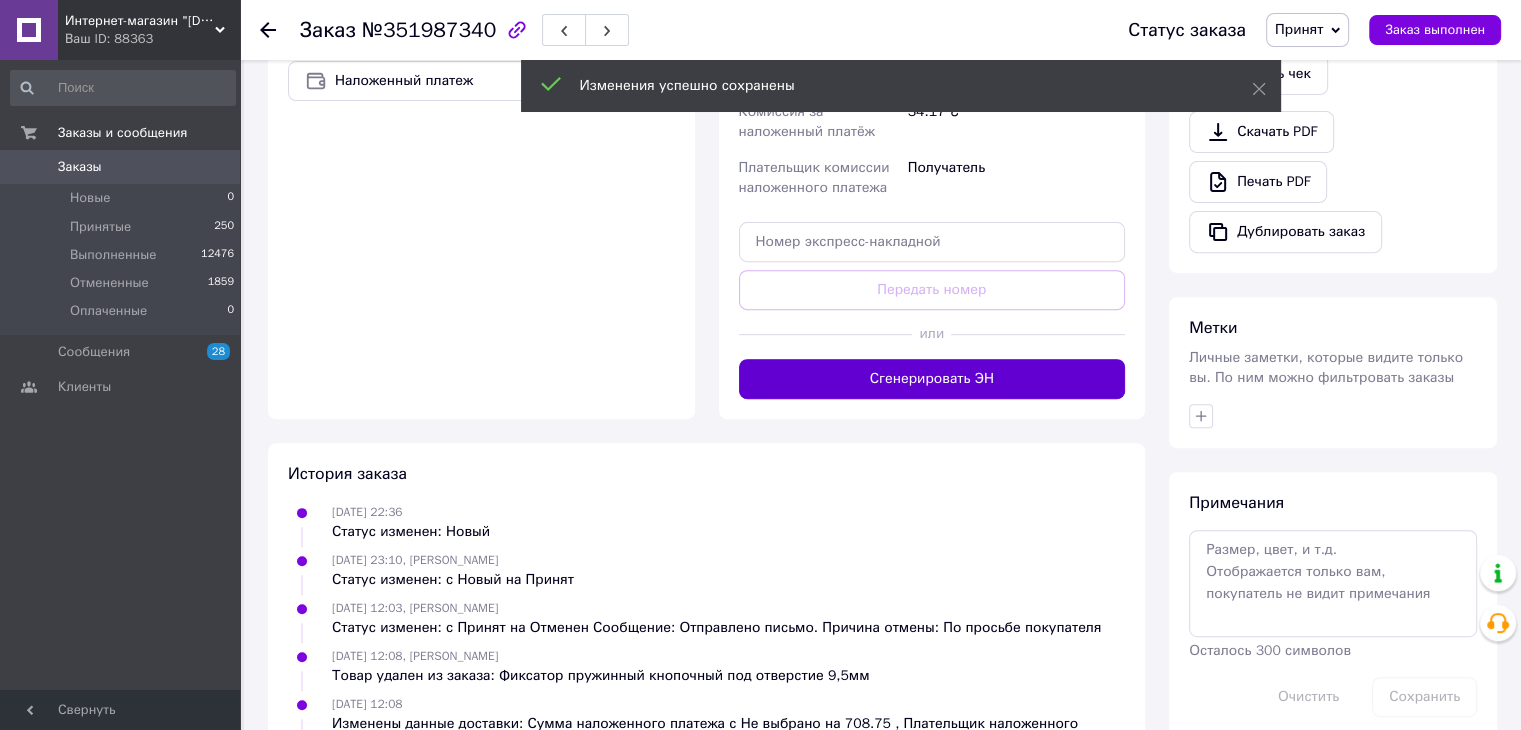 click on "Сгенерировать ЭН" at bounding box center (932, 379) 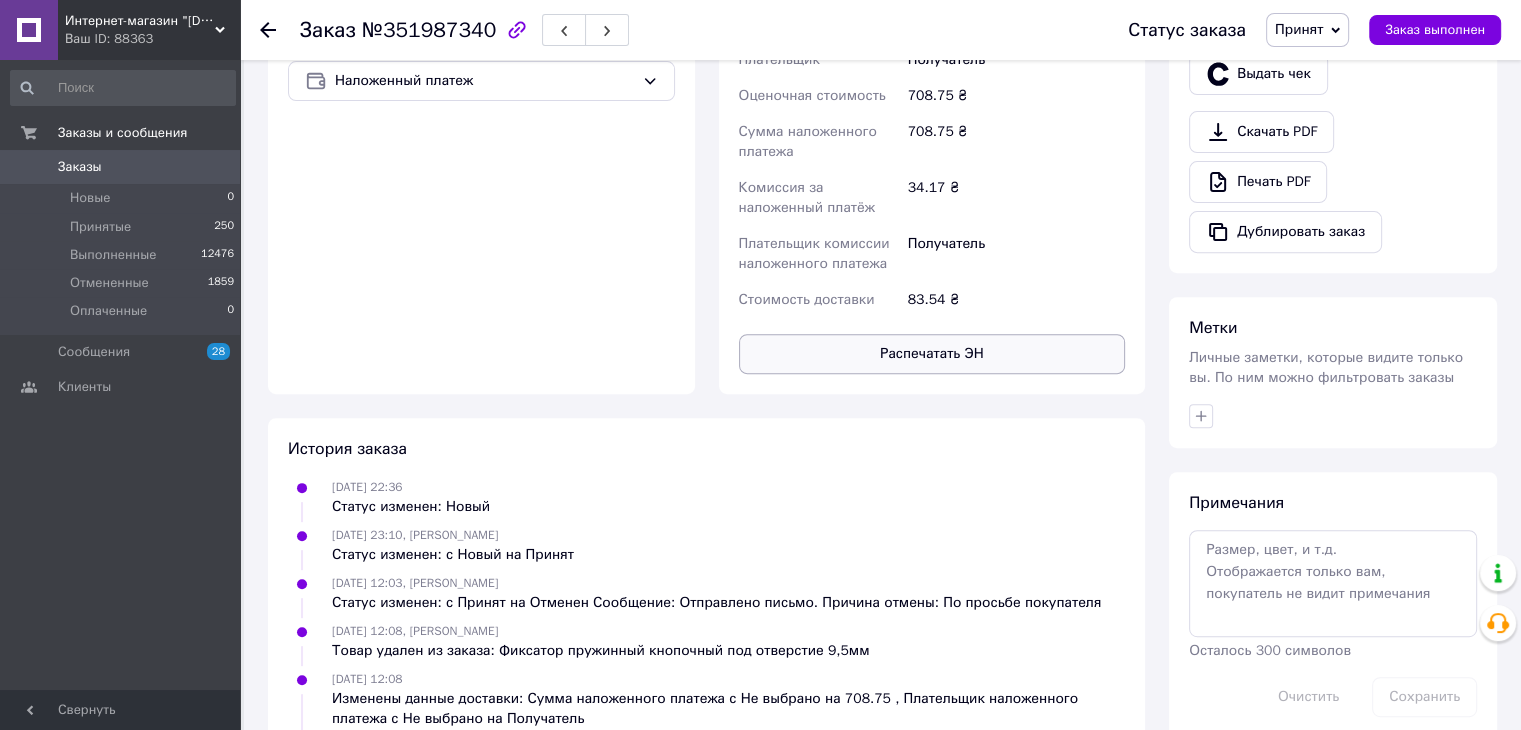 click on "Распечатать ЭН" at bounding box center [932, 354] 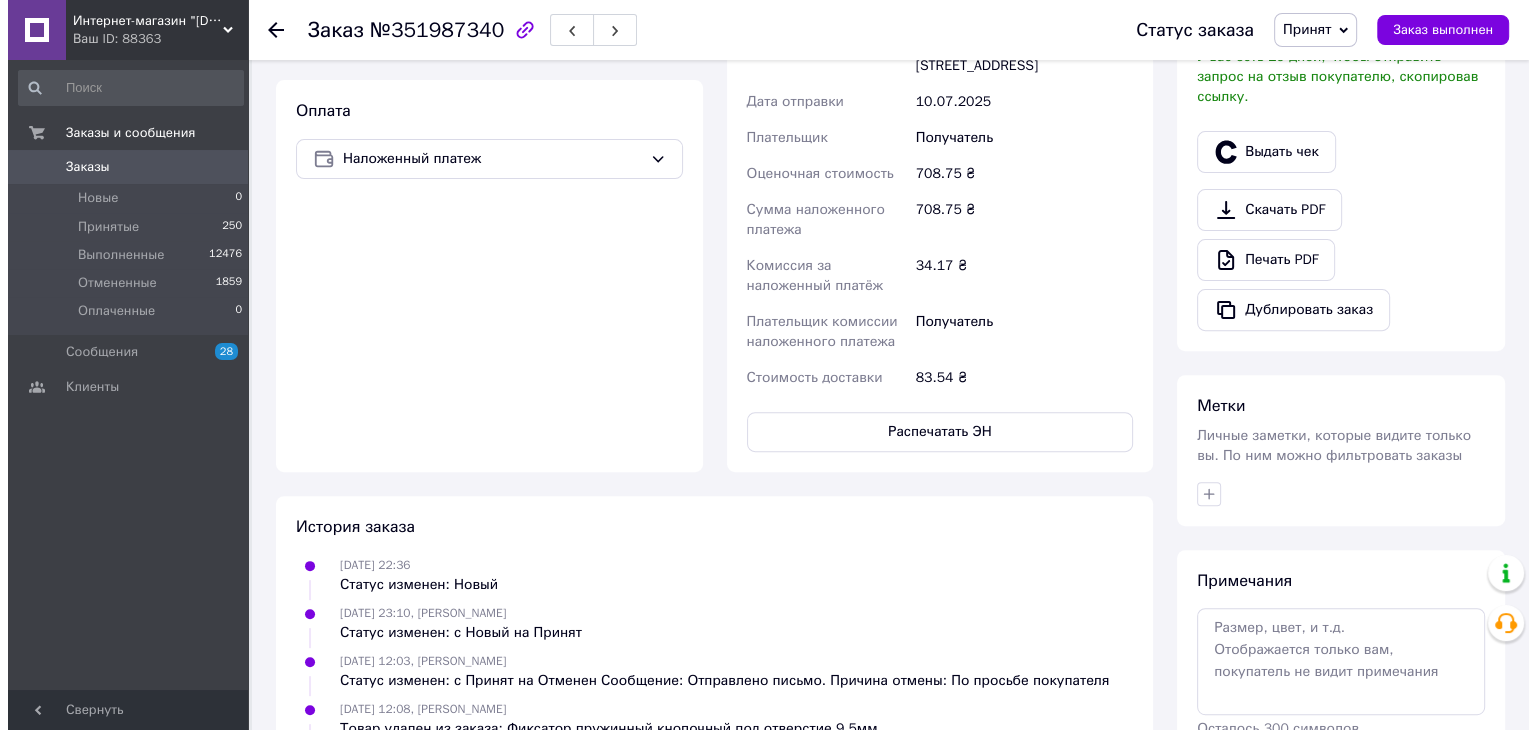 scroll, scrollTop: 500, scrollLeft: 0, axis: vertical 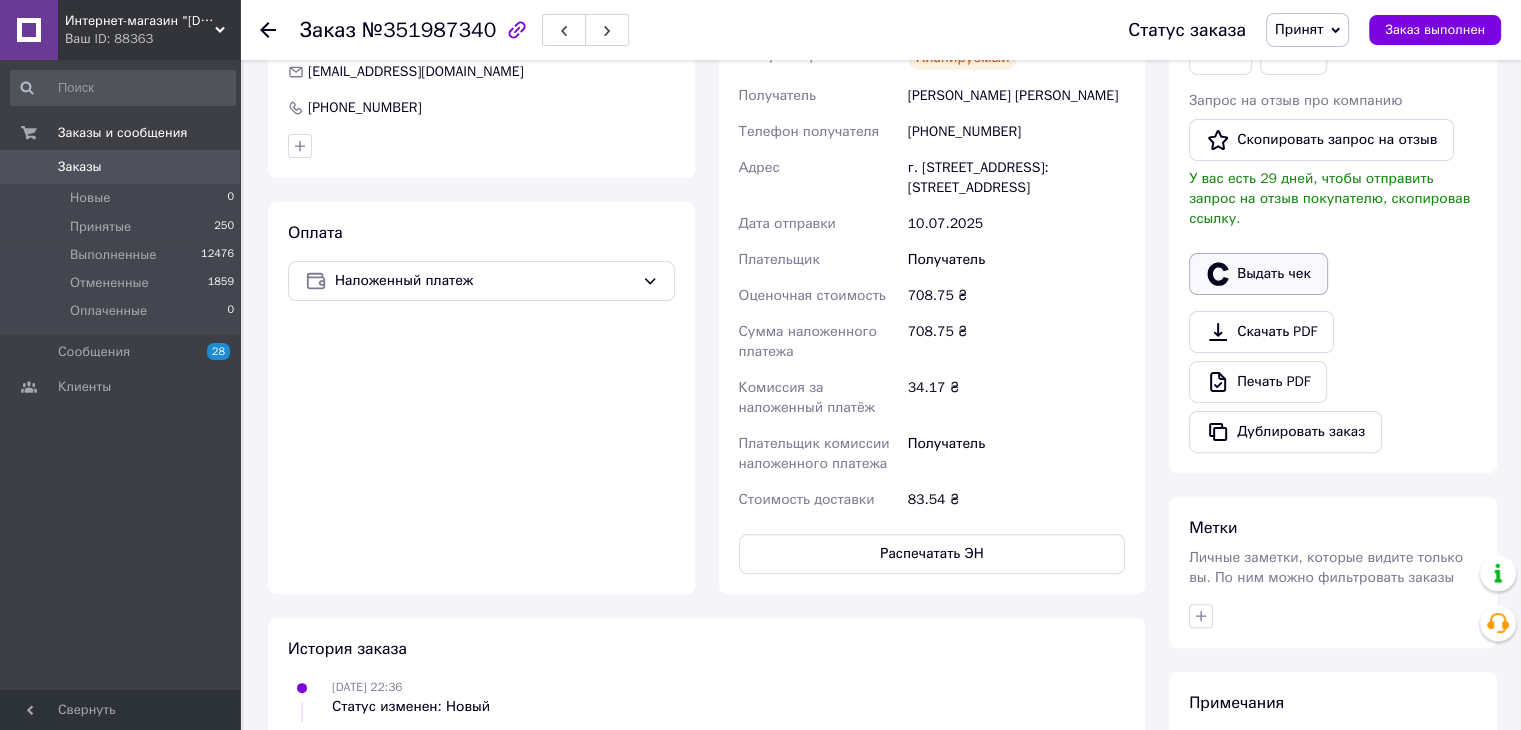 click on "Выдать чек" at bounding box center (1258, 274) 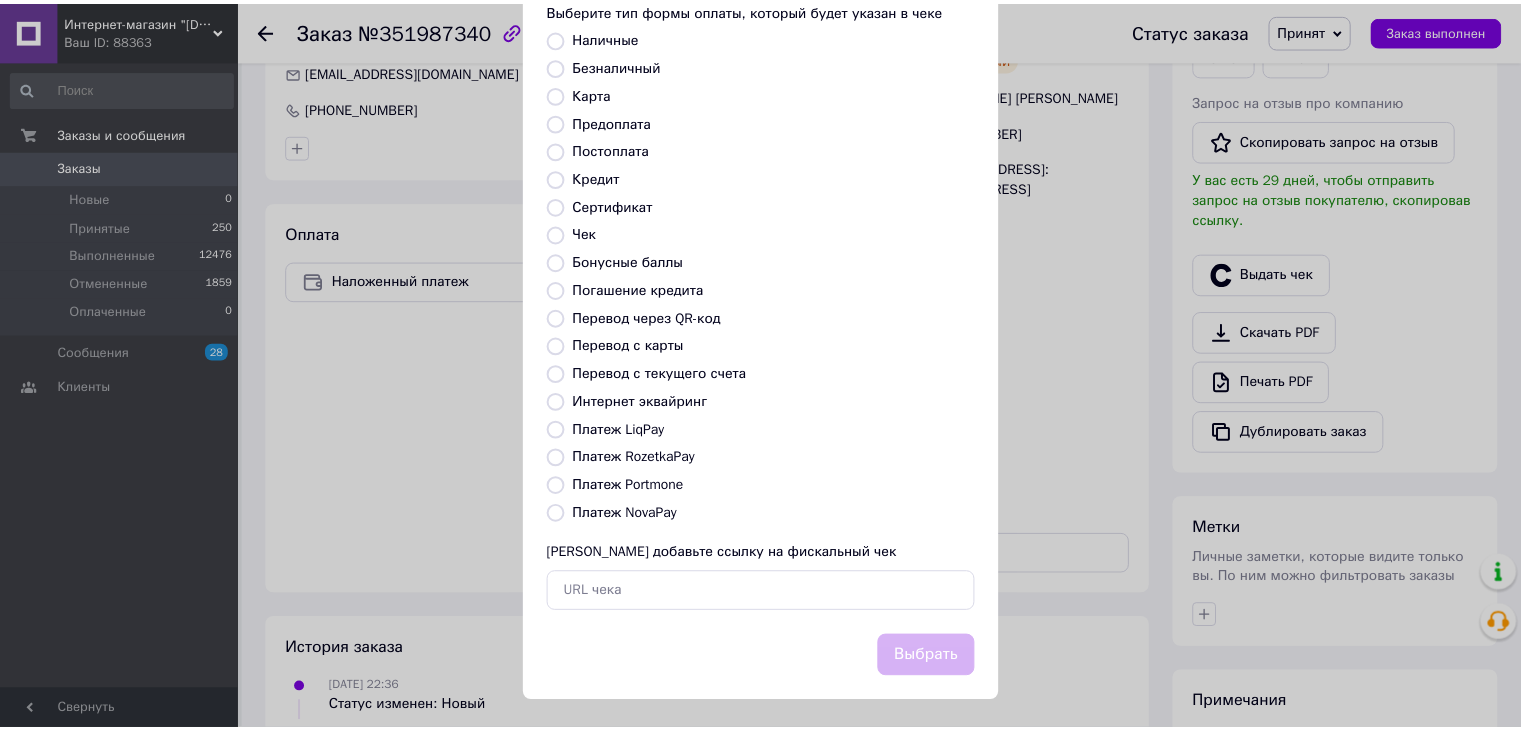 scroll, scrollTop: 128, scrollLeft: 0, axis: vertical 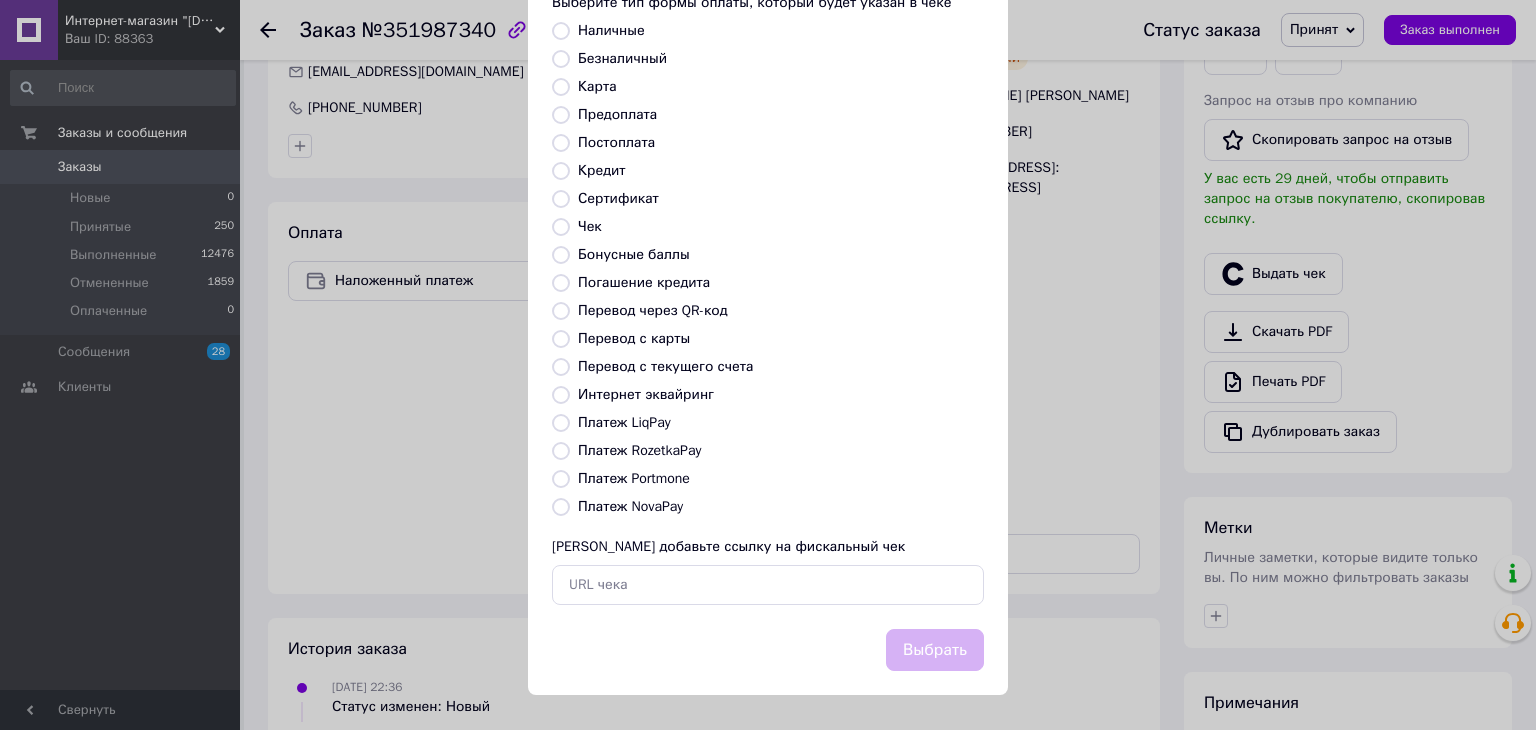 click on "Платеж NovaPay" at bounding box center (561, 507) 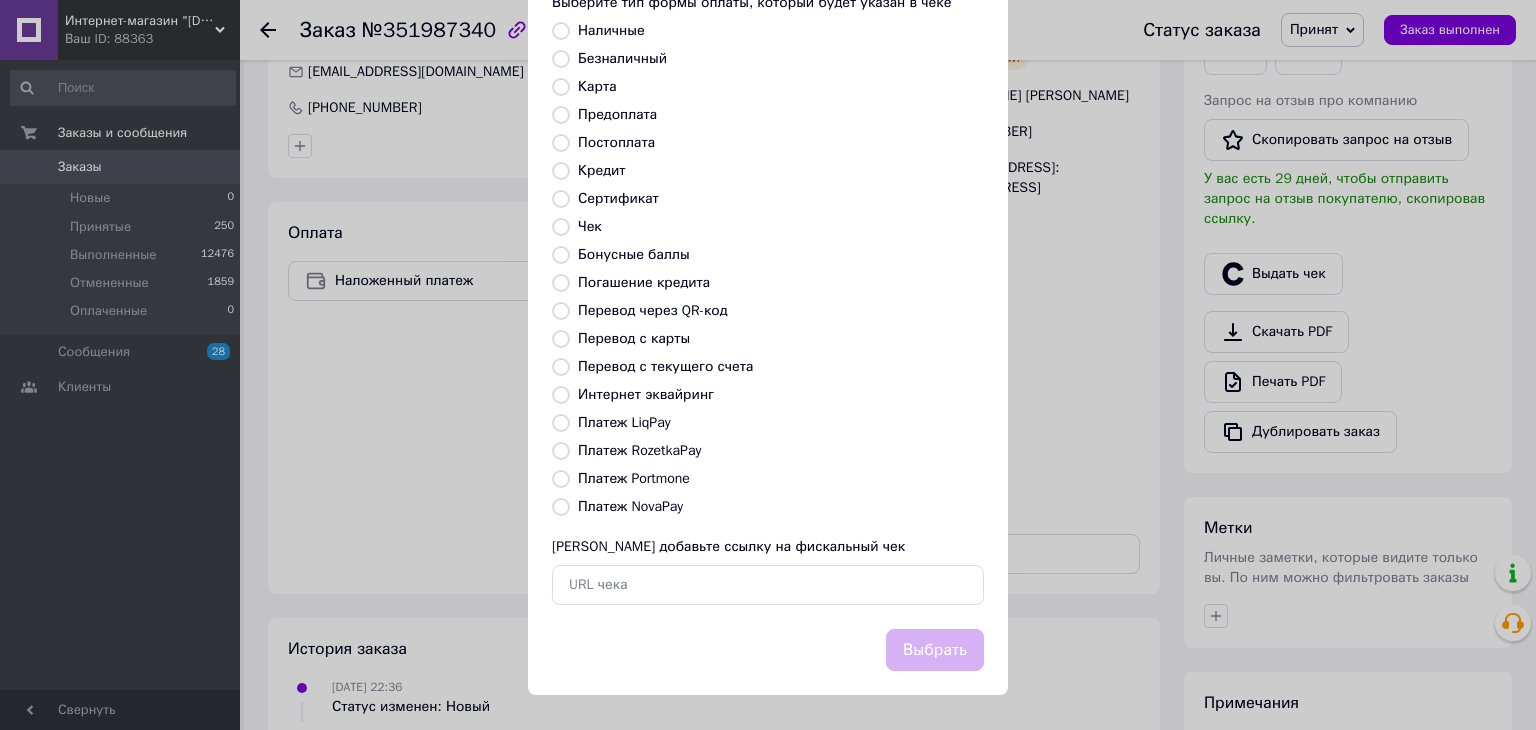 radio on "true" 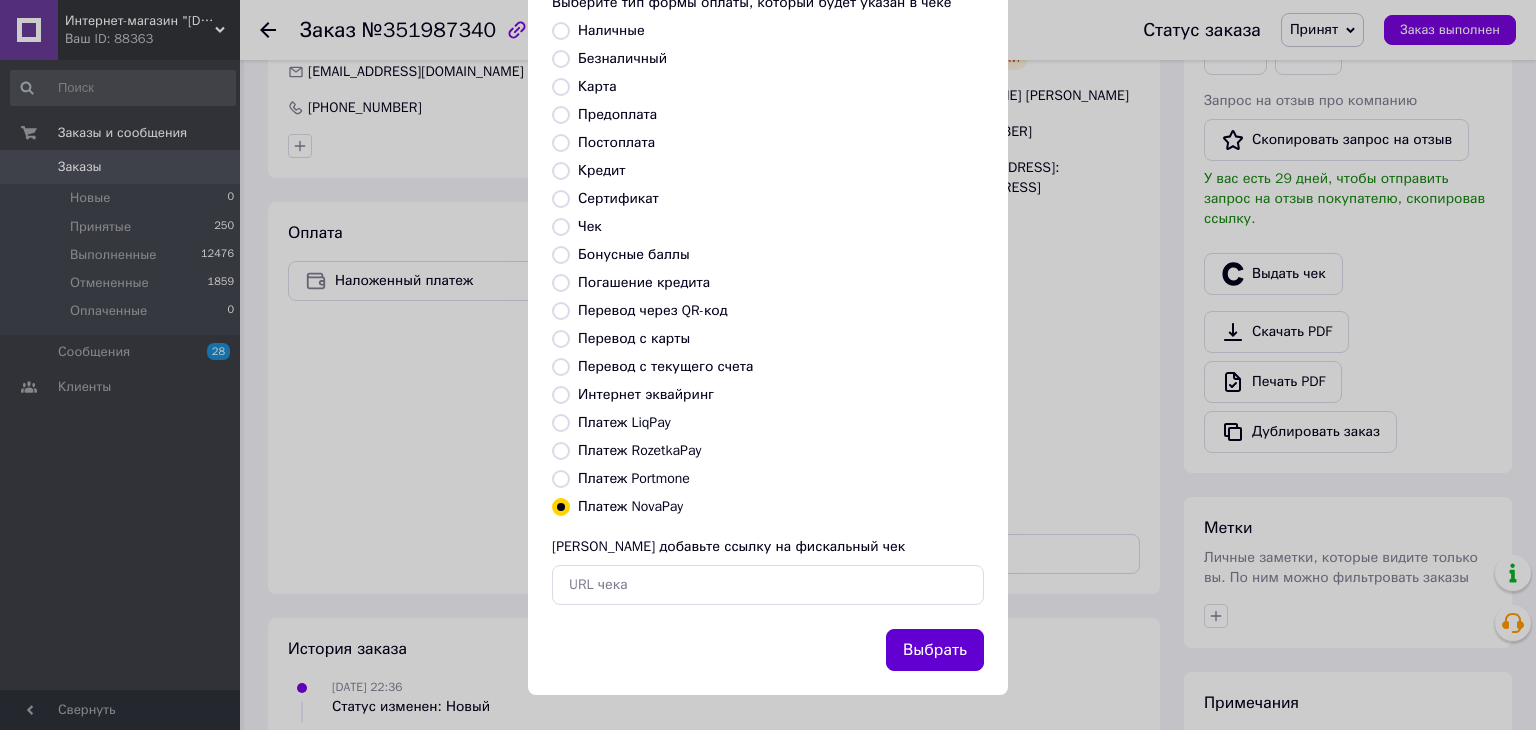 click on "Выбрать" at bounding box center [935, 650] 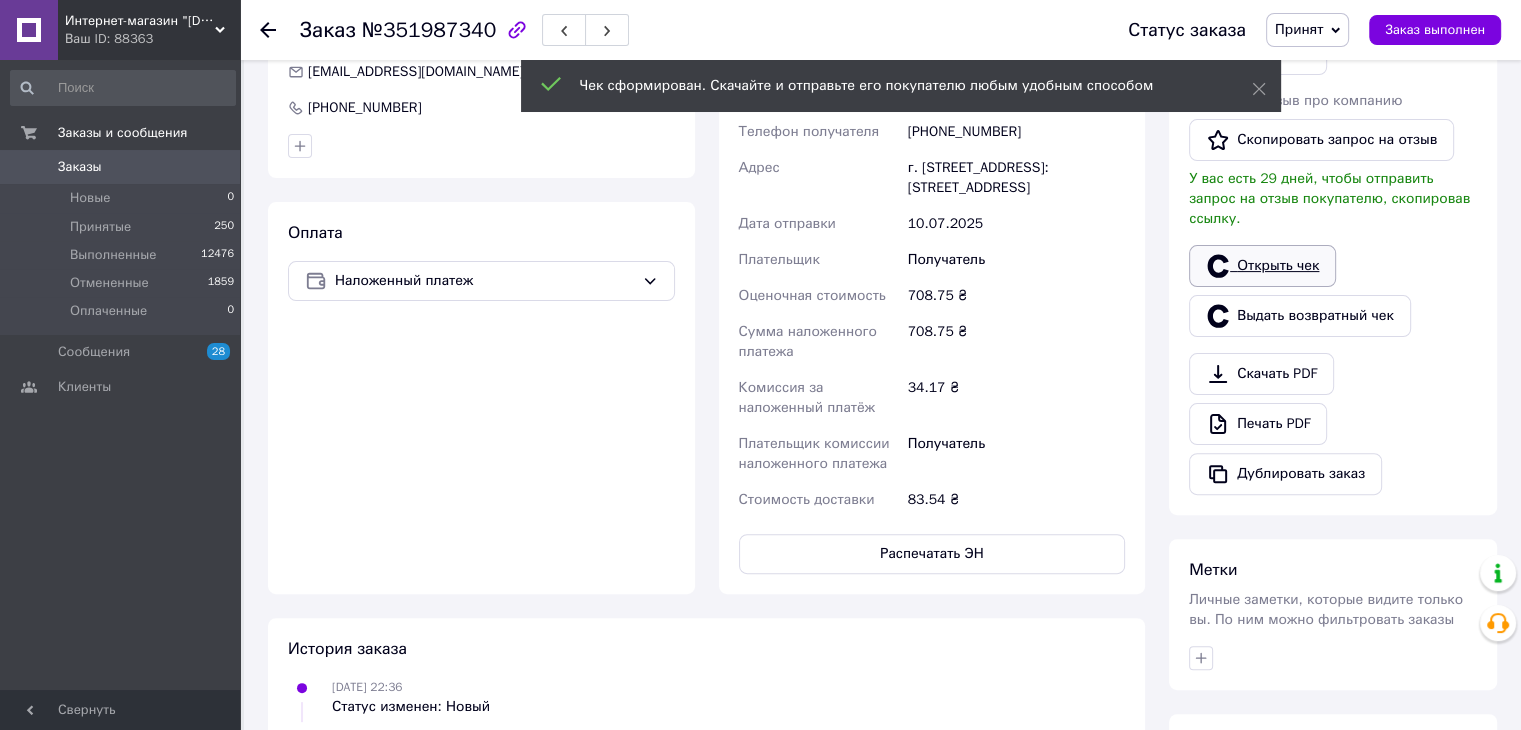 click on "Открыть чек" at bounding box center (1262, 266) 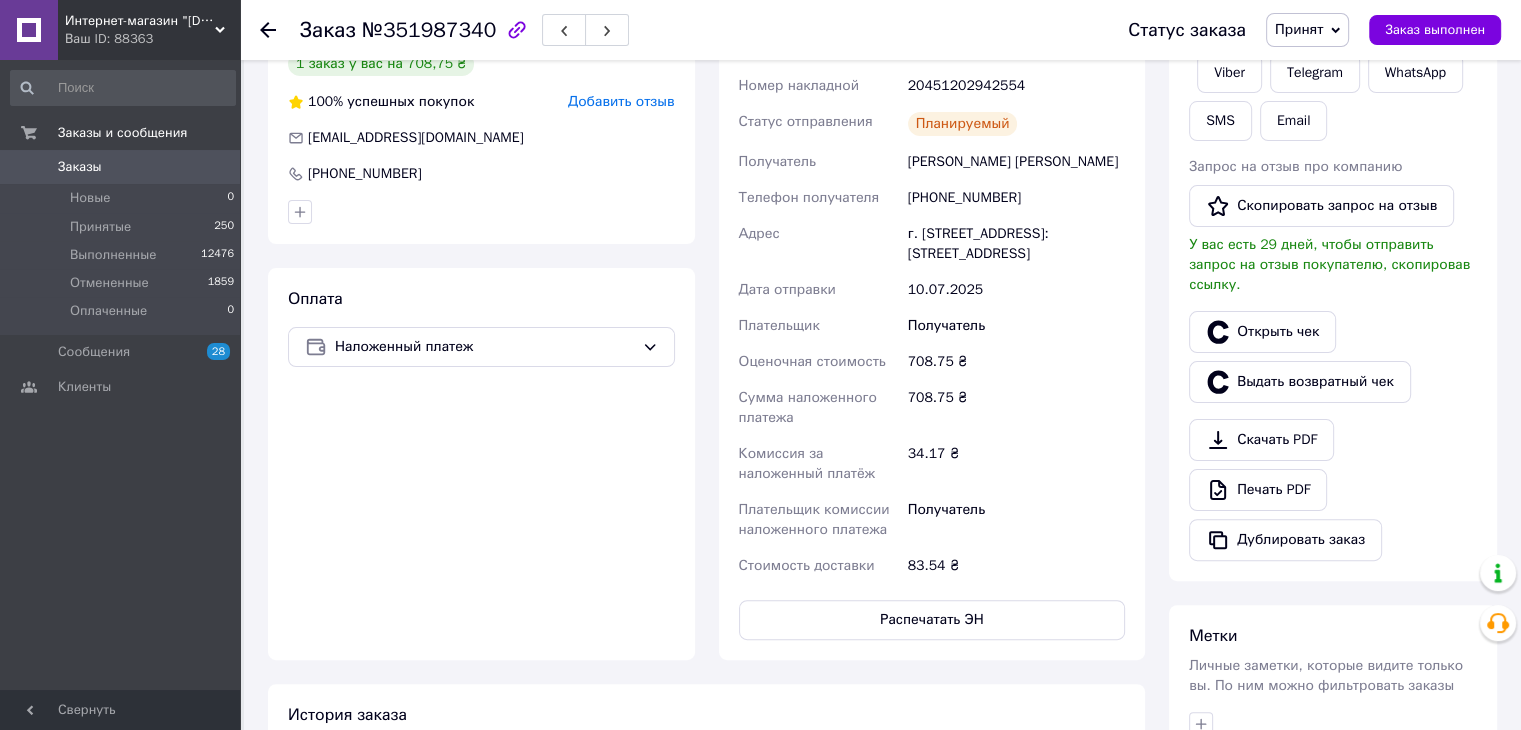 scroll, scrollTop: 400, scrollLeft: 0, axis: vertical 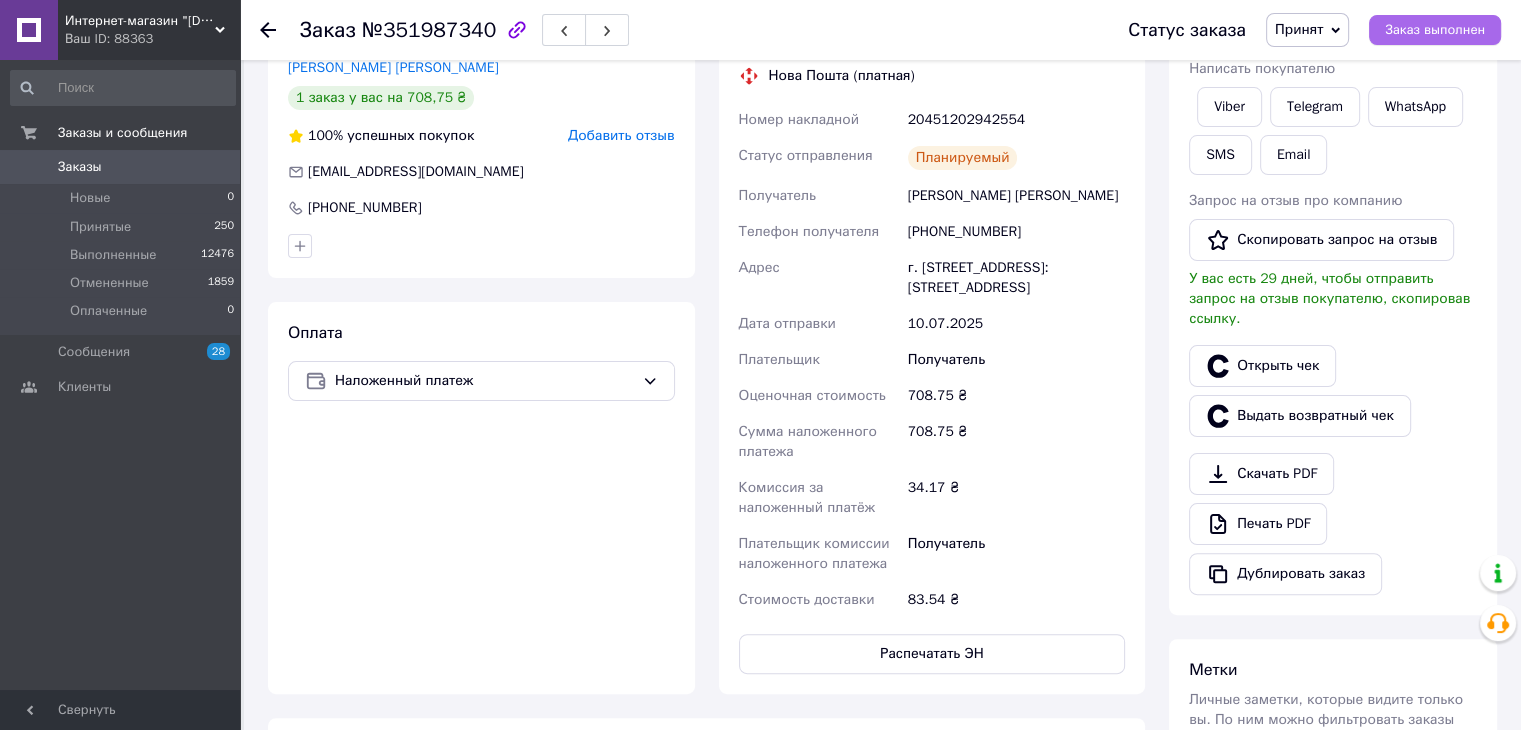 click on "Заказ выполнен" at bounding box center [1435, 30] 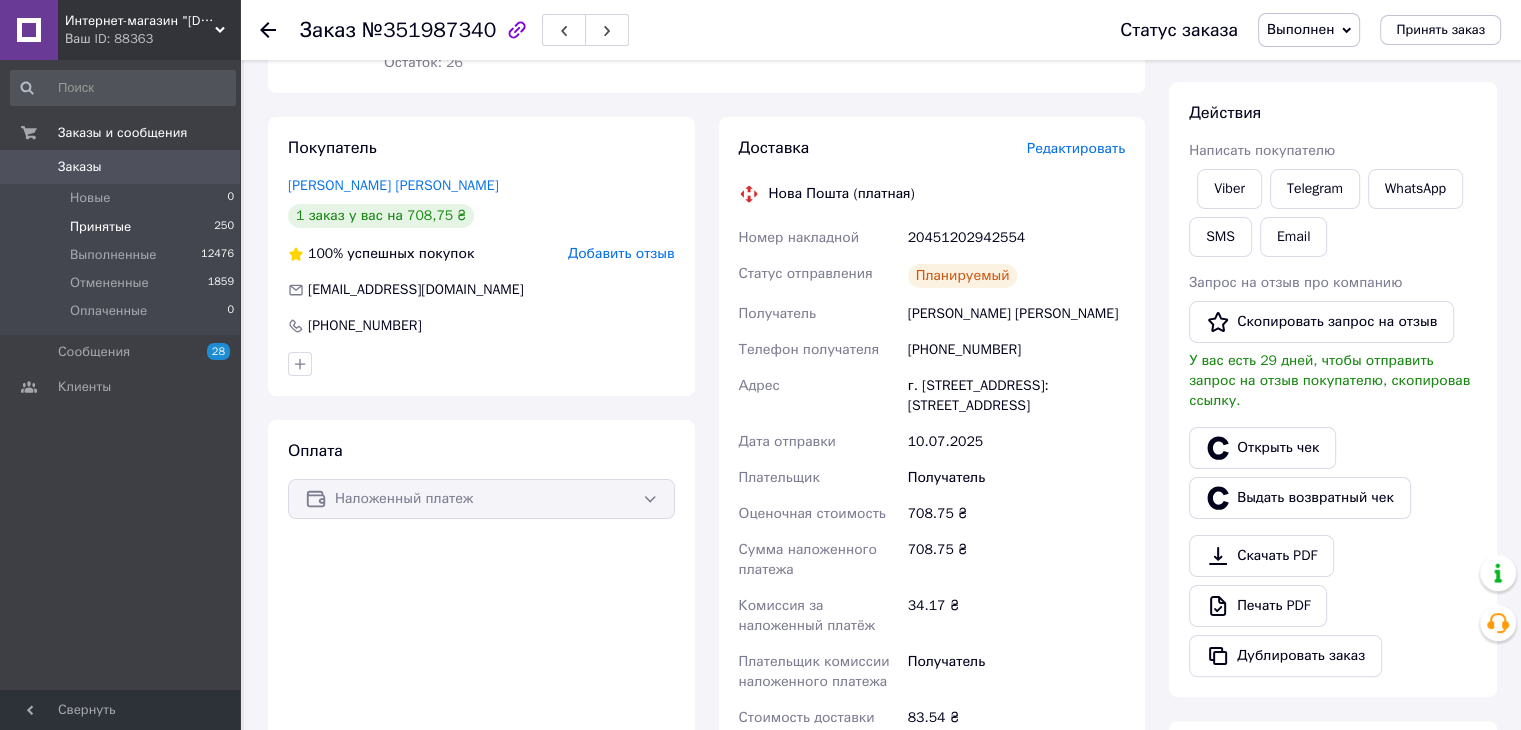 scroll, scrollTop: 200, scrollLeft: 0, axis: vertical 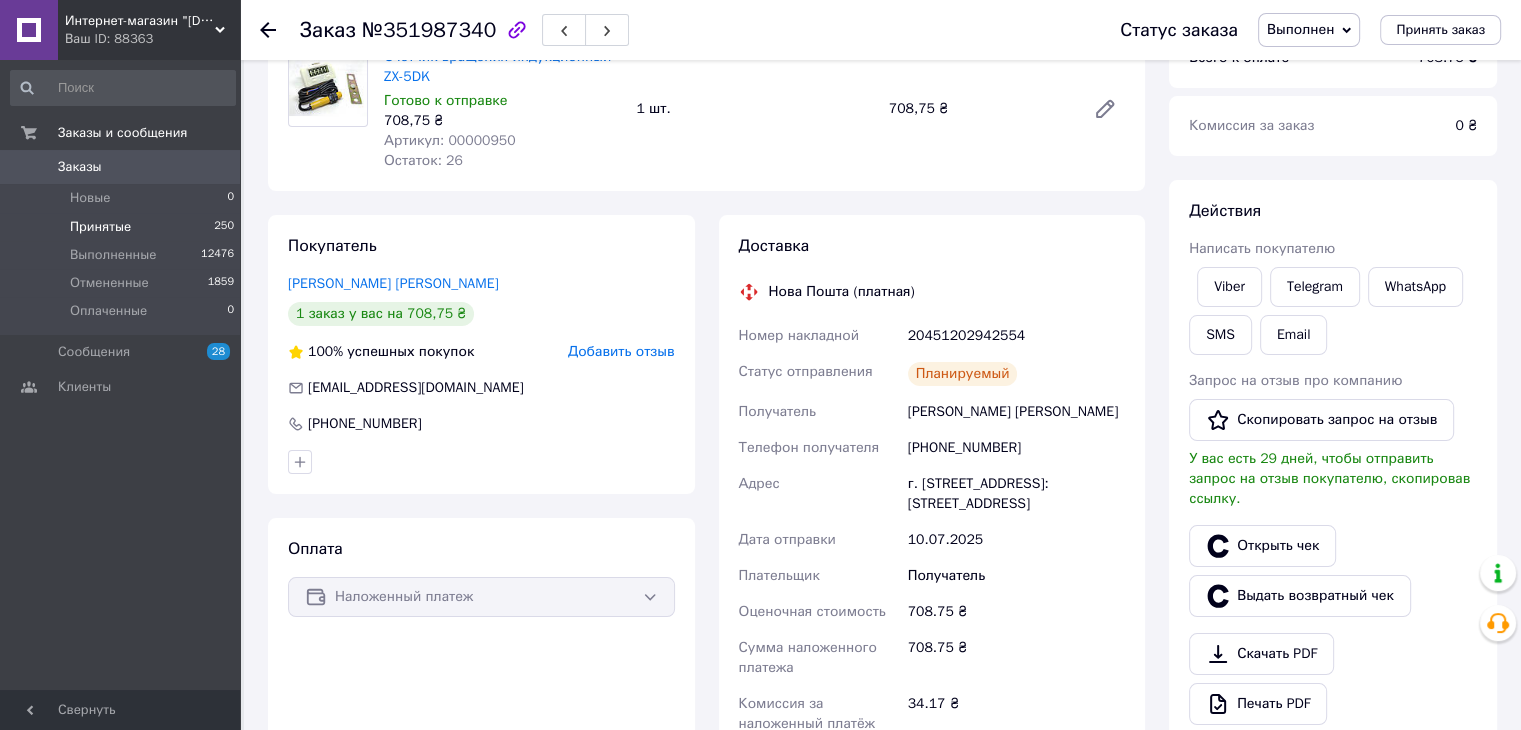 click on "Принятые 250" at bounding box center [123, 227] 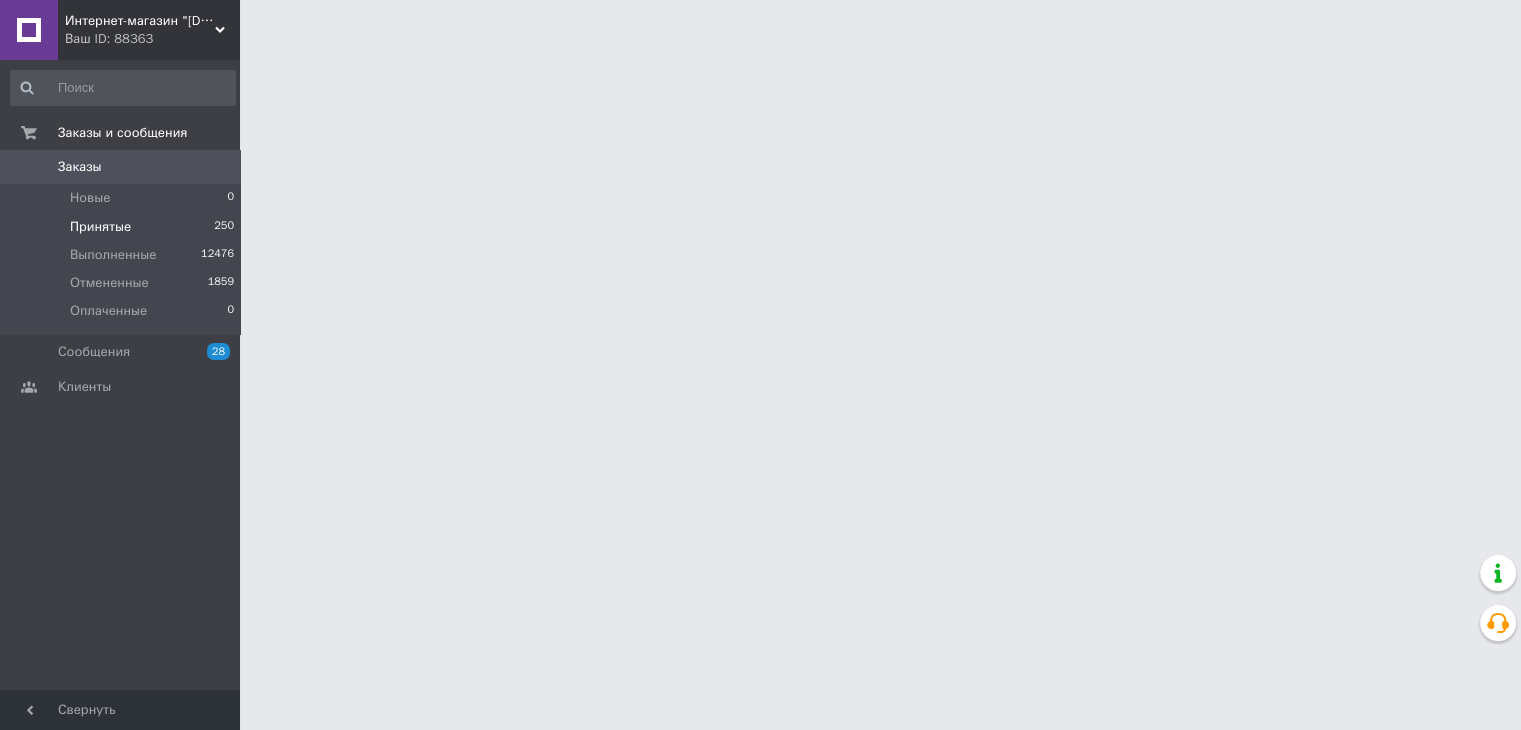 scroll, scrollTop: 0, scrollLeft: 0, axis: both 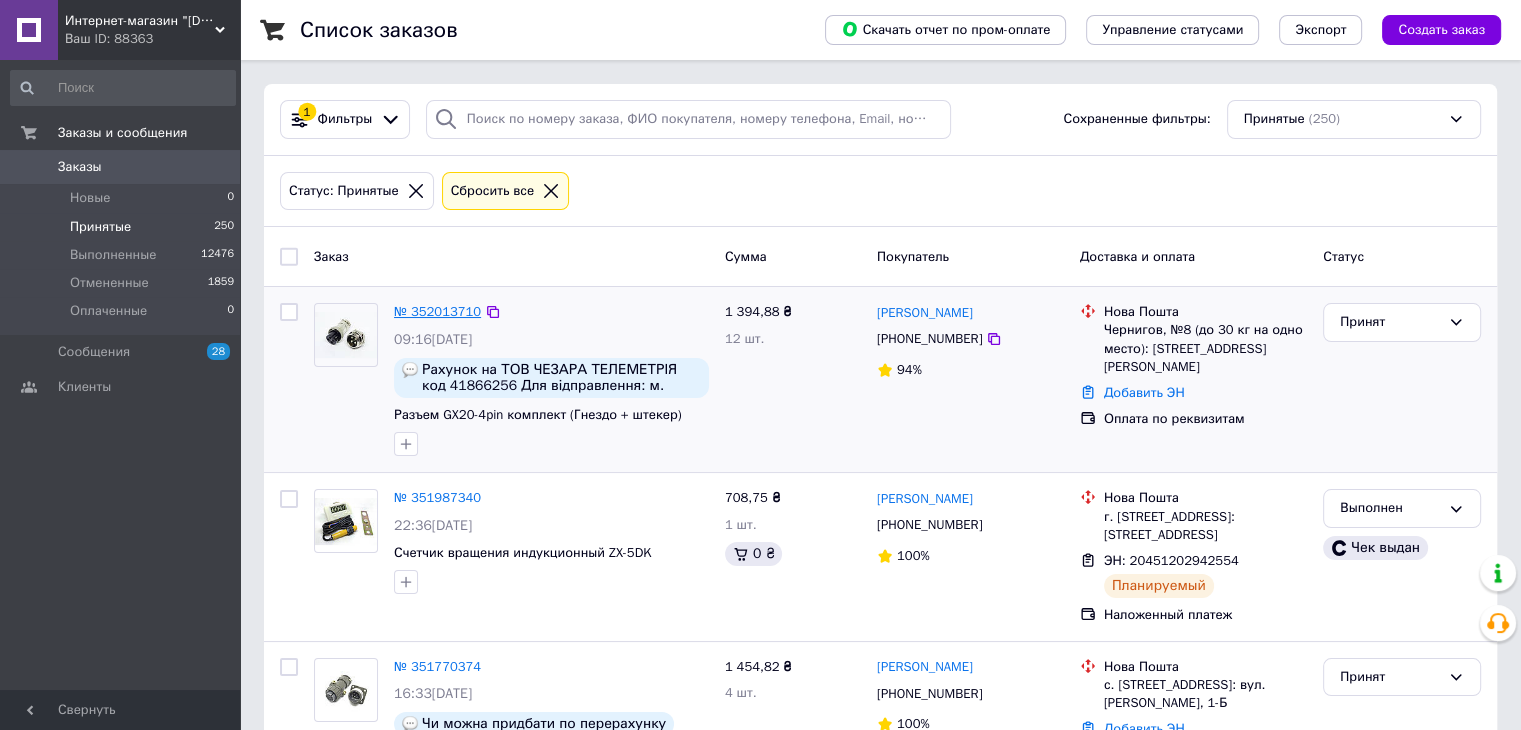 click on "№ 352013710" at bounding box center (437, 311) 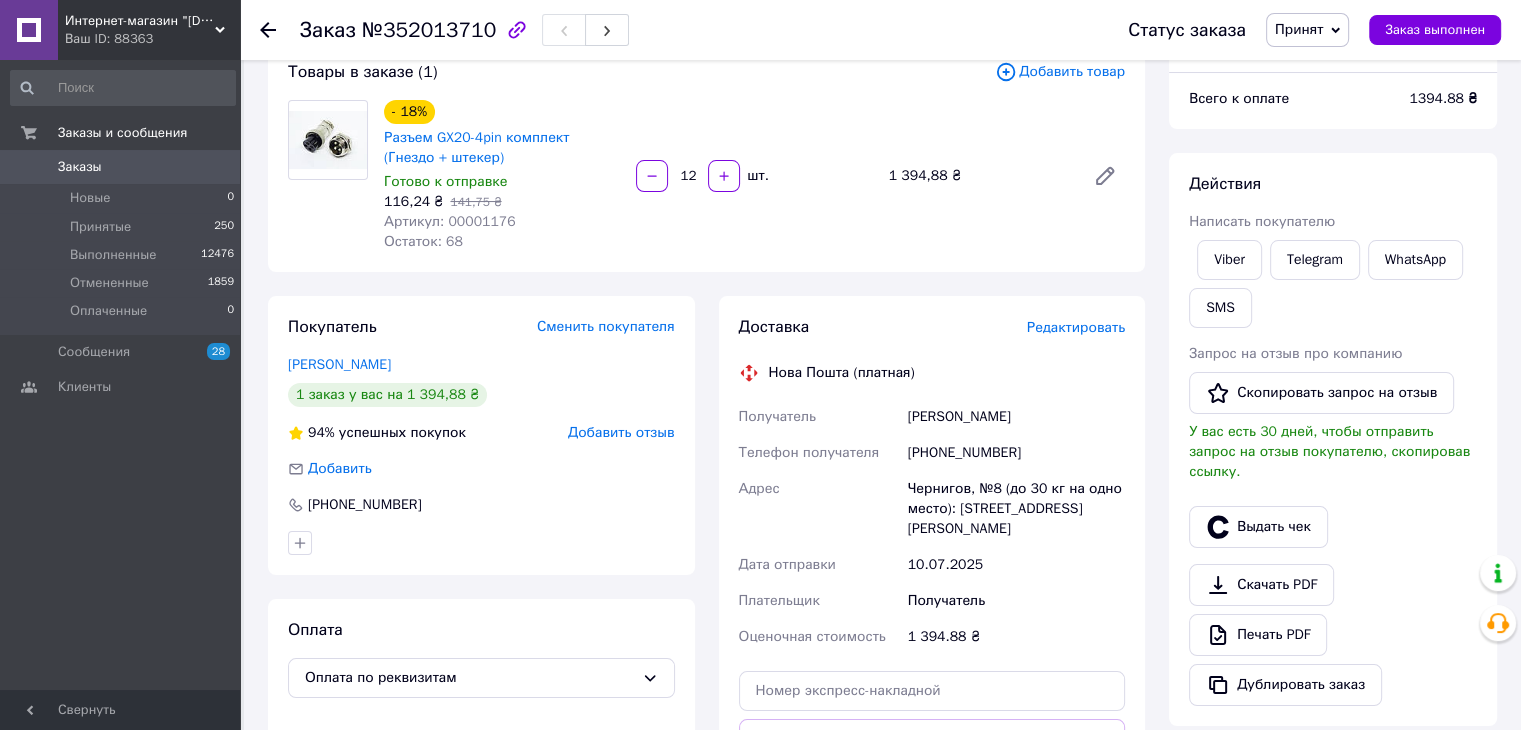 scroll, scrollTop: 200, scrollLeft: 0, axis: vertical 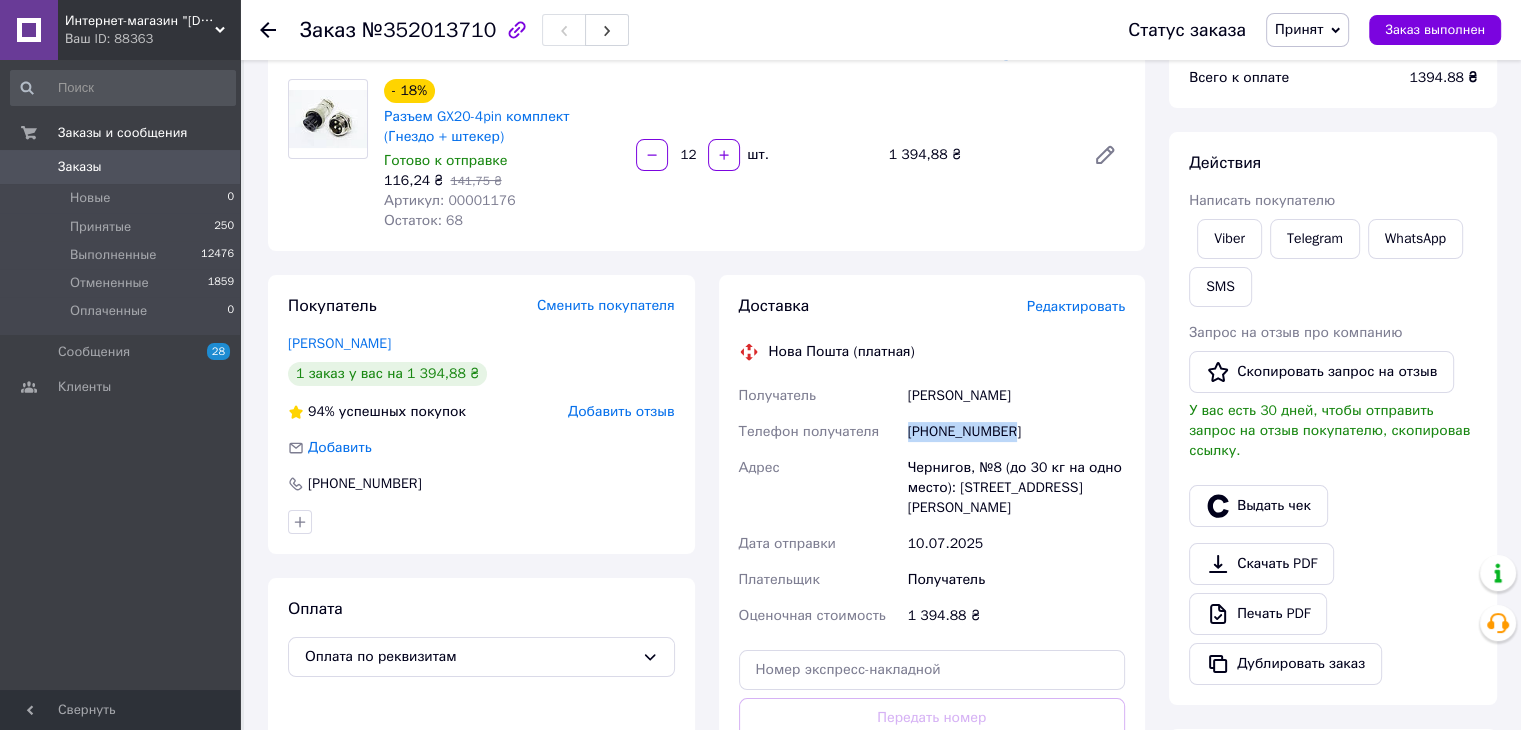 drag, startPoint x: 910, startPoint y: 437, endPoint x: 1012, endPoint y: 432, distance: 102.122475 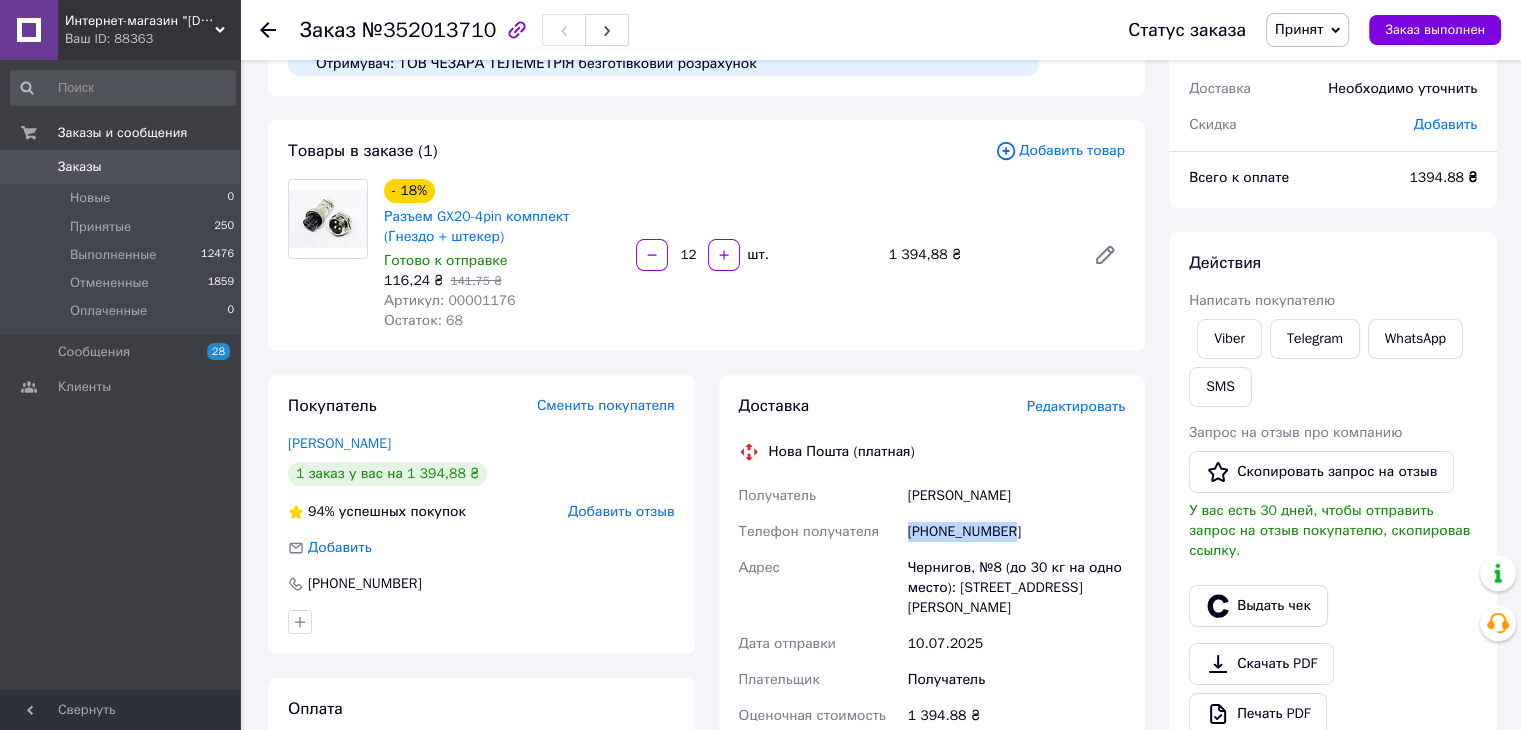 scroll, scrollTop: 0, scrollLeft: 0, axis: both 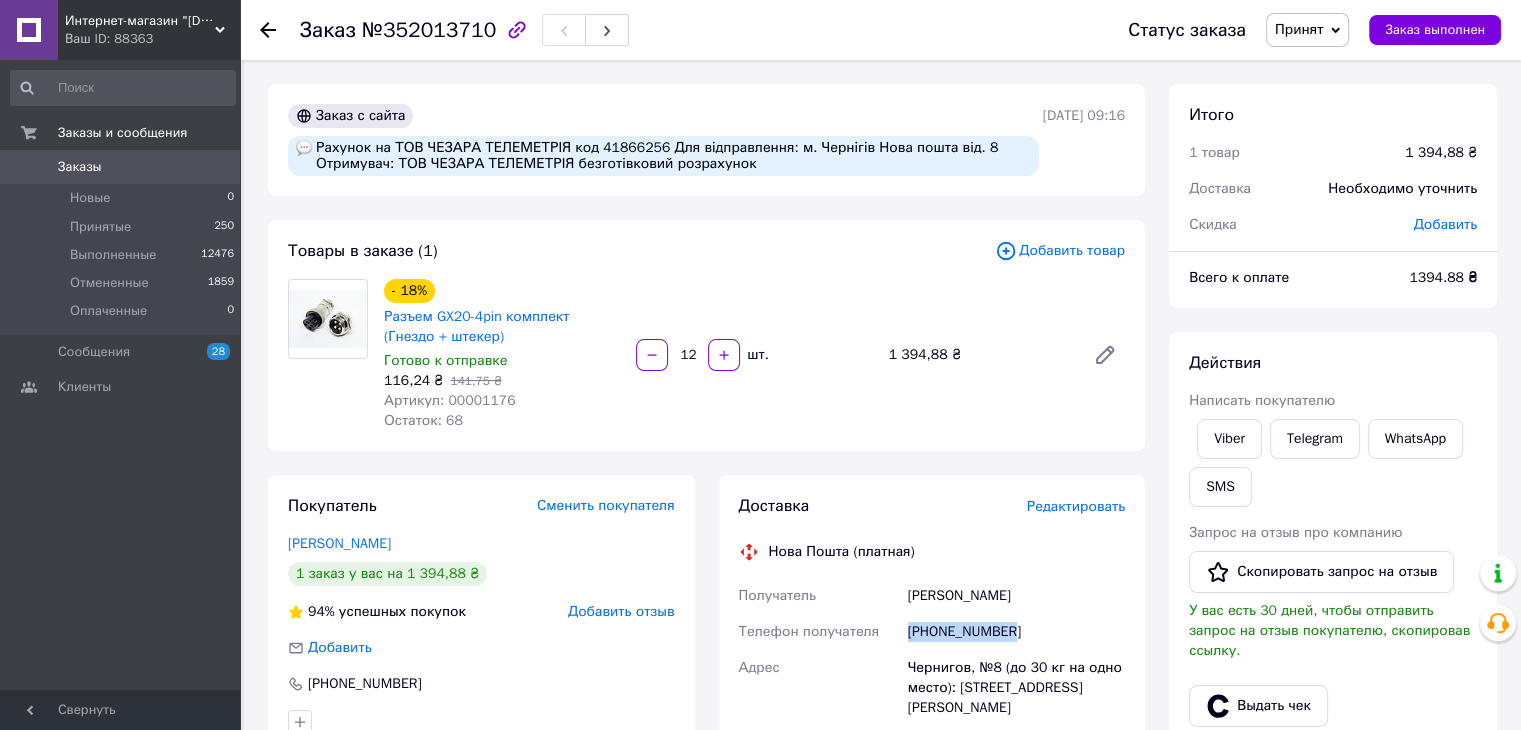 copy on "[PHONE_NUMBER]" 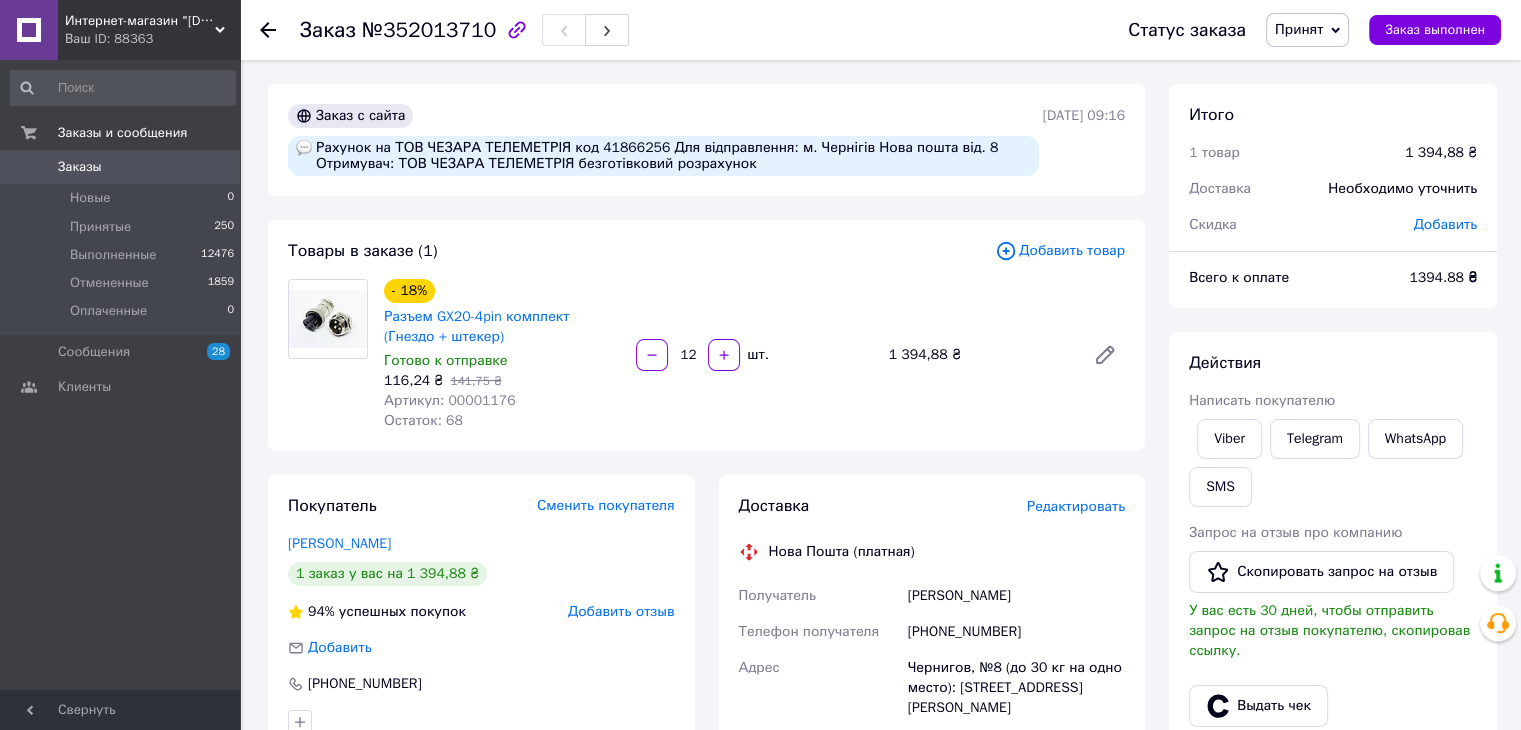 click on "Адрес" at bounding box center [819, 688] 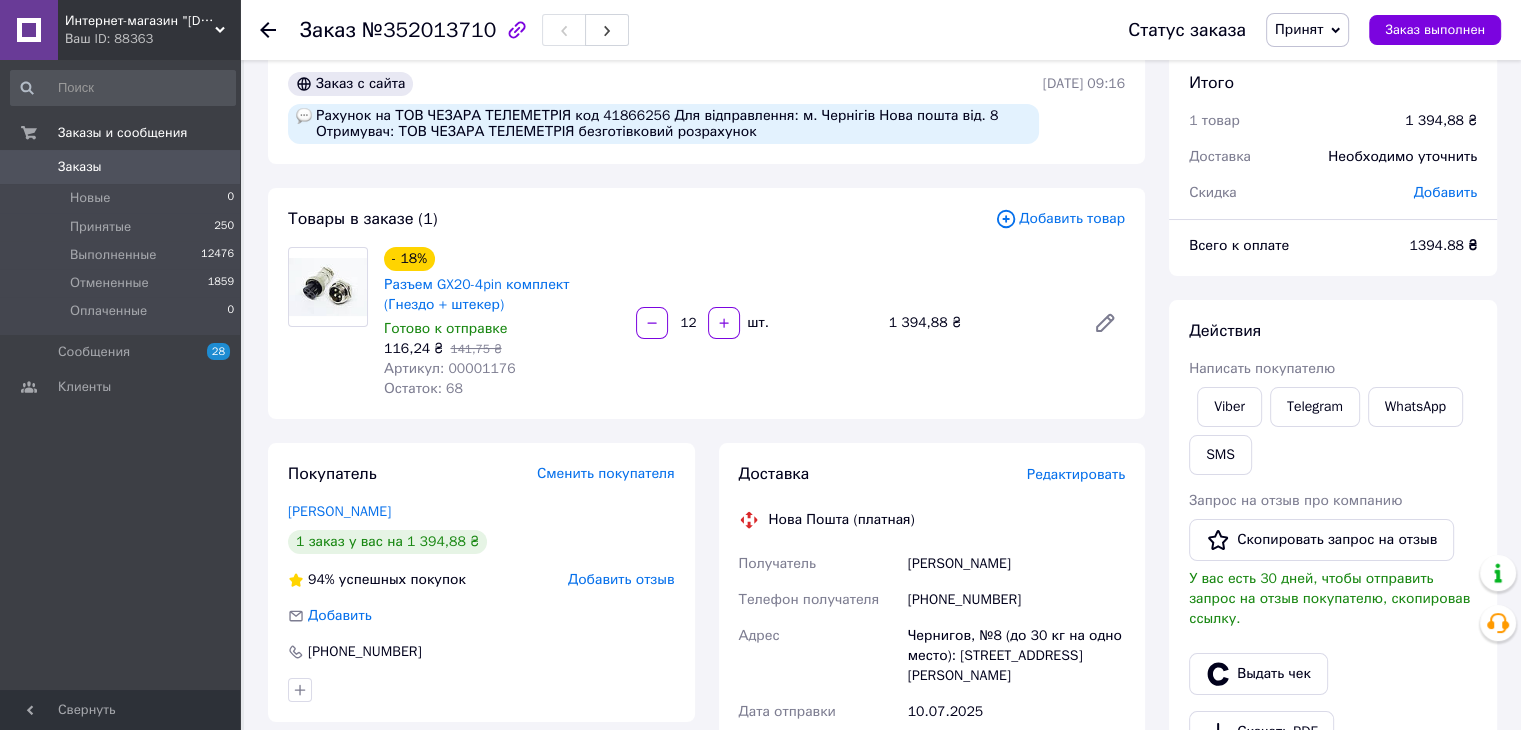 scroll, scrollTop: 0, scrollLeft: 0, axis: both 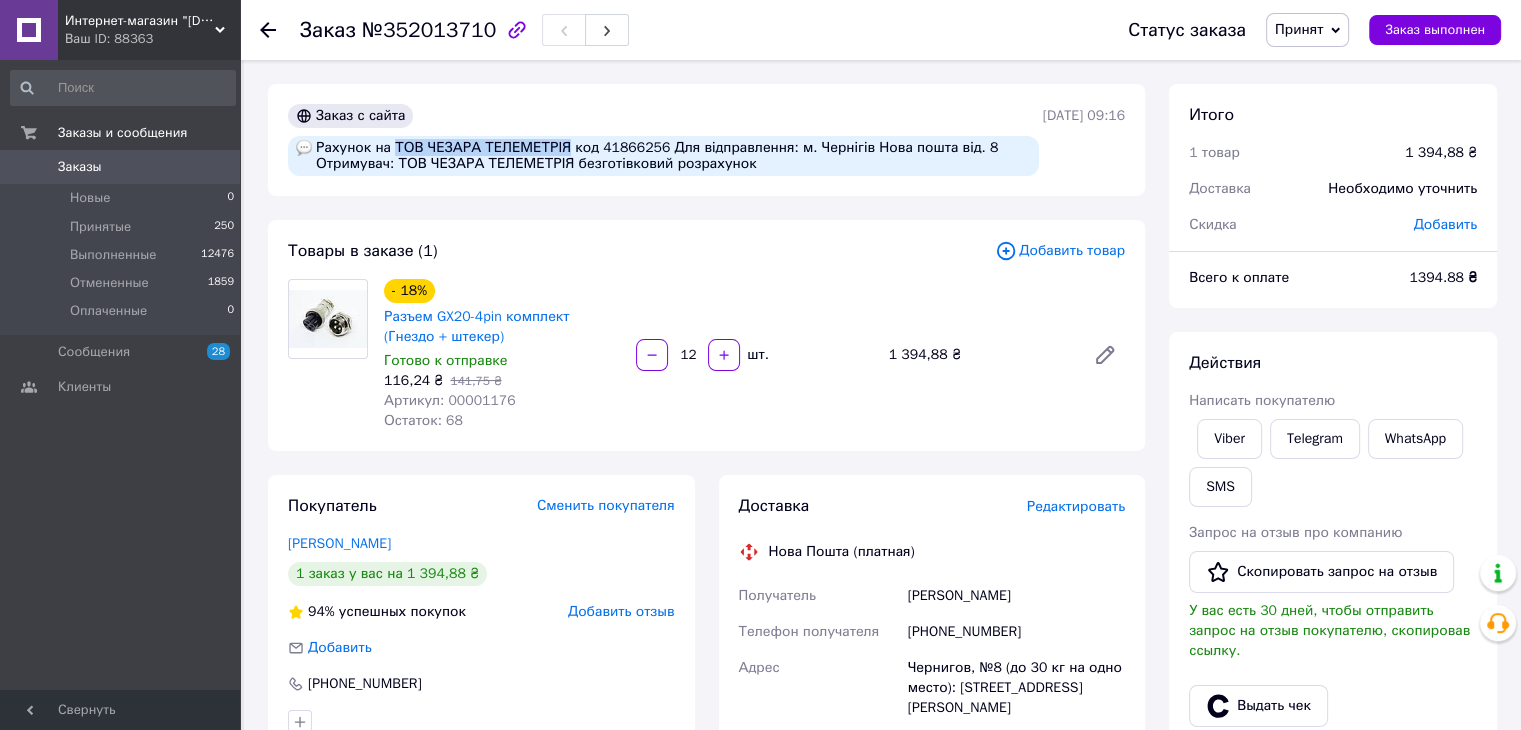 drag, startPoint x: 392, startPoint y: 145, endPoint x: 550, endPoint y: 152, distance: 158.15498 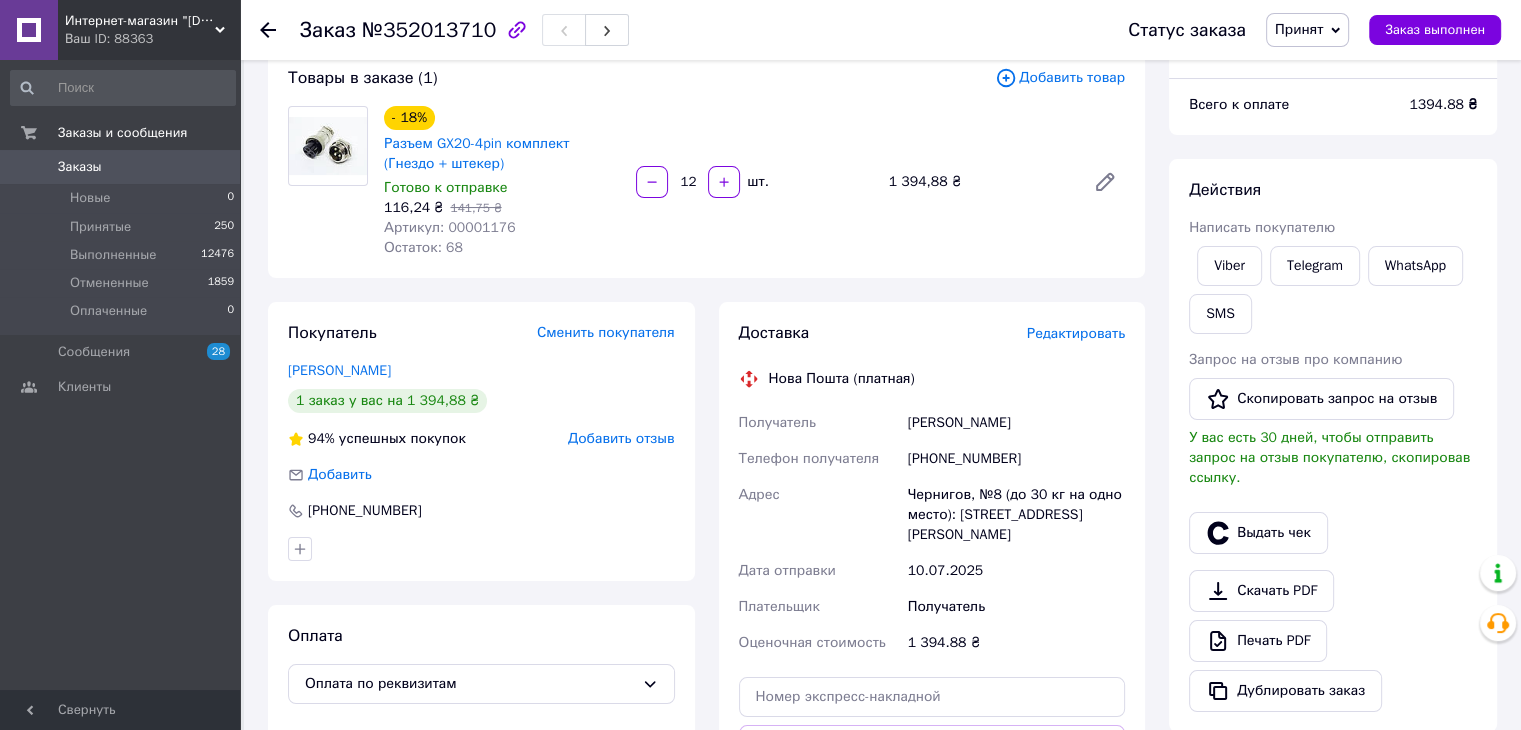 scroll, scrollTop: 0, scrollLeft: 0, axis: both 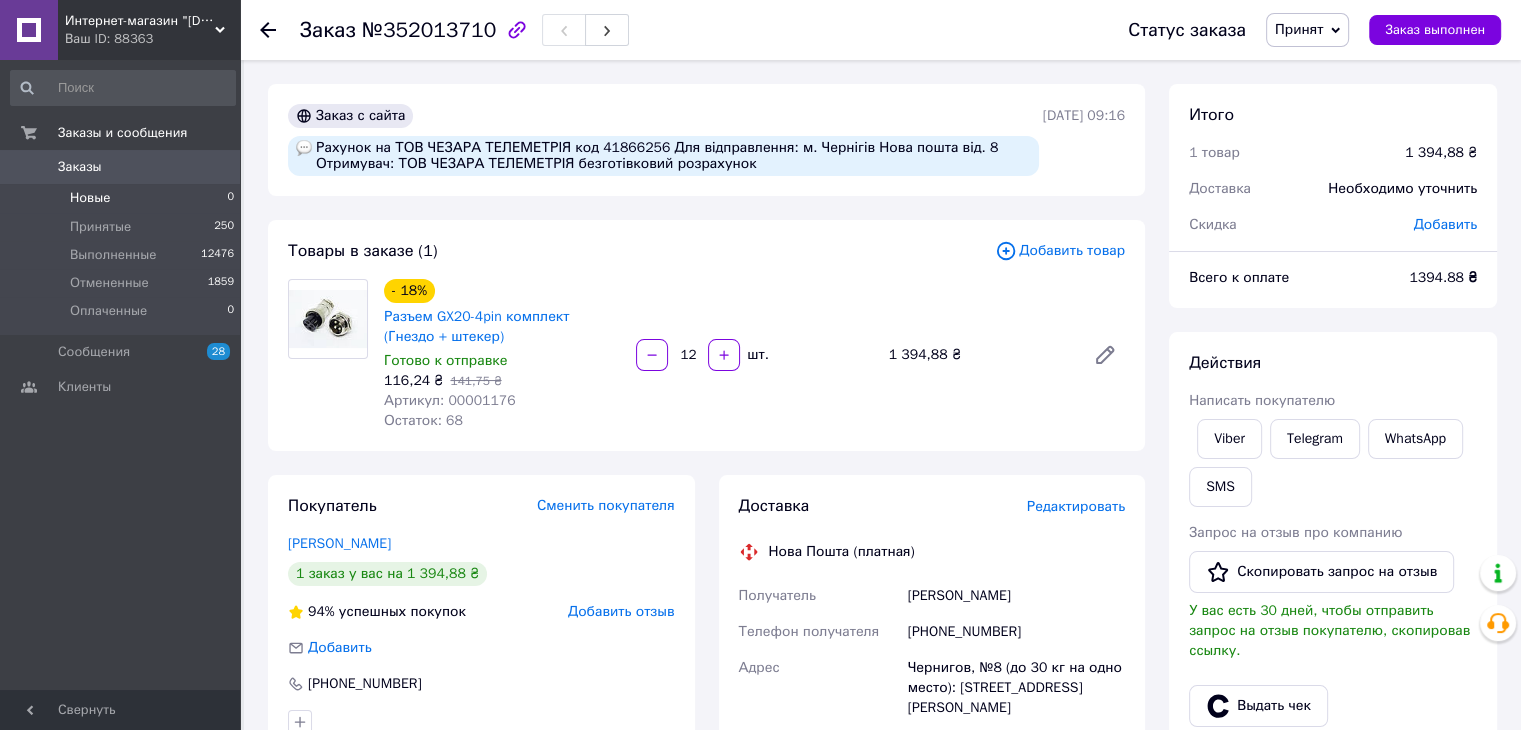 click on "Новые 0" at bounding box center [123, 198] 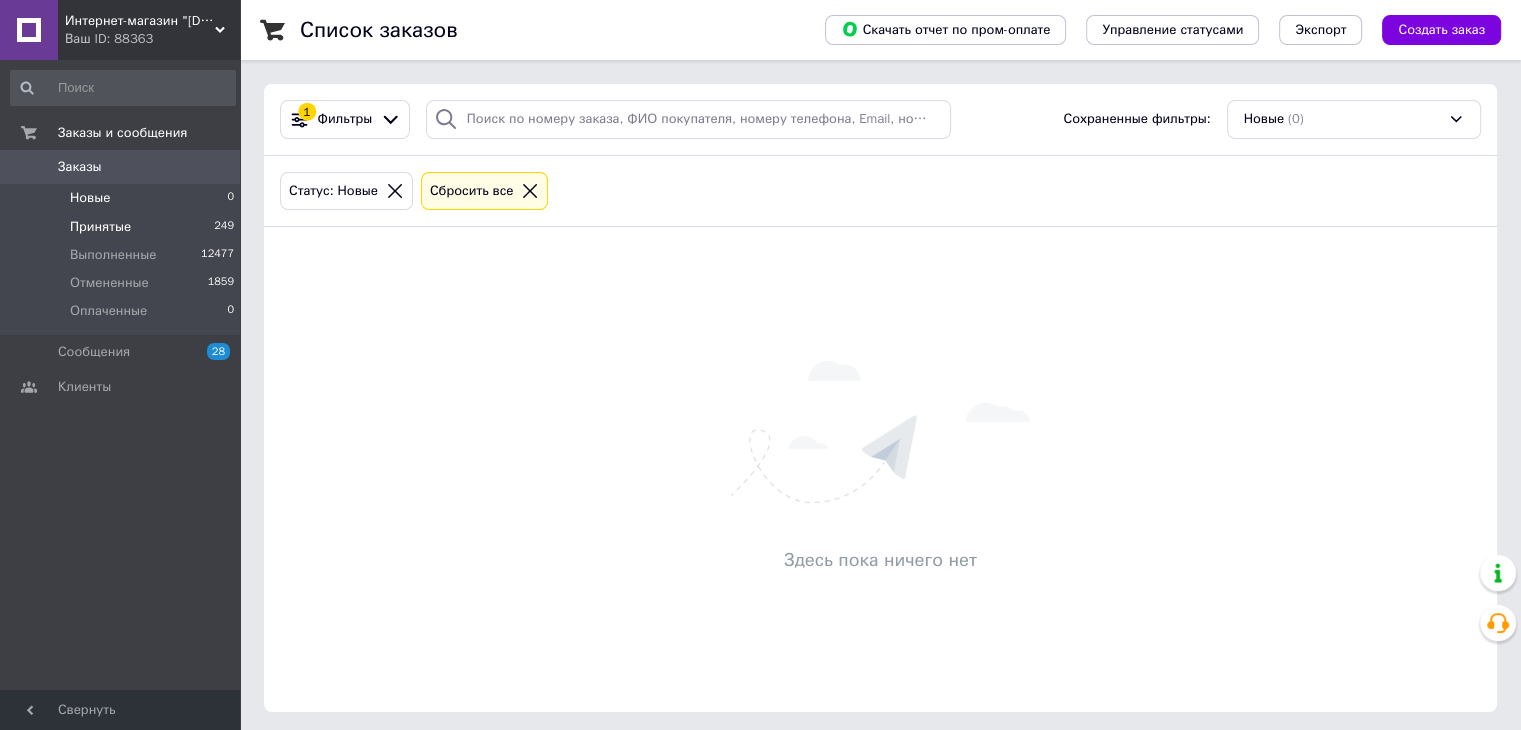 click on "Принятые" at bounding box center (100, 227) 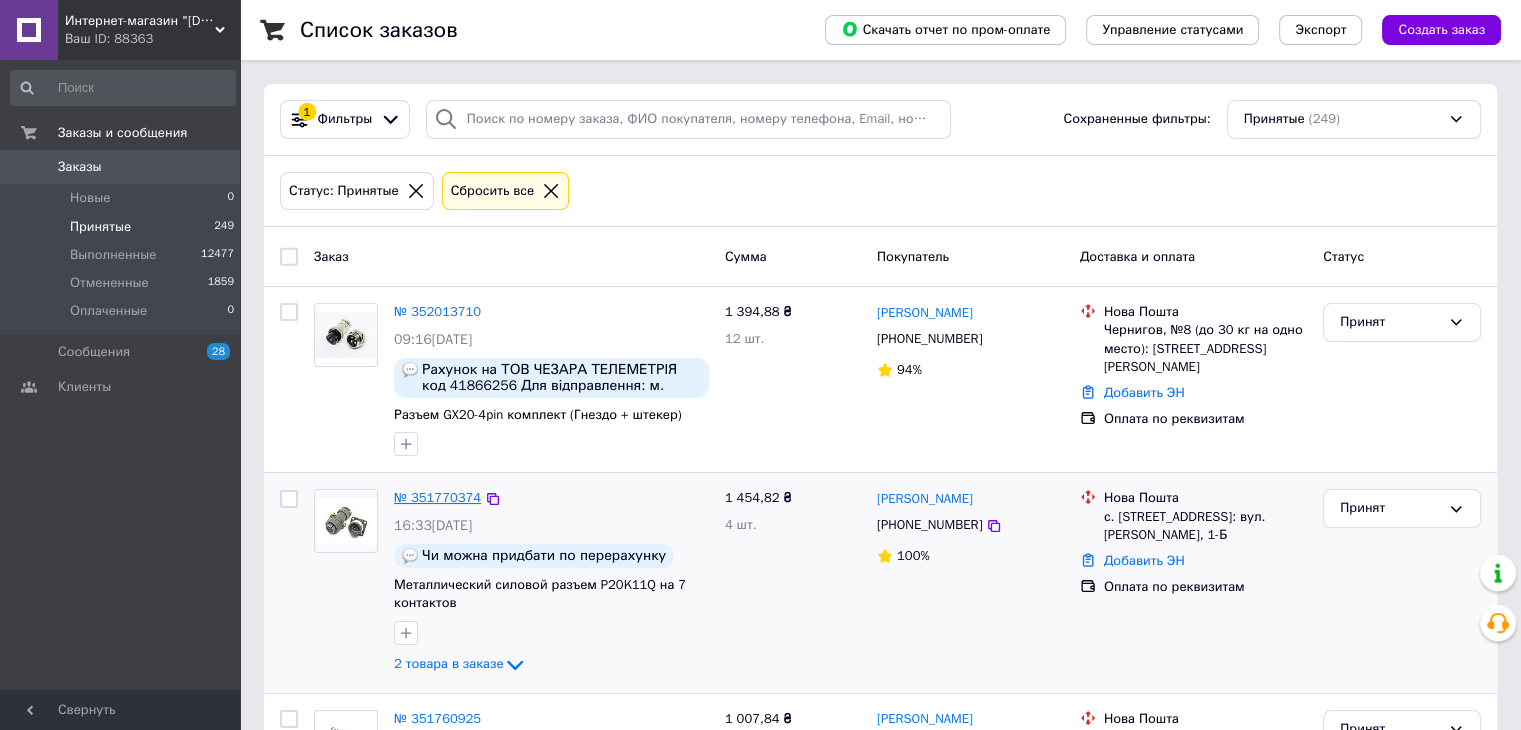 drag, startPoint x: 439, startPoint y: 494, endPoint x: 412, endPoint y: 497, distance: 27.166155 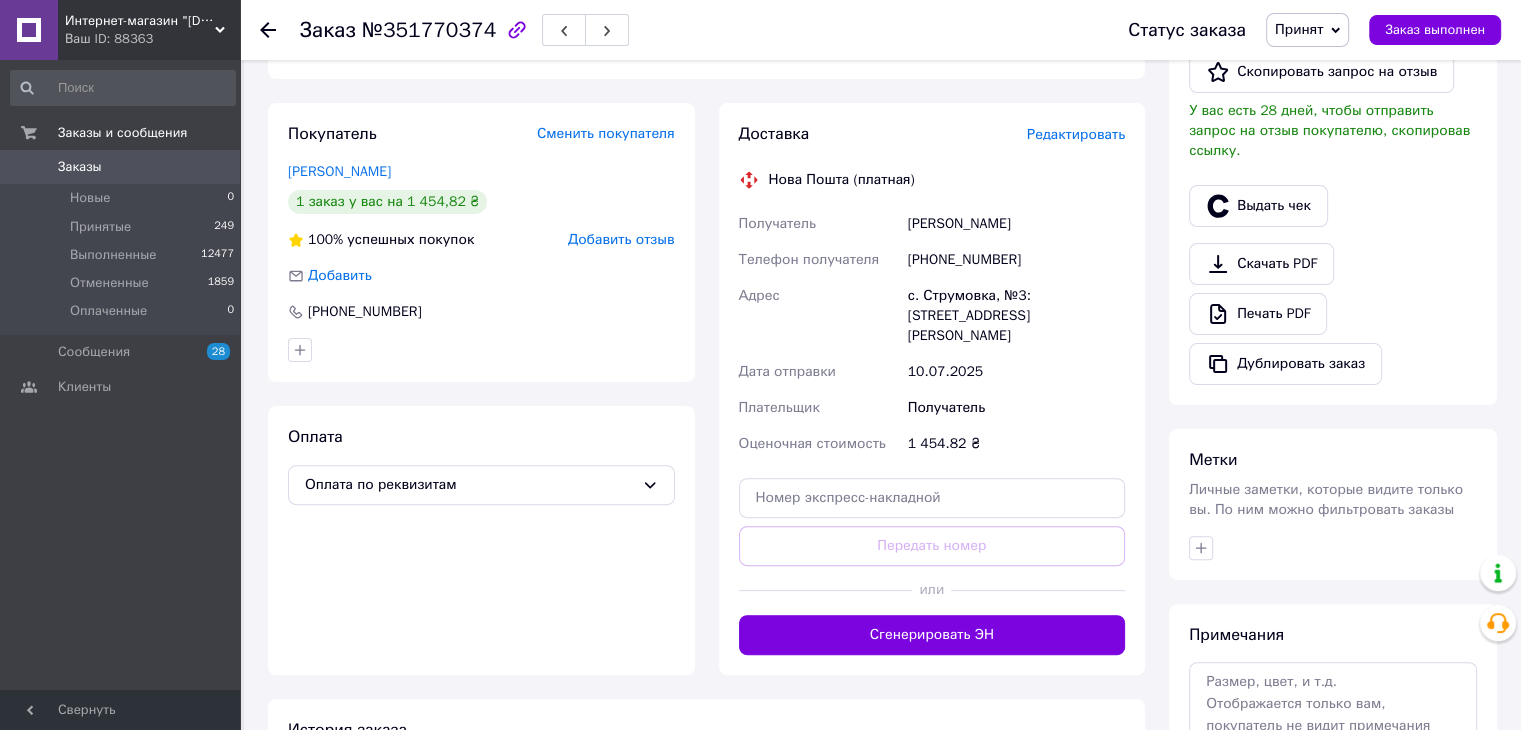 scroll, scrollTop: 0, scrollLeft: 0, axis: both 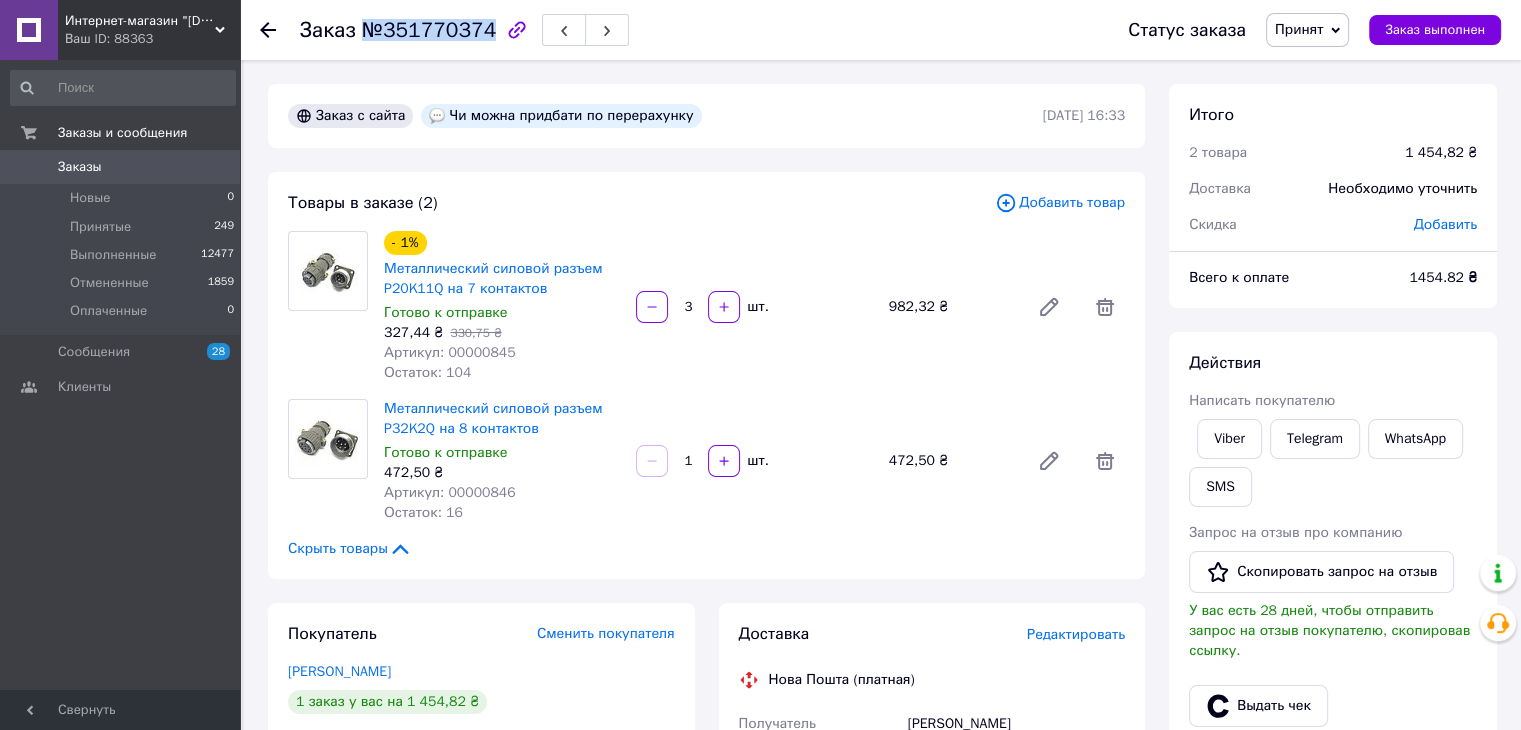 drag, startPoint x: 361, startPoint y: 29, endPoint x: 482, endPoint y: 31, distance: 121.016525 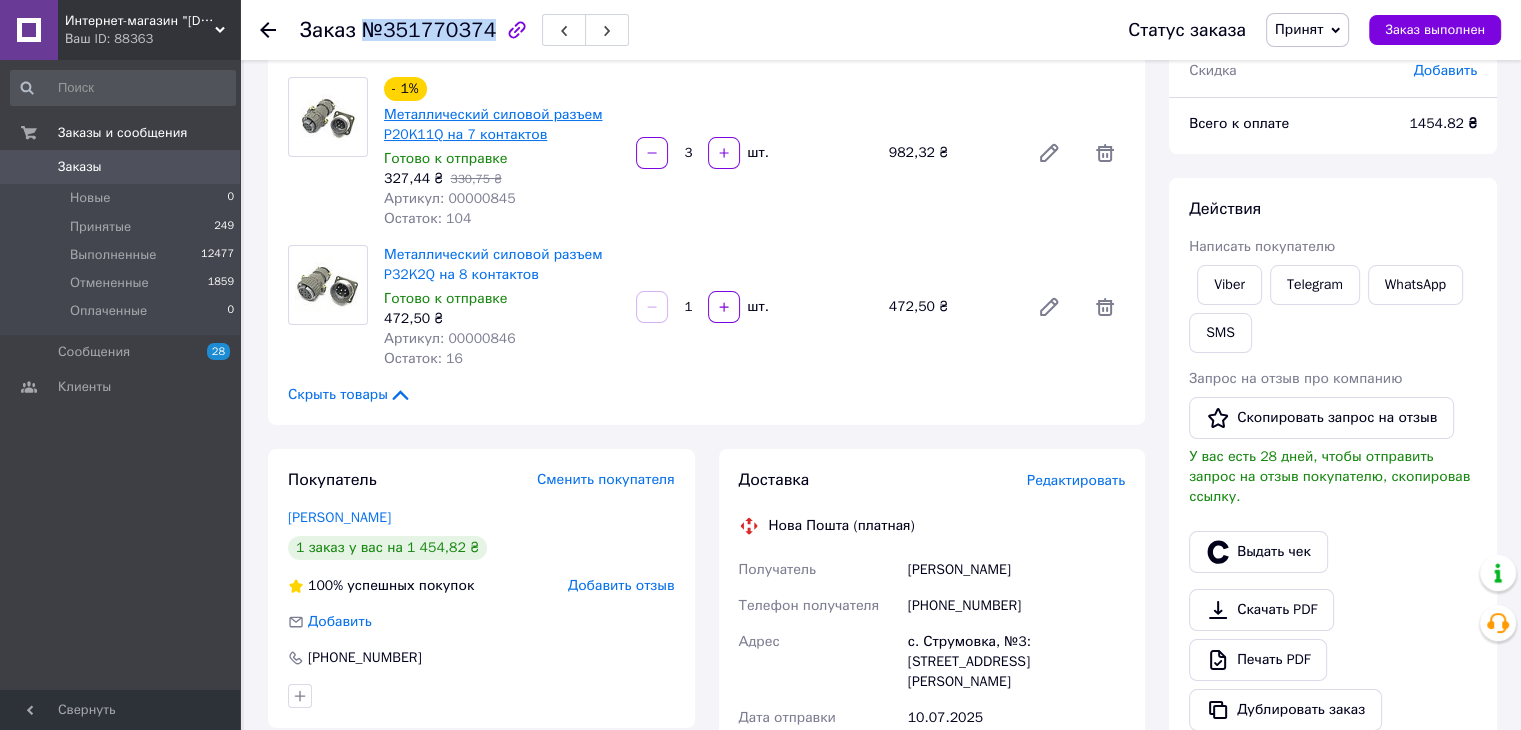 scroll, scrollTop: 200, scrollLeft: 0, axis: vertical 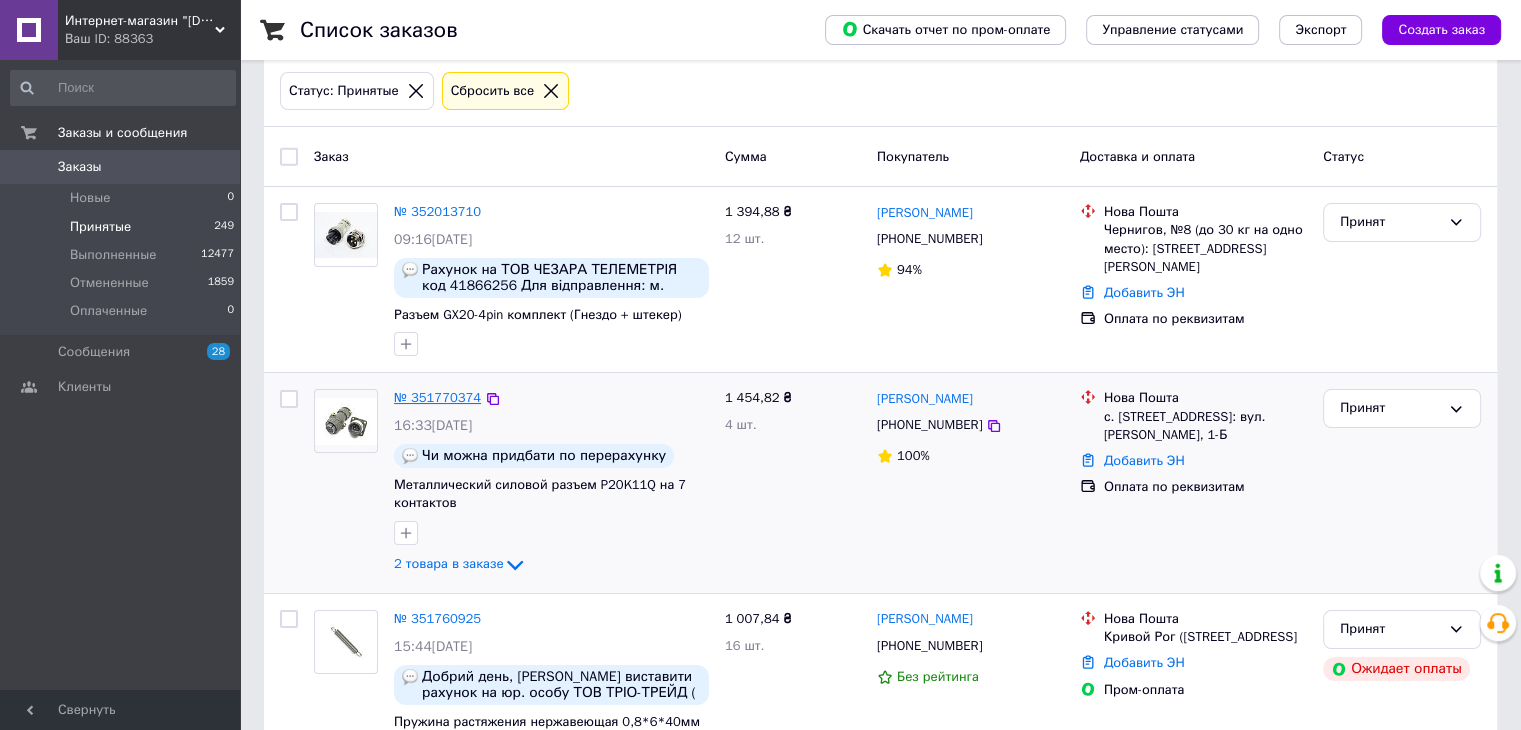click on "№ 351770374" at bounding box center [437, 397] 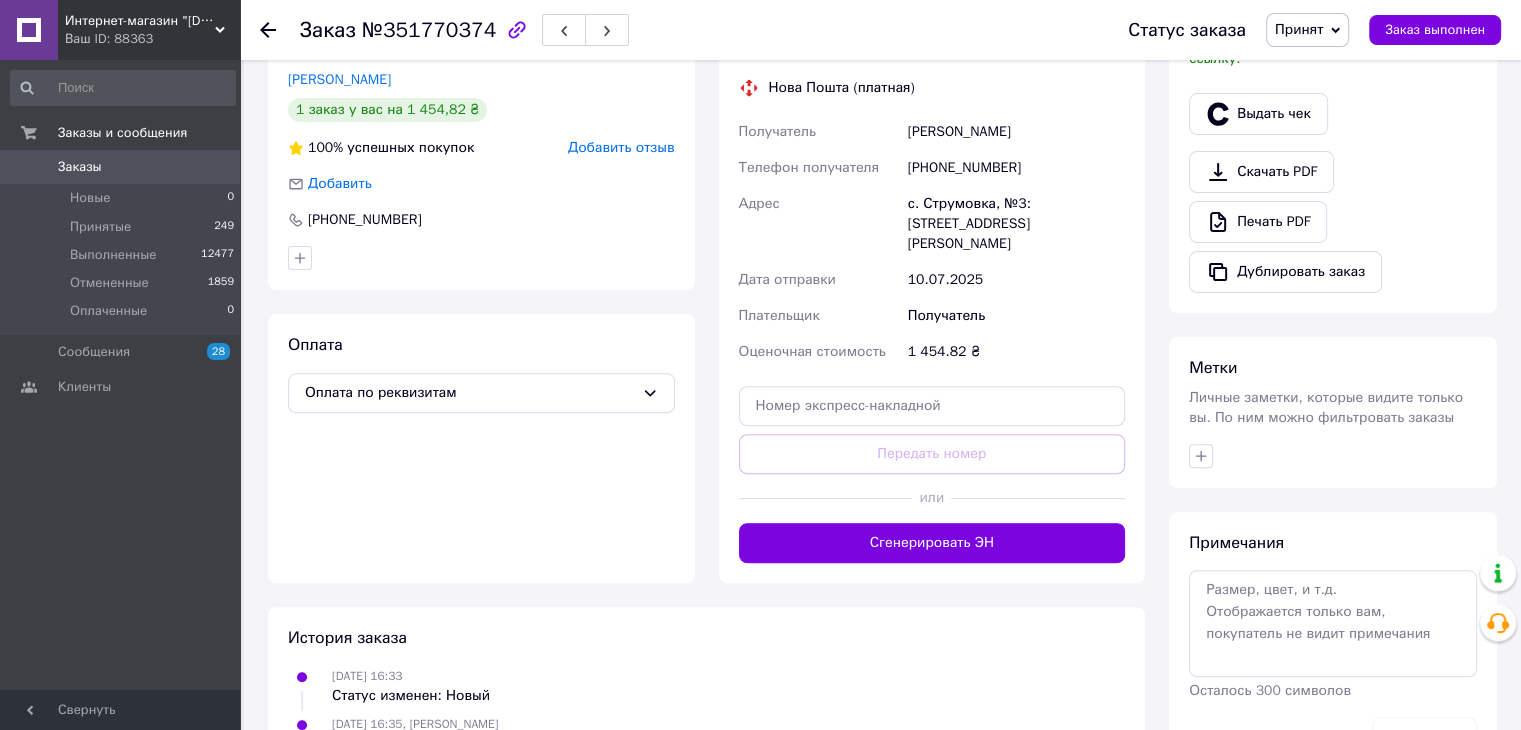 scroll, scrollTop: 600, scrollLeft: 0, axis: vertical 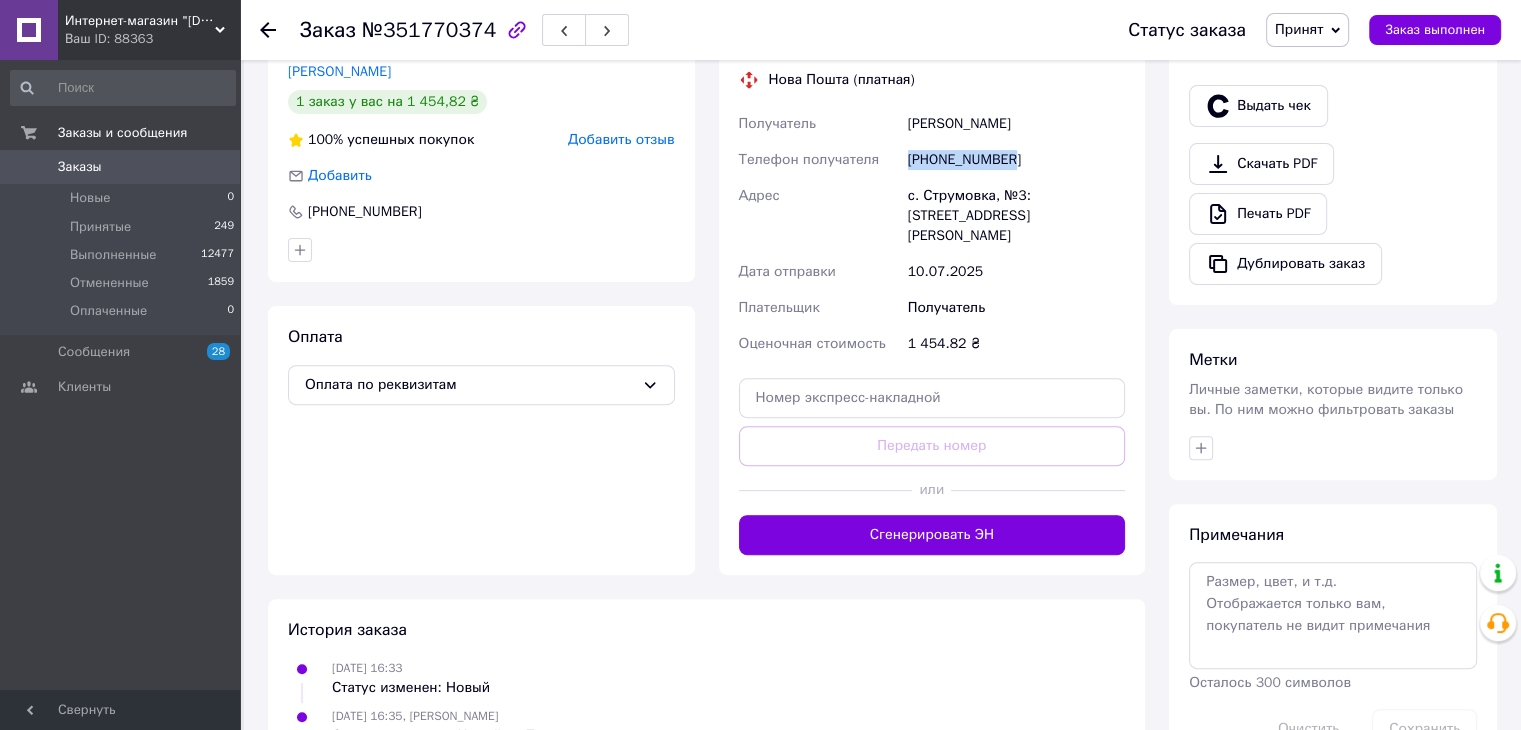 drag, startPoint x: 910, startPoint y: 158, endPoint x: 1005, endPoint y: 164, distance: 95.189285 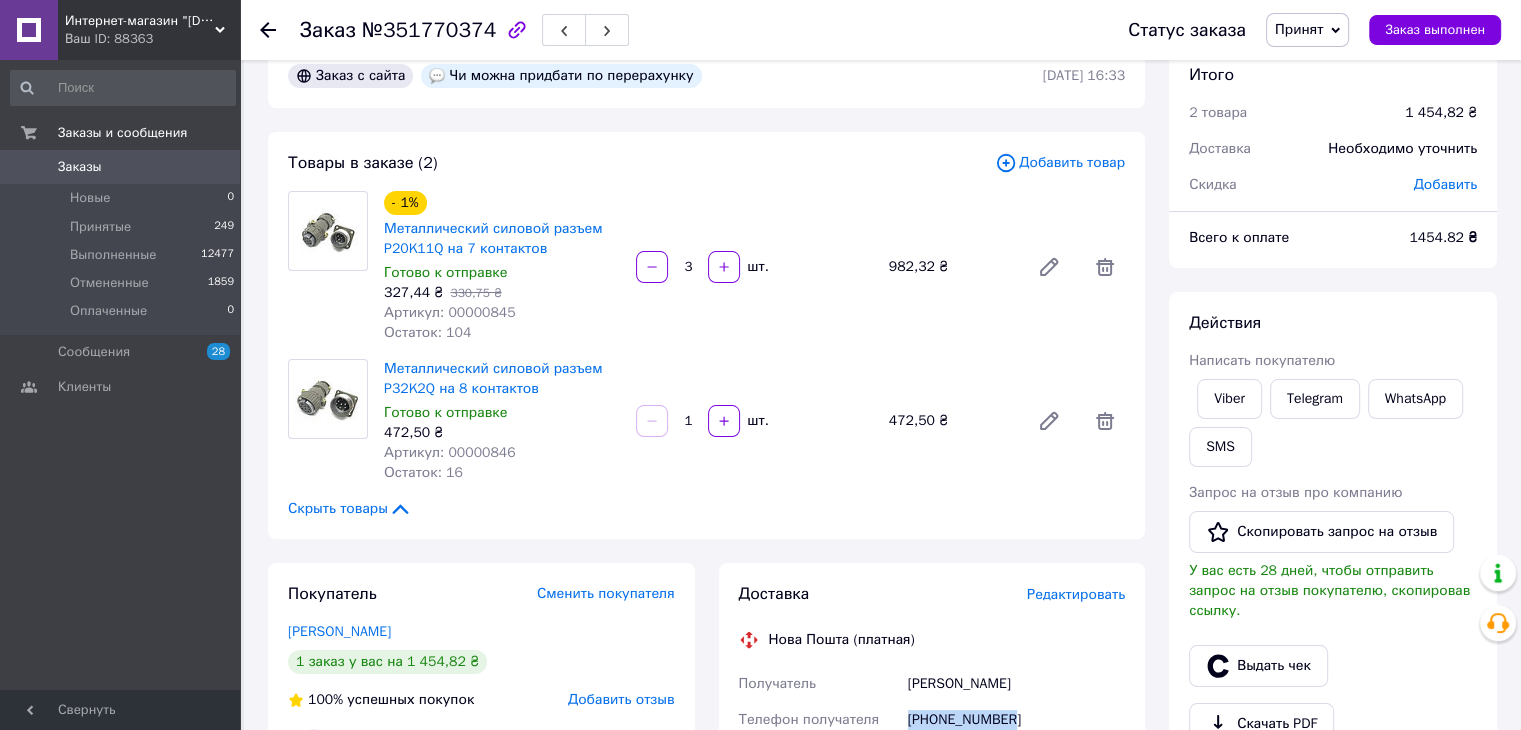 scroll, scrollTop: 0, scrollLeft: 0, axis: both 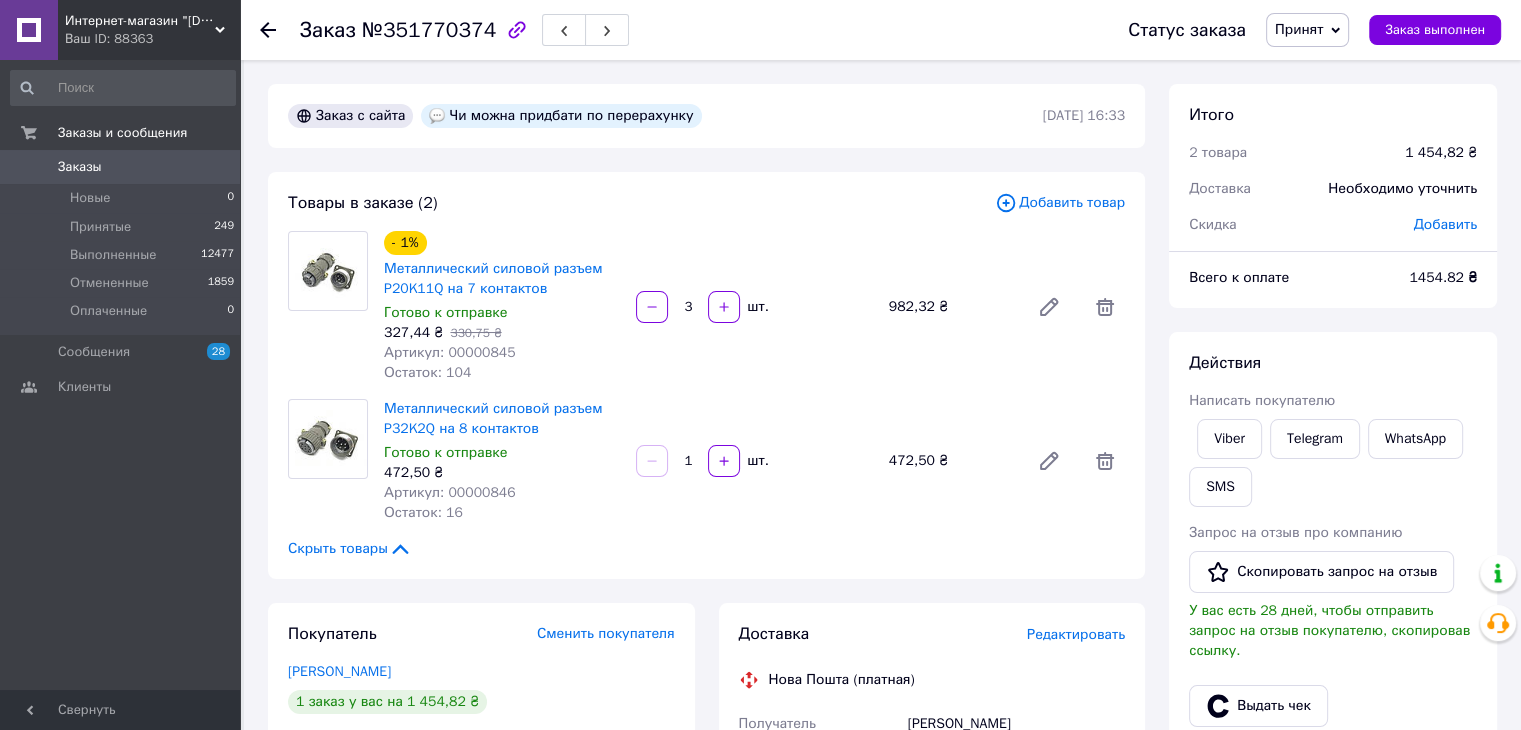 click on "№351770374" at bounding box center (429, 30) 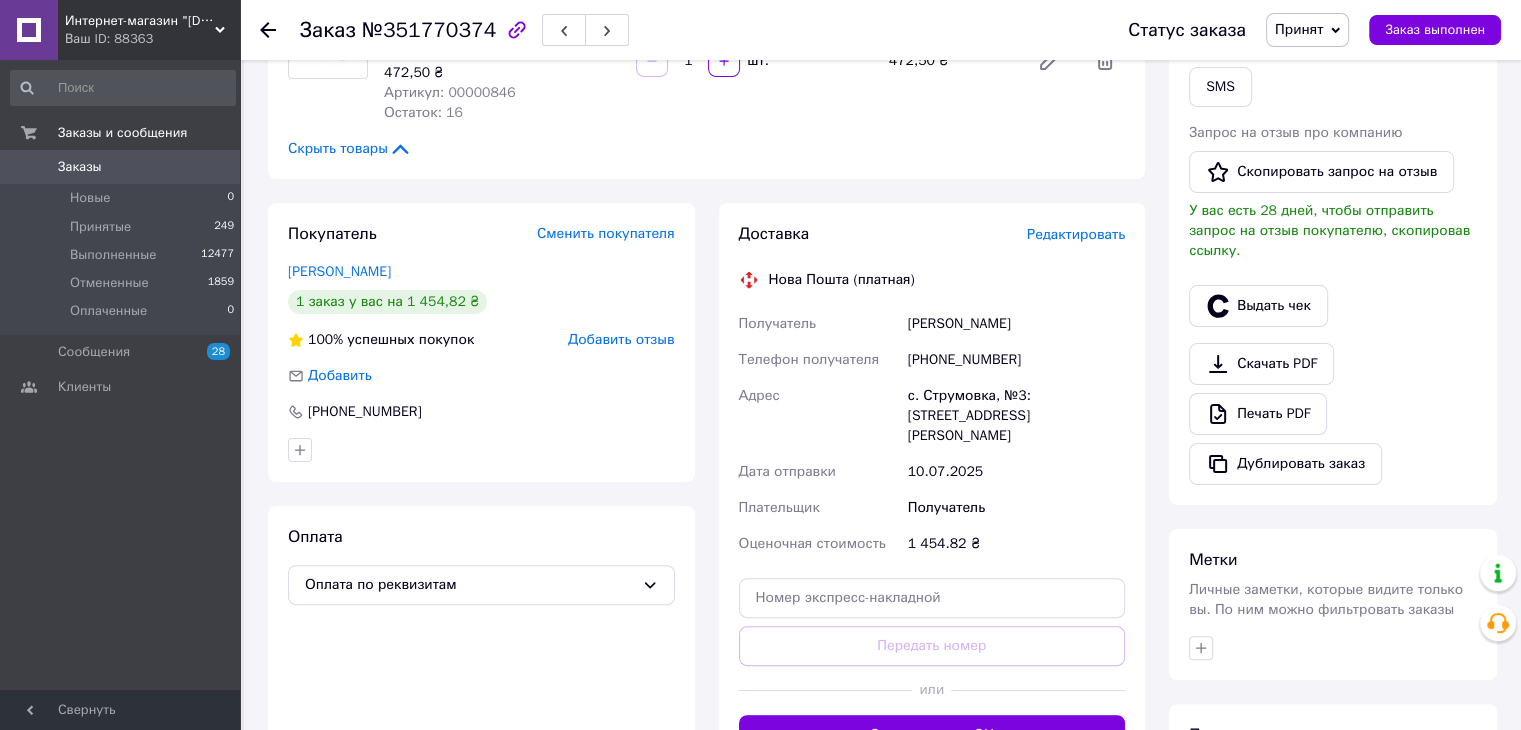 scroll, scrollTop: 0, scrollLeft: 0, axis: both 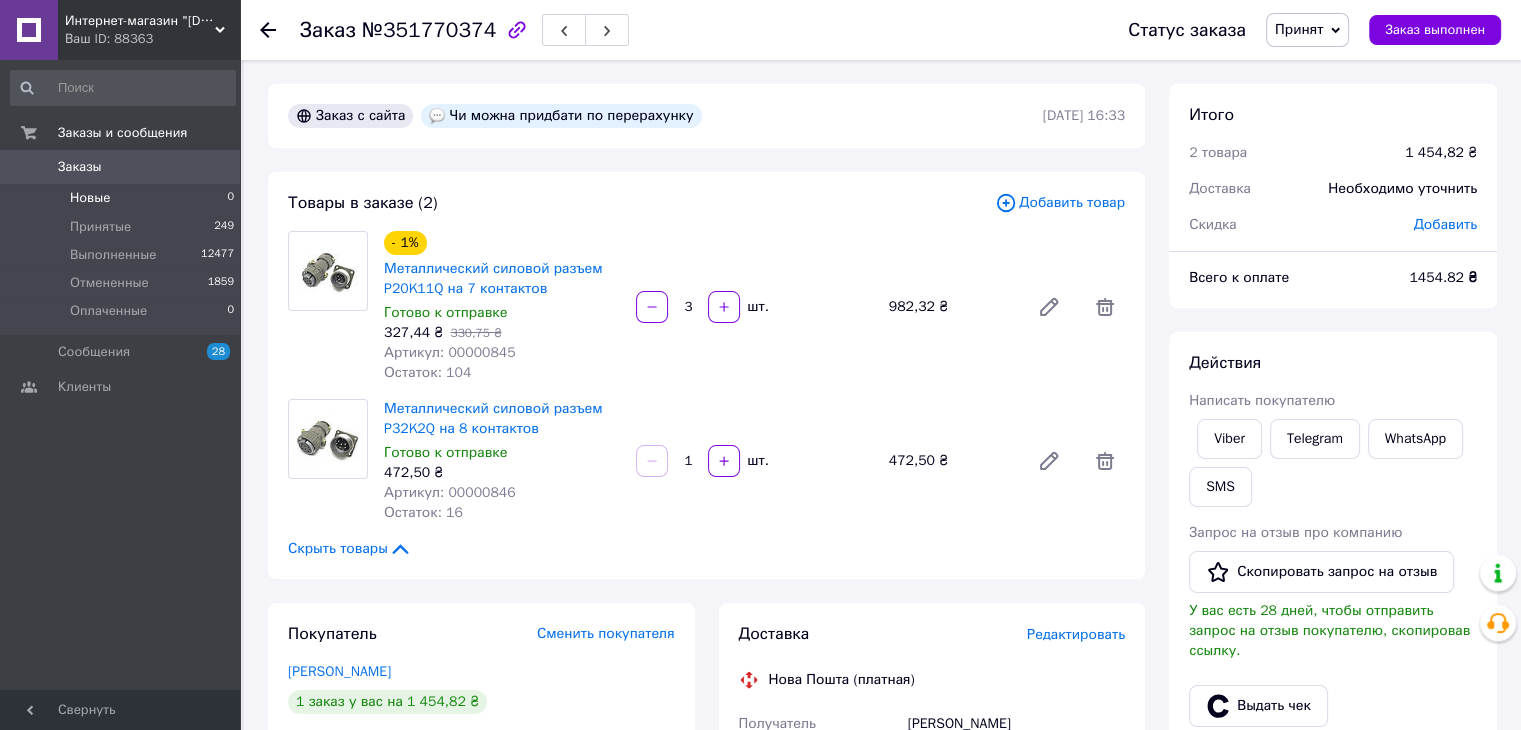 click on "Новые 0" at bounding box center [123, 198] 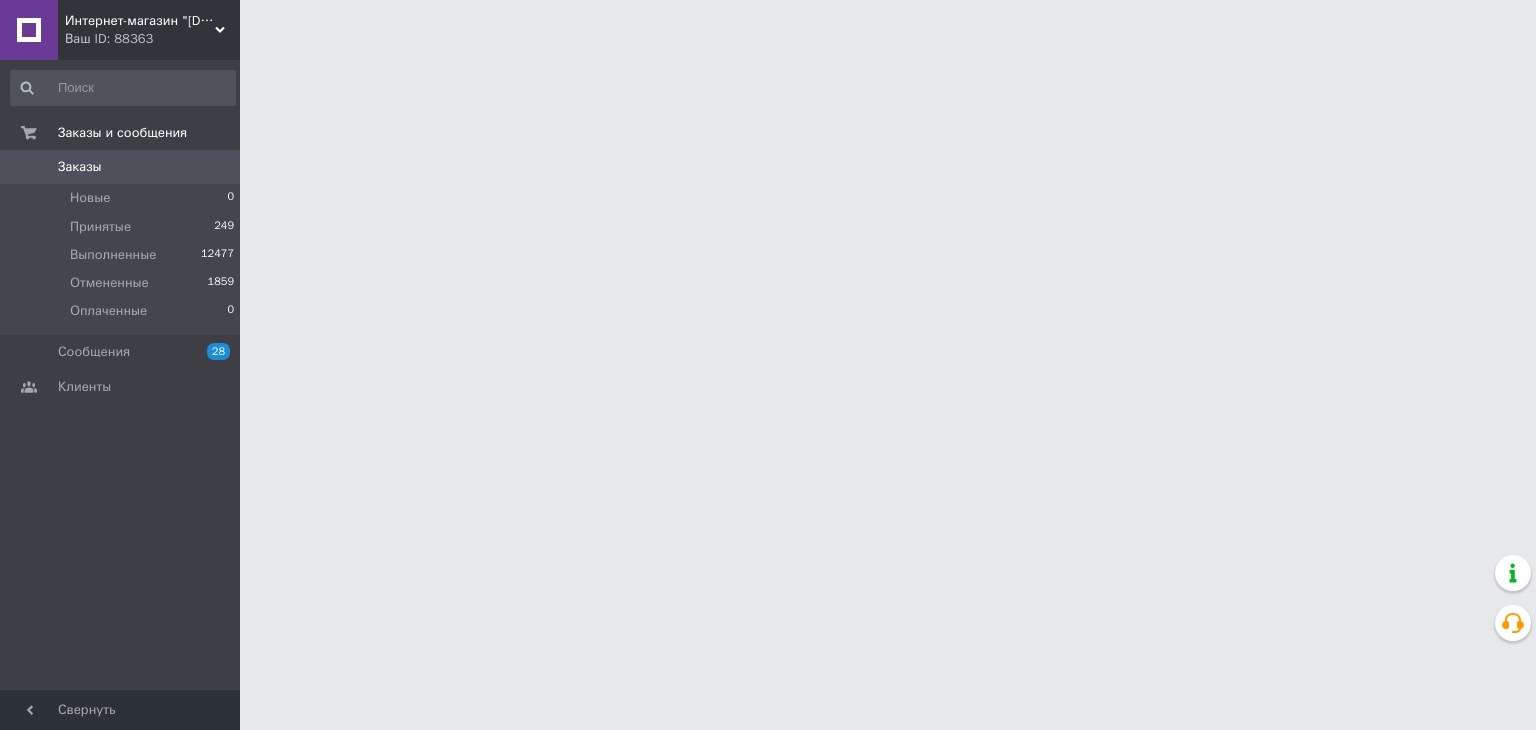 click on "Заказы" at bounding box center [121, 167] 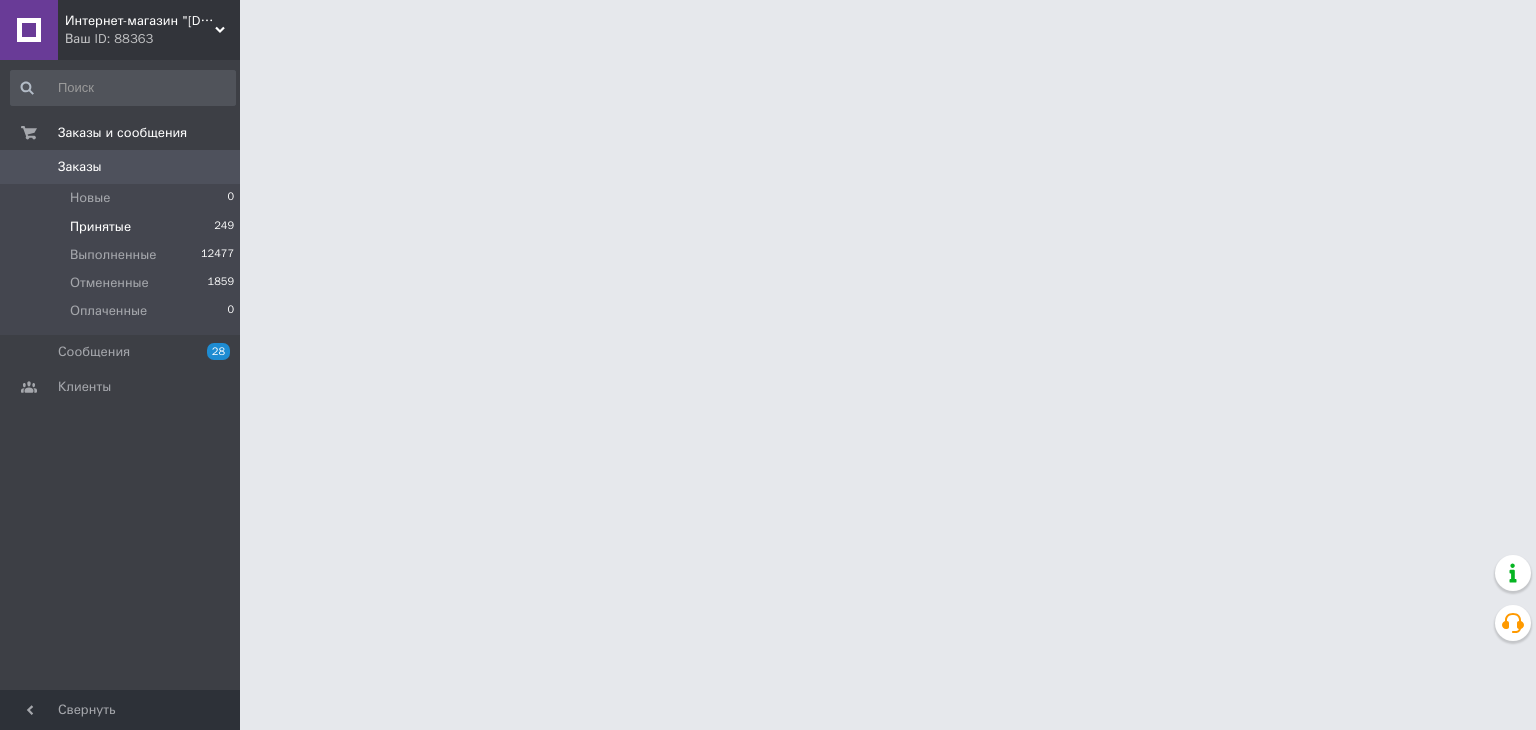 click on "Принятые 249" at bounding box center [123, 227] 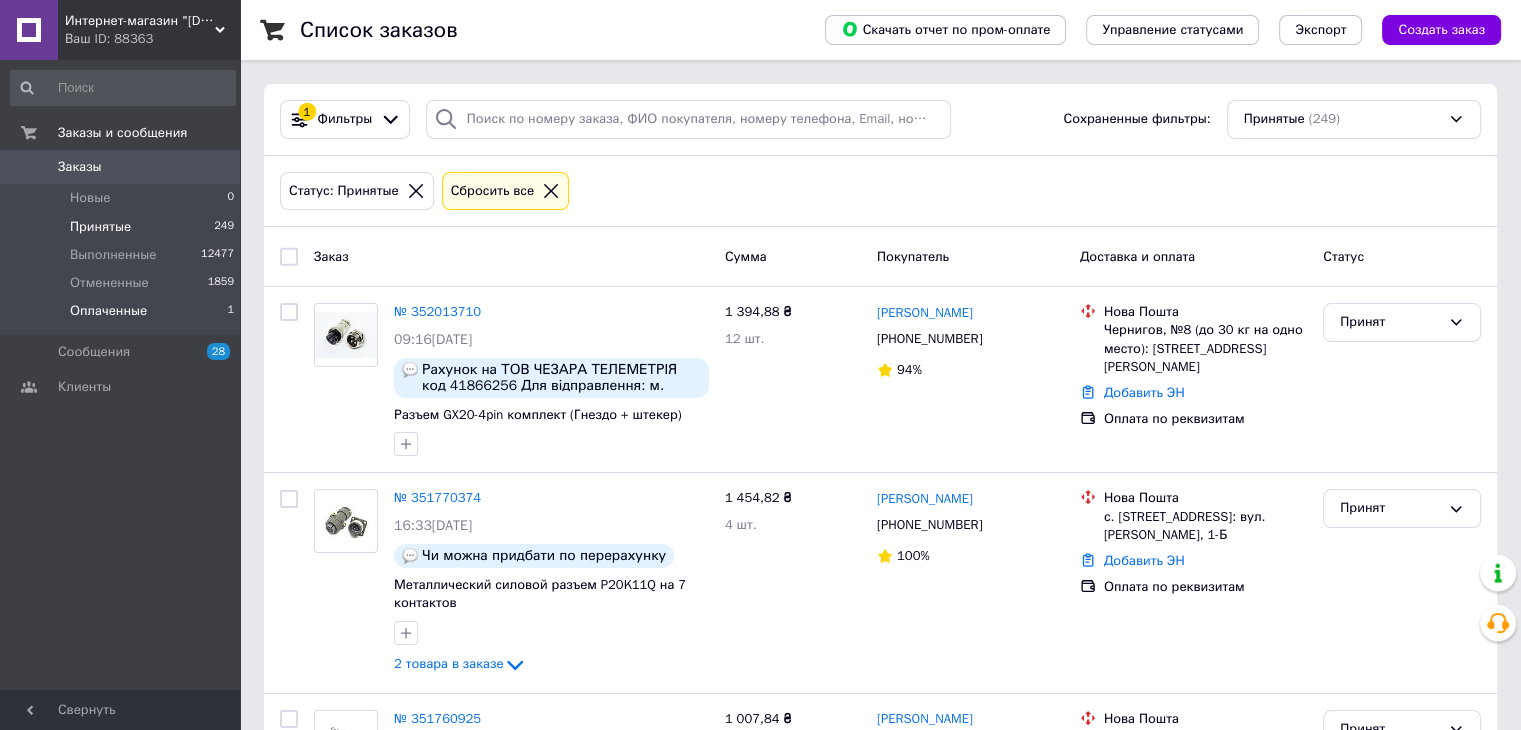 click on "Оплаченные 1" at bounding box center (123, 316) 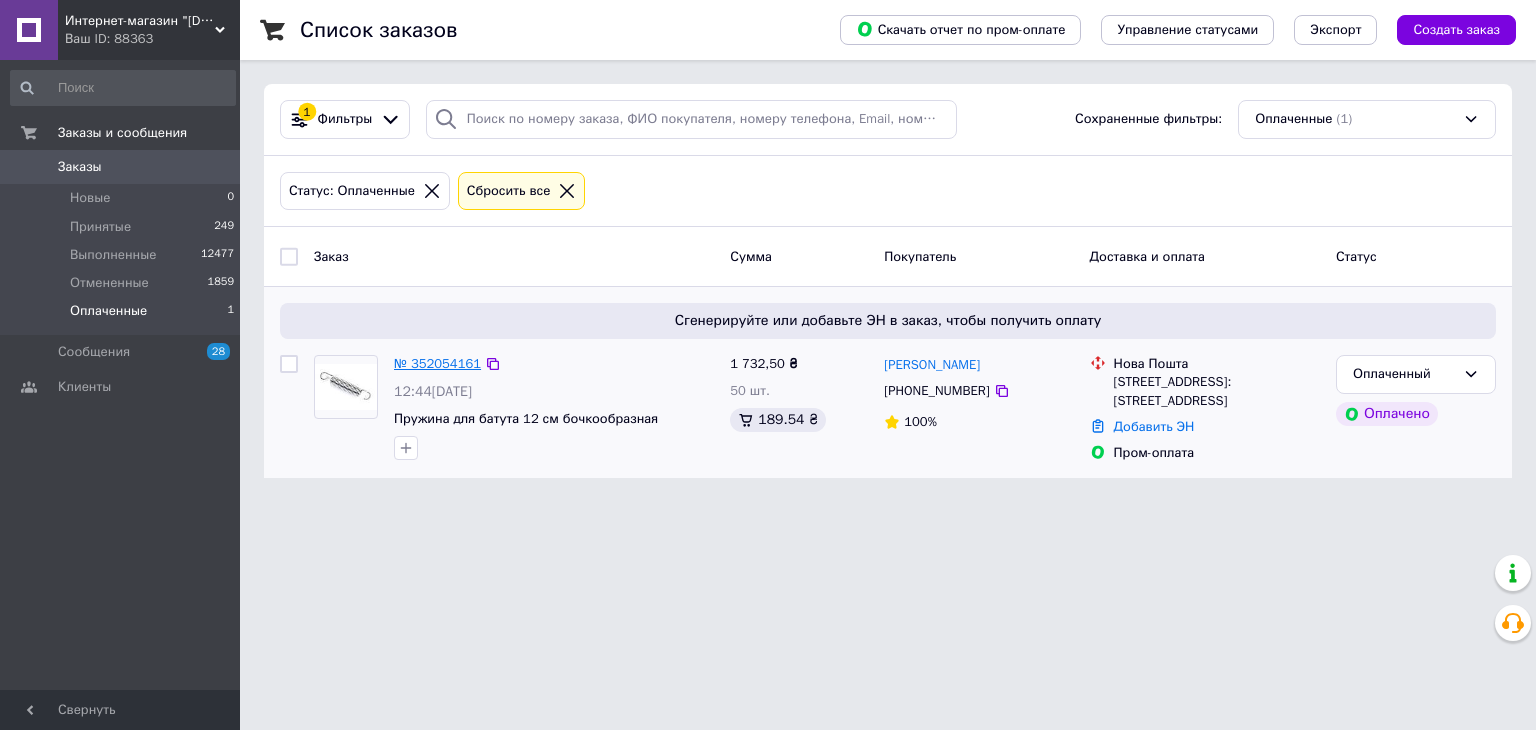 click on "№ 352054161" at bounding box center [437, 363] 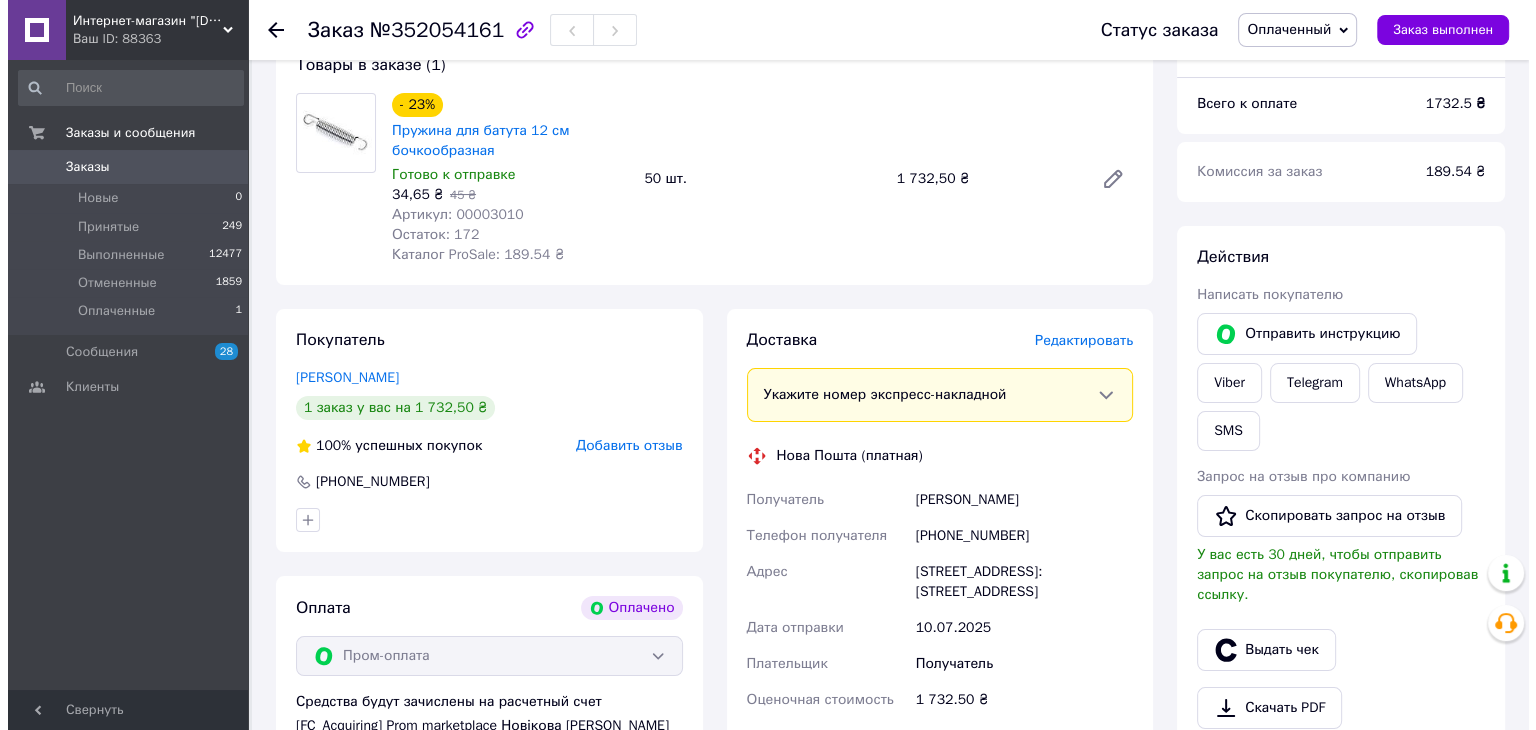 scroll, scrollTop: 400, scrollLeft: 0, axis: vertical 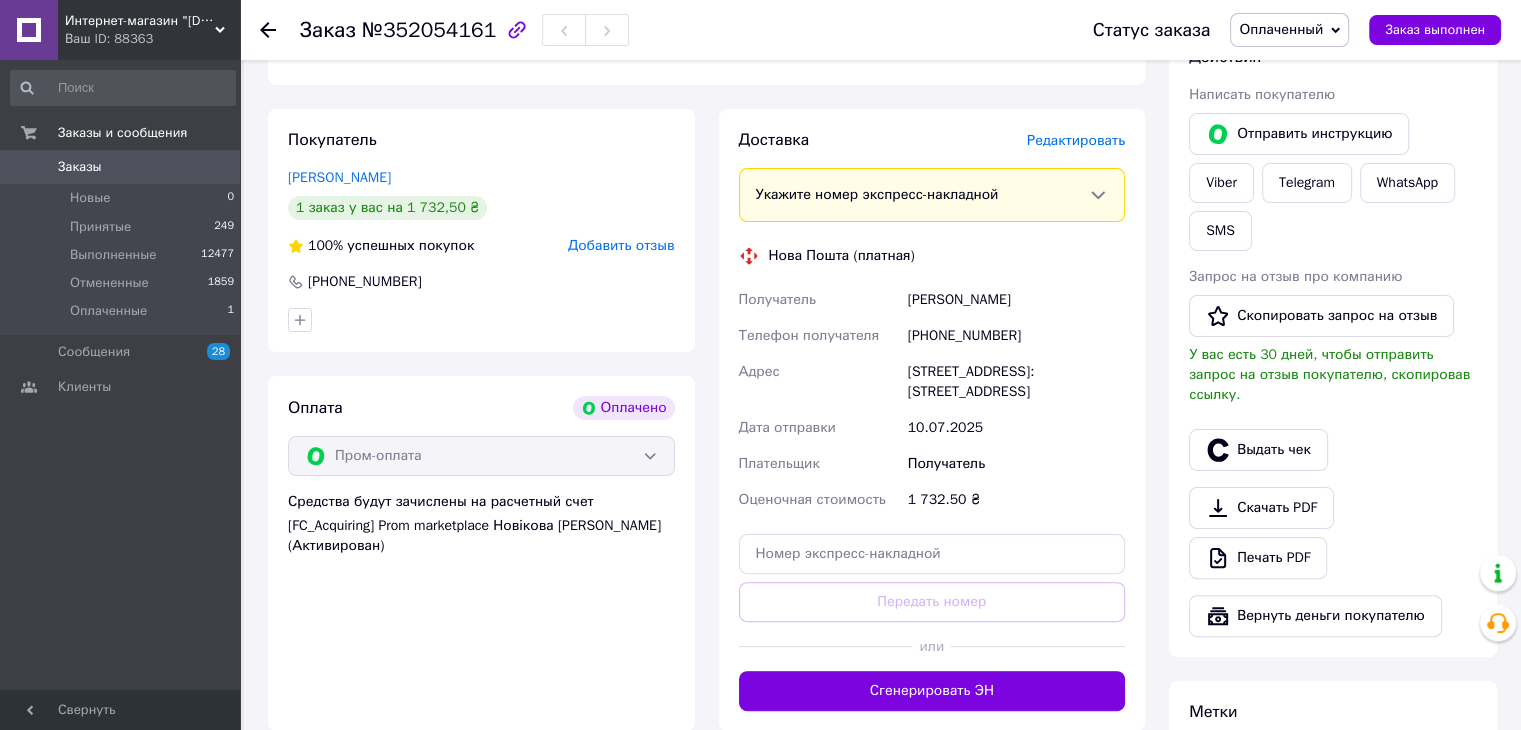 click on "Редактировать" at bounding box center [1076, 140] 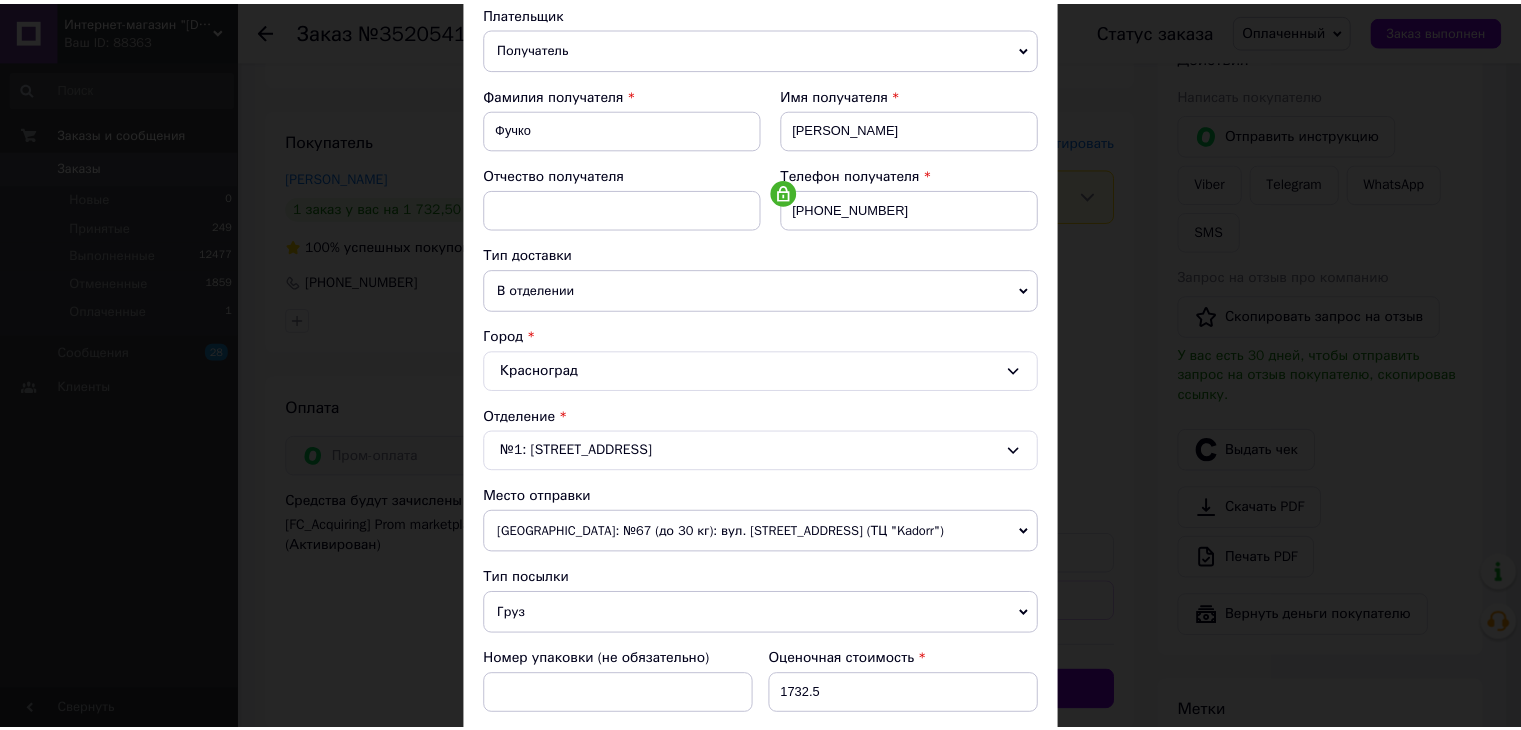 scroll, scrollTop: 500, scrollLeft: 0, axis: vertical 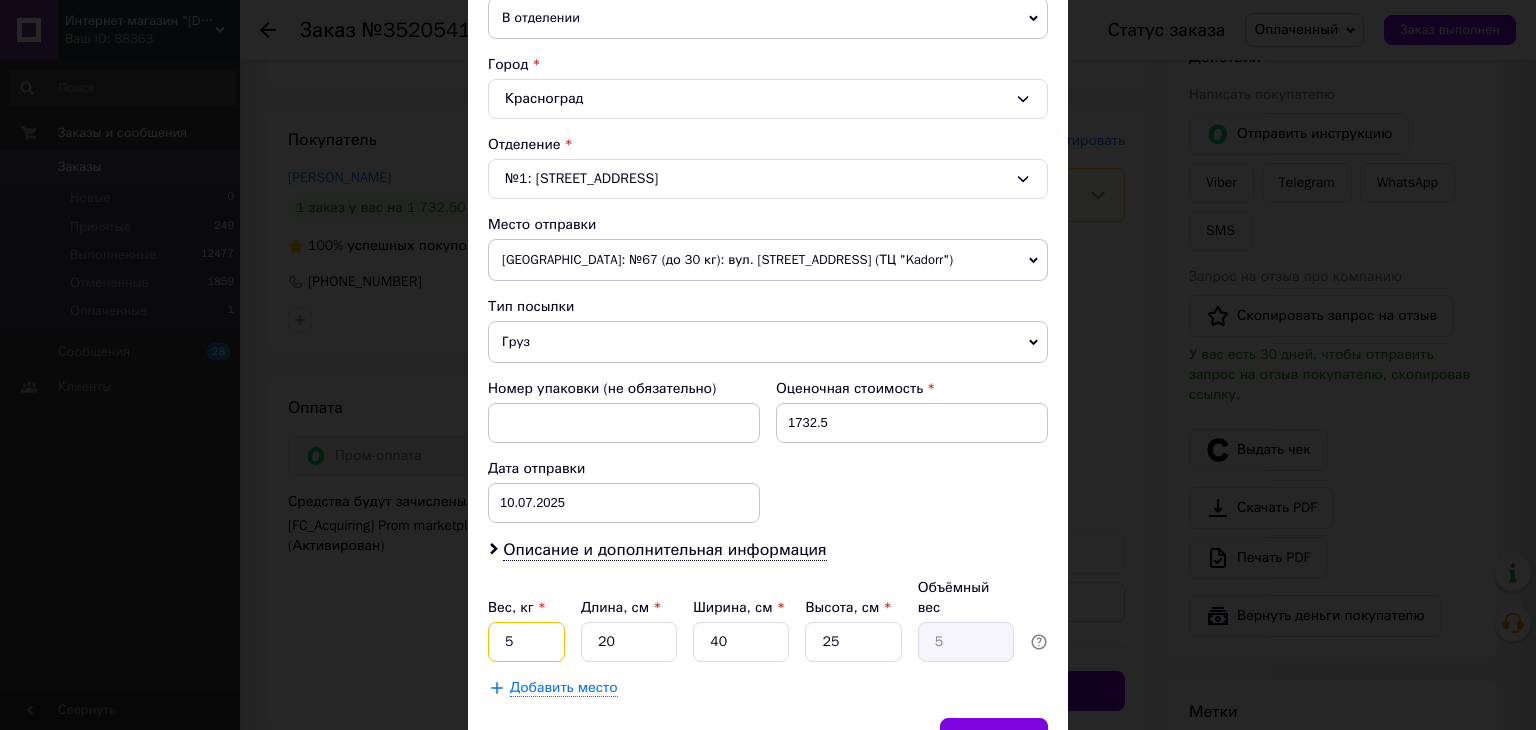 drag, startPoint x: 516, startPoint y: 616, endPoint x: 472, endPoint y: 621, distance: 44.28318 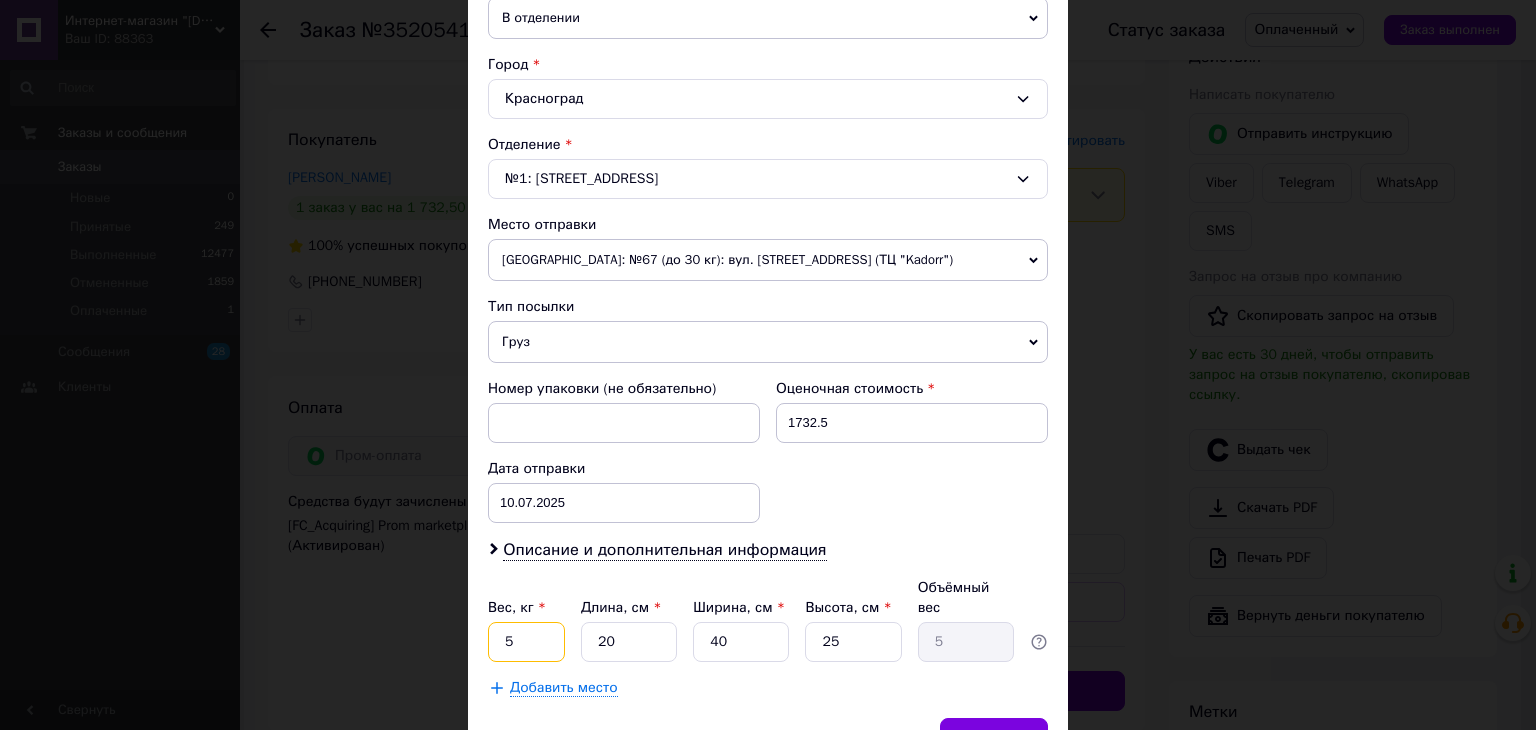 click on "Способ доставки Нова Пошта (платная) Плательщик Получатель Отправитель Фамилия получателя Фучко Имя получателя Василий Отчество получателя Телефон получателя +380669559885 Тип доставки В отделении Курьером В почтомате Город Красноград Отделение №1: ул. Независимости, 45б Место отправки Одеса: №67 (до 30 кг): вул. Марсельська, 35 б (ТЦ "Kadorr") Нет совпадений. Попробуйте изменить условия поиска Добавить еще место отправки Тип посылки Груз Документы Номер упаковки (не обязательно) Оценочная стоимость 1732.5 Дата отправки 10.07.2025 < 2025 > < Июль > Пн Вт Ср Чт Пт Сб Вс 30 1 2 3 4 5 6 7 8 9 10" at bounding box center (768, 174) 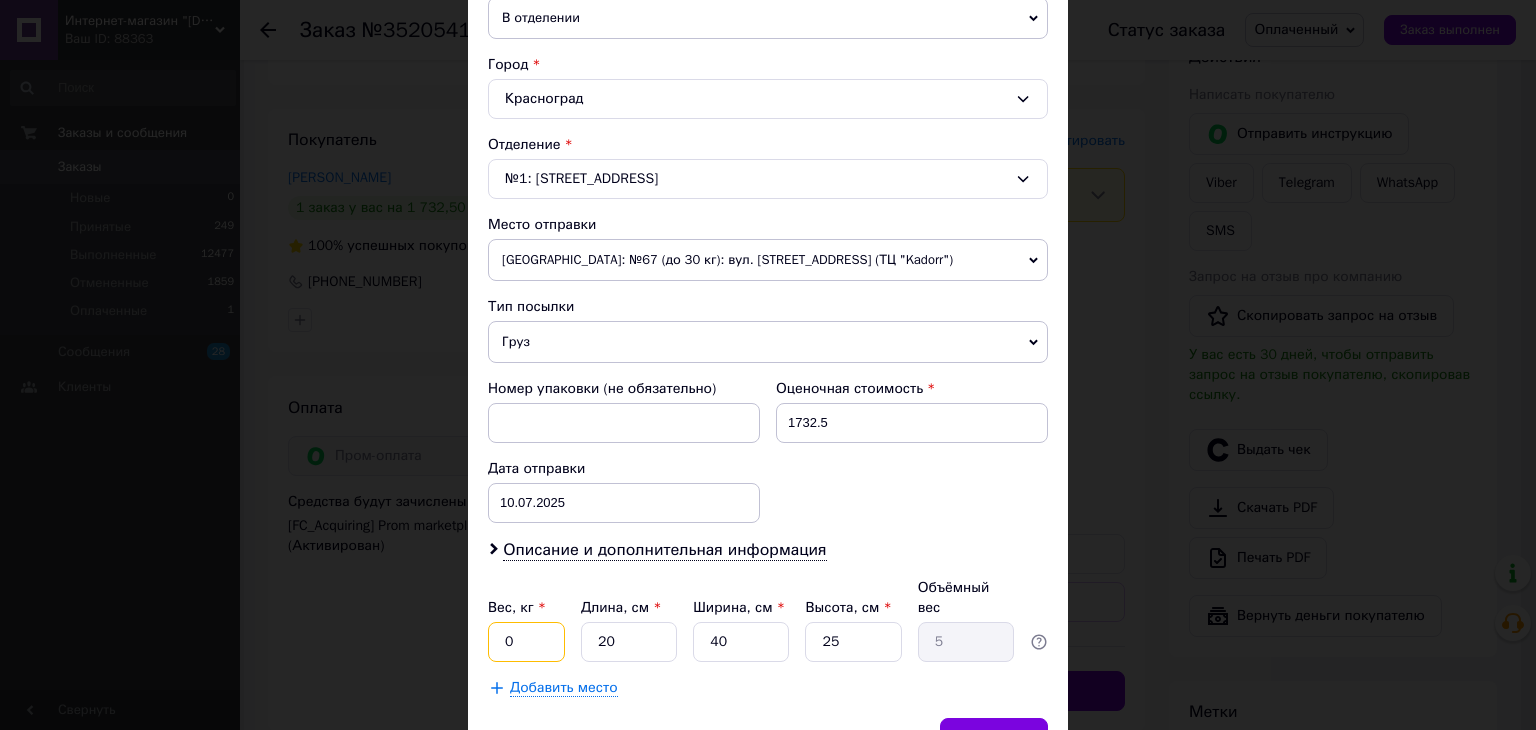 type on "0.5" 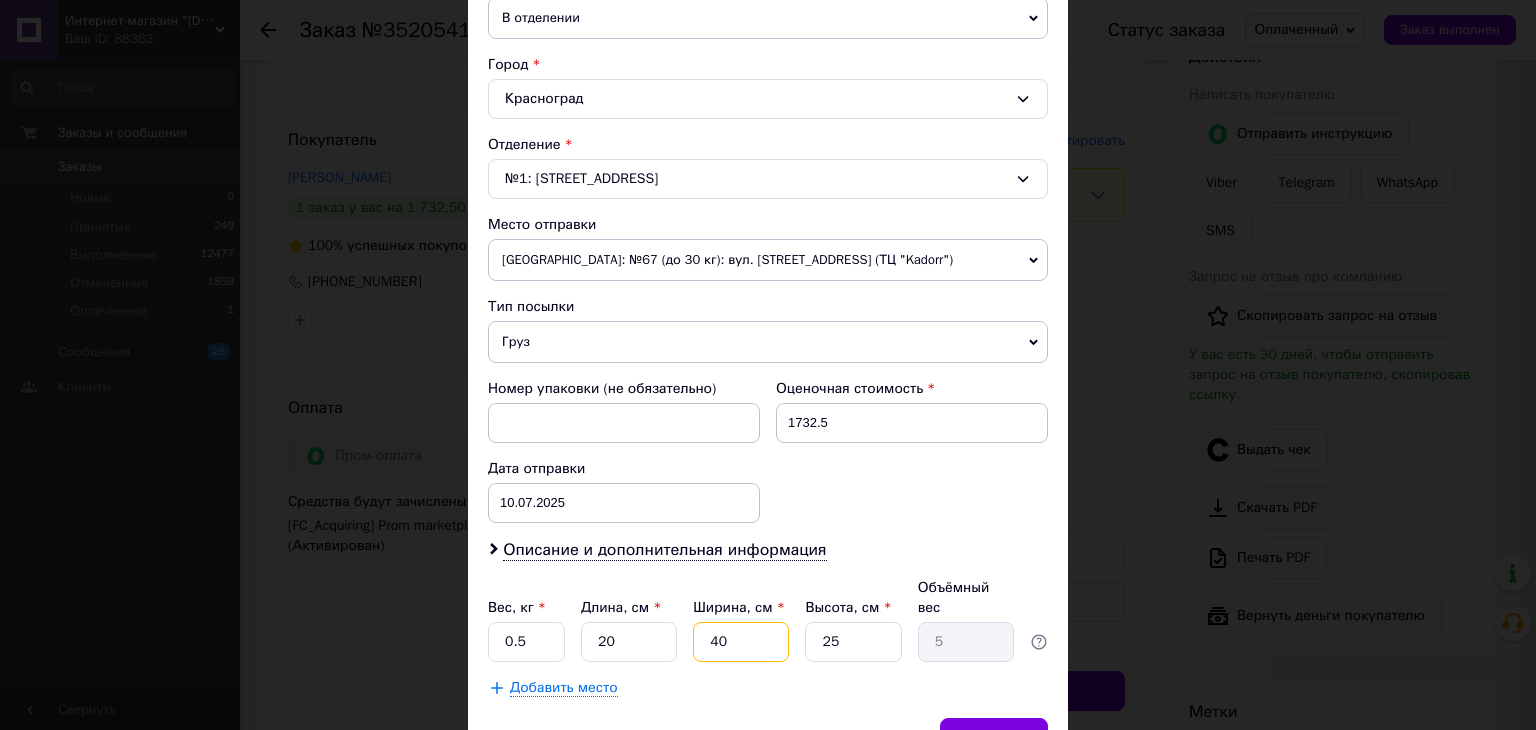 drag, startPoint x: 750, startPoint y: 609, endPoint x: 670, endPoint y: 609, distance: 80 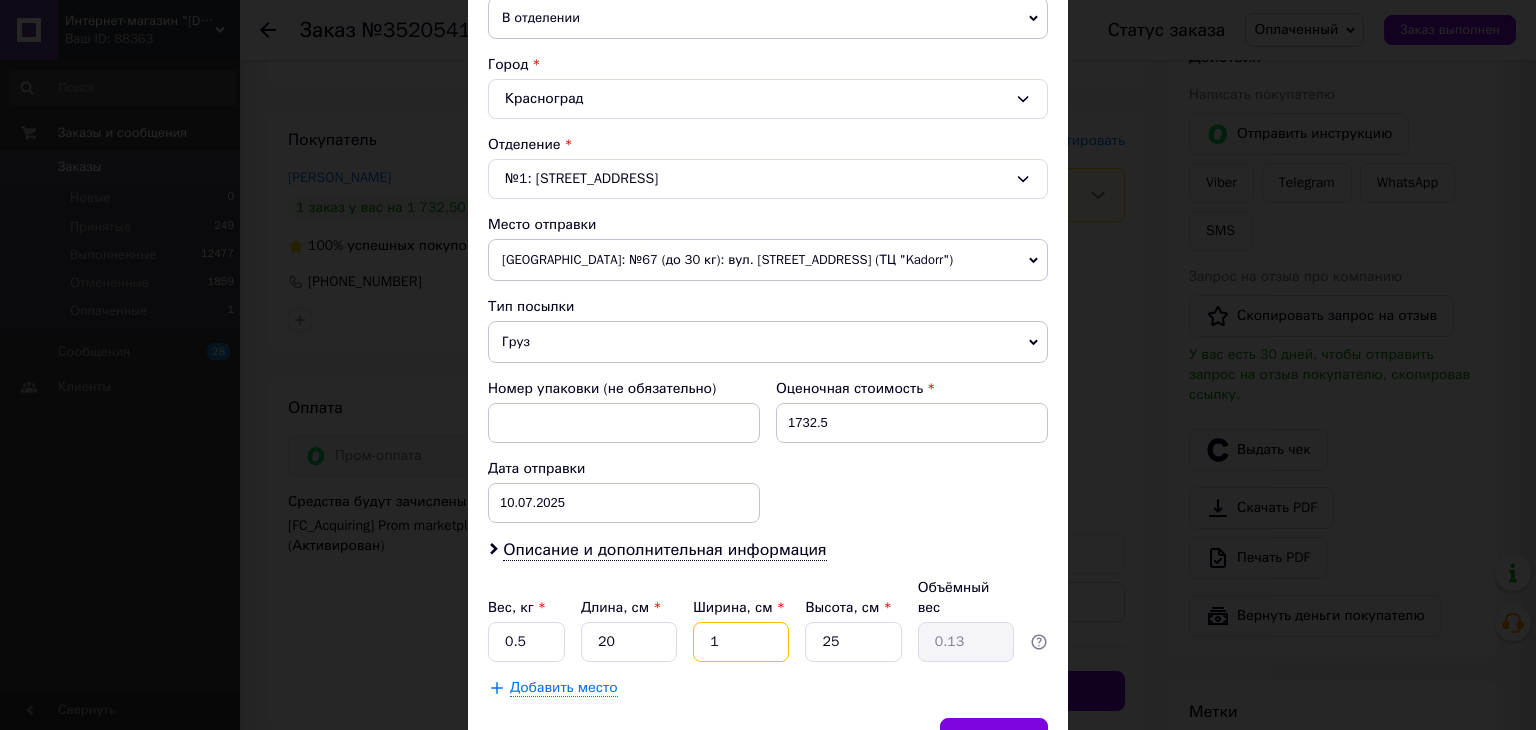 type on "10" 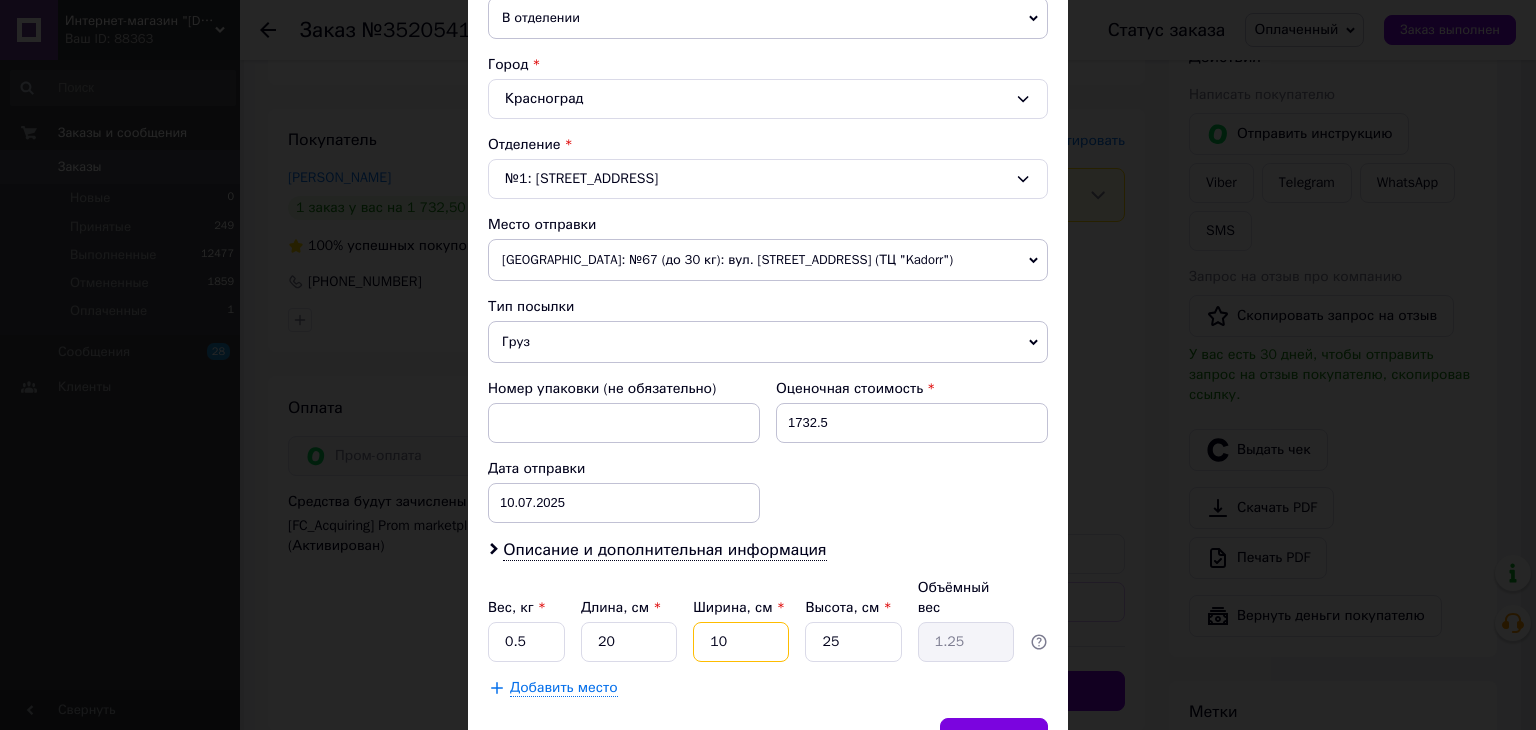 type on "10" 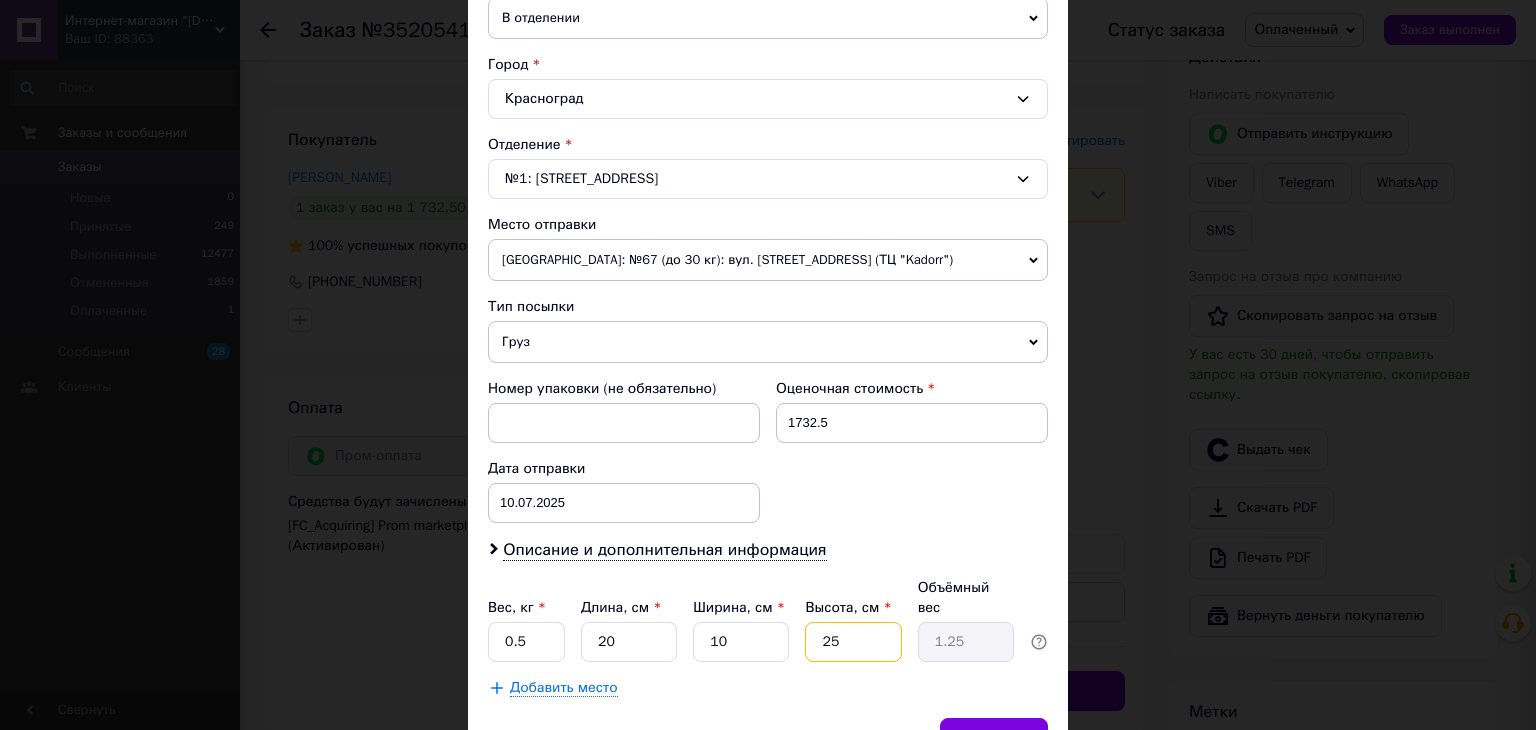 drag, startPoint x: 879, startPoint y: 624, endPoint x: 766, endPoint y: 616, distance: 113.28283 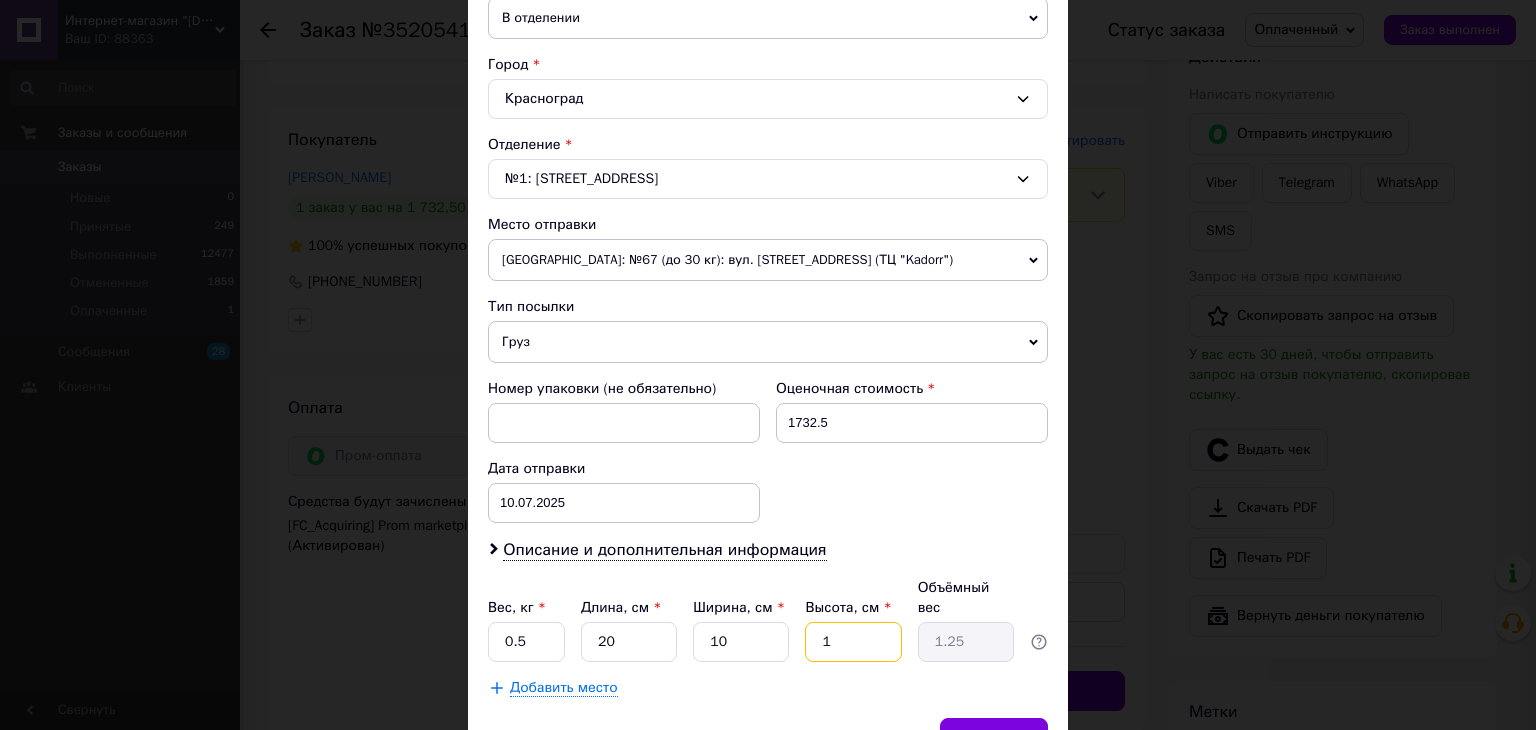 type on "0.1" 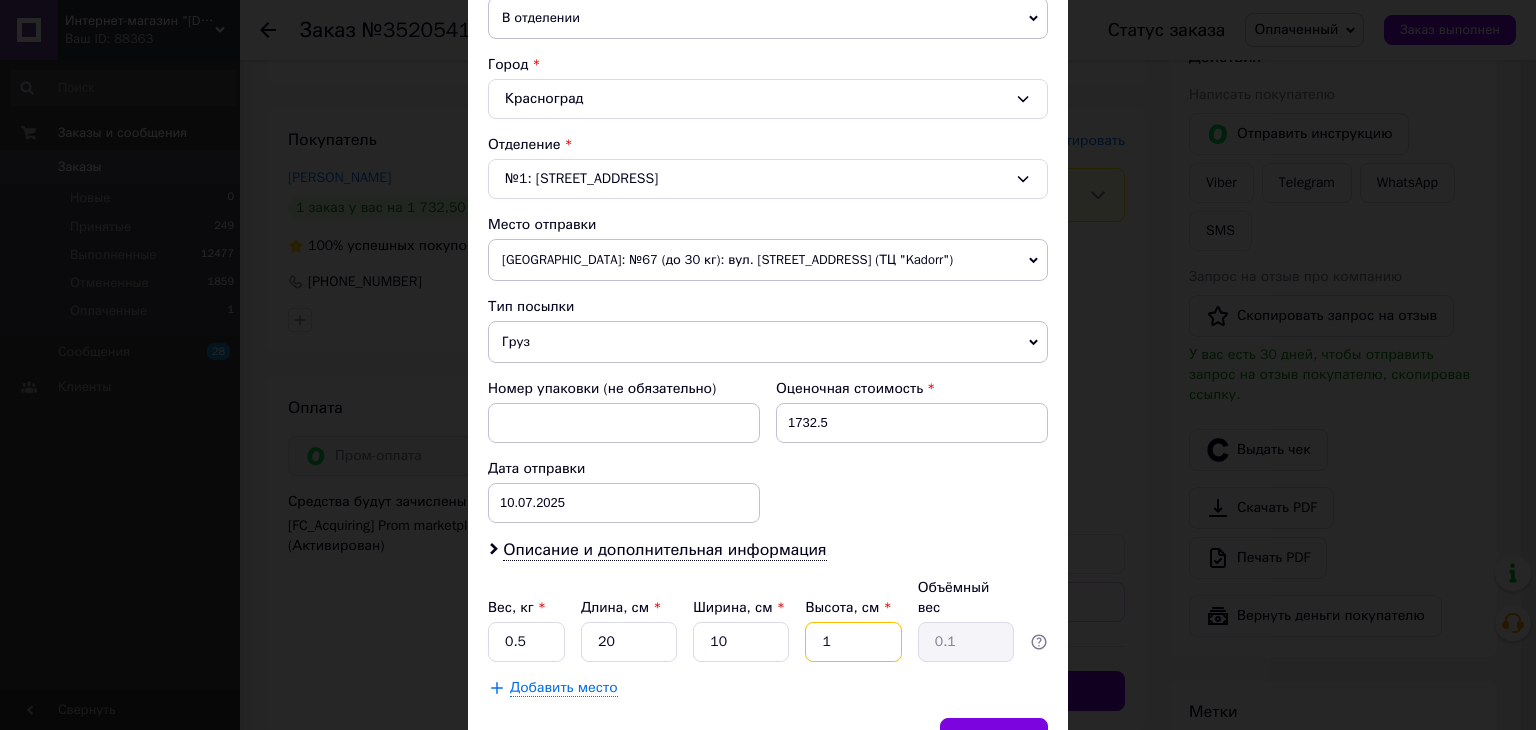 type on "10" 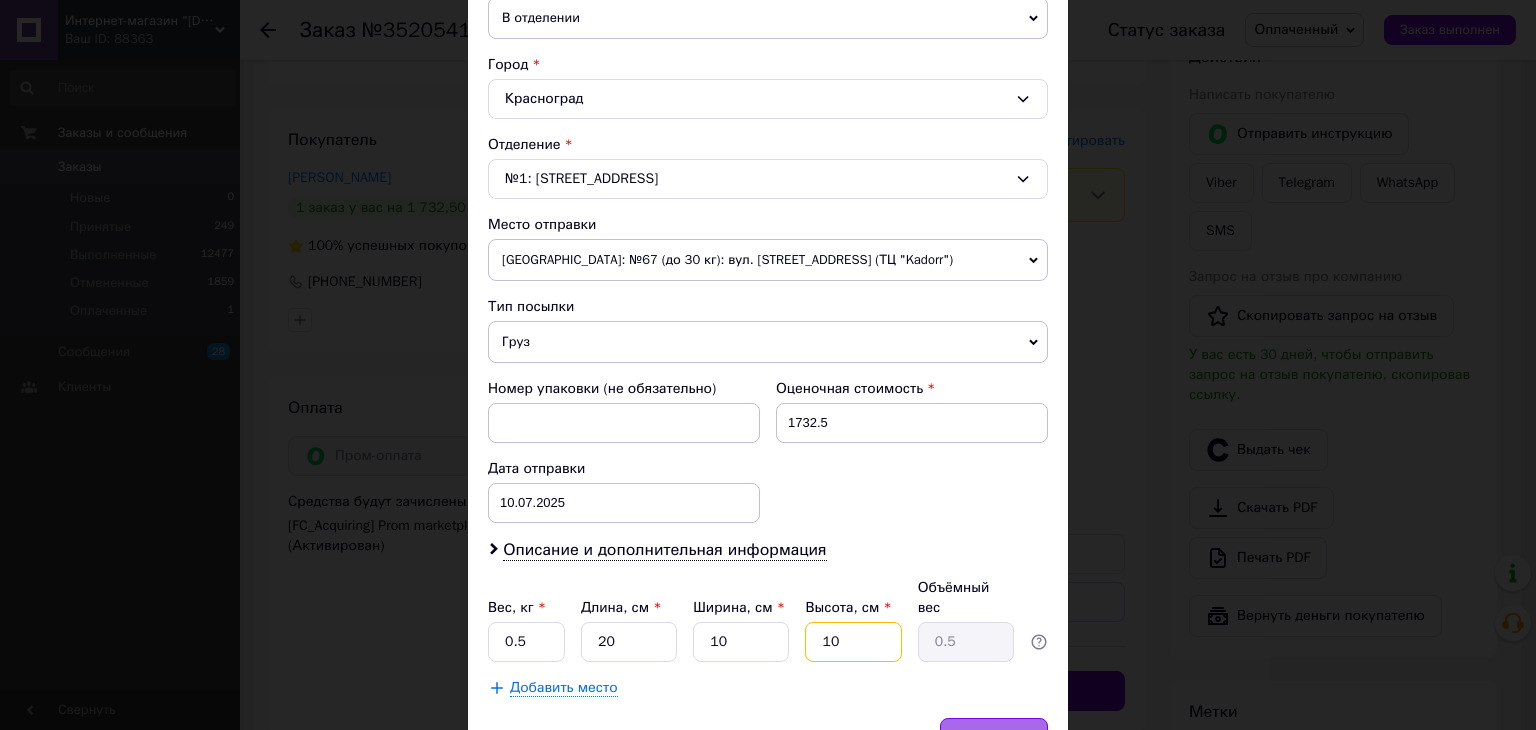 type on "10" 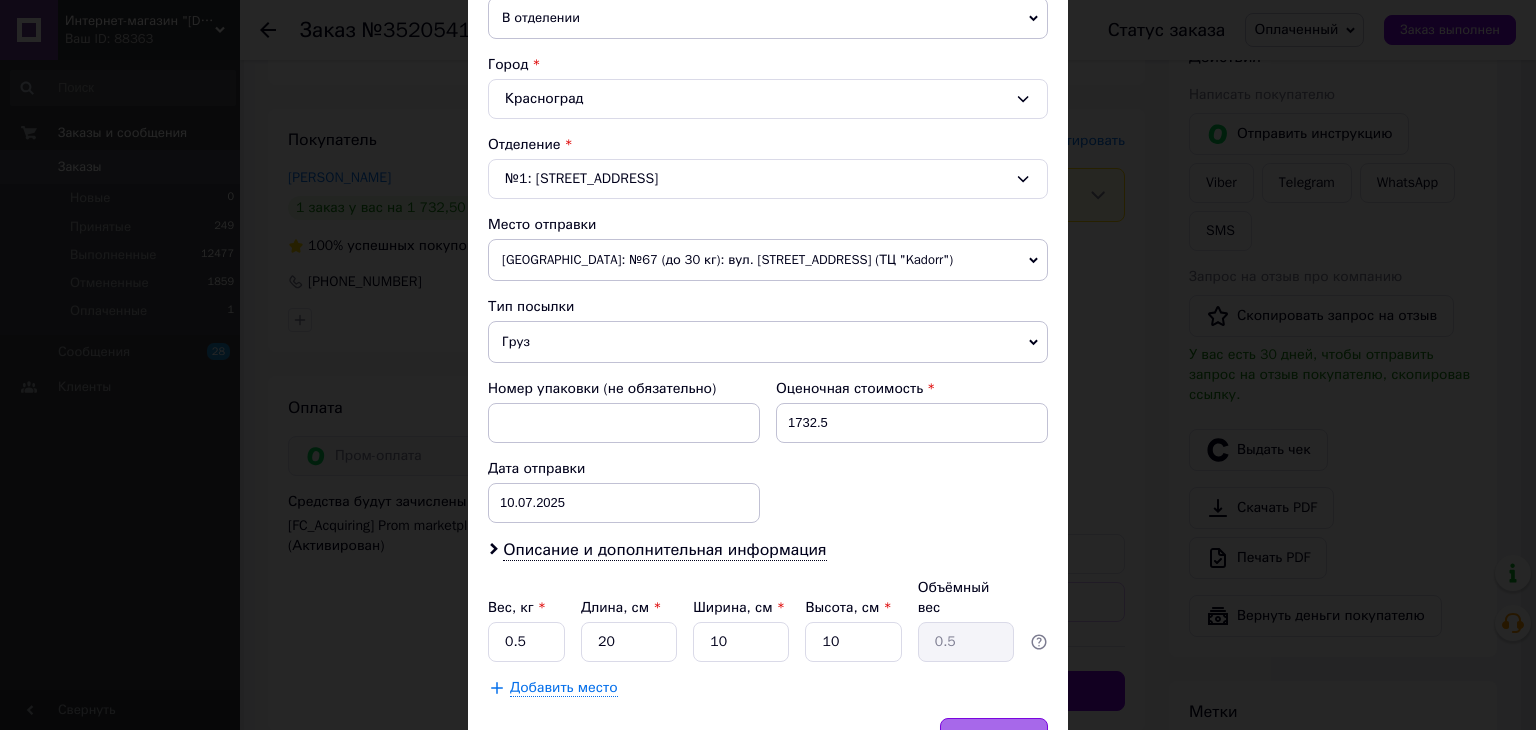 click on "Сохранить" at bounding box center [994, 738] 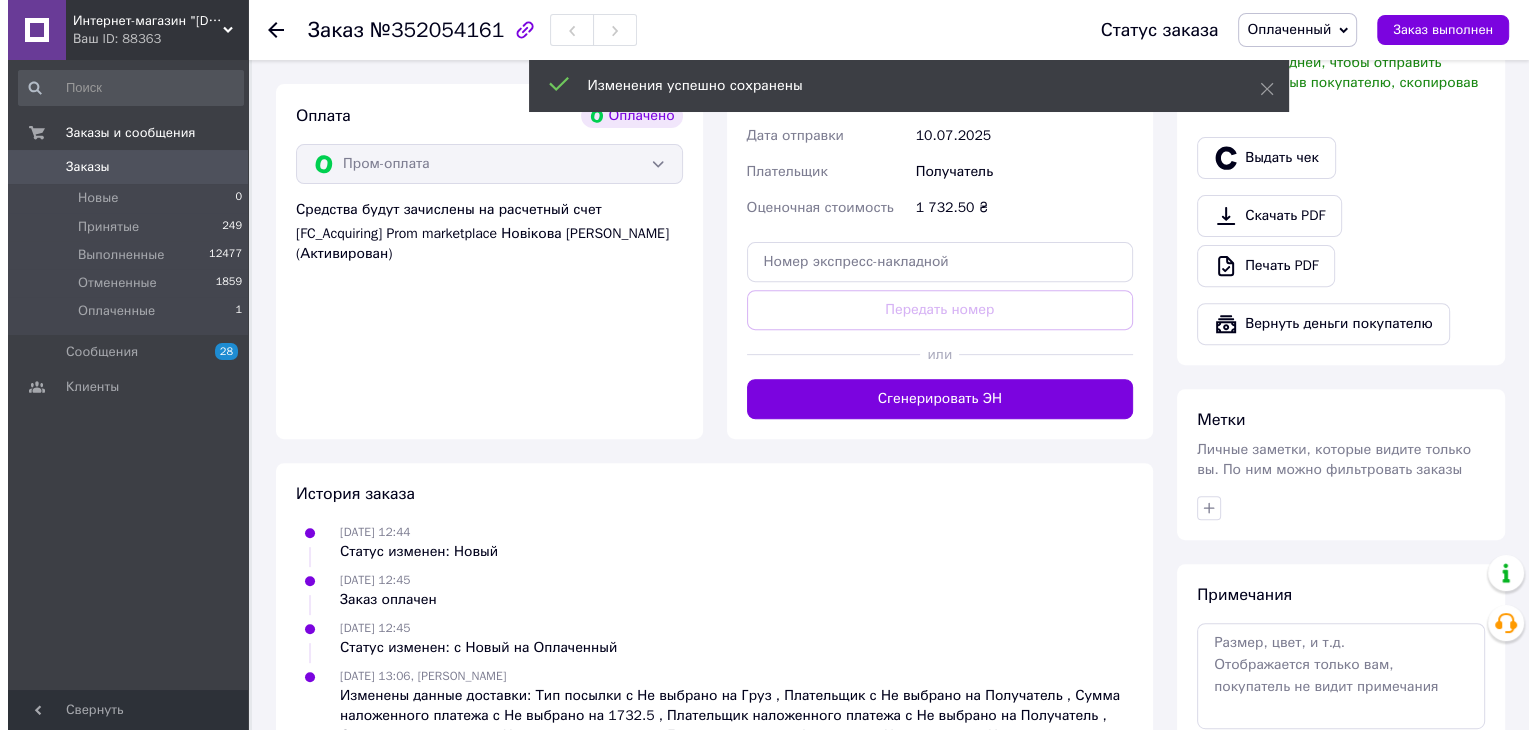 scroll, scrollTop: 700, scrollLeft: 0, axis: vertical 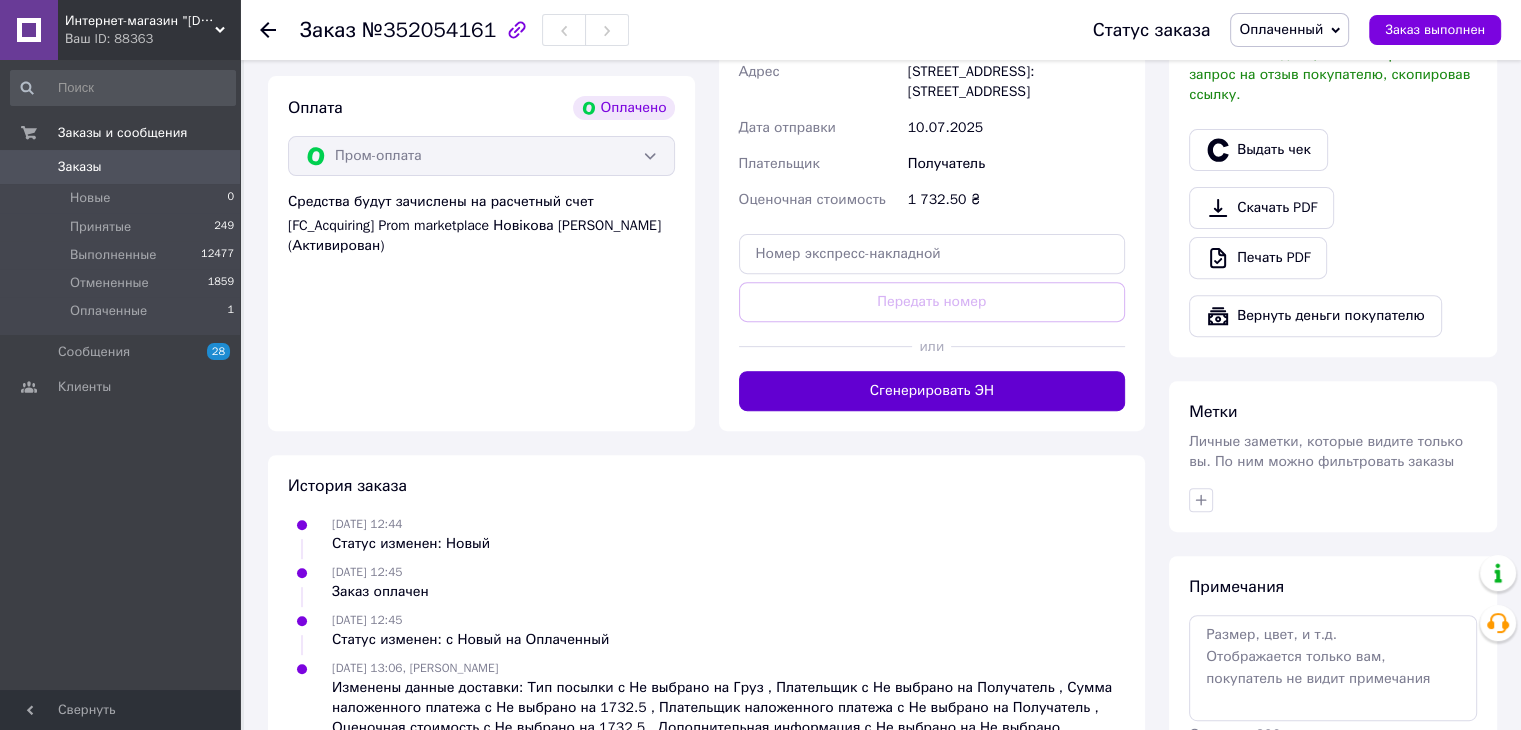 click on "Сгенерировать ЭН" at bounding box center [932, 391] 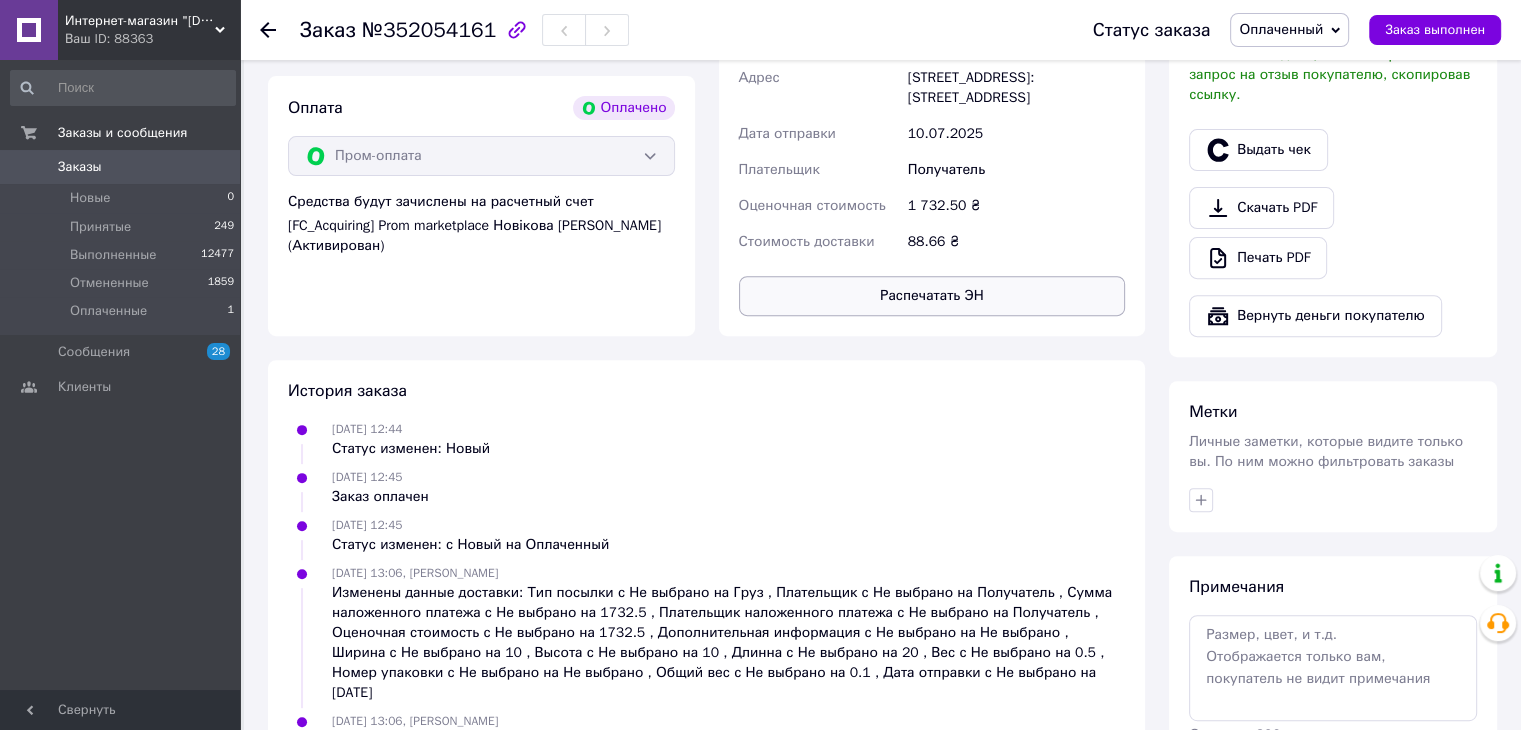 click on "Распечатать ЭН" at bounding box center [932, 296] 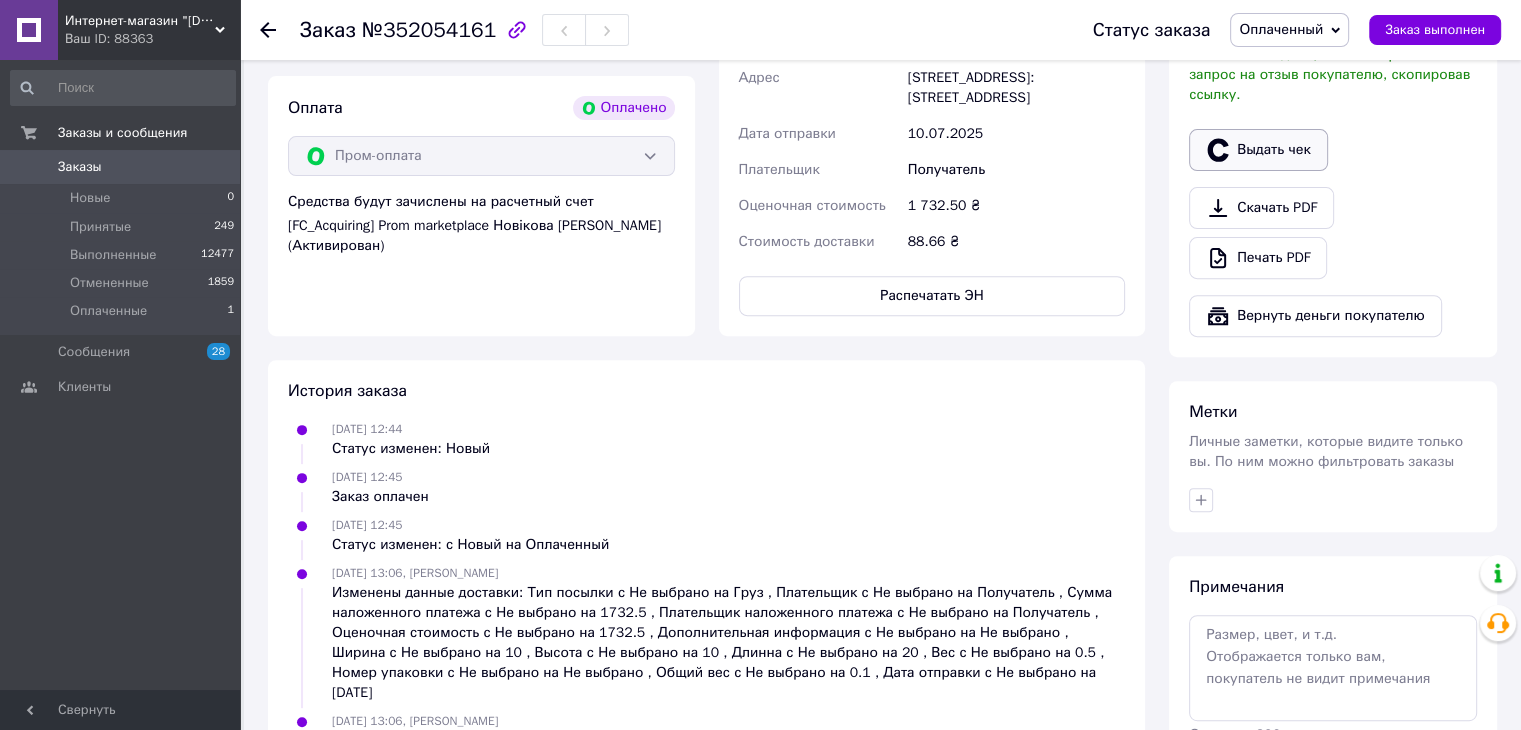 click on "Выдать чек" at bounding box center (1258, 150) 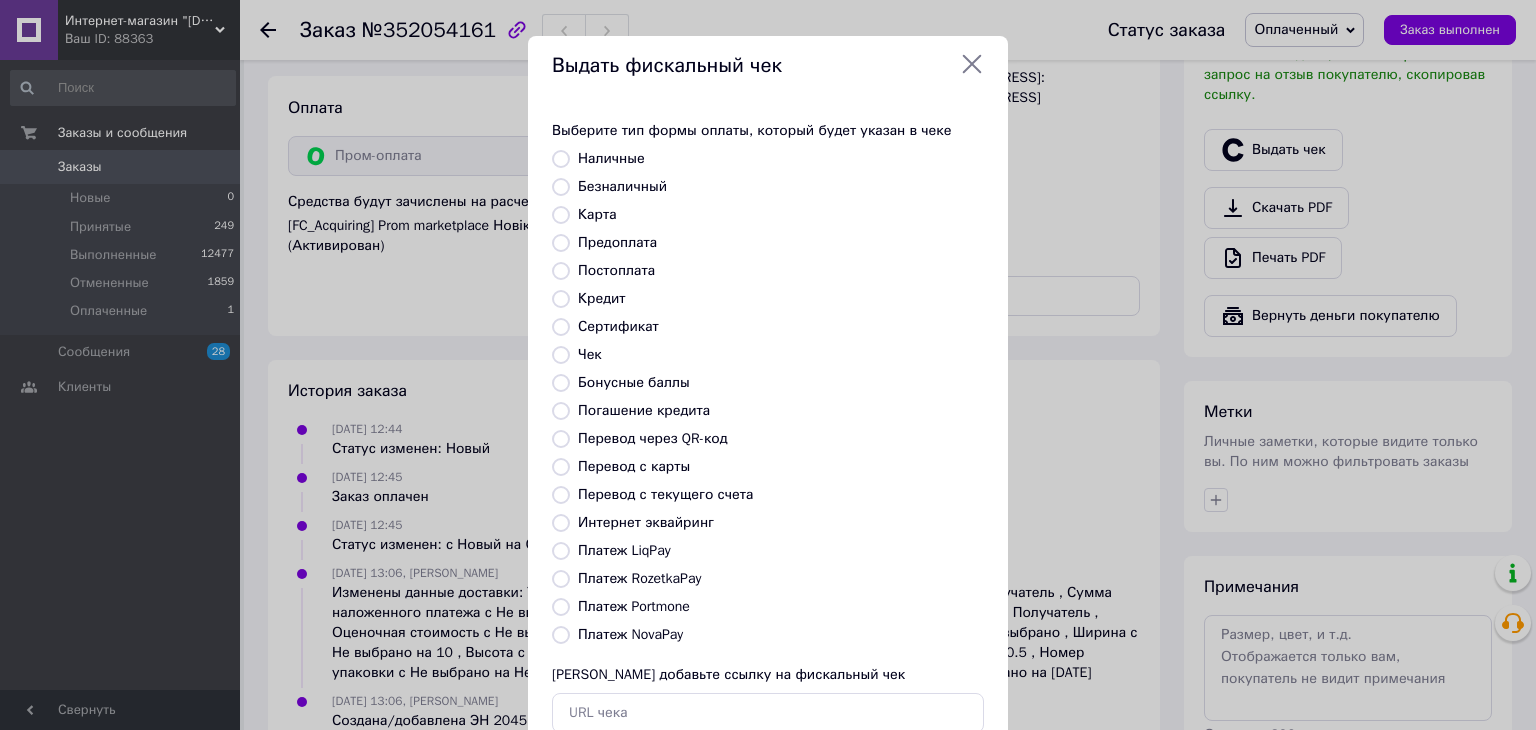 click on "Платеж RozetkaPay" at bounding box center [561, 579] 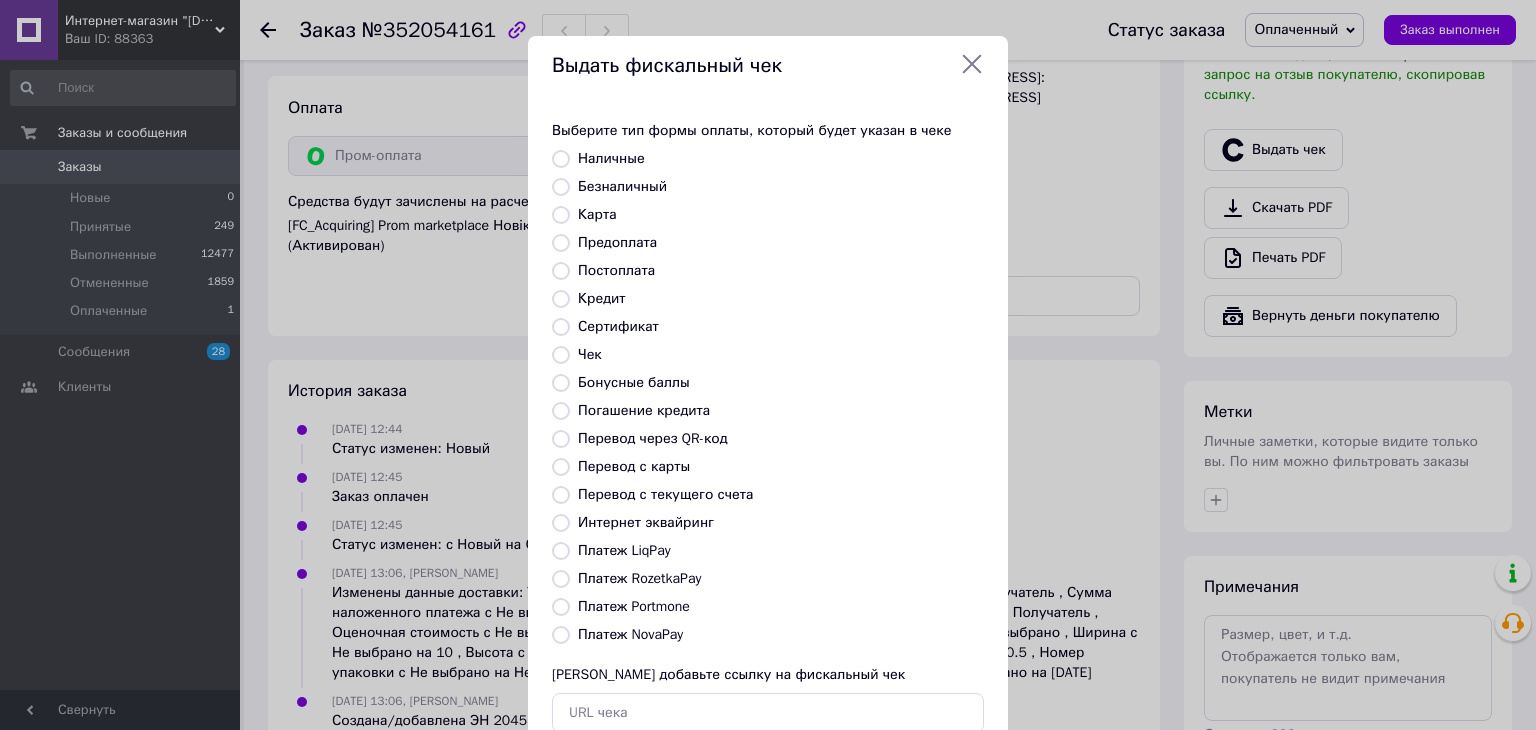 radio on "true" 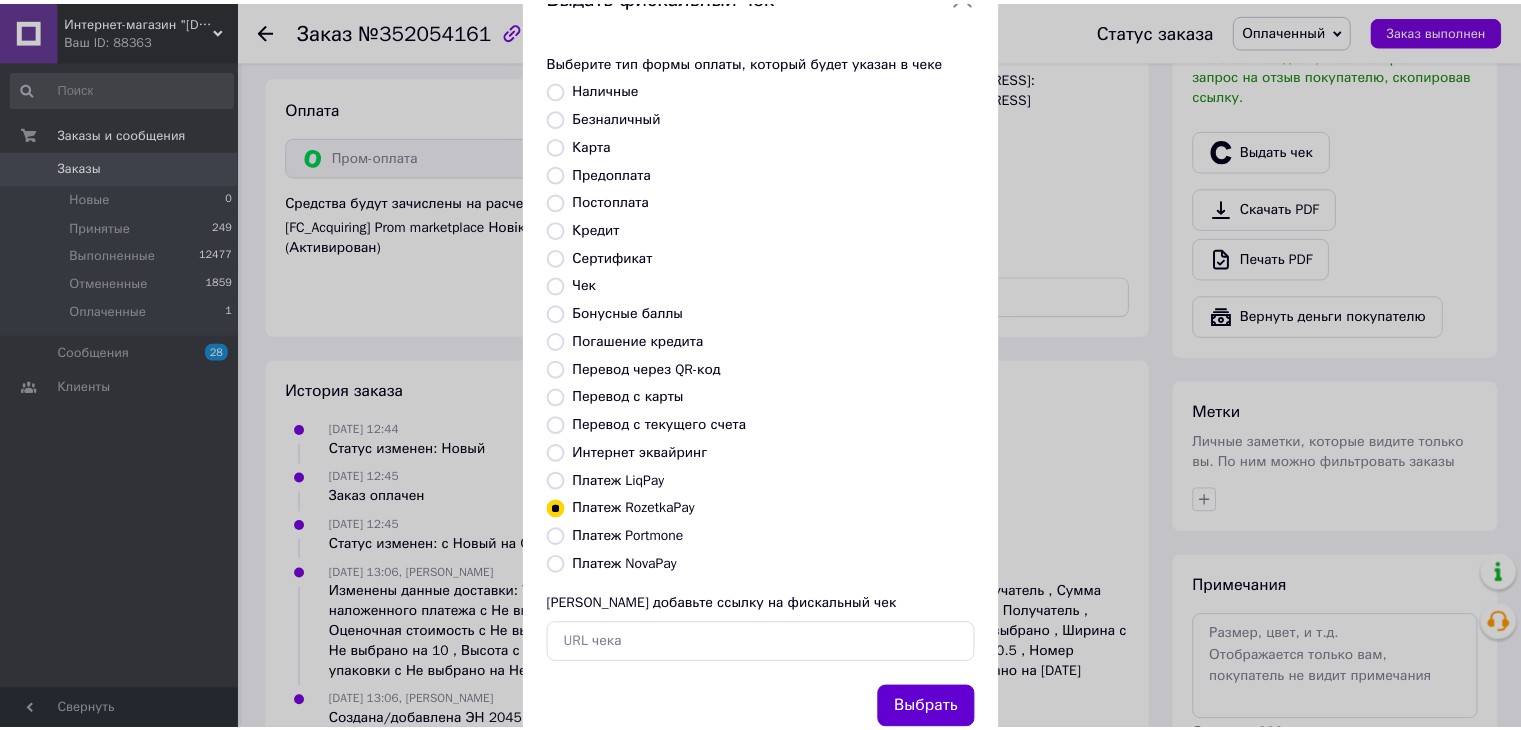 scroll, scrollTop: 128, scrollLeft: 0, axis: vertical 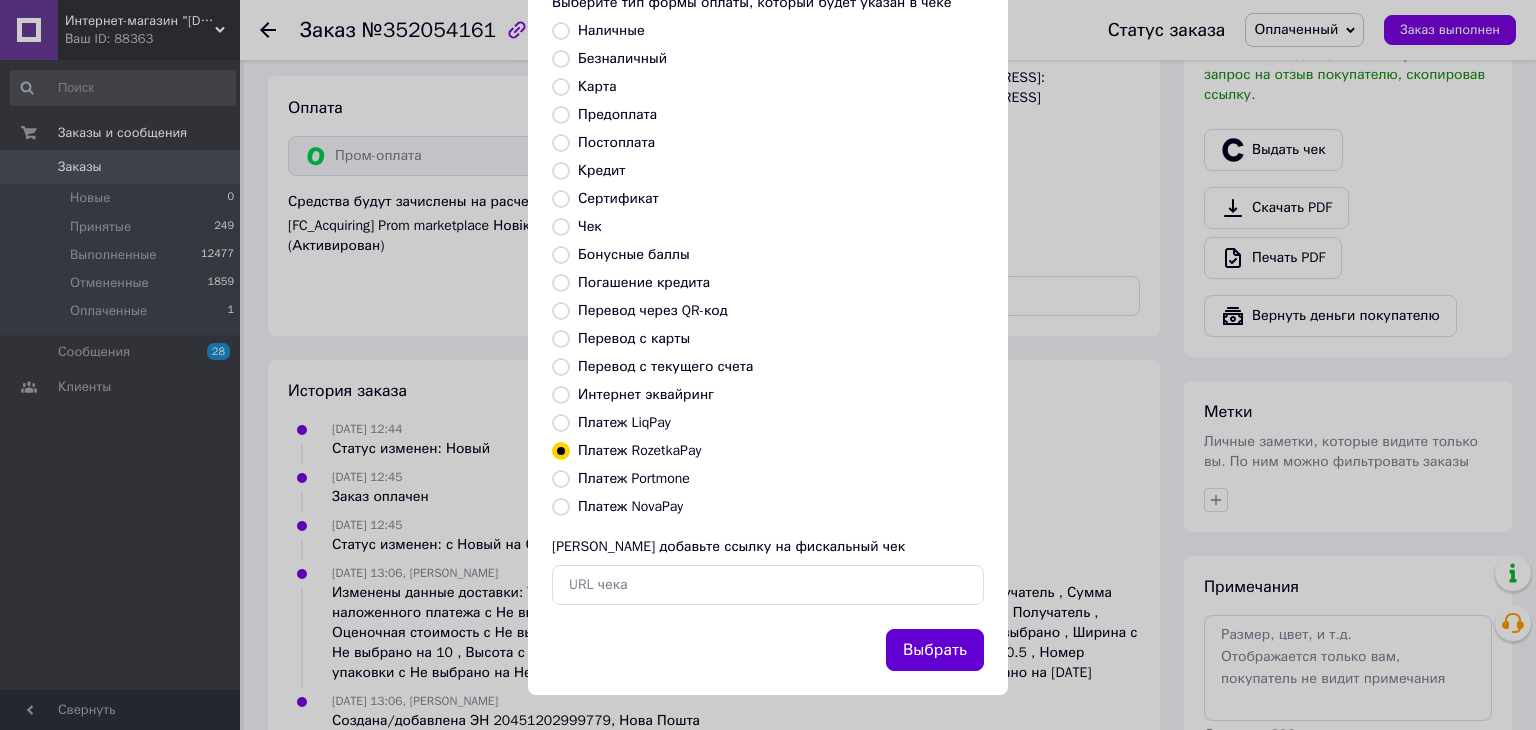 click on "Выбрать" at bounding box center (935, 650) 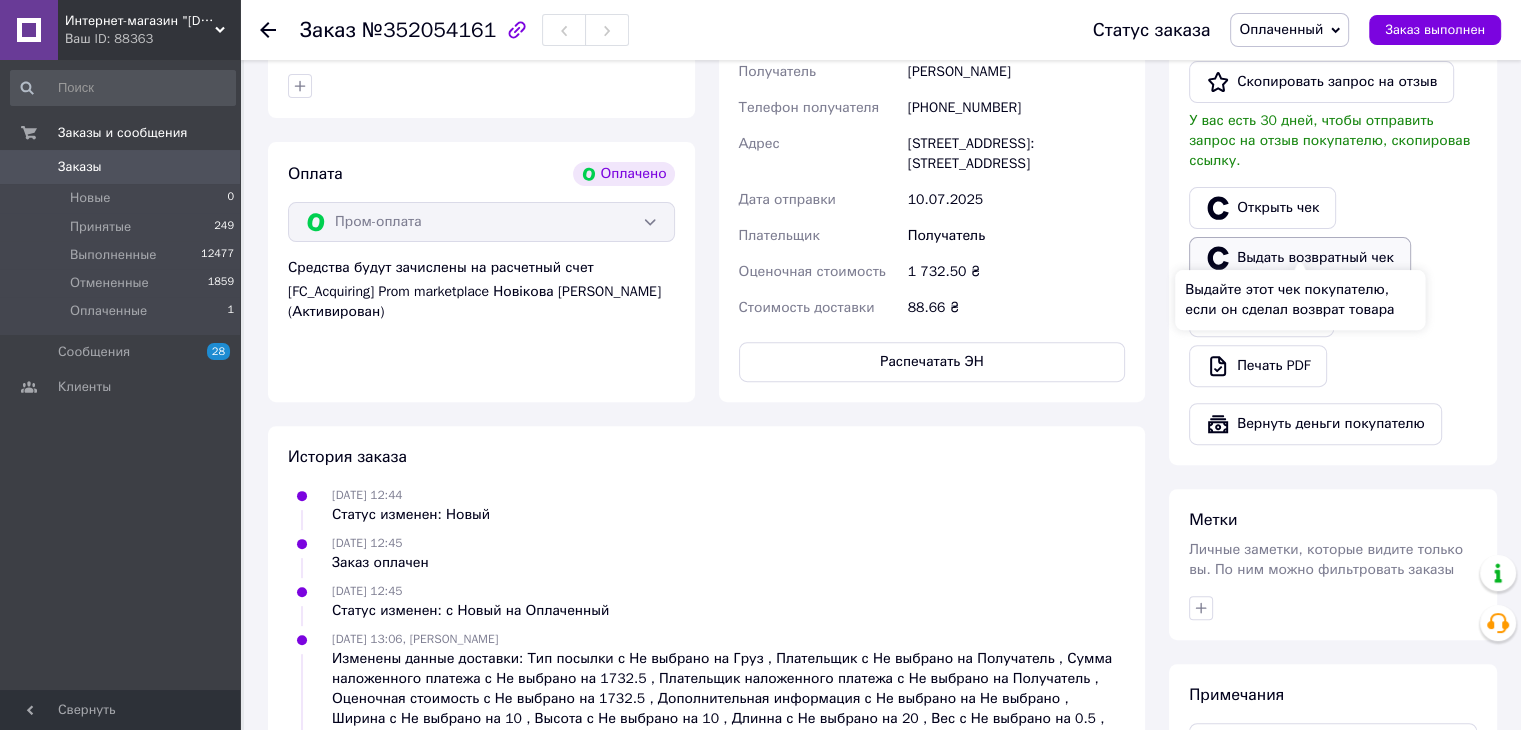 scroll, scrollTop: 600, scrollLeft: 0, axis: vertical 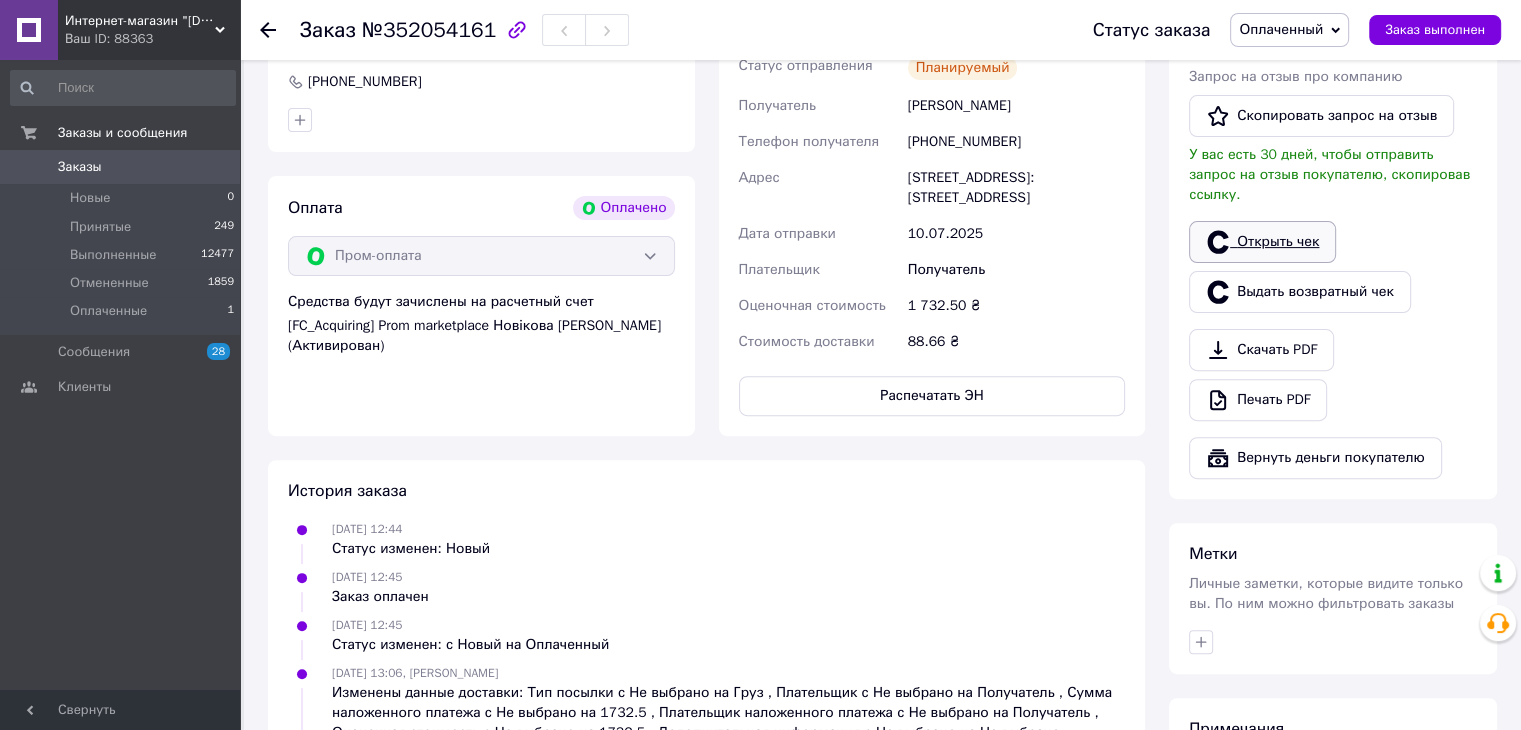 click on "Открыть чек" at bounding box center (1262, 242) 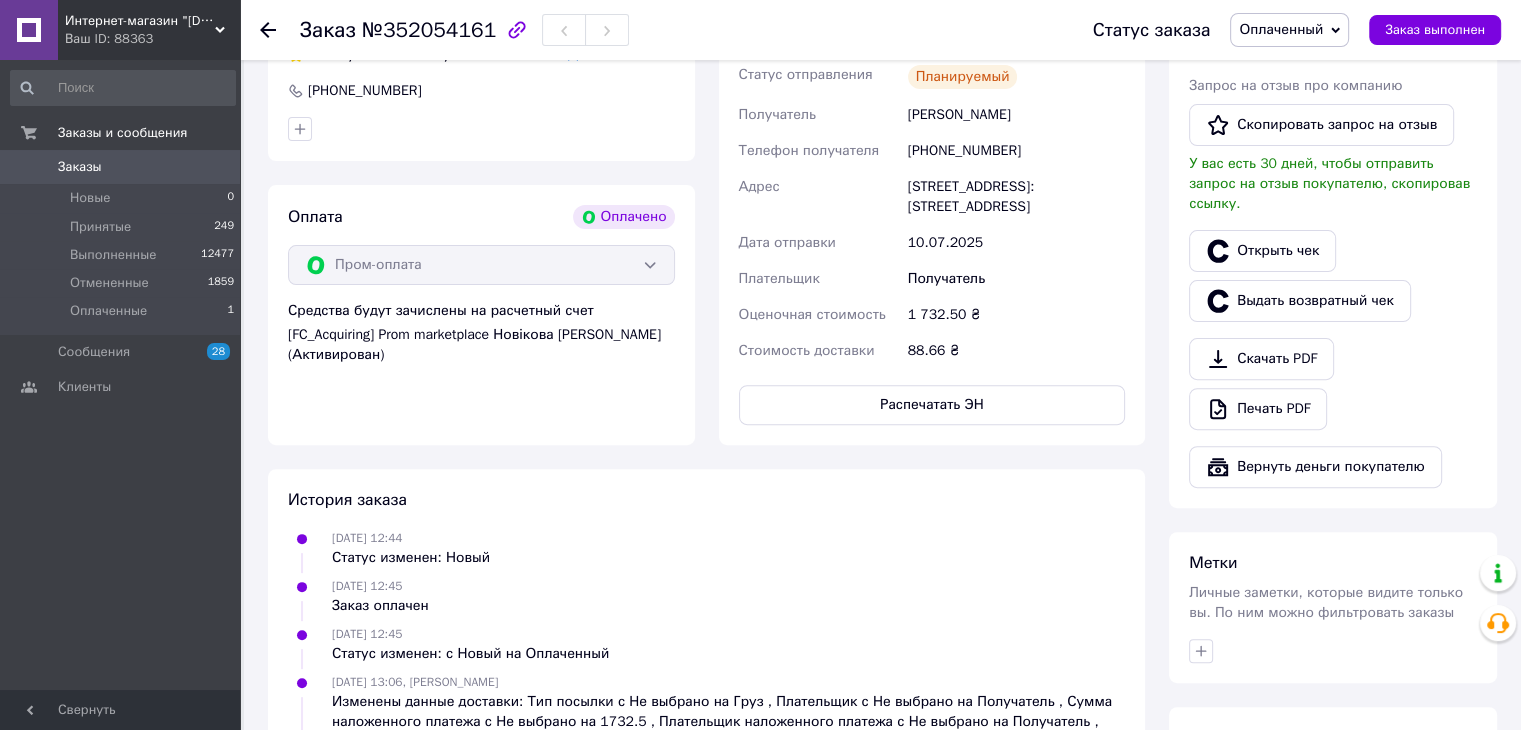 scroll, scrollTop: 100, scrollLeft: 0, axis: vertical 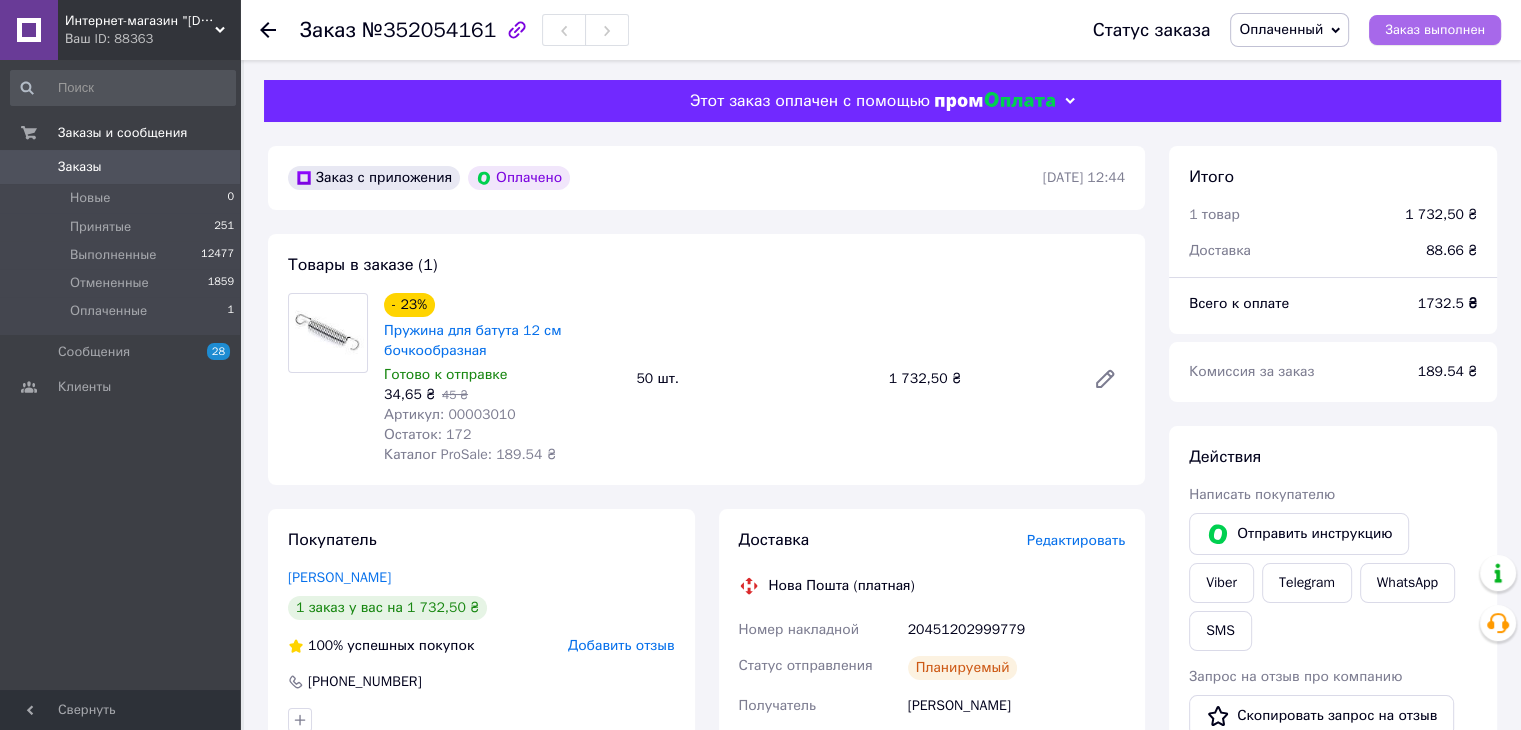 click on "Заказ выполнен" at bounding box center [1435, 30] 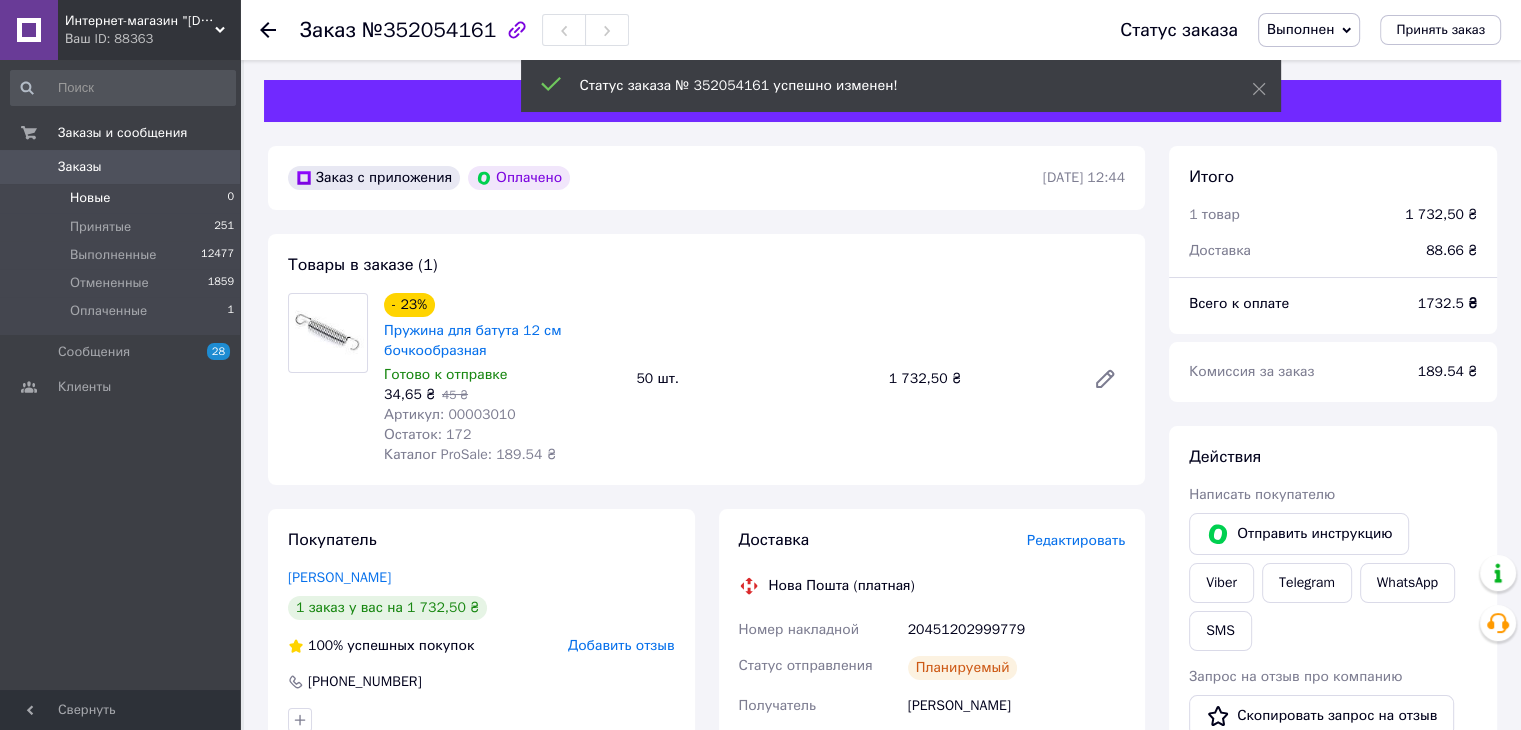 click on "Новые 0" at bounding box center (123, 198) 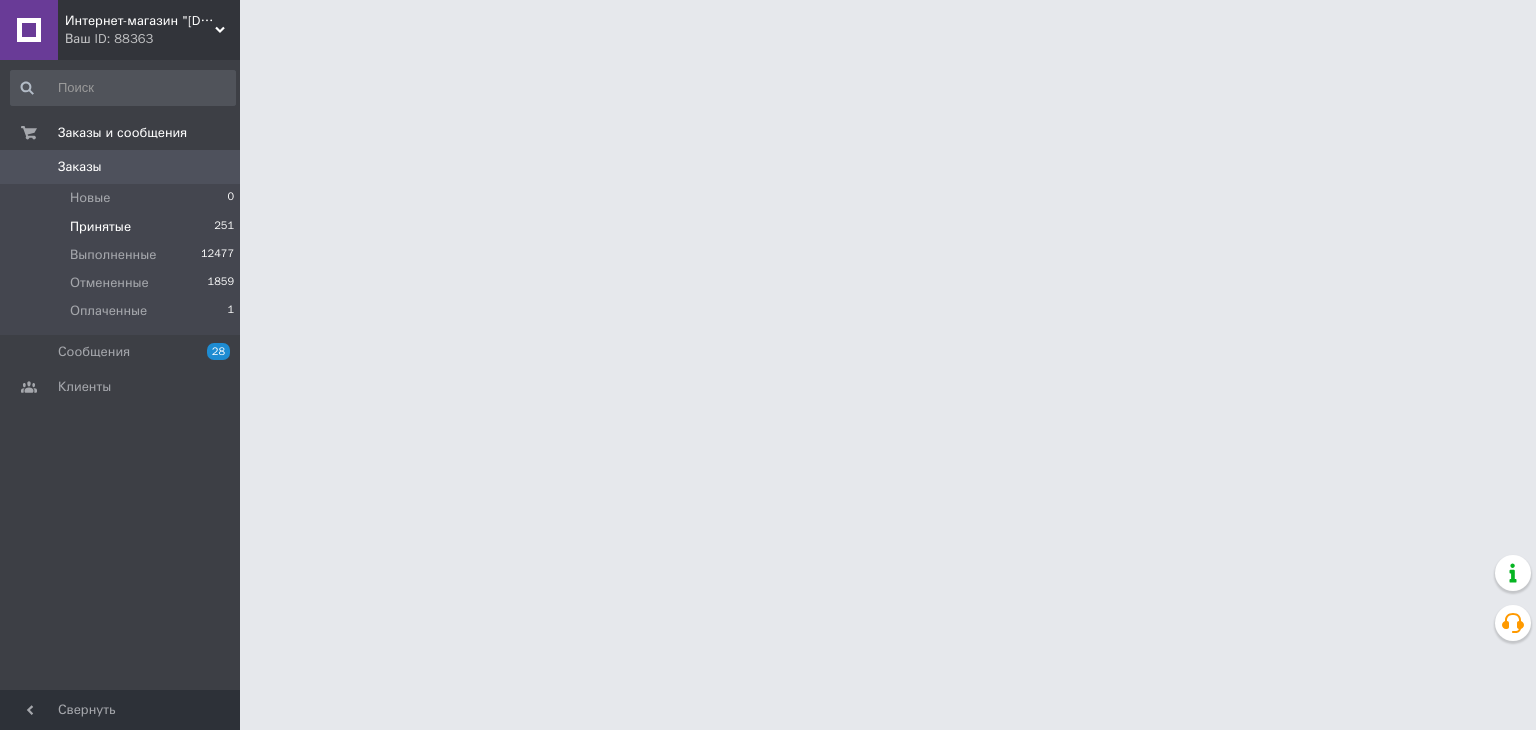 click on "Принятые 251" at bounding box center (123, 227) 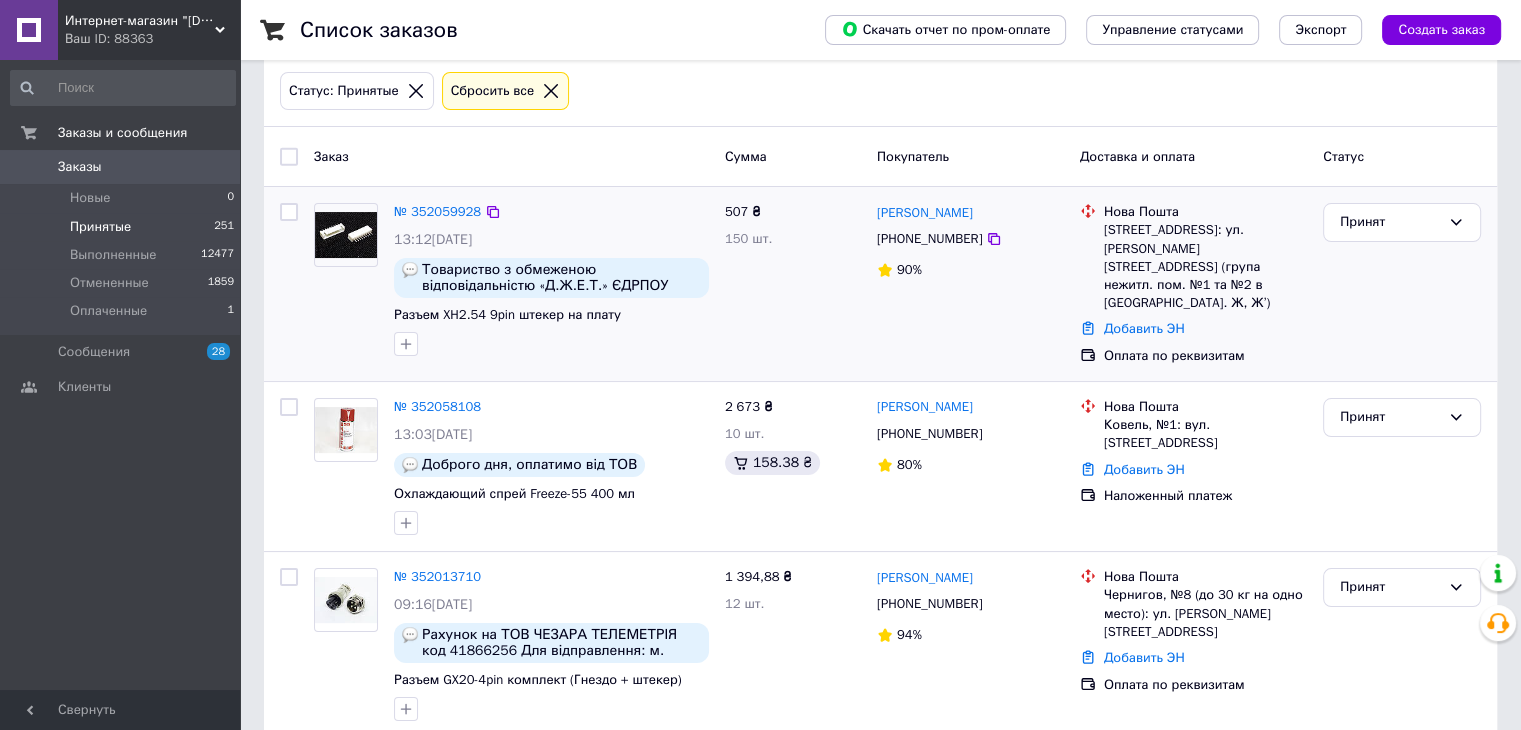 scroll, scrollTop: 200, scrollLeft: 0, axis: vertical 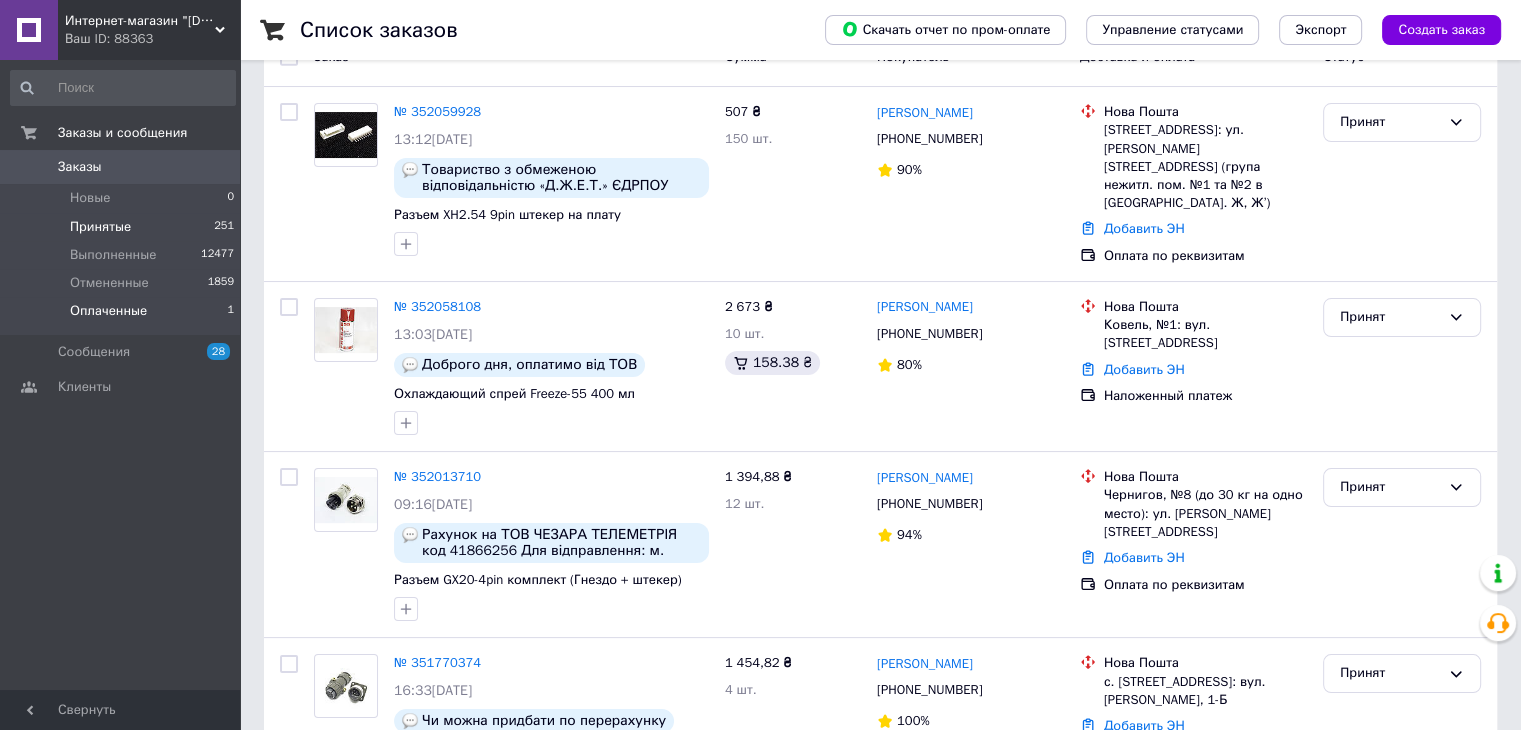 click on "Оплаченные" at bounding box center (108, 311) 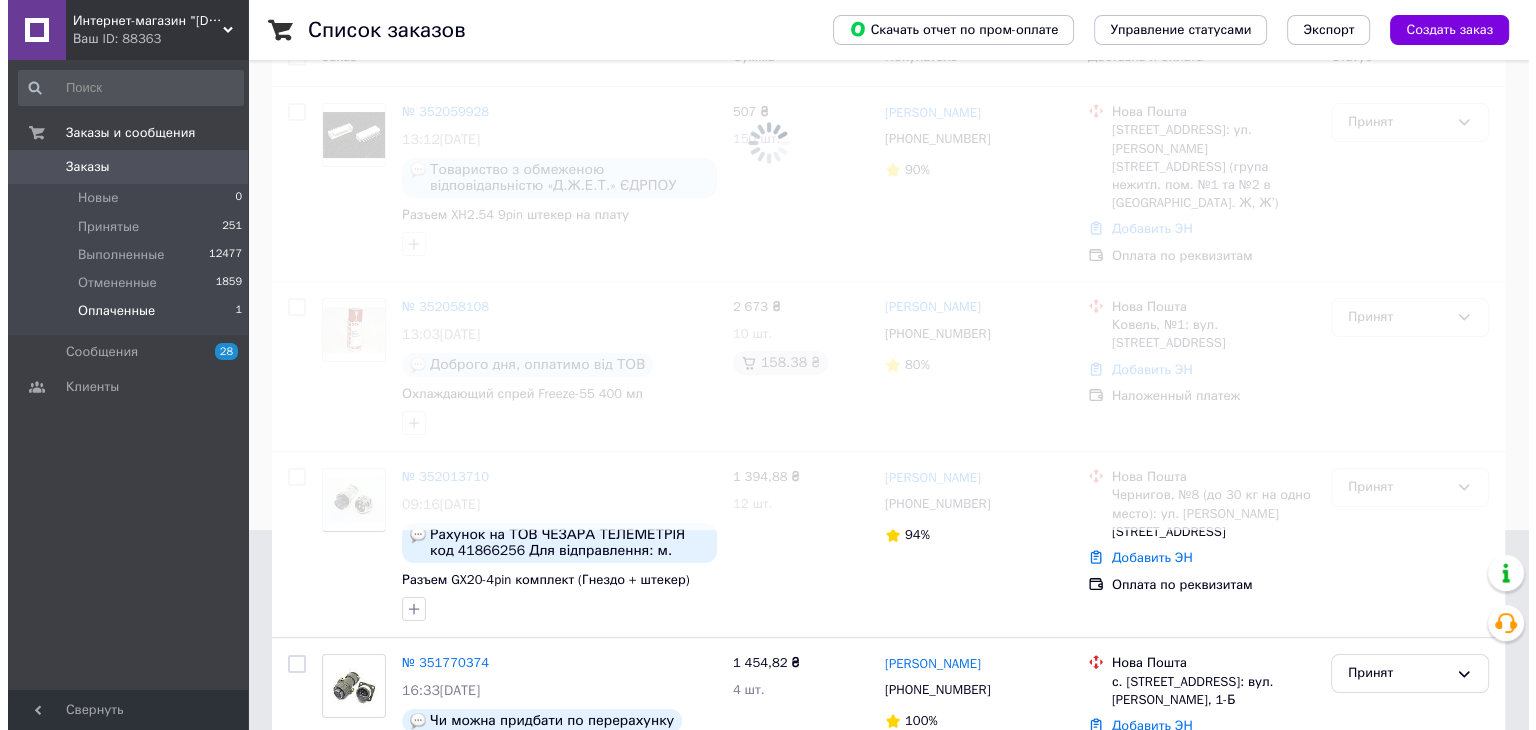 scroll, scrollTop: 0, scrollLeft: 0, axis: both 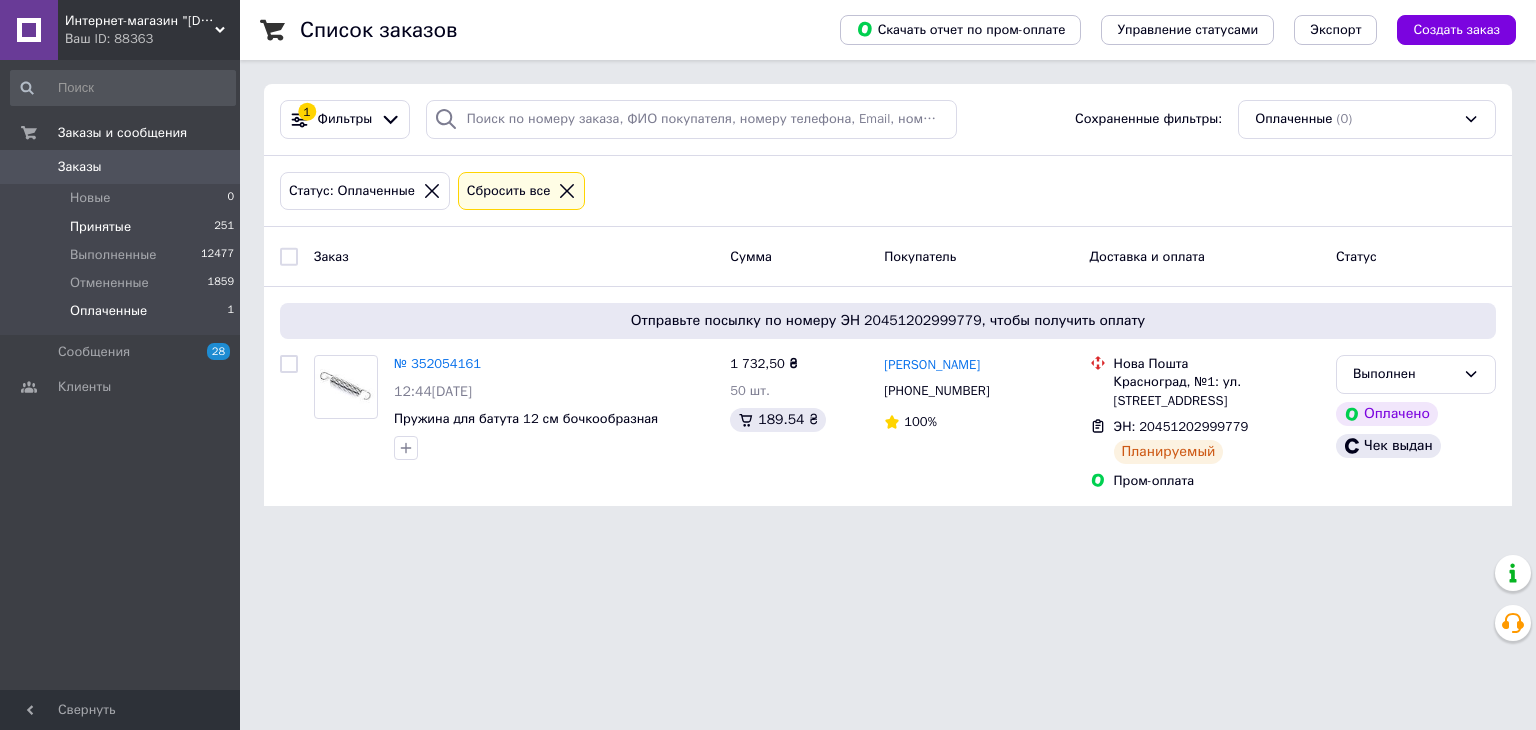 click on "Принятые 251" at bounding box center [123, 227] 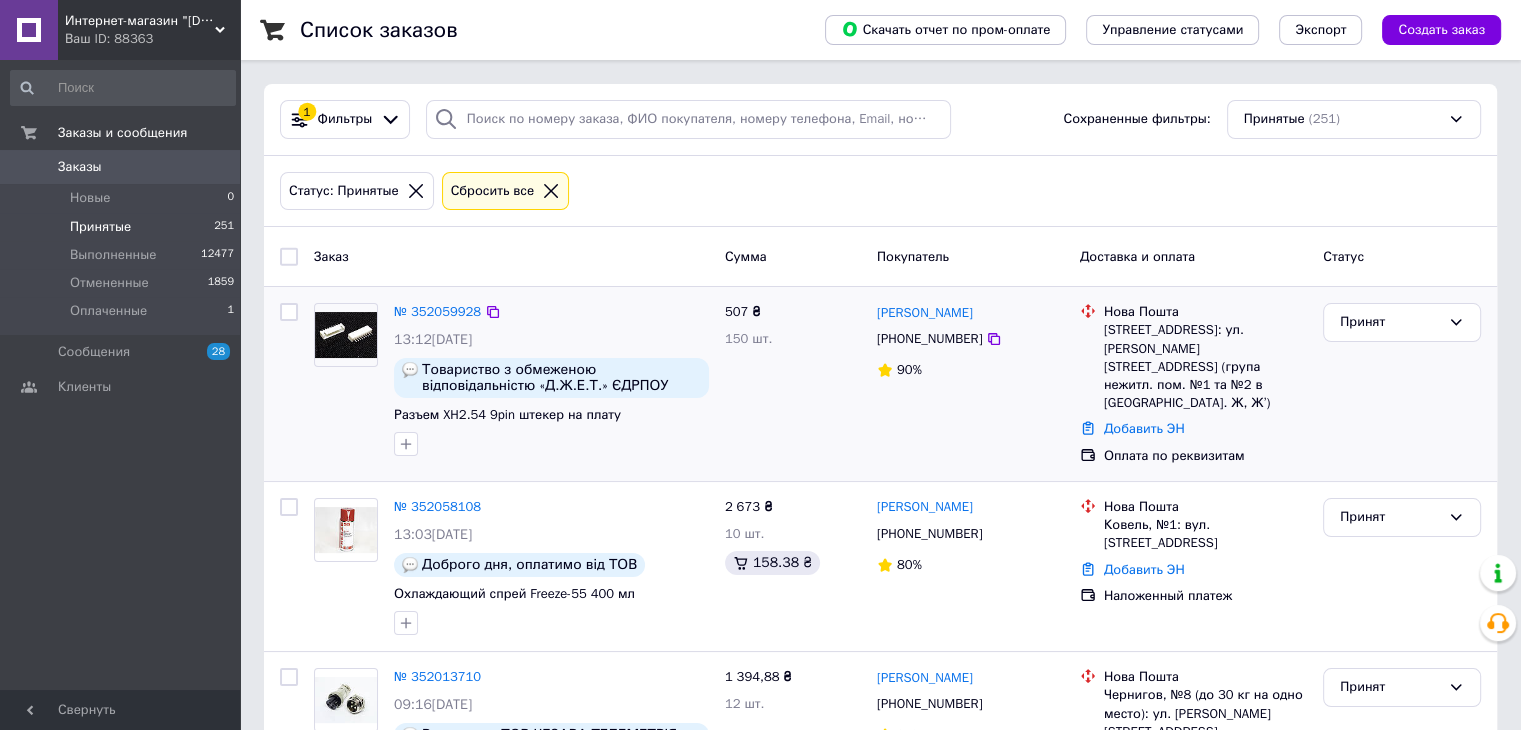 scroll, scrollTop: 100, scrollLeft: 0, axis: vertical 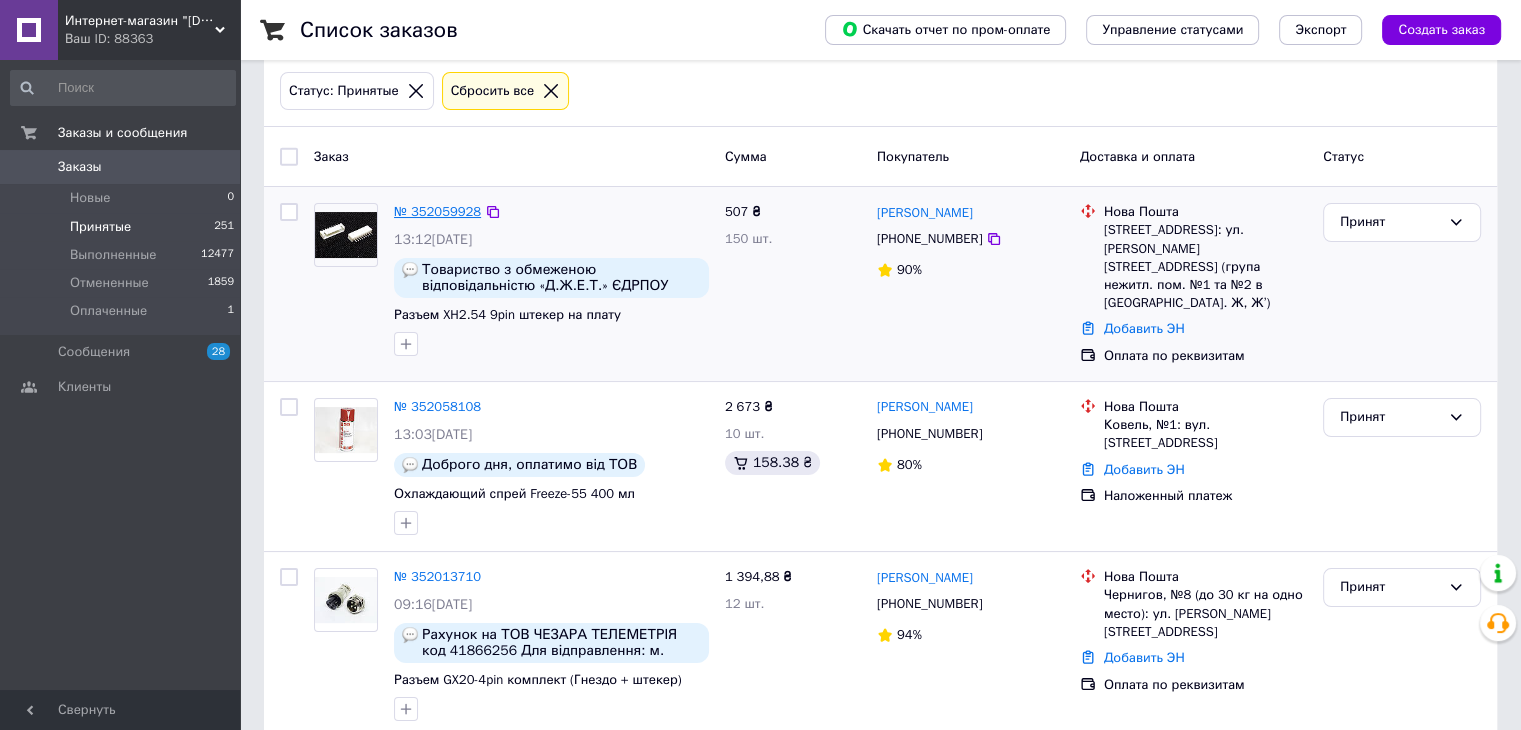 click on "№ 352059928" at bounding box center [437, 211] 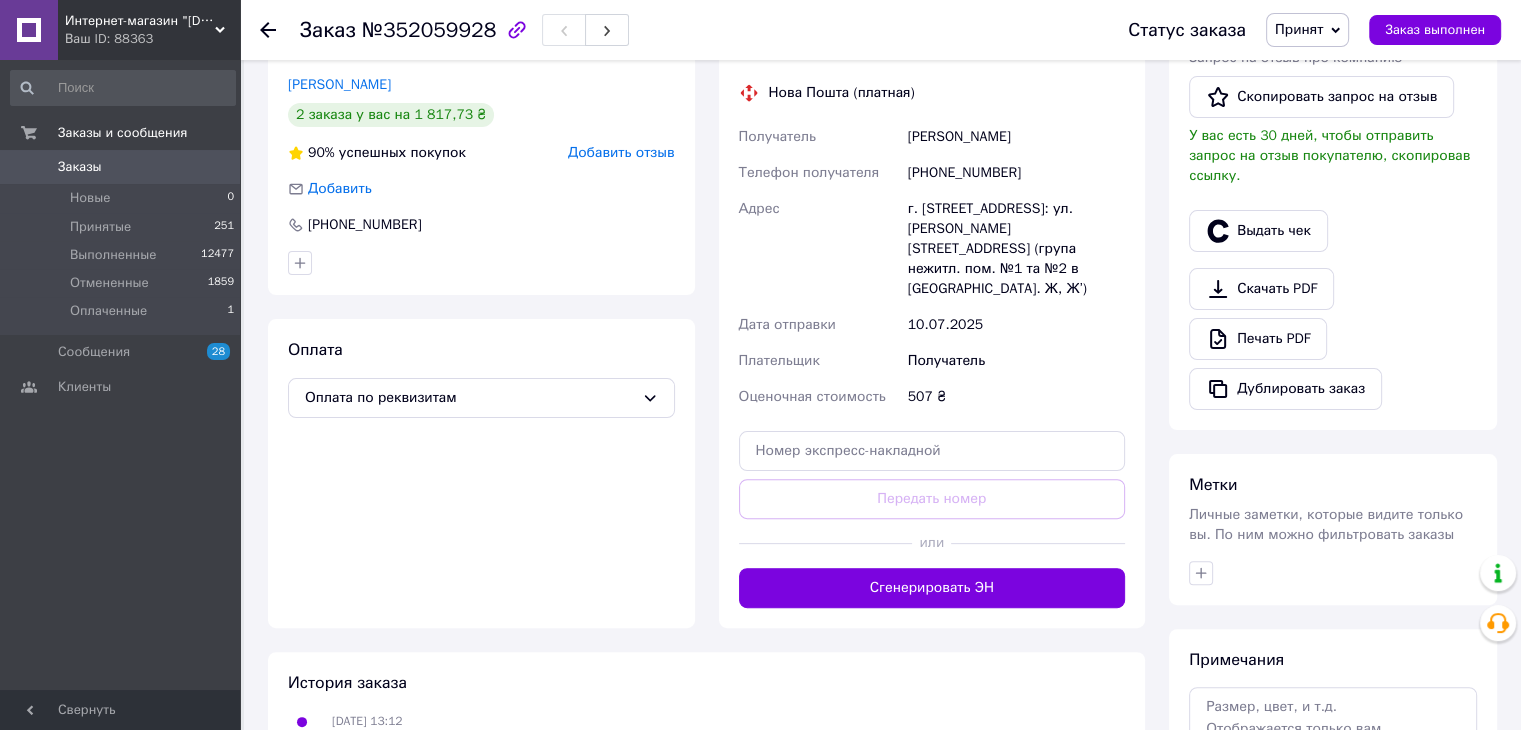 scroll, scrollTop: 500, scrollLeft: 0, axis: vertical 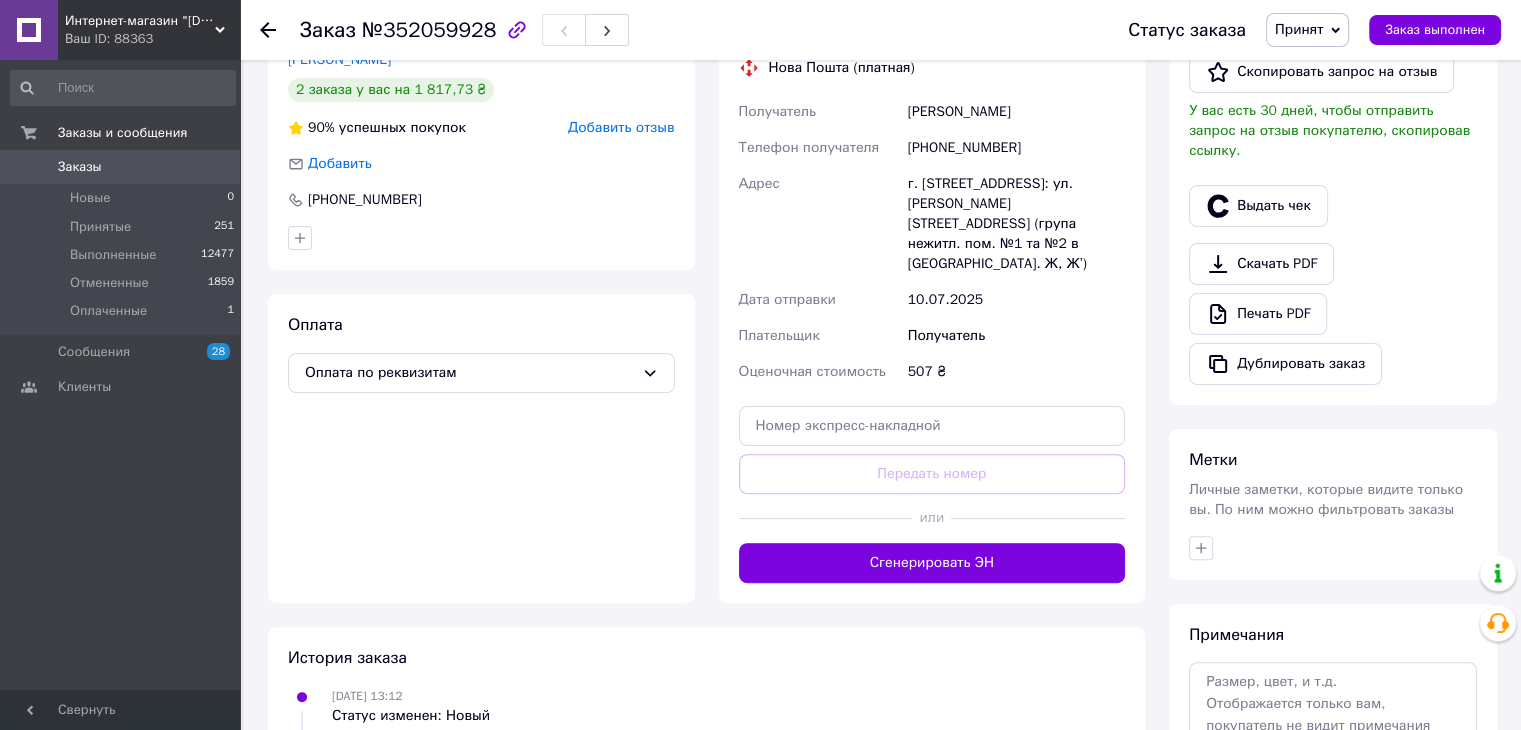 drag, startPoint x: 1069, startPoint y: 222, endPoint x: 1008, endPoint y: 223, distance: 61.008198 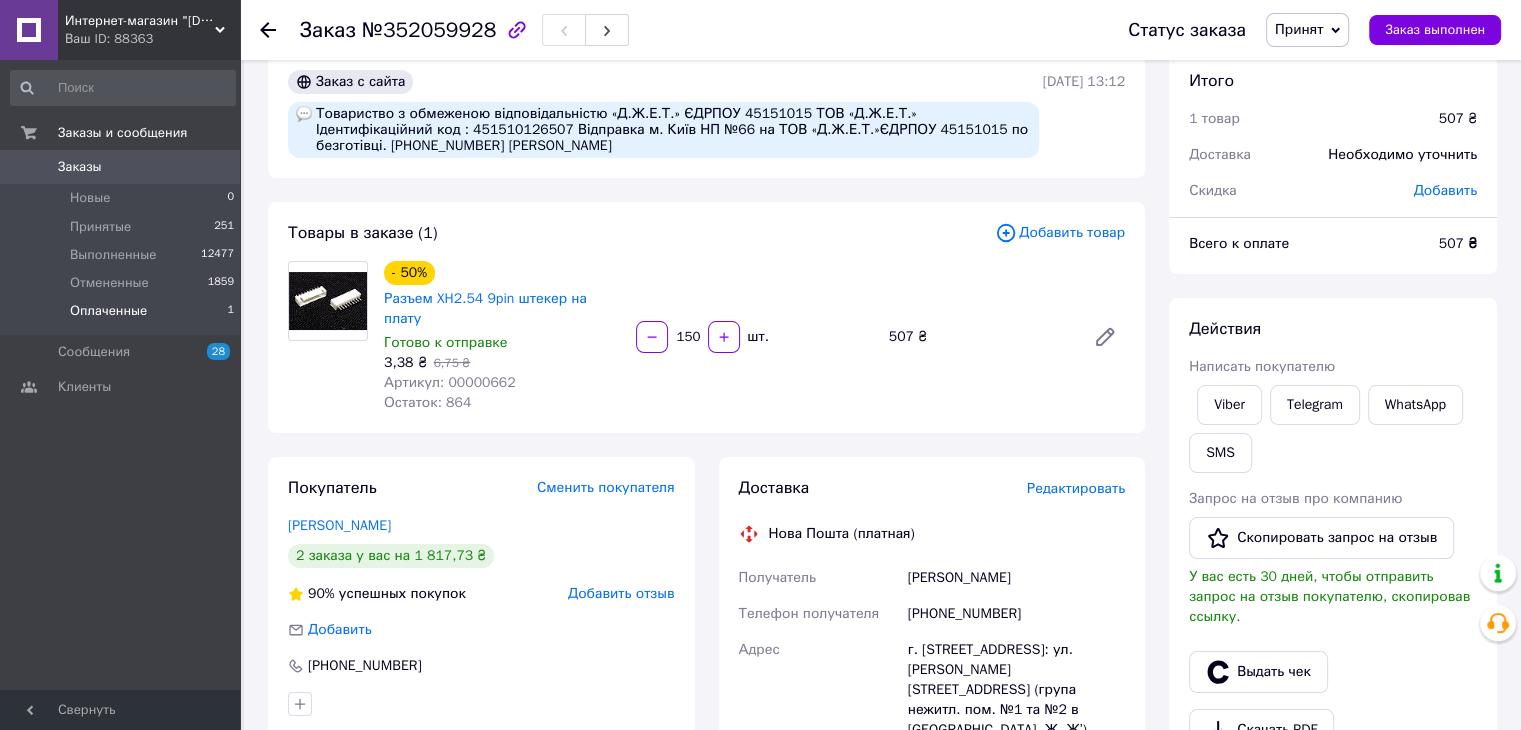 scroll, scrollTop: 0, scrollLeft: 0, axis: both 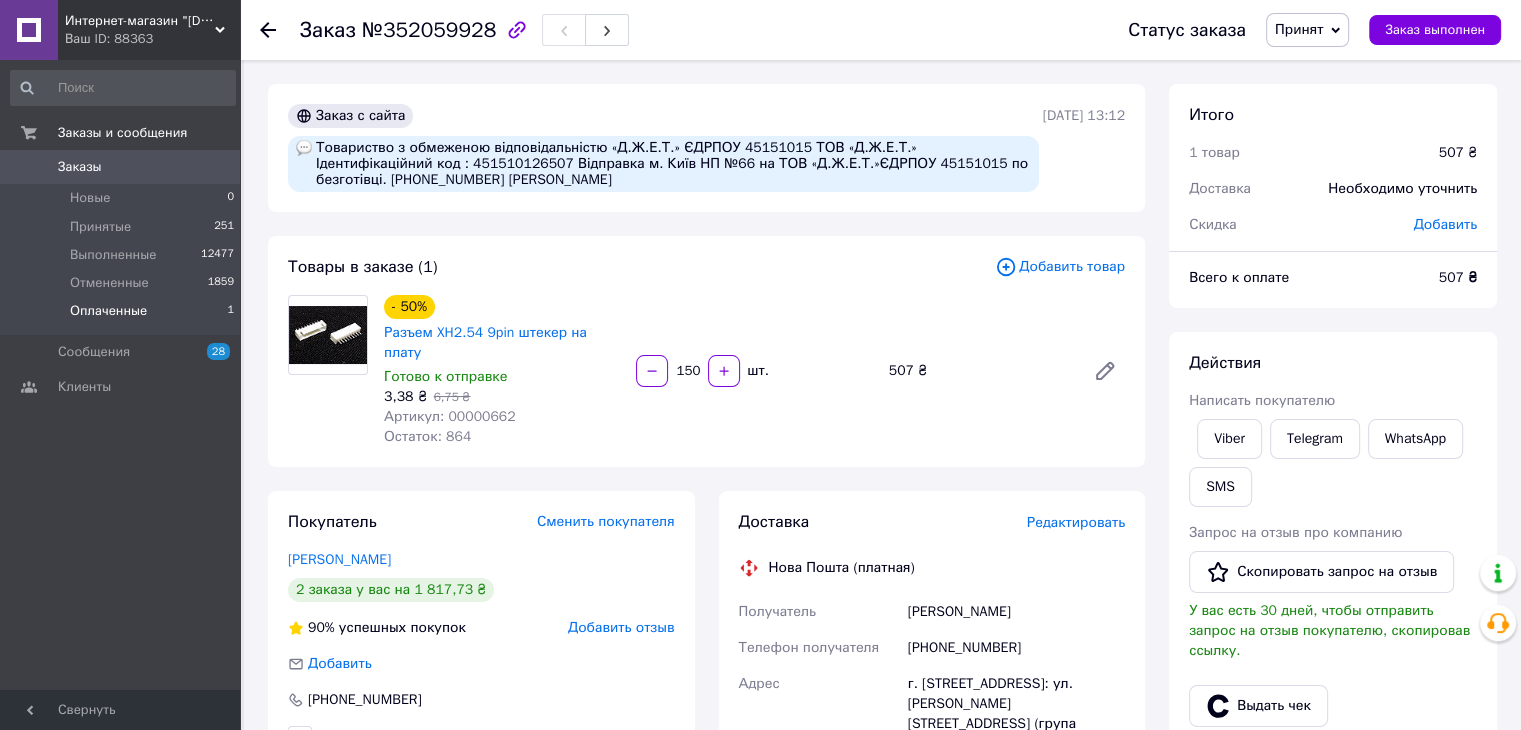 click on "Оплаченные" at bounding box center [108, 311] 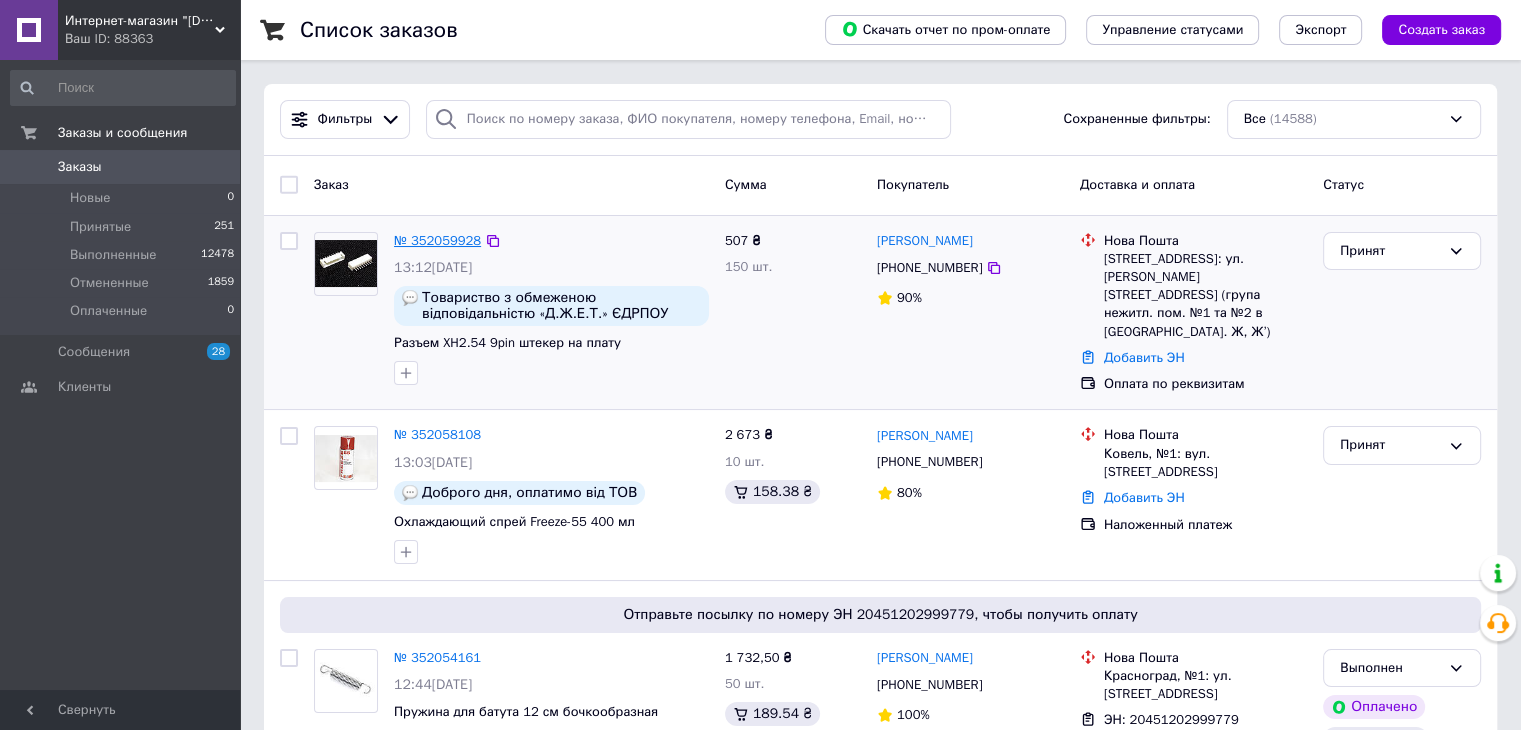 click on "№ 352059928" at bounding box center (437, 240) 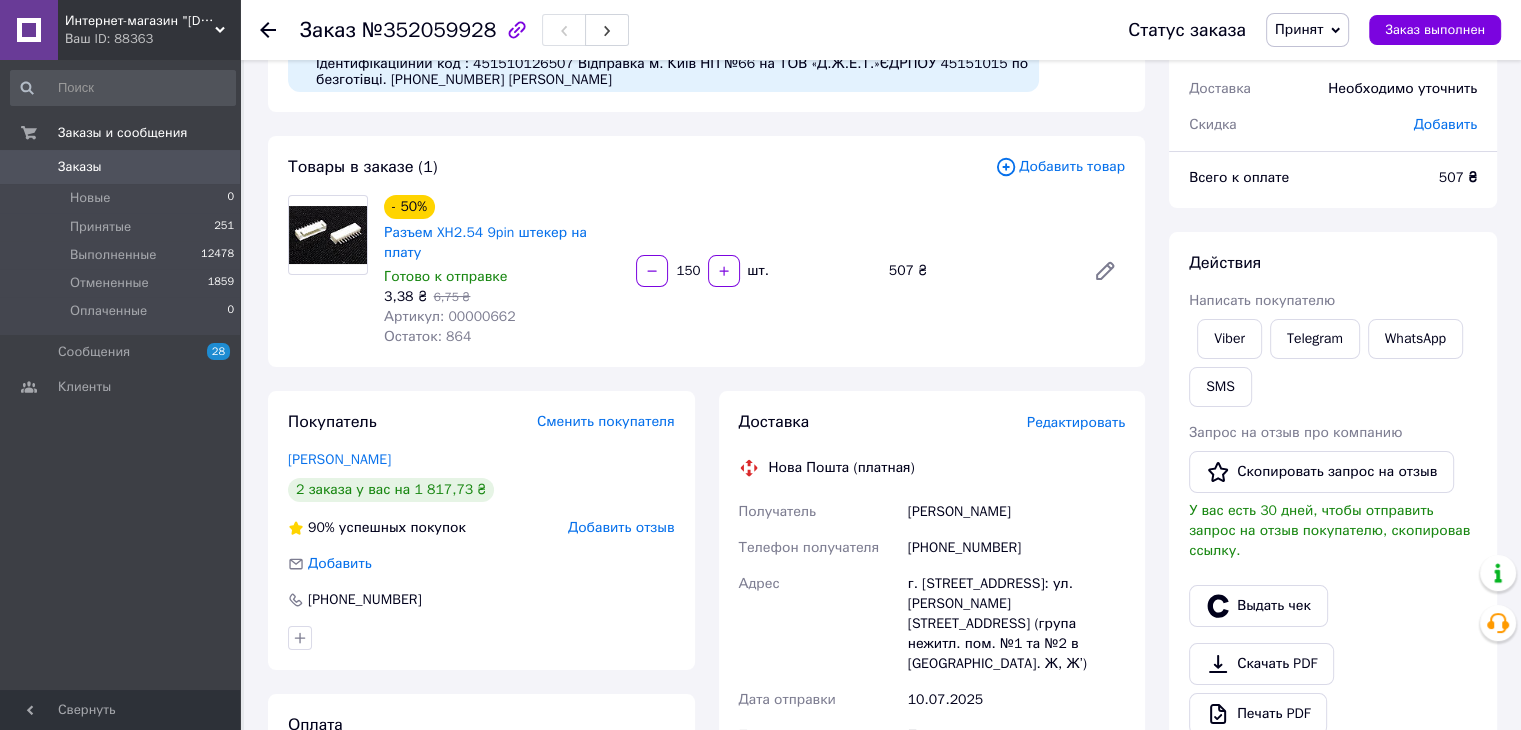 scroll, scrollTop: 0, scrollLeft: 0, axis: both 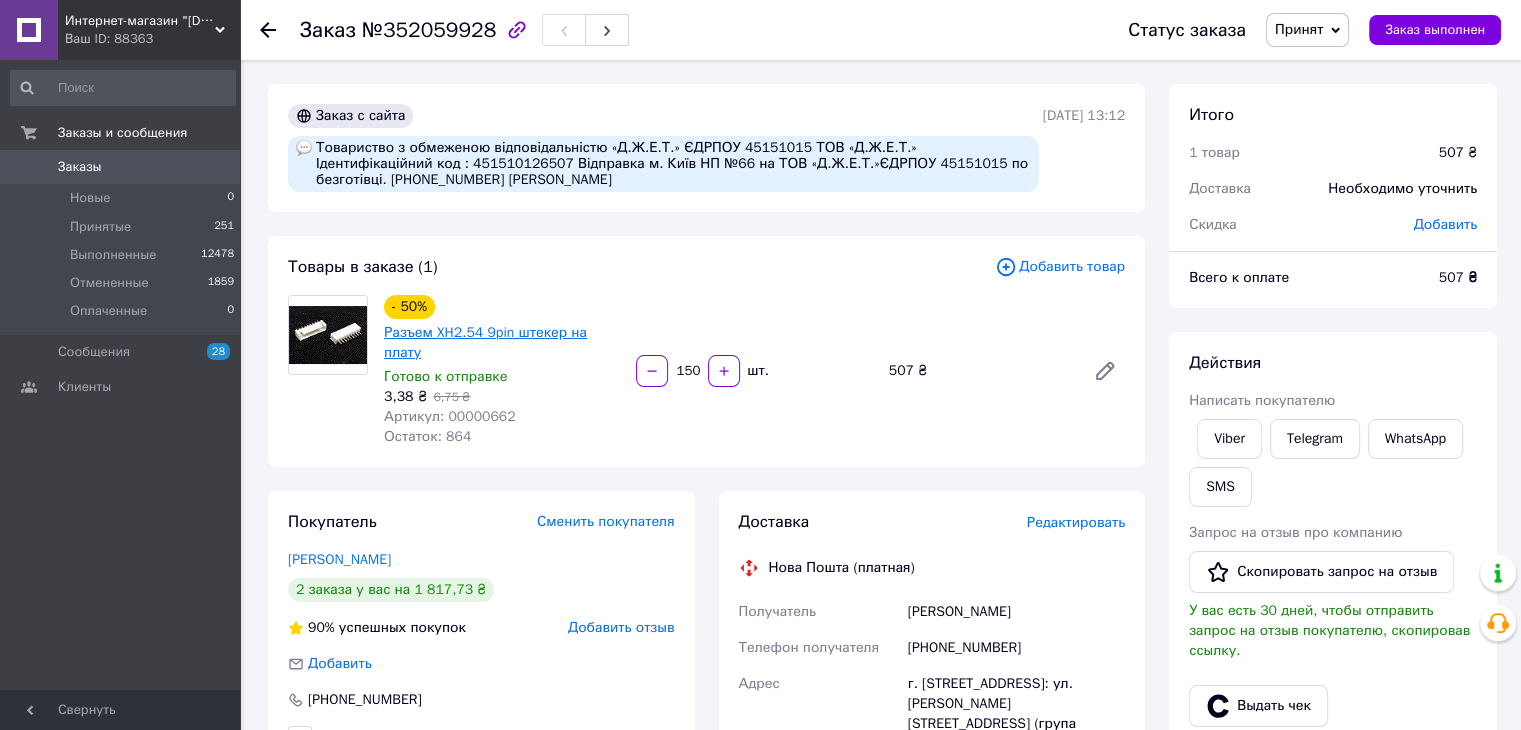 click on "Разъем XH2.54 9pin штекер на плату" at bounding box center [485, 342] 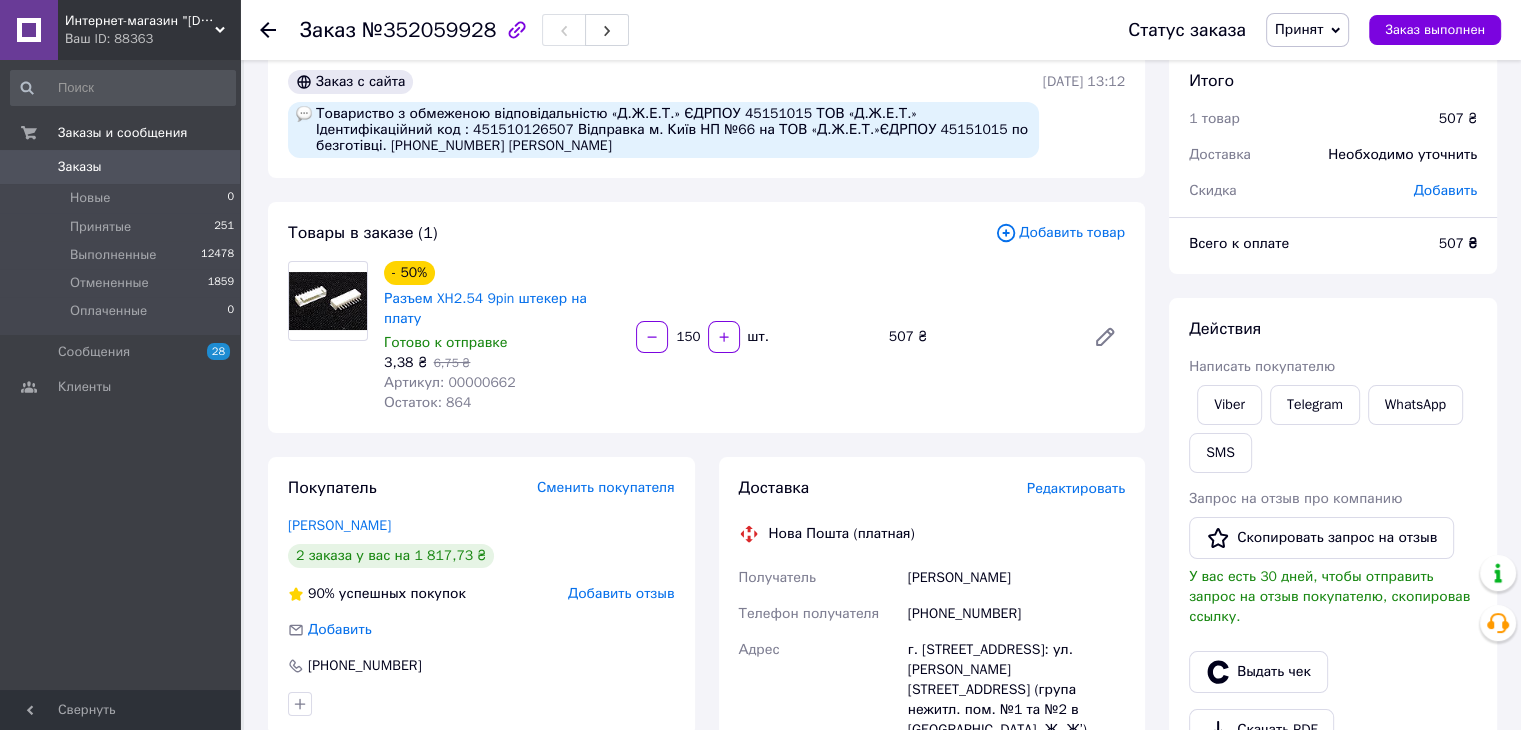scroll, scrollTop: 0, scrollLeft: 0, axis: both 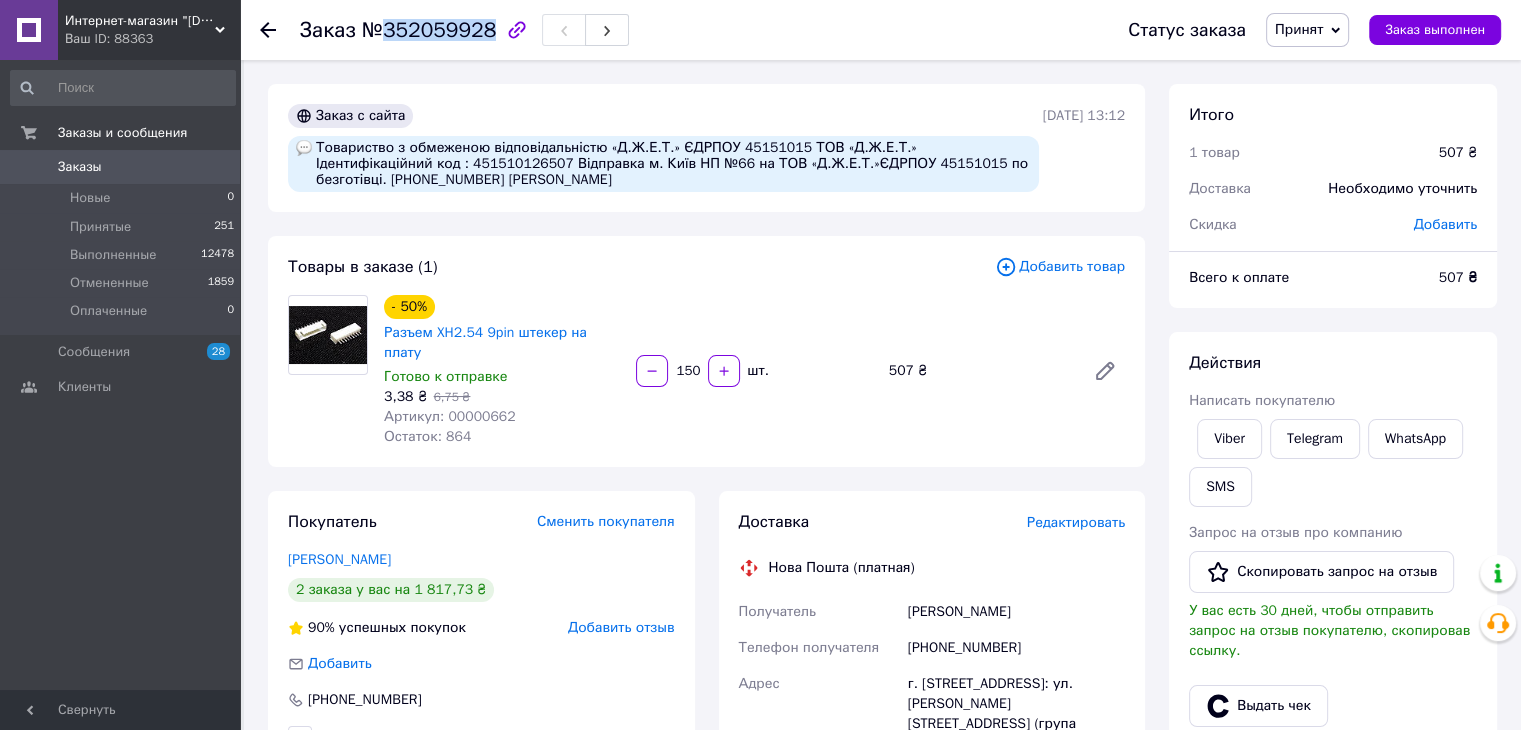 drag, startPoint x: 376, startPoint y: 33, endPoint x: 463, endPoint y: 48, distance: 88.28363 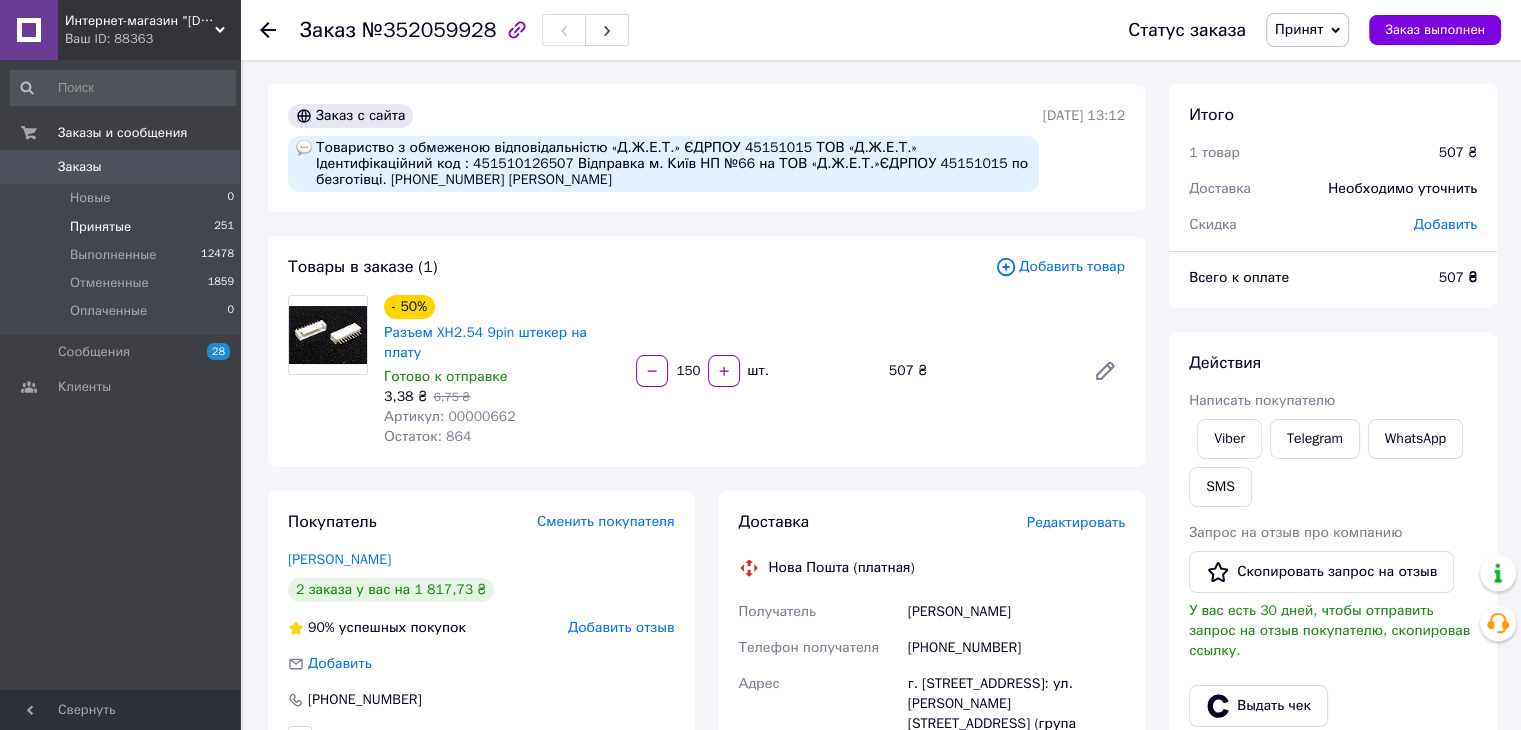 click on "Принятые" at bounding box center [100, 227] 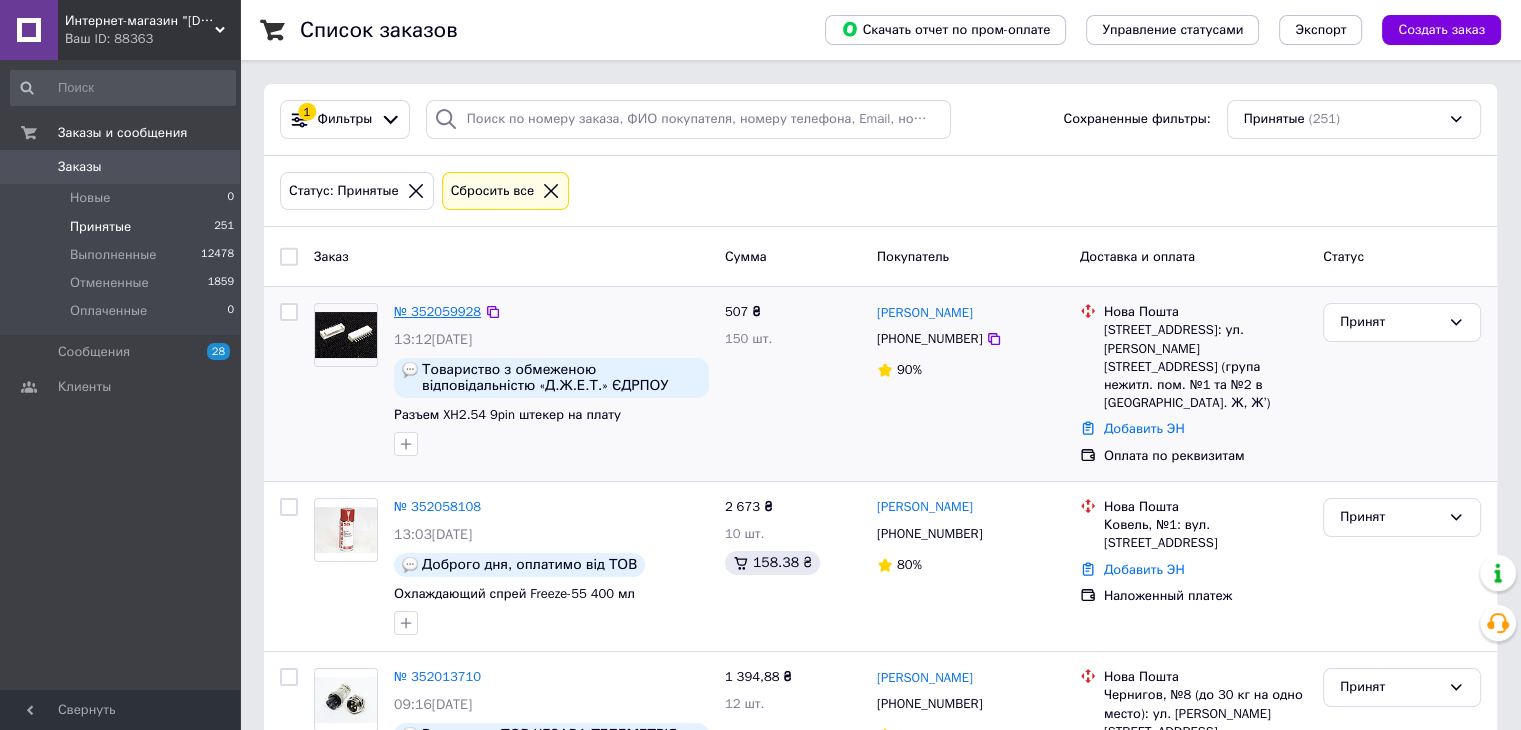 click on "№ 352059928" at bounding box center (437, 311) 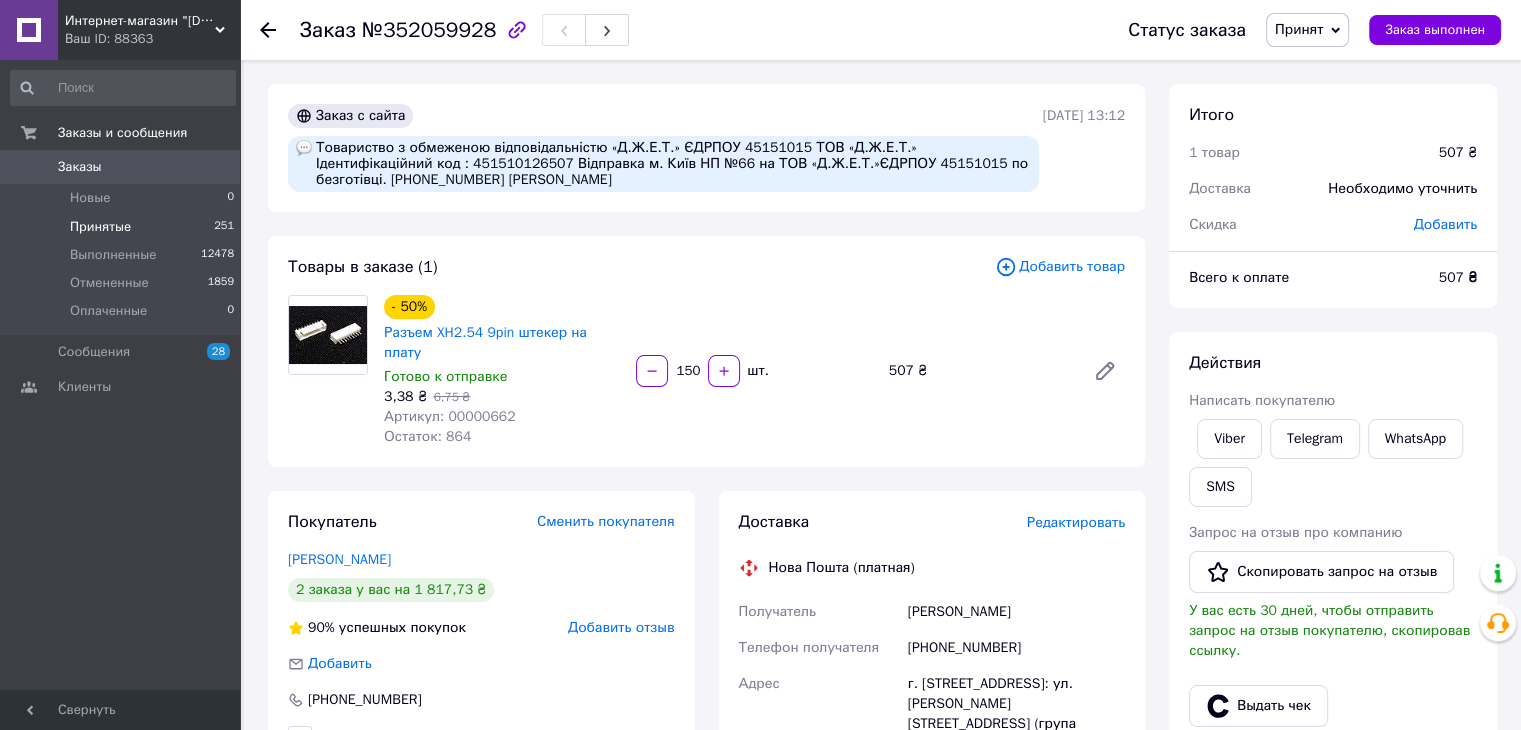 click on "Принятые 251" at bounding box center [123, 227] 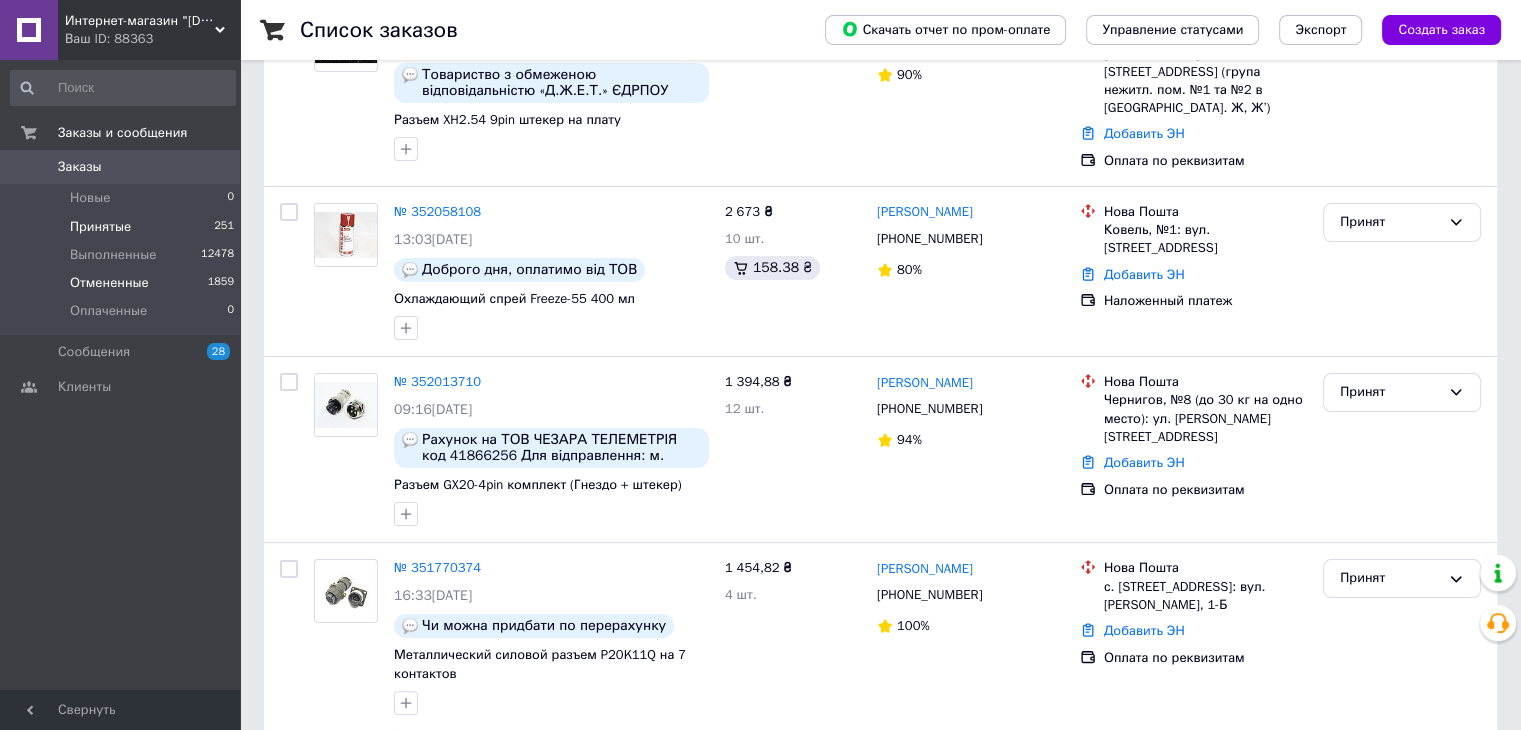 scroll, scrollTop: 300, scrollLeft: 0, axis: vertical 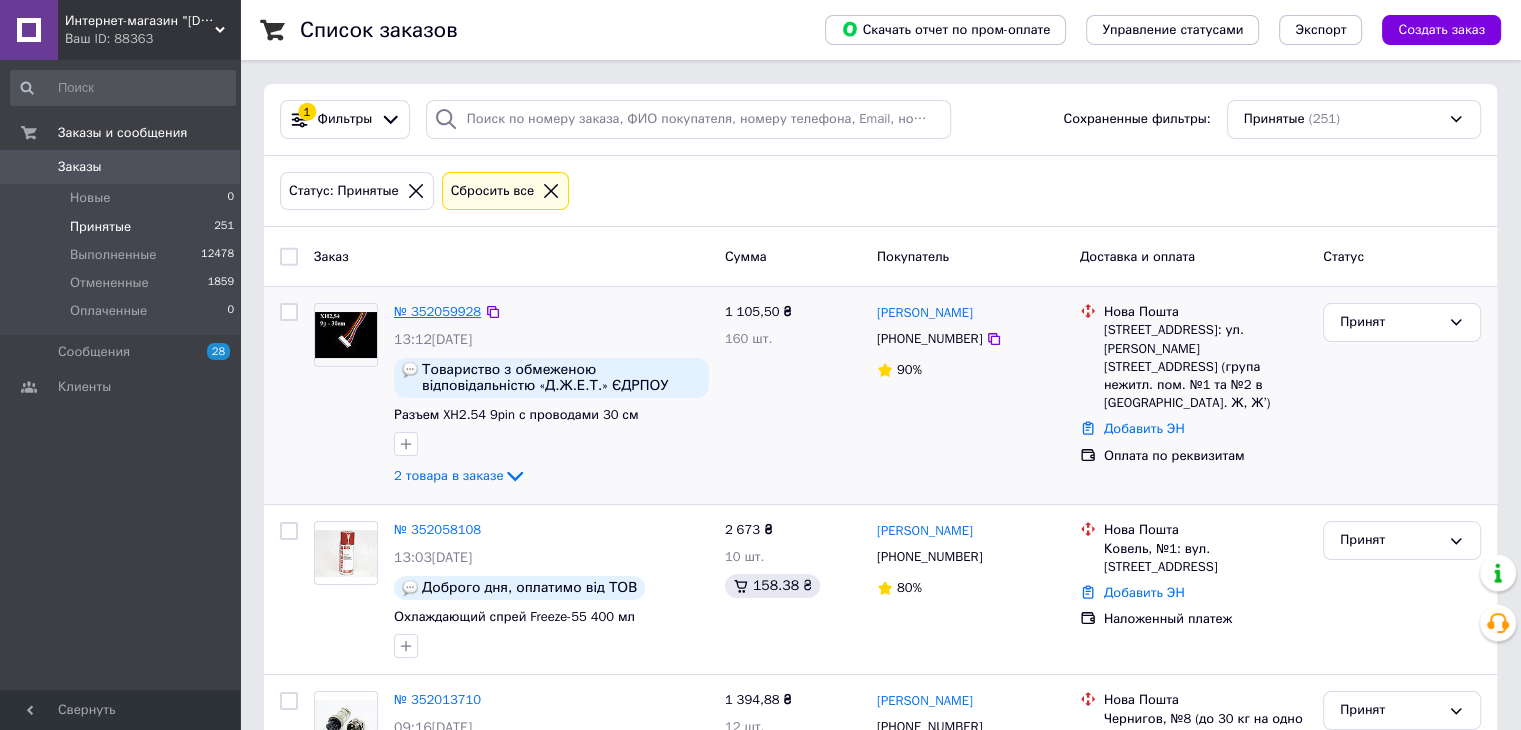 click on "№ 352059928" at bounding box center (437, 311) 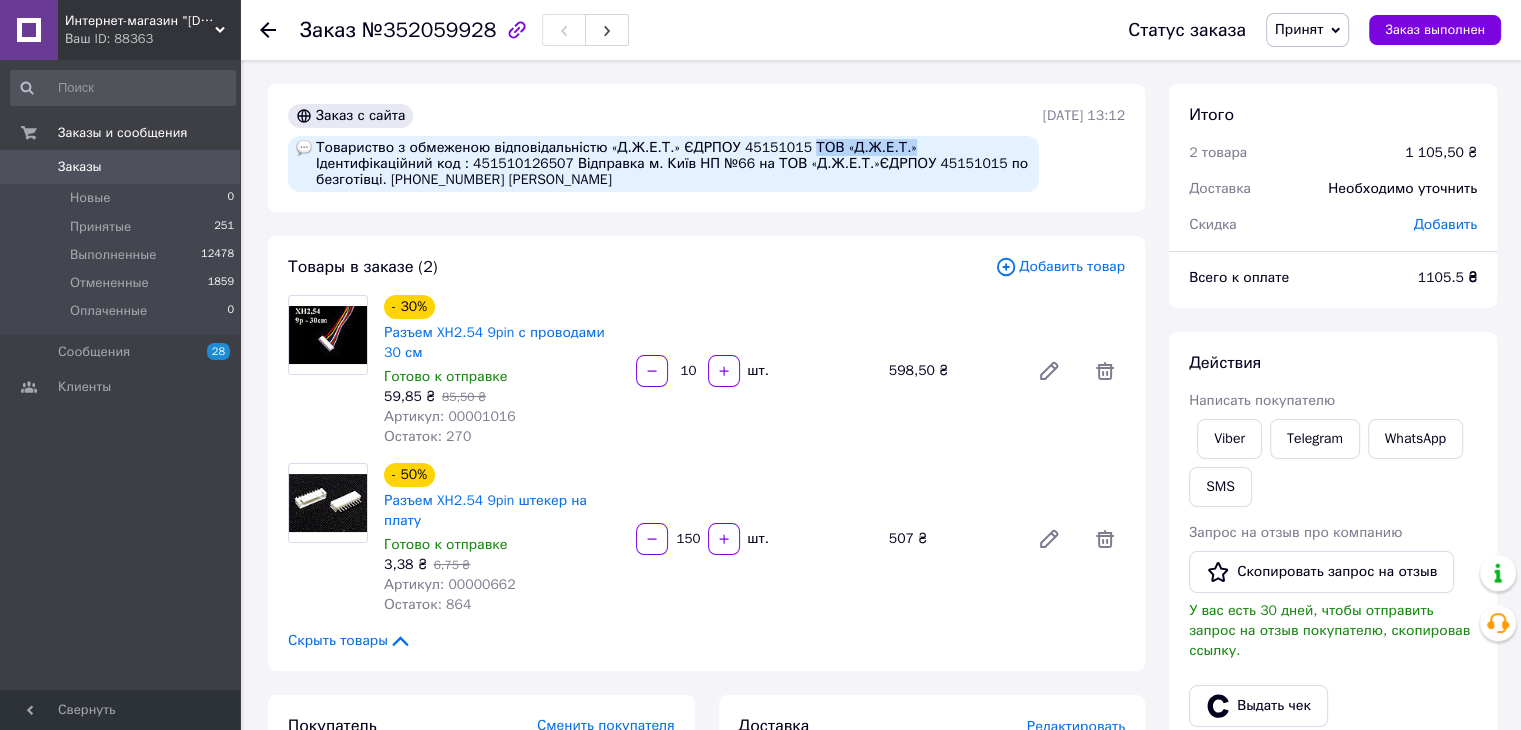 drag, startPoint x: 788, startPoint y: 149, endPoint x: 883, endPoint y: 145, distance: 95.084175 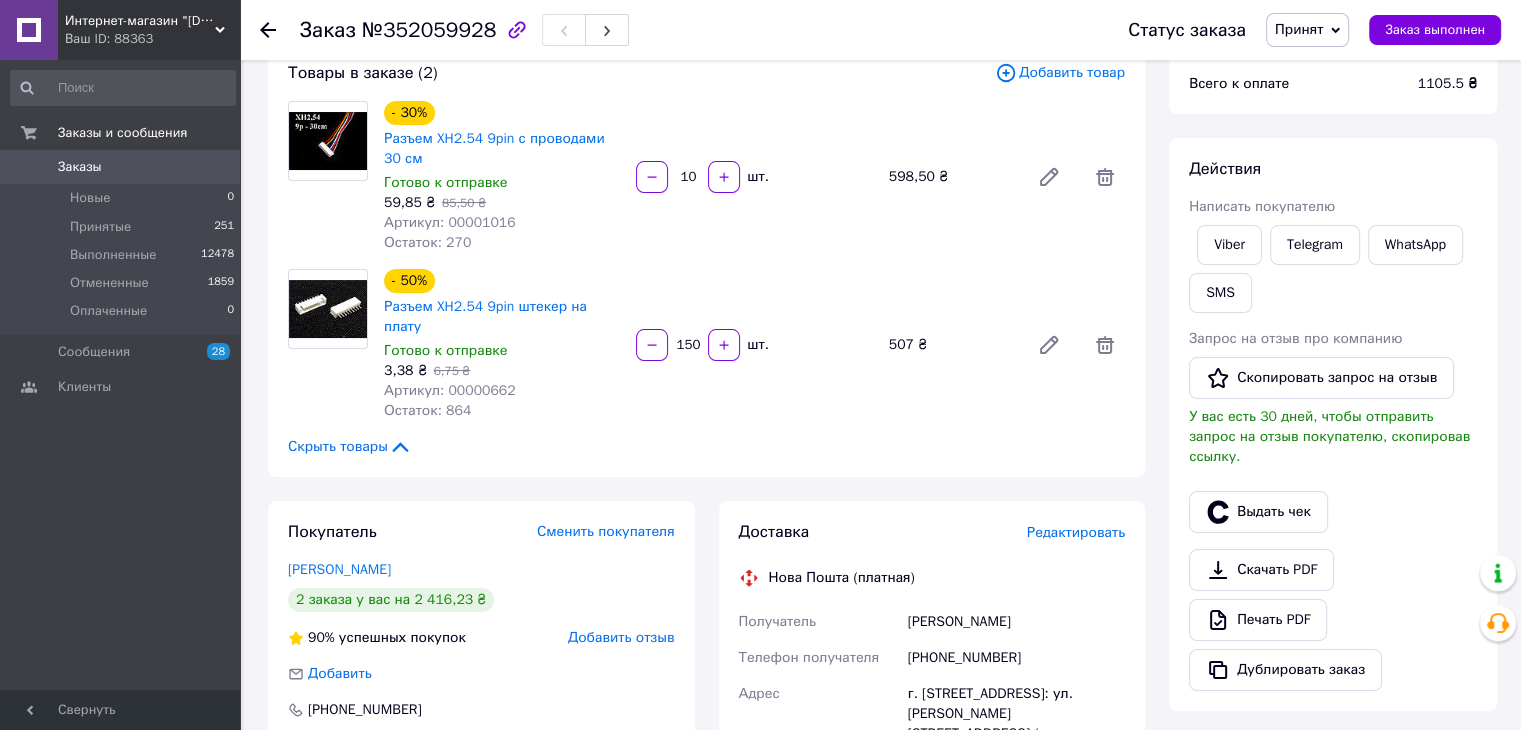 scroll, scrollTop: 300, scrollLeft: 0, axis: vertical 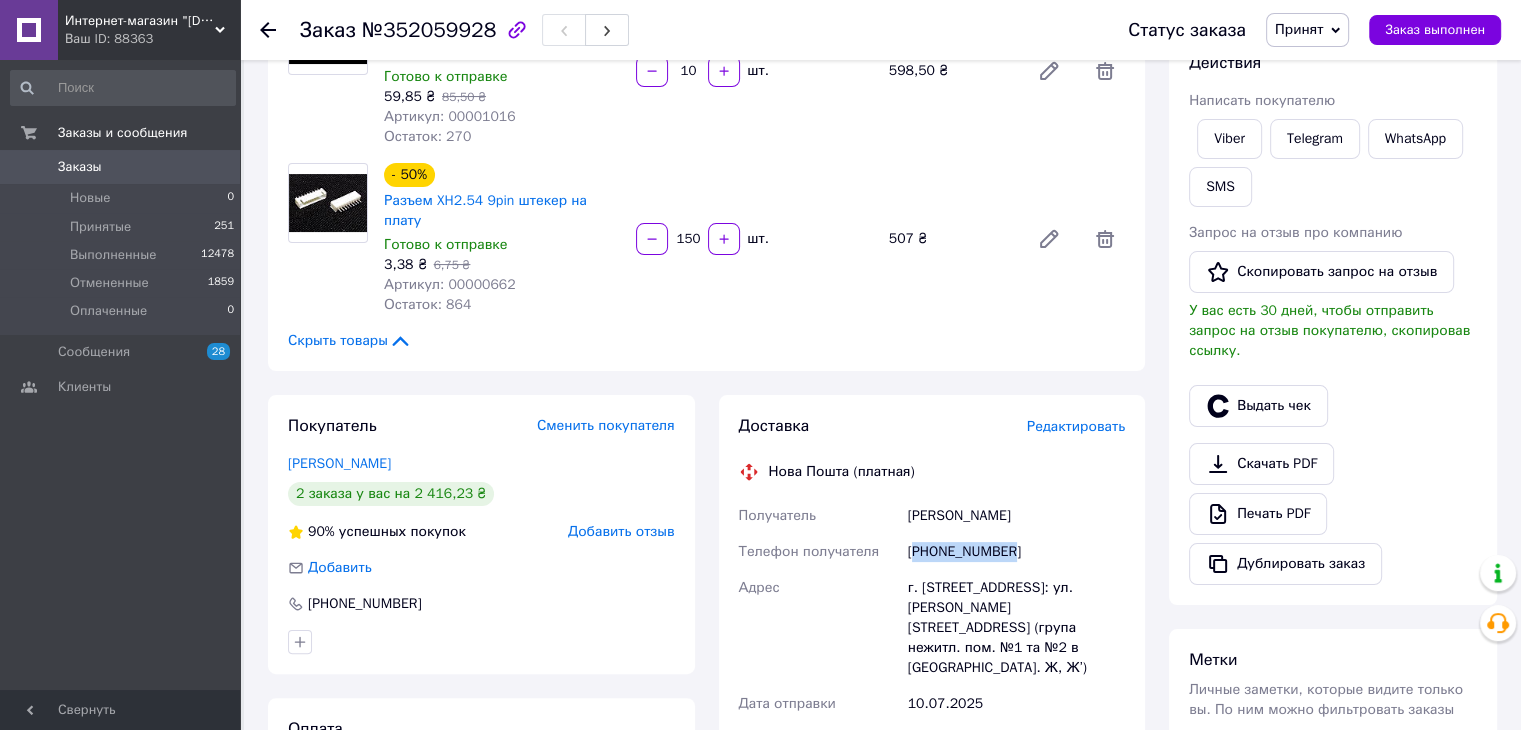 drag, startPoint x: 912, startPoint y: 534, endPoint x: 1016, endPoint y: 533, distance: 104.00481 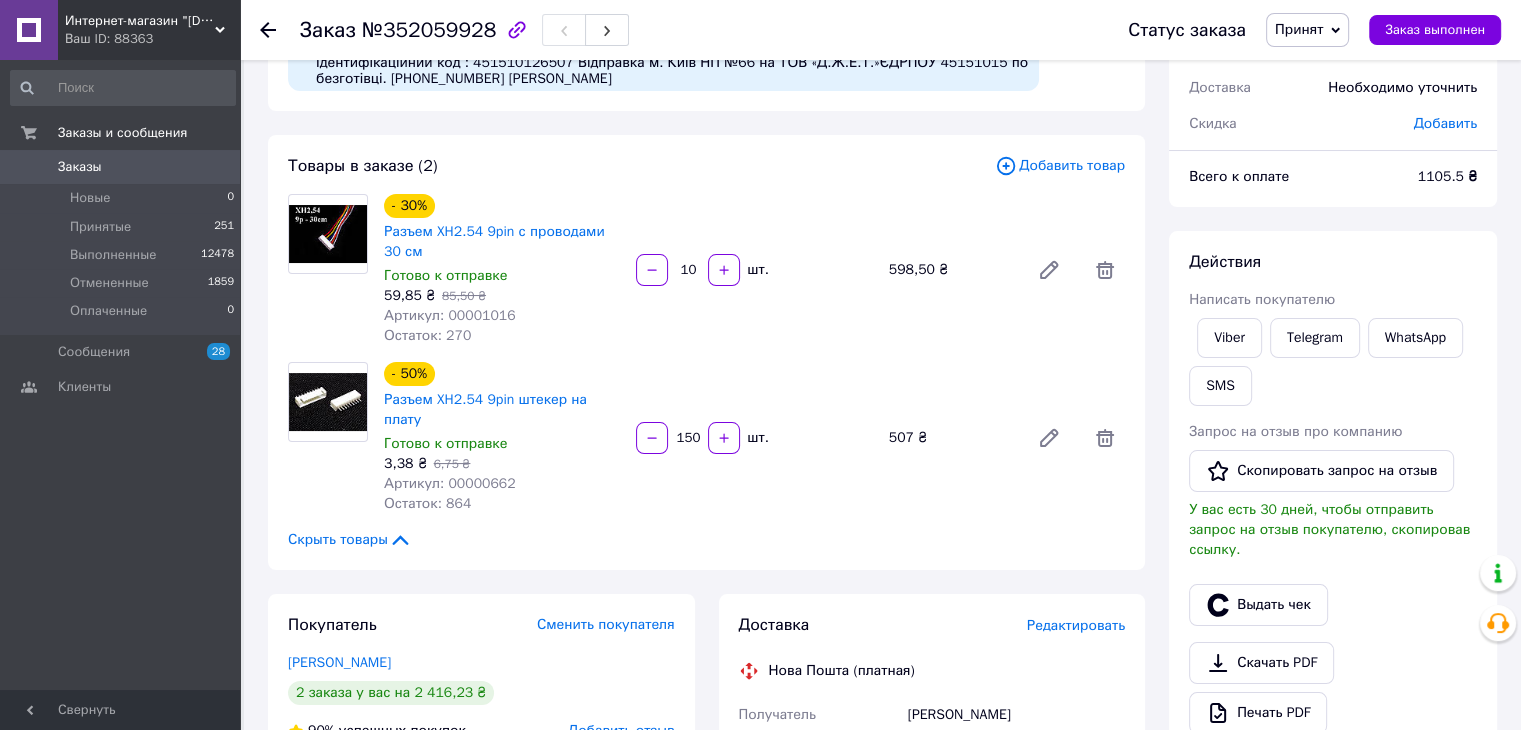 scroll, scrollTop: 0, scrollLeft: 0, axis: both 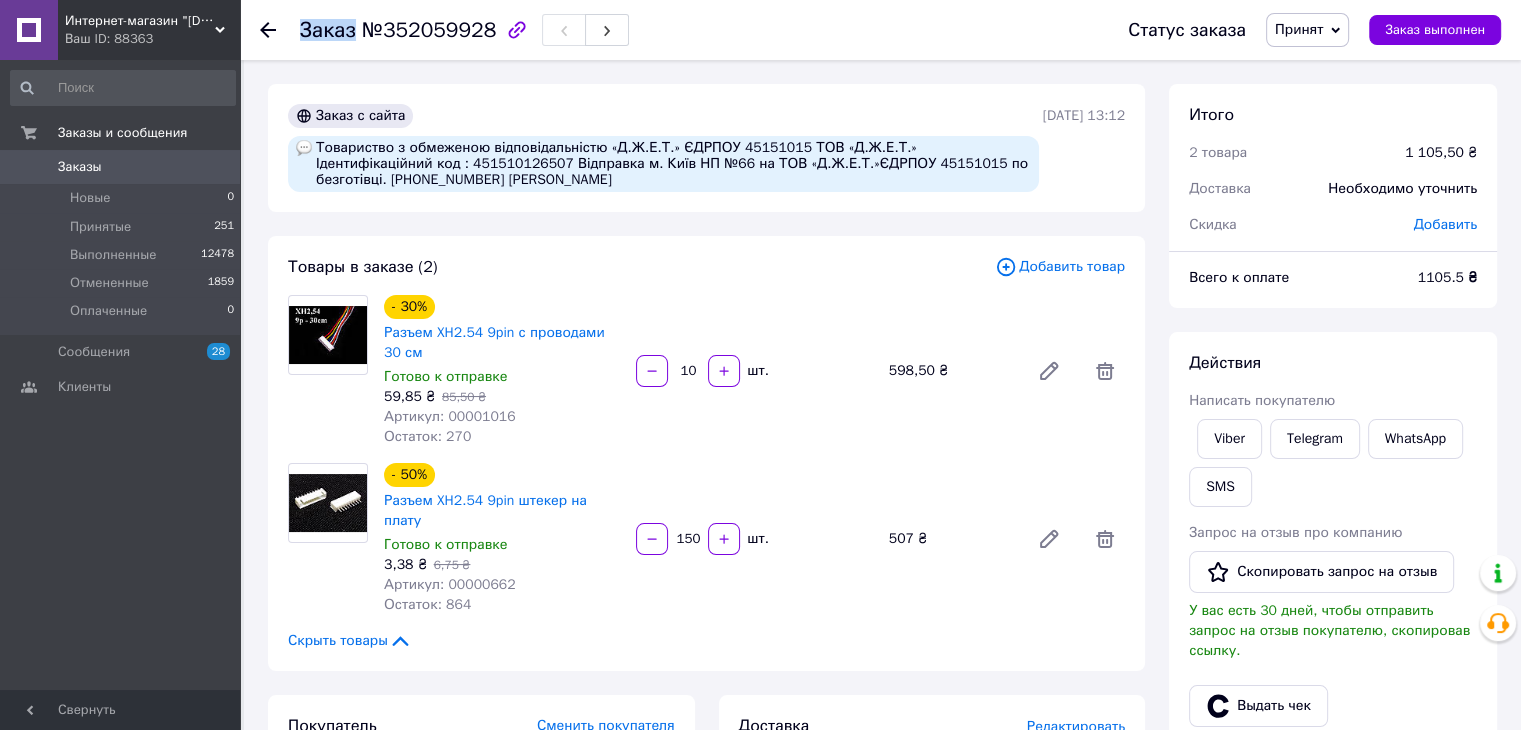 drag, startPoint x: 361, startPoint y: 31, endPoint x: 484, endPoint y: 31, distance: 123 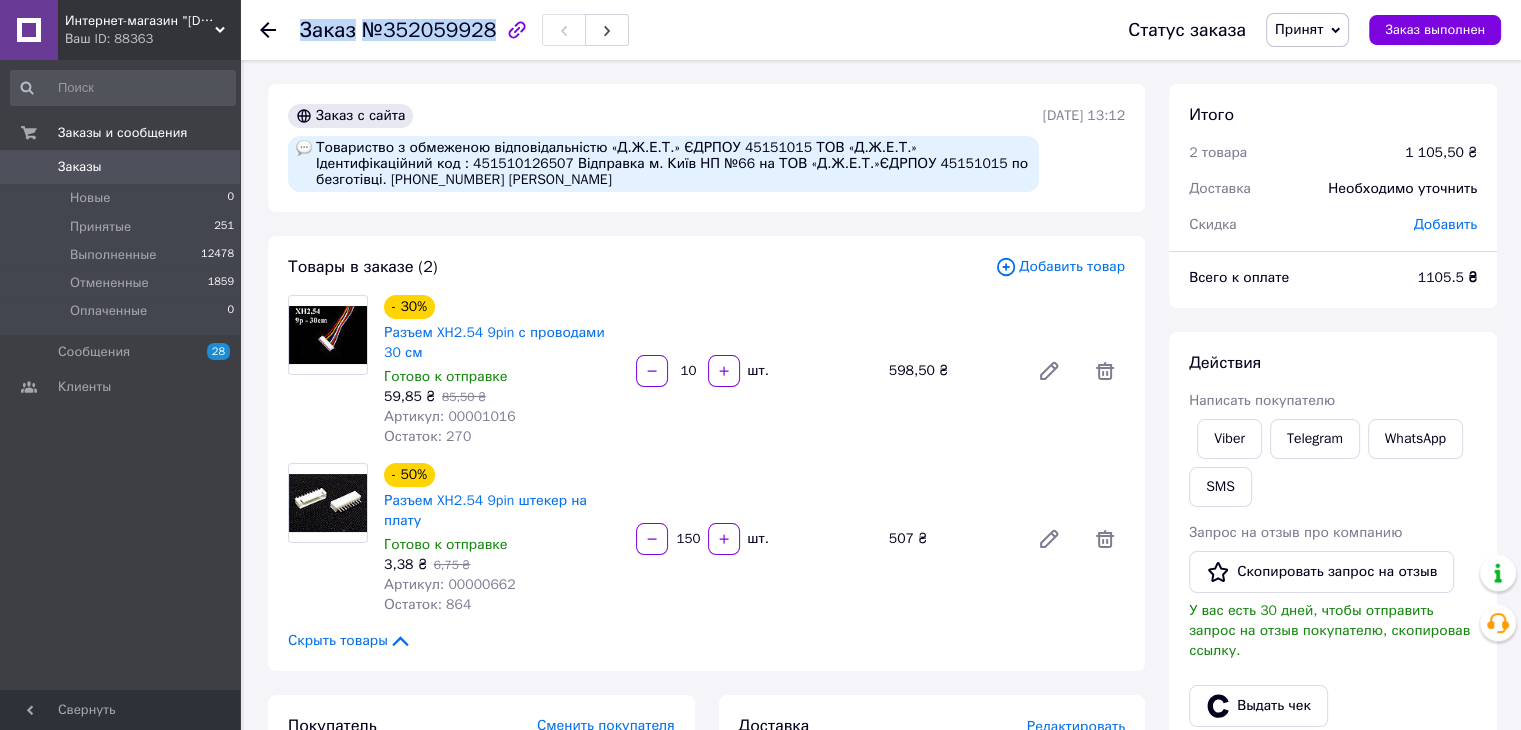 click on "Заказ №352059928" at bounding box center [464, 30] 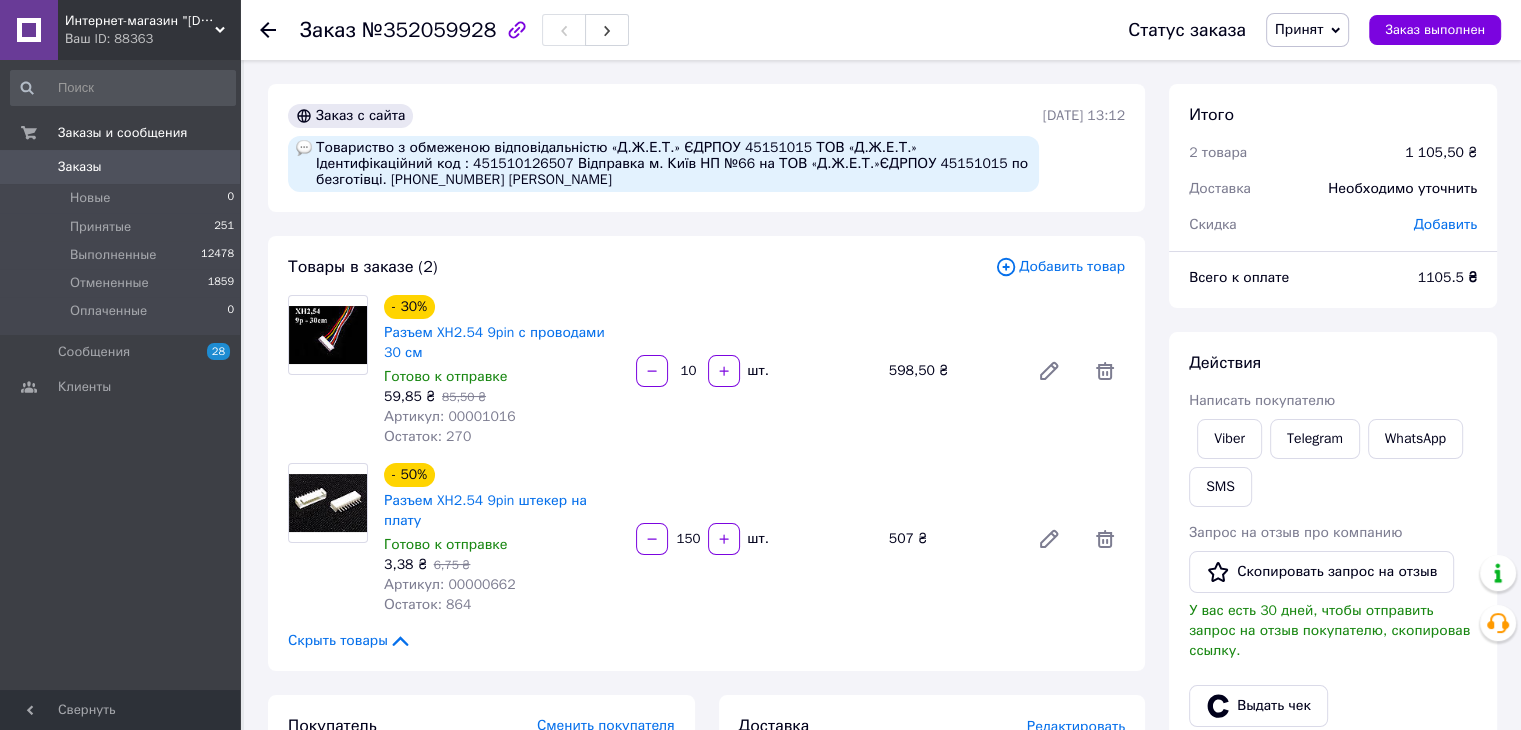 click on "Статус заказа Принят Выполнен Отменен Оплаченный Заказ выполнен" at bounding box center [1294, 30] 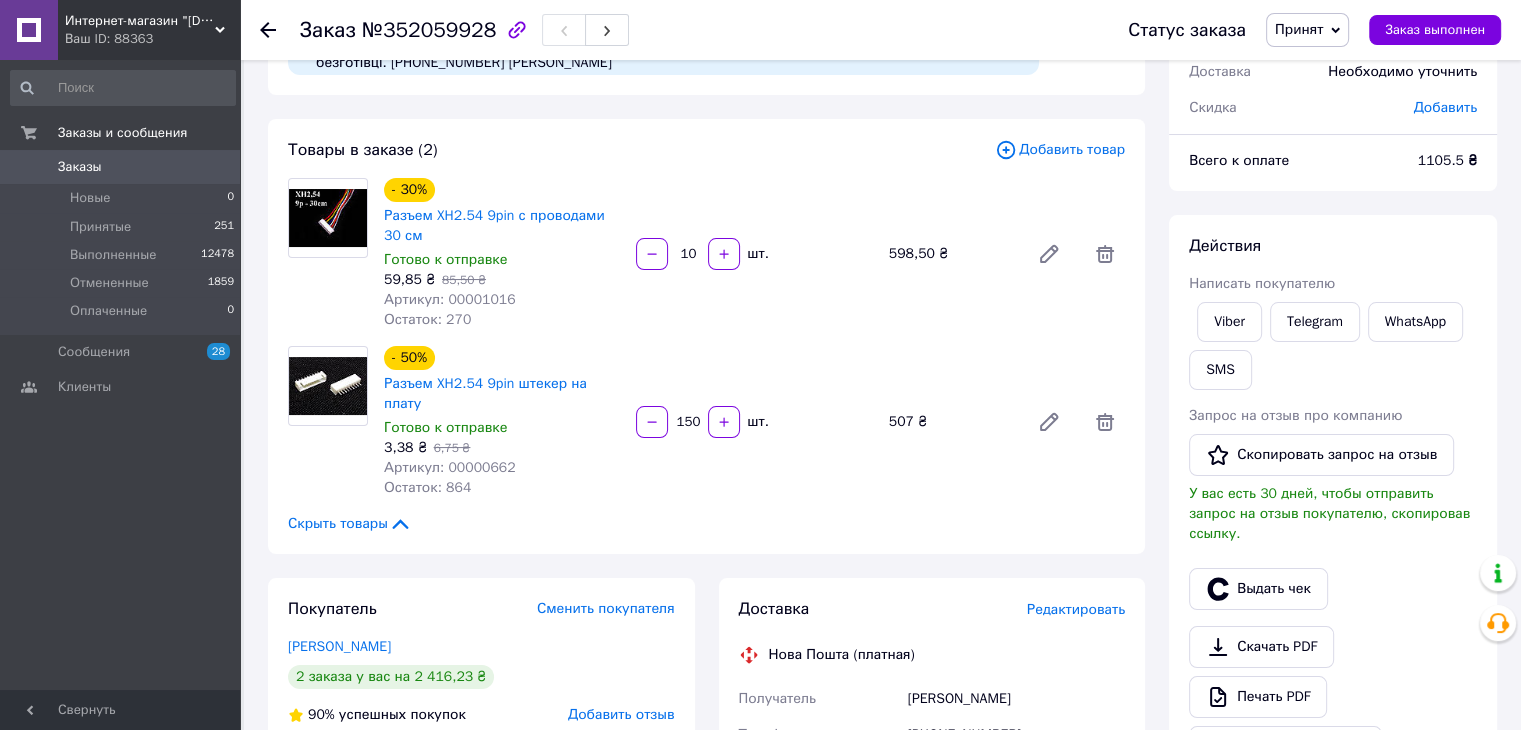 scroll, scrollTop: 0, scrollLeft: 0, axis: both 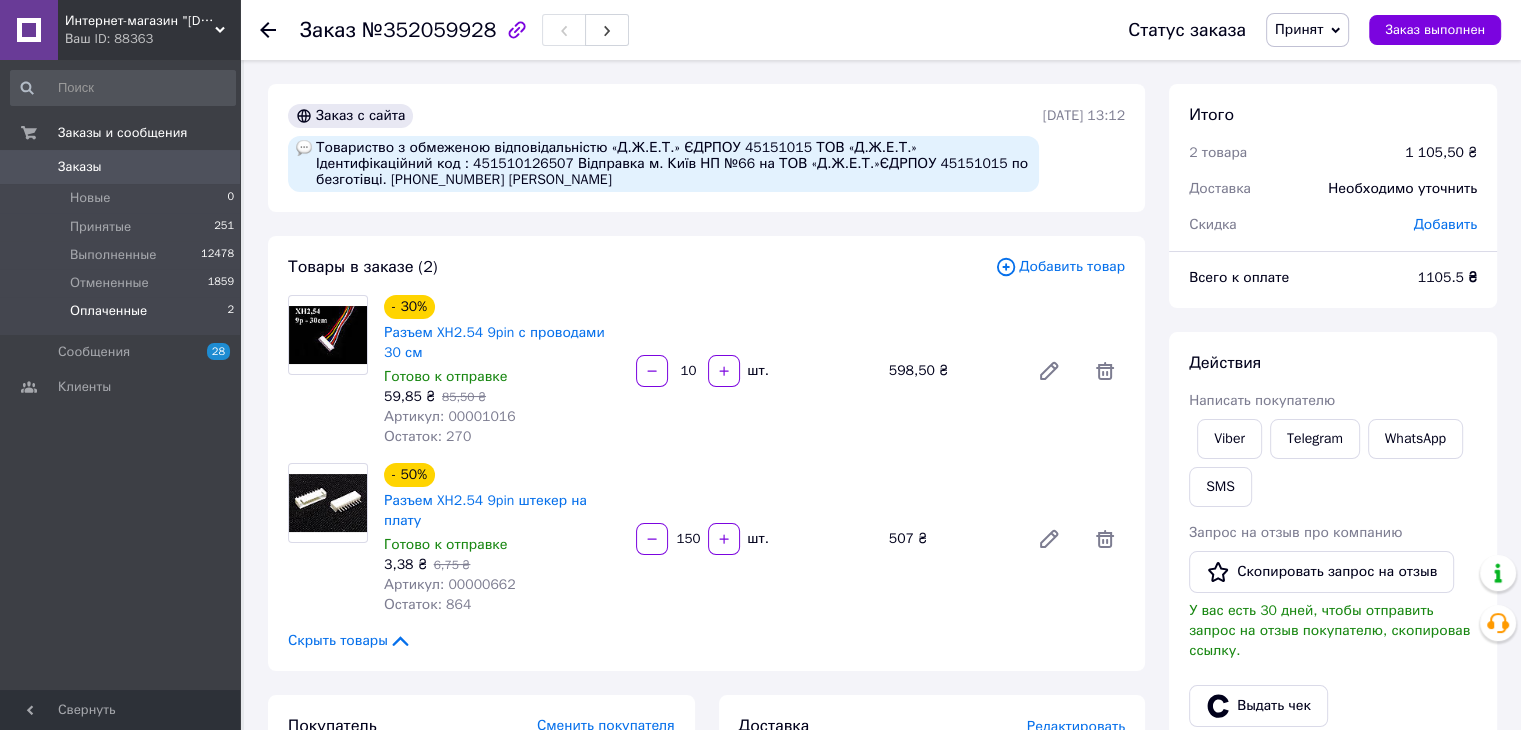 click on "Оплаченные" at bounding box center [108, 311] 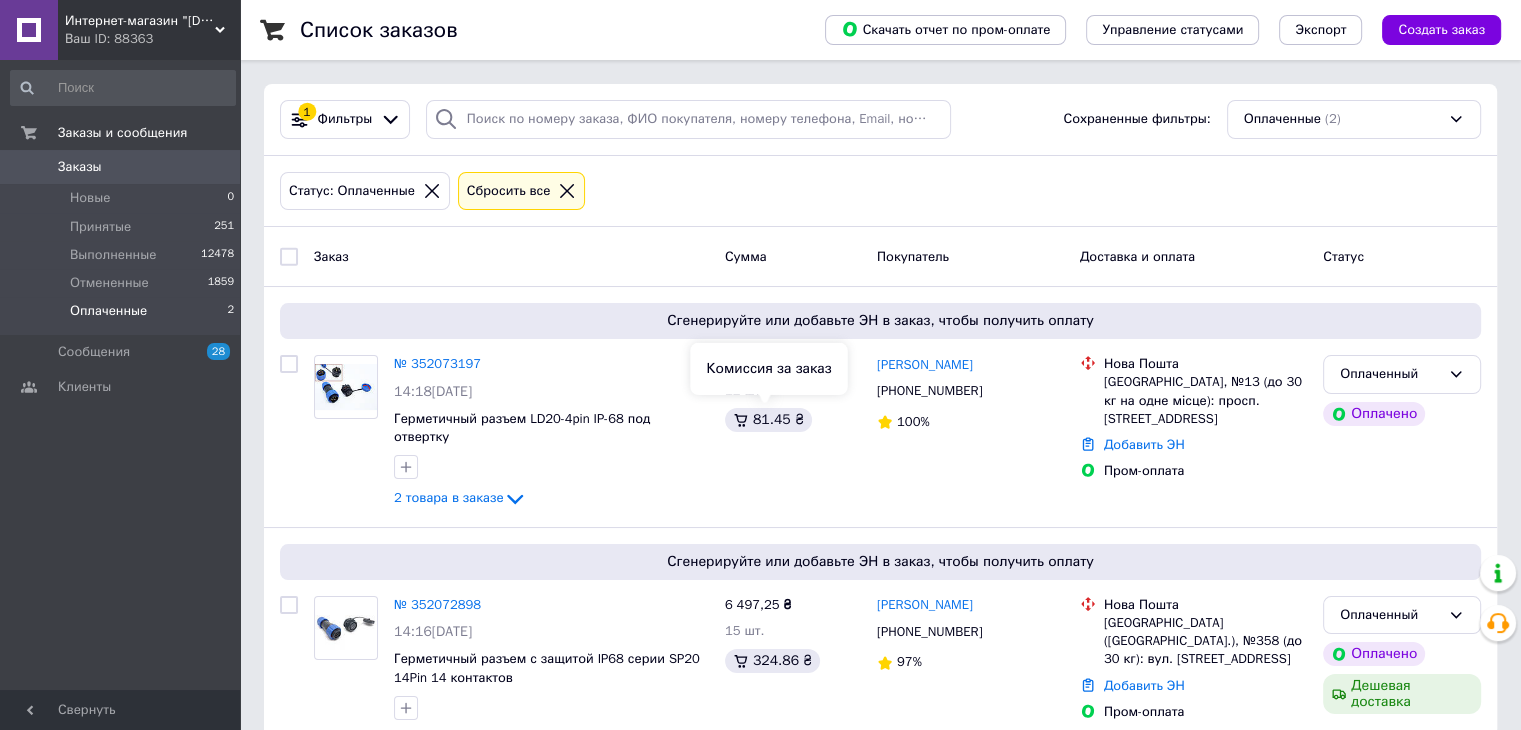 scroll, scrollTop: 10, scrollLeft: 0, axis: vertical 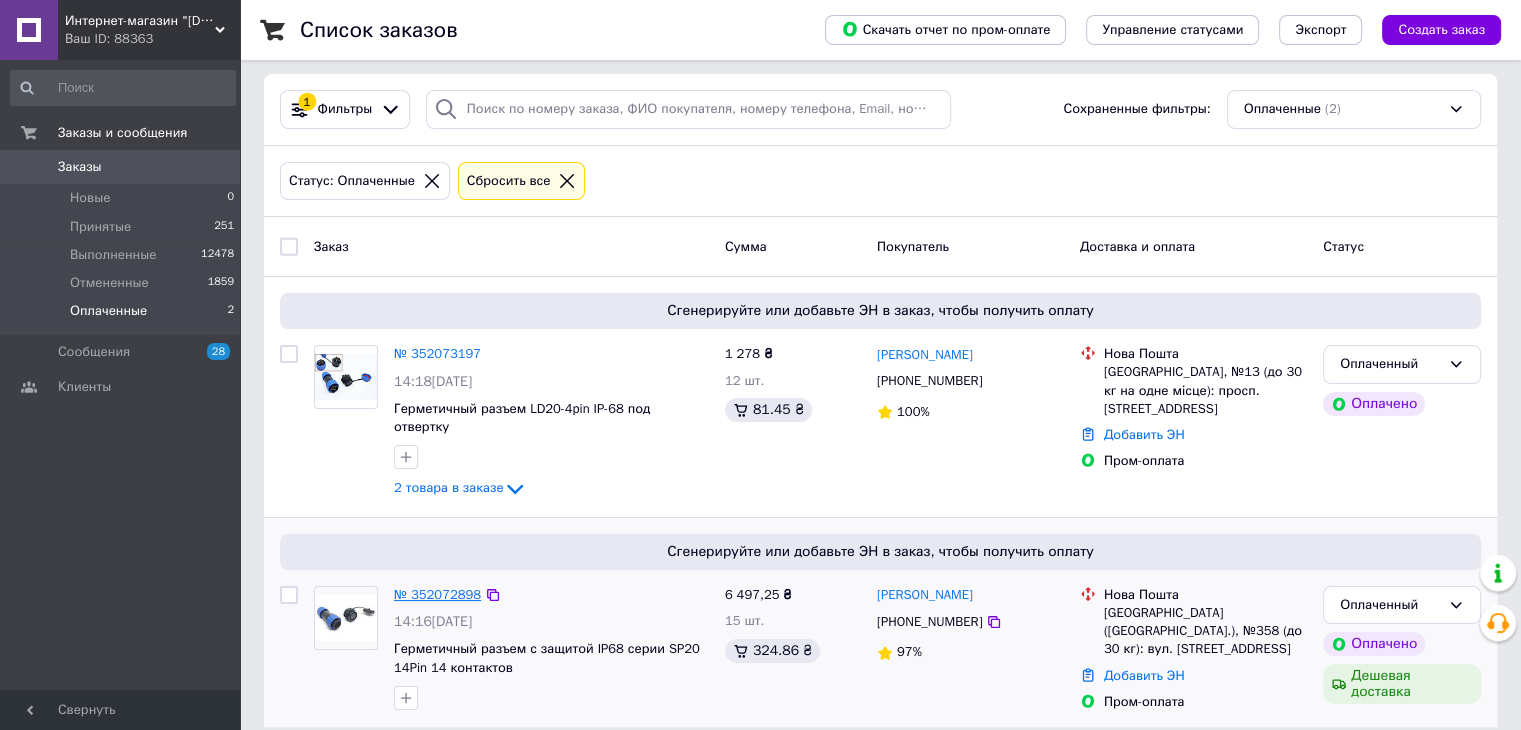 click on "№ 352072898" at bounding box center [437, 594] 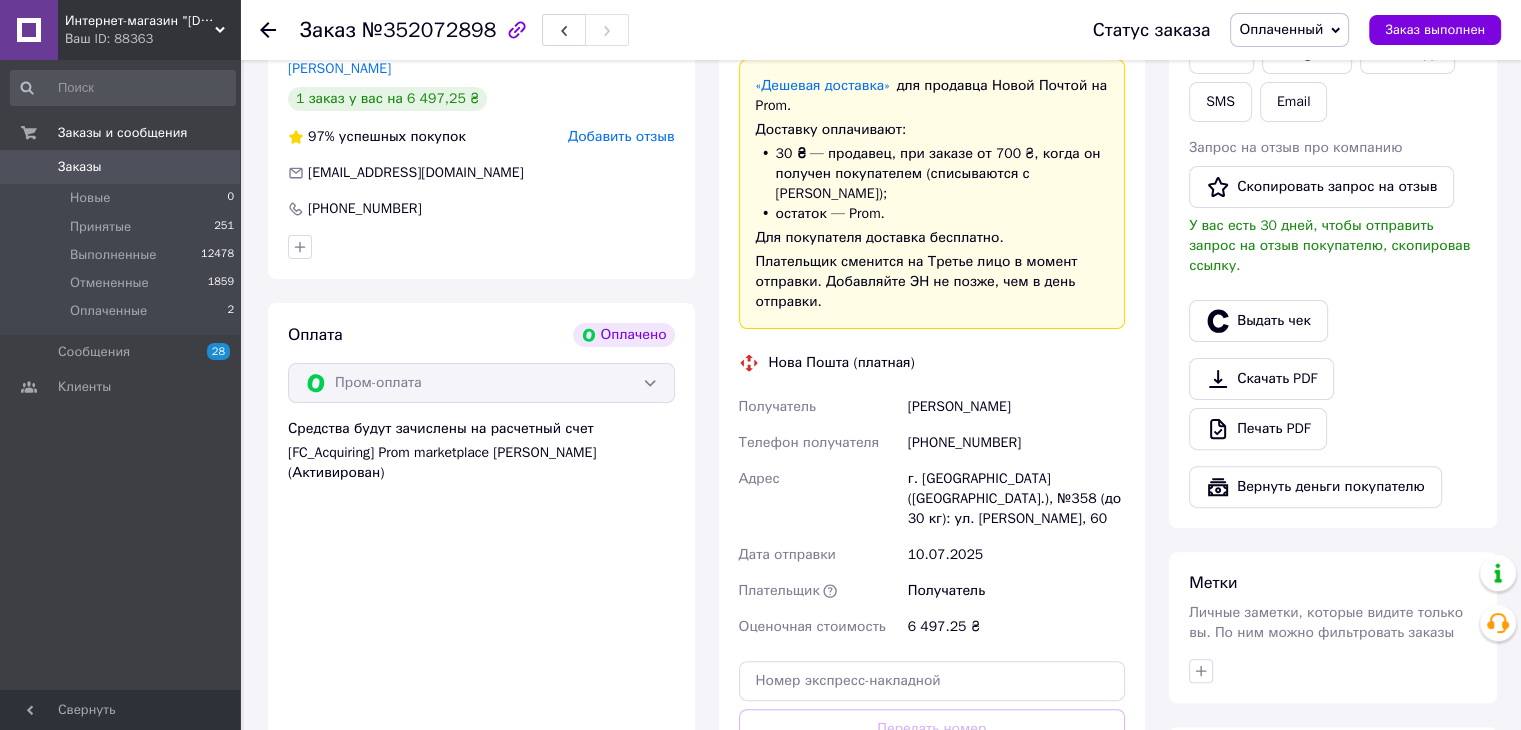 scroll, scrollTop: 610, scrollLeft: 0, axis: vertical 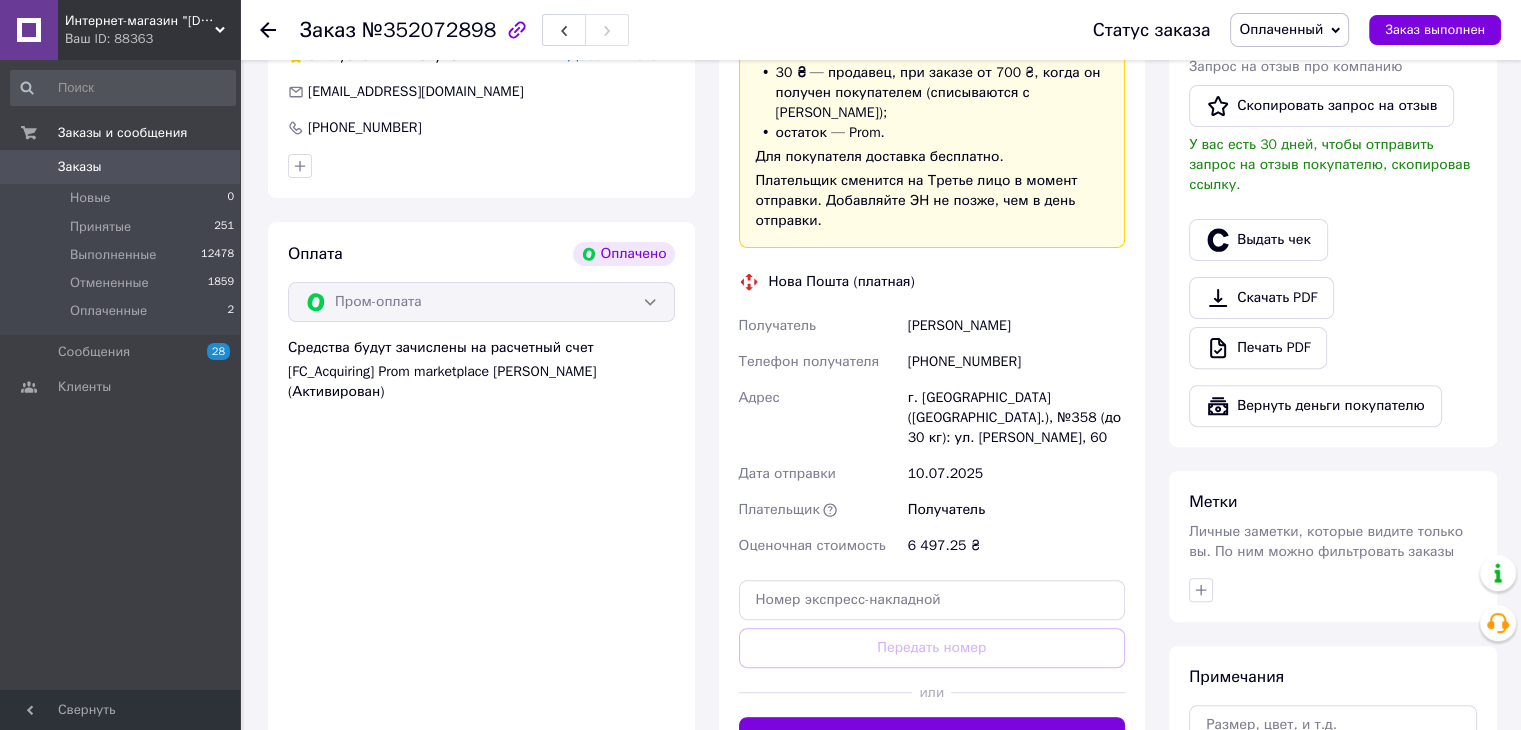 click 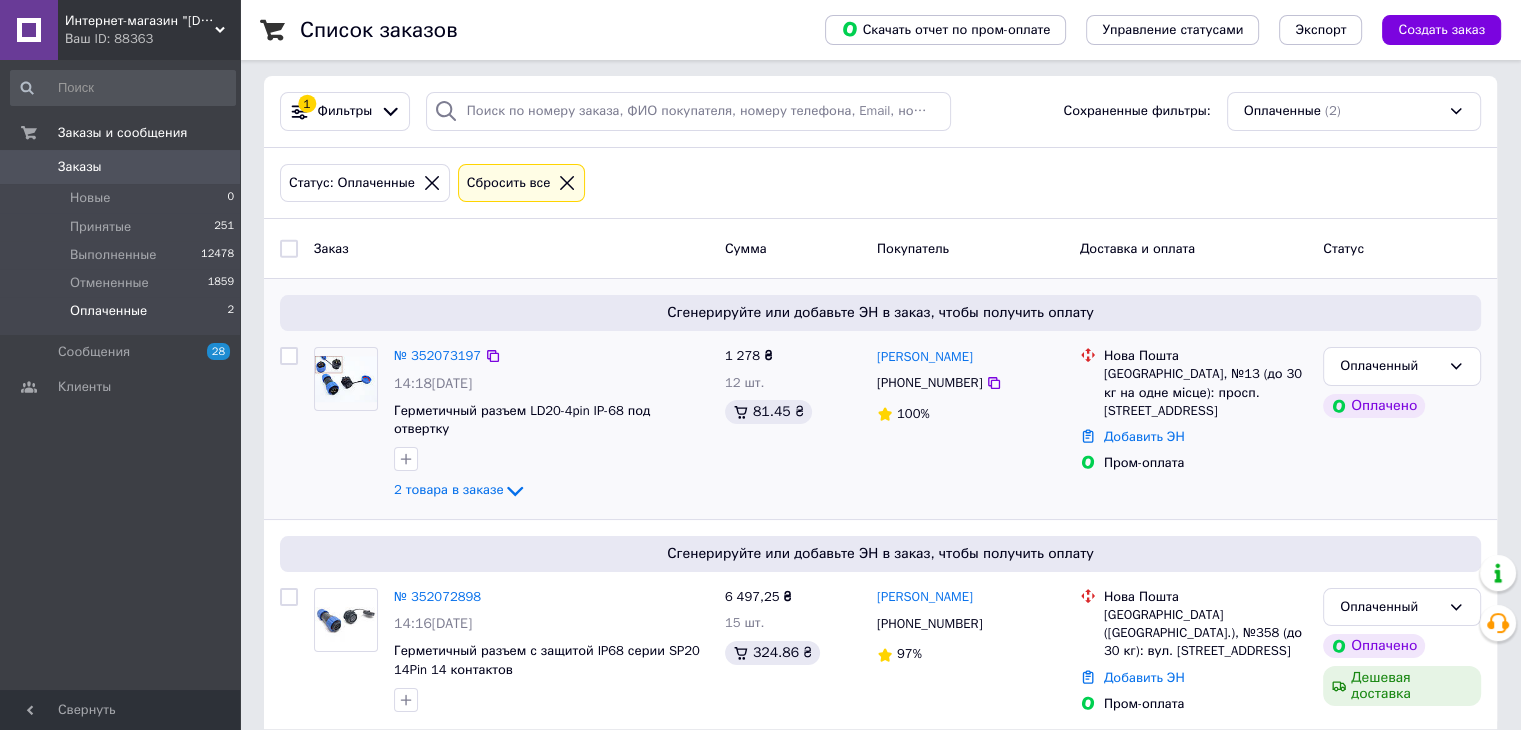 scroll, scrollTop: 10, scrollLeft: 0, axis: vertical 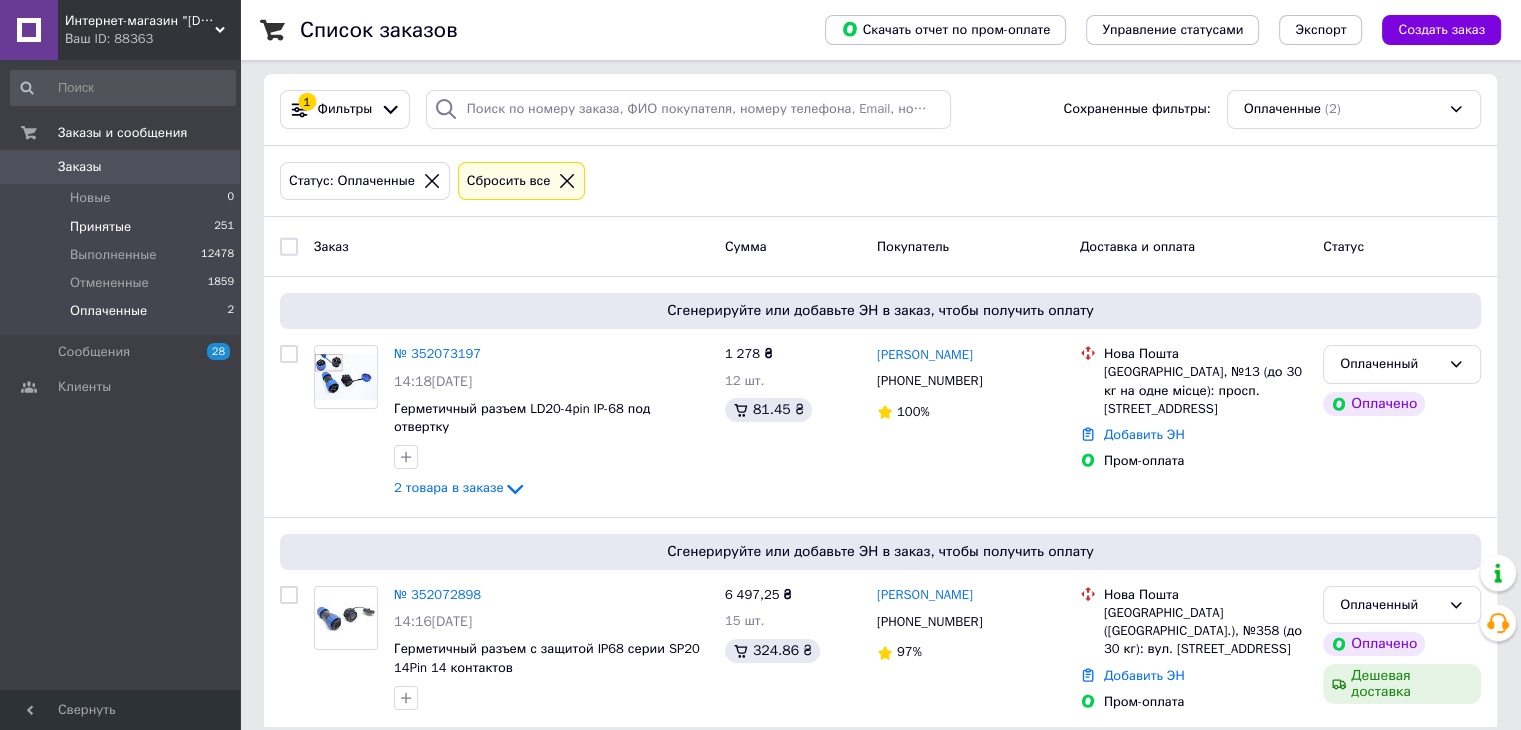 click on "Принятые" at bounding box center [100, 227] 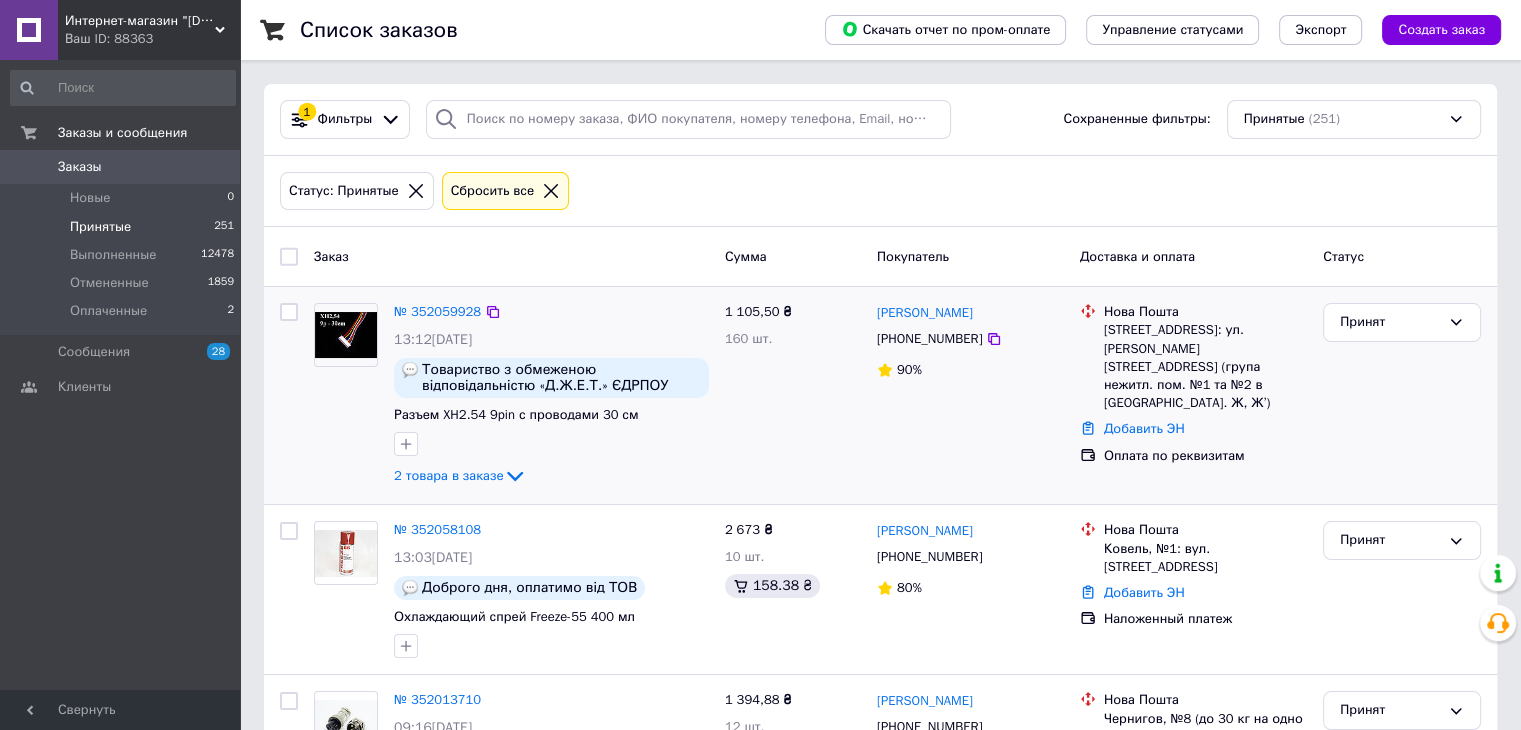 scroll, scrollTop: 100, scrollLeft: 0, axis: vertical 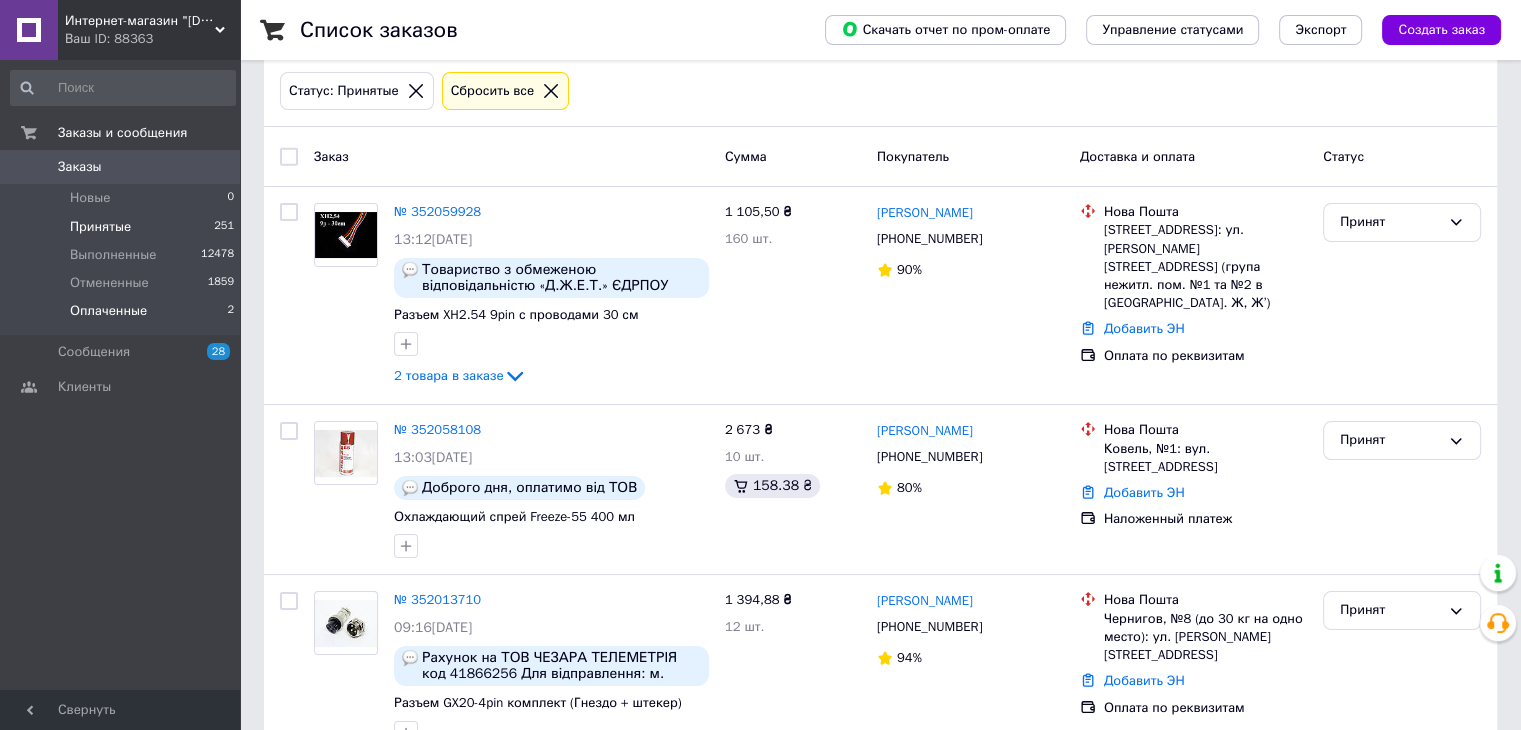 click on "Оплаченные" at bounding box center (108, 311) 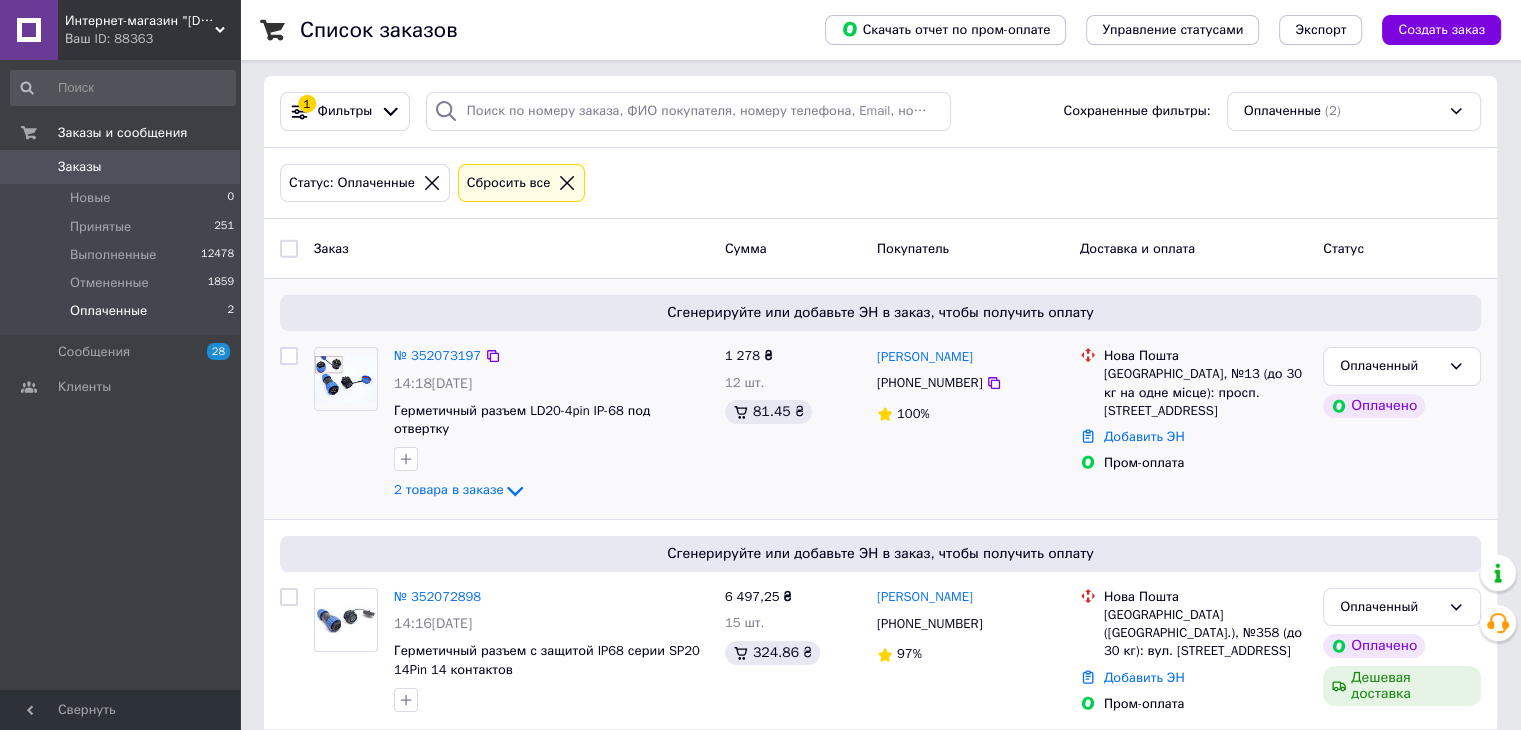 scroll, scrollTop: 10, scrollLeft: 0, axis: vertical 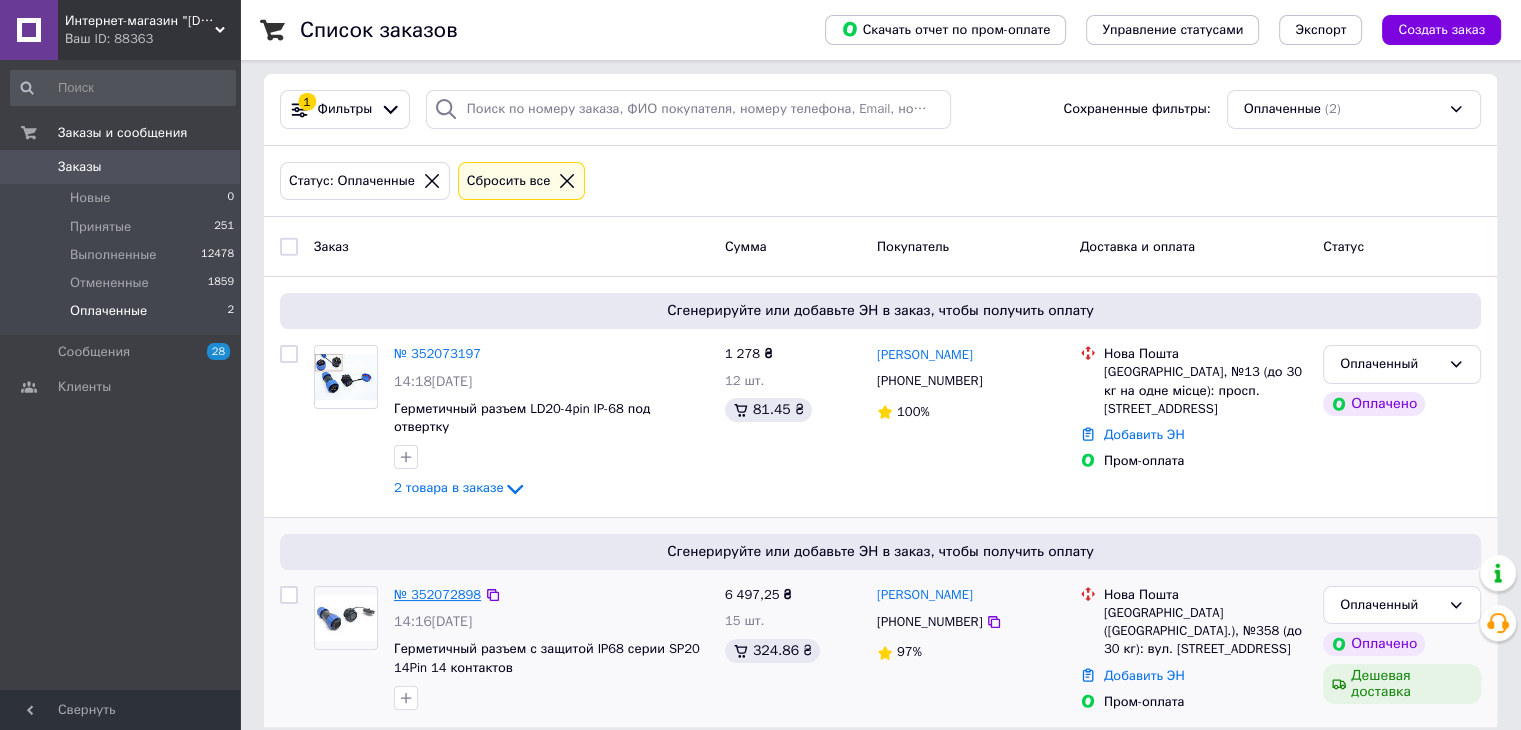 click on "№ 352072898" at bounding box center [437, 594] 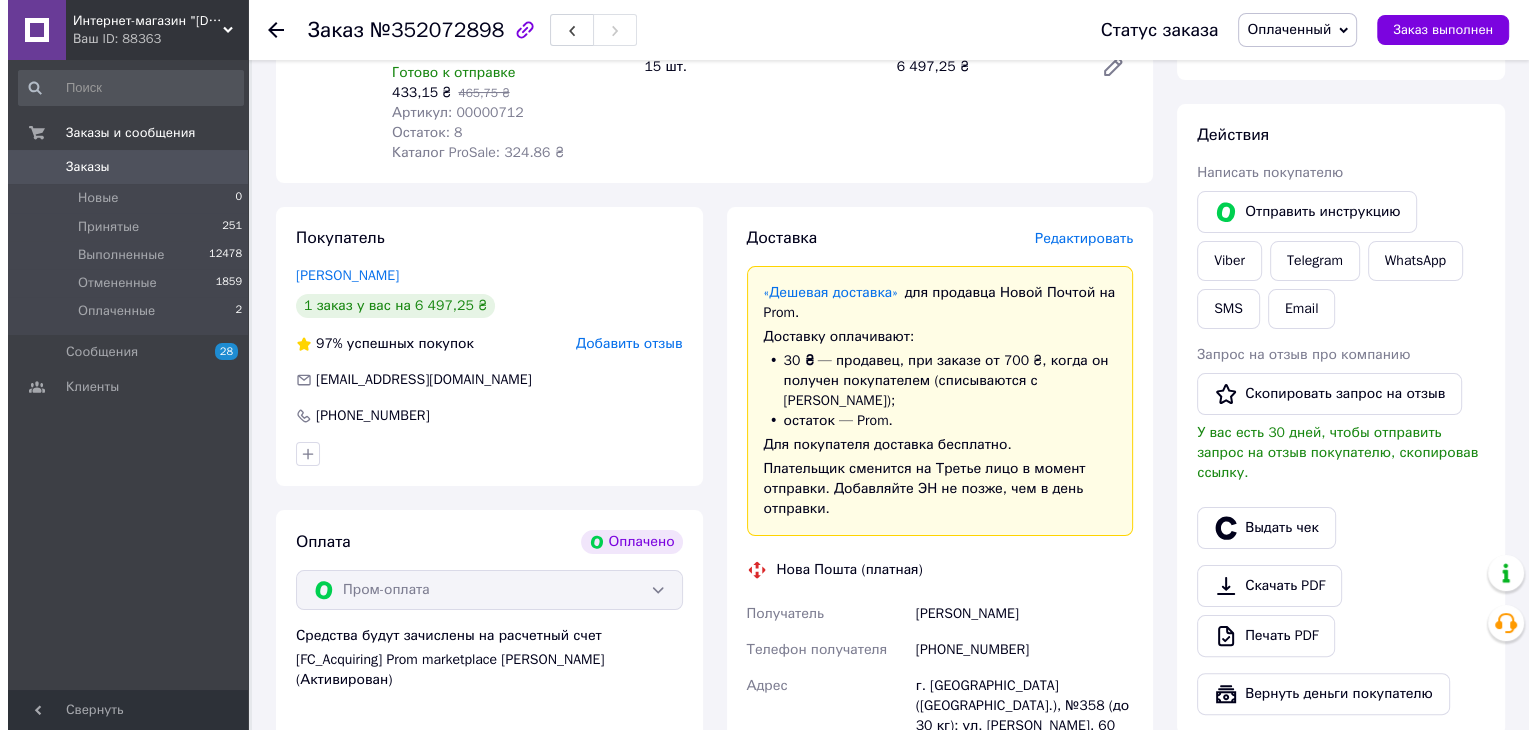 scroll, scrollTop: 310, scrollLeft: 0, axis: vertical 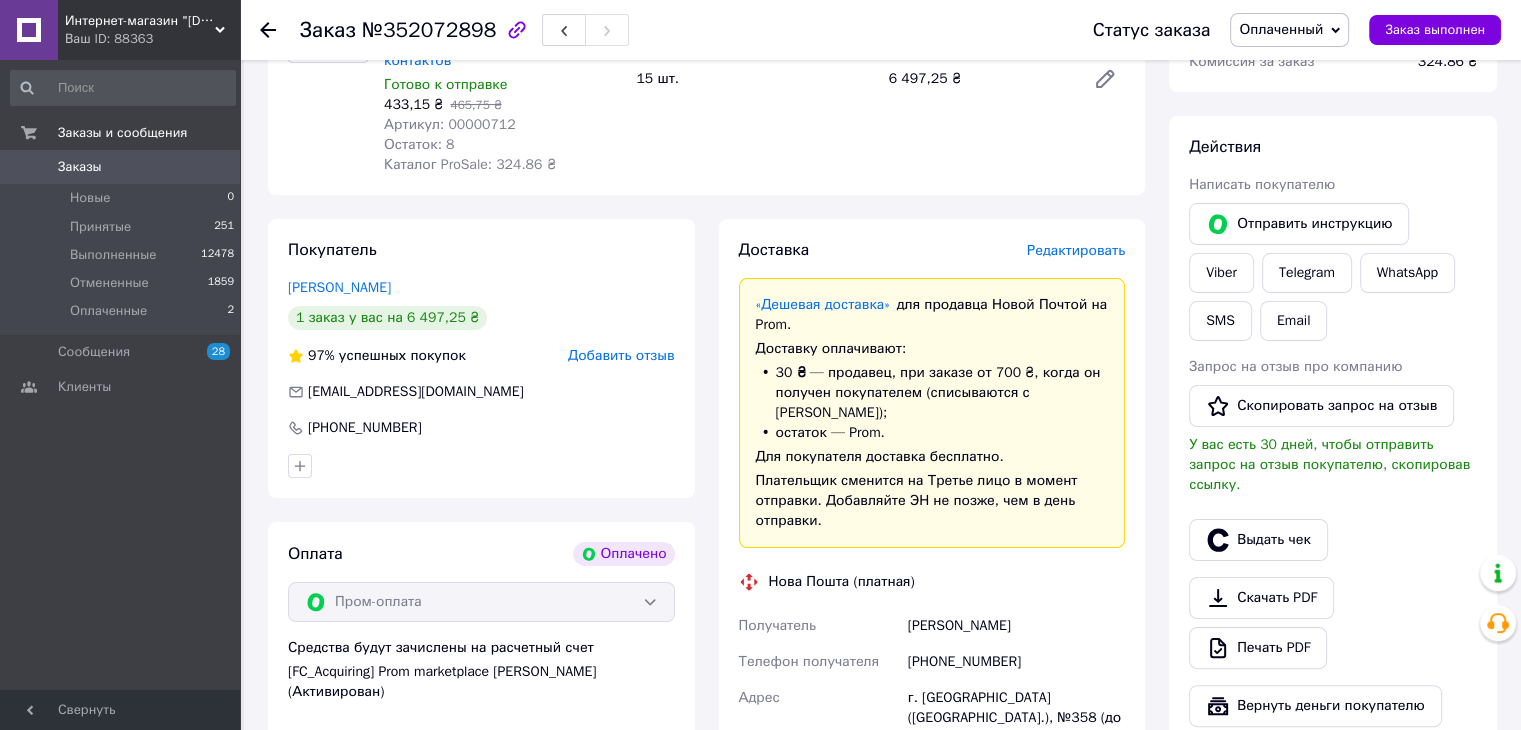 click on "Редактировать" at bounding box center (1076, 250) 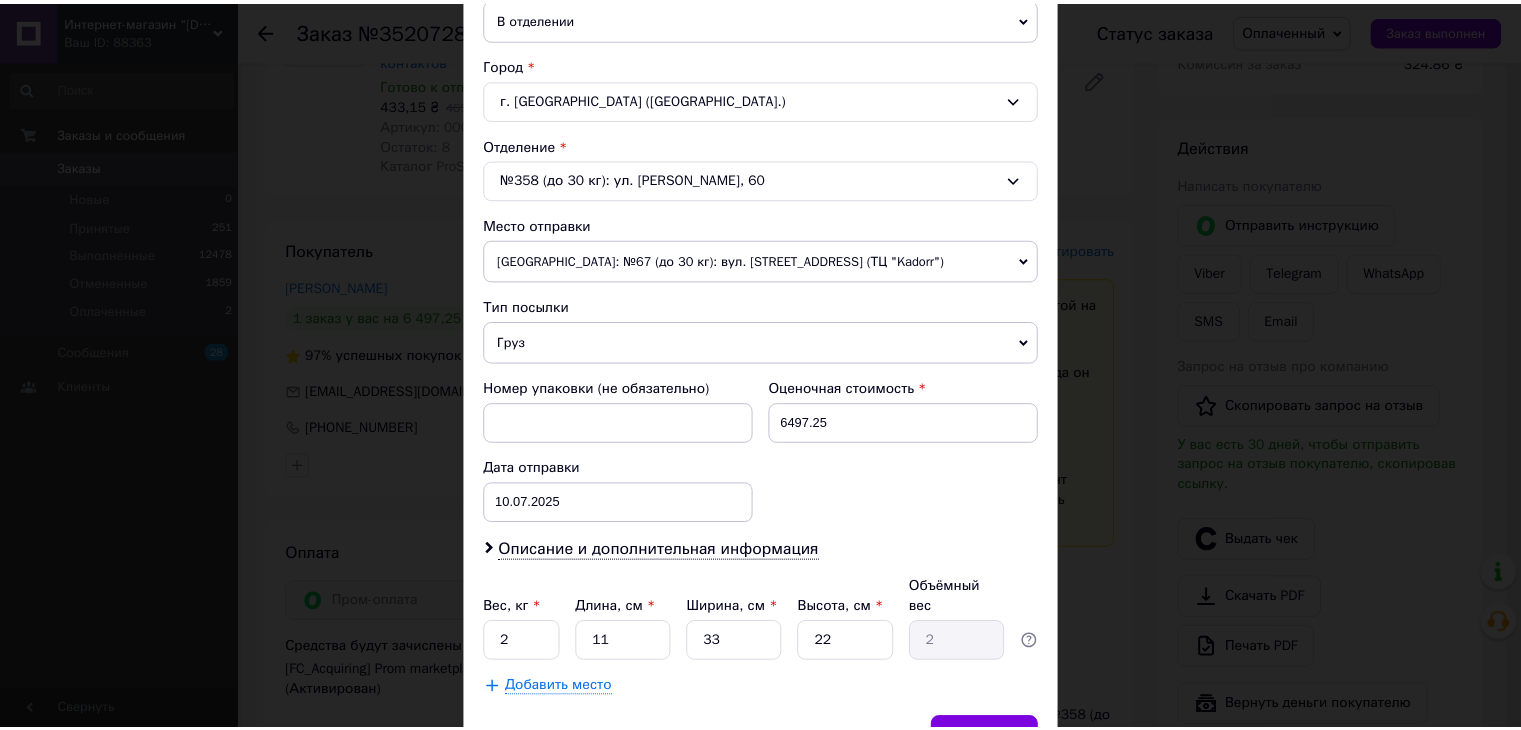 scroll, scrollTop: 592, scrollLeft: 0, axis: vertical 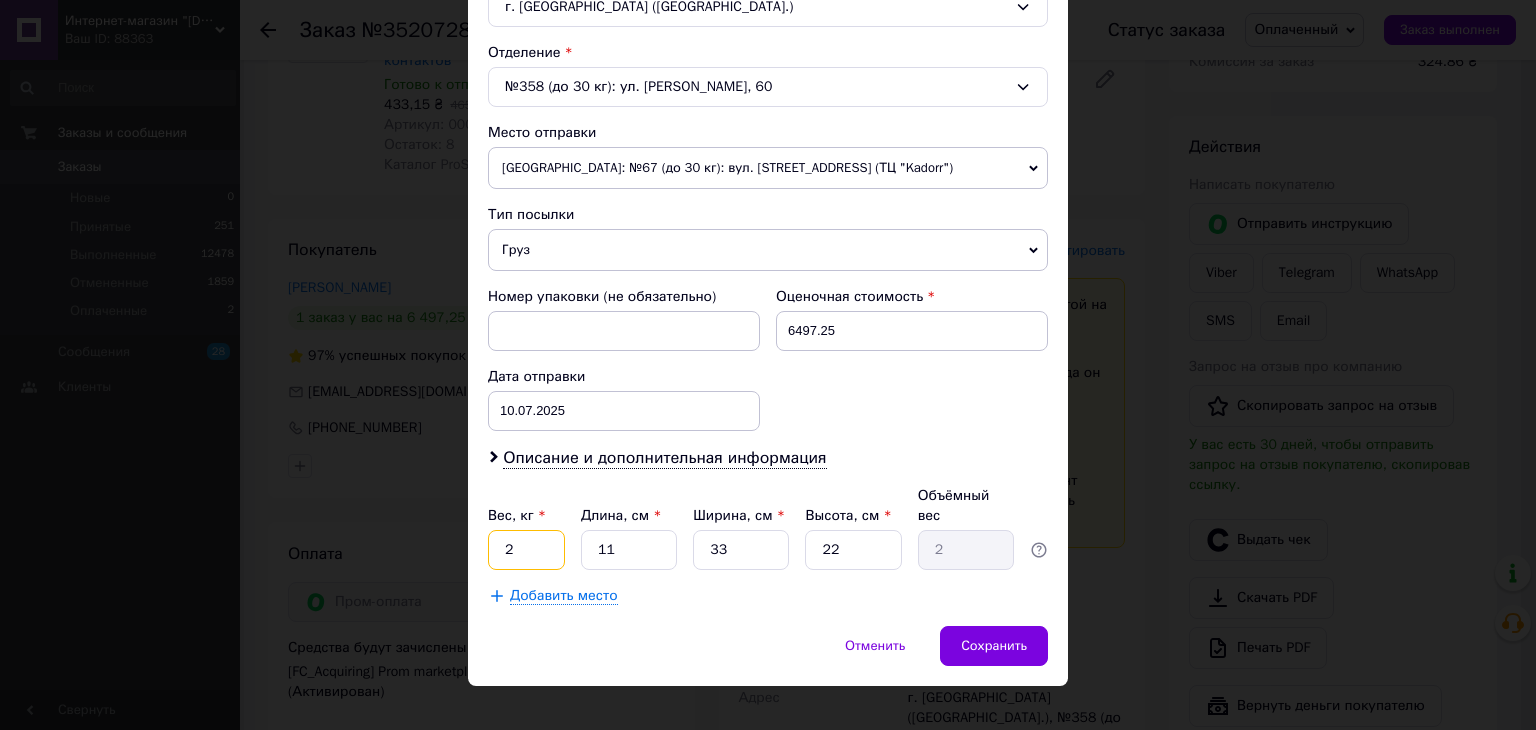 drag, startPoint x: 532, startPoint y: 520, endPoint x: 454, endPoint y: 521, distance: 78.00641 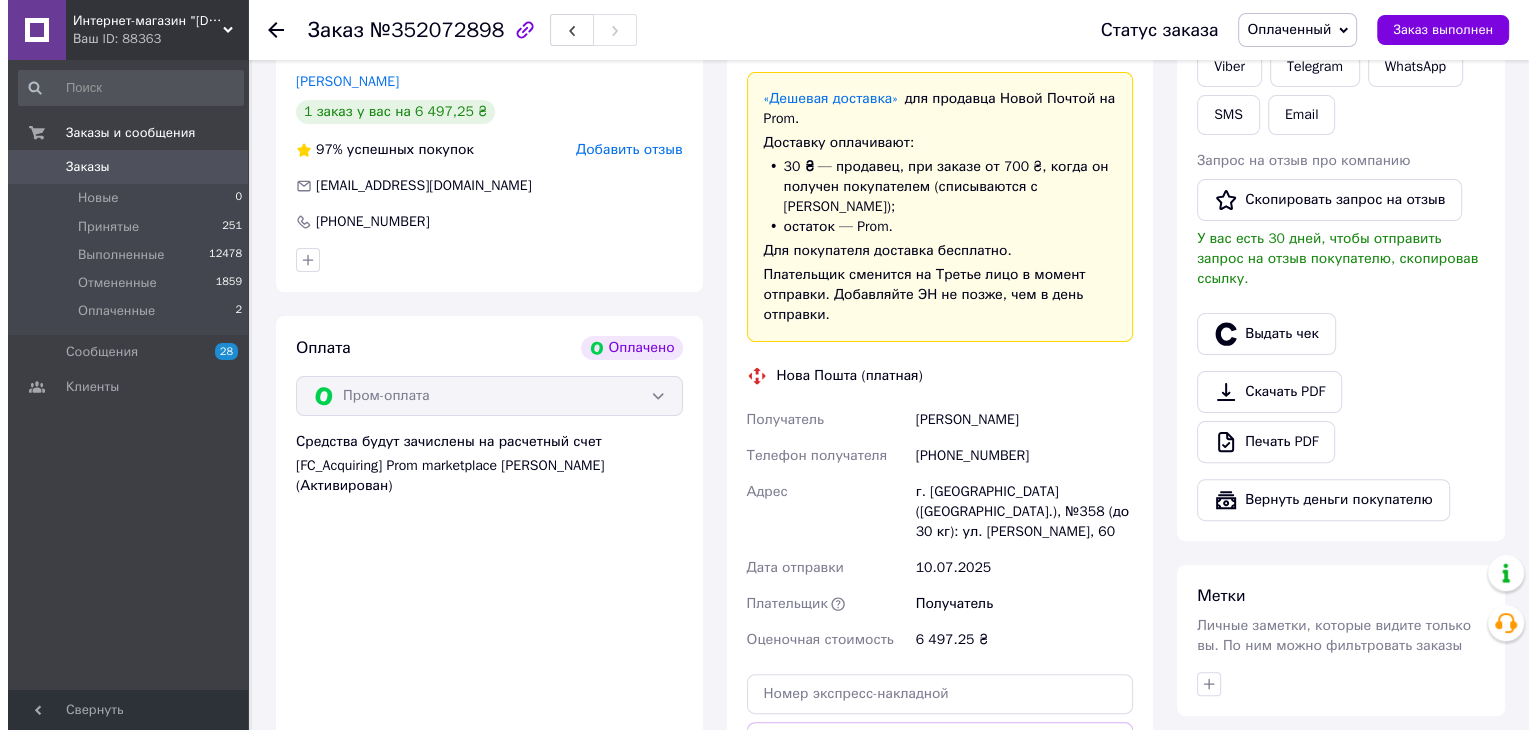 scroll, scrollTop: 410, scrollLeft: 0, axis: vertical 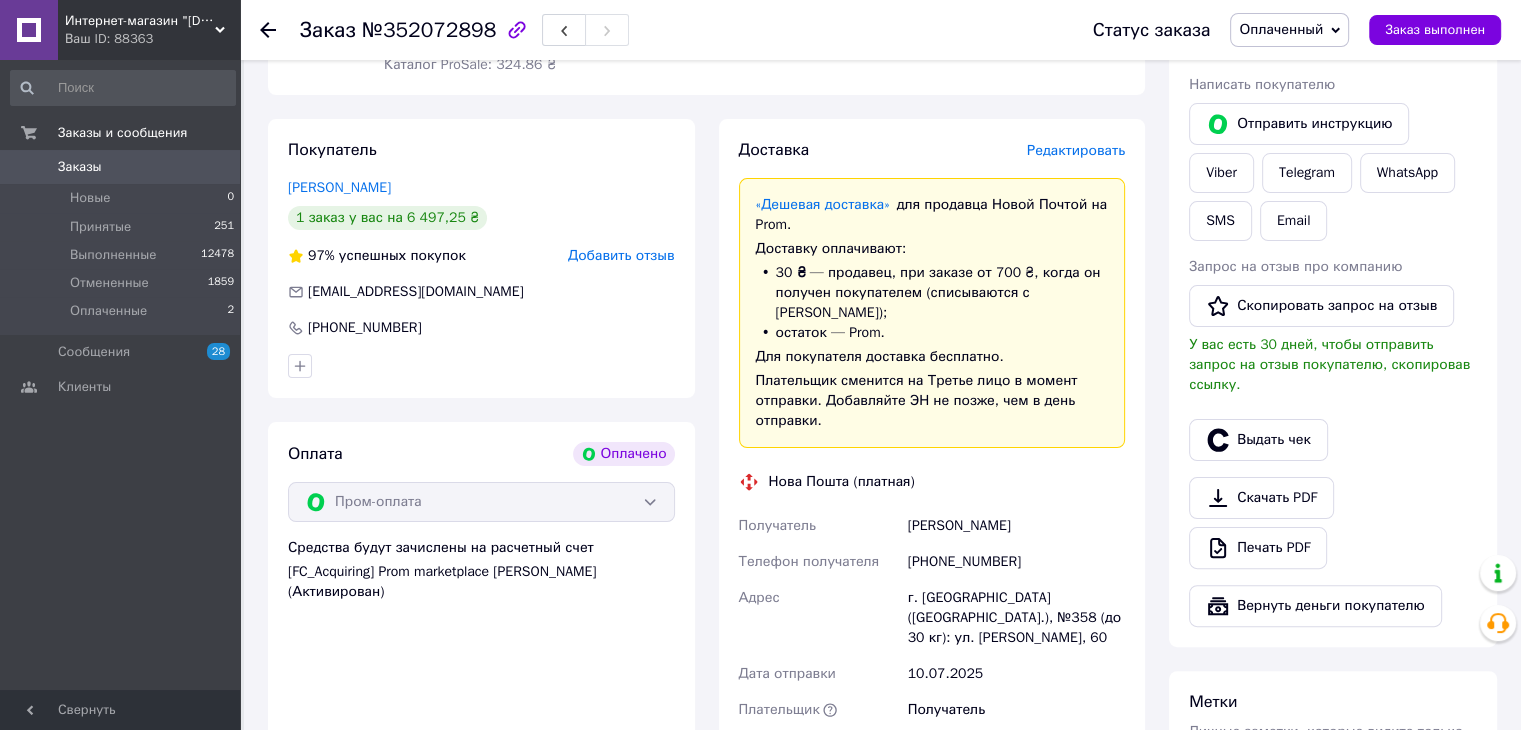 click on "Редактировать" at bounding box center [1076, 150] 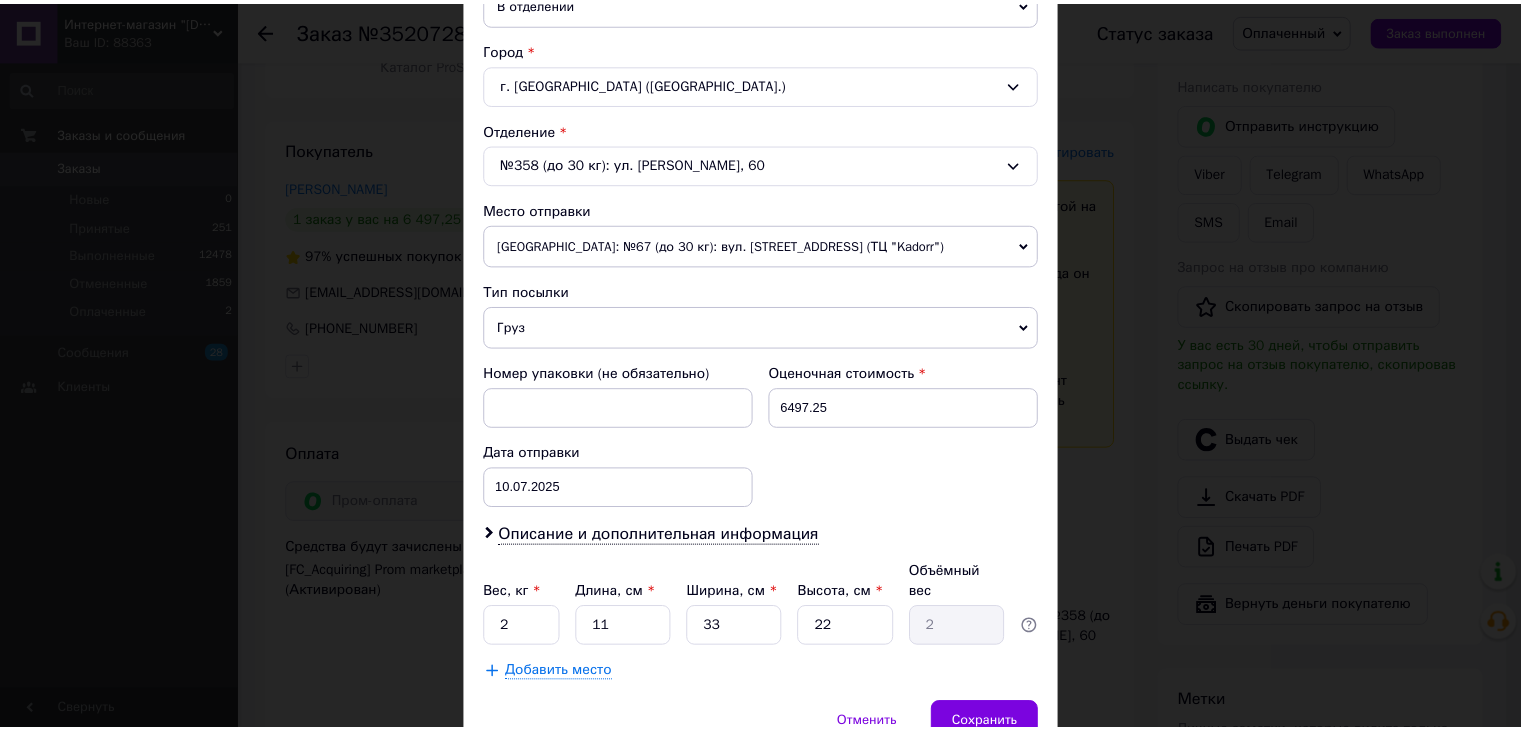 scroll, scrollTop: 592, scrollLeft: 0, axis: vertical 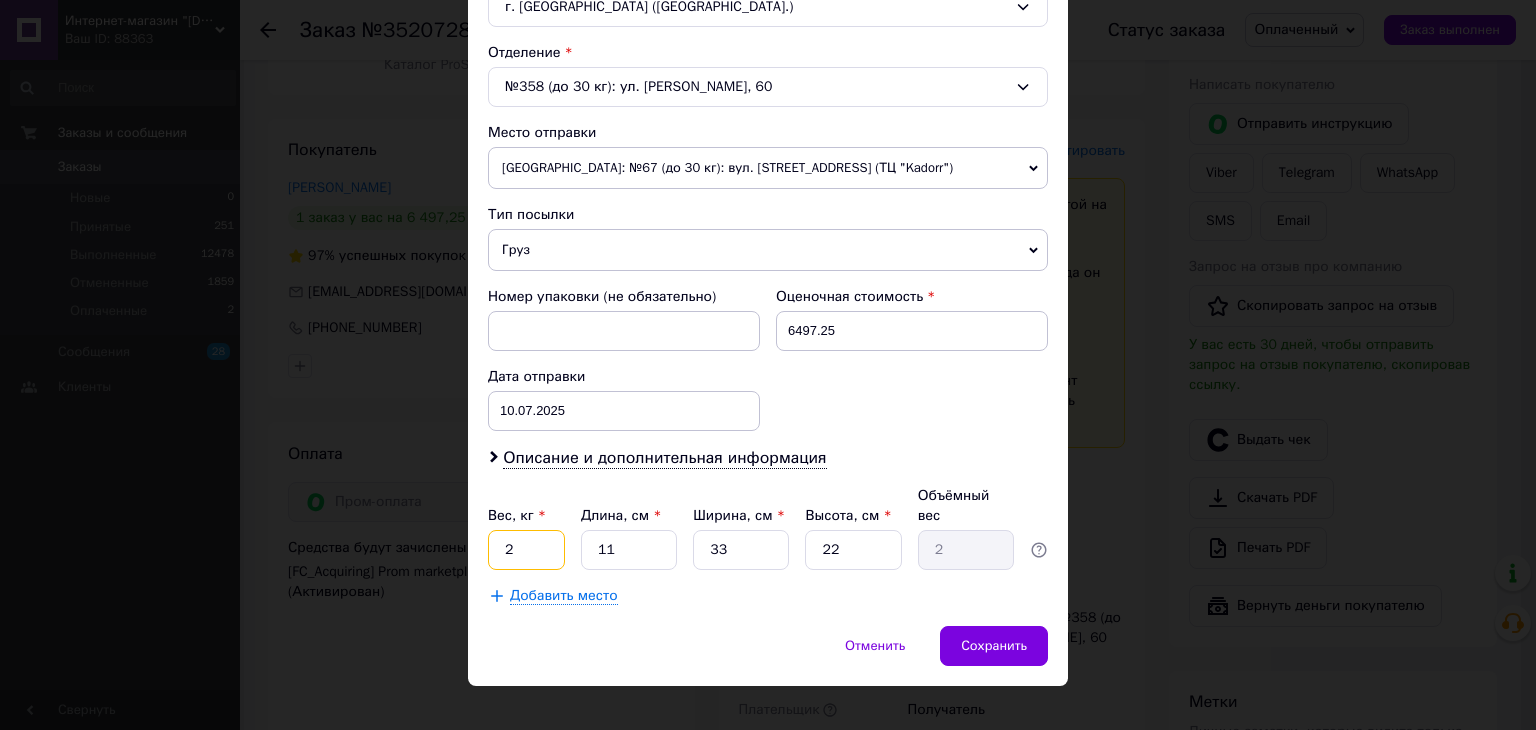 drag, startPoint x: 523, startPoint y: 509, endPoint x: 477, endPoint y: 525, distance: 48.703182 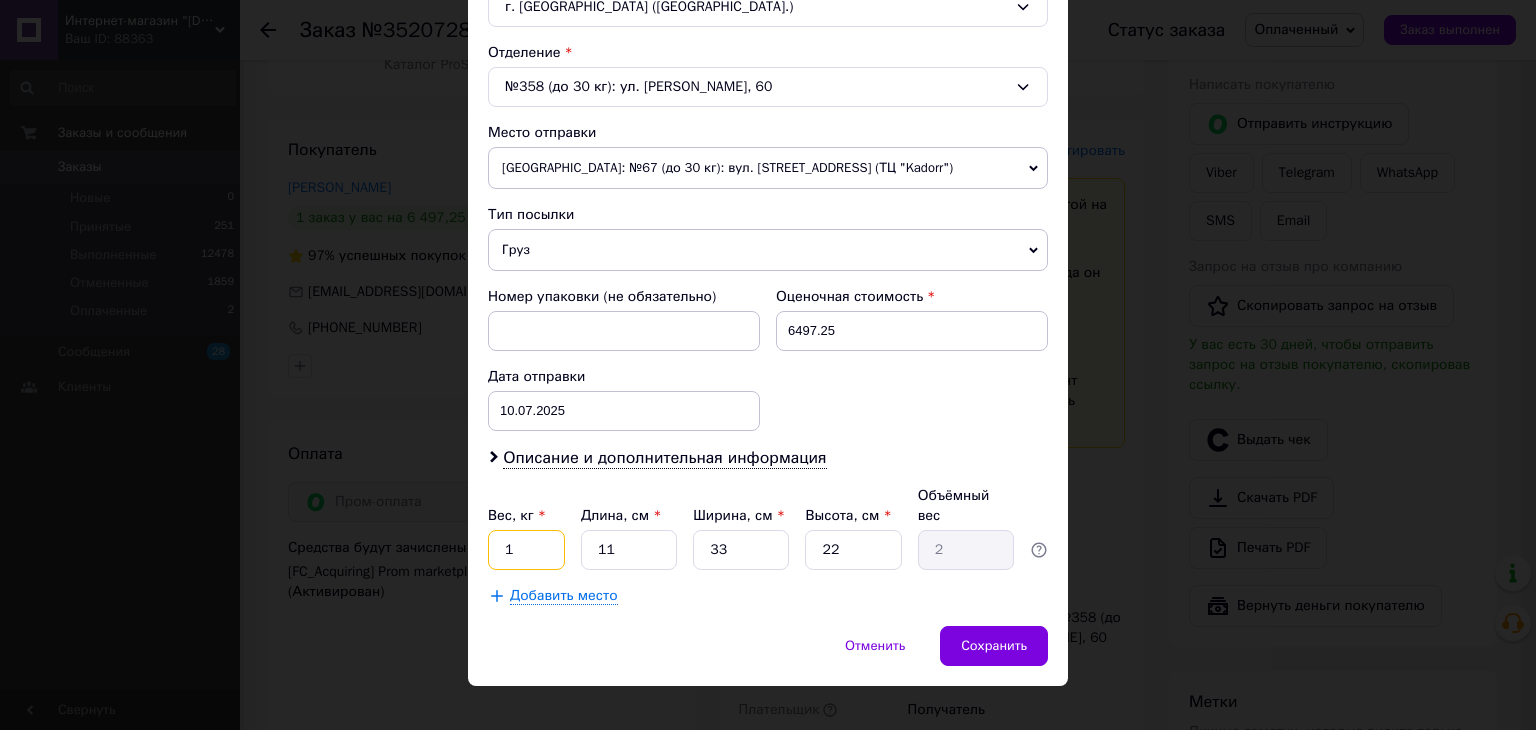 type on "1" 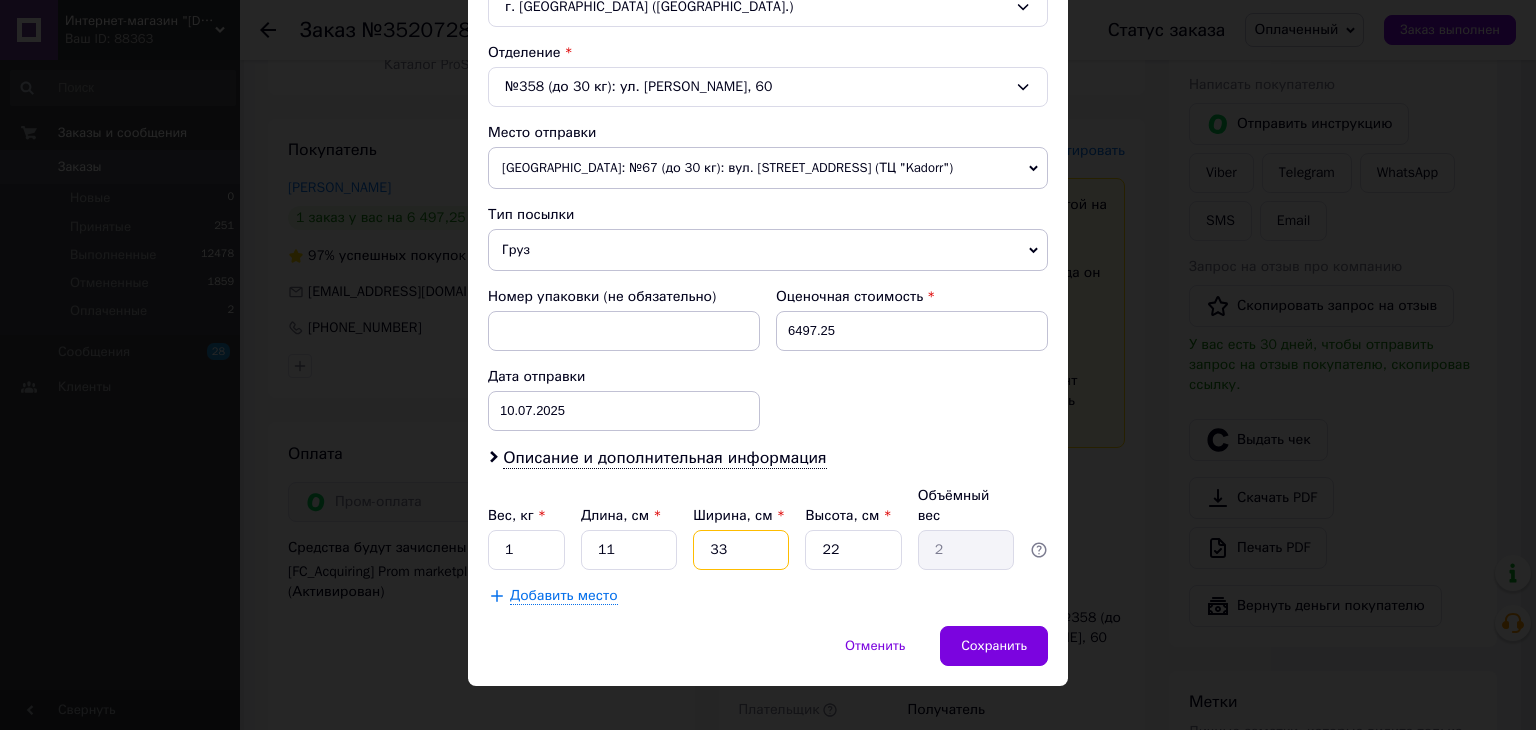 drag, startPoint x: 760, startPoint y: 527, endPoint x: 701, endPoint y: 539, distance: 60.207973 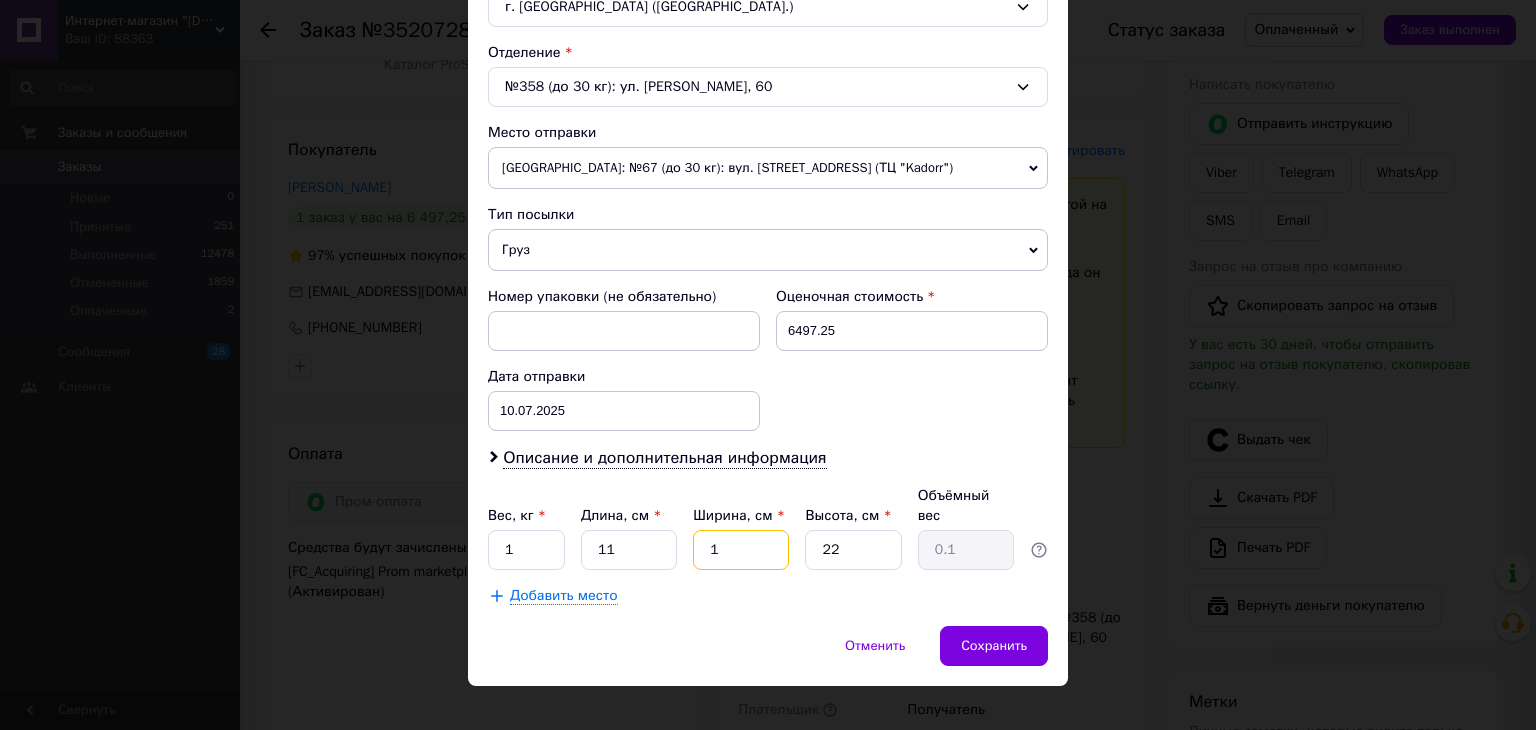 type on "10" 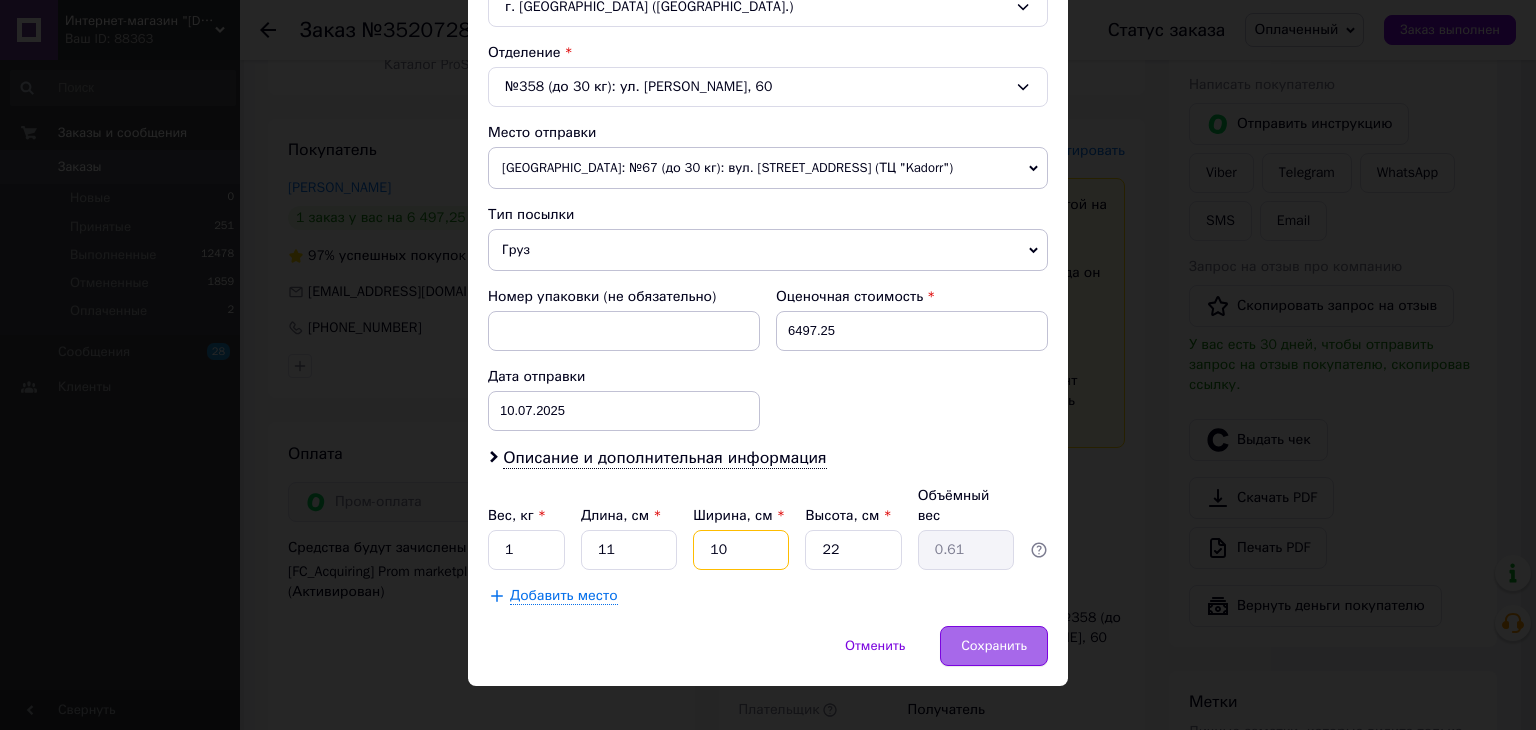 type on "10" 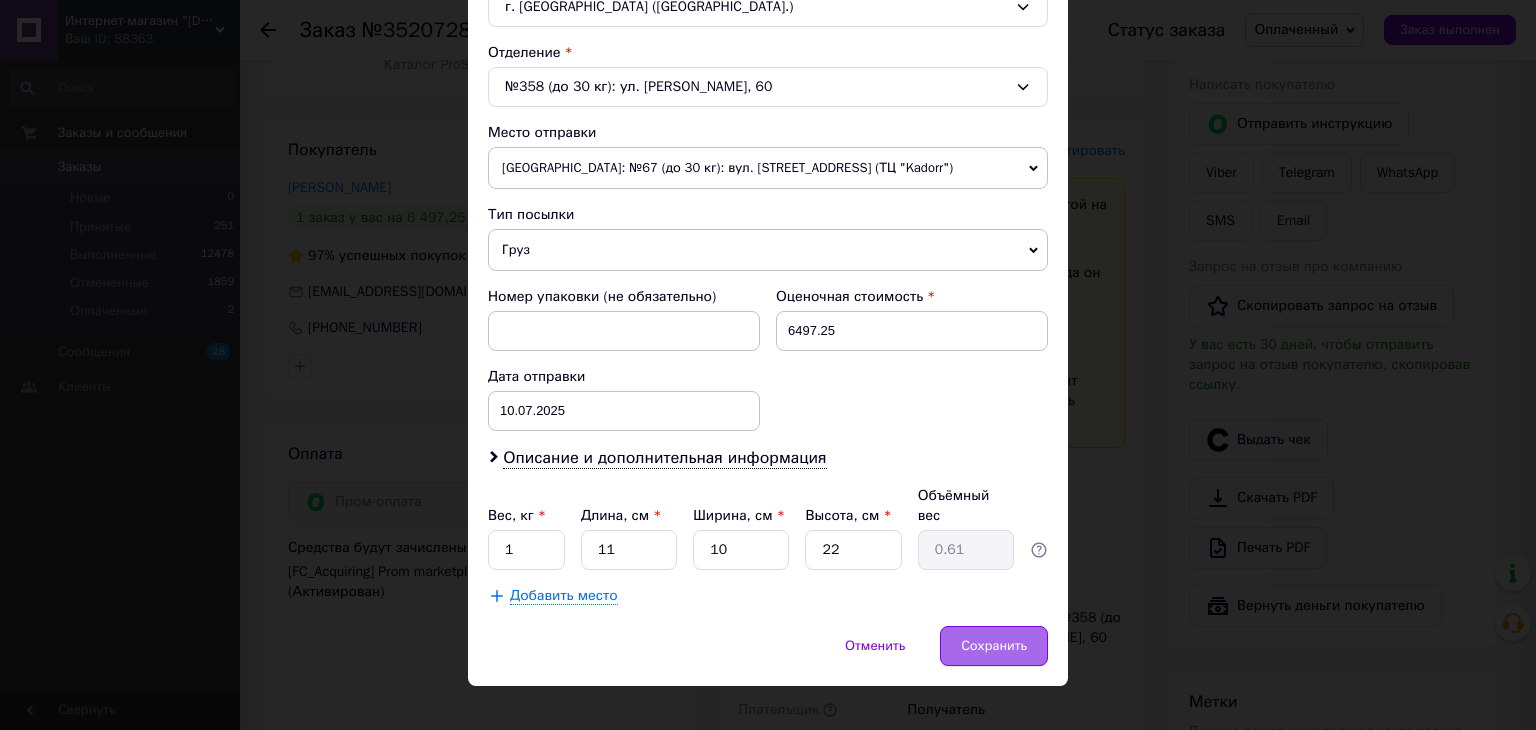 click on "Сохранить" at bounding box center [994, 646] 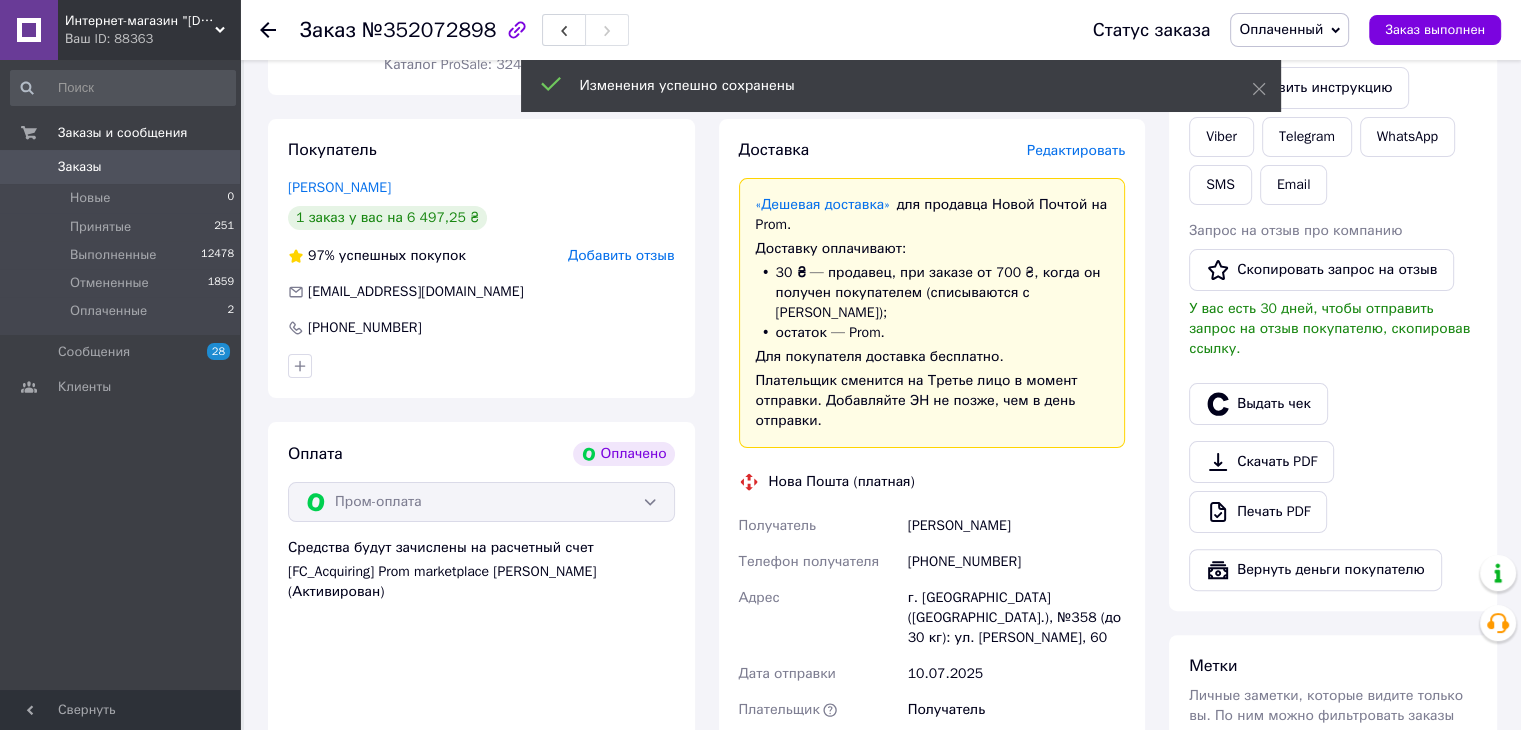scroll, scrollTop: 810, scrollLeft: 0, axis: vertical 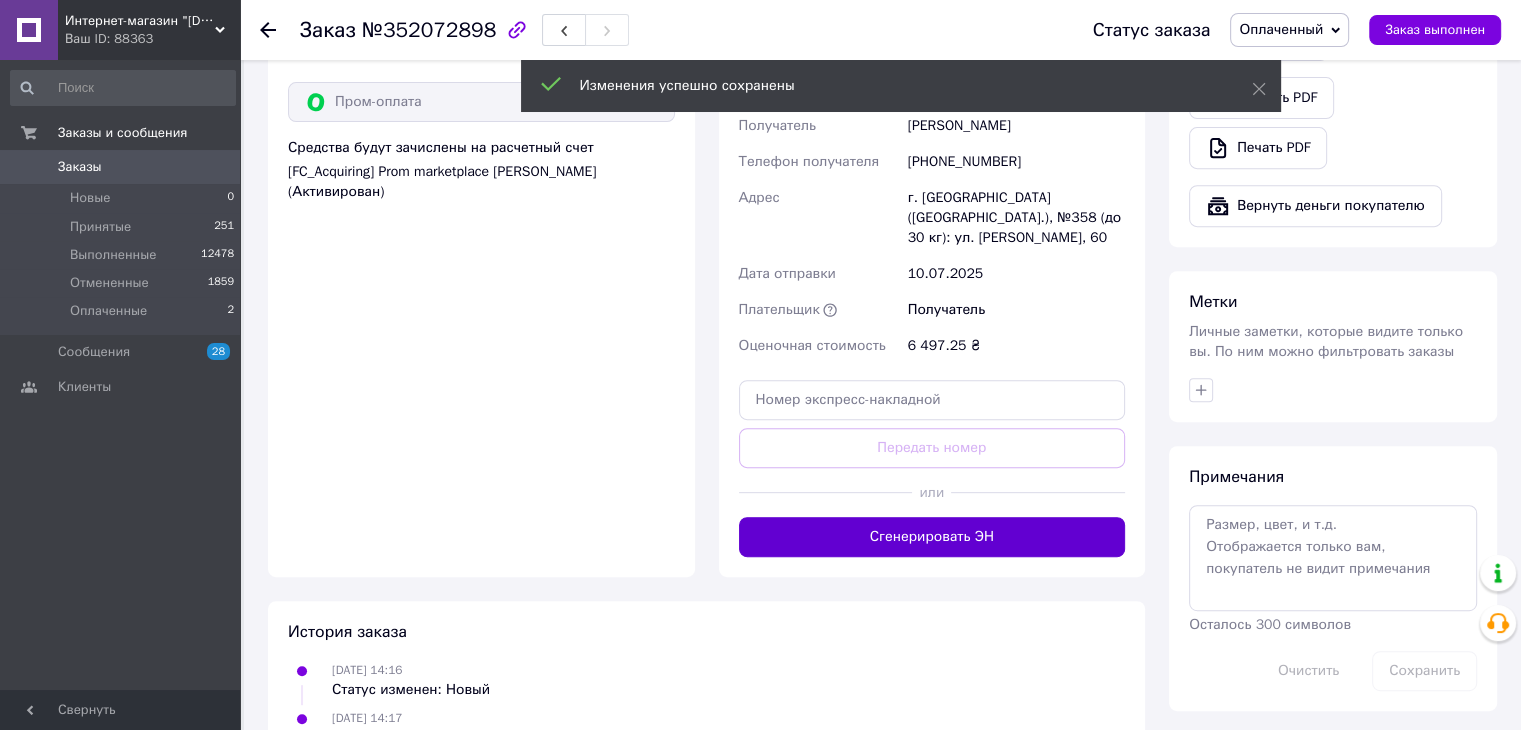 click on "Сгенерировать ЭН" at bounding box center (932, 537) 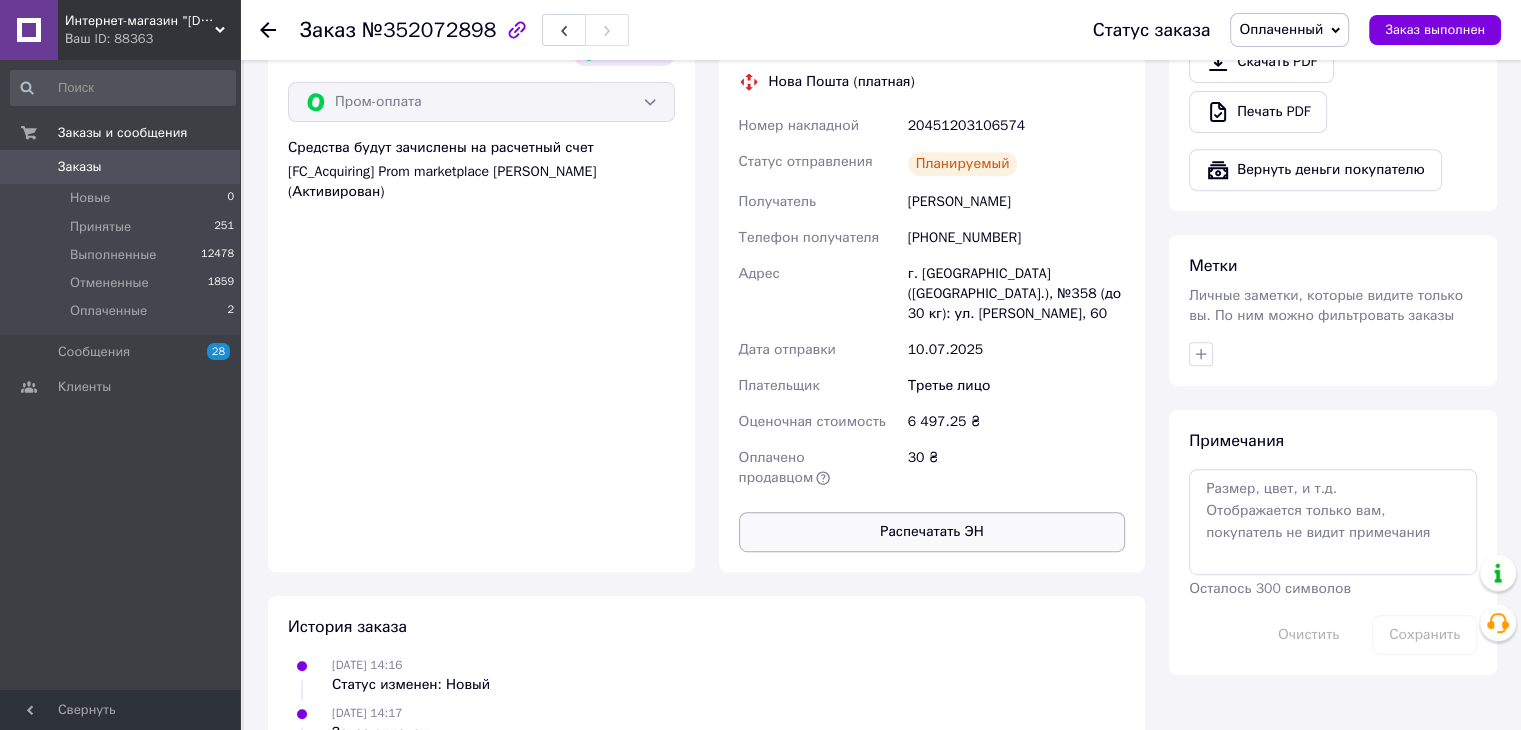 click on "Распечатать ЭН" at bounding box center (932, 532) 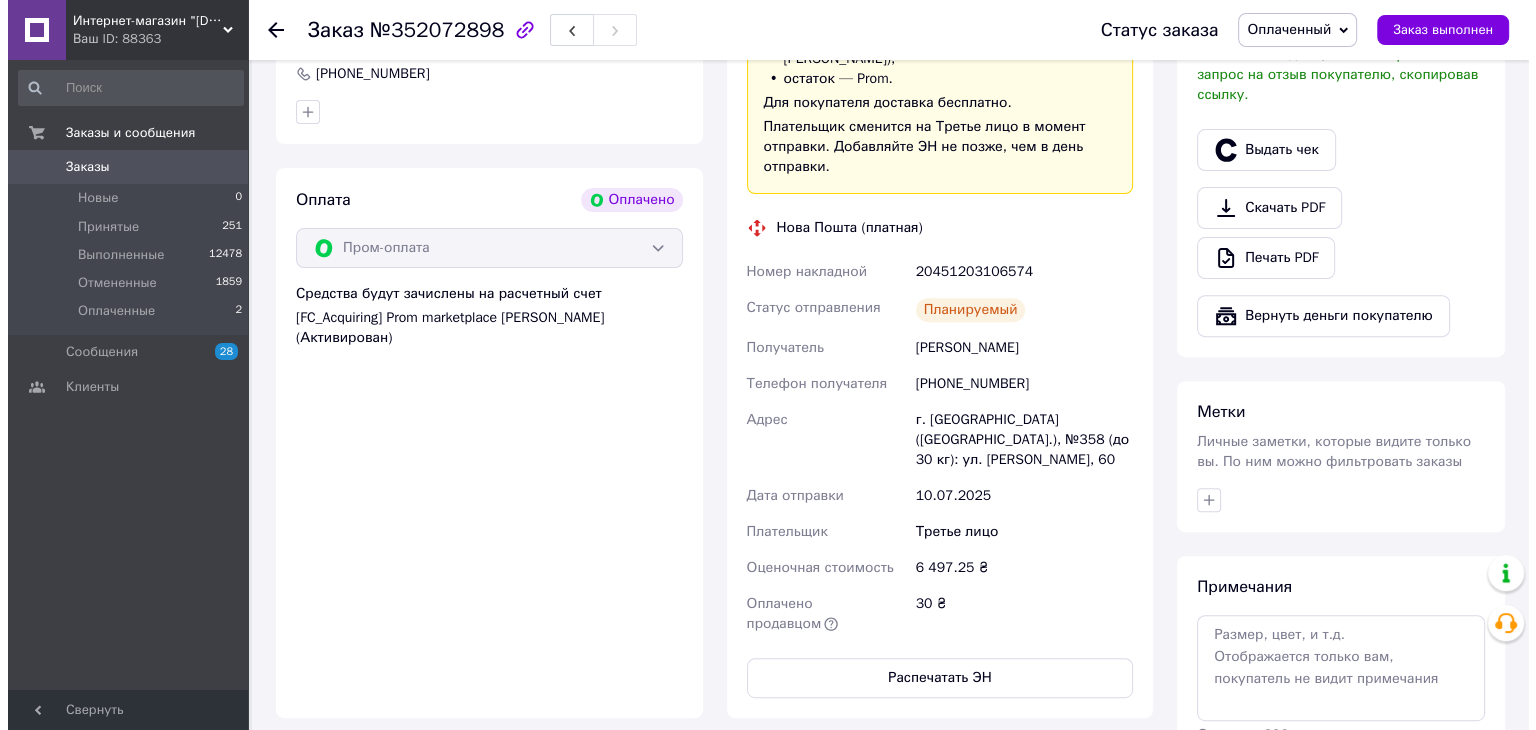 scroll, scrollTop: 510, scrollLeft: 0, axis: vertical 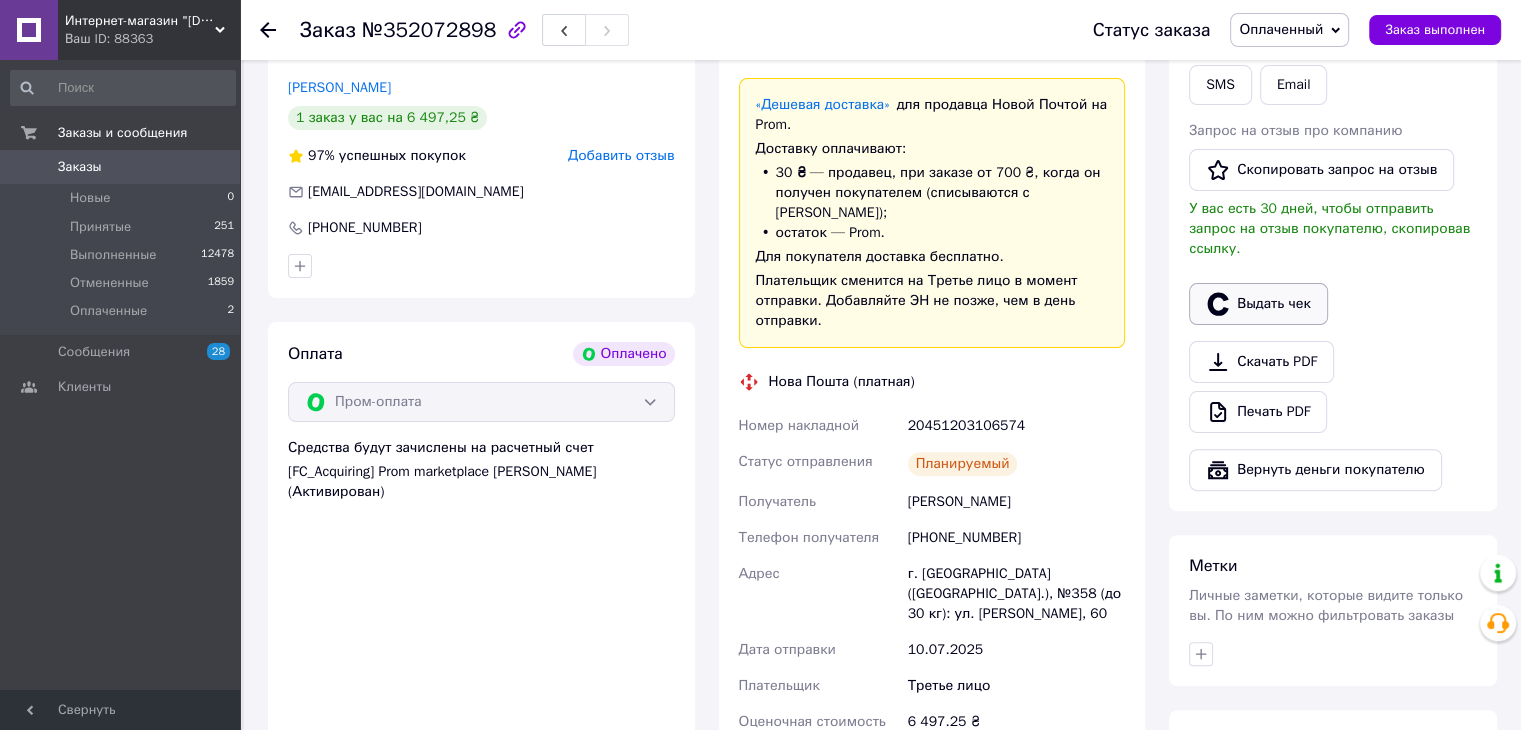 click on "Выдать чек" at bounding box center [1258, 304] 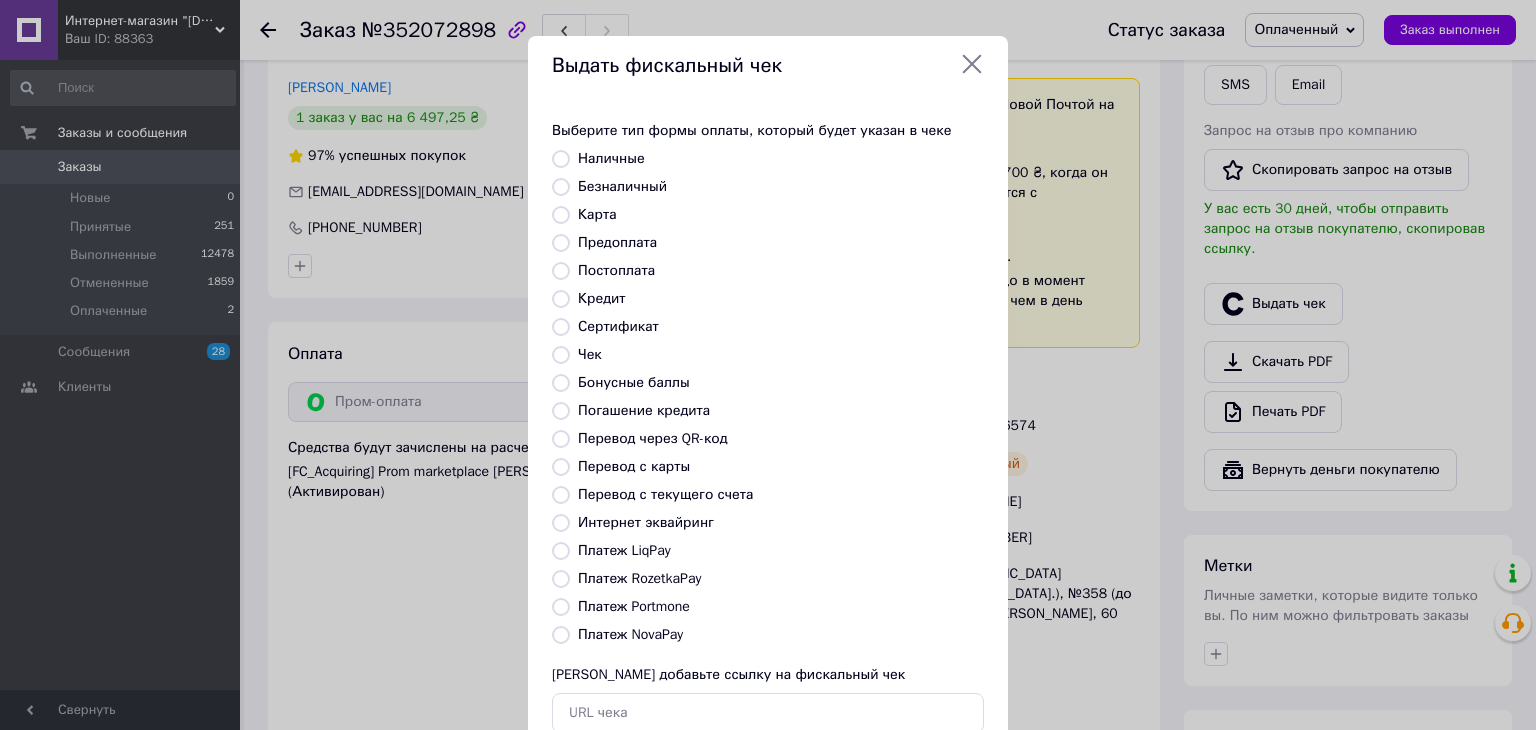 click on "Платеж RozetkaPay" at bounding box center [561, 579] 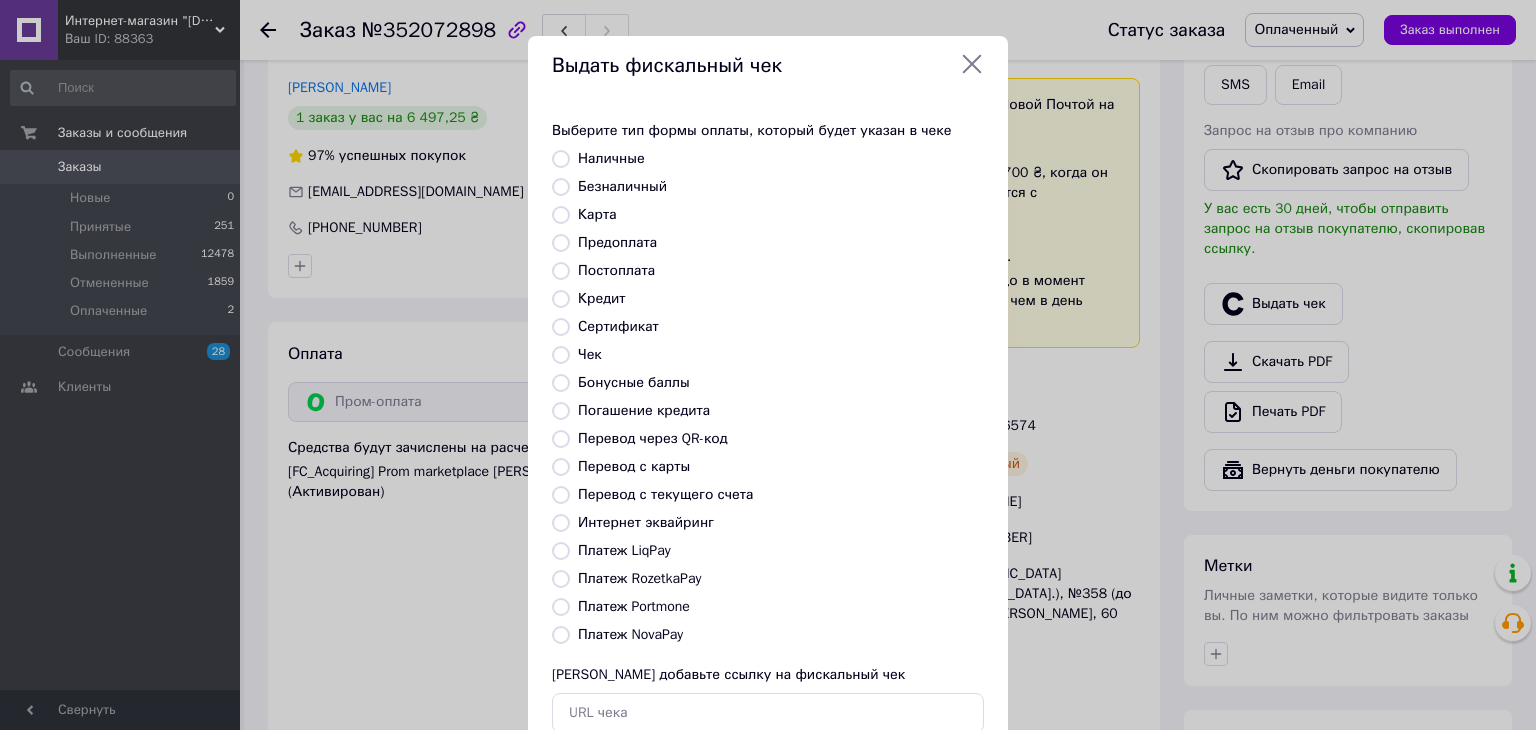 radio on "true" 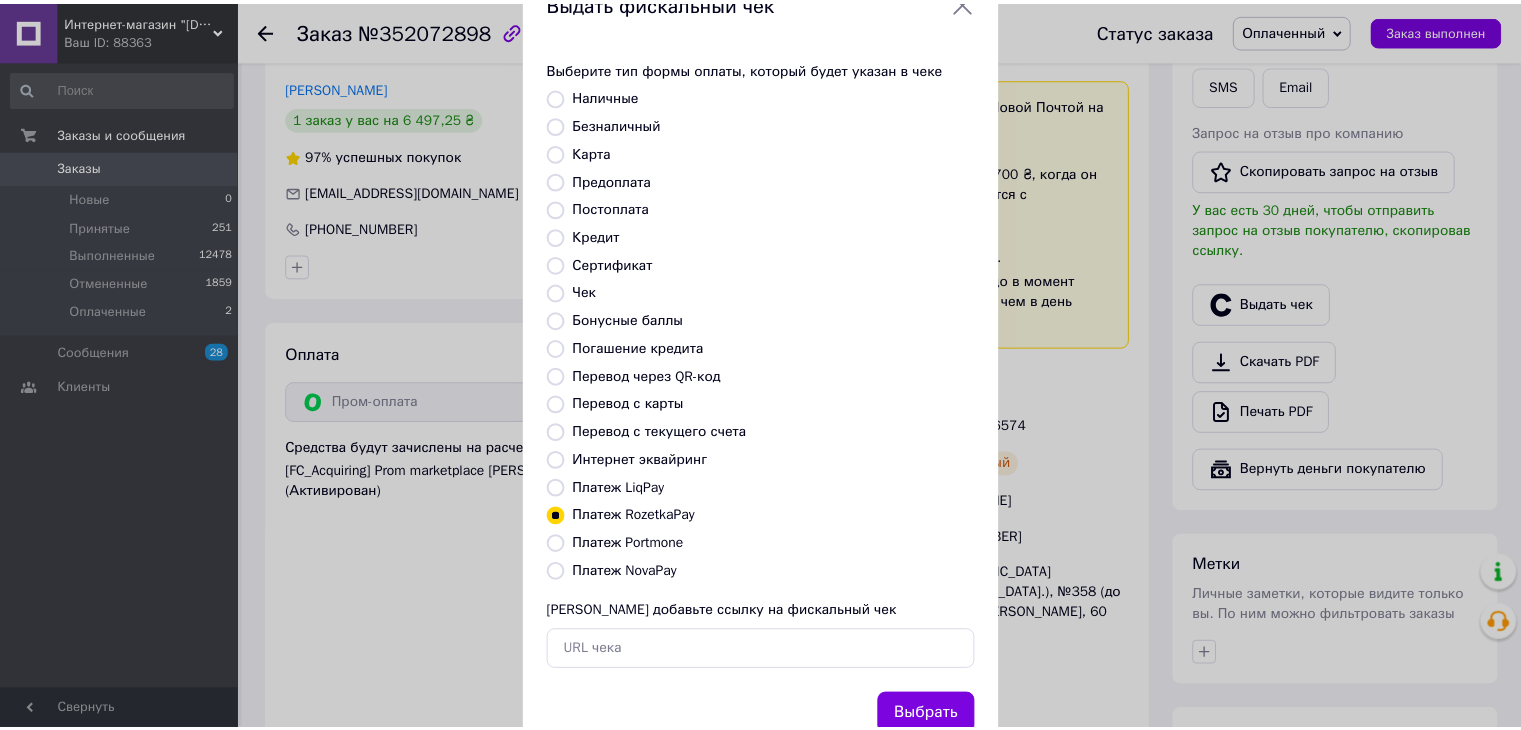 scroll, scrollTop: 128, scrollLeft: 0, axis: vertical 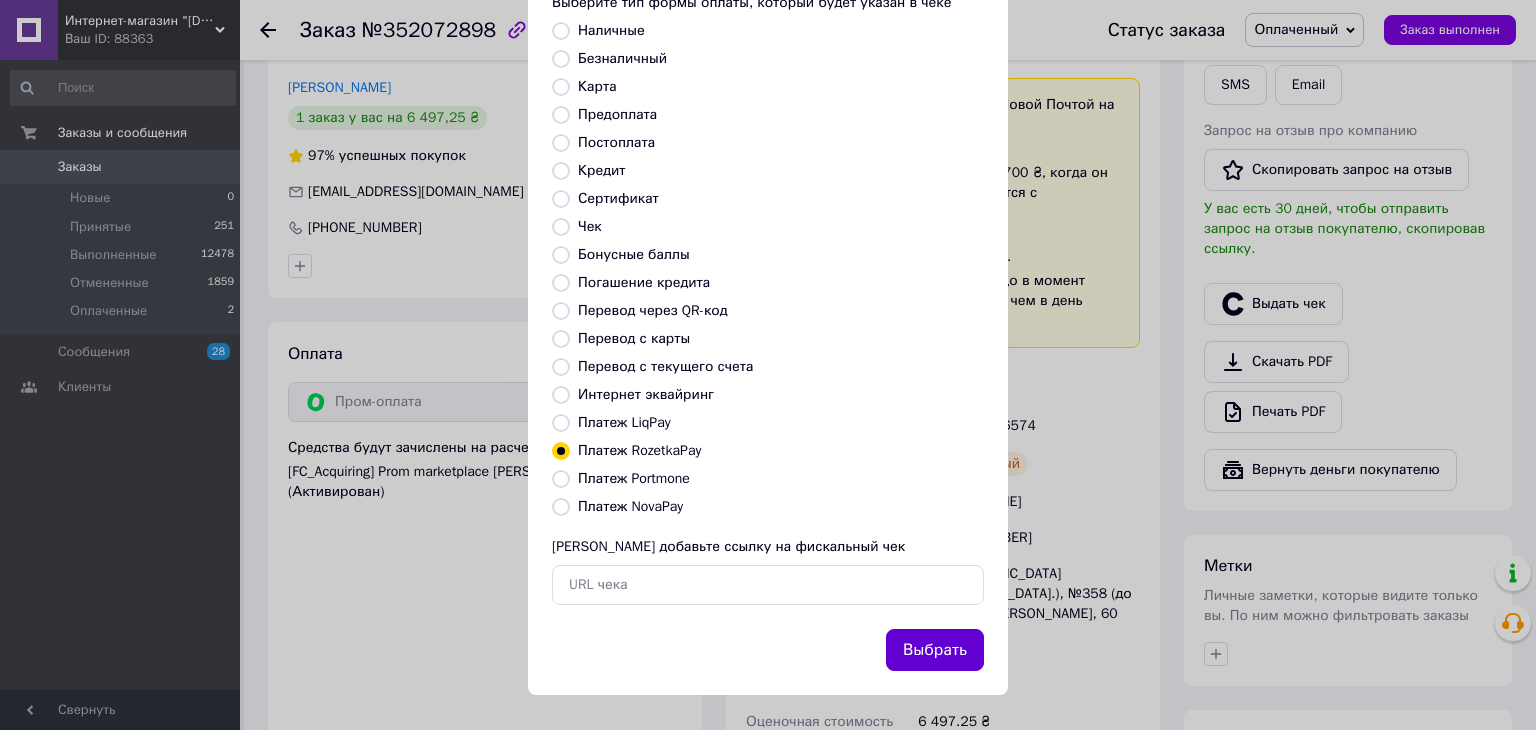 click on "Выбрать" at bounding box center [935, 650] 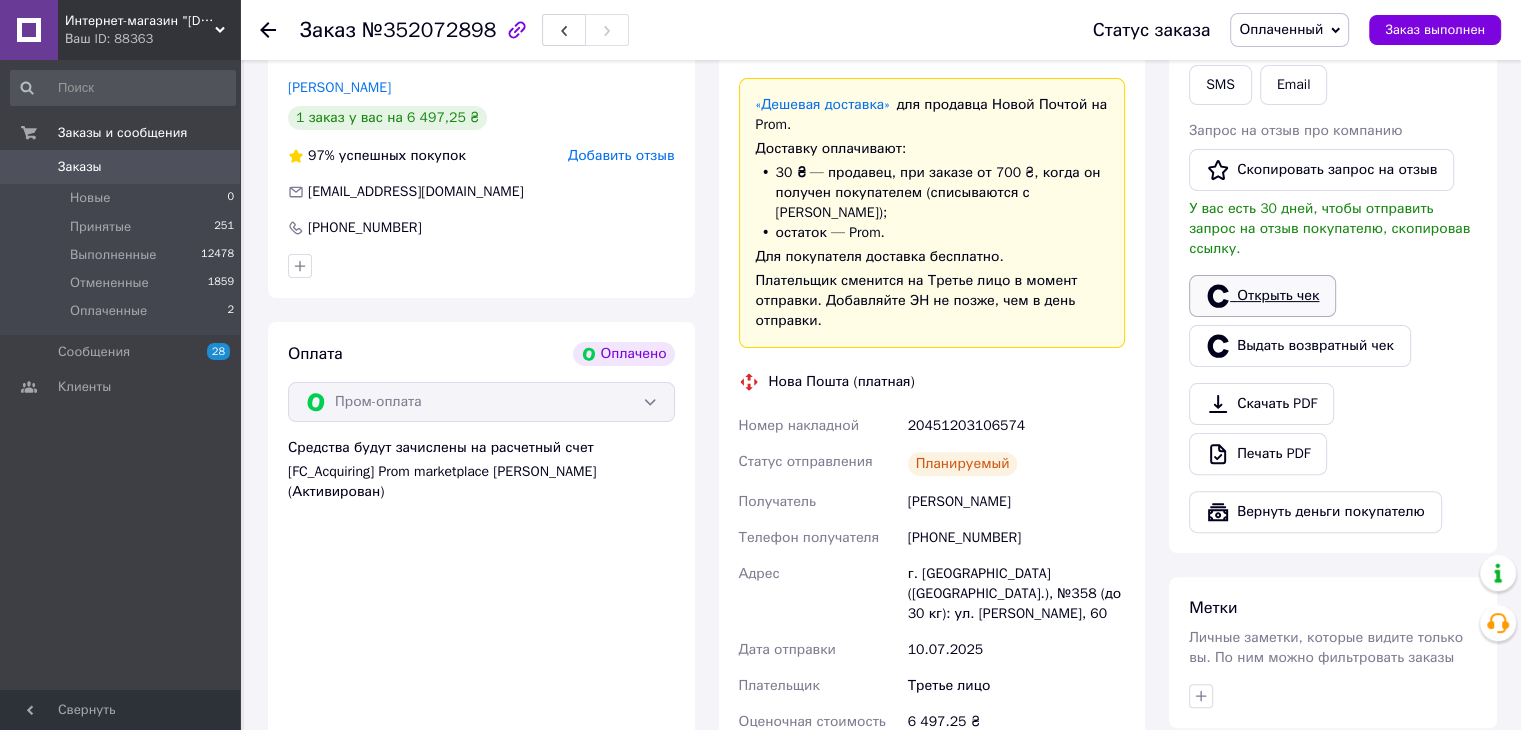 click on "Открыть чек" at bounding box center [1262, 296] 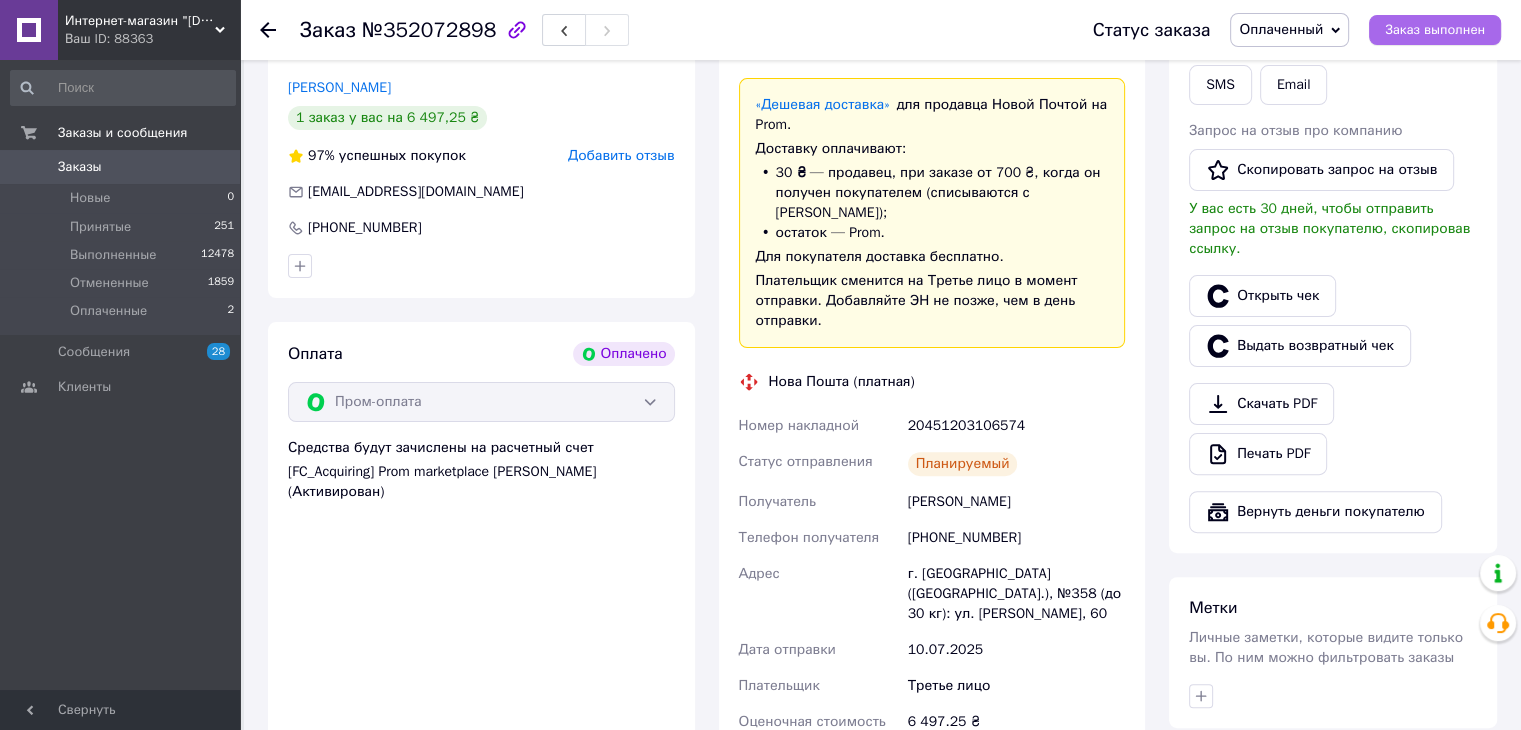 click on "Заказ выполнен" at bounding box center [1435, 30] 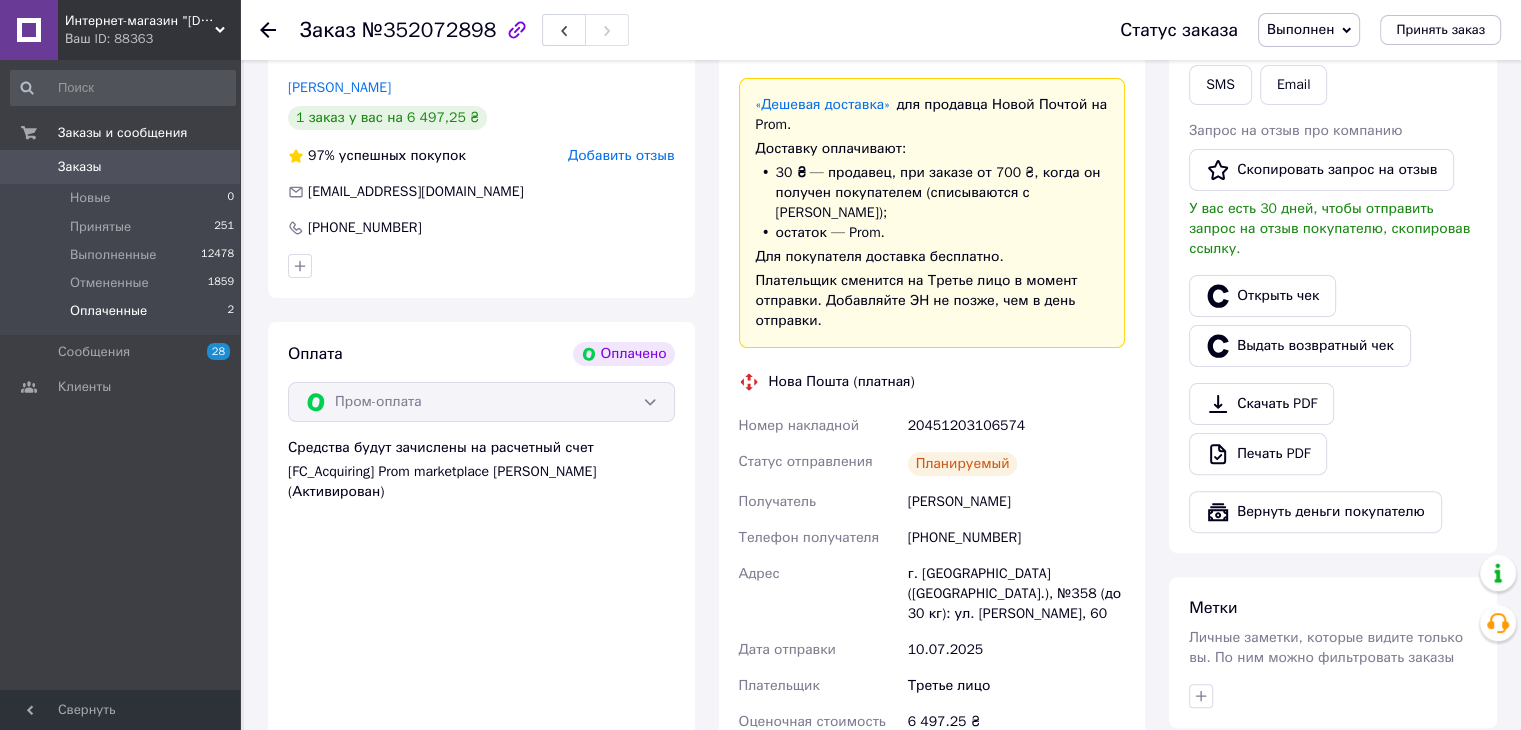 click on "Оплаченные" at bounding box center (108, 311) 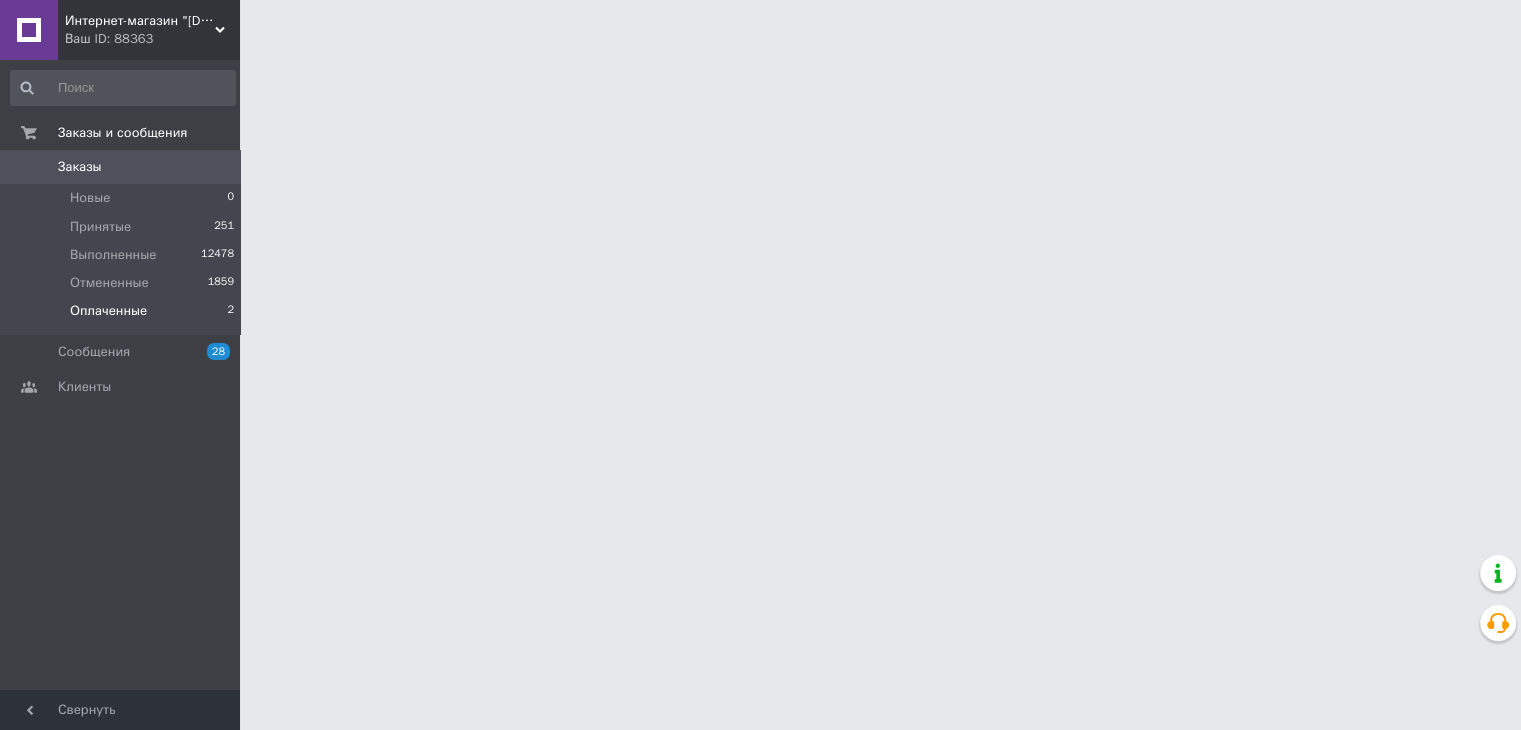 scroll, scrollTop: 0, scrollLeft: 0, axis: both 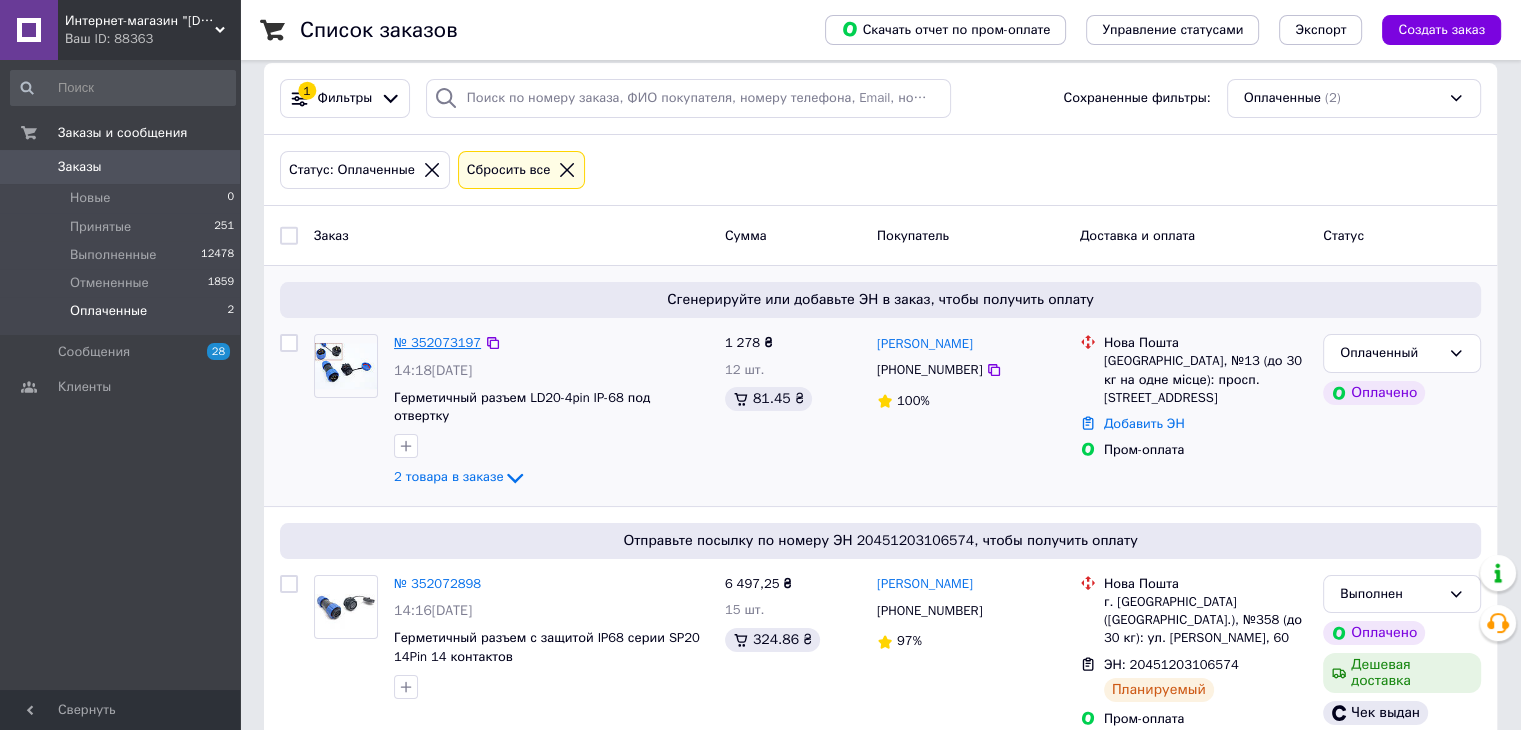 click on "№ 352073197" at bounding box center (437, 342) 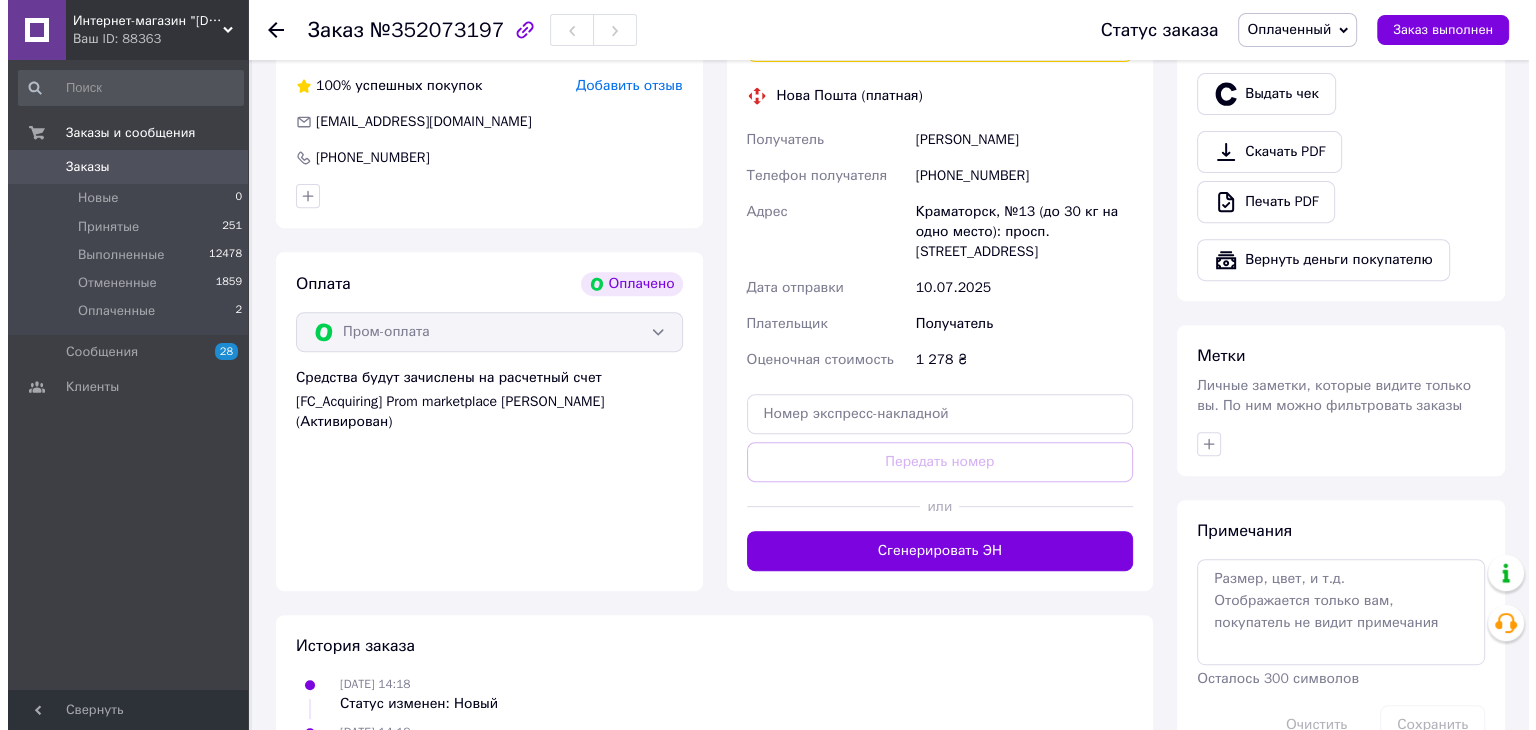 scroll, scrollTop: 582, scrollLeft: 0, axis: vertical 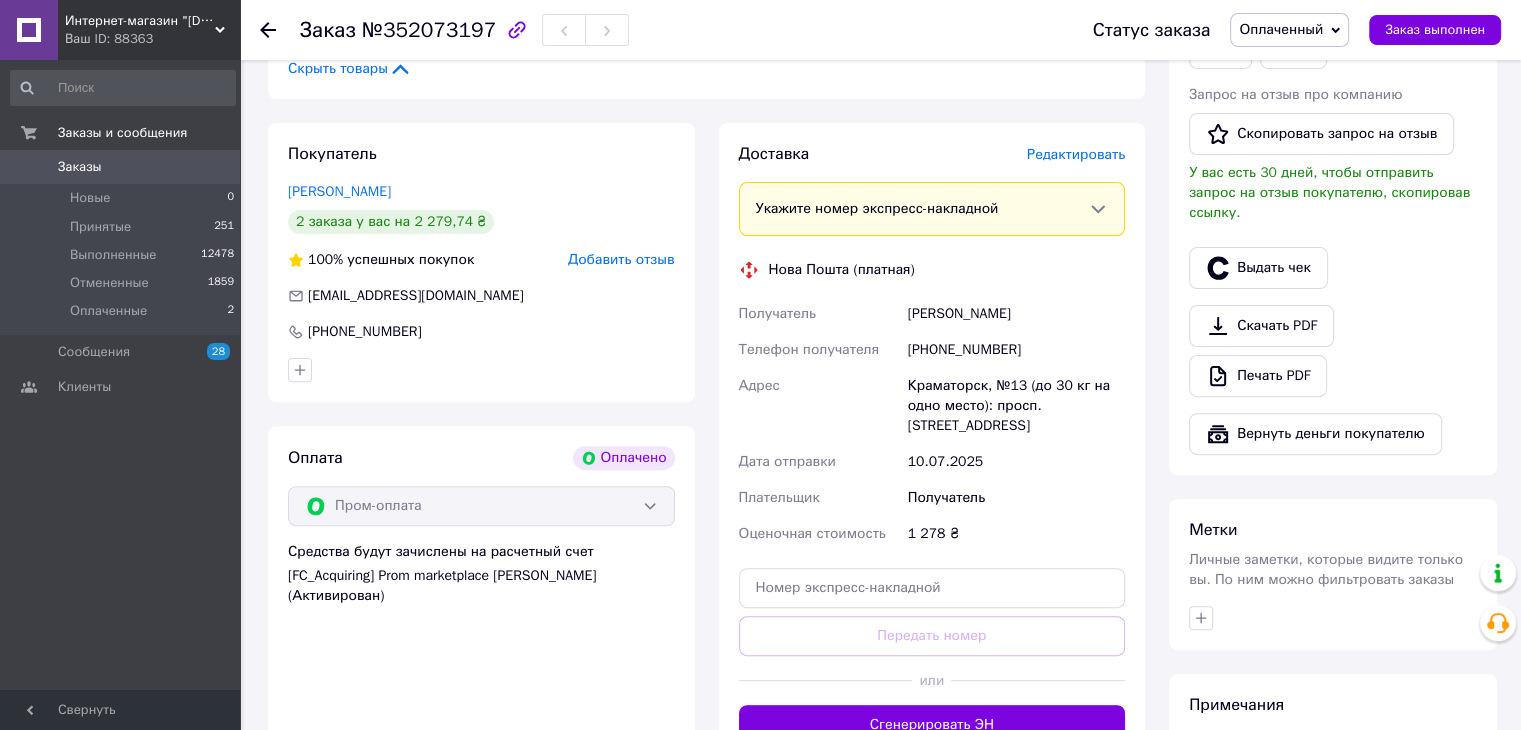 click on "Редактировать" at bounding box center (1076, 154) 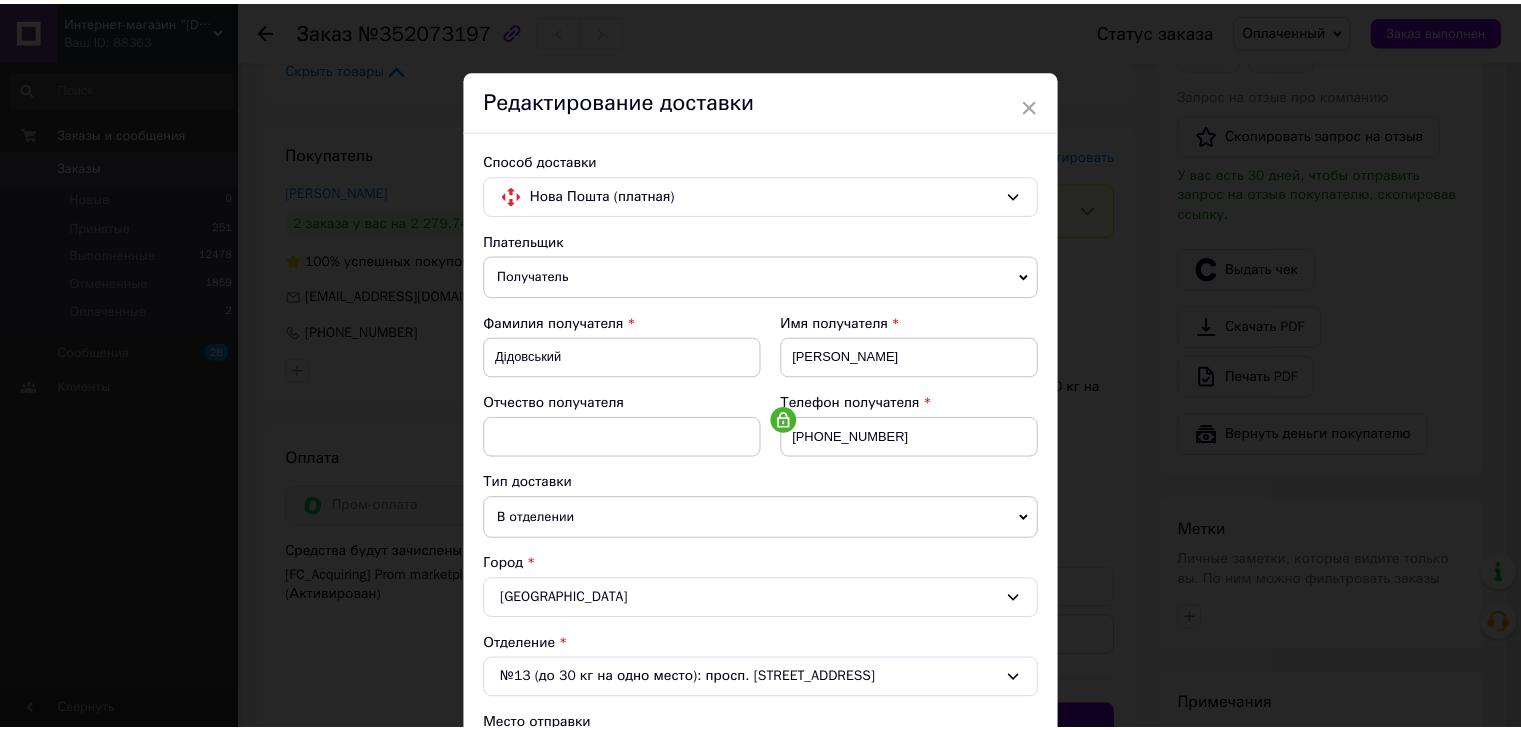 scroll, scrollTop: 592, scrollLeft: 0, axis: vertical 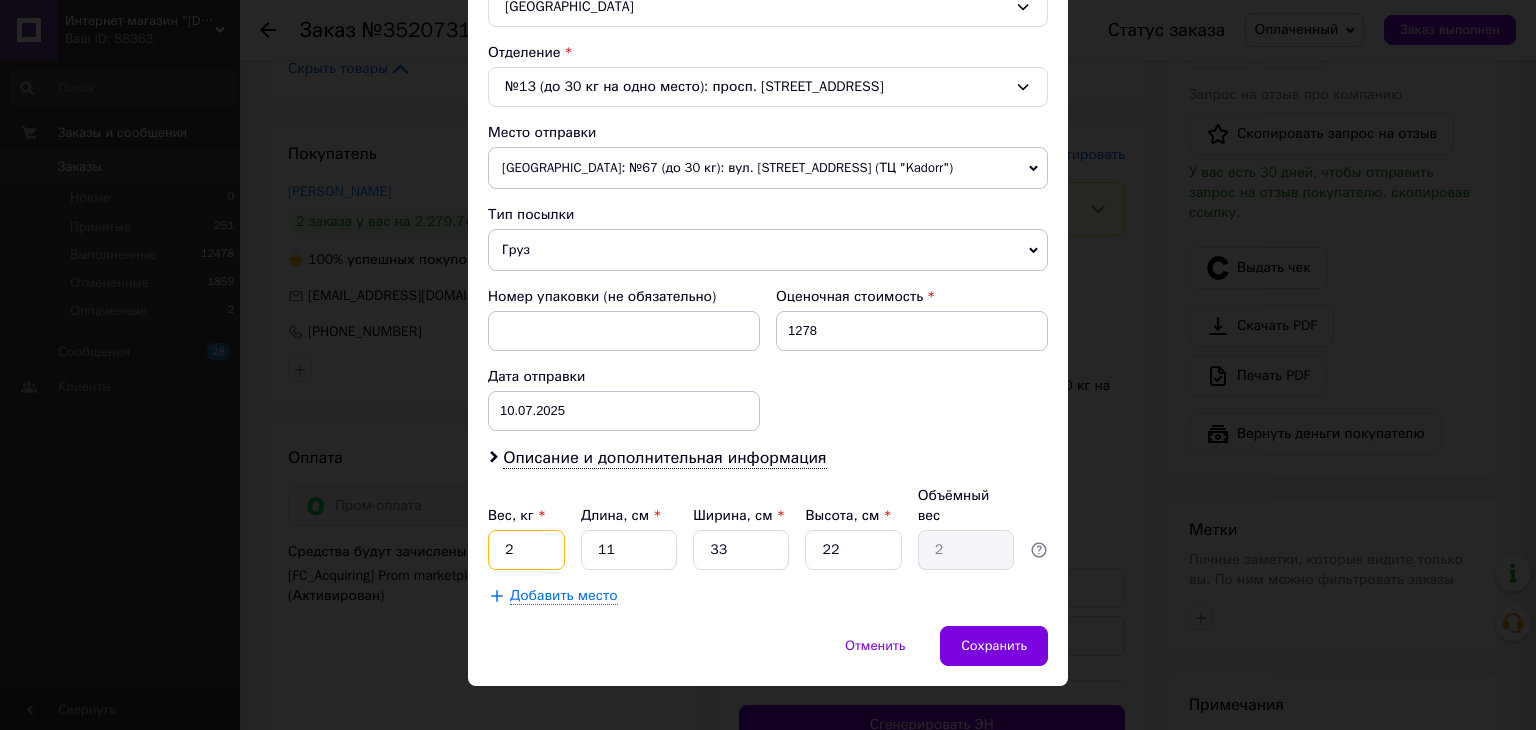 drag, startPoint x: 531, startPoint y: 537, endPoint x: 486, endPoint y: 535, distance: 45.044422 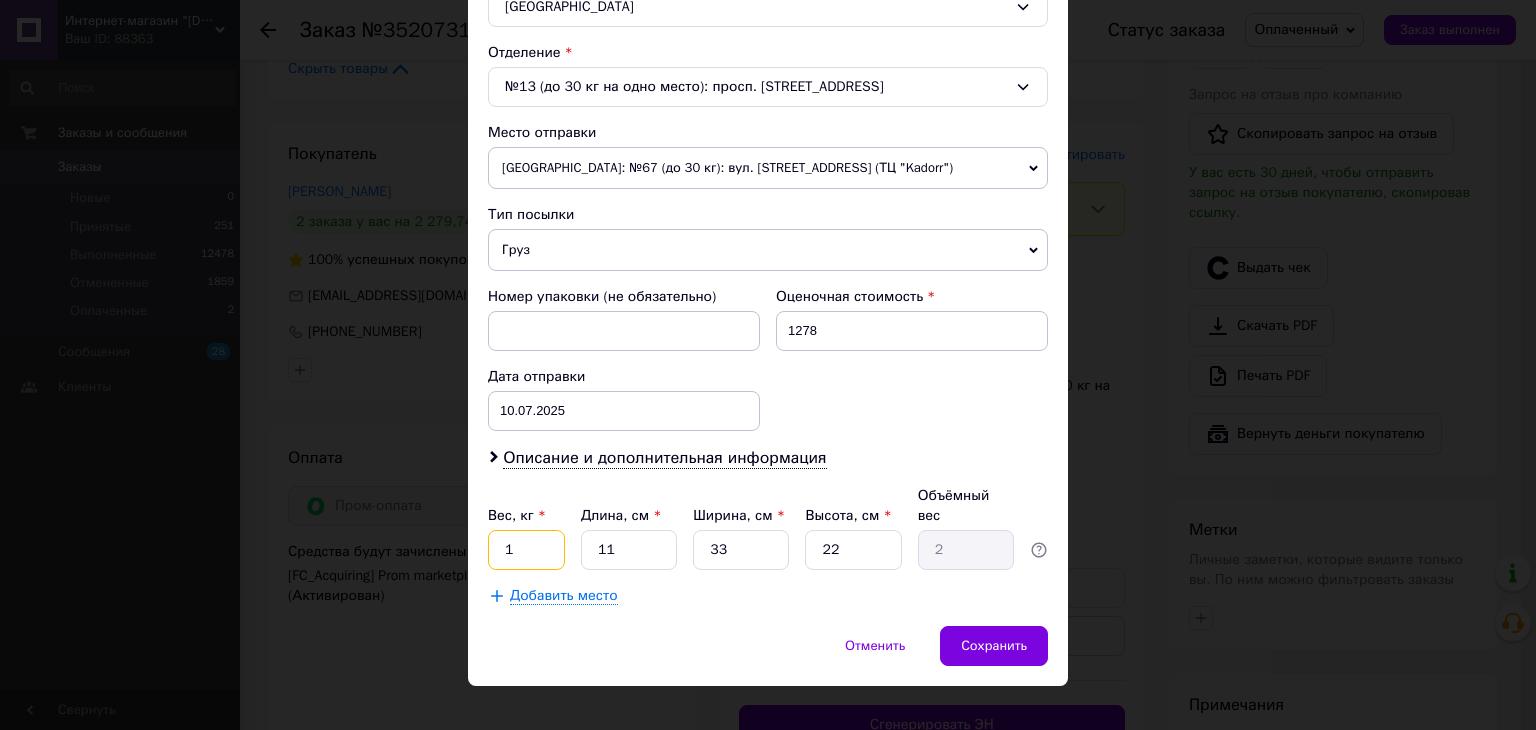 type on "1" 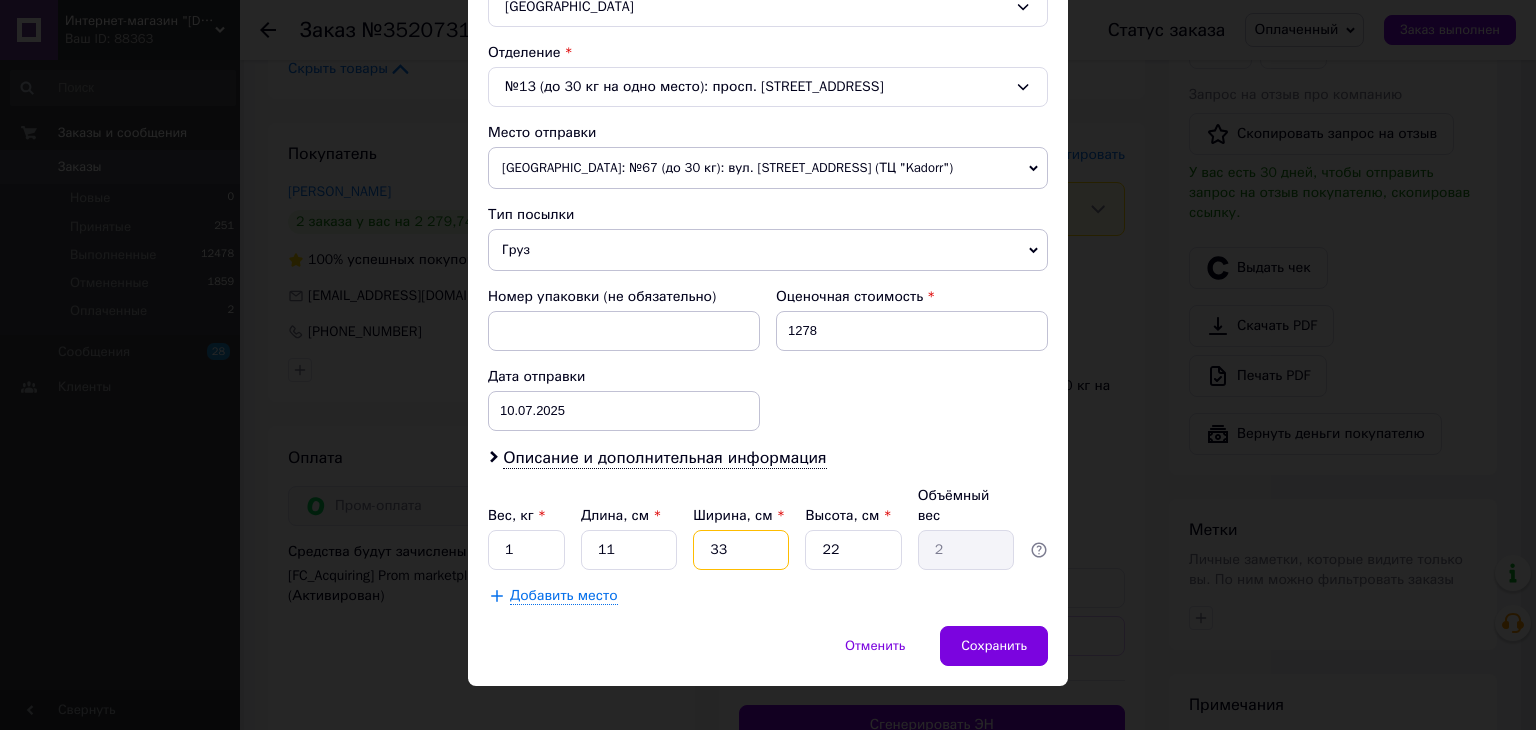 drag, startPoint x: 760, startPoint y: 525, endPoint x: 675, endPoint y: 525, distance: 85 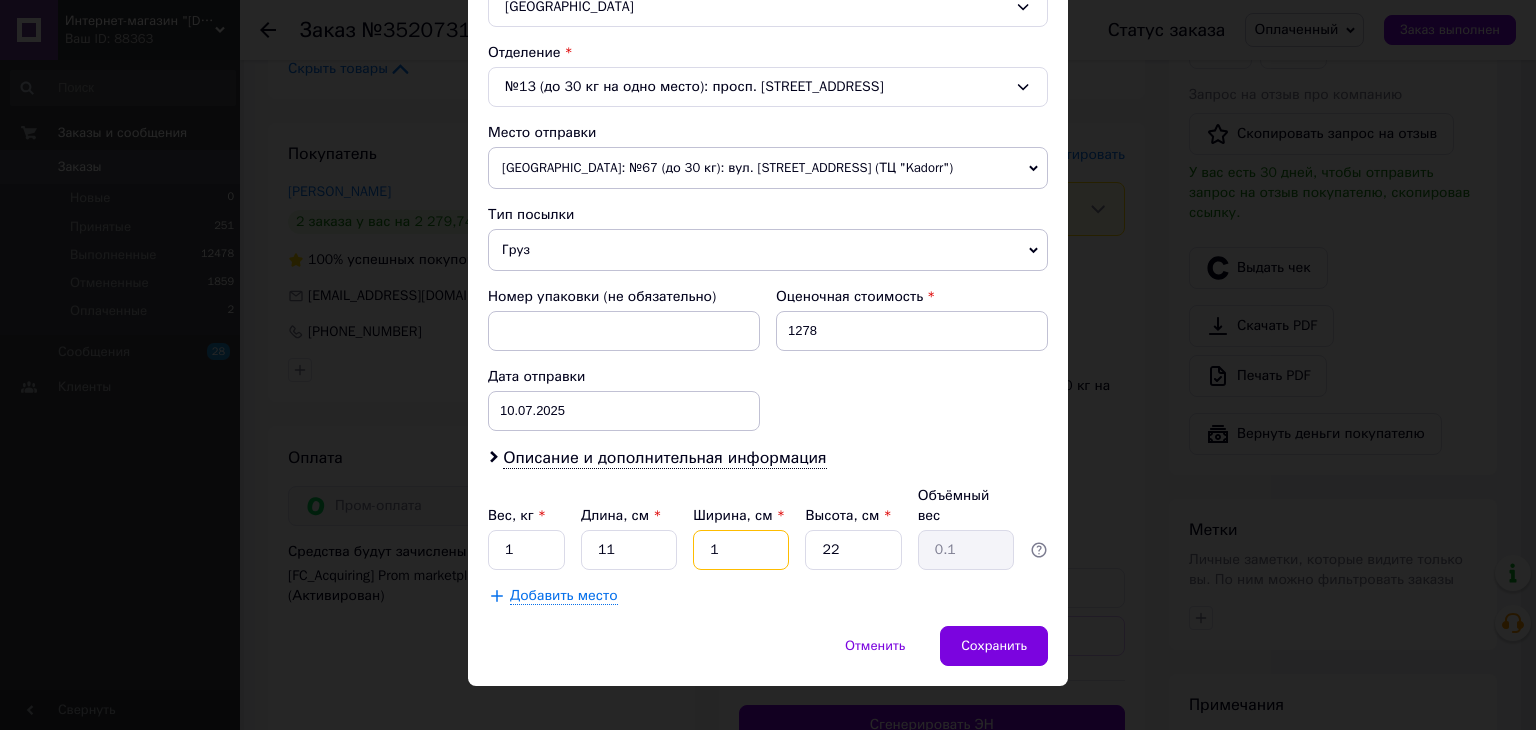 type on "1" 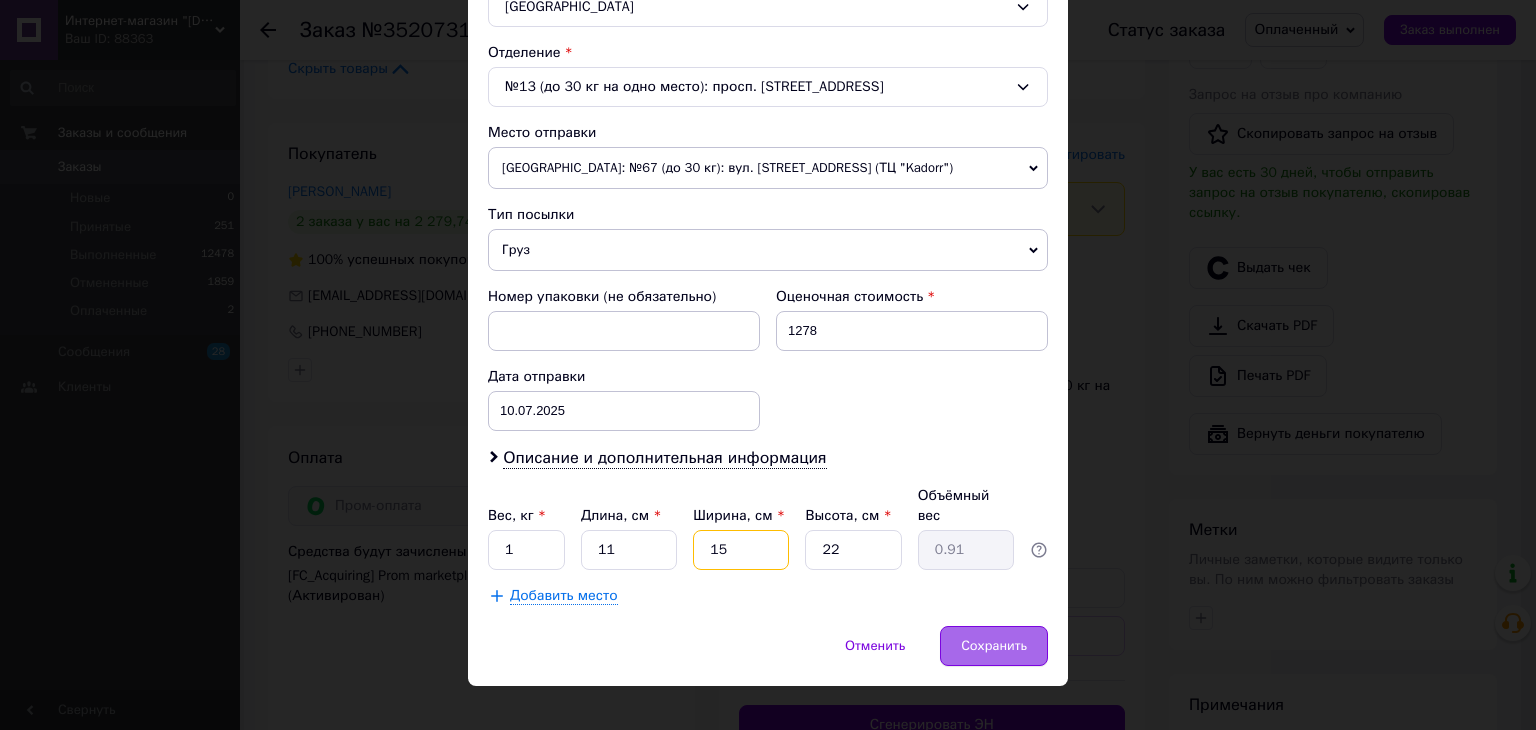 type on "15" 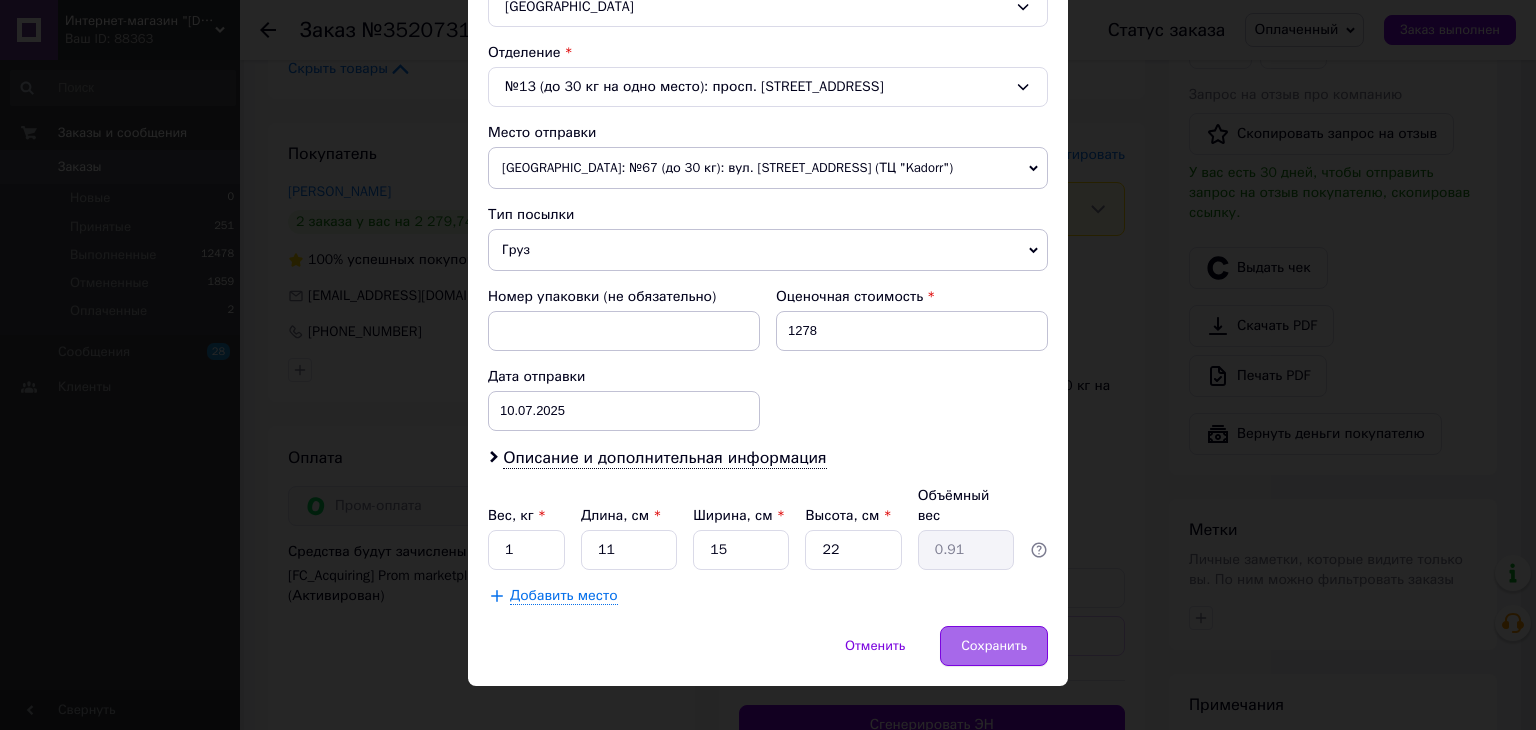 click on "Сохранить" at bounding box center [994, 646] 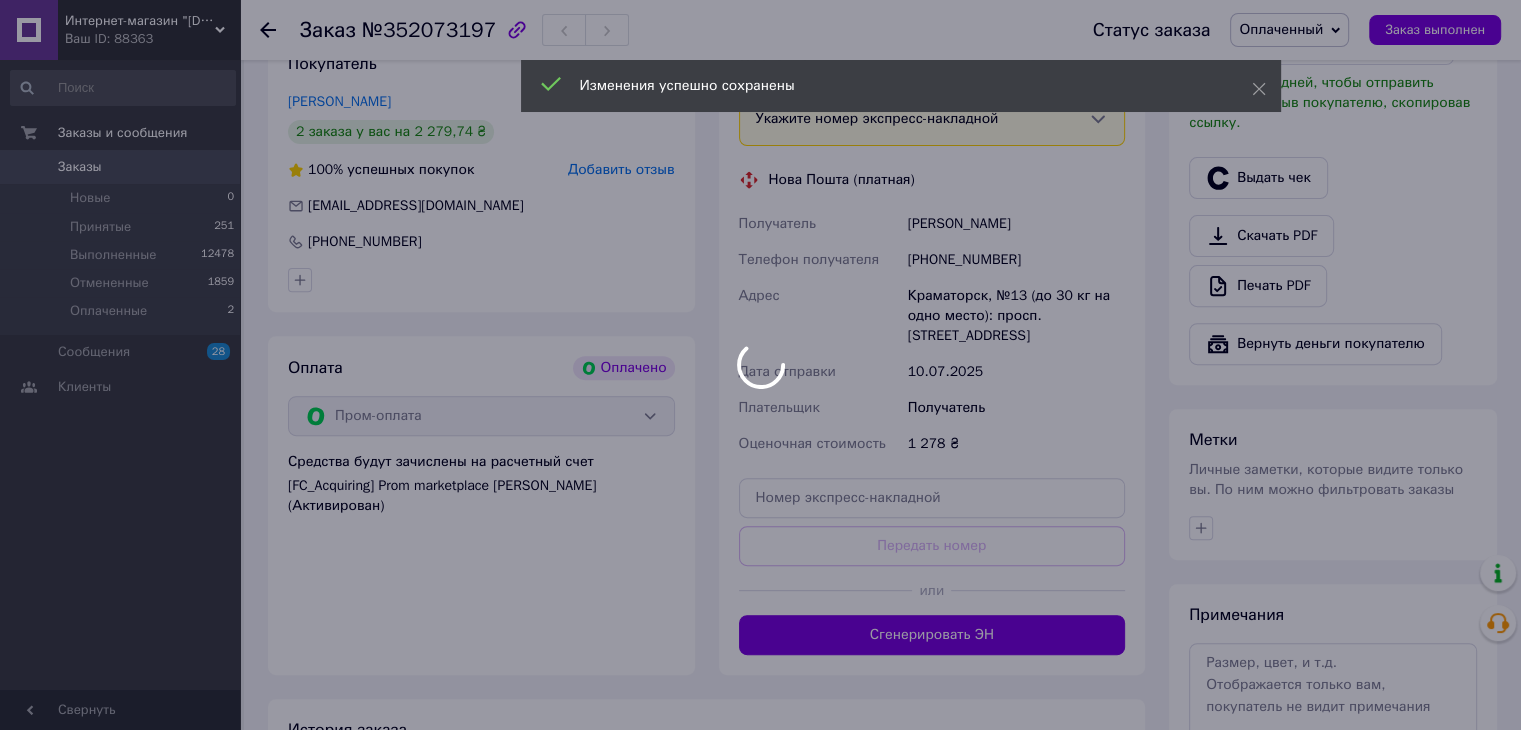 scroll, scrollTop: 882, scrollLeft: 0, axis: vertical 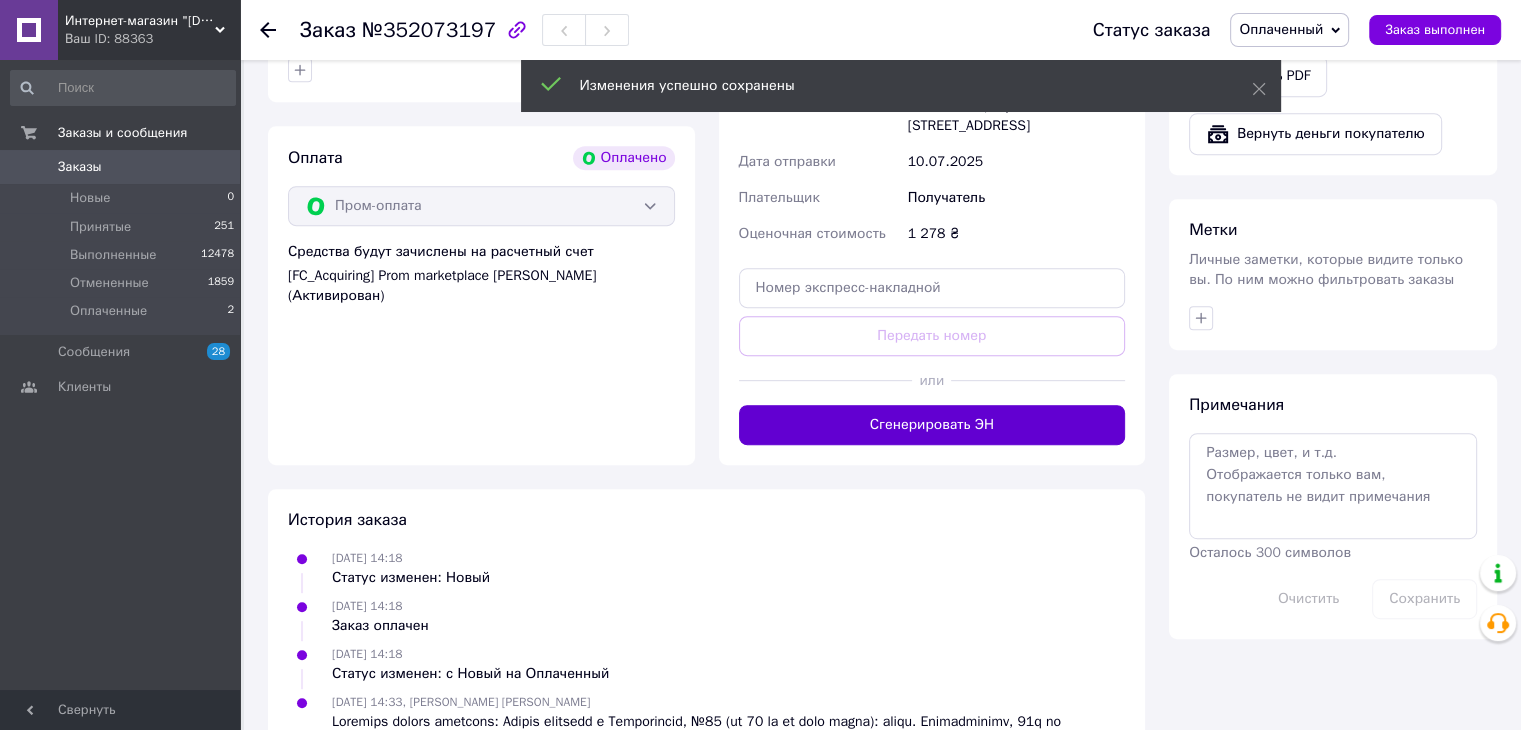 click on "Сгенерировать ЭН" at bounding box center [932, 425] 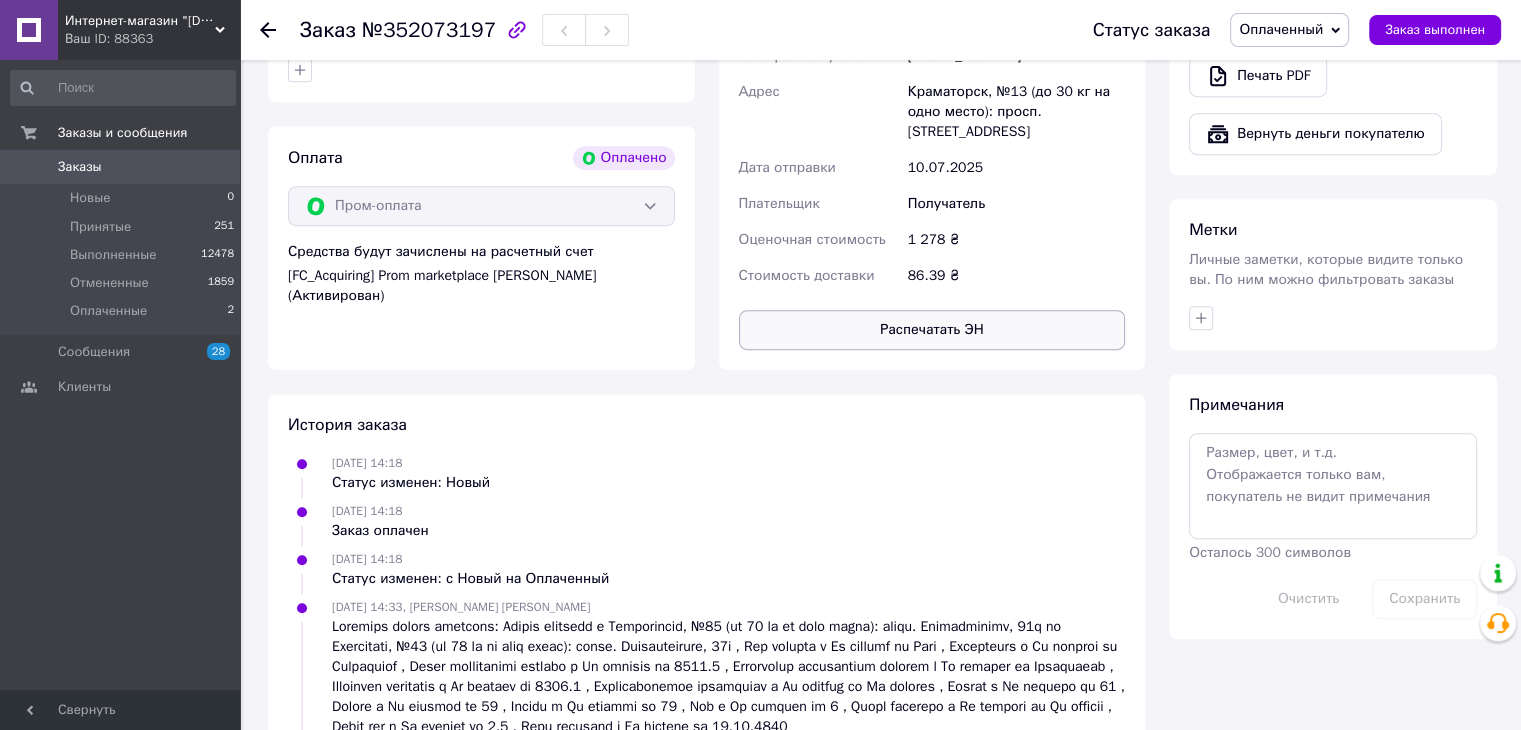 click on "Распечатать ЭН" at bounding box center (932, 330) 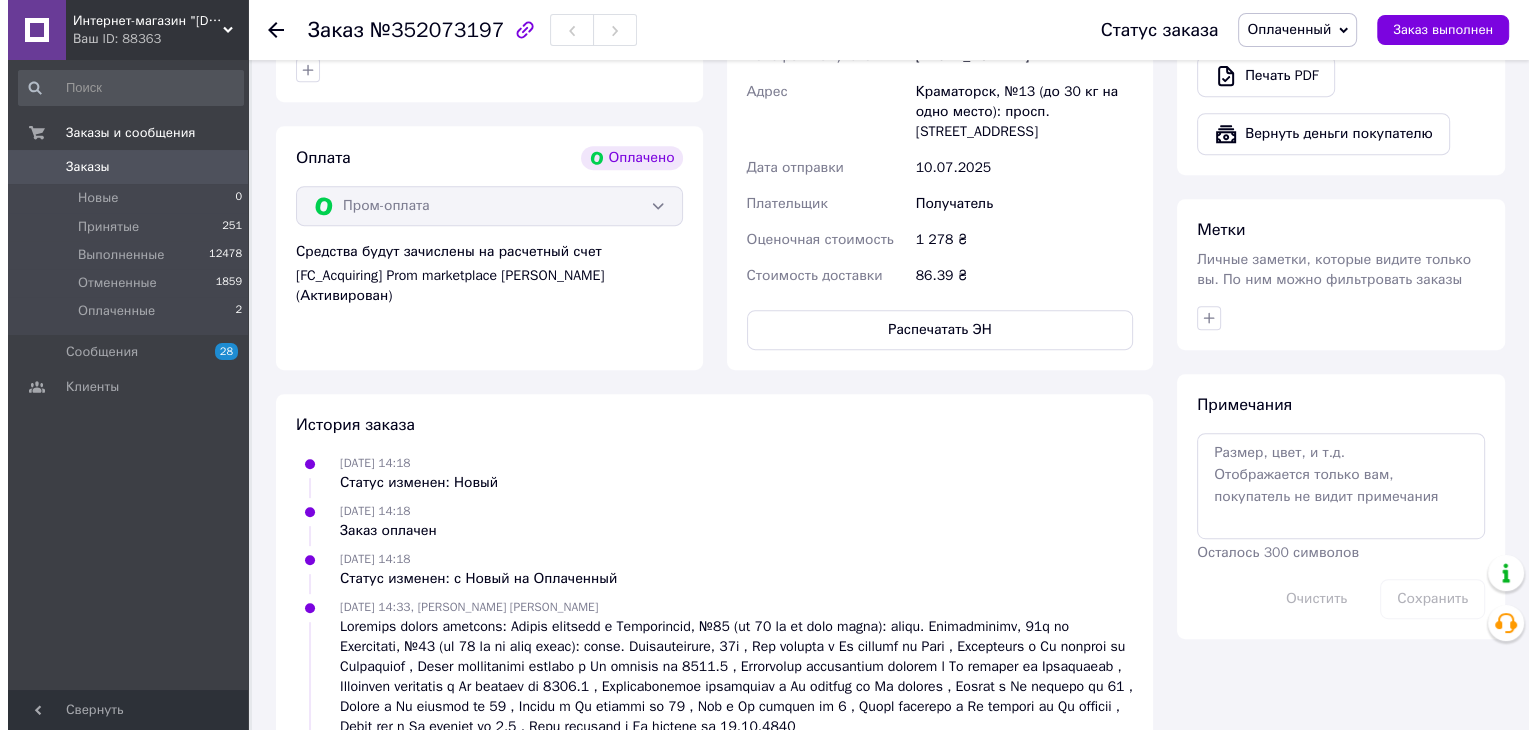scroll, scrollTop: 582, scrollLeft: 0, axis: vertical 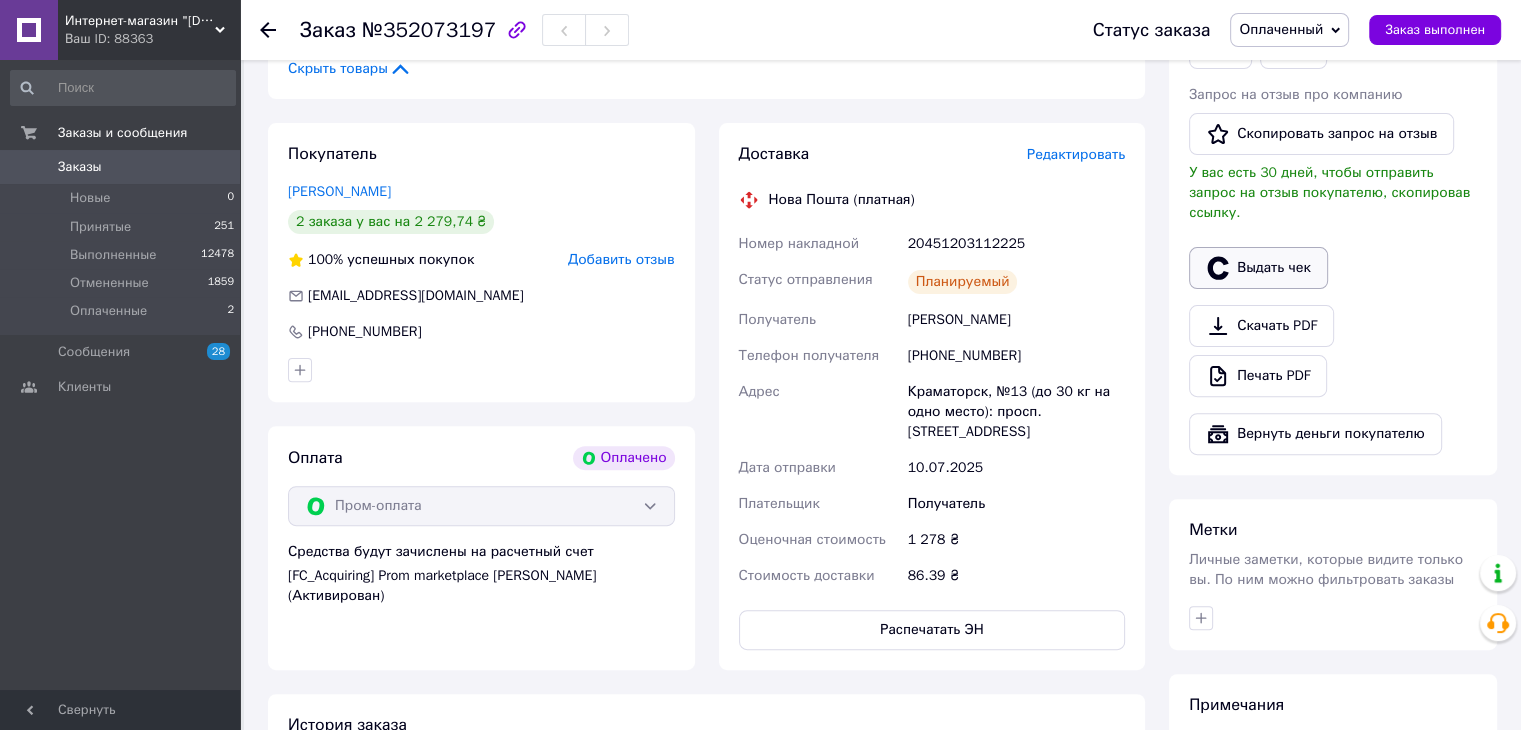 click on "Выдать чек" at bounding box center [1258, 268] 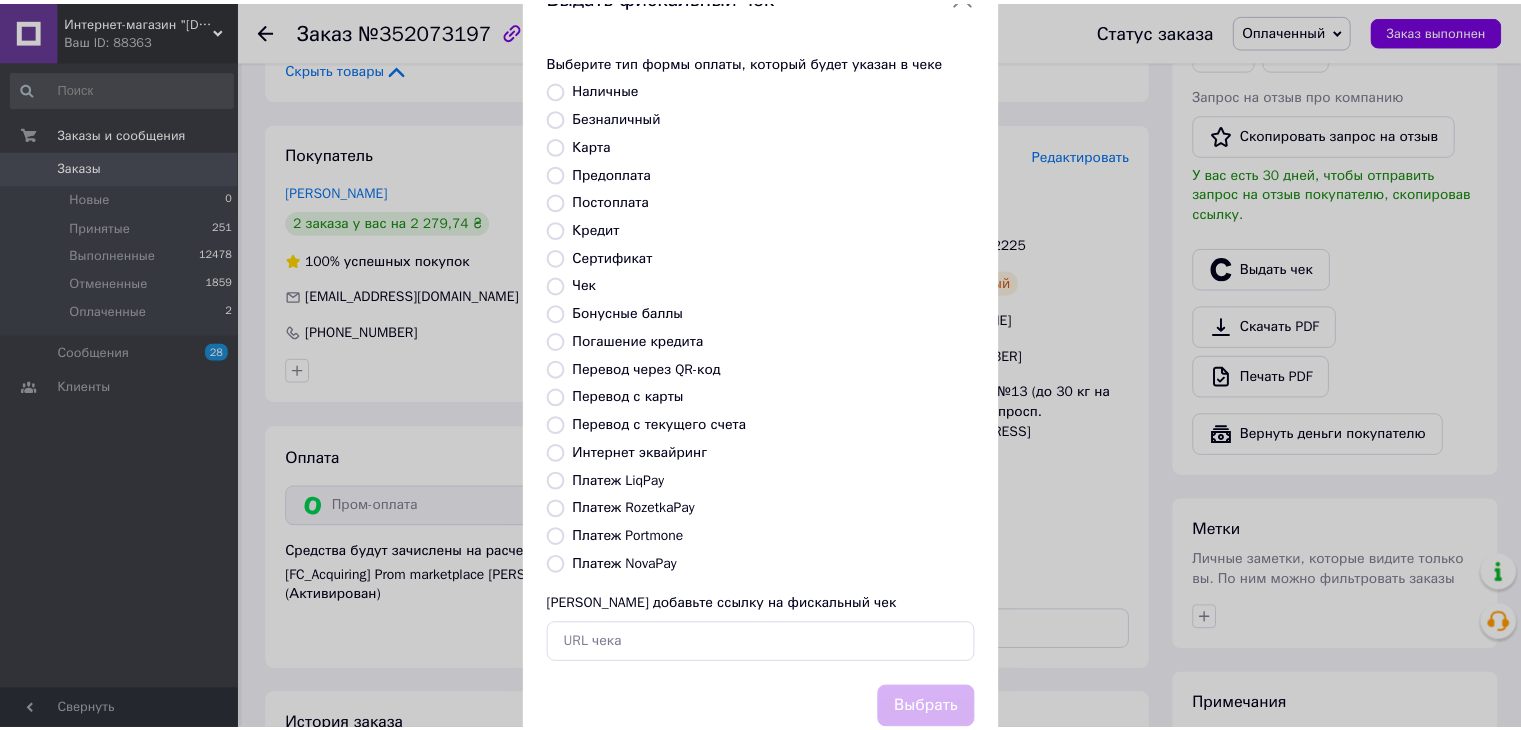 scroll, scrollTop: 100, scrollLeft: 0, axis: vertical 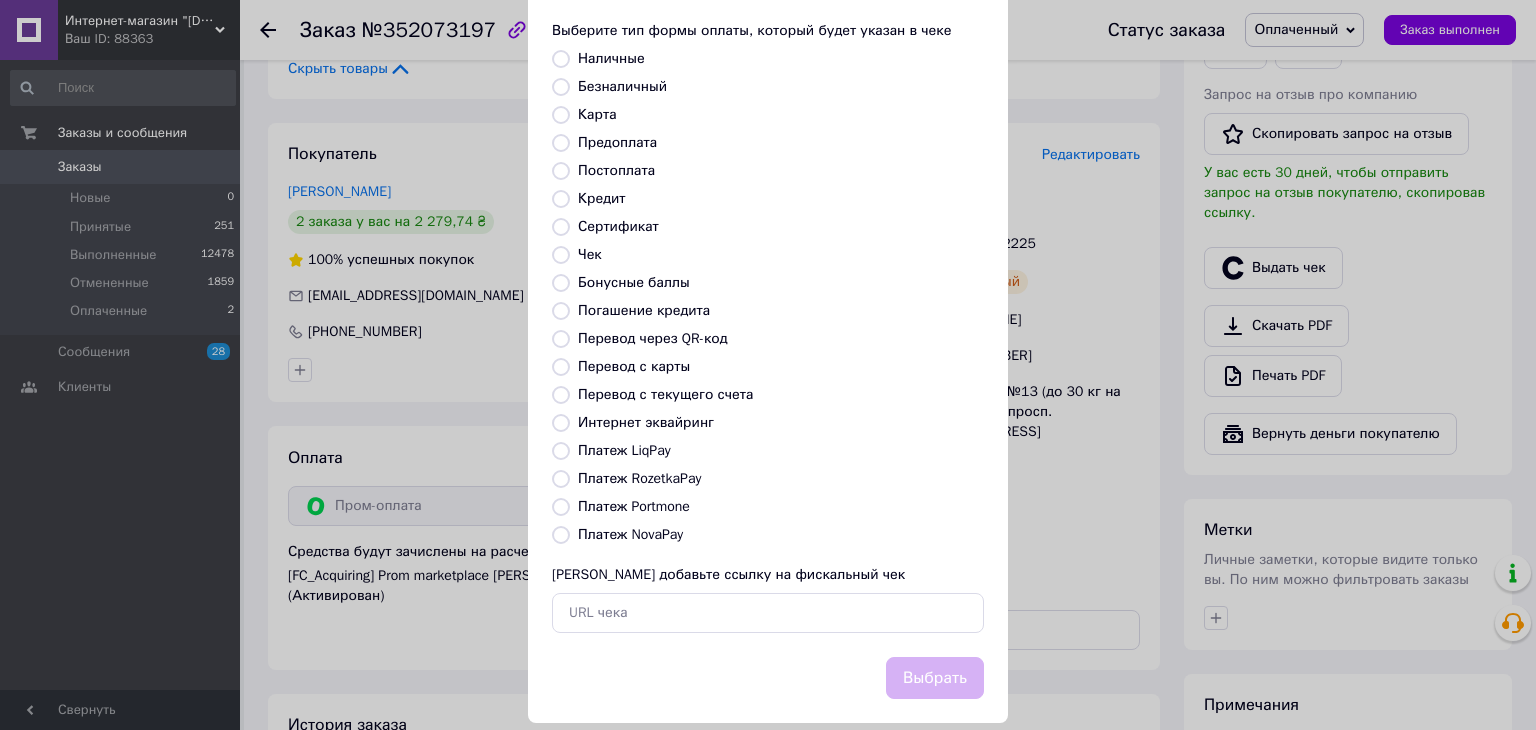 click on "Платеж RozetkaPay" at bounding box center [561, 479] 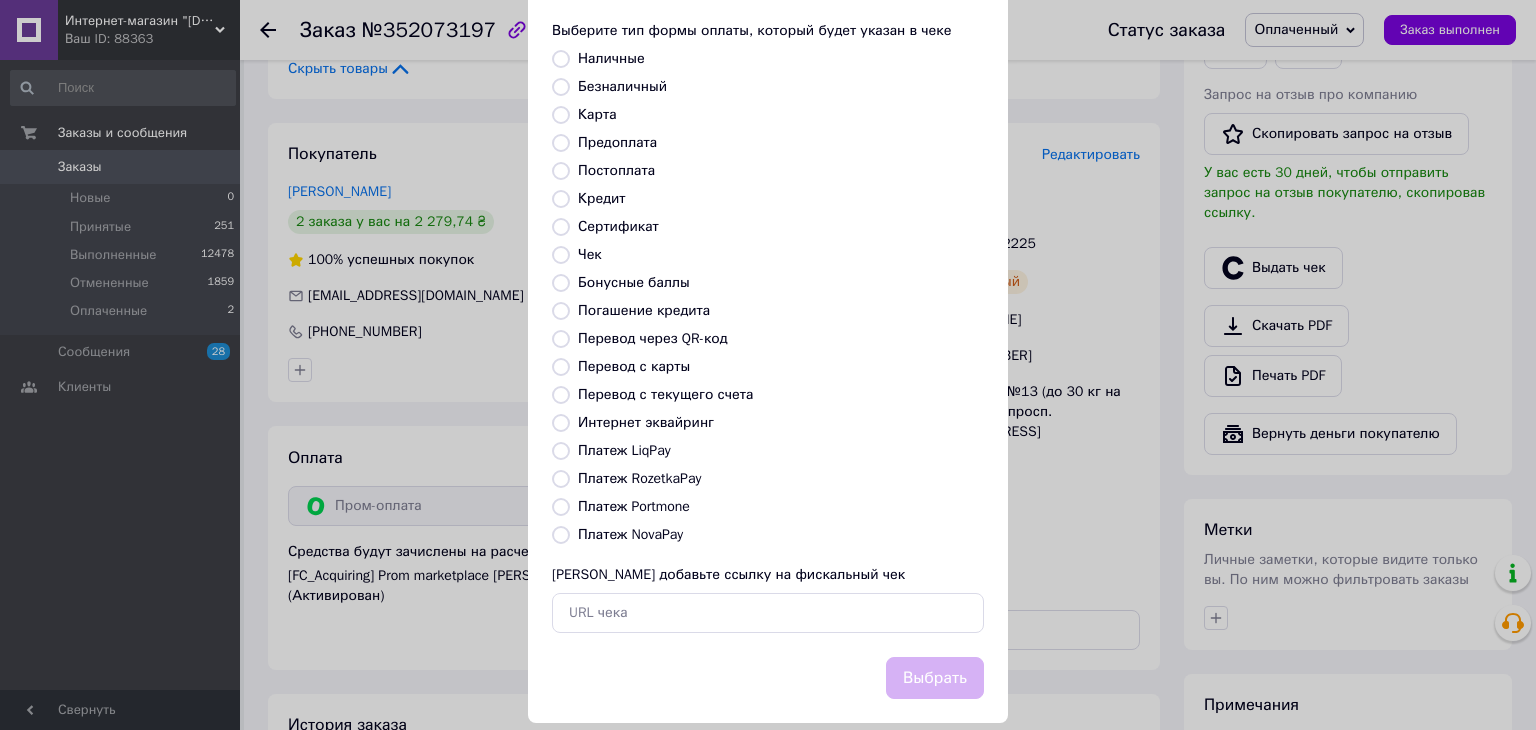 radio on "true" 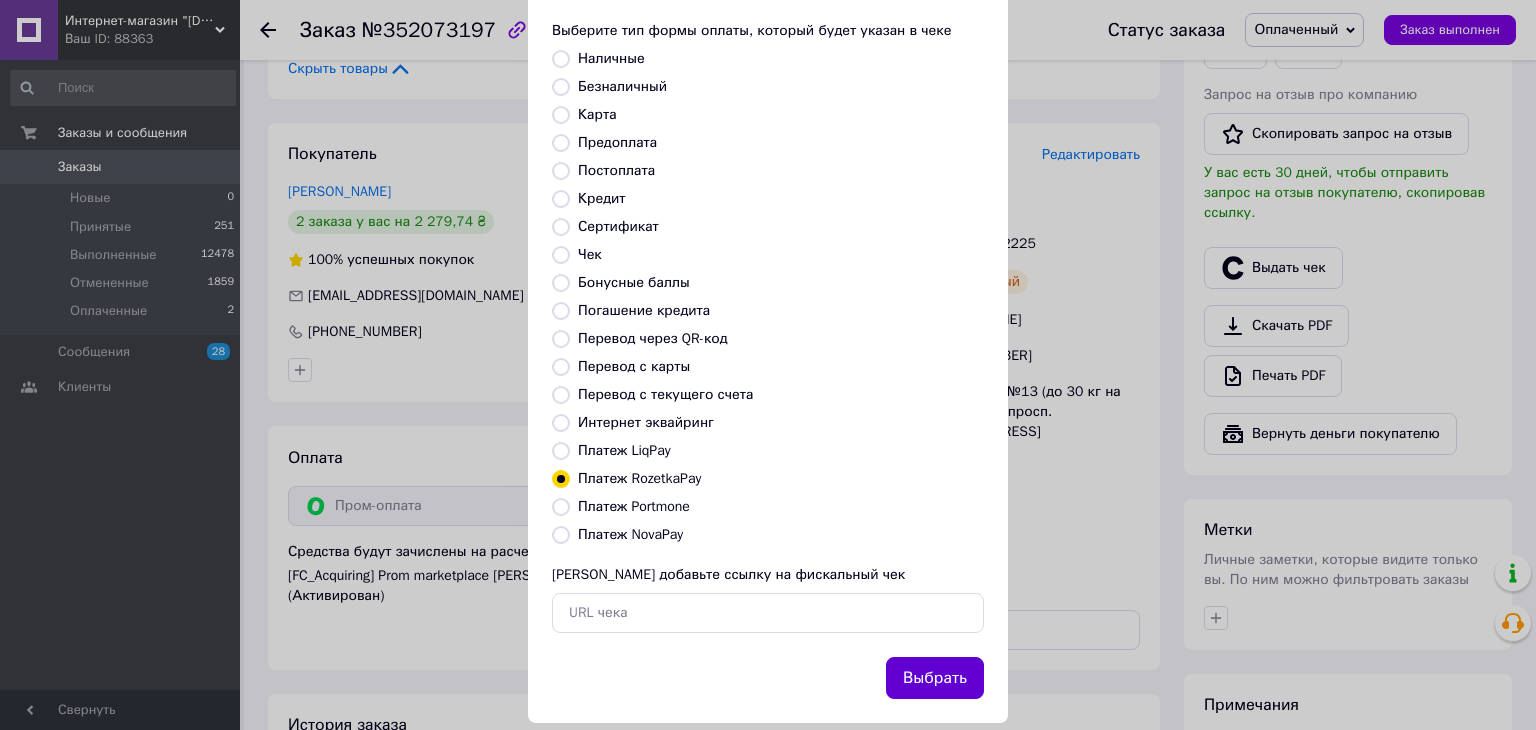 click on "Выбрать" at bounding box center [935, 678] 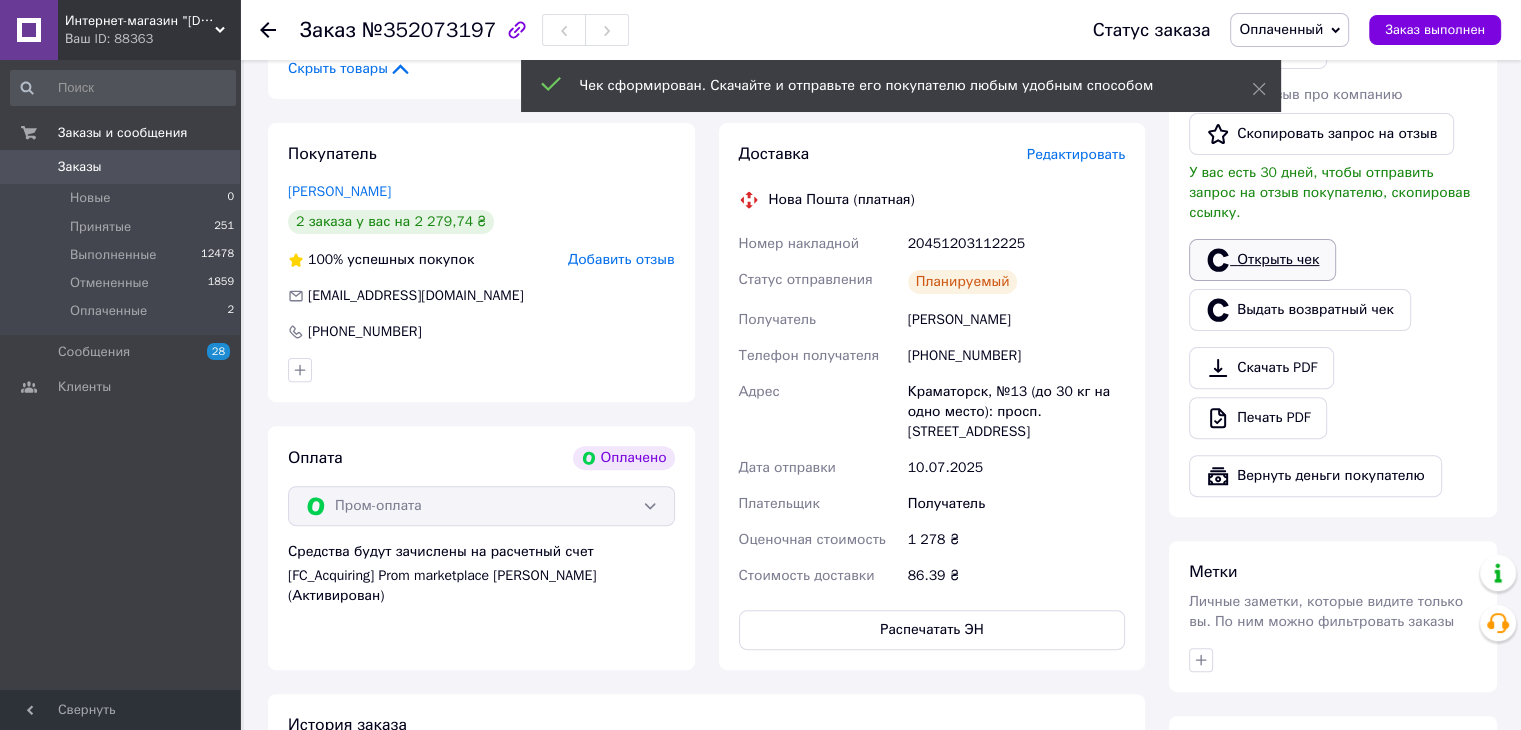click on "Открыть чек" at bounding box center (1262, 260) 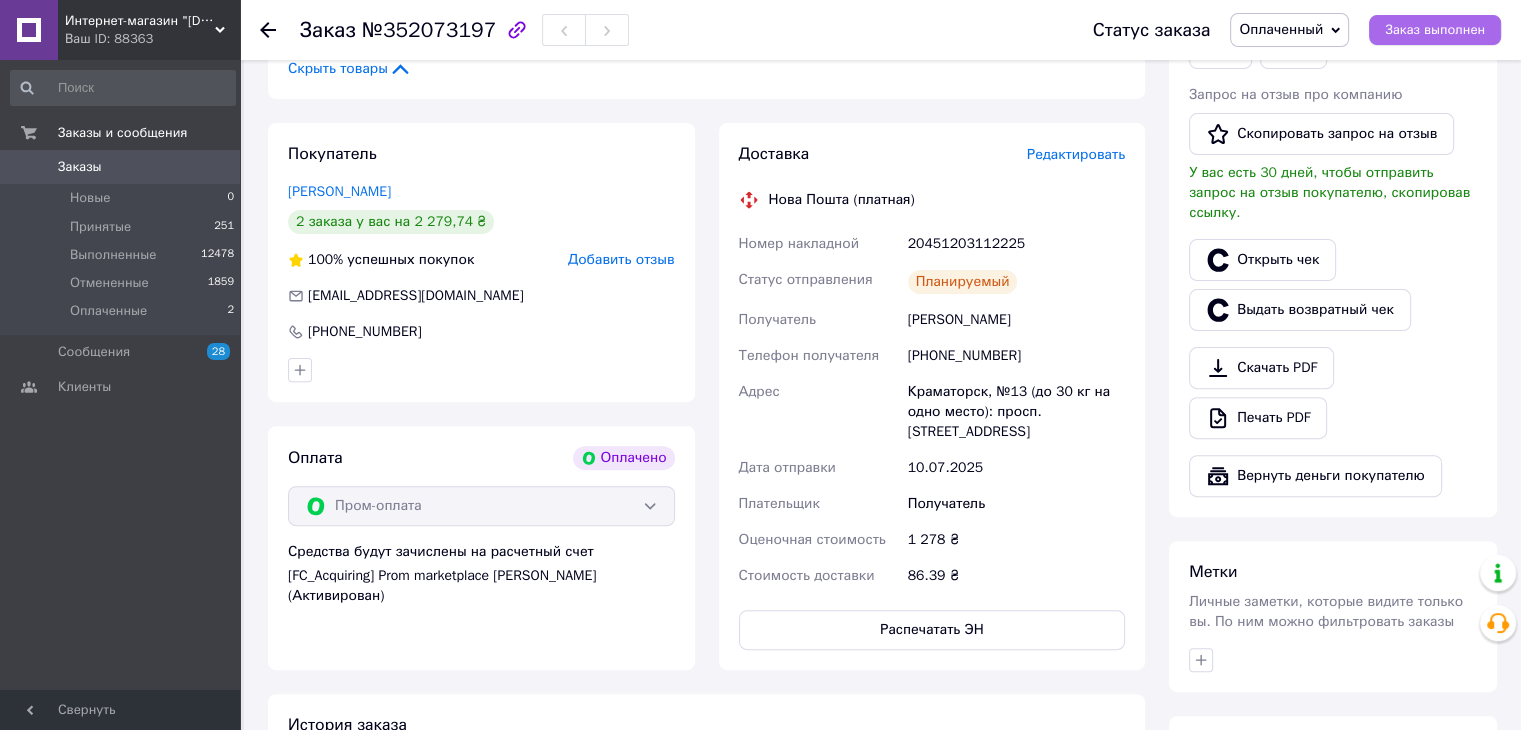 click on "Заказ выполнен" at bounding box center (1435, 30) 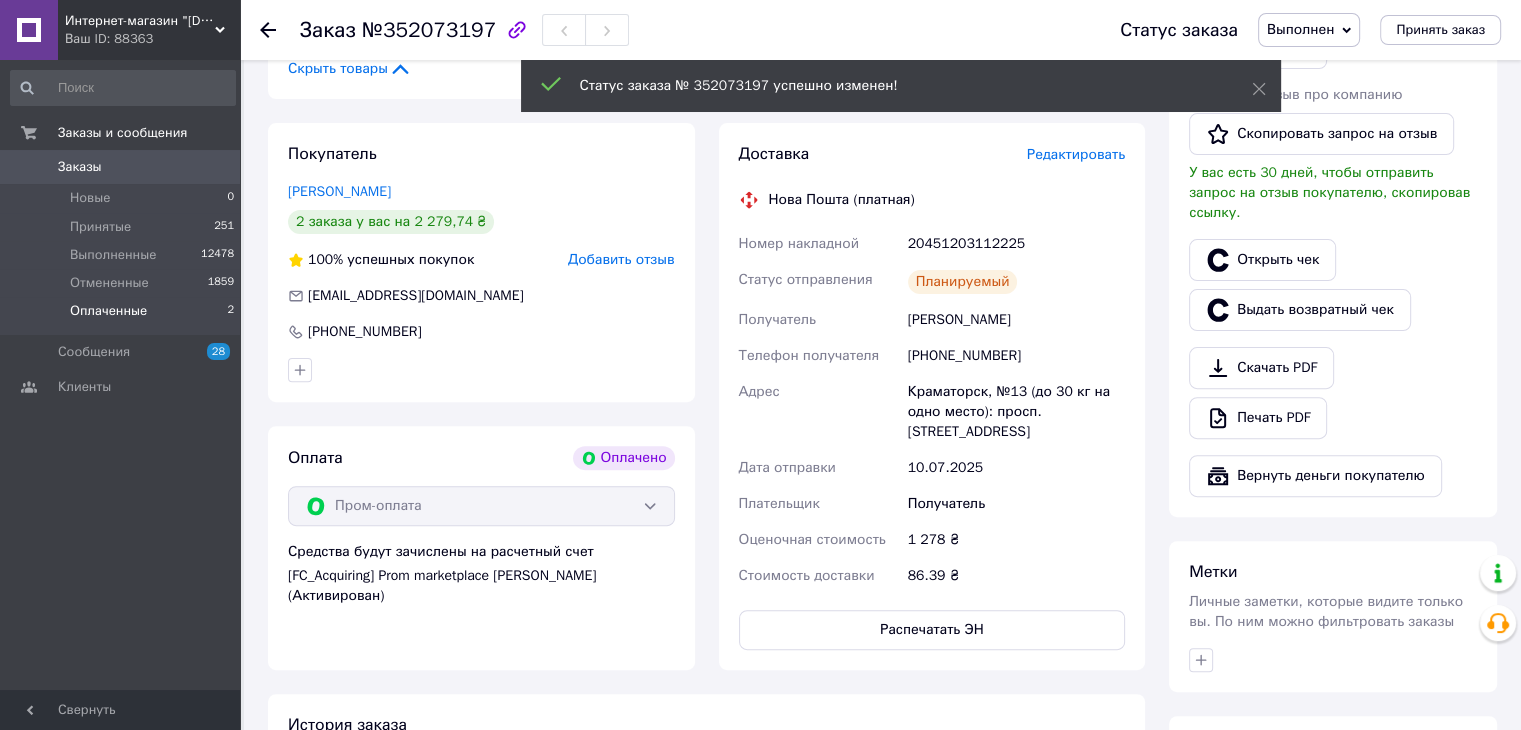 click on "Оплаченные" at bounding box center [108, 311] 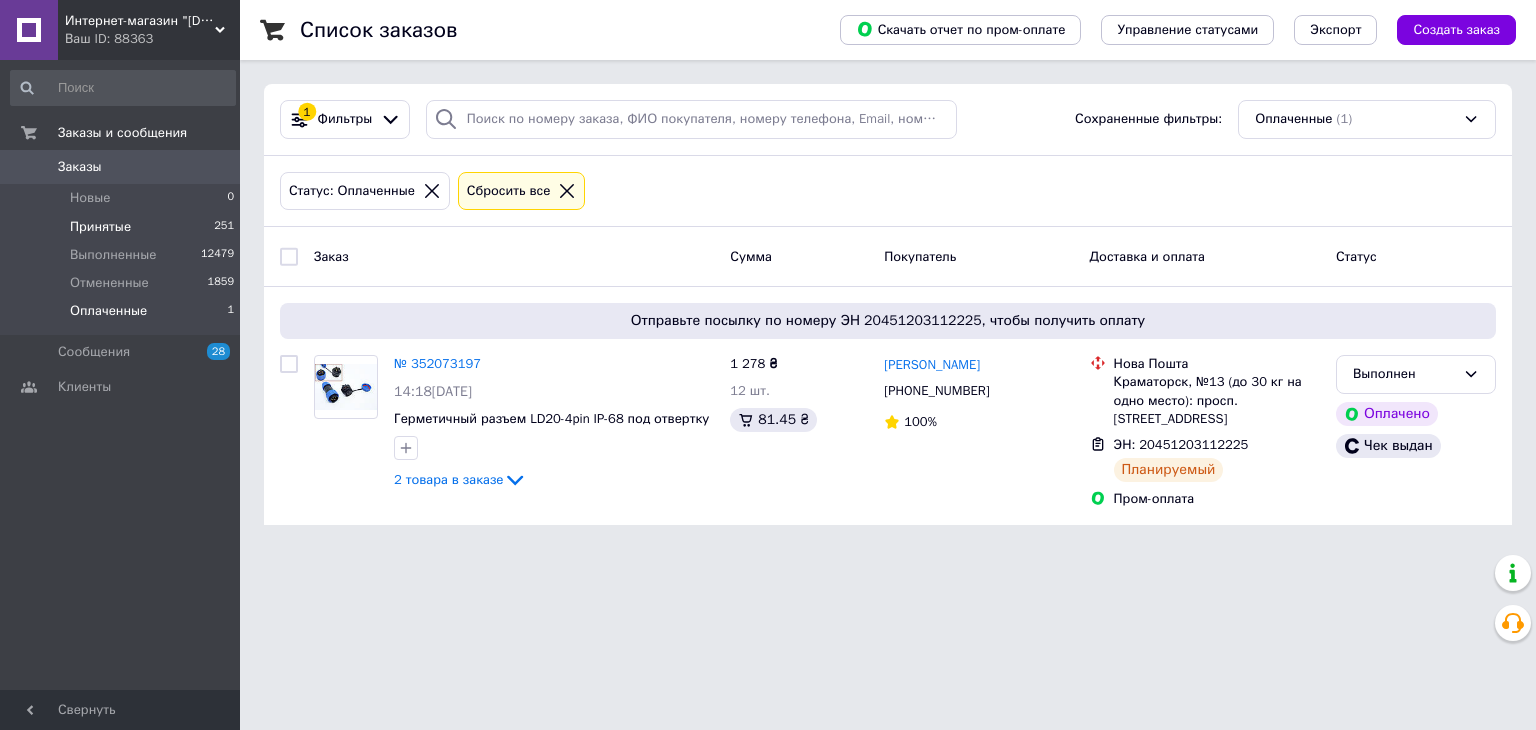 click on "Принятые 251" at bounding box center (123, 227) 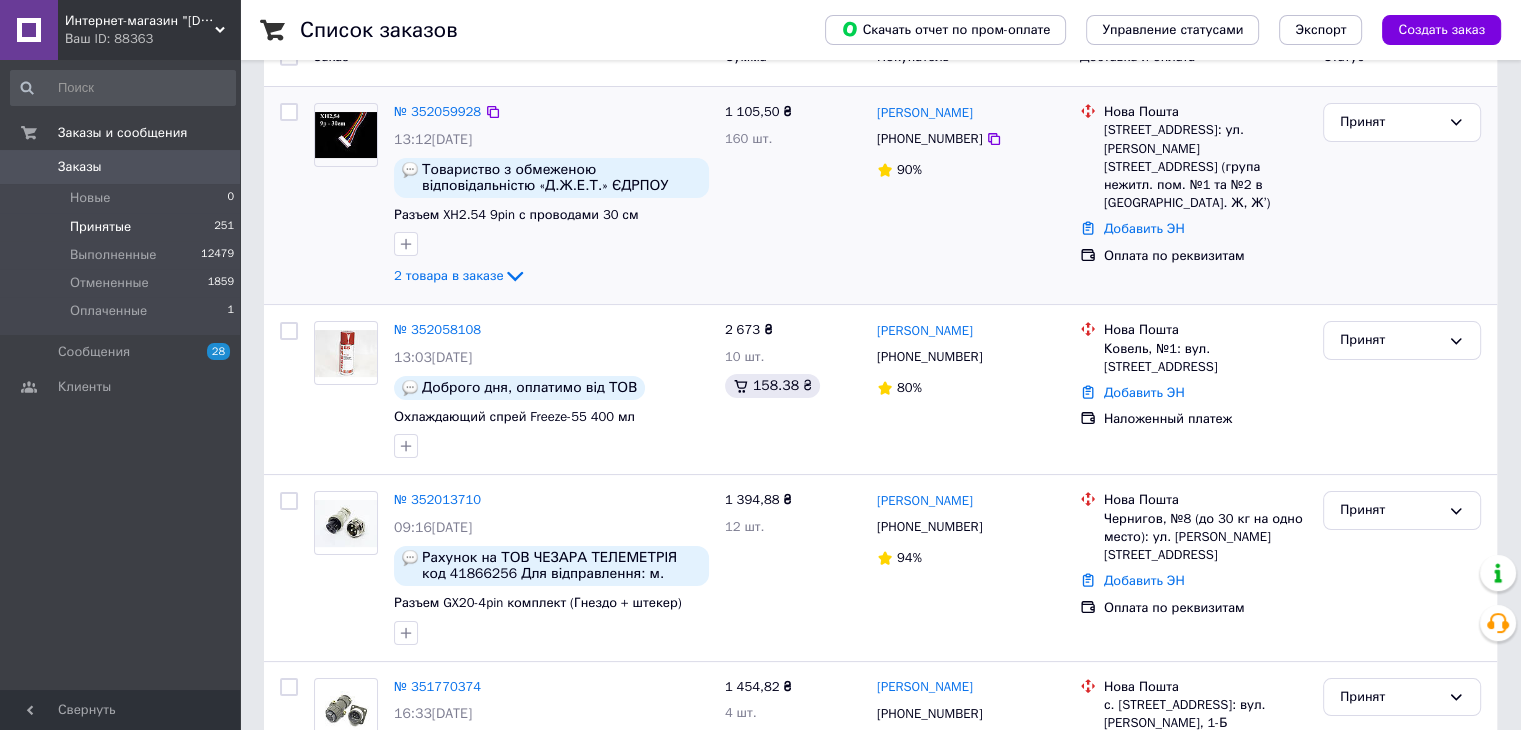 scroll, scrollTop: 100, scrollLeft: 0, axis: vertical 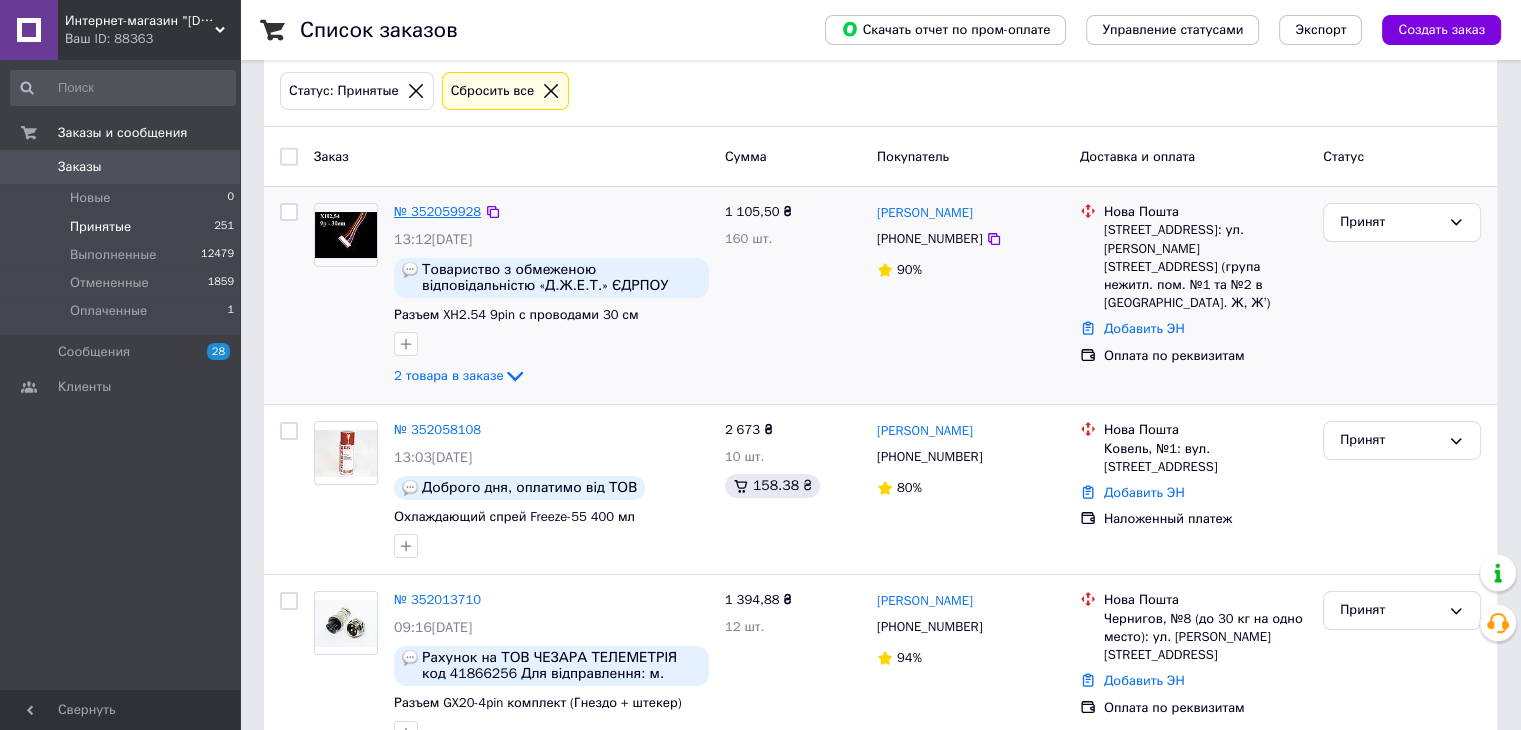 click on "№ 352059928" at bounding box center (437, 211) 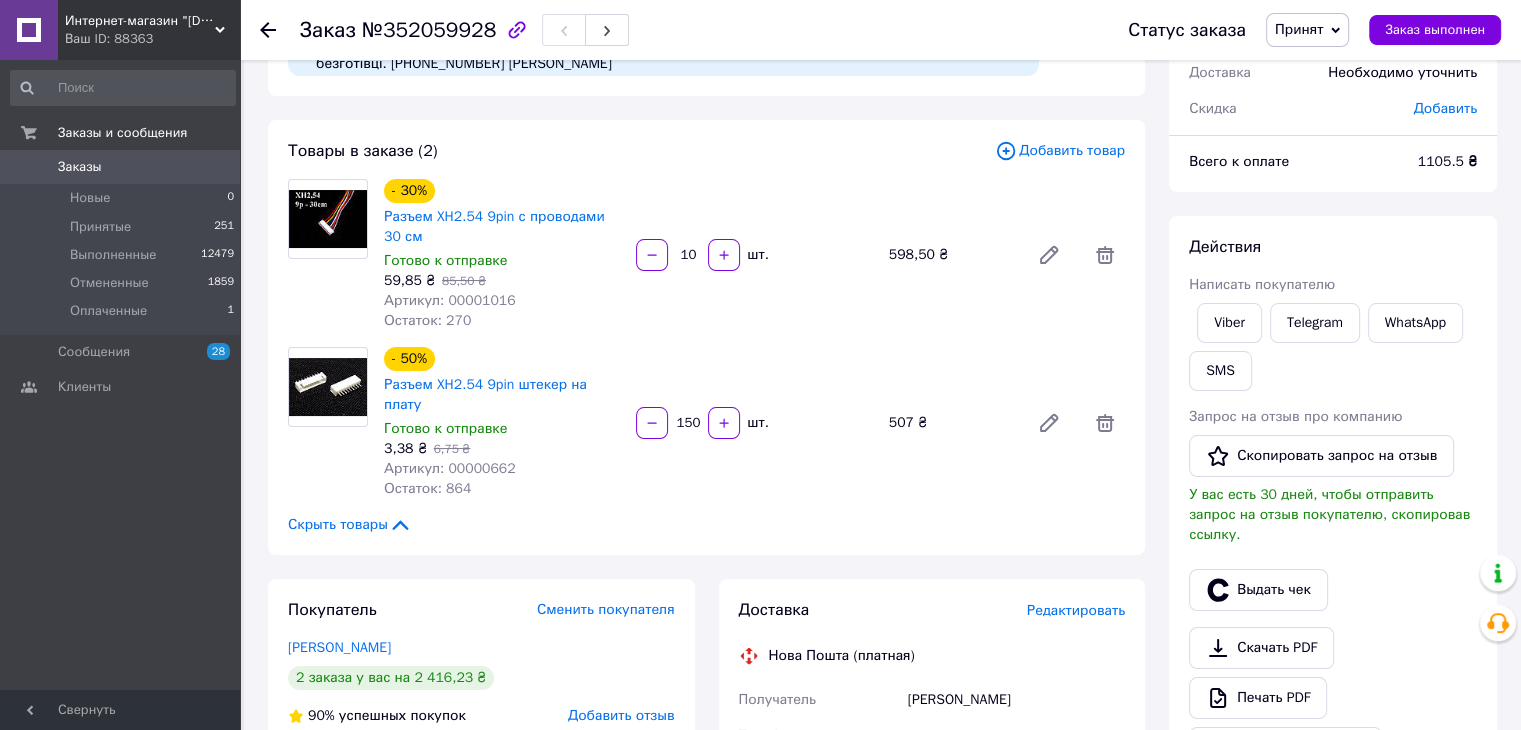 scroll, scrollTop: 0, scrollLeft: 0, axis: both 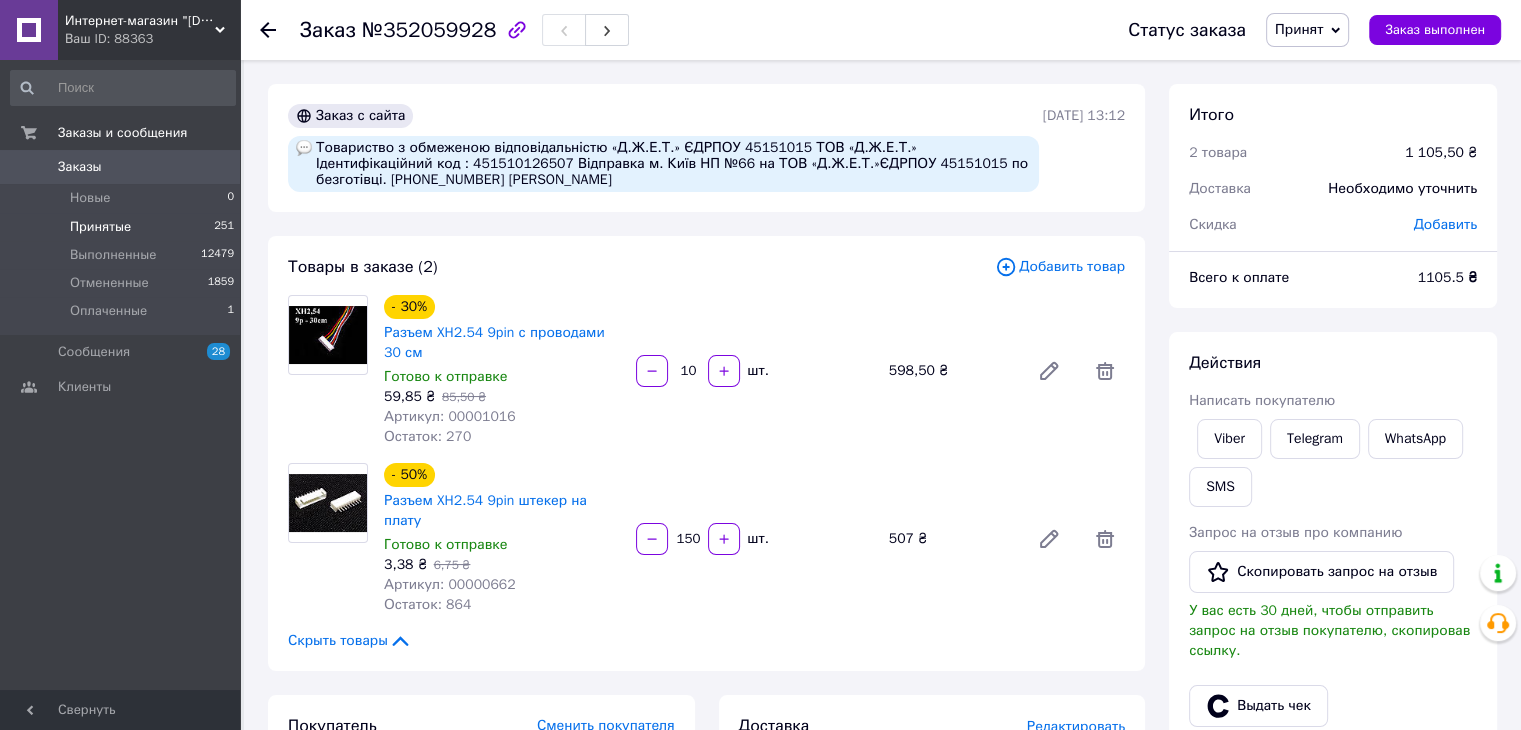 click on "Принятые 251" at bounding box center [123, 227] 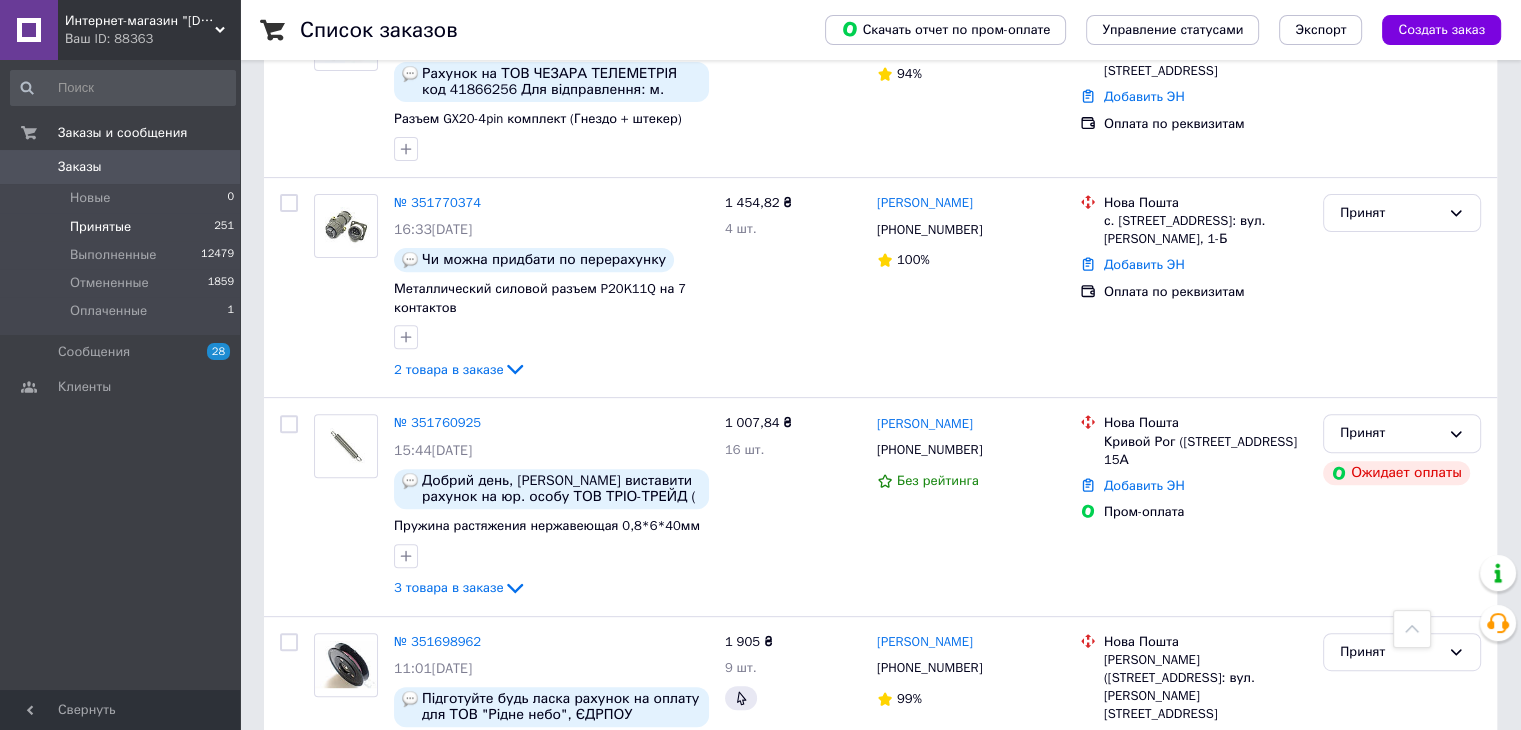 scroll, scrollTop: 700, scrollLeft: 0, axis: vertical 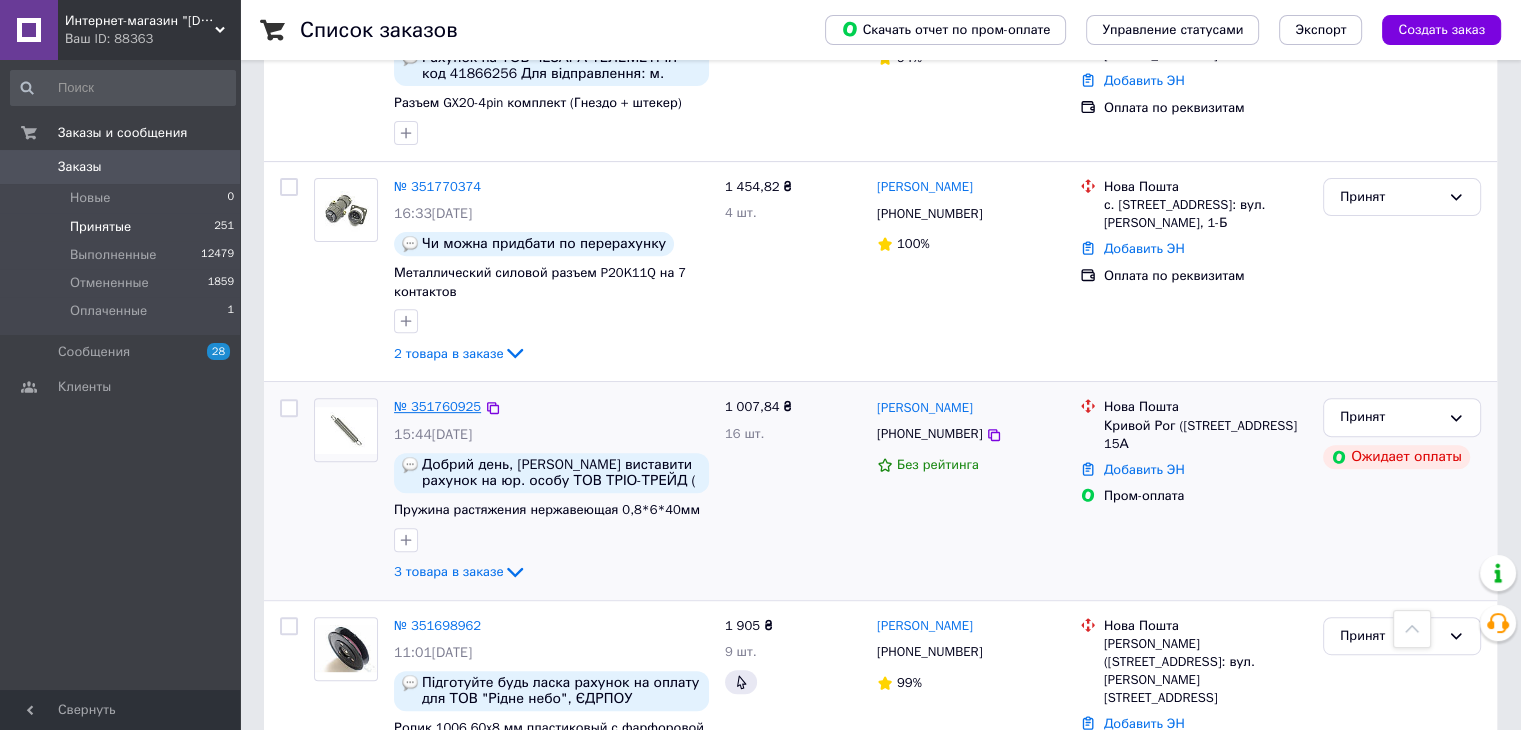 click on "№ 351760925" at bounding box center (437, 406) 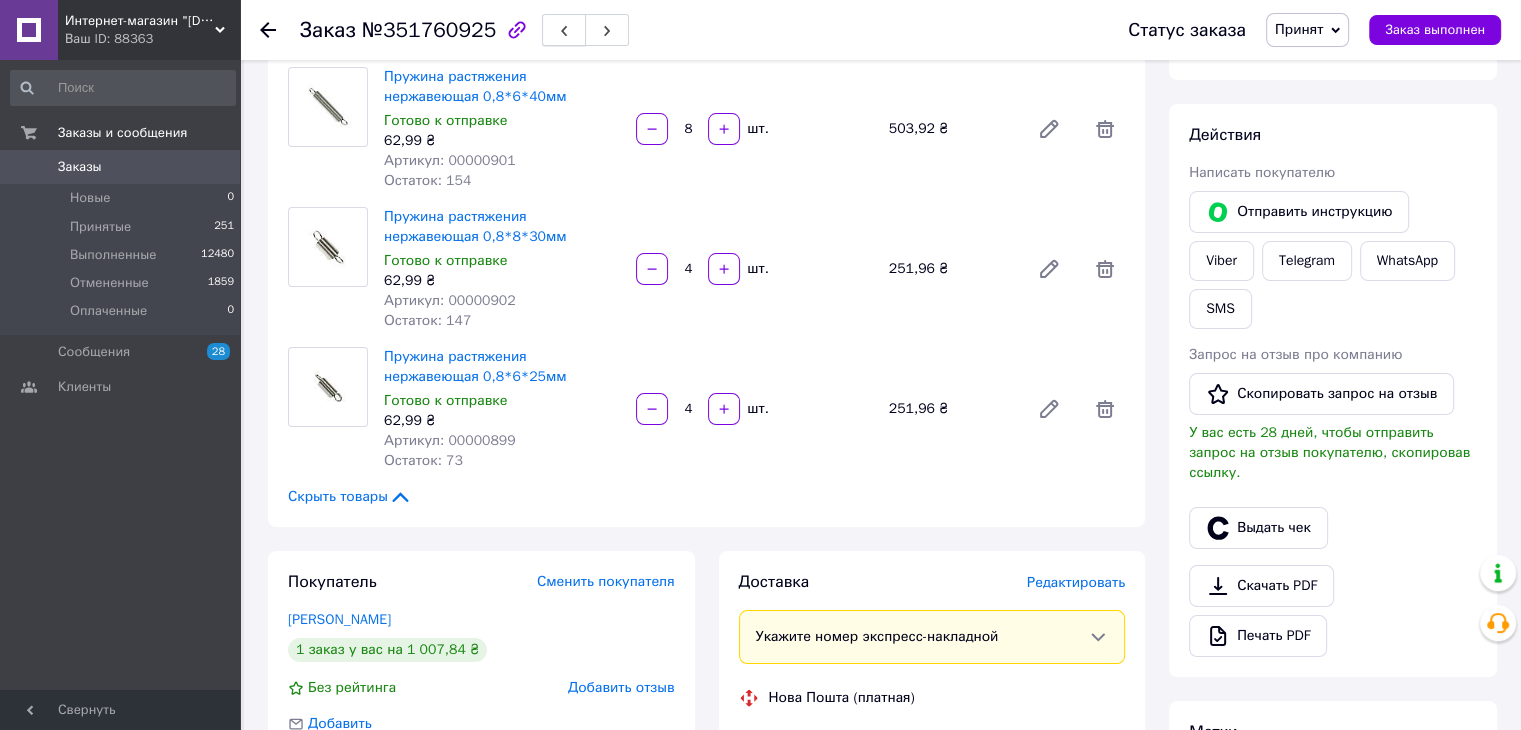 scroll, scrollTop: 0, scrollLeft: 0, axis: both 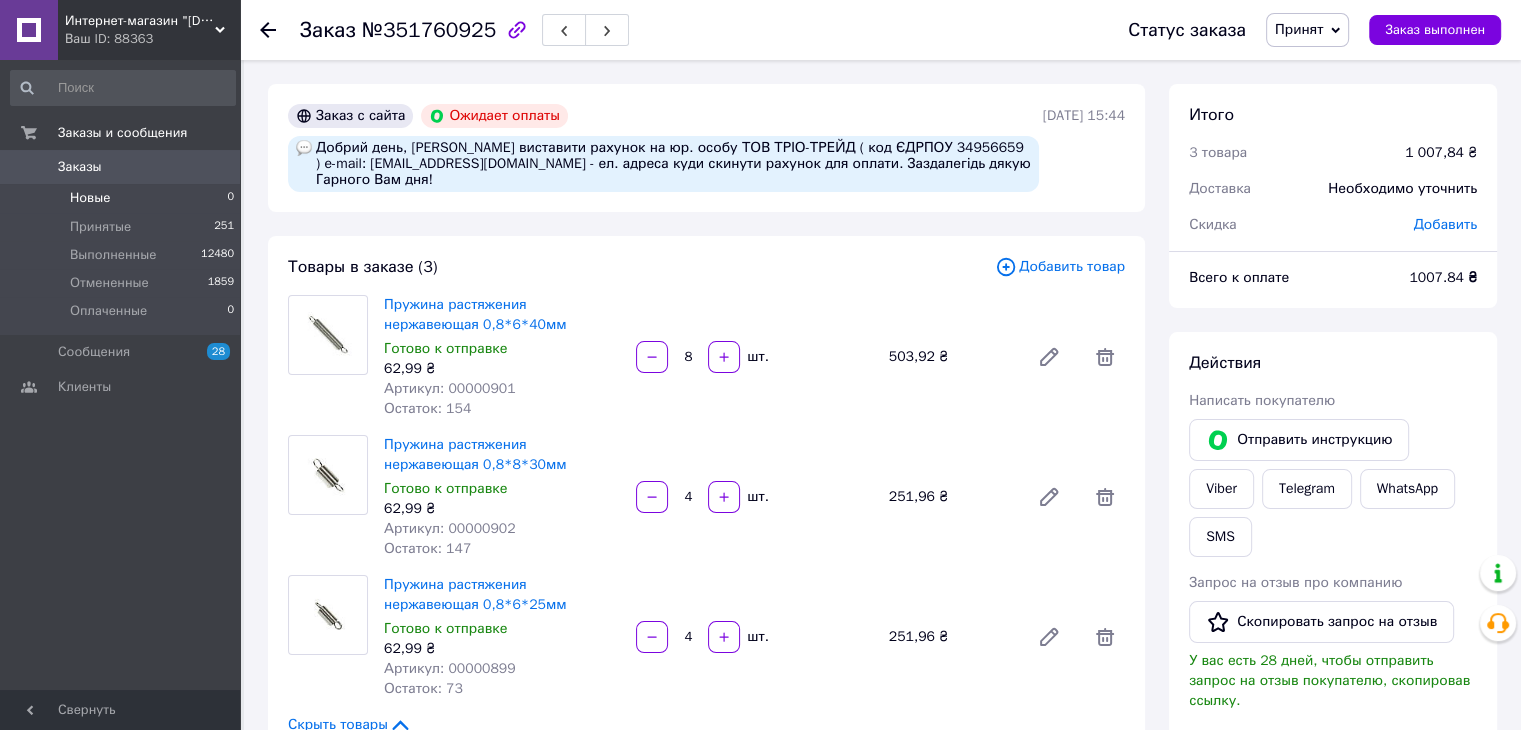 click on "Новые 0" at bounding box center [123, 198] 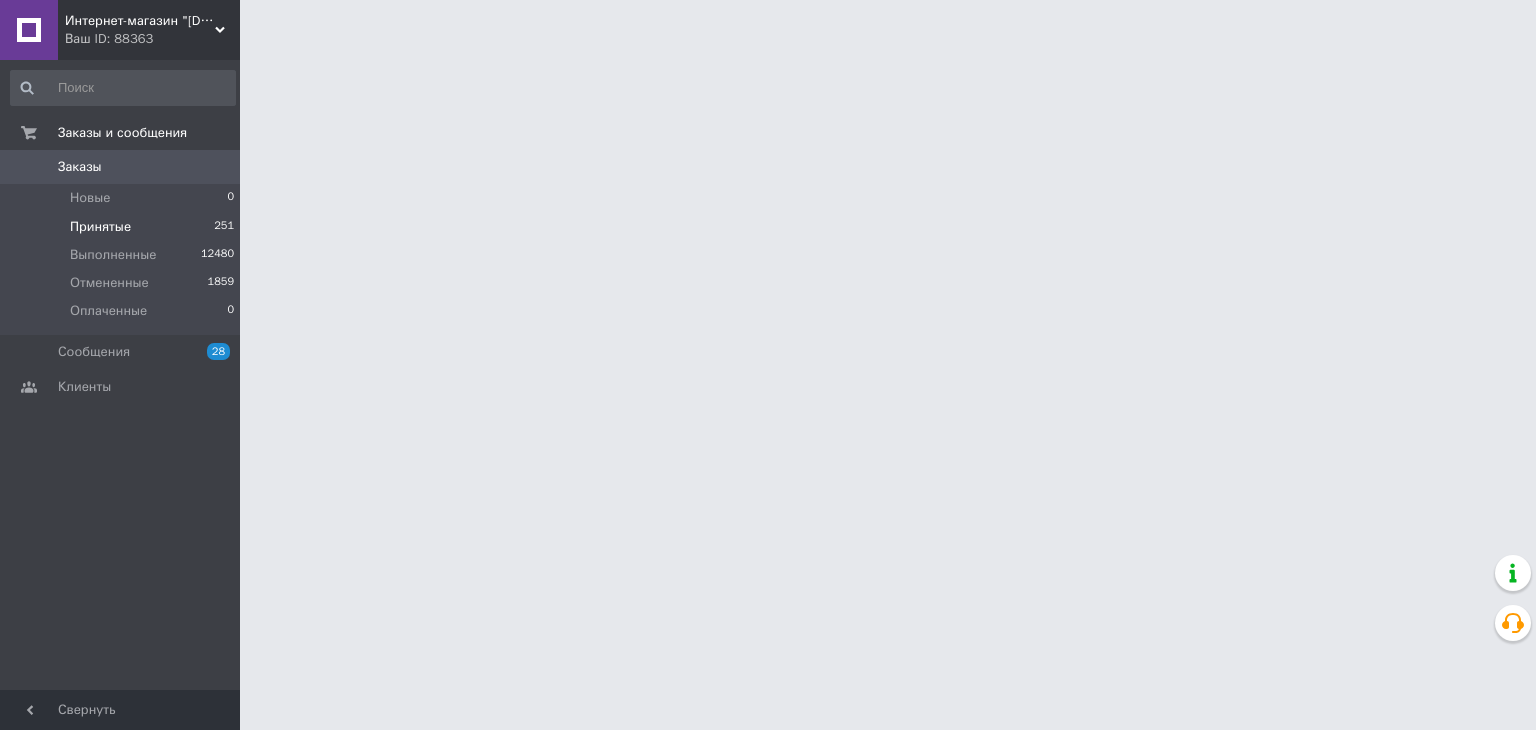 click on "Принятые 251" at bounding box center (123, 227) 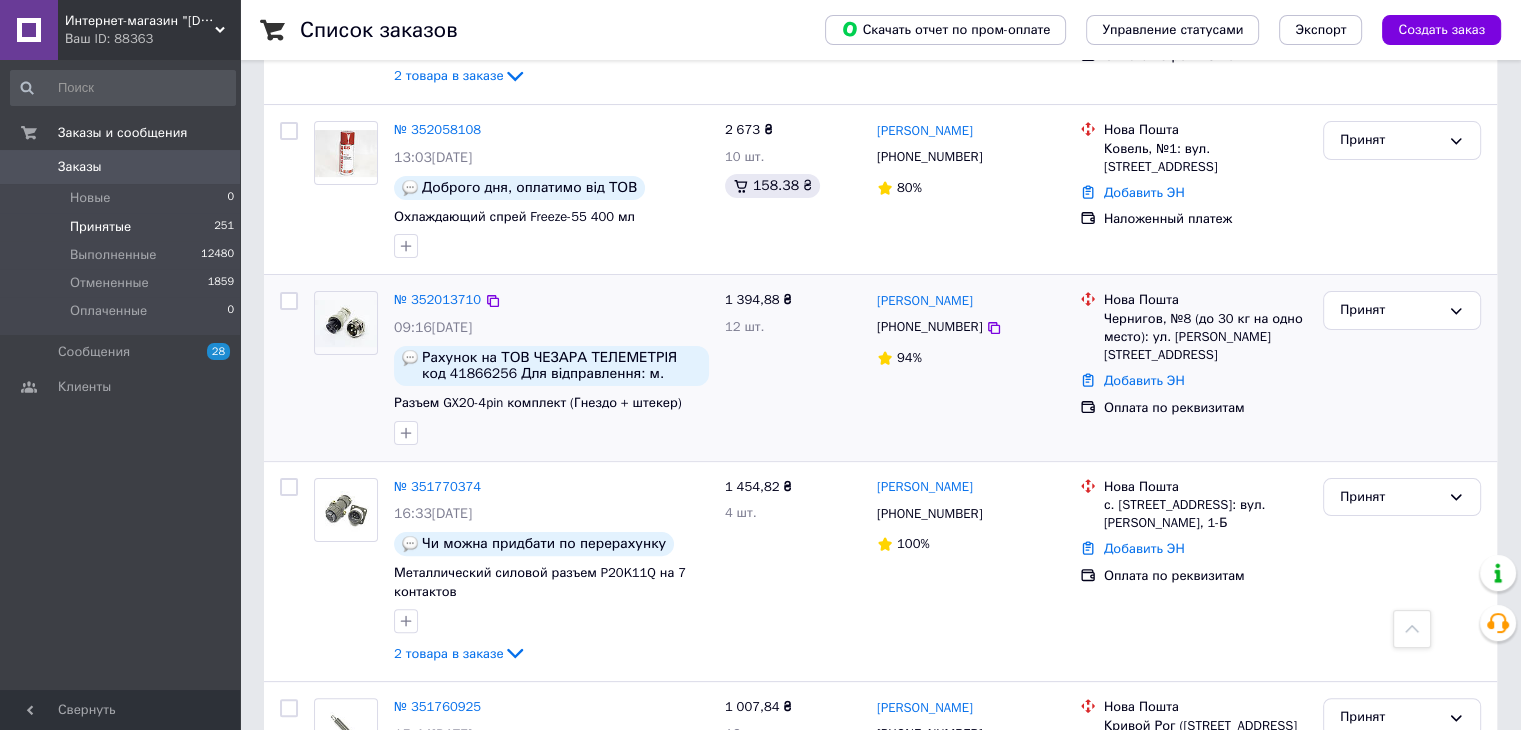 scroll, scrollTop: 700, scrollLeft: 0, axis: vertical 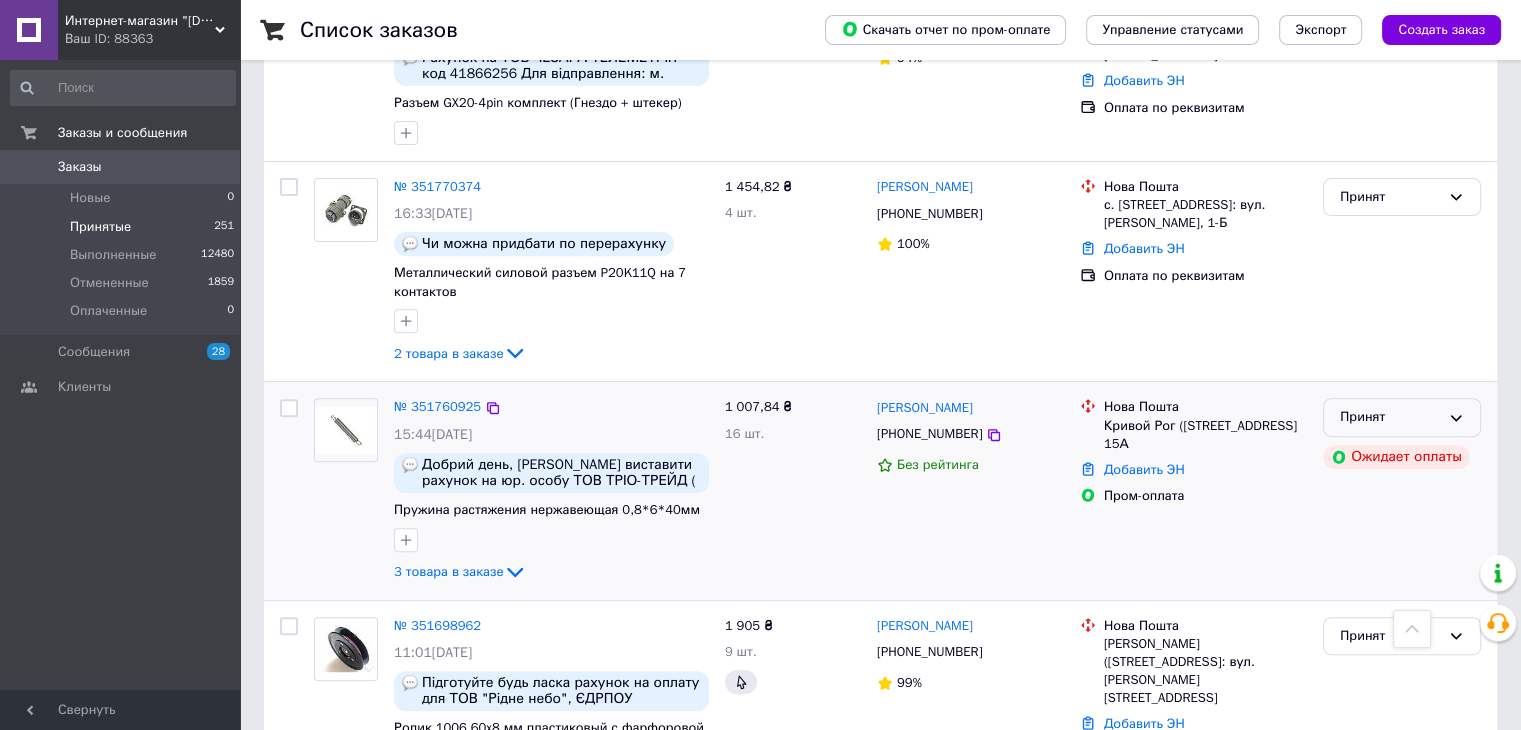 click on "Принят" at bounding box center (1402, 417) 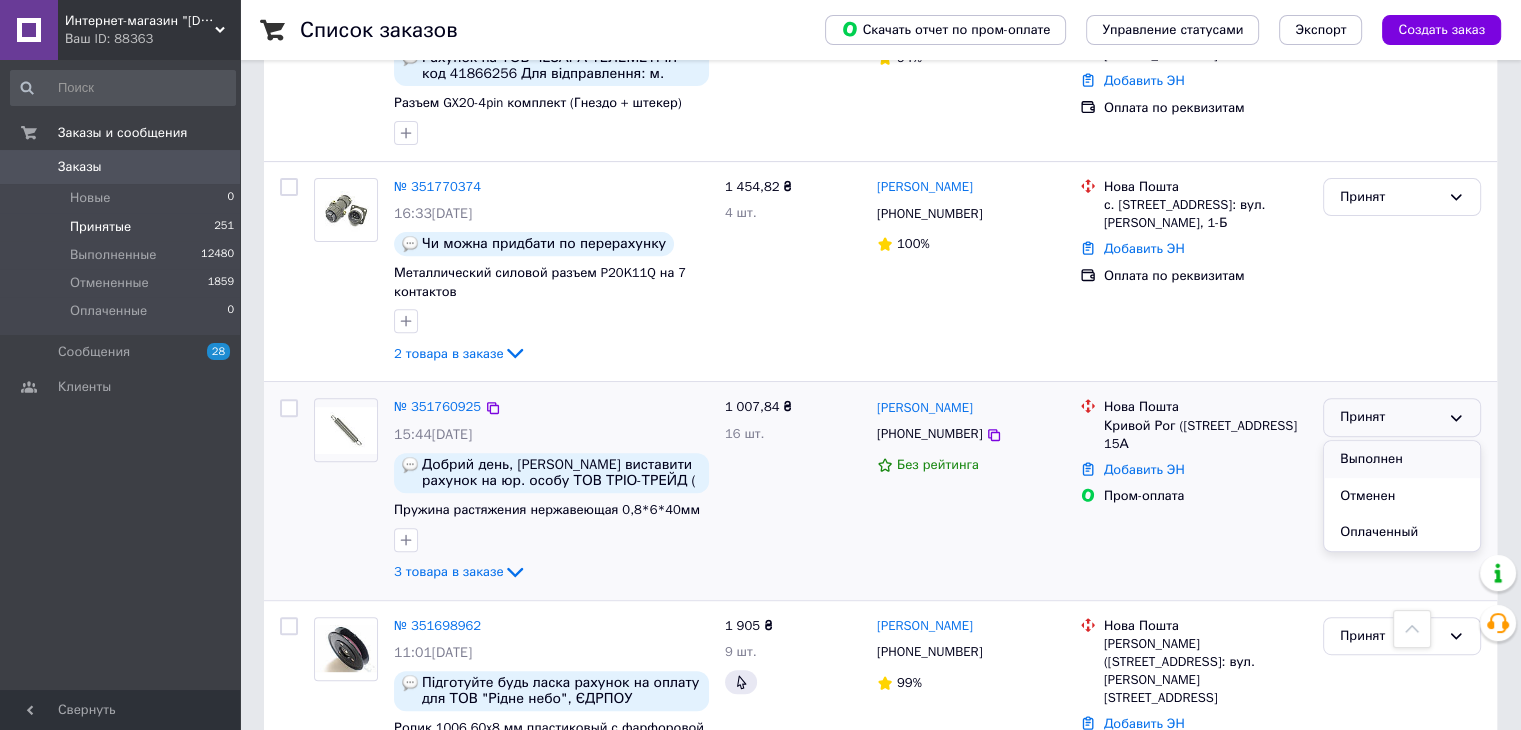 click on "Выполнен" at bounding box center [1402, 459] 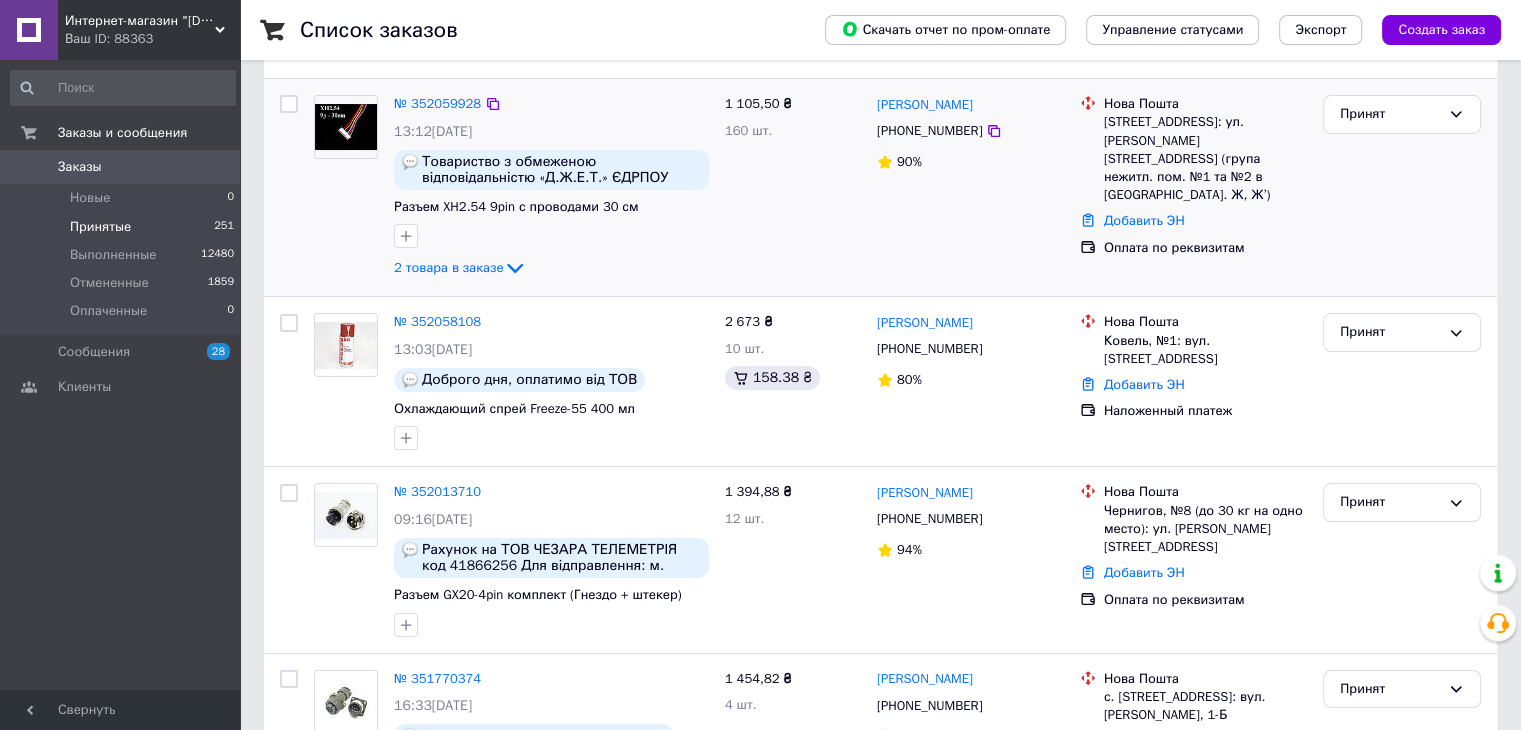 scroll, scrollTop: 0, scrollLeft: 0, axis: both 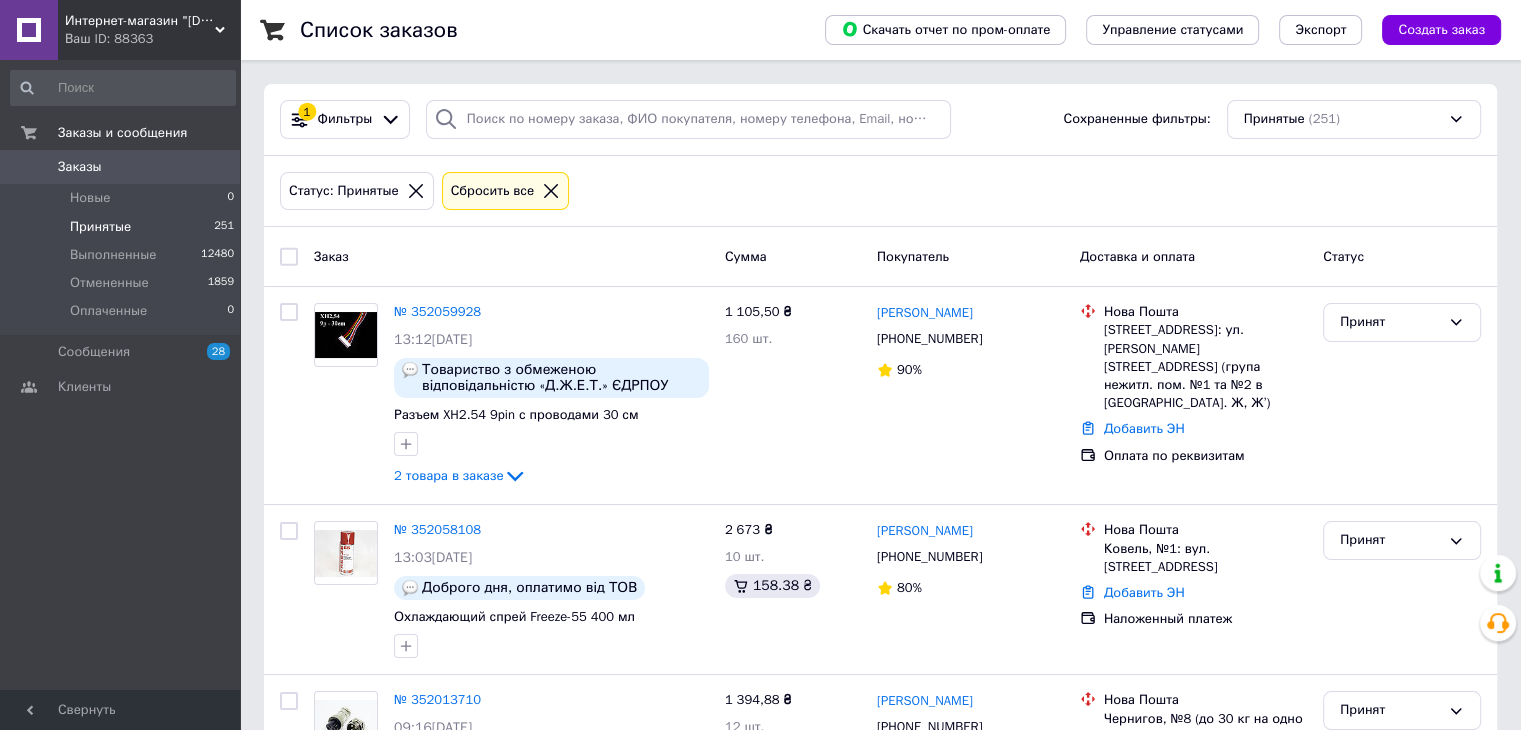 click on "Принятые" at bounding box center (100, 227) 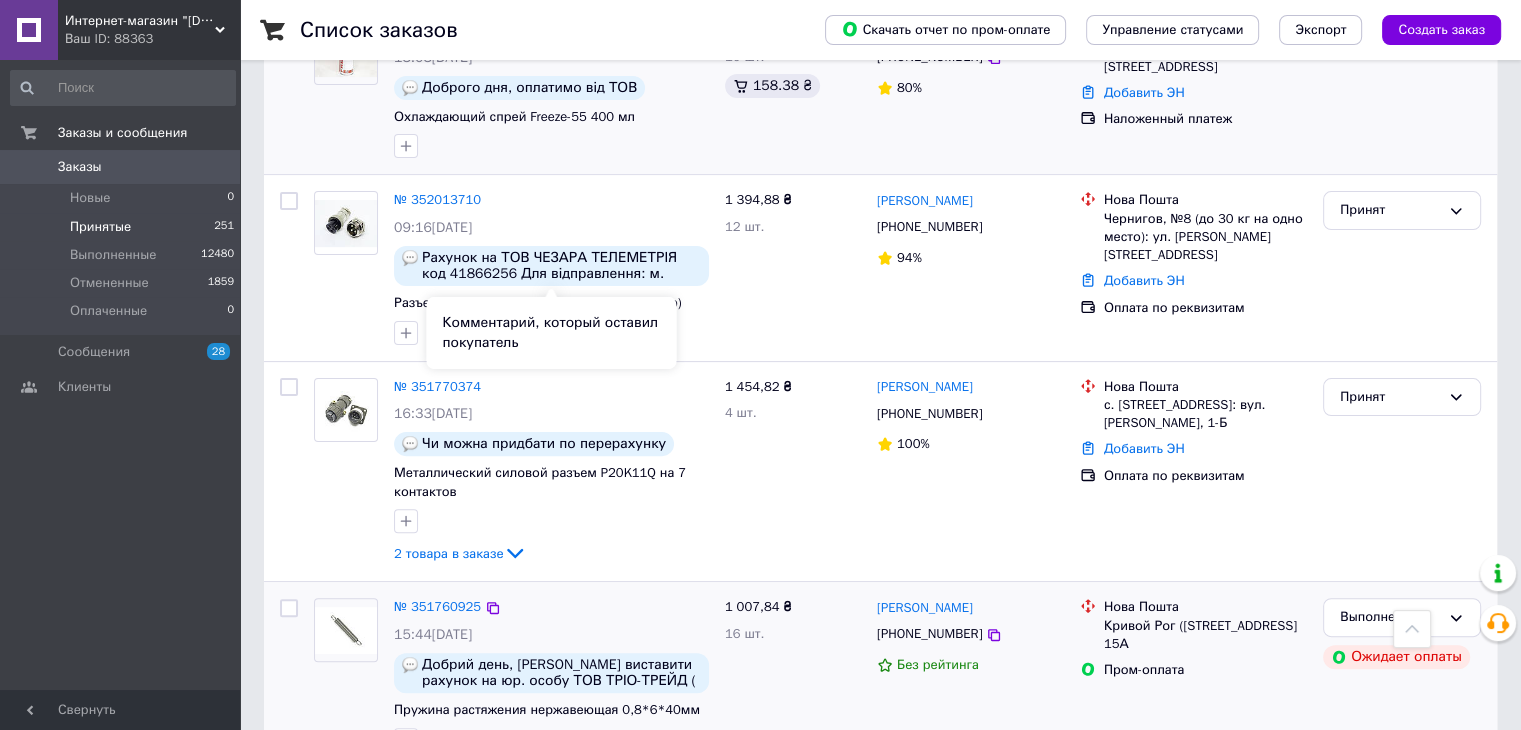 scroll, scrollTop: 0, scrollLeft: 0, axis: both 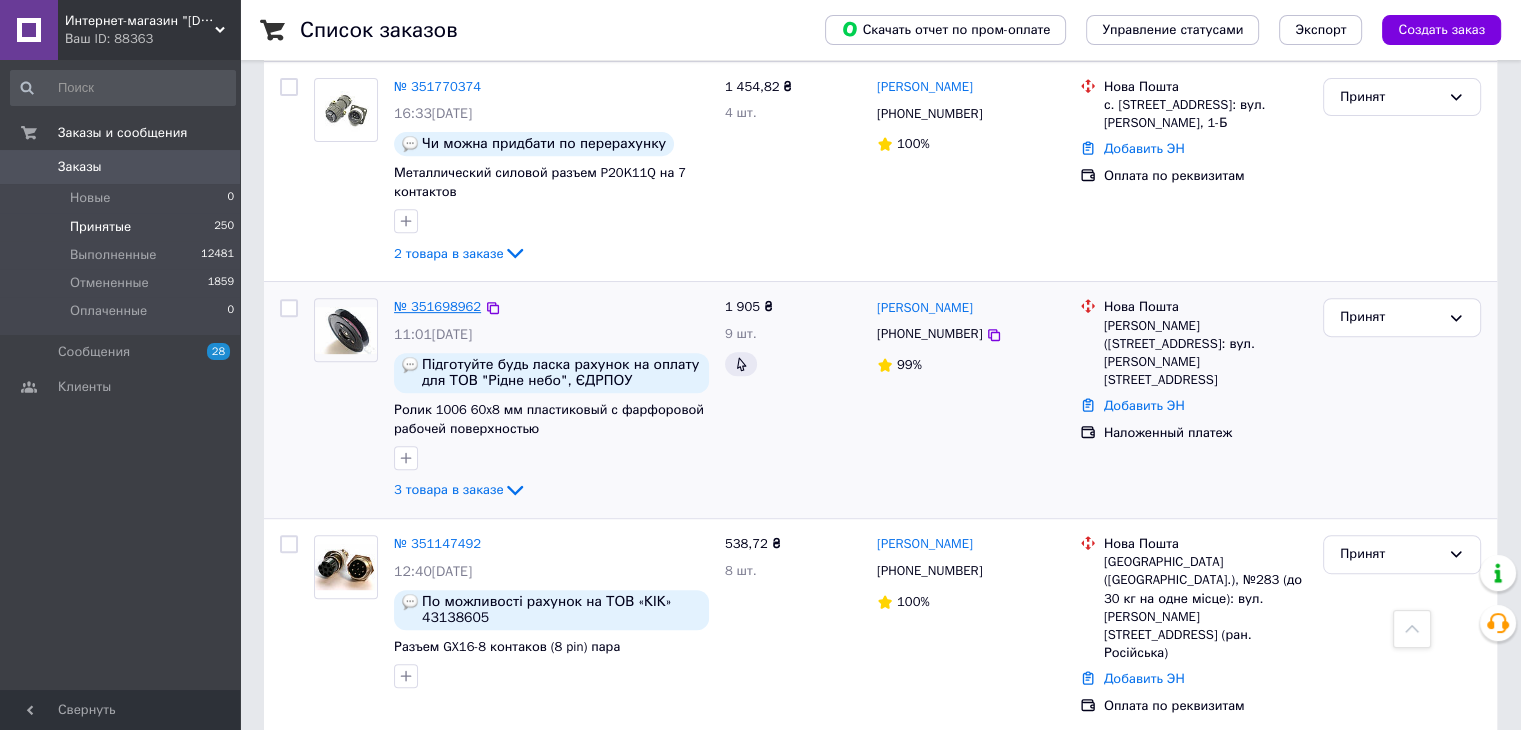 click on "№ 351698962" at bounding box center [437, 306] 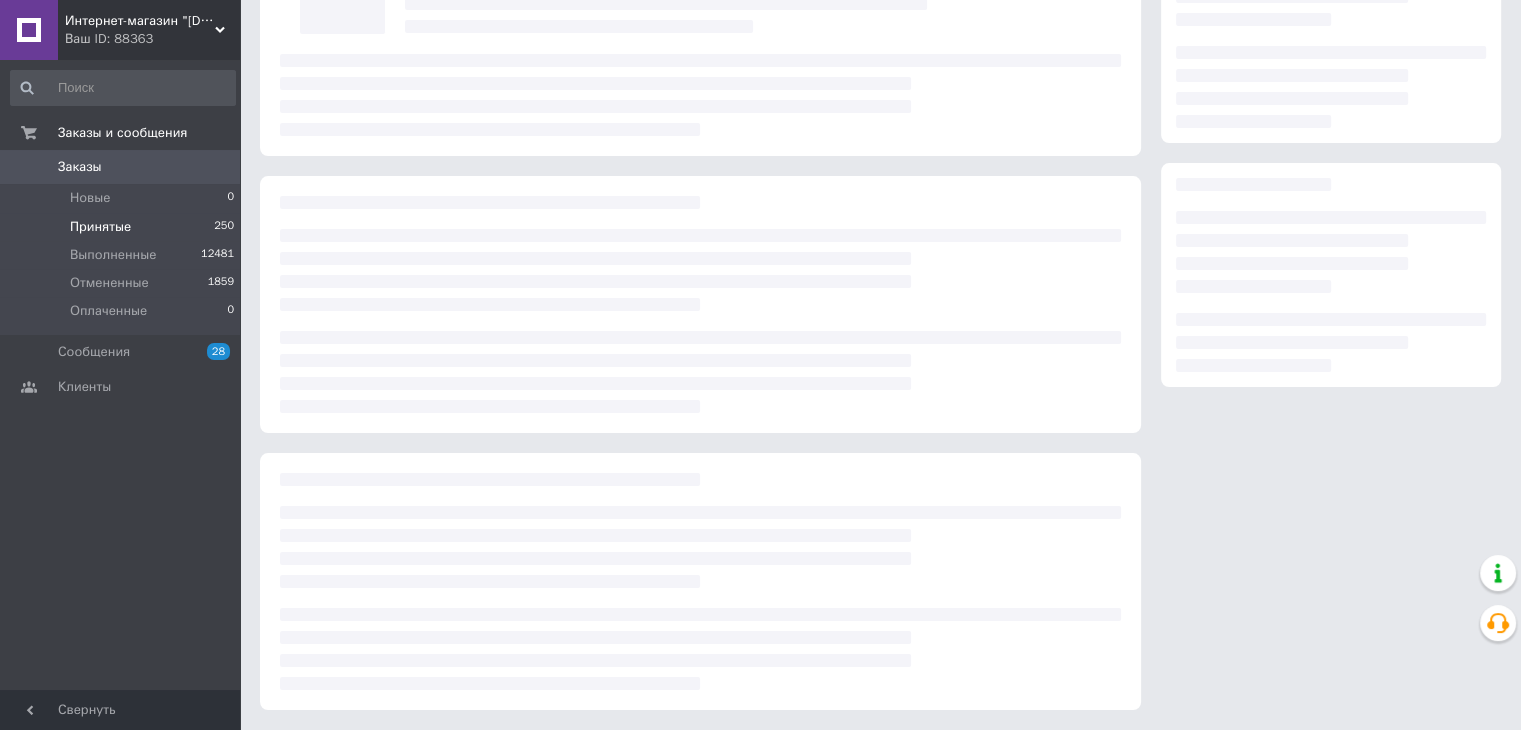 scroll, scrollTop: 0, scrollLeft: 0, axis: both 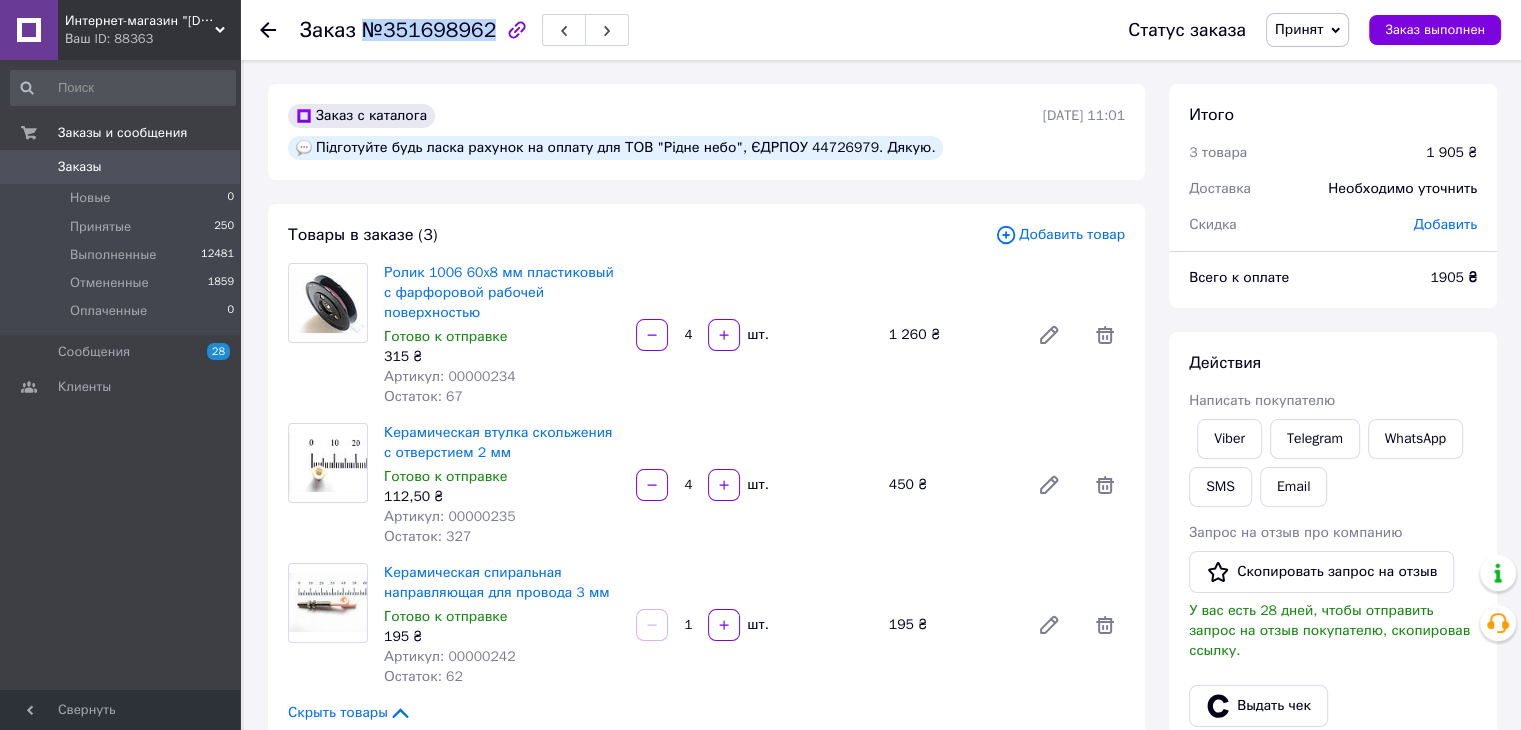 drag, startPoint x: 360, startPoint y: 28, endPoint x: 482, endPoint y: 30, distance: 122.016396 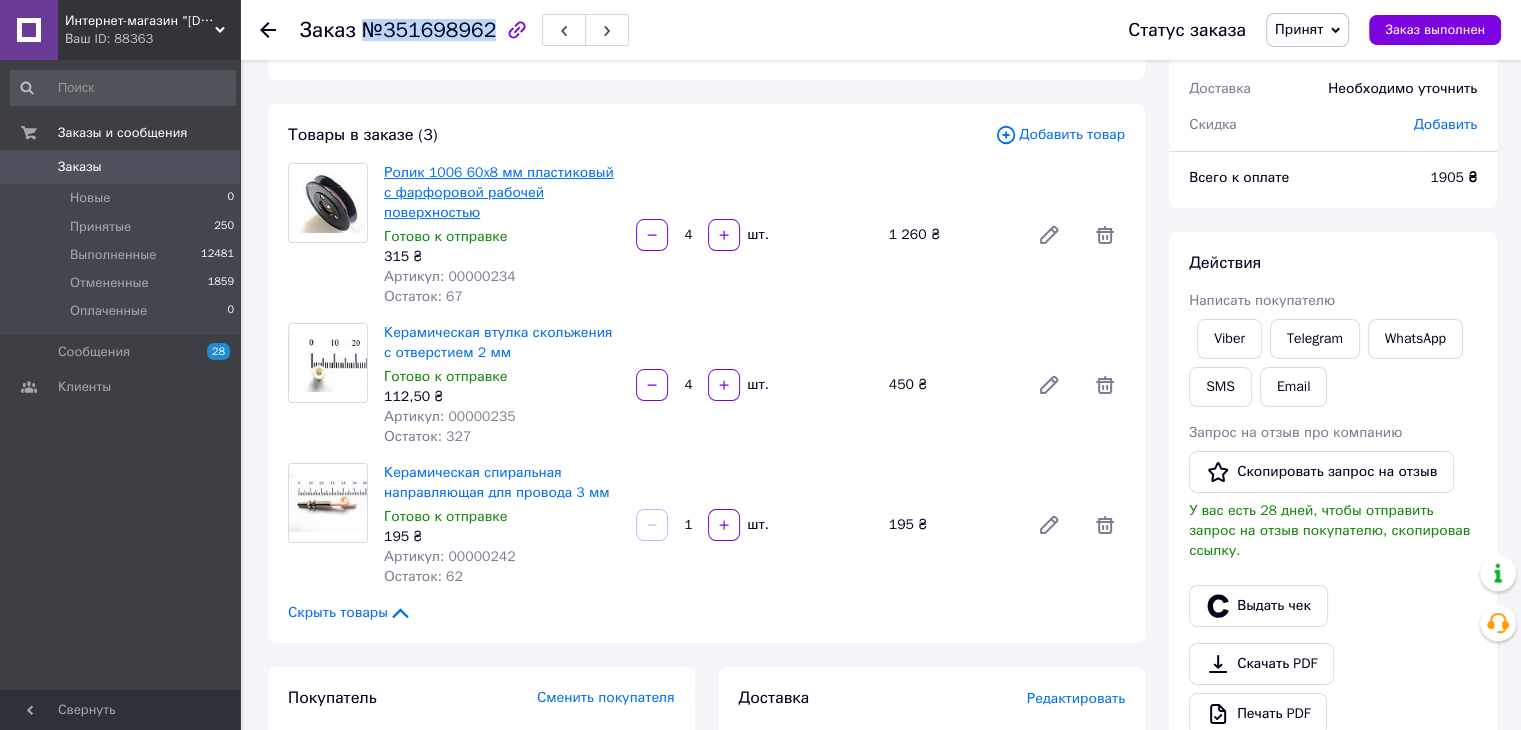 scroll, scrollTop: 0, scrollLeft: 0, axis: both 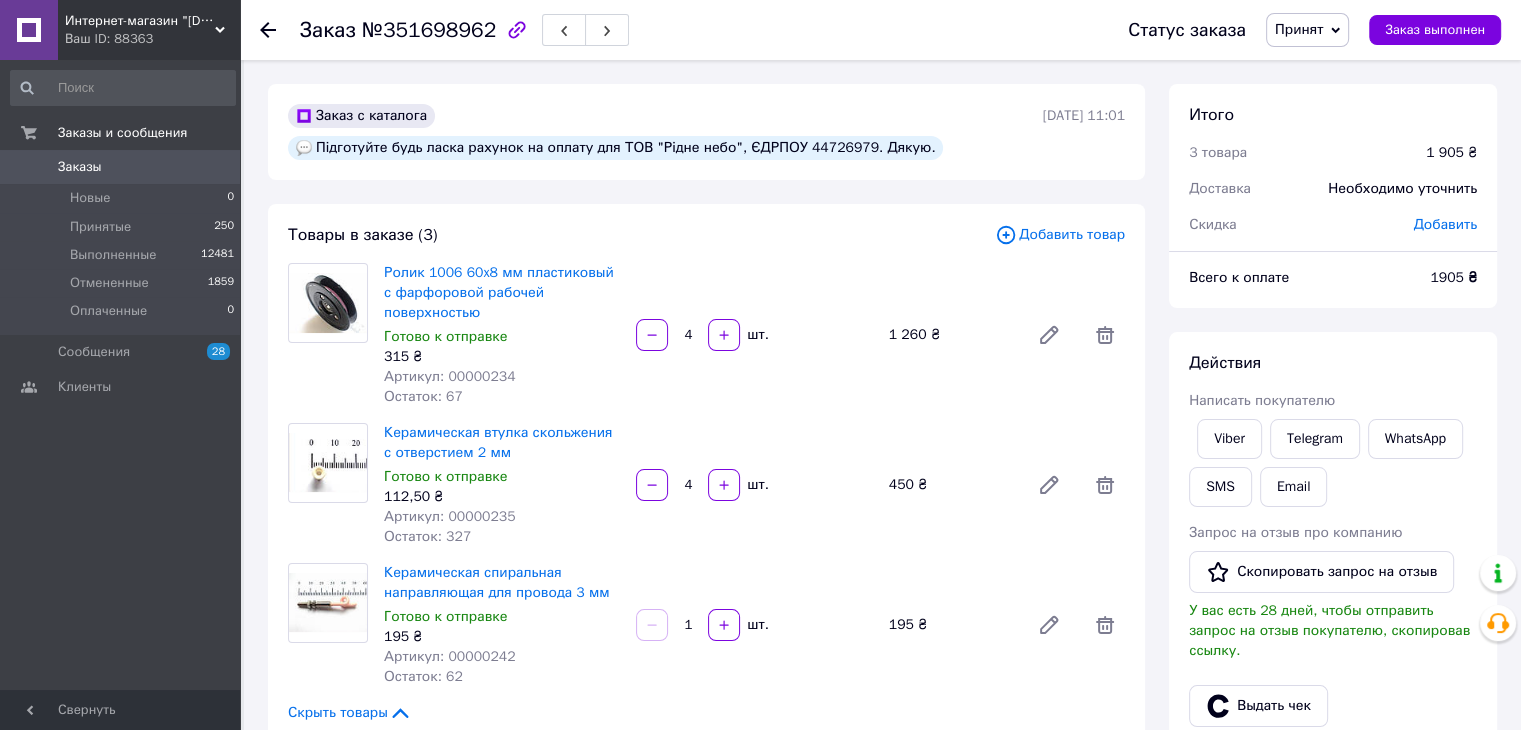 click on "Заказ №351698962 Статус заказа Принят Выполнен Отменен Оплаченный Заказ выполнен" at bounding box center [880, 30] 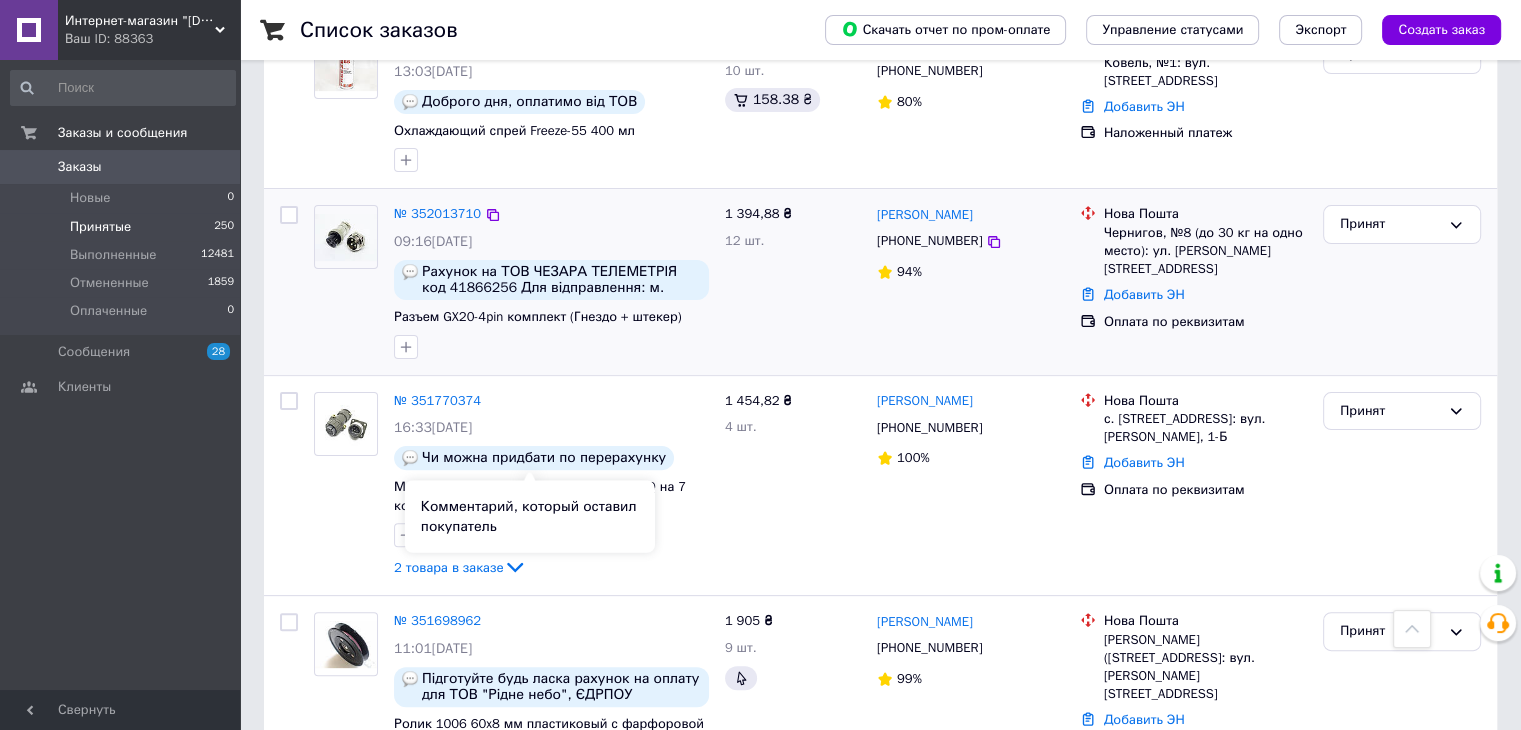 scroll, scrollTop: 400, scrollLeft: 0, axis: vertical 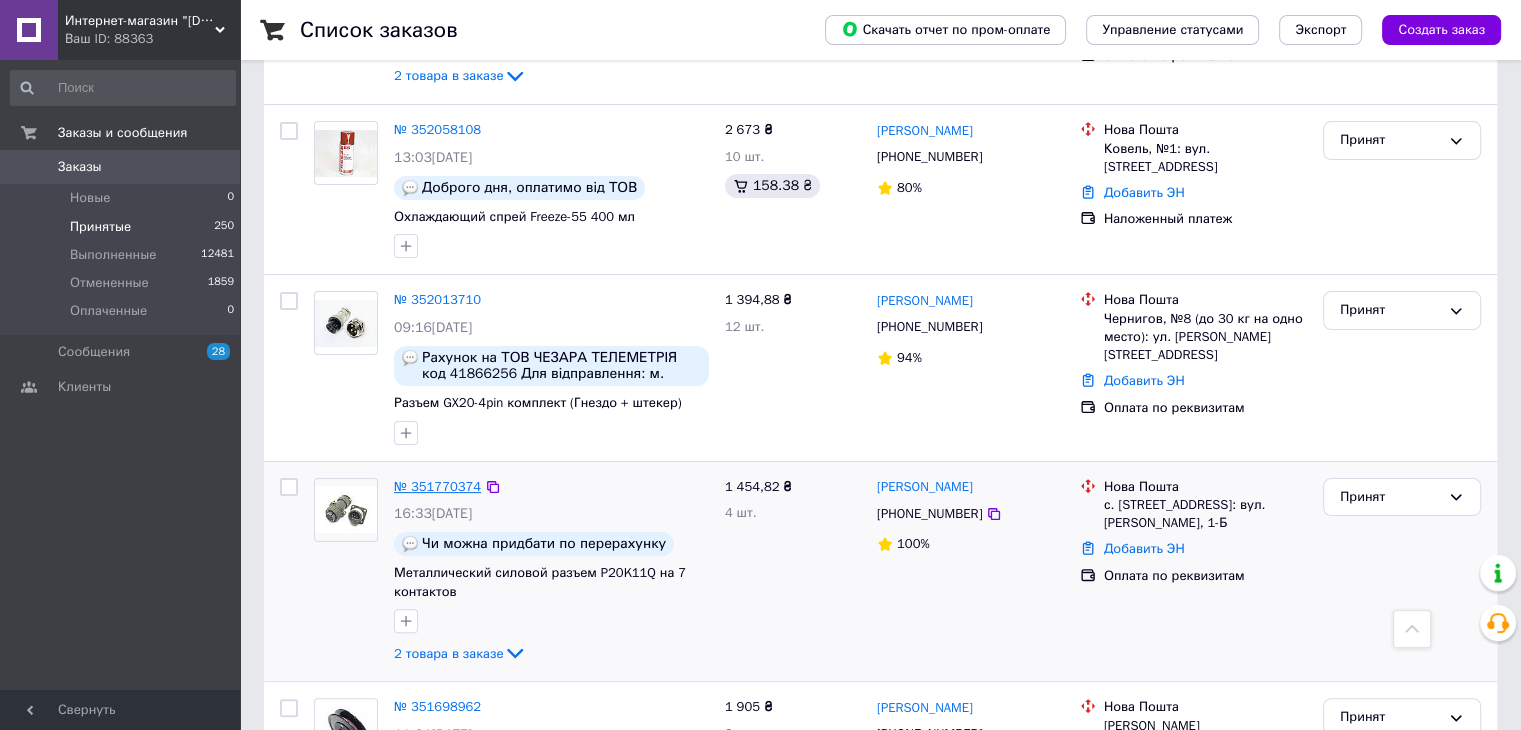 click on "№ 351770374" at bounding box center [437, 486] 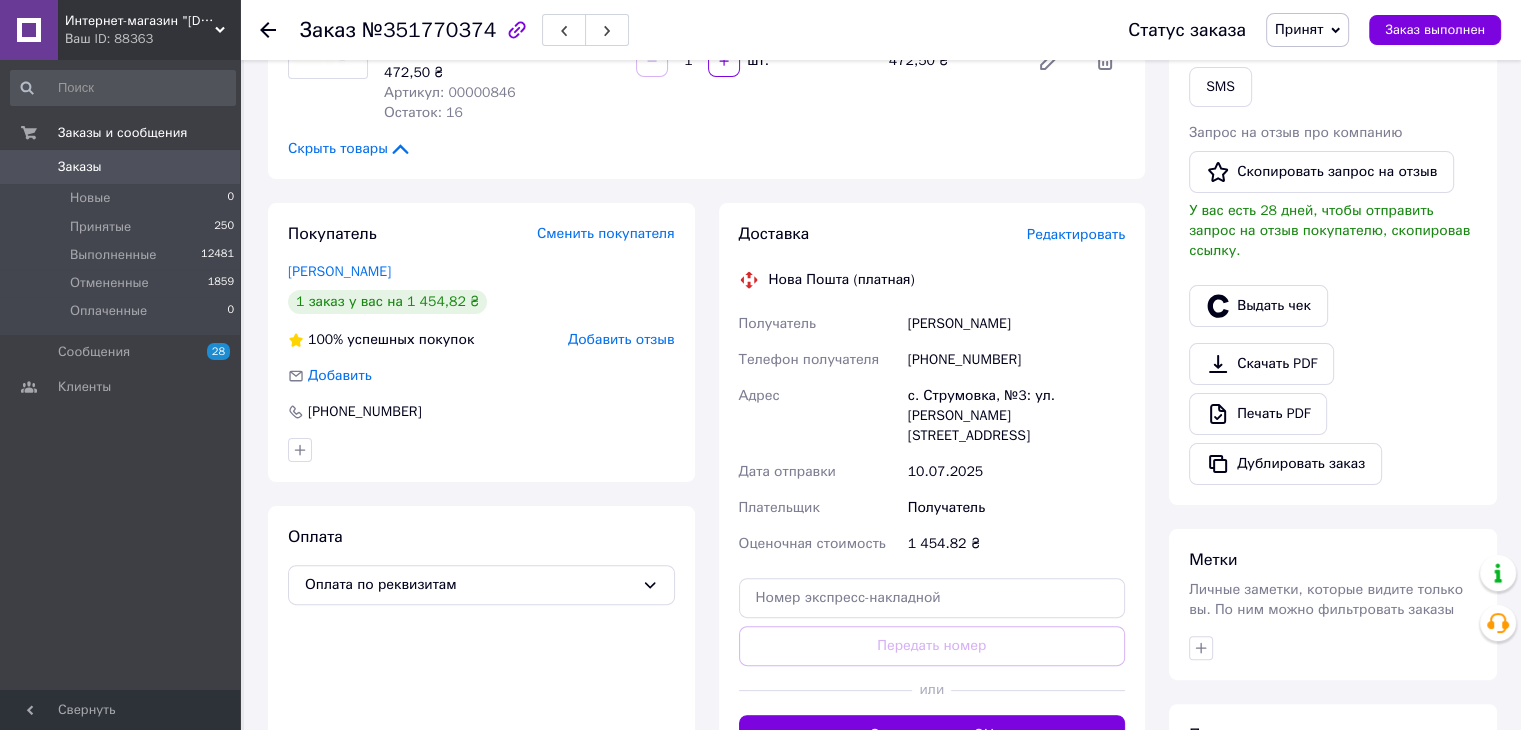 scroll, scrollTop: 0, scrollLeft: 0, axis: both 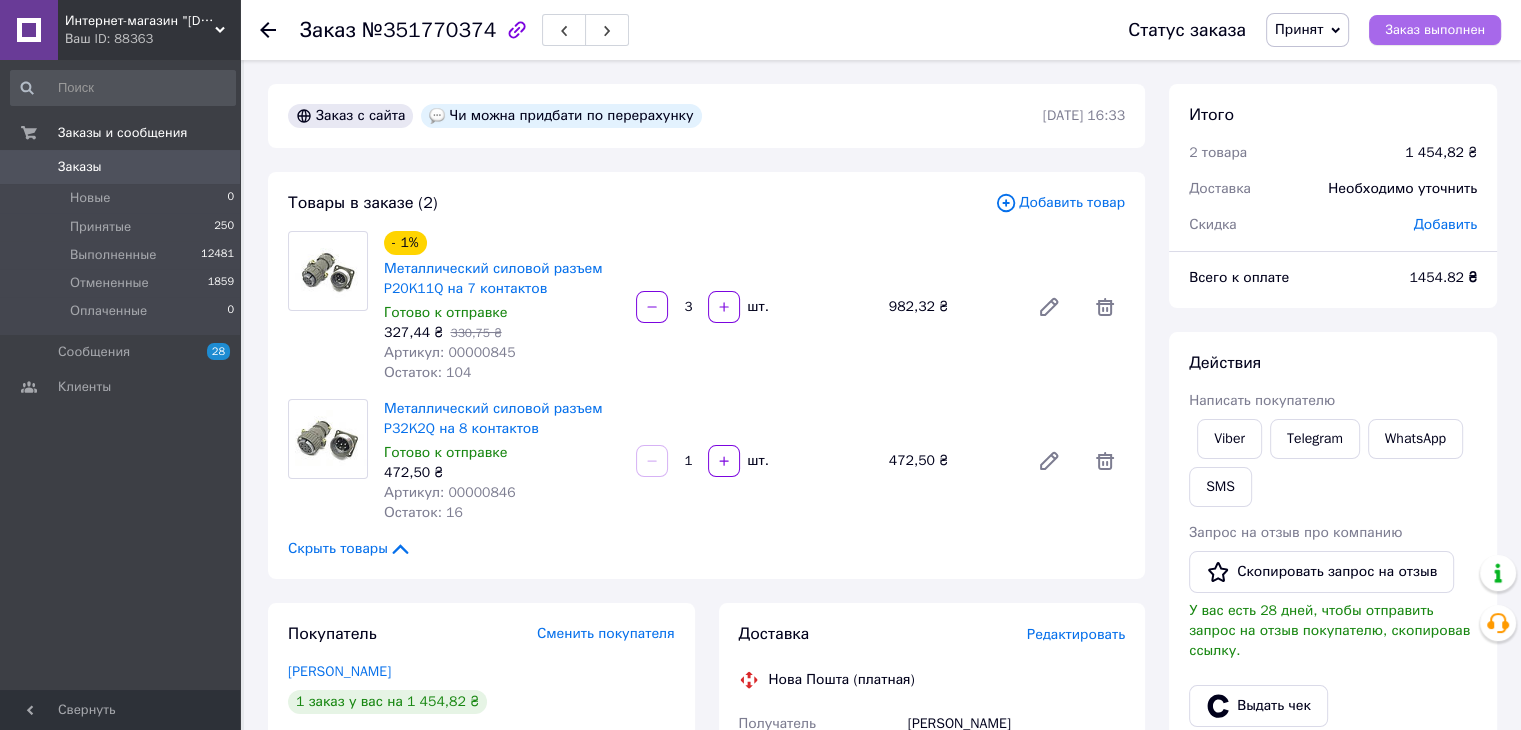 click on "Заказ выполнен" at bounding box center [1435, 30] 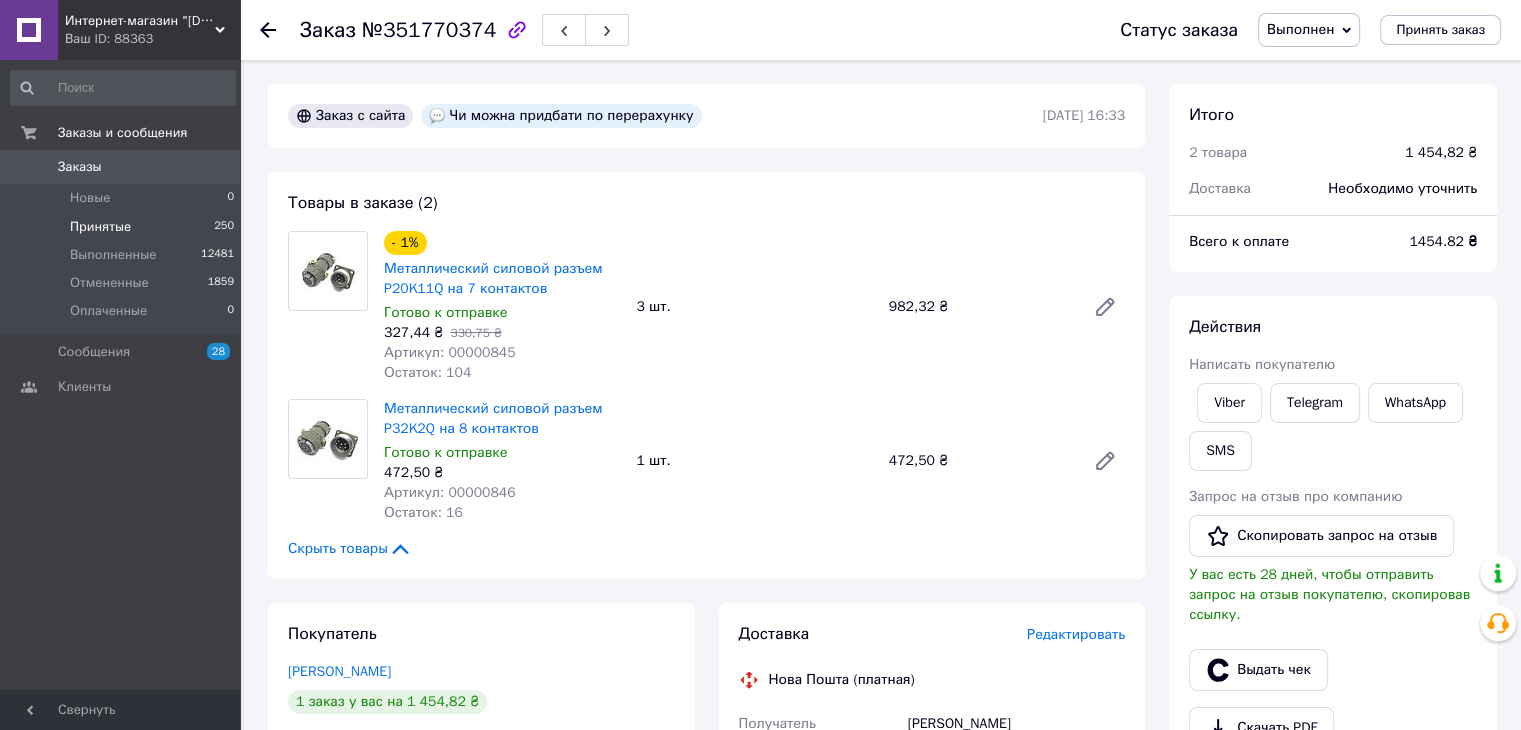 click on "Принятые 250" at bounding box center (123, 227) 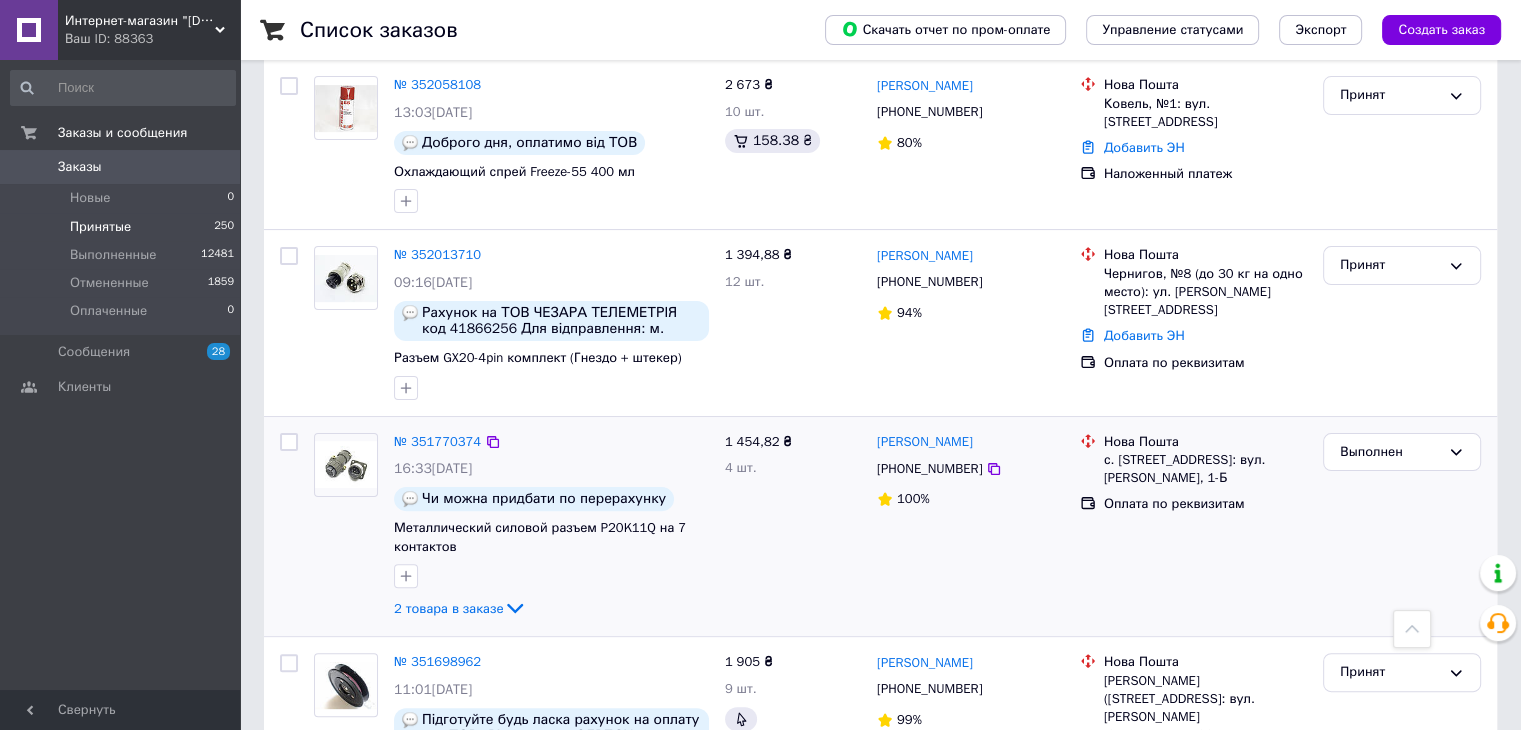 scroll, scrollTop: 400, scrollLeft: 0, axis: vertical 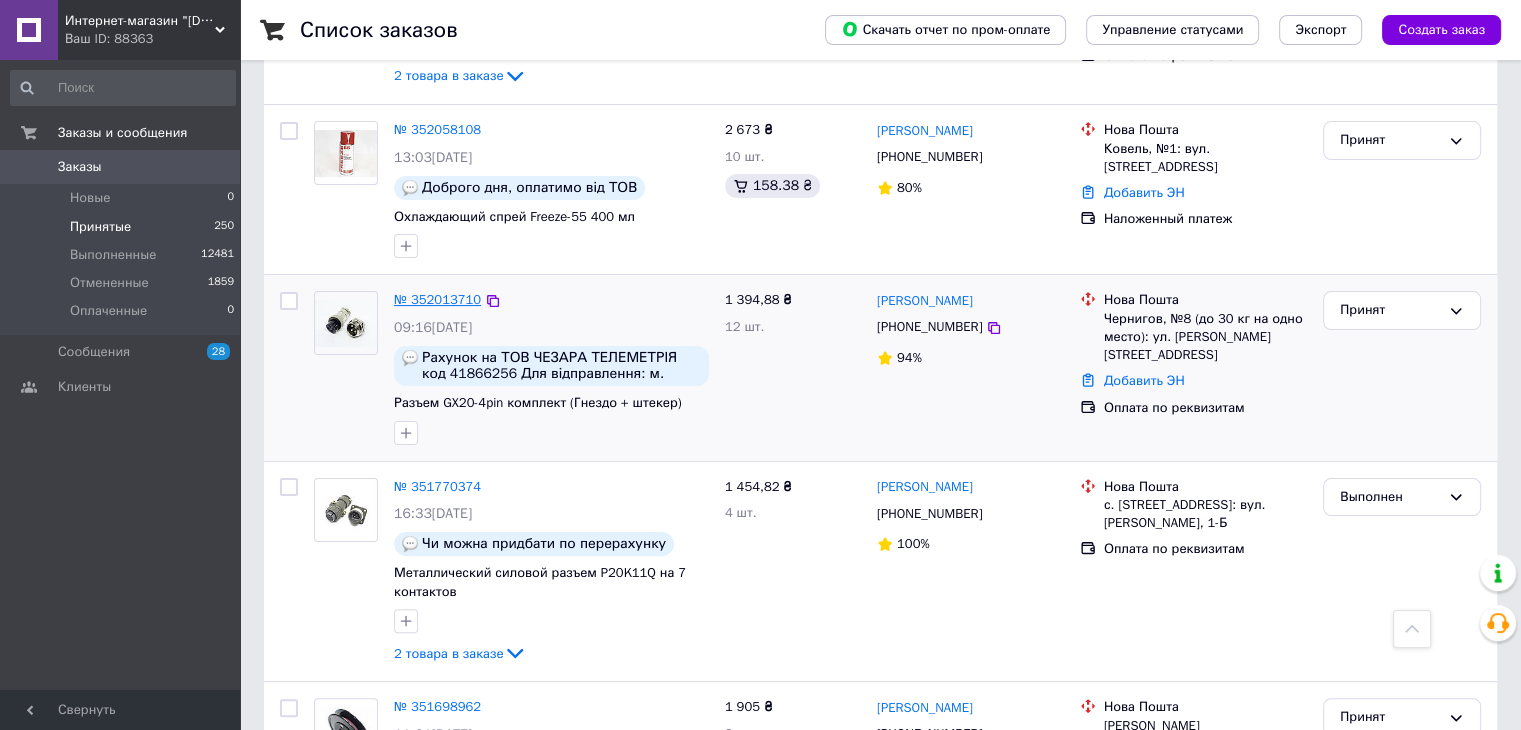 click on "№ 352013710" at bounding box center (437, 299) 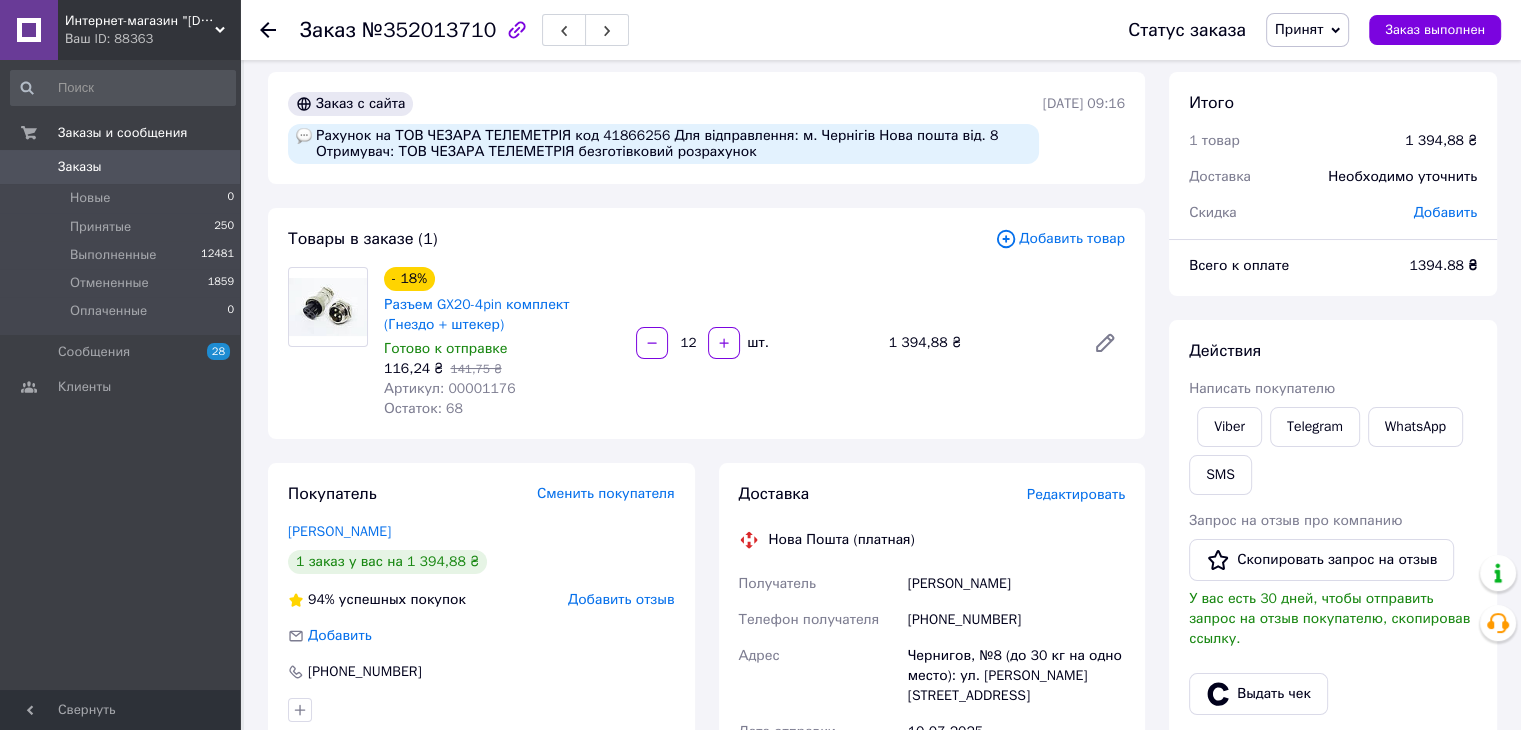 scroll, scrollTop: 0, scrollLeft: 0, axis: both 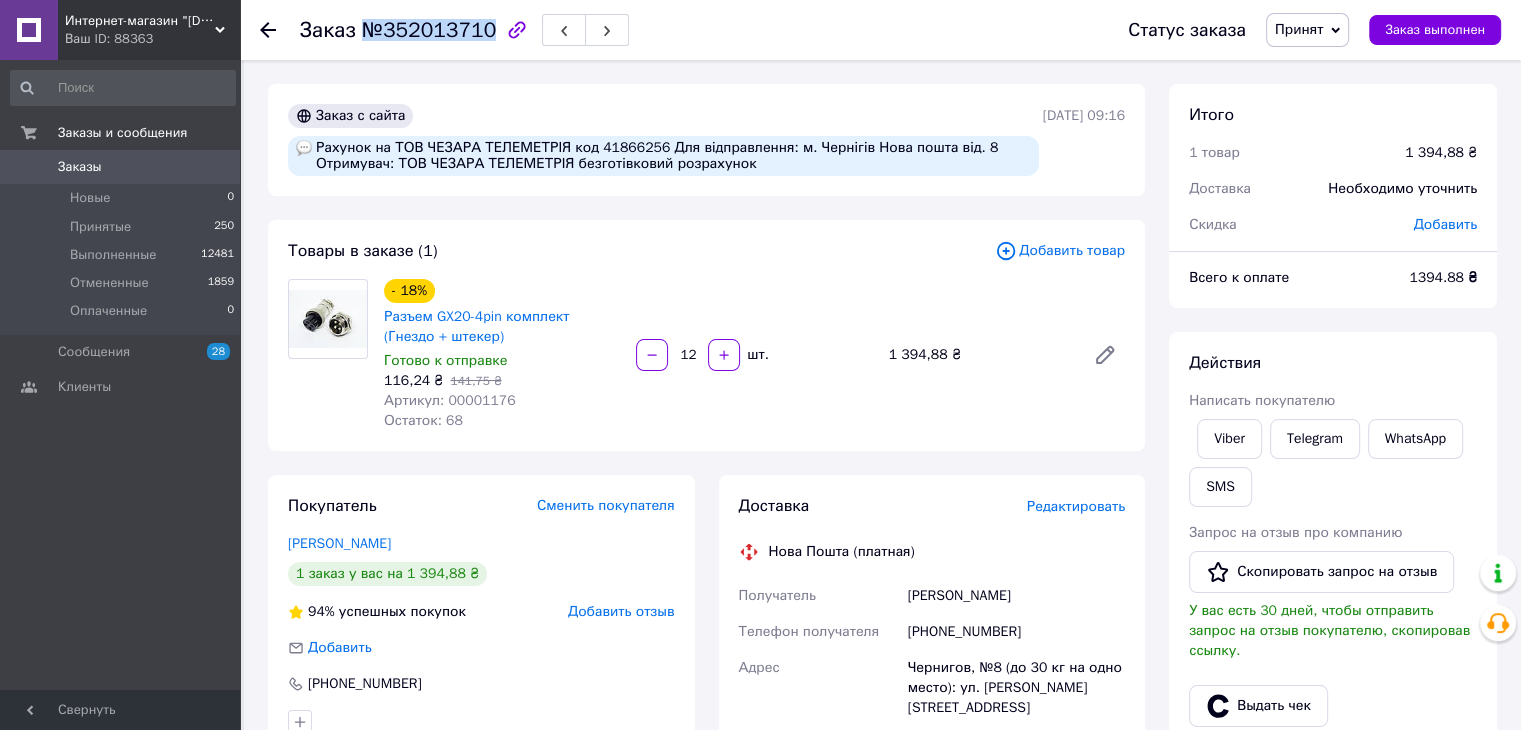 drag, startPoint x: 483, startPoint y: 25, endPoint x: 359, endPoint y: 35, distance: 124.40257 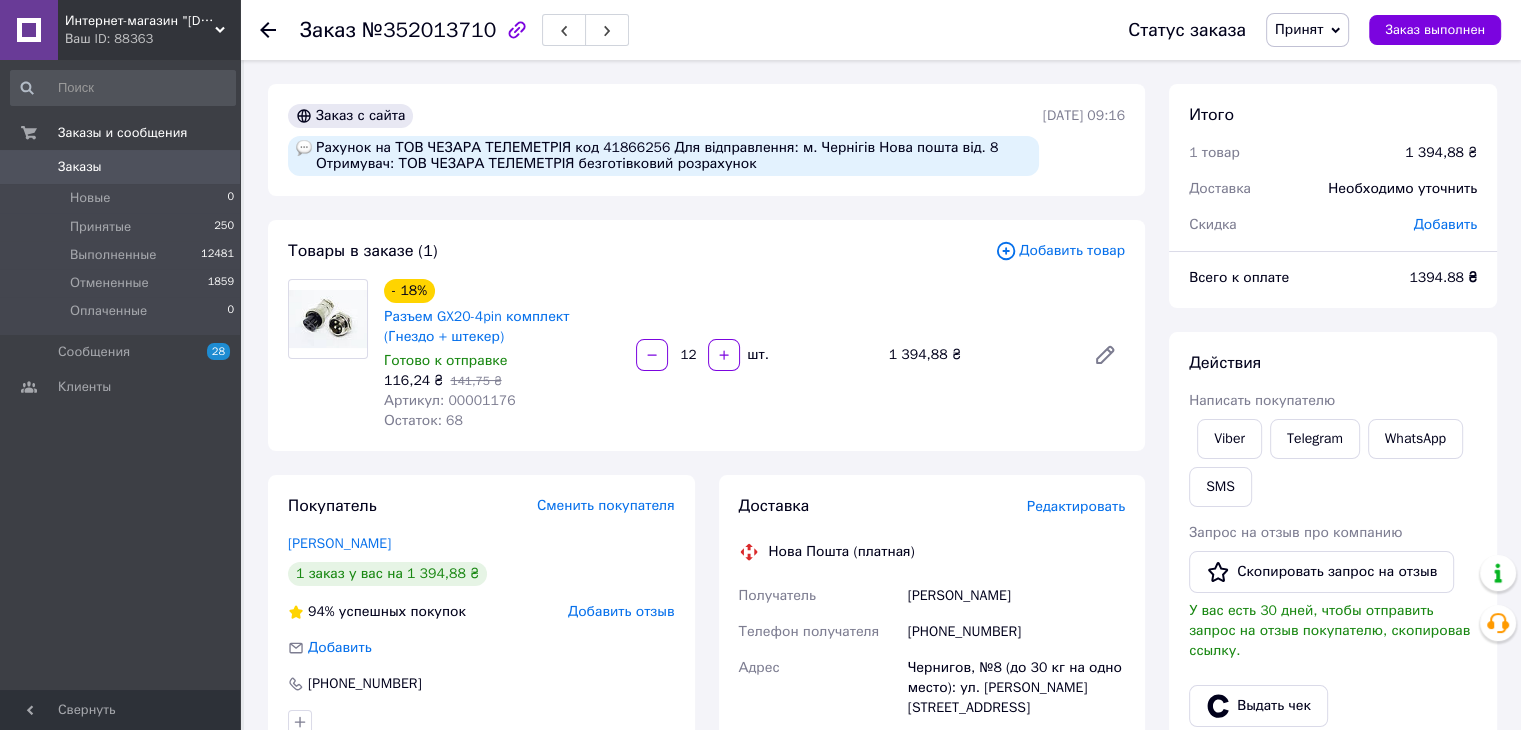 click 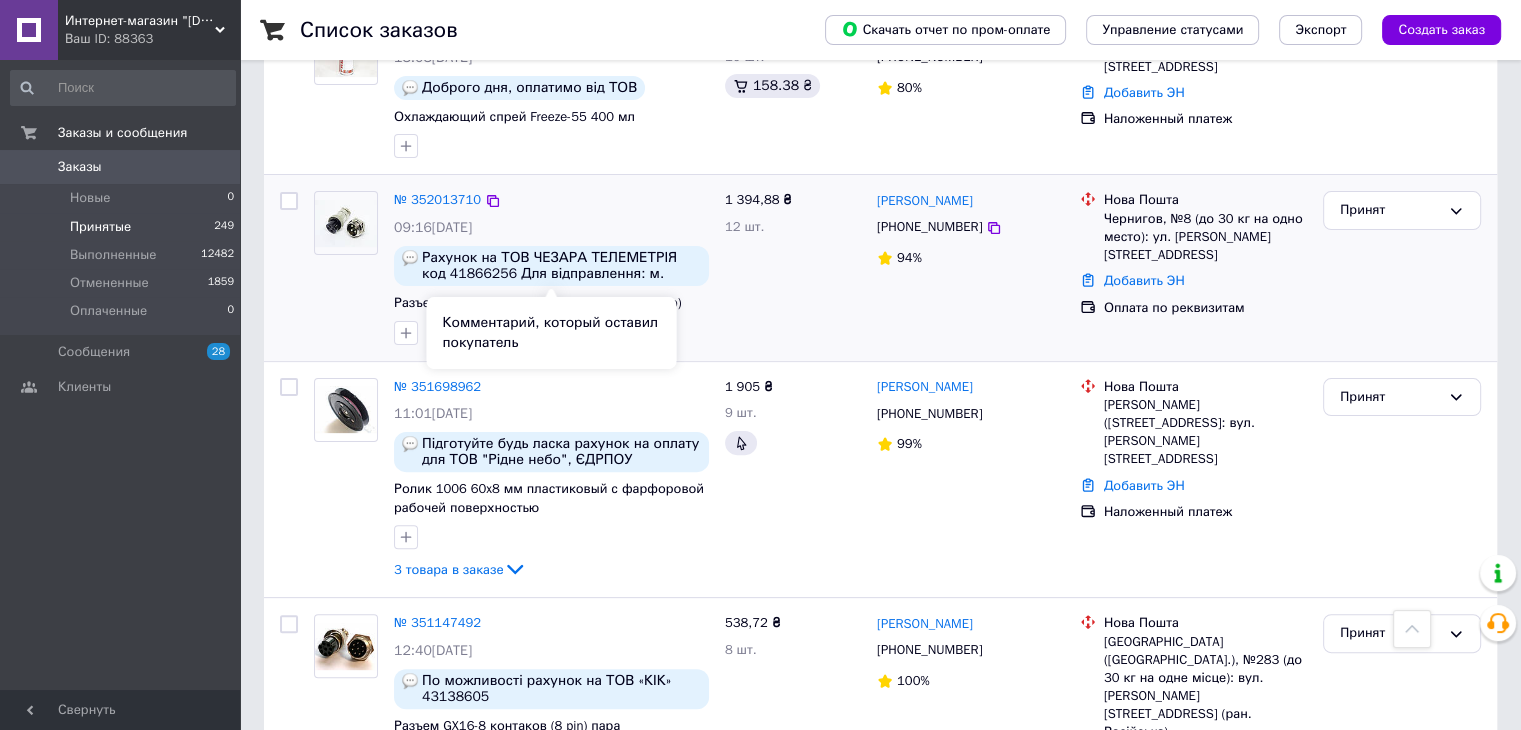 scroll, scrollTop: 600, scrollLeft: 0, axis: vertical 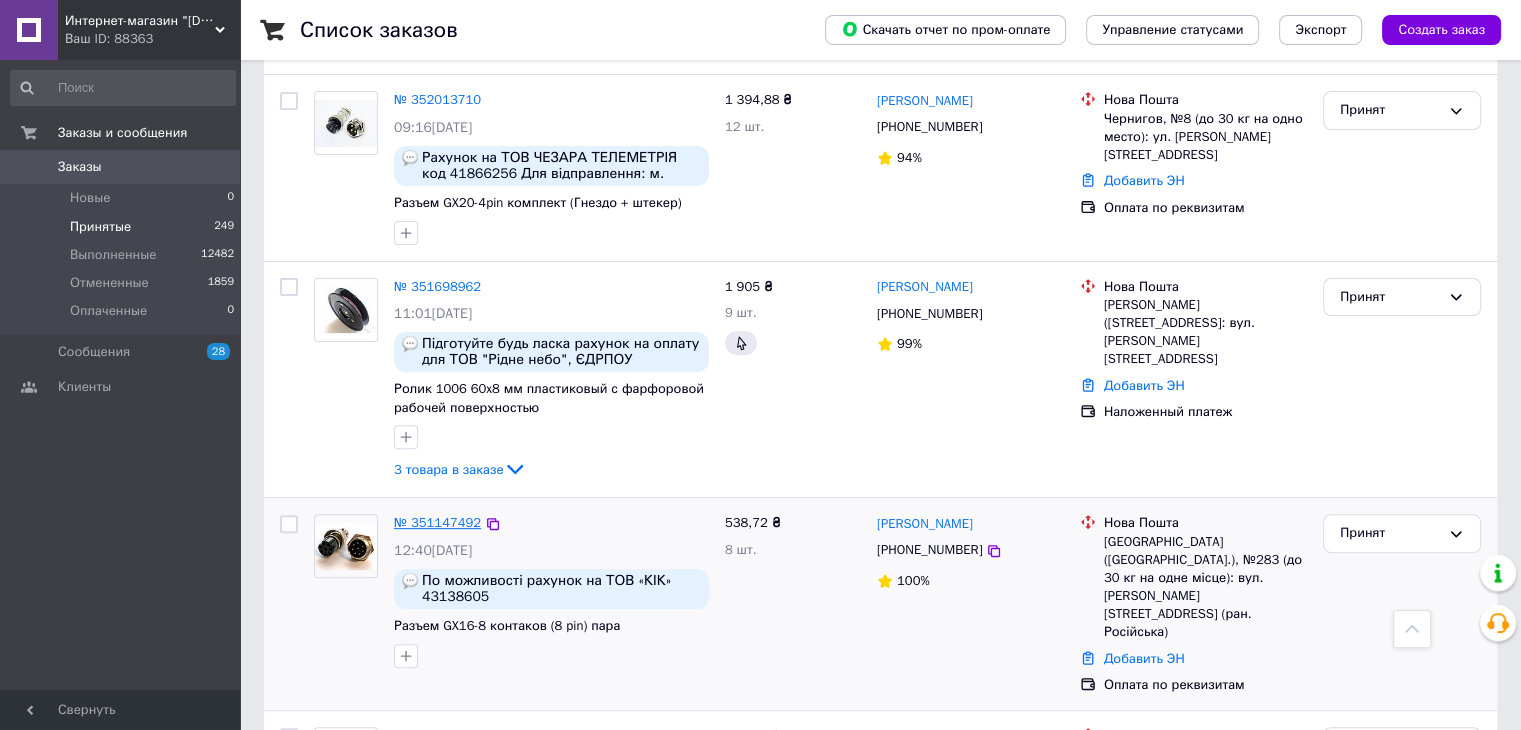click on "№ 351147492" at bounding box center [437, 522] 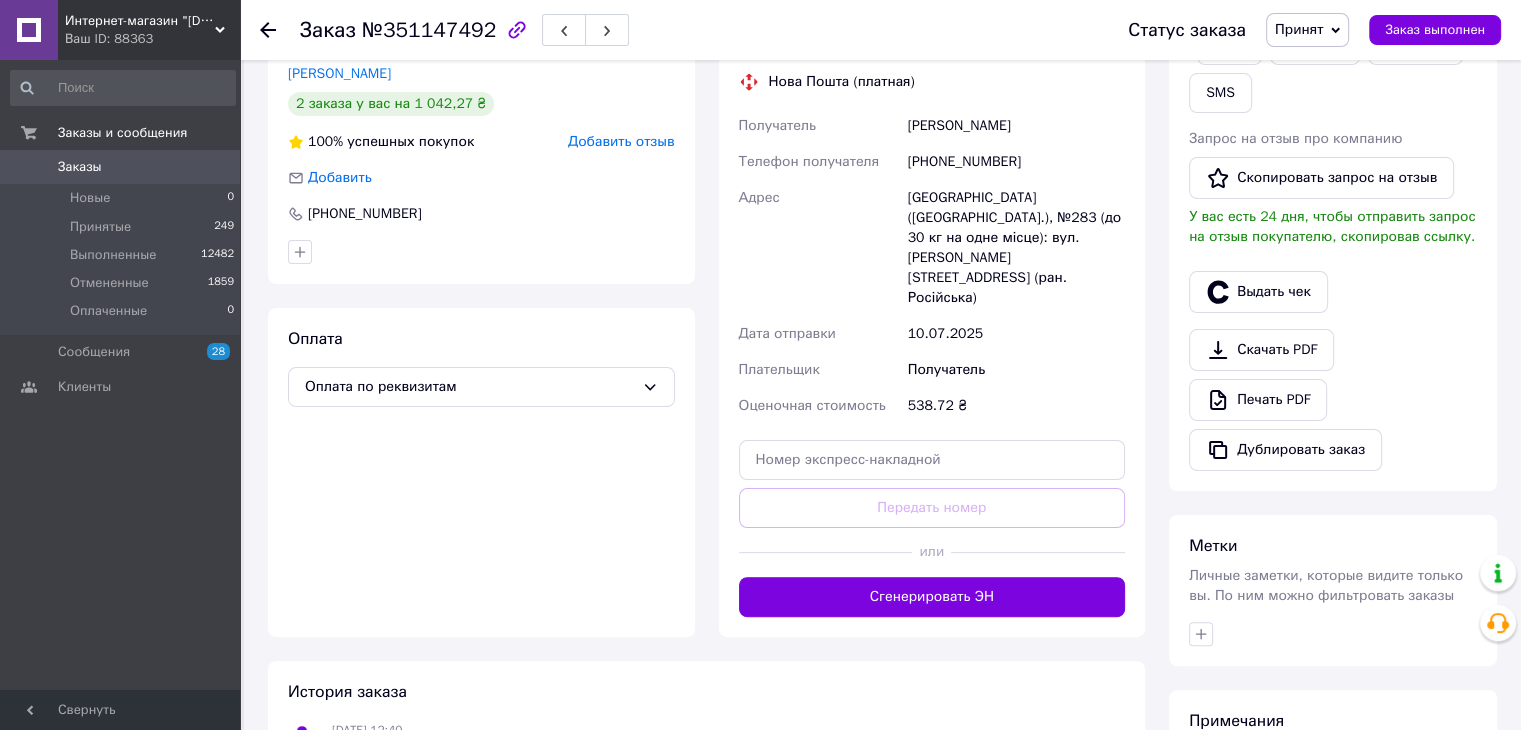 scroll, scrollTop: 200, scrollLeft: 0, axis: vertical 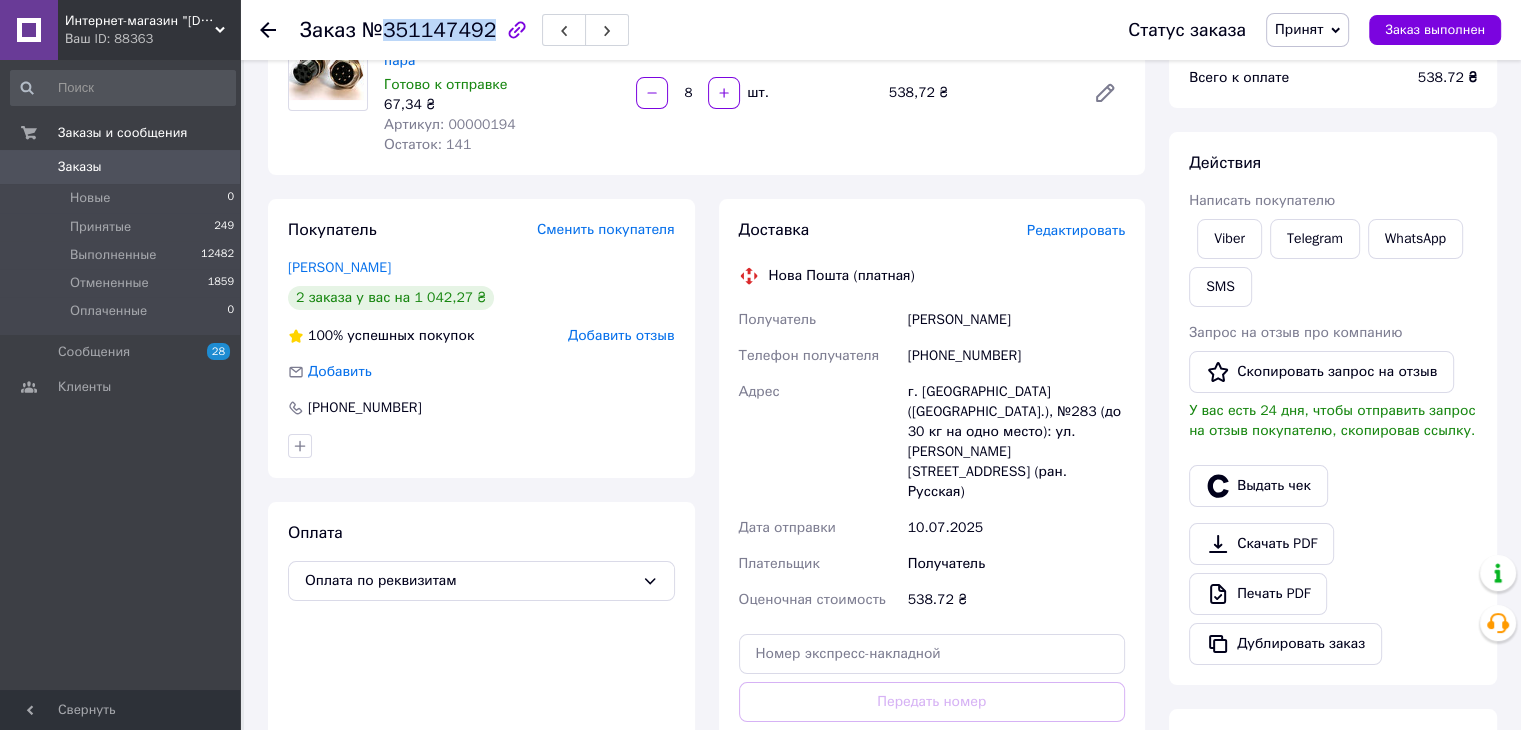 drag, startPoint x: 382, startPoint y: 30, endPoint x: 481, endPoint y: 30, distance: 99 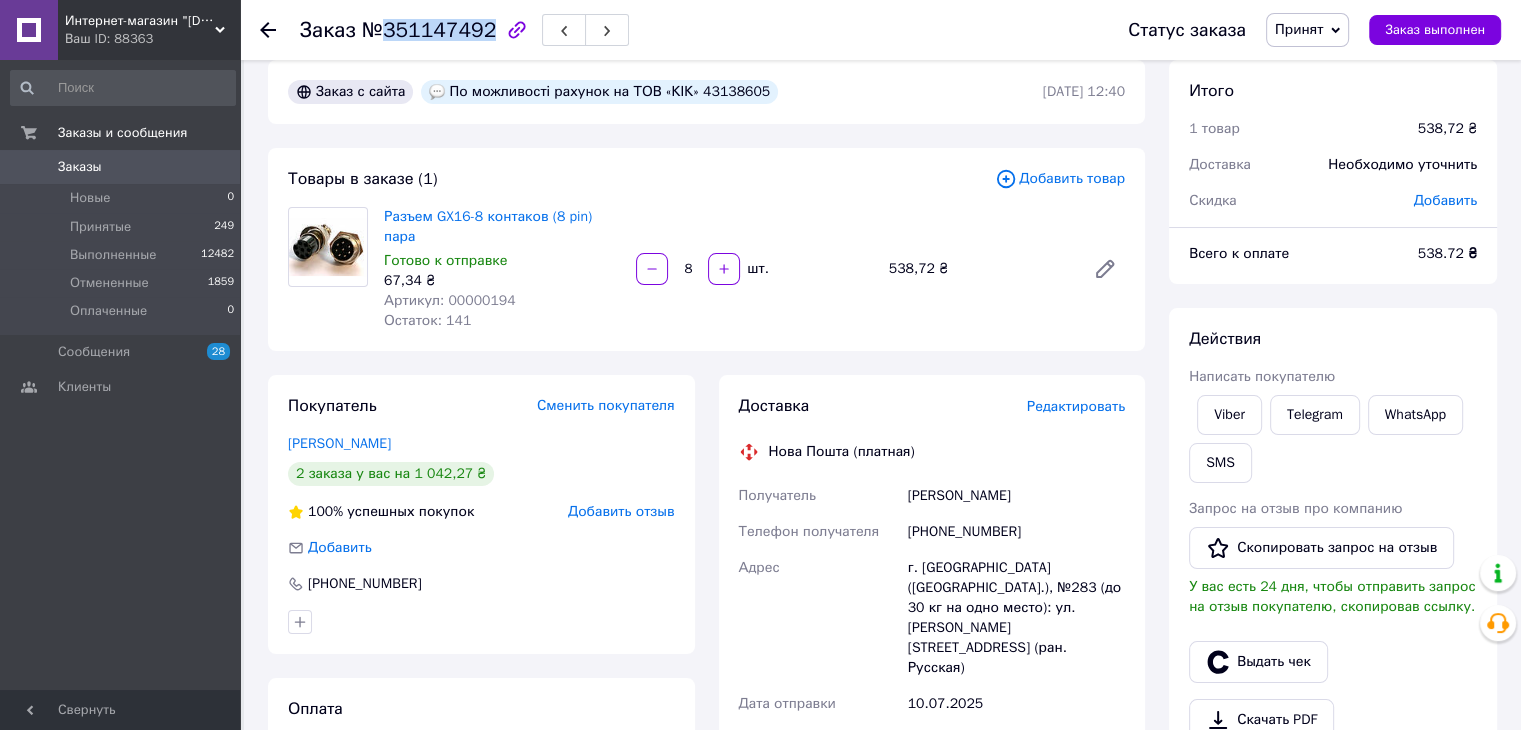 scroll, scrollTop: 0, scrollLeft: 0, axis: both 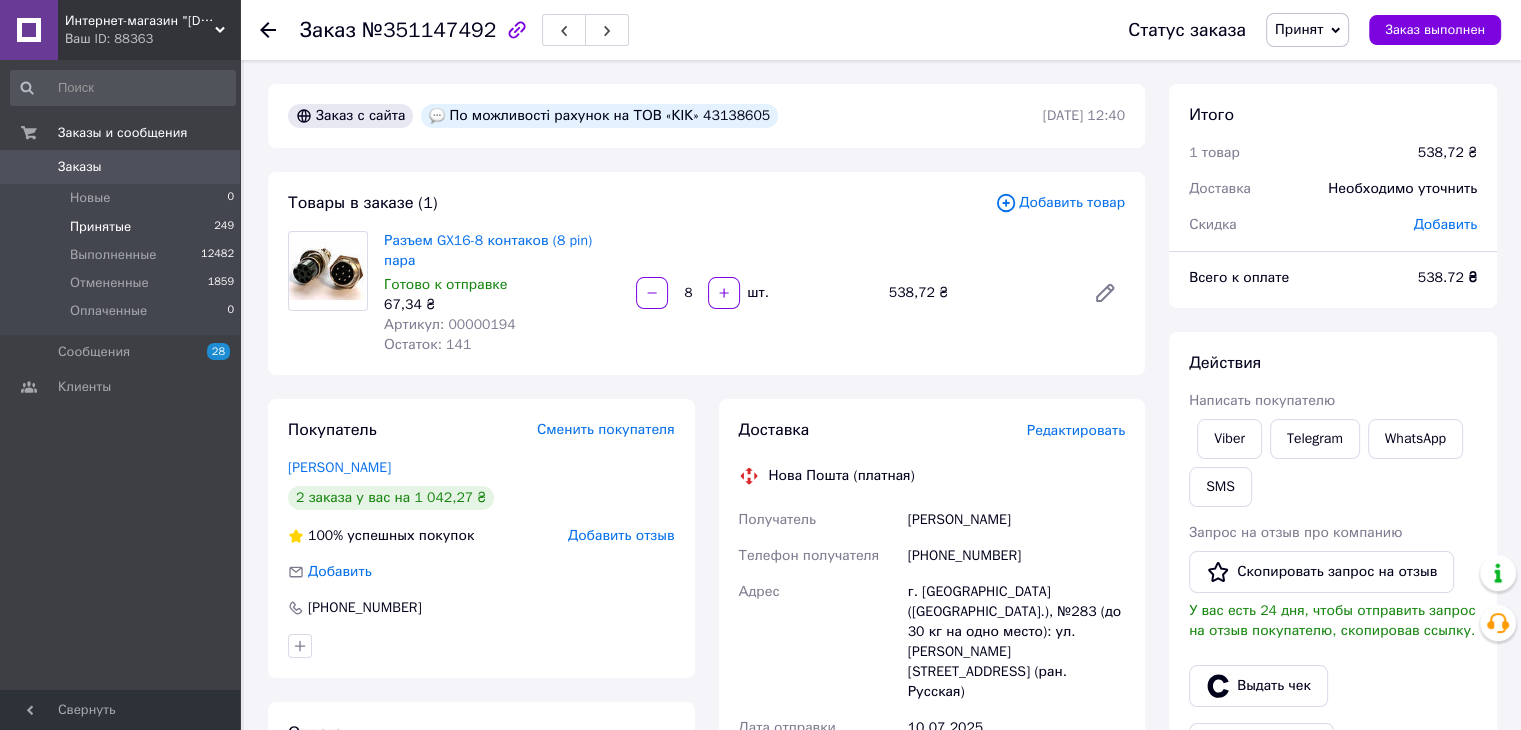 click on "Принятые 249" at bounding box center [123, 227] 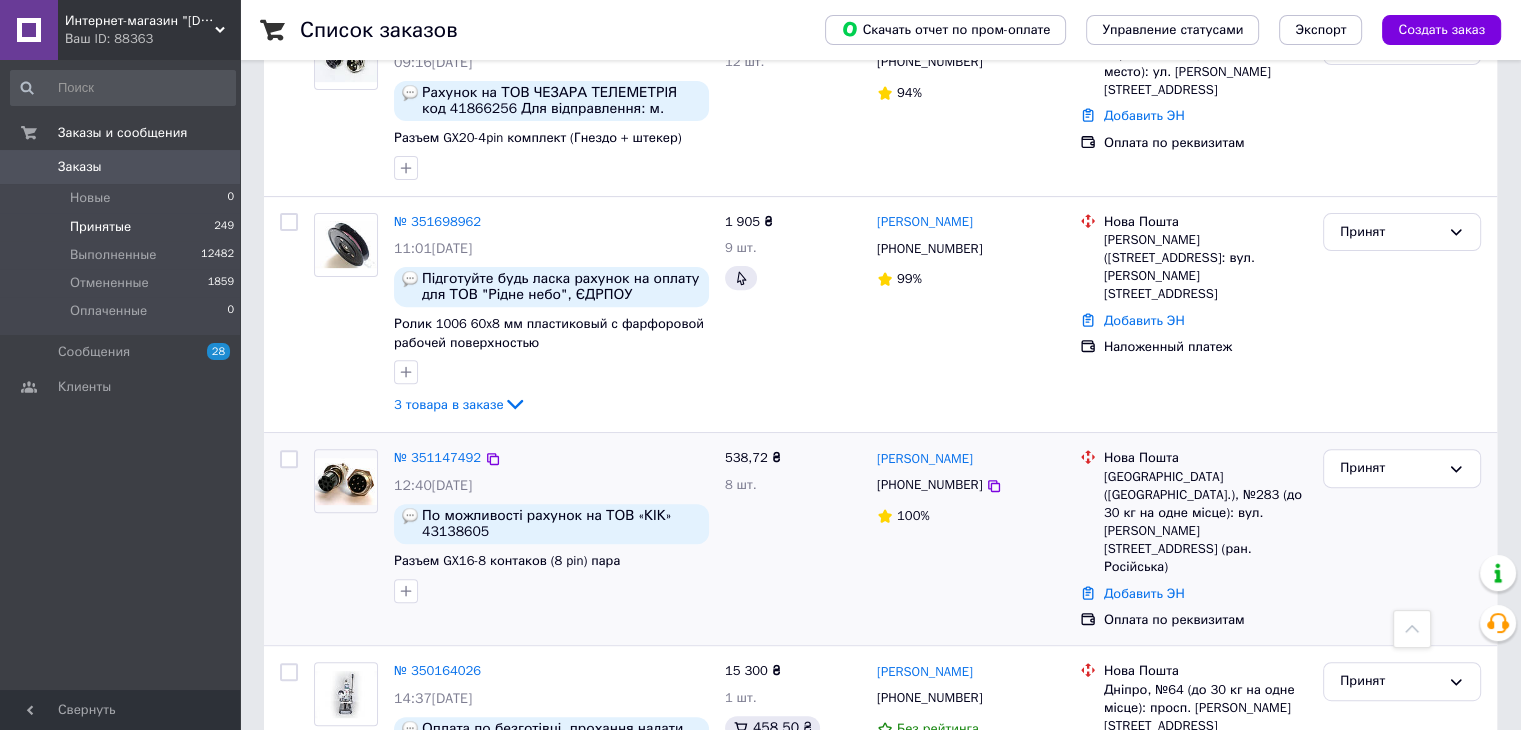 scroll, scrollTop: 700, scrollLeft: 0, axis: vertical 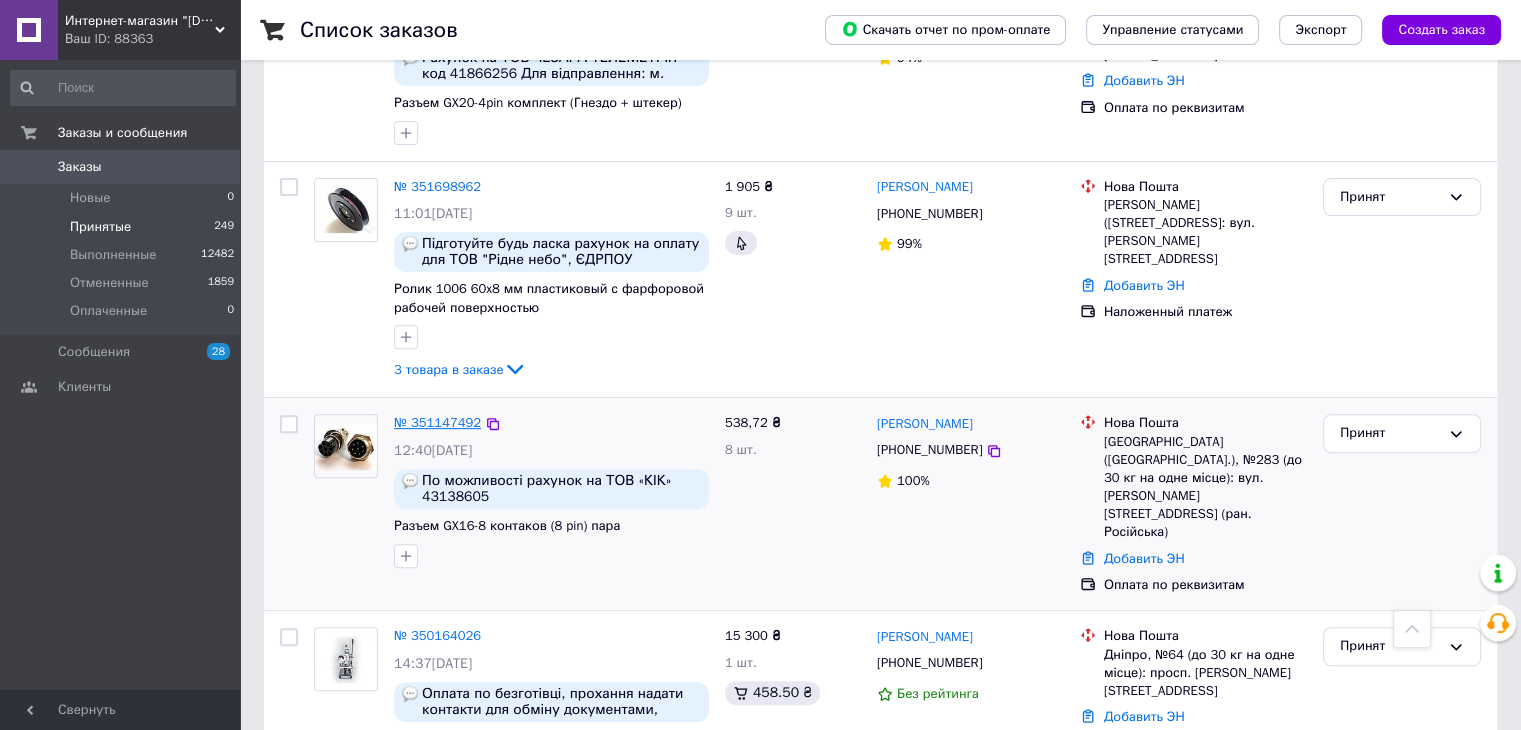 click on "№ 351147492" at bounding box center (437, 422) 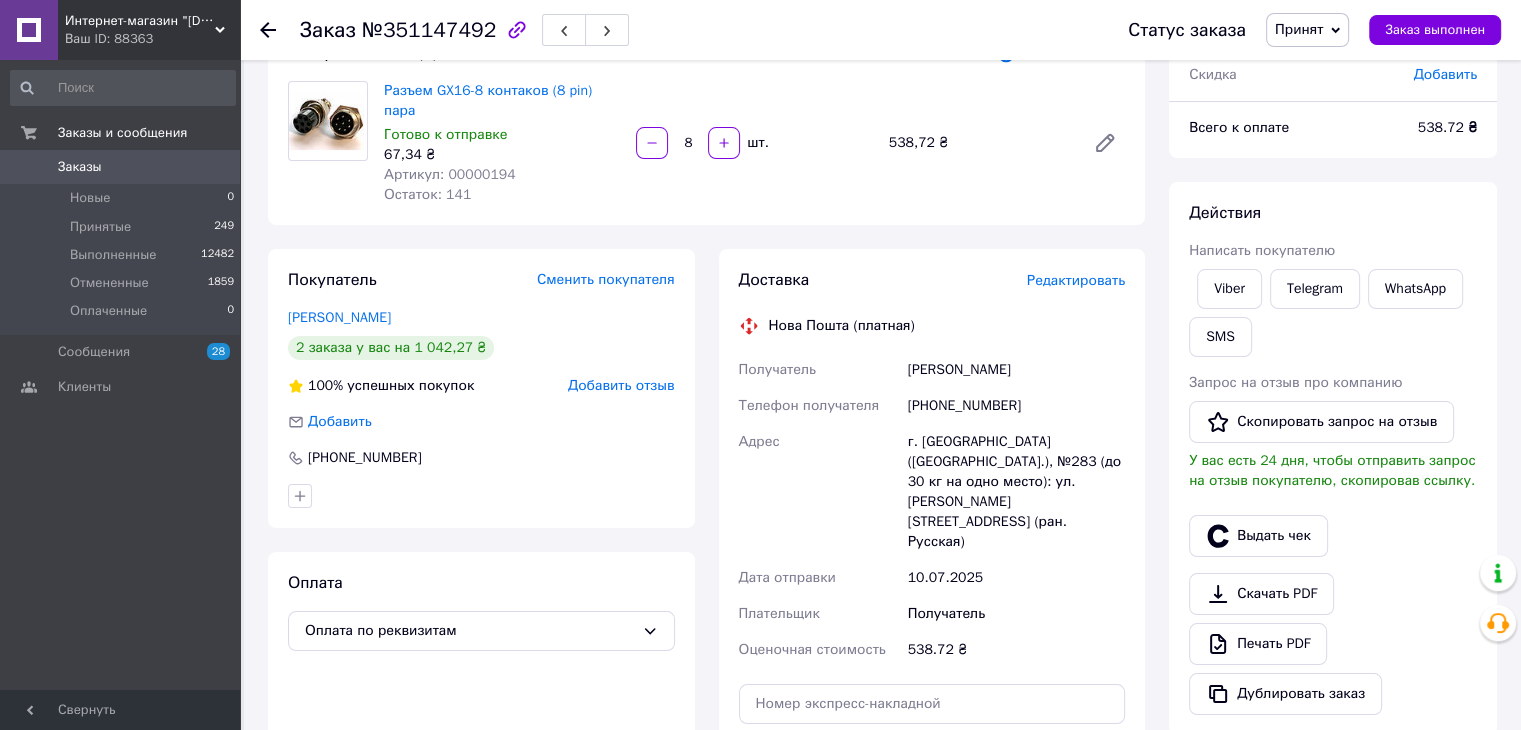scroll, scrollTop: 0, scrollLeft: 0, axis: both 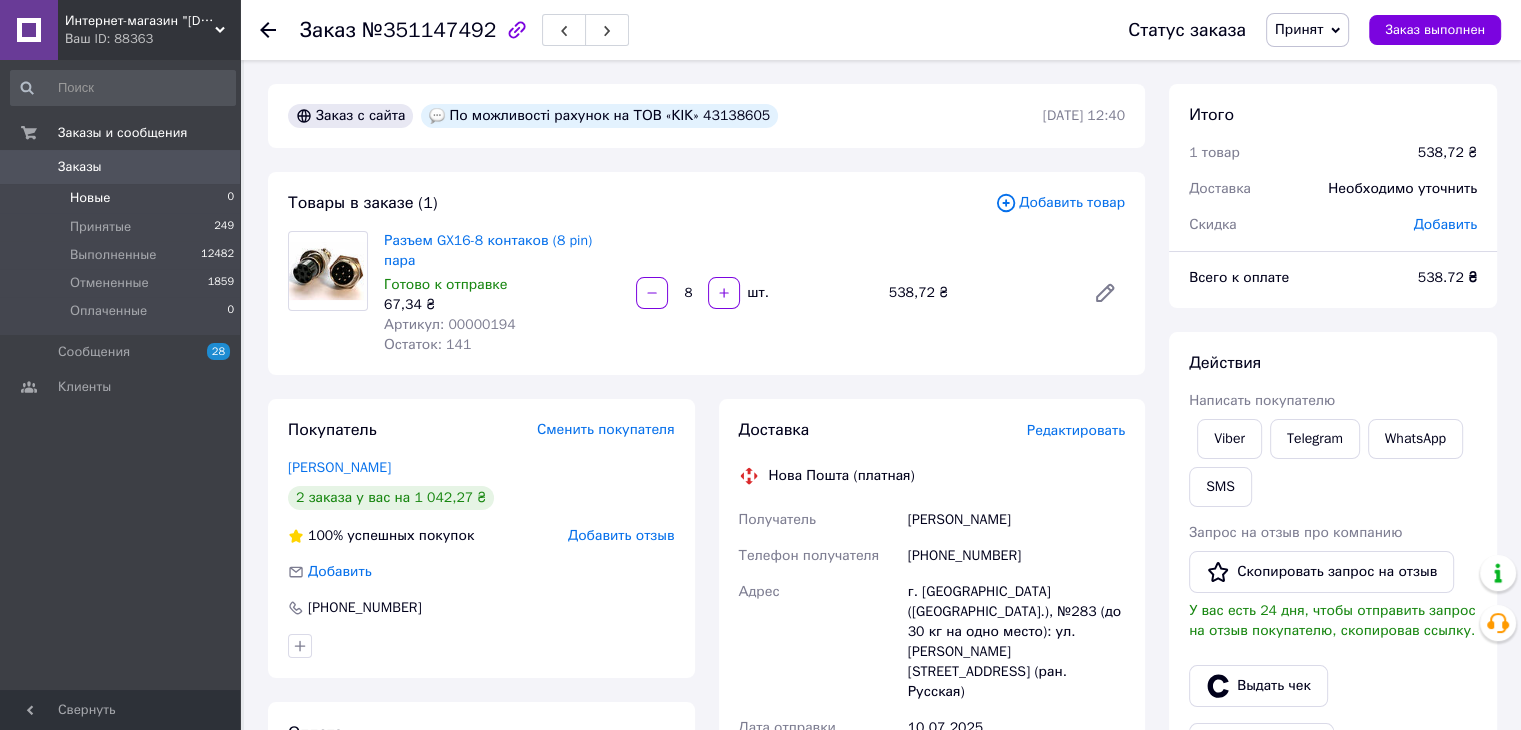 click on "Новые 0" at bounding box center (123, 198) 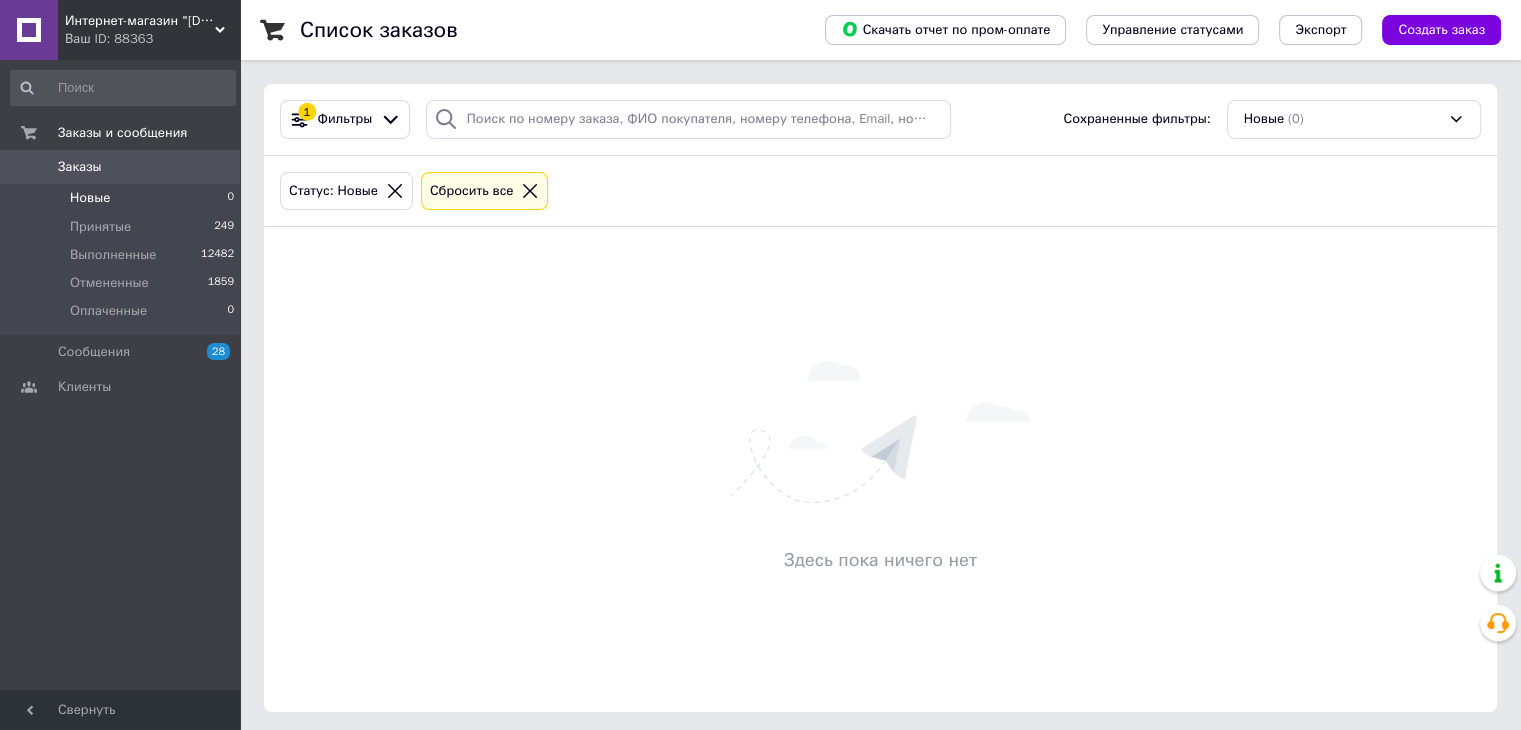 click on "Новые 0" at bounding box center [123, 198] 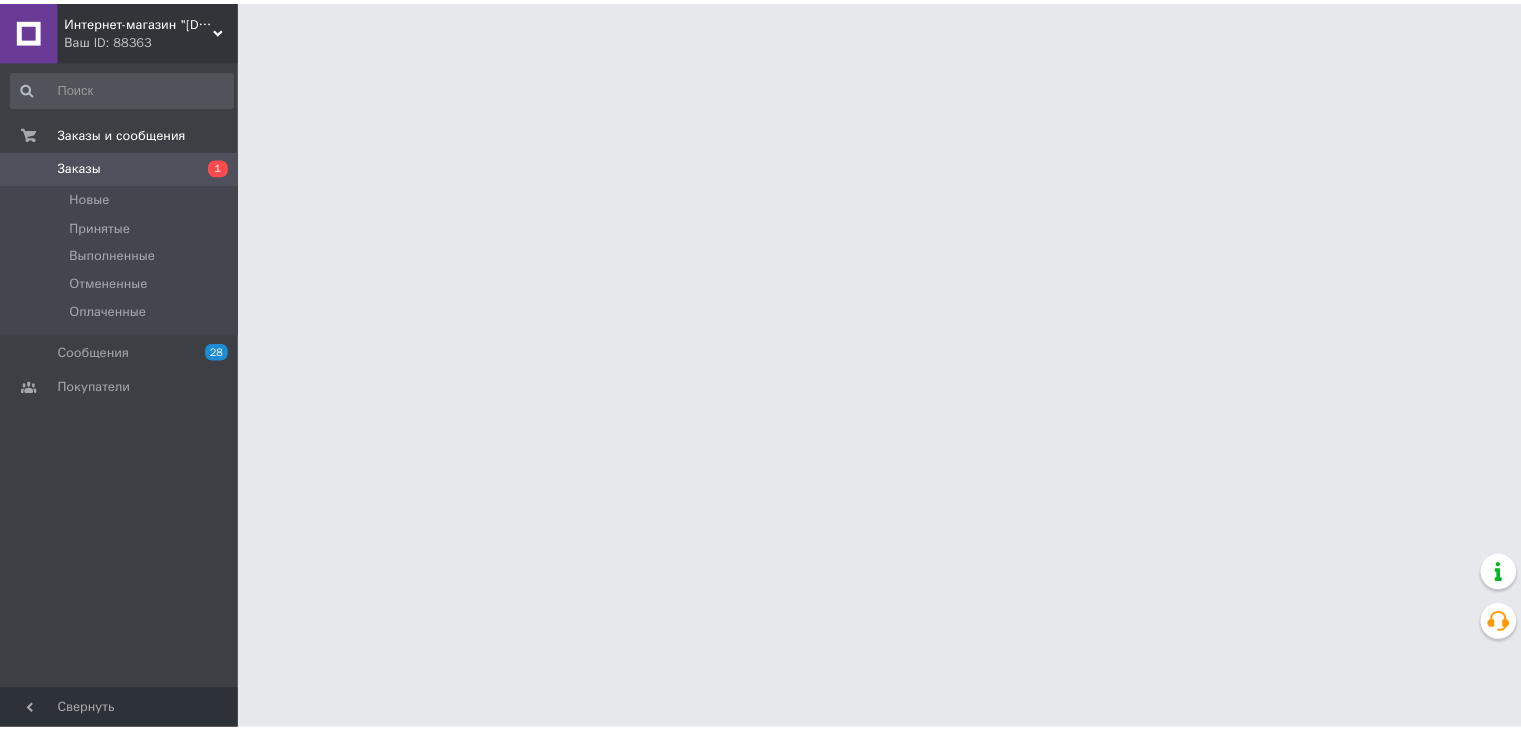 scroll, scrollTop: 0, scrollLeft: 0, axis: both 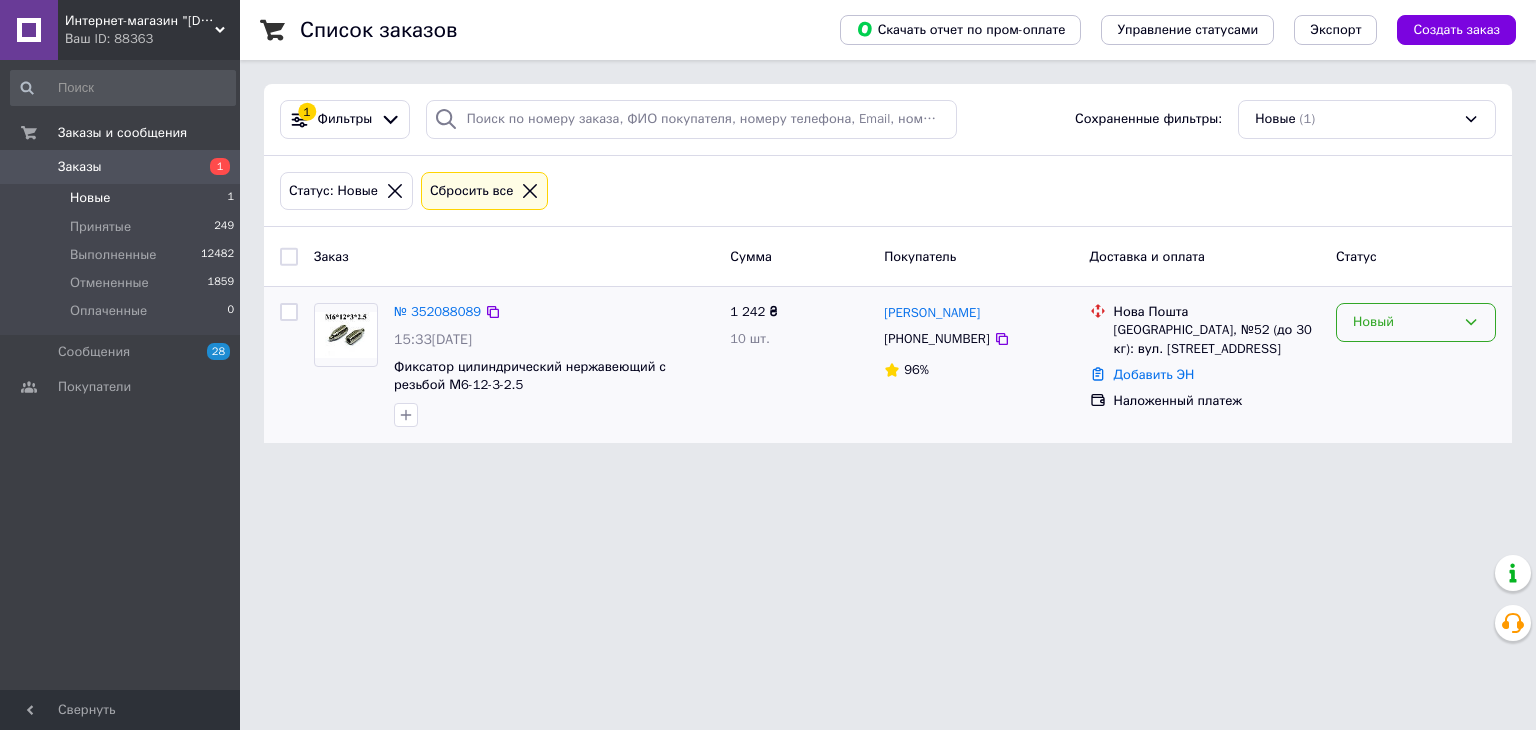 click on "Новый" at bounding box center (1404, 322) 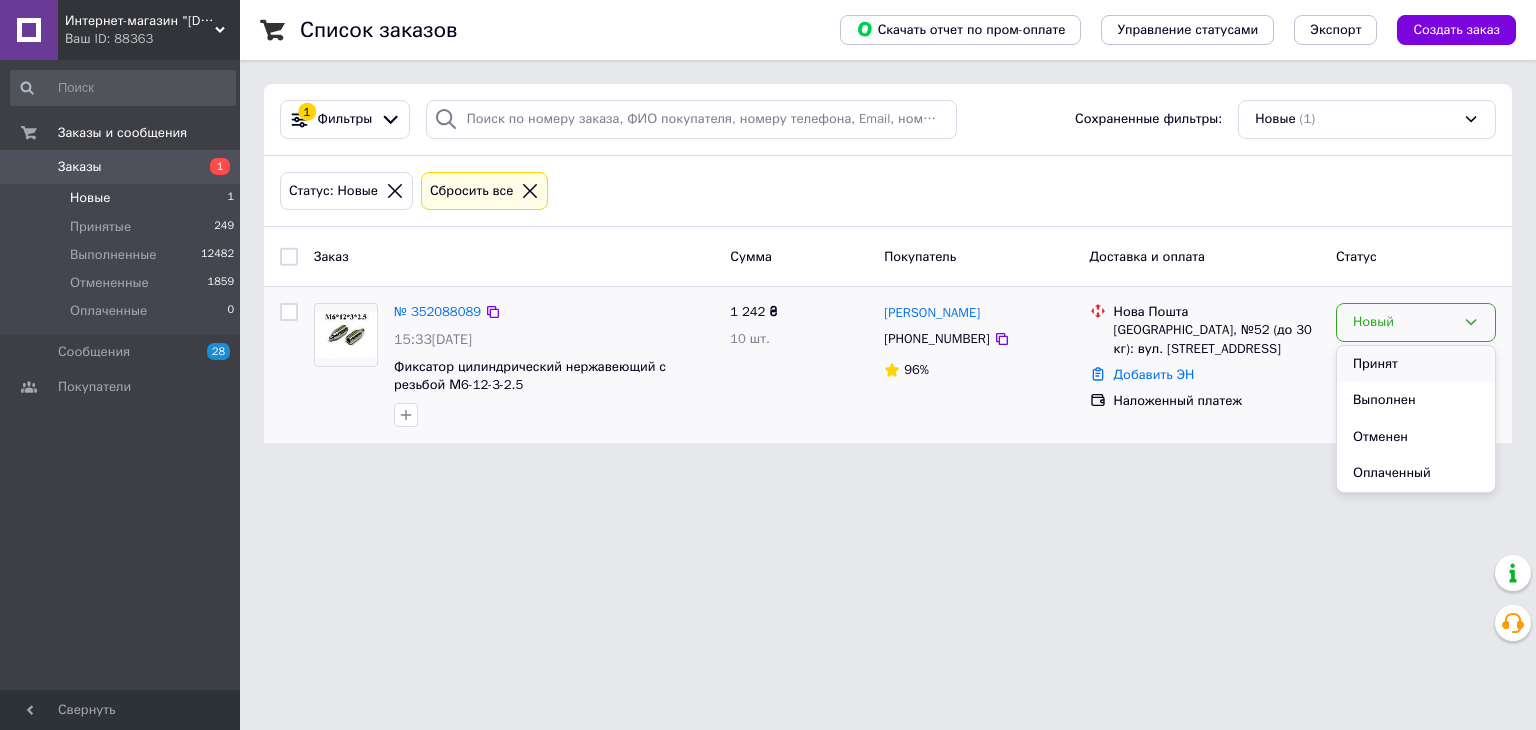 click on "Принят" at bounding box center [1416, 364] 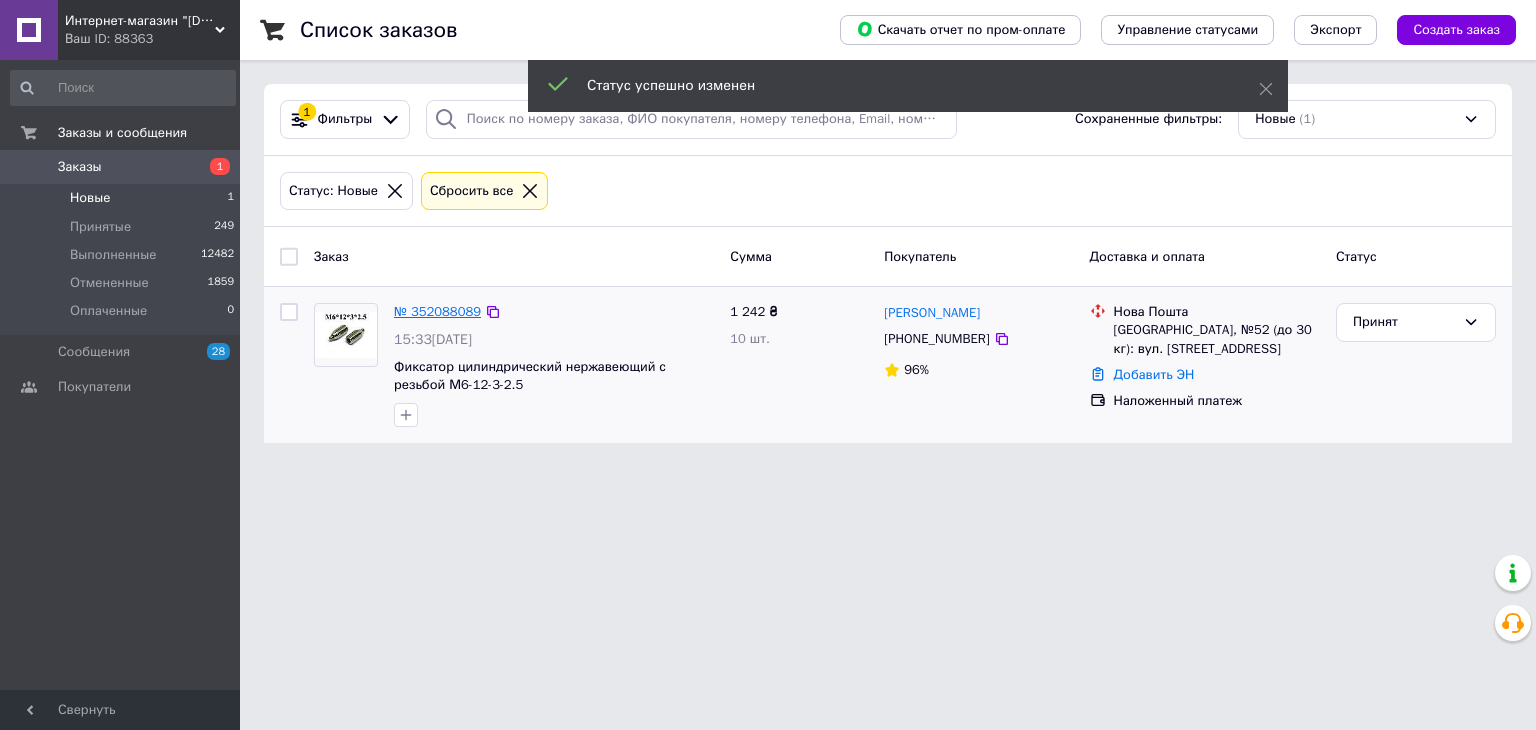 click on "№ 352088089" at bounding box center (437, 311) 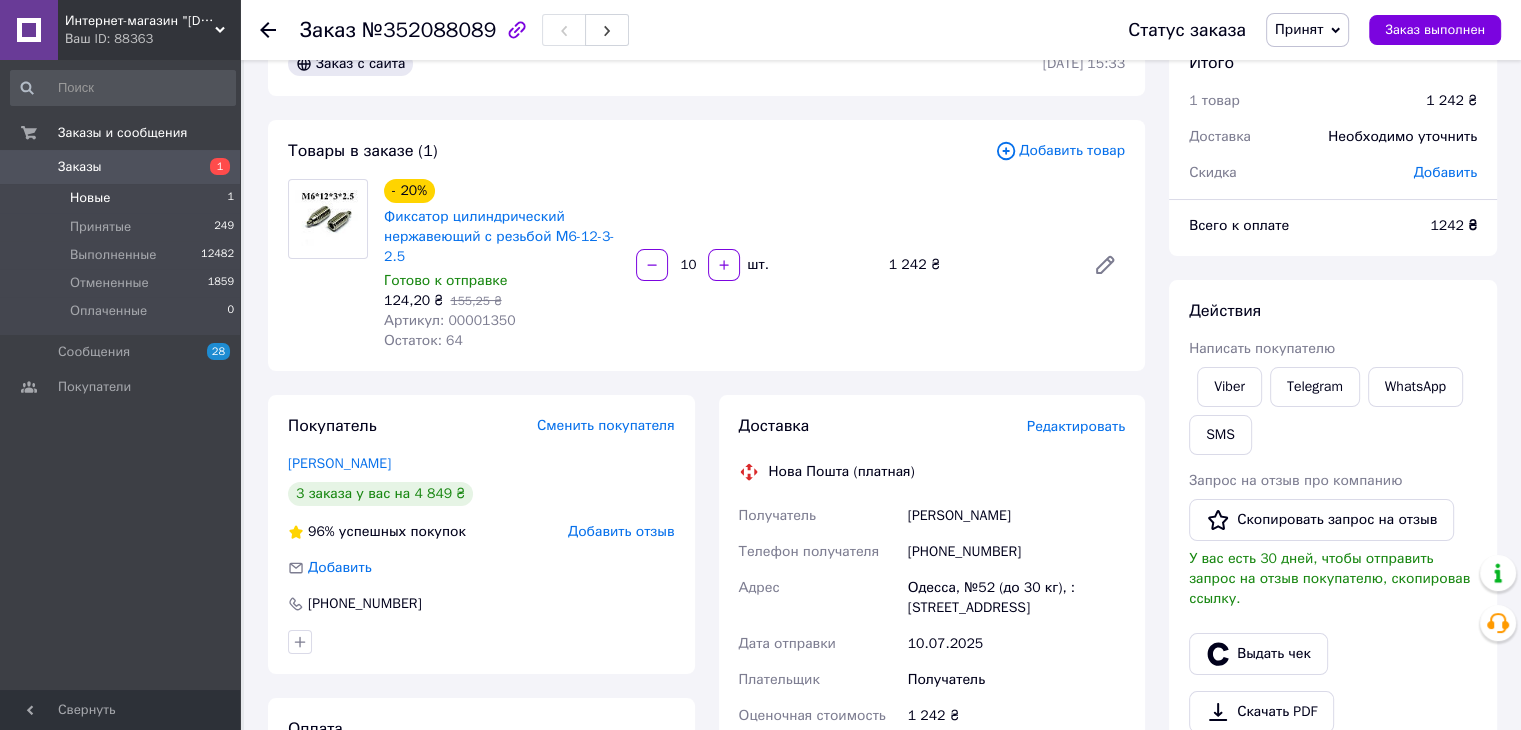 scroll, scrollTop: 0, scrollLeft: 0, axis: both 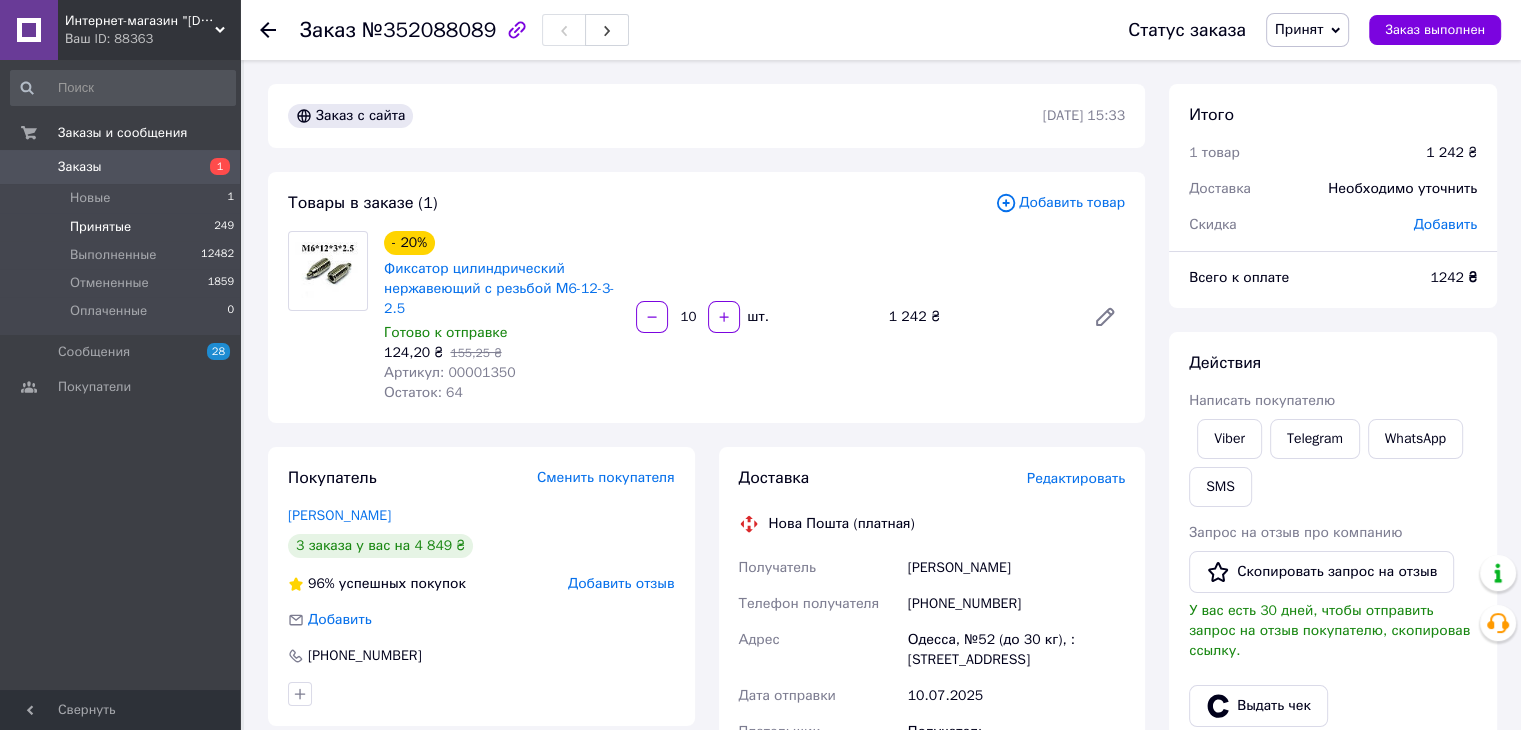 click on "Принятые" at bounding box center [100, 227] 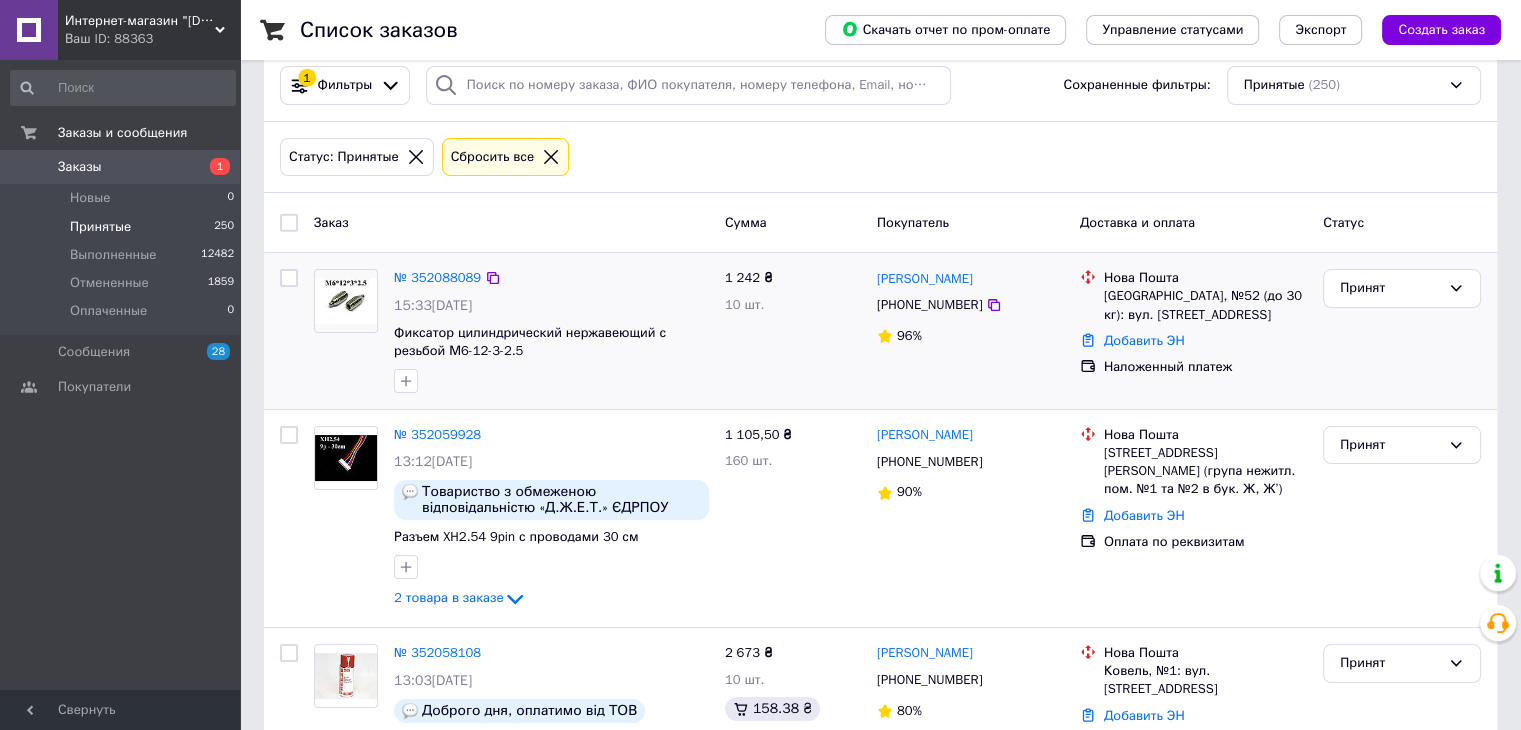 scroll, scrollTop: 0, scrollLeft: 0, axis: both 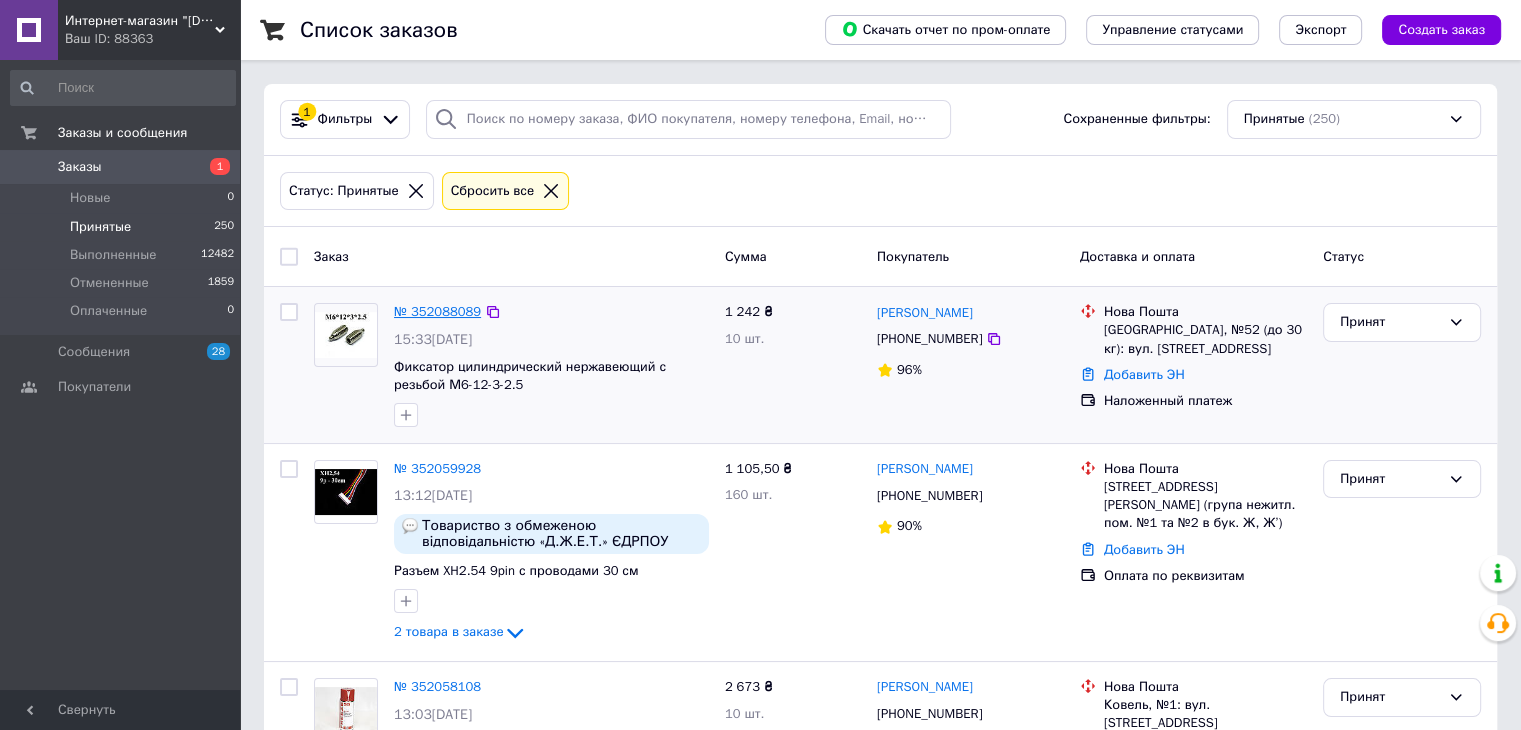 click on "№ 352088089" at bounding box center (437, 311) 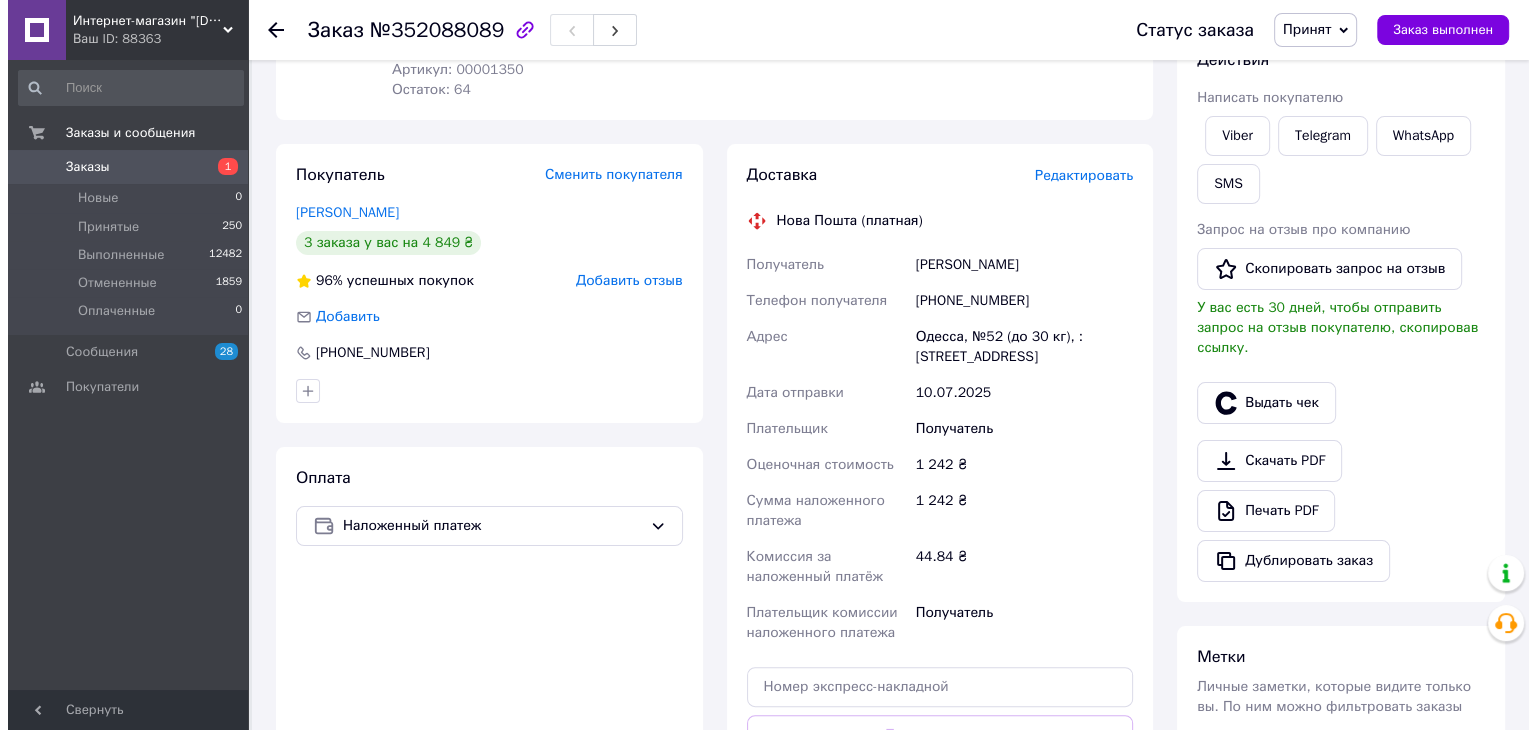 scroll, scrollTop: 300, scrollLeft: 0, axis: vertical 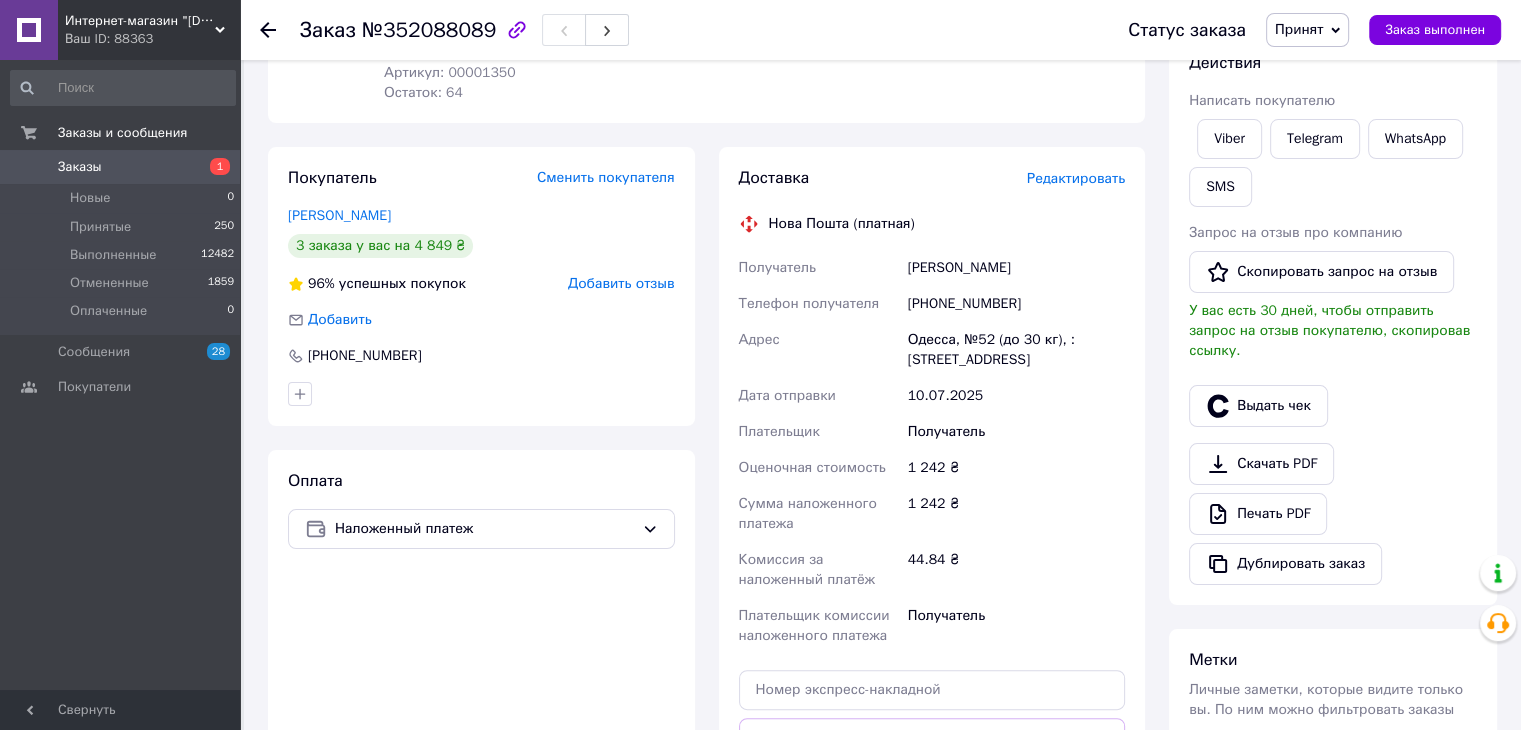 click on "Редактировать" at bounding box center (1076, 178) 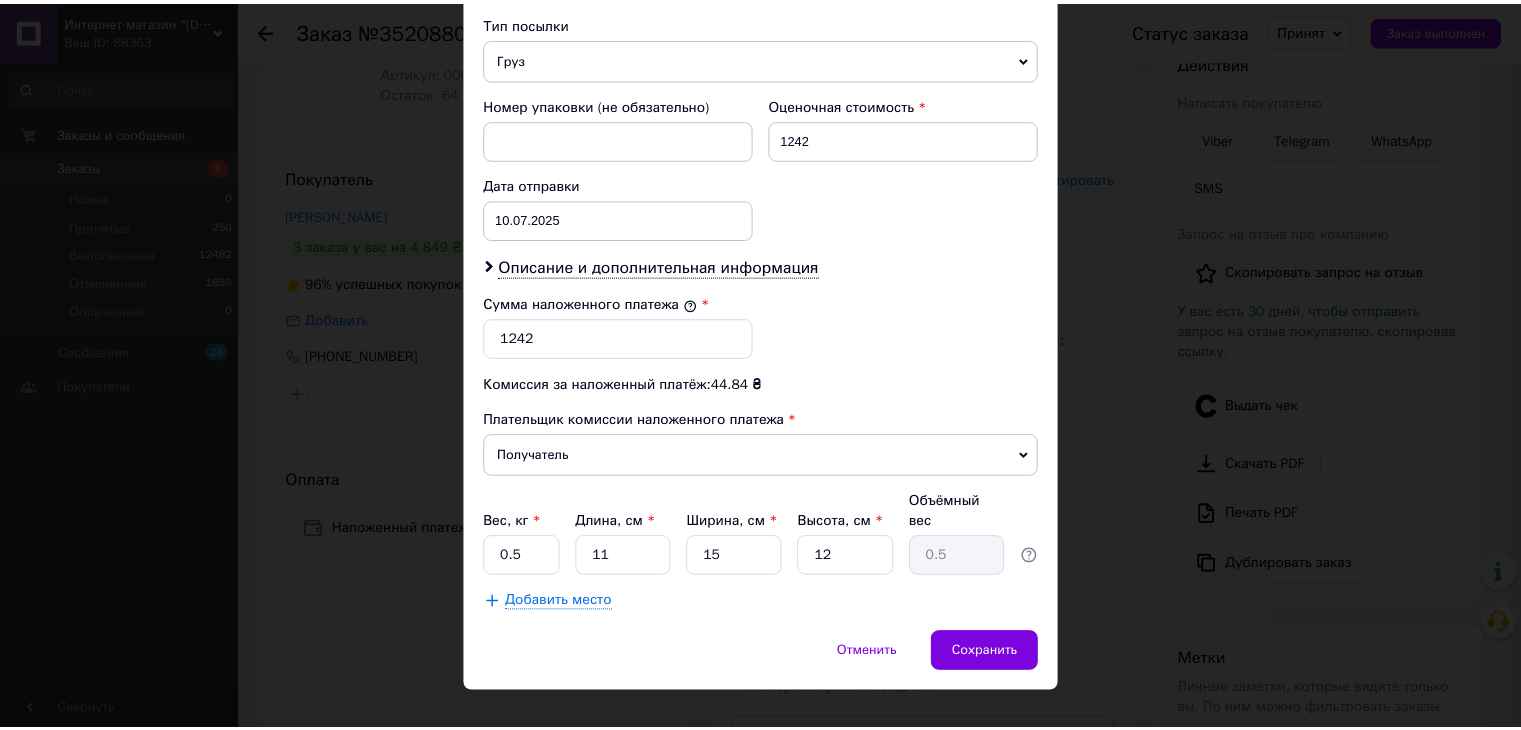 scroll, scrollTop: 790, scrollLeft: 0, axis: vertical 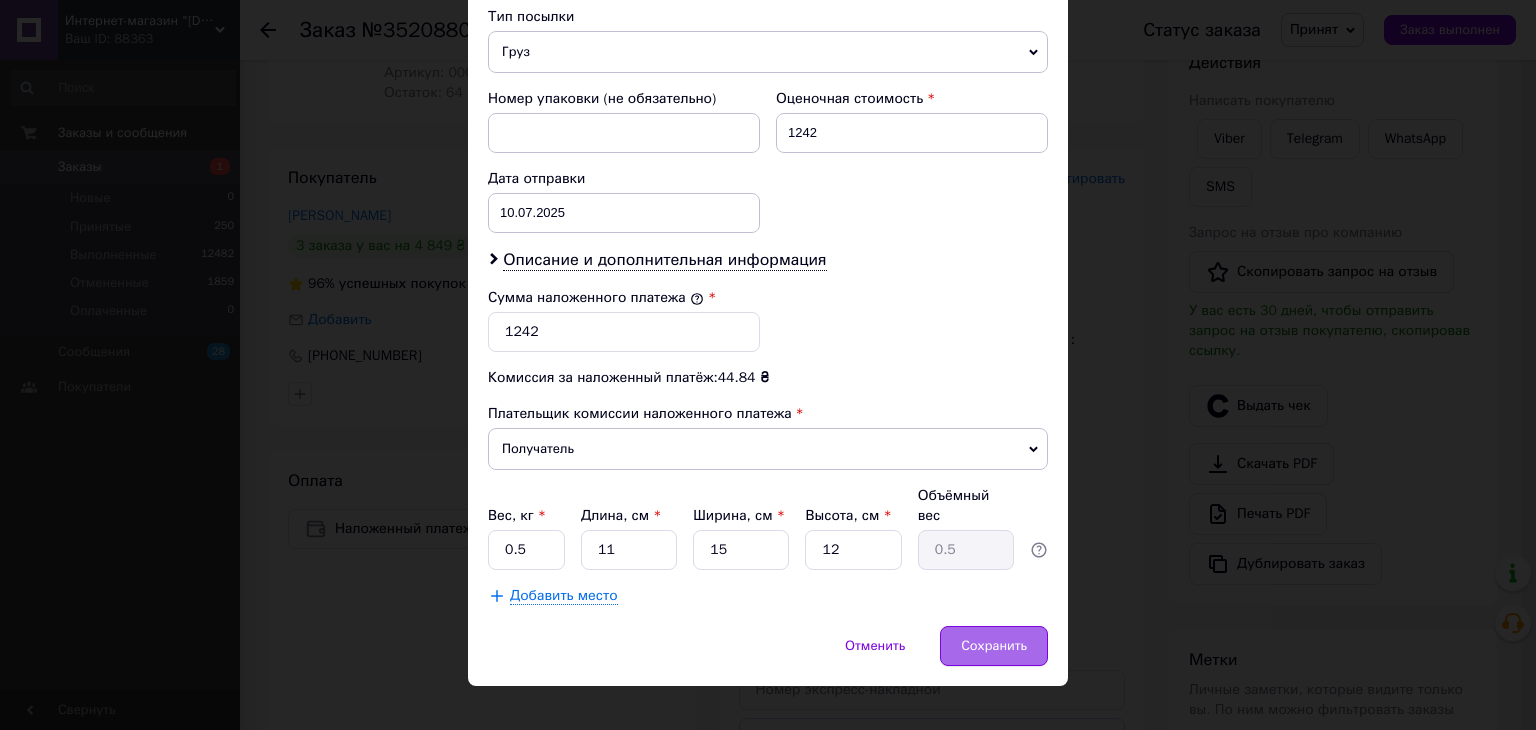 click on "Сохранить" at bounding box center (994, 646) 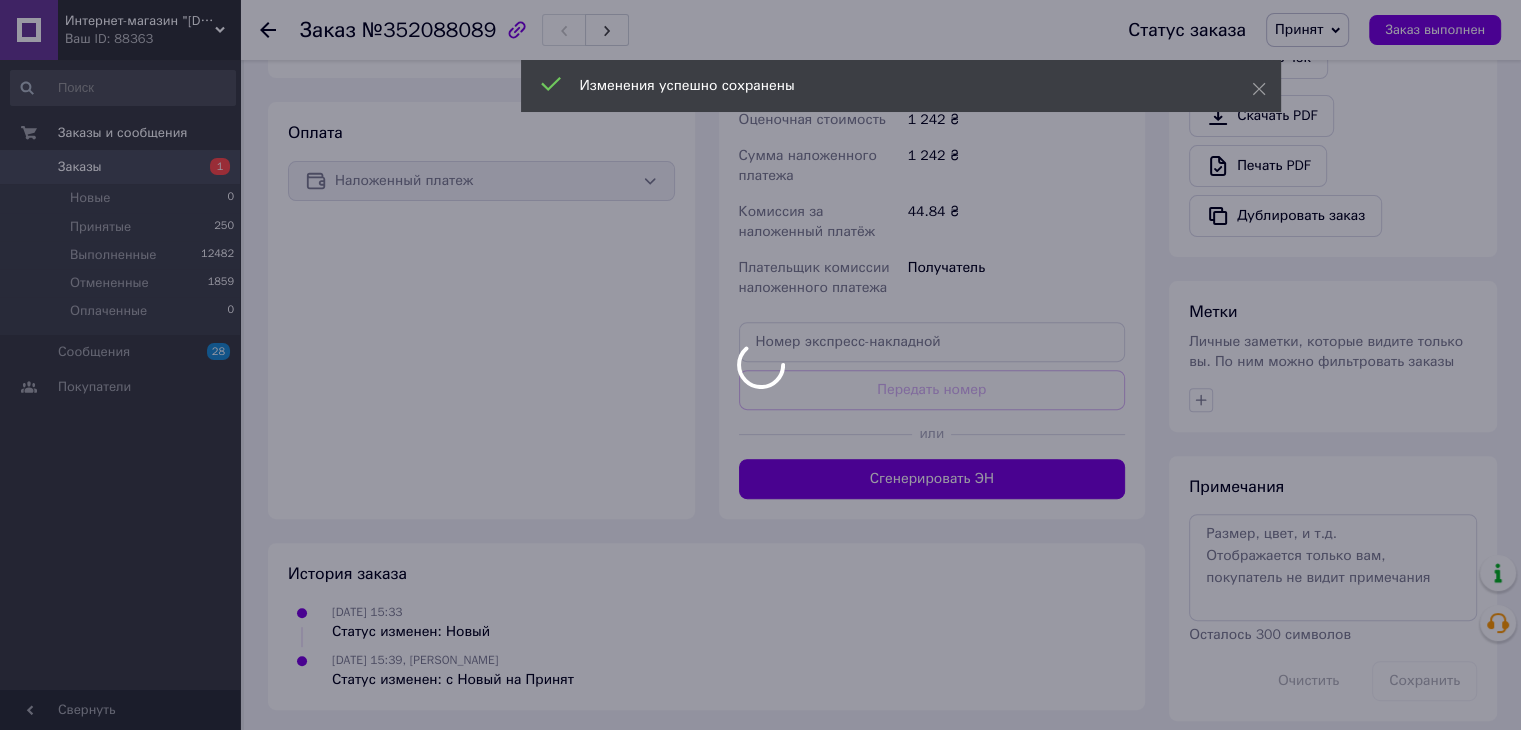 scroll, scrollTop: 652, scrollLeft: 0, axis: vertical 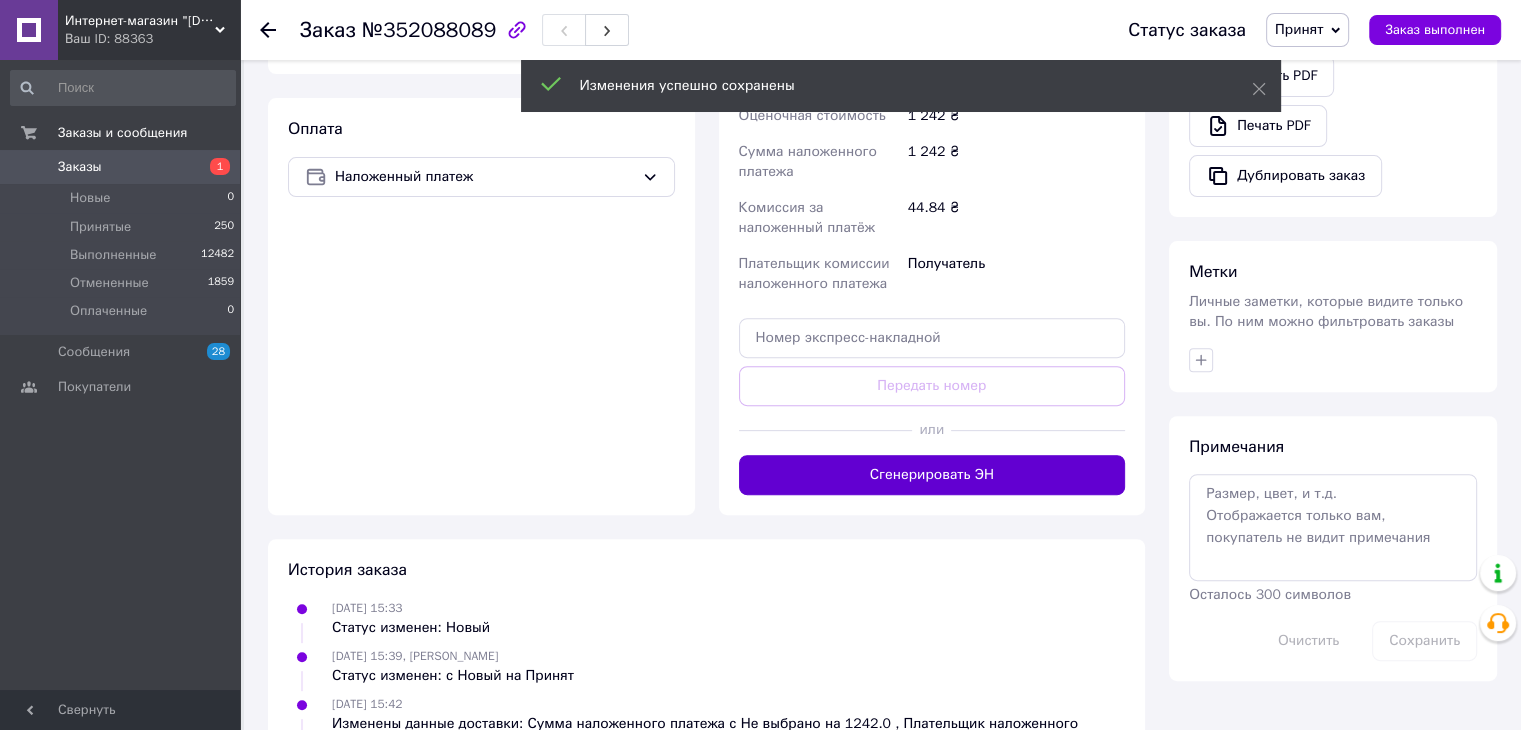 click on "Сгенерировать ЭН" at bounding box center (932, 475) 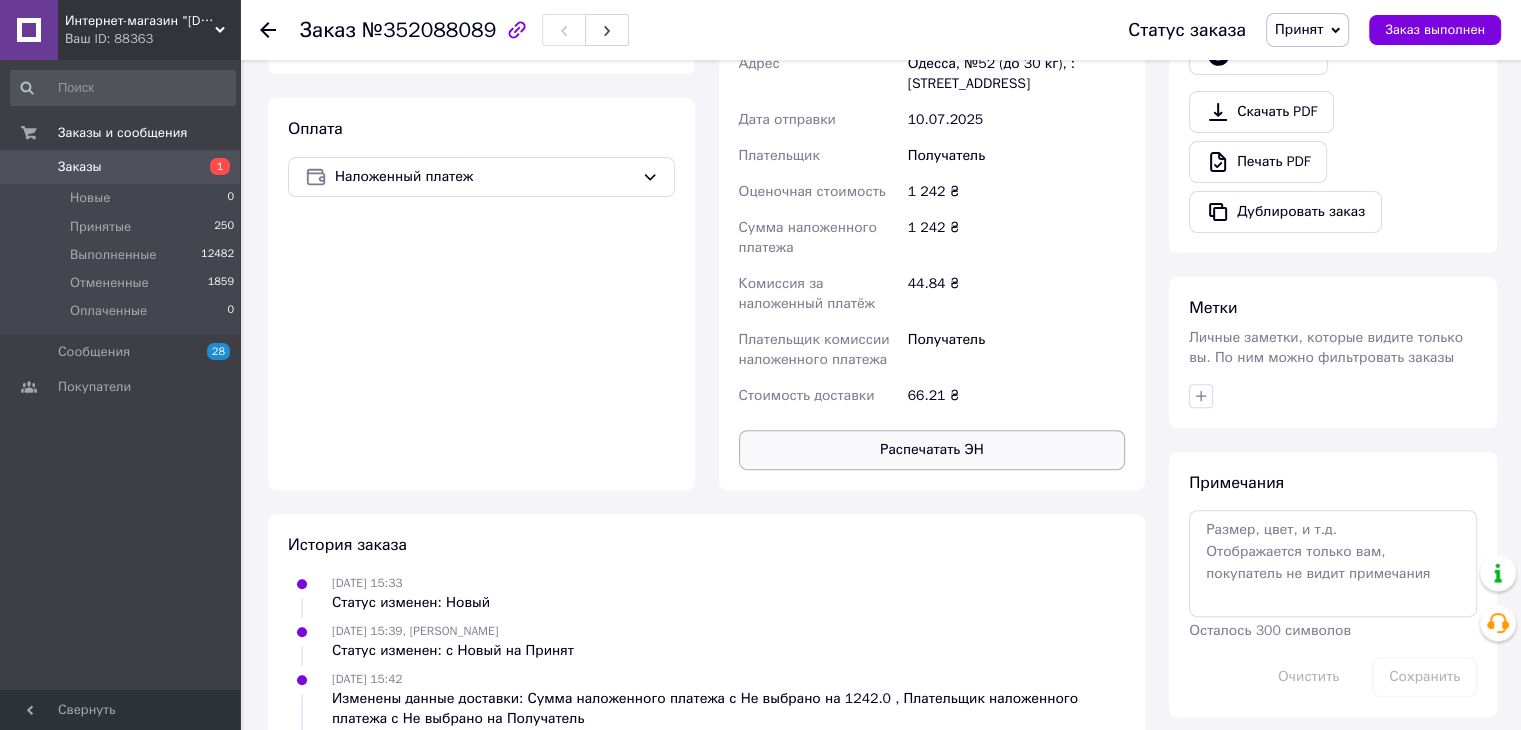 click on "Распечатать ЭН" at bounding box center (932, 450) 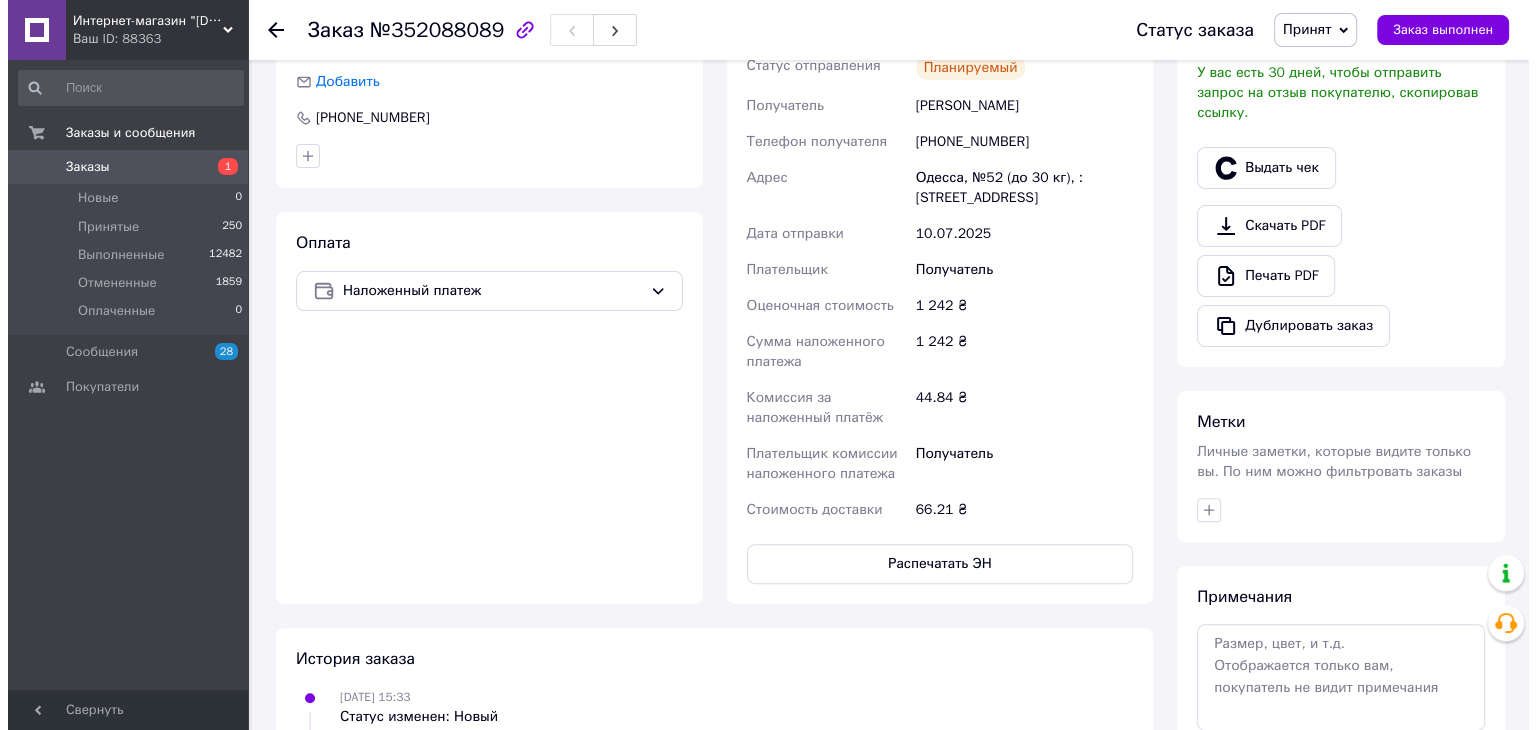 scroll, scrollTop: 452, scrollLeft: 0, axis: vertical 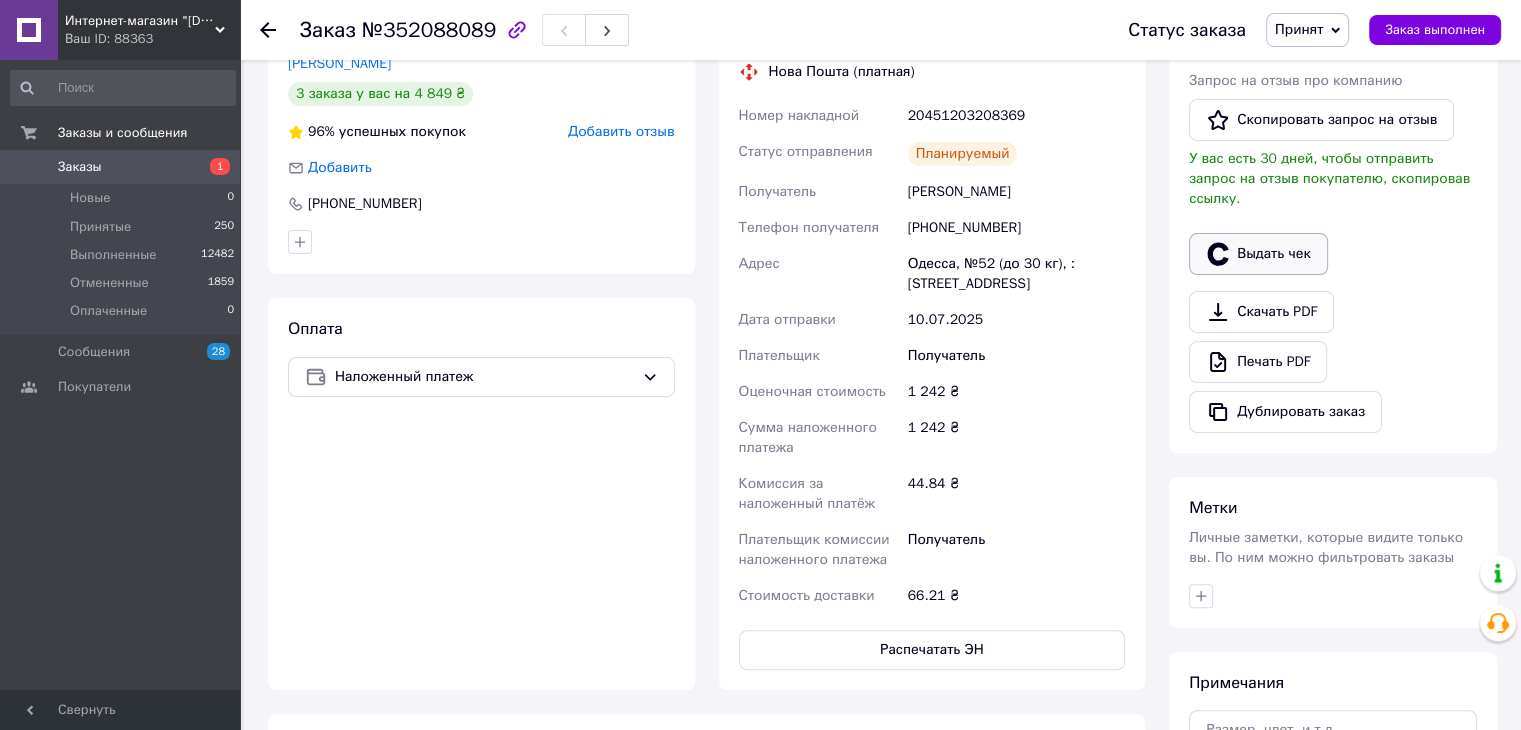 click on "Выдать чек" at bounding box center (1258, 254) 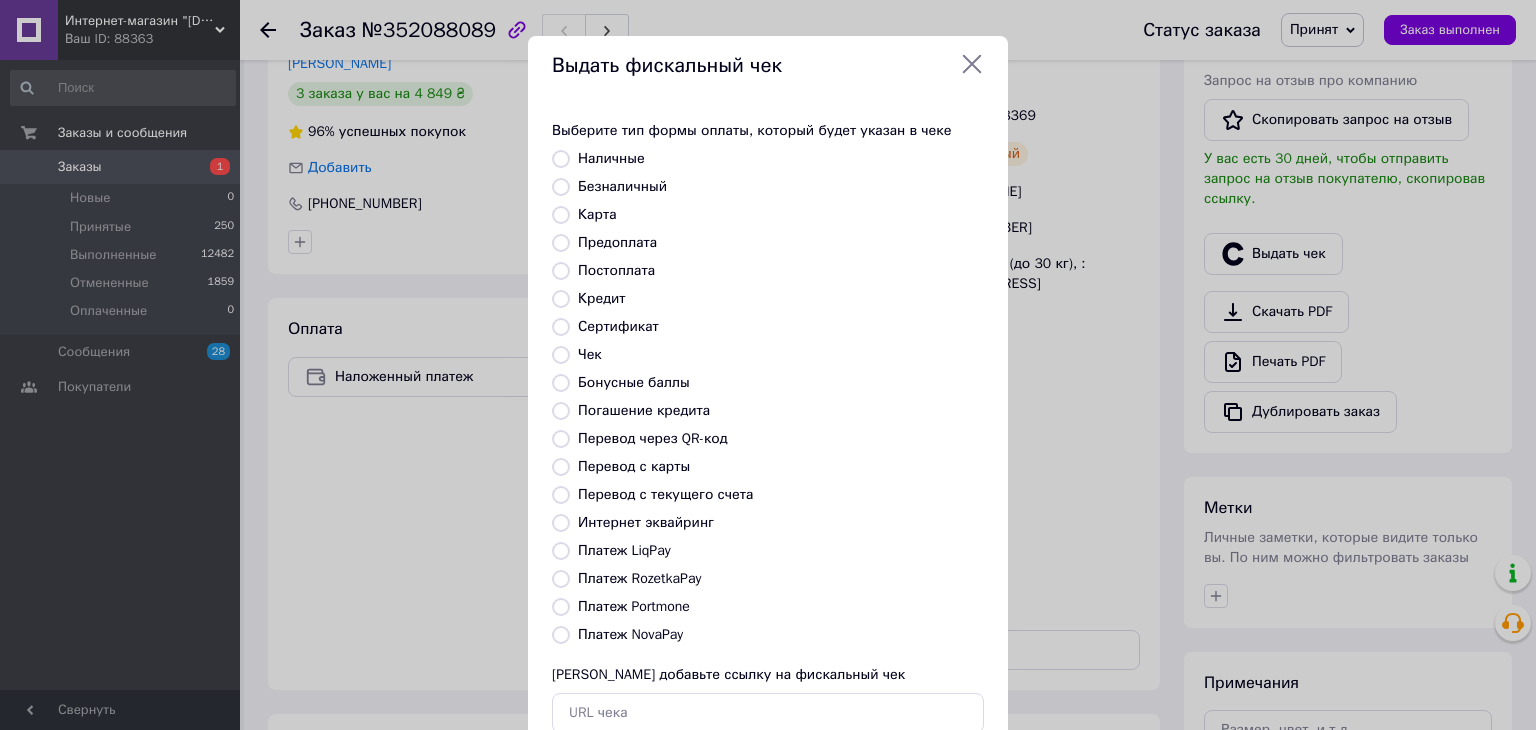 click on "Платеж NovaPay" at bounding box center (561, 635) 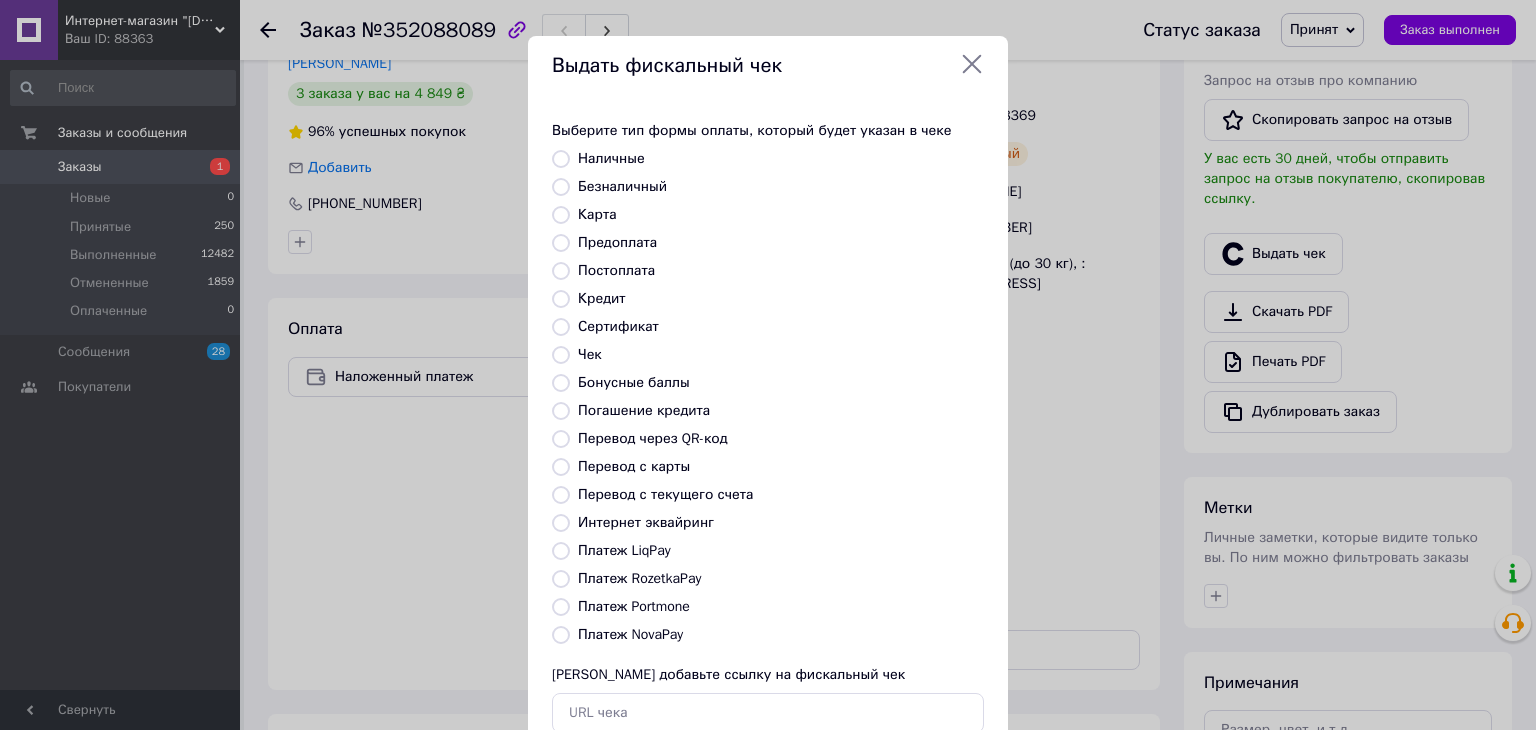 radio on "true" 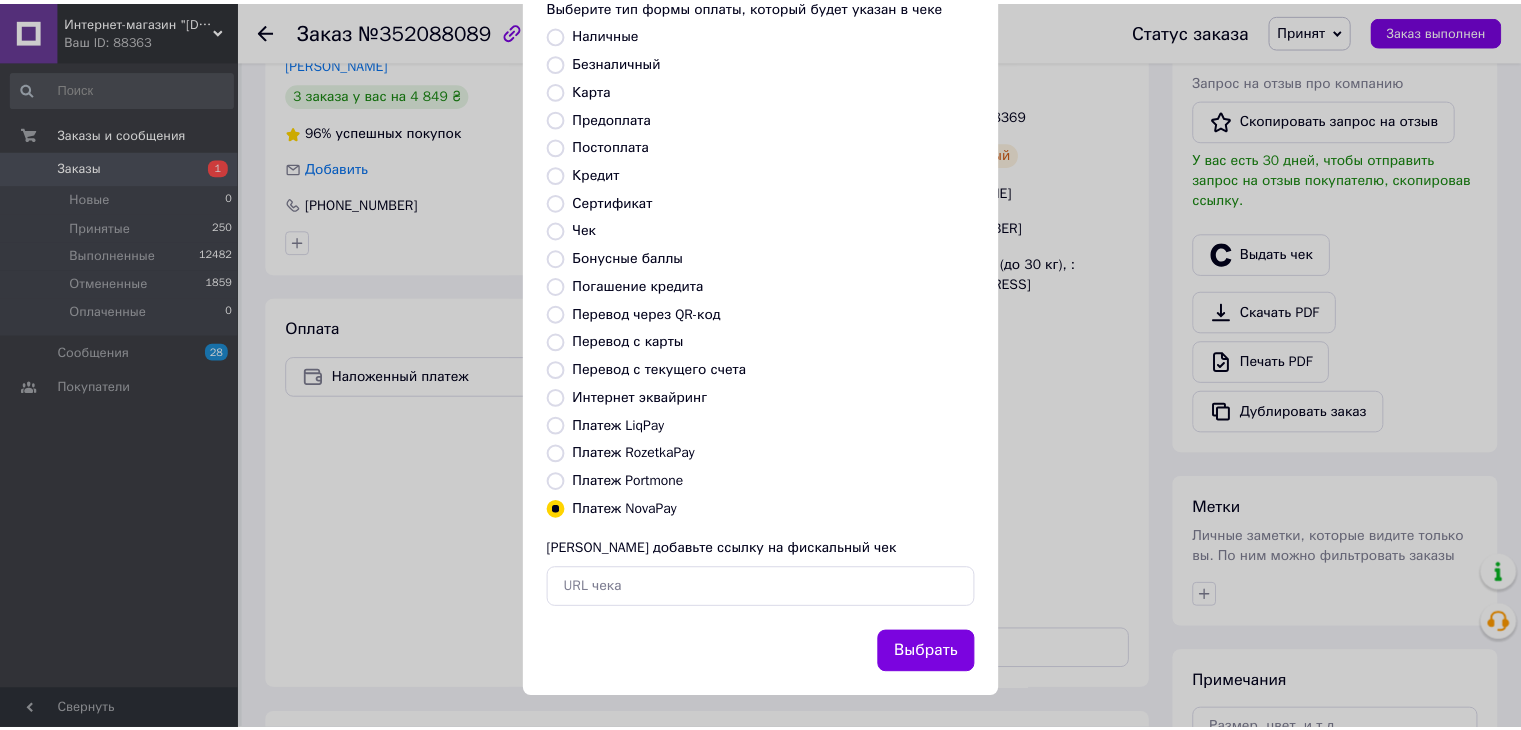 scroll, scrollTop: 128, scrollLeft: 0, axis: vertical 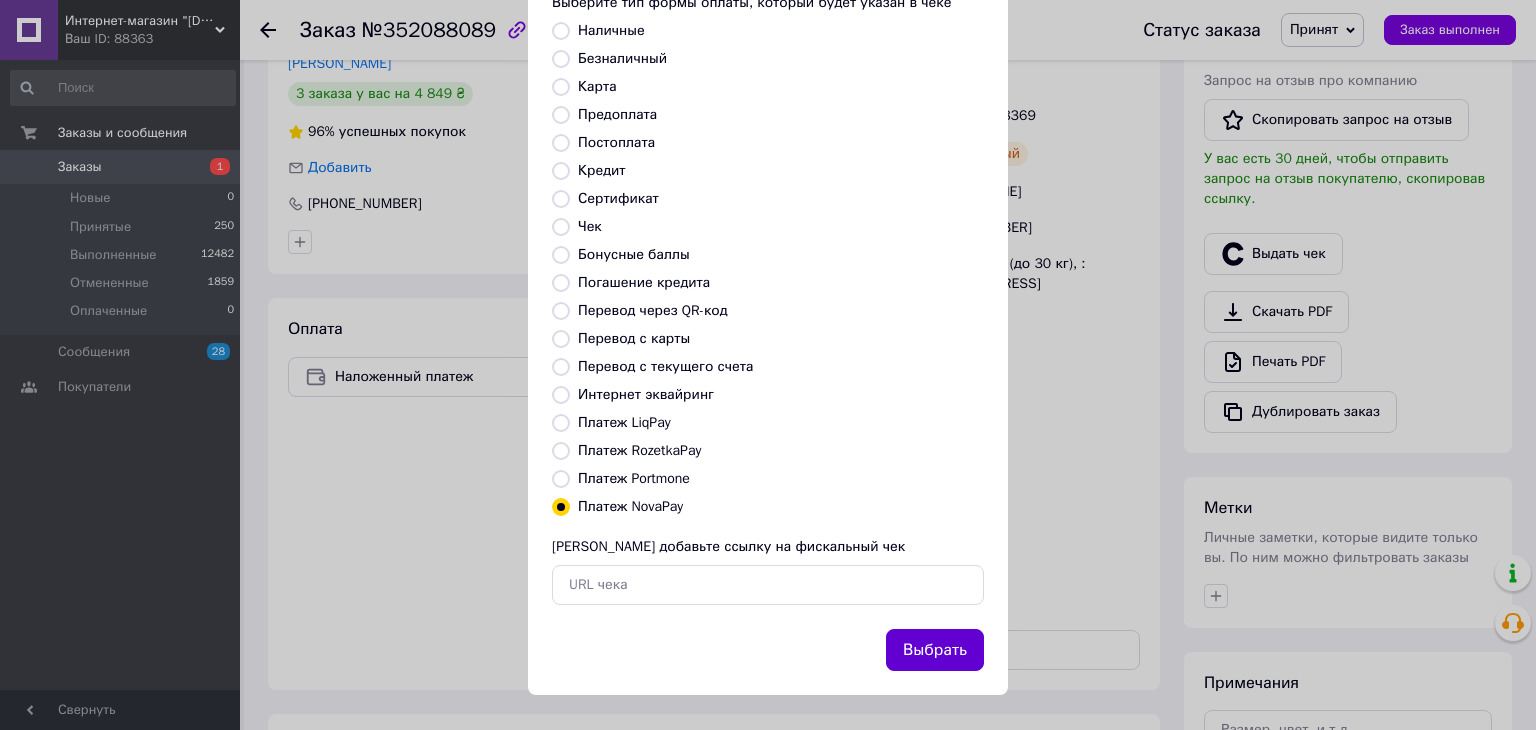 click on "Выбрать" at bounding box center (935, 650) 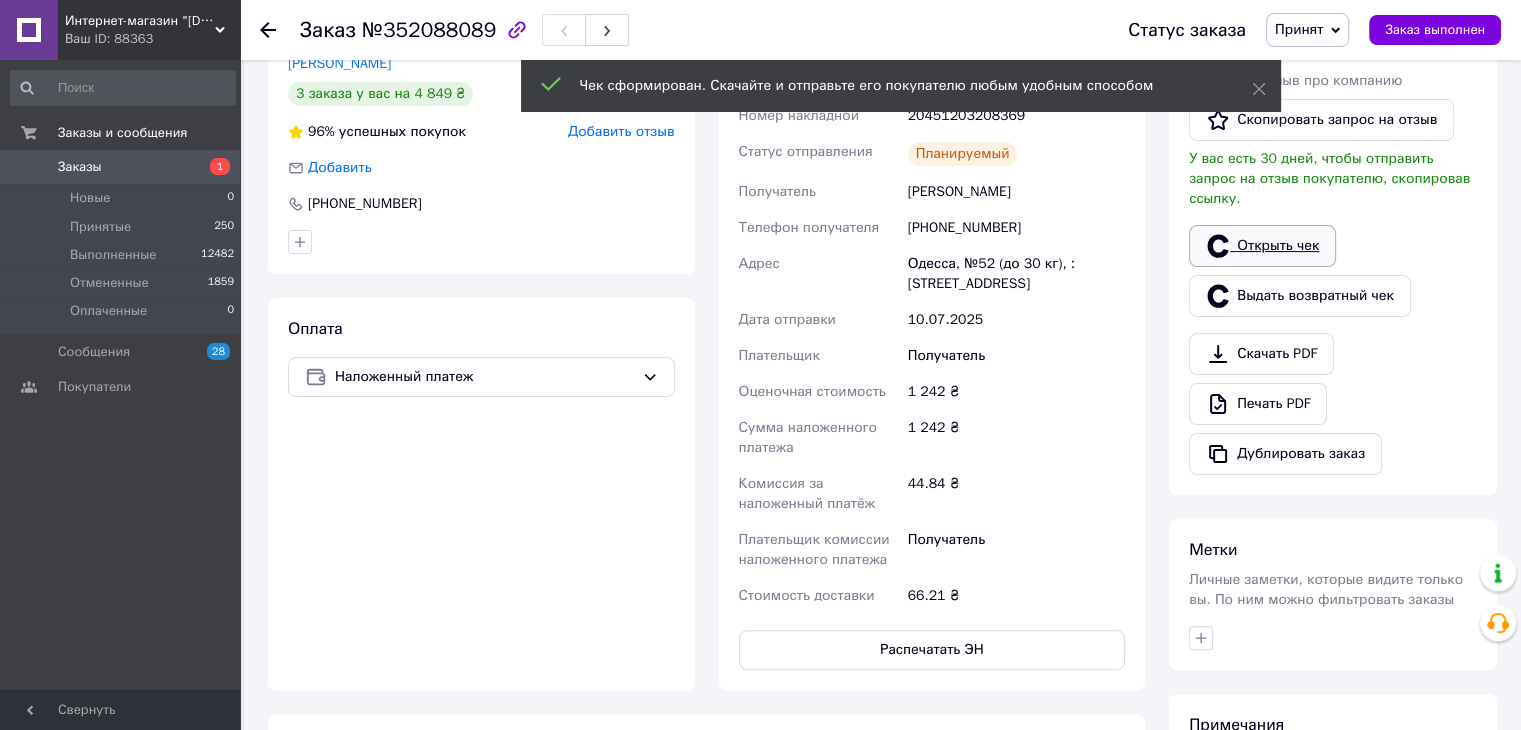 click on "Открыть чек" at bounding box center [1262, 246] 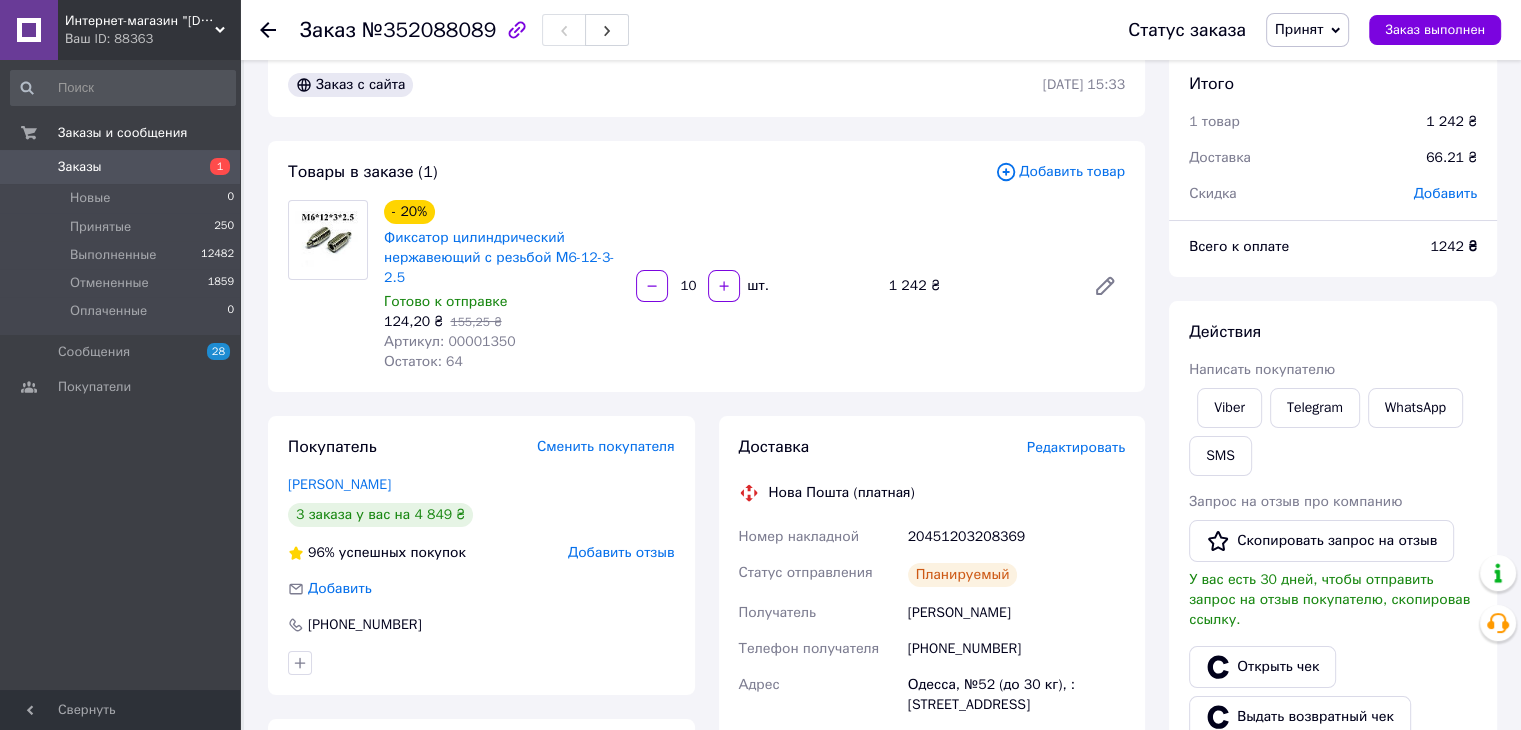 scroll, scrollTop: 0, scrollLeft: 0, axis: both 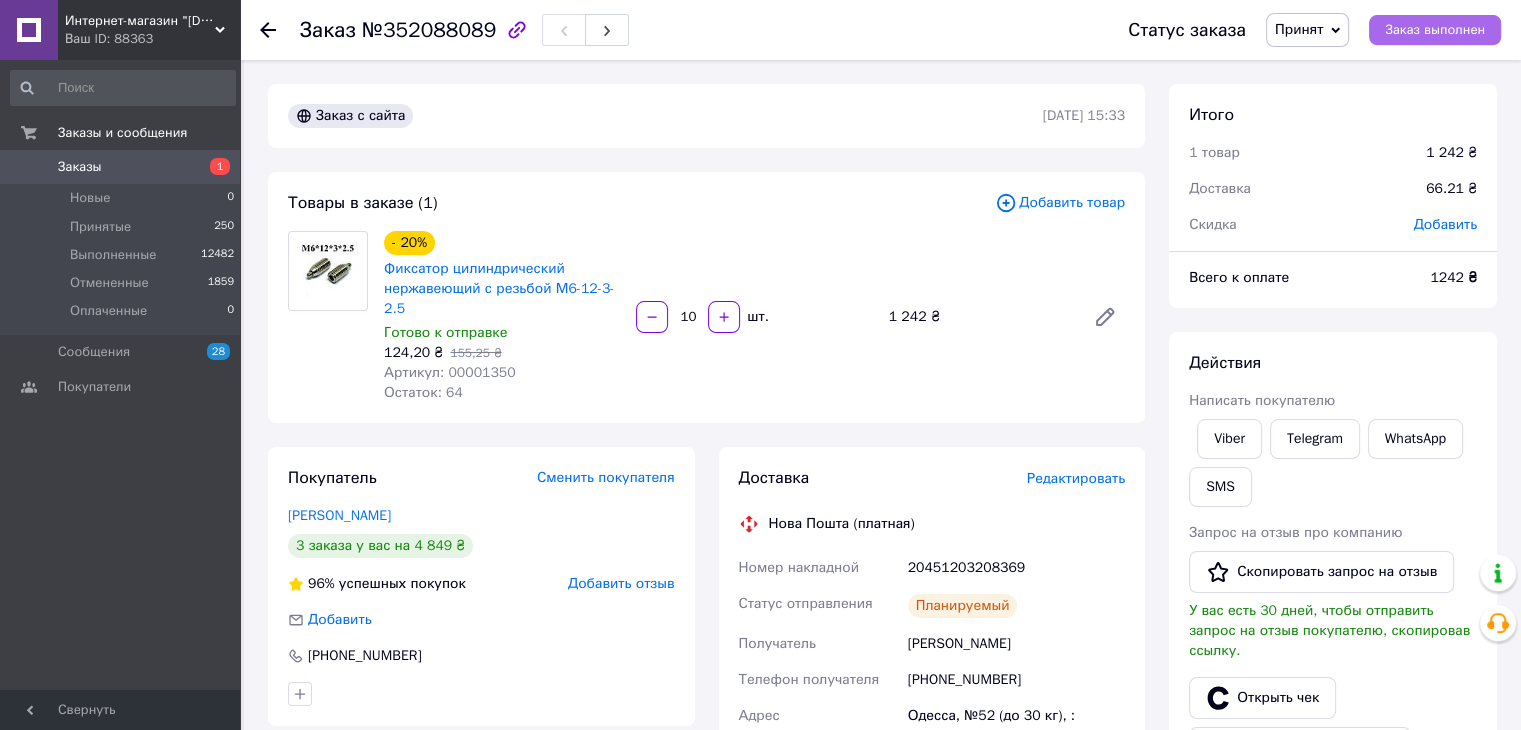 click on "Заказ выполнен" at bounding box center (1435, 30) 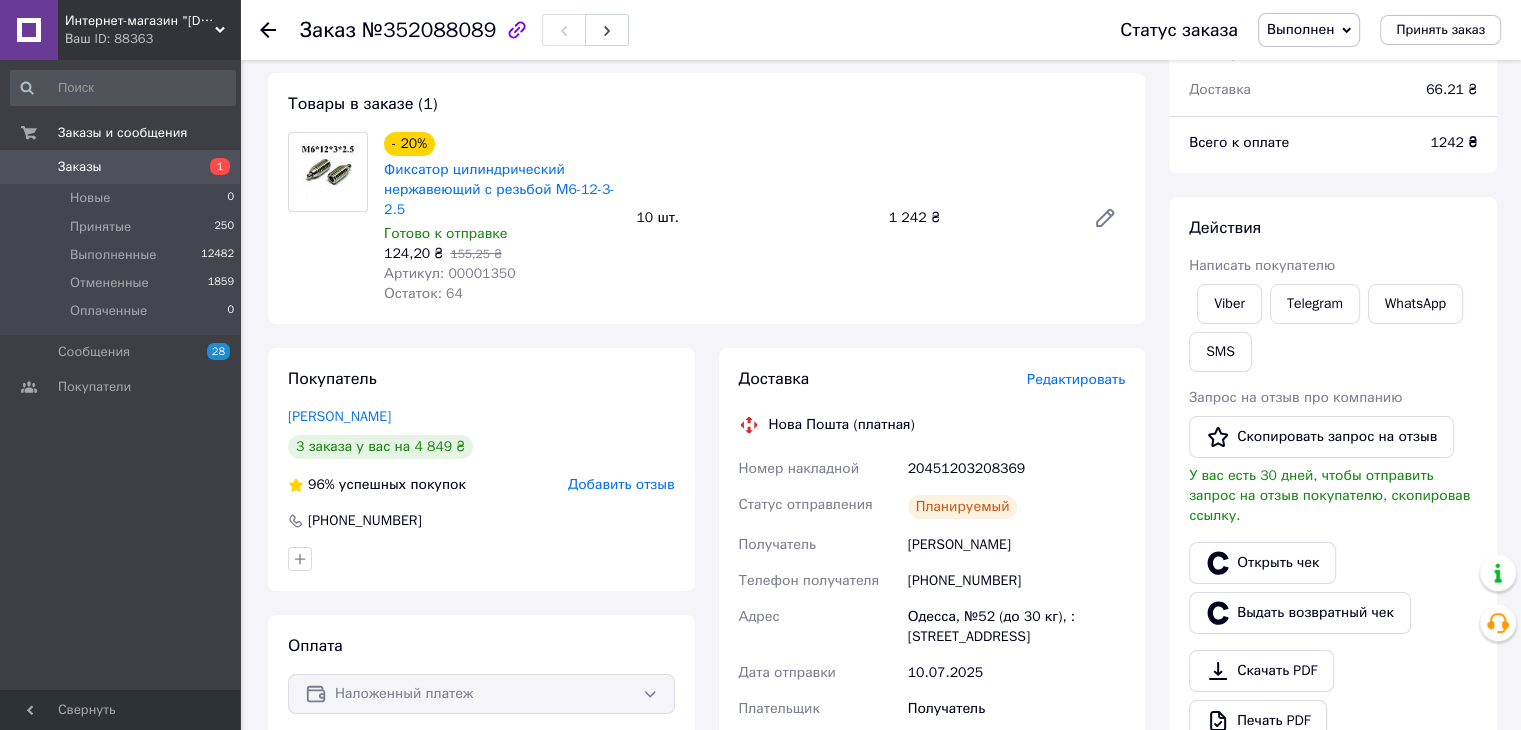 scroll, scrollTop: 100, scrollLeft: 0, axis: vertical 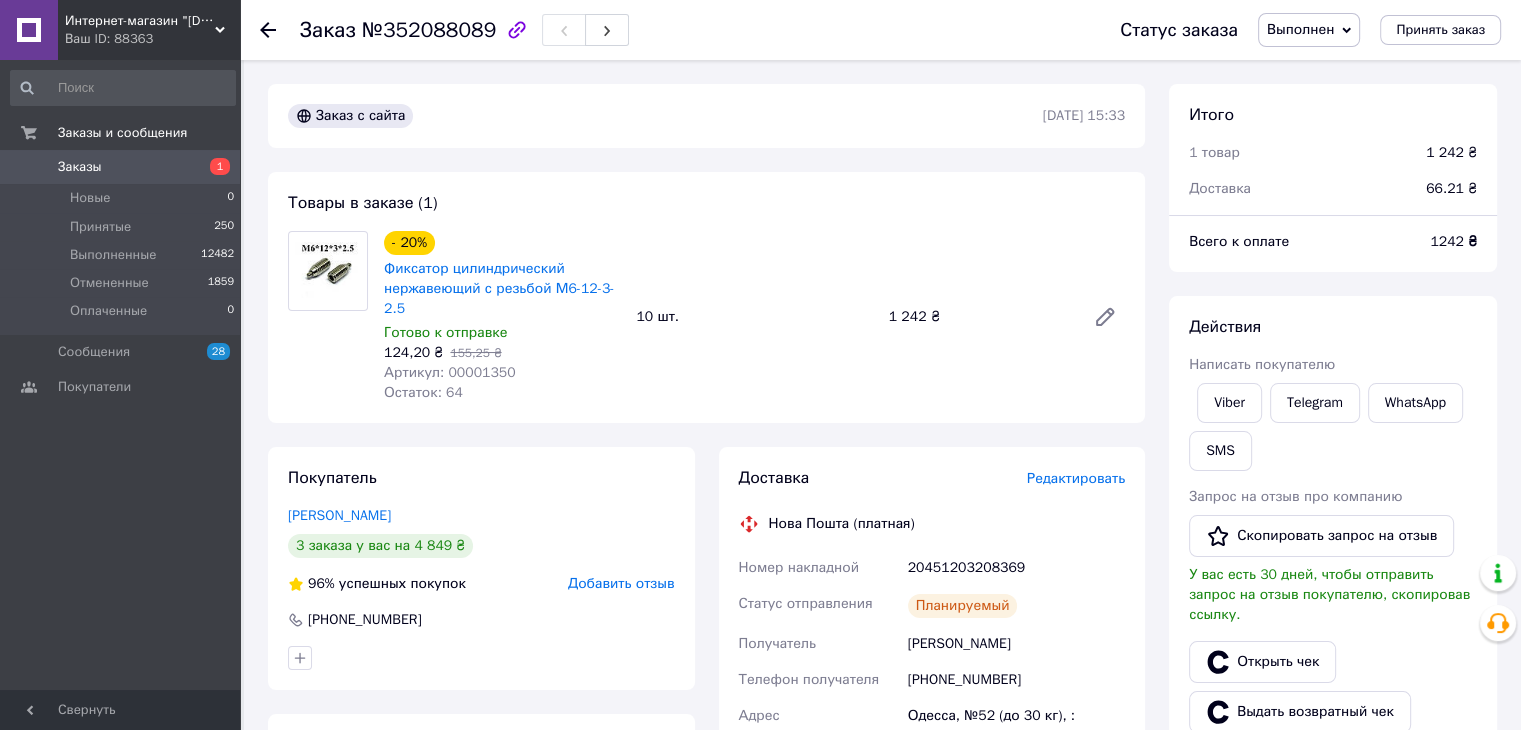 click on "Заказы" at bounding box center (121, 167) 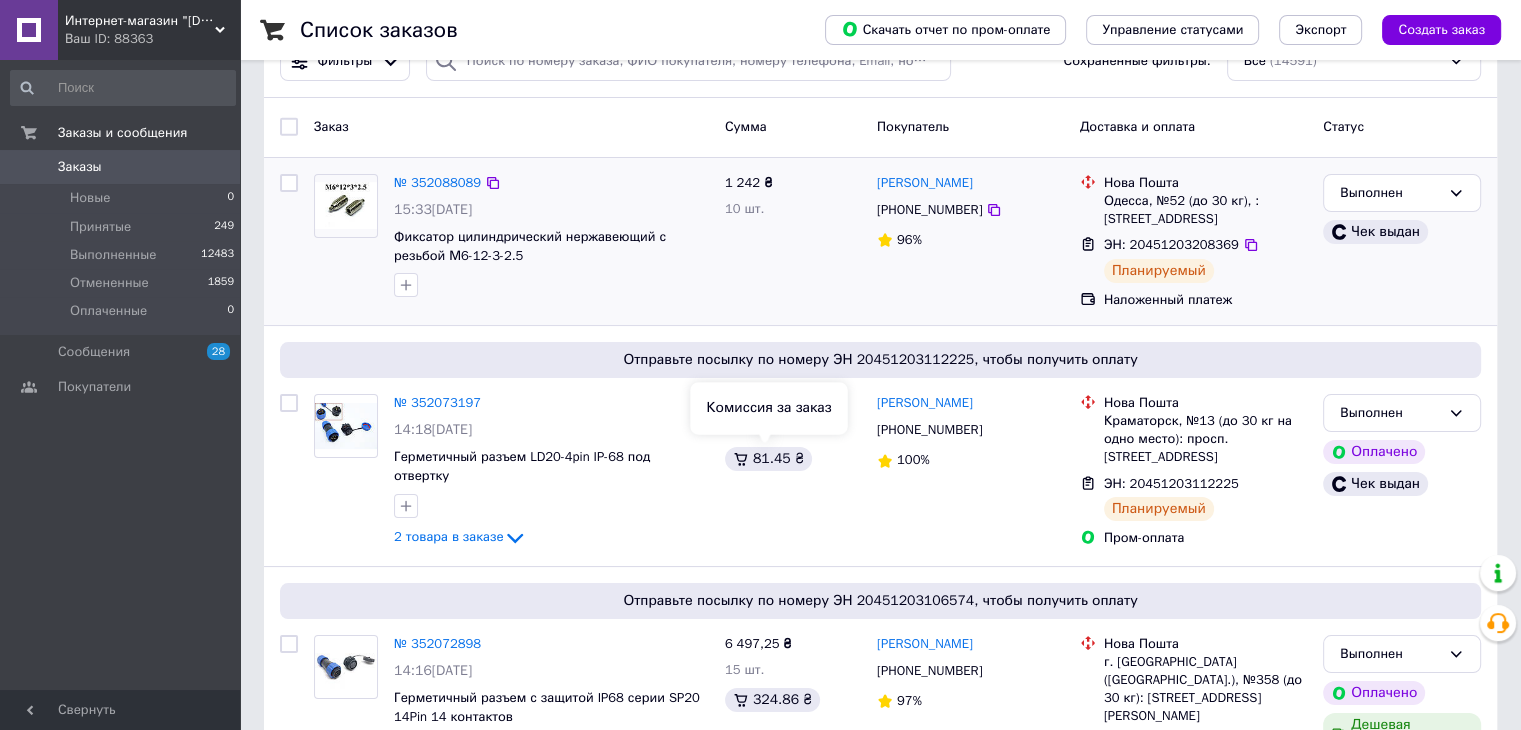 scroll, scrollTop: 0, scrollLeft: 0, axis: both 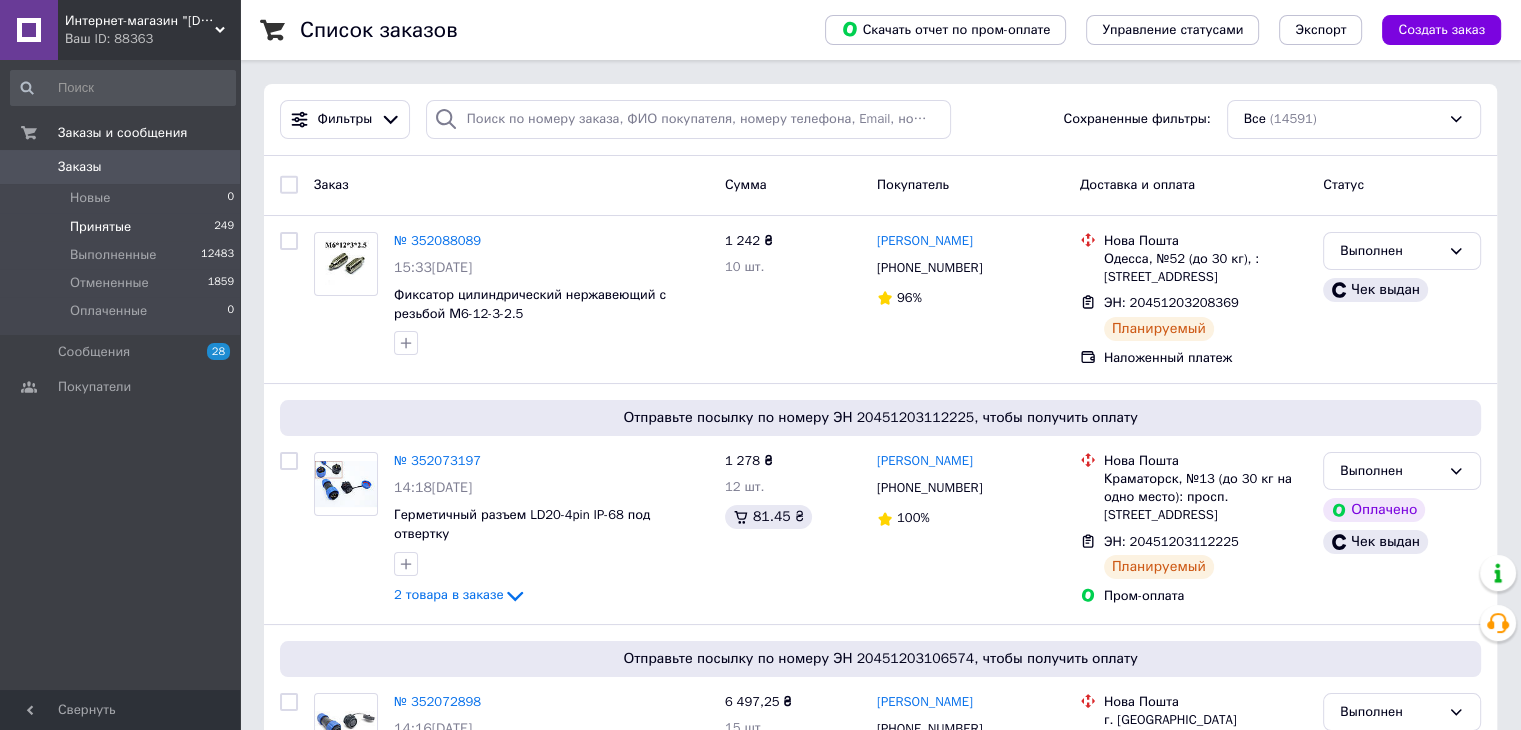 click on "Принятые" at bounding box center [100, 227] 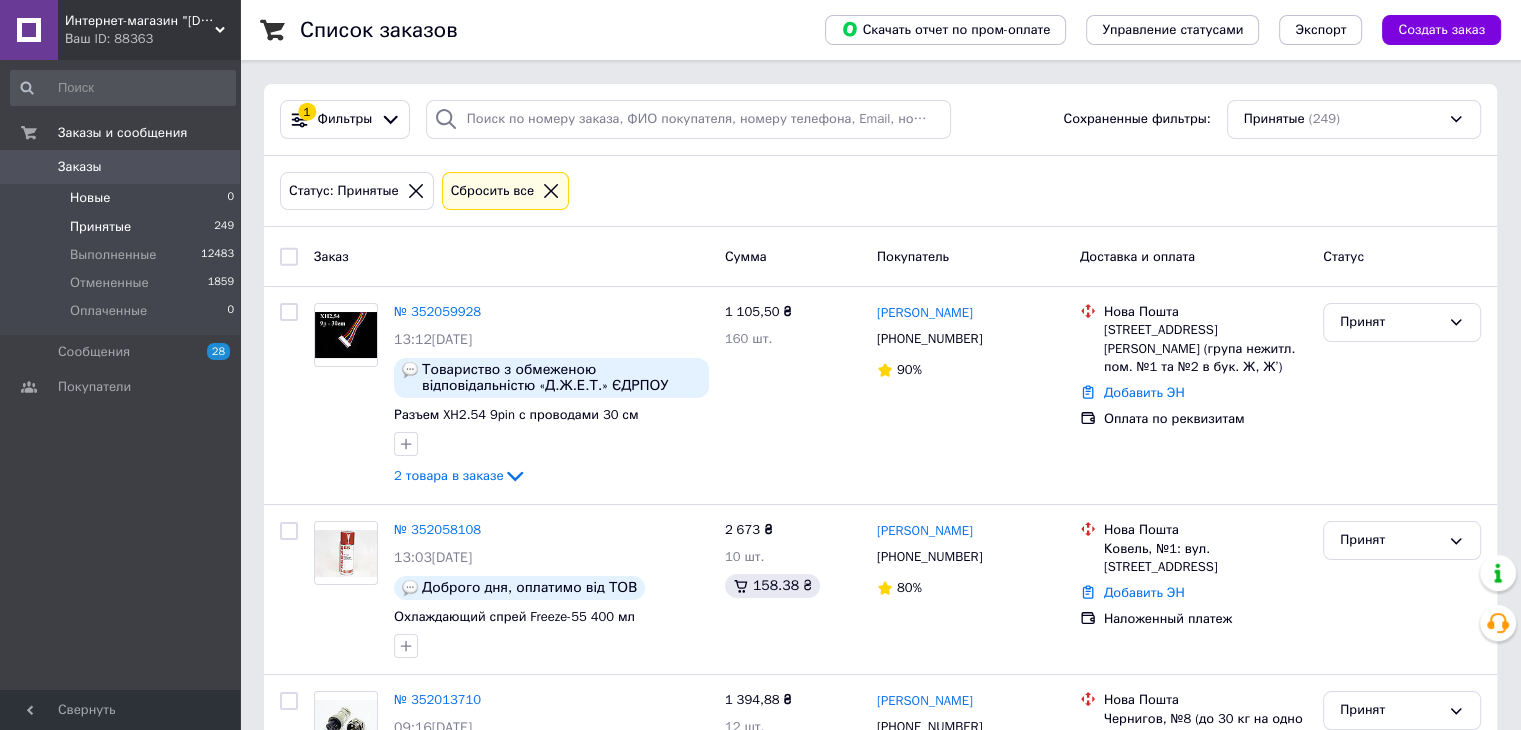 click on "Новые 0" at bounding box center [123, 198] 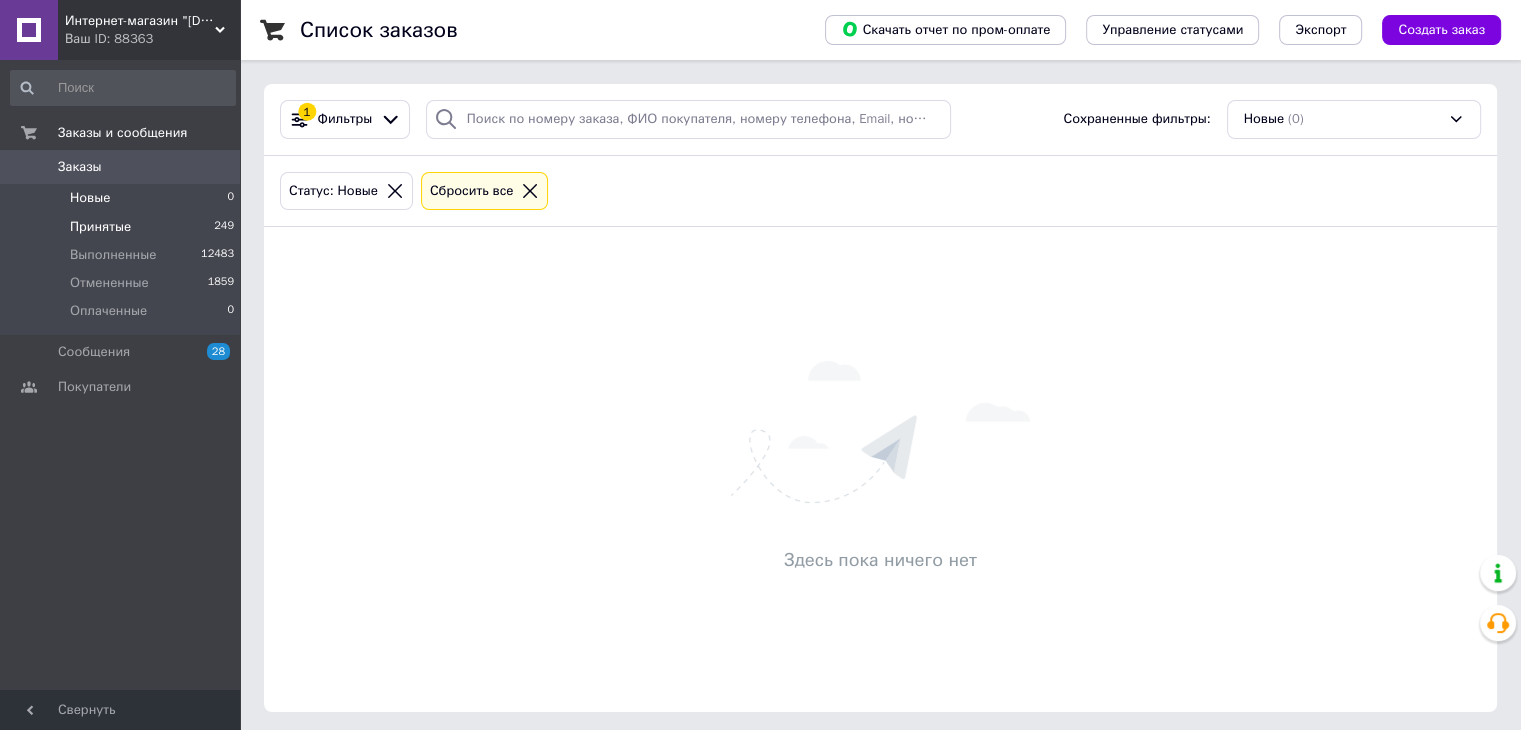 click on "Принятые 249" at bounding box center [123, 227] 